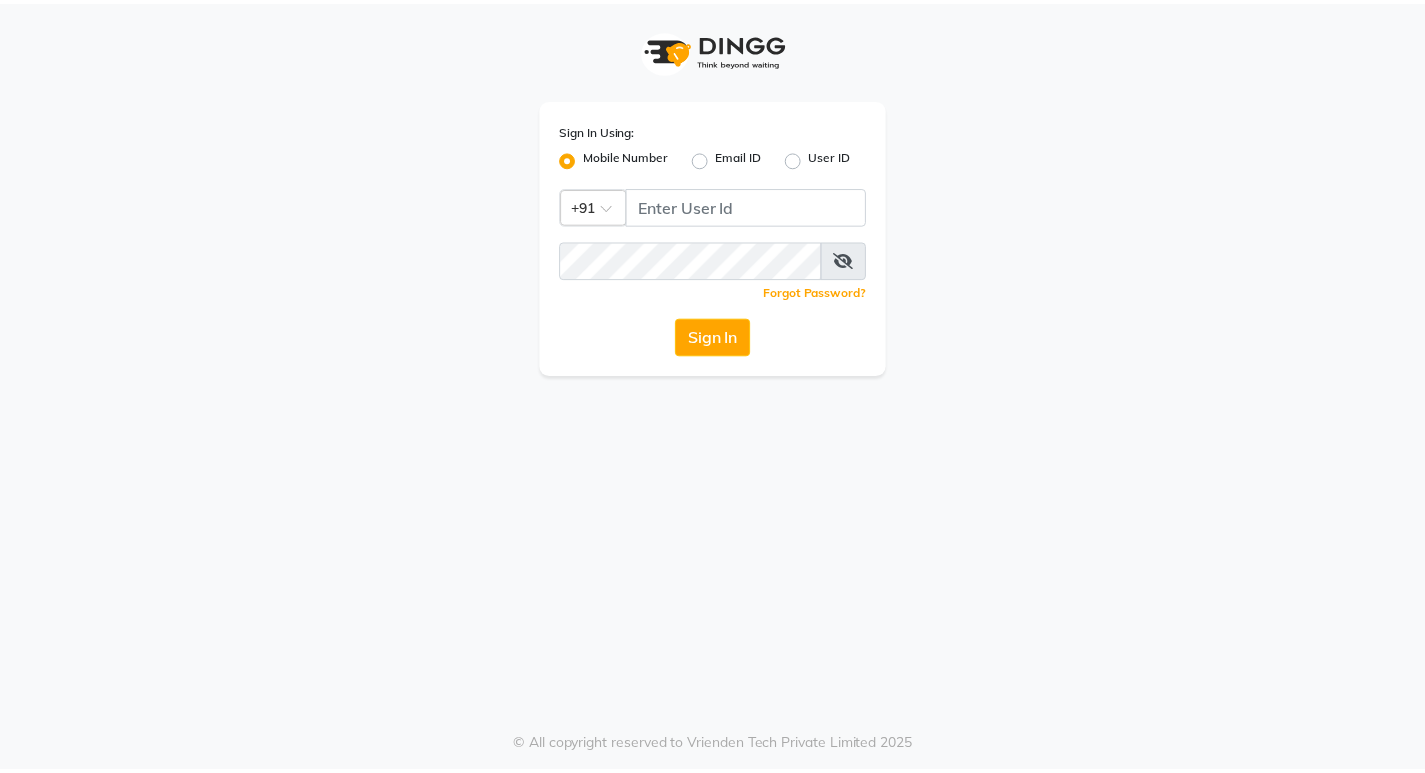 scroll, scrollTop: 0, scrollLeft: 0, axis: both 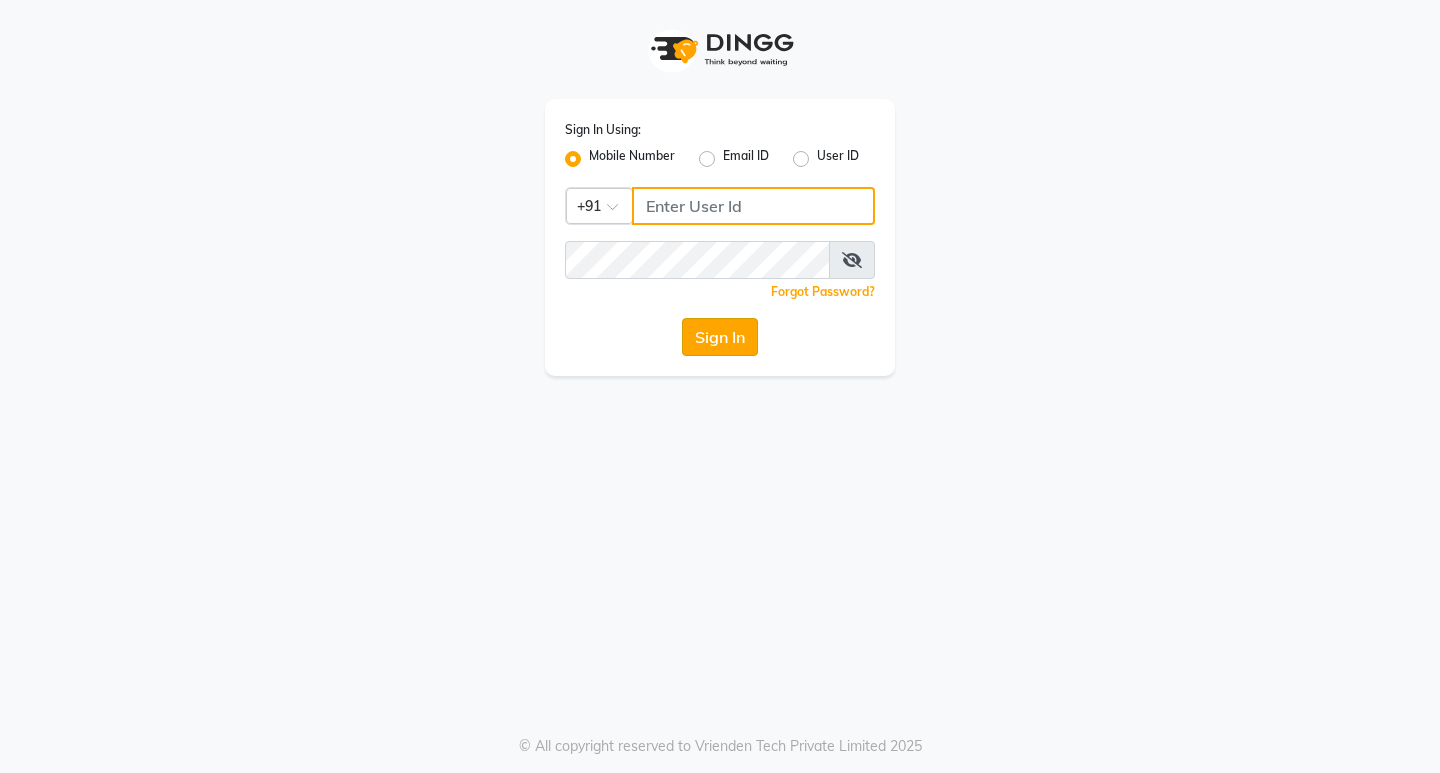 type on "8169197438" 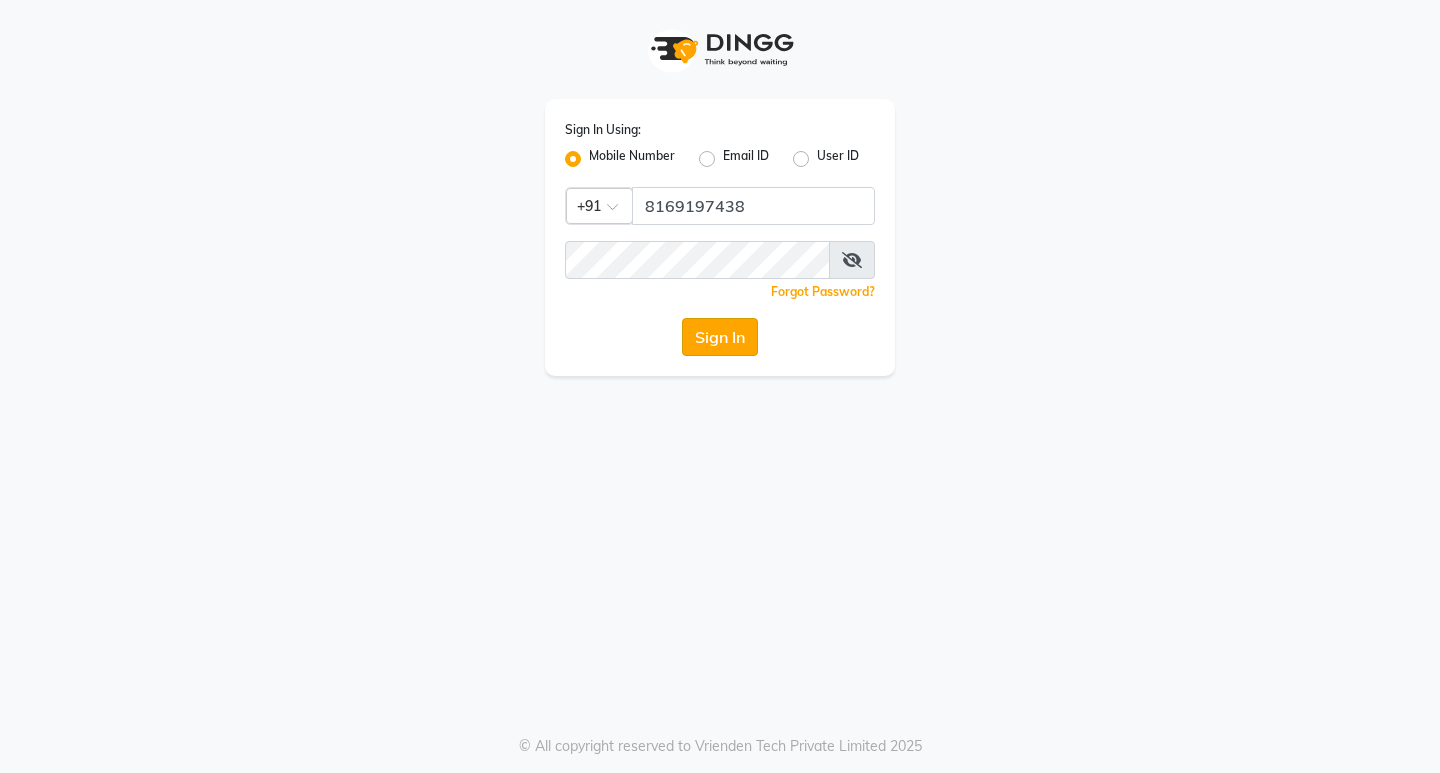 click on "Sign In" 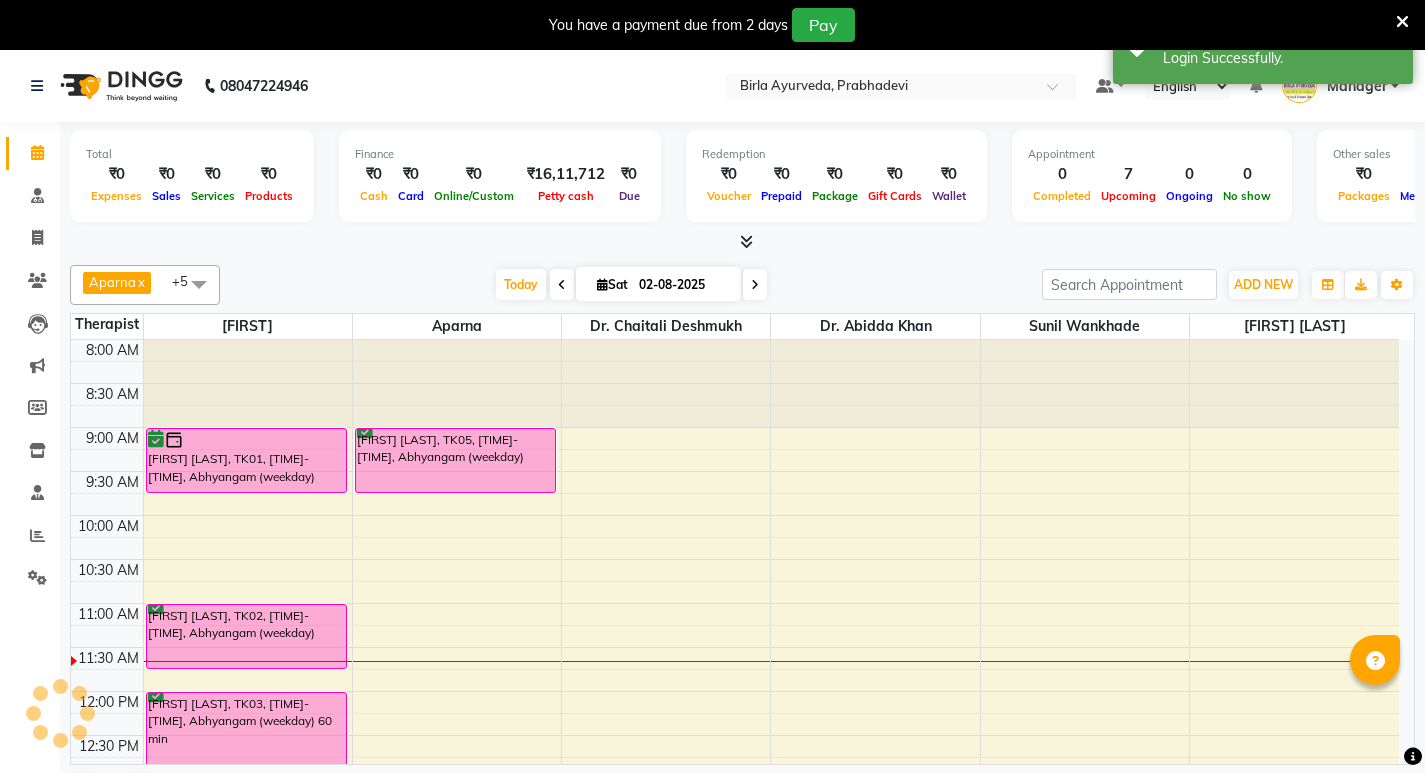scroll, scrollTop: 0, scrollLeft: 0, axis: both 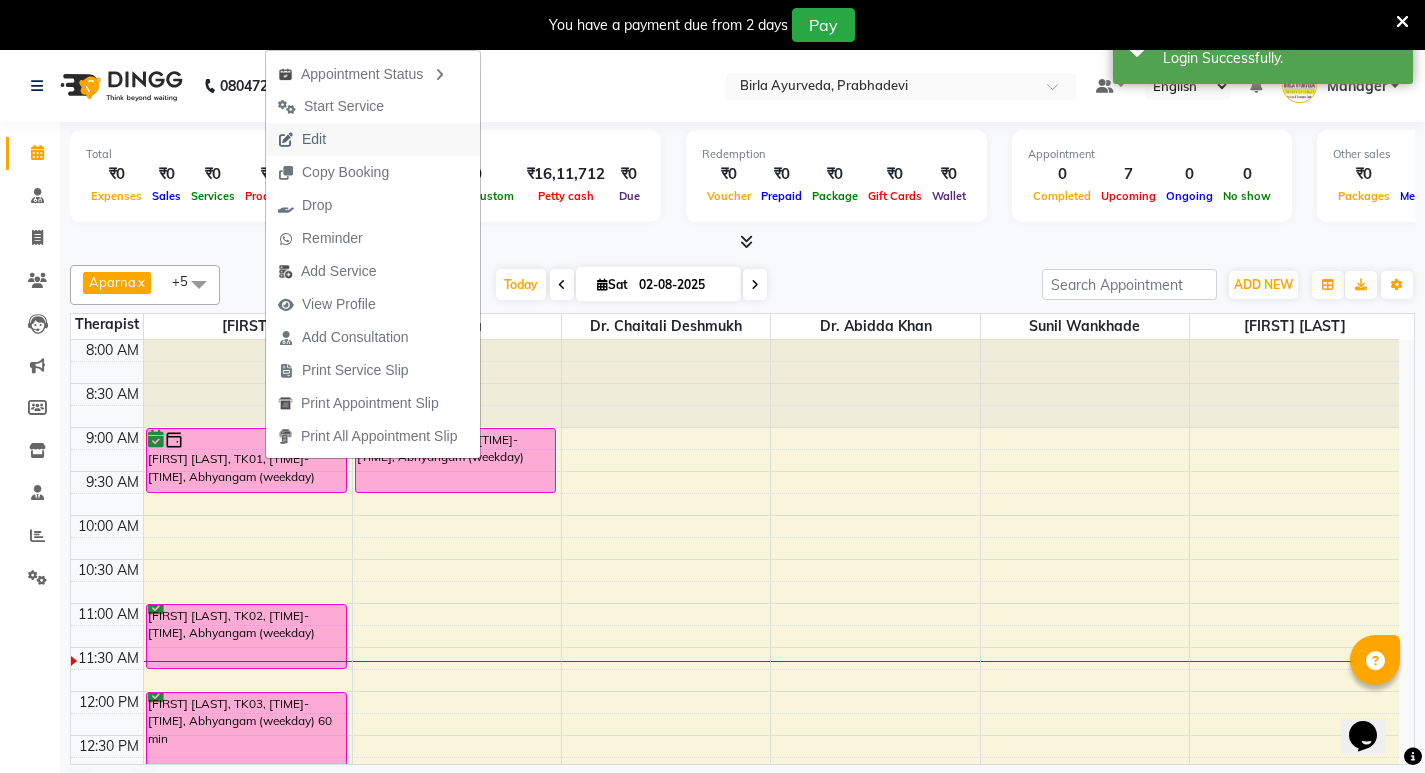 click on "Edit" at bounding box center (314, 139) 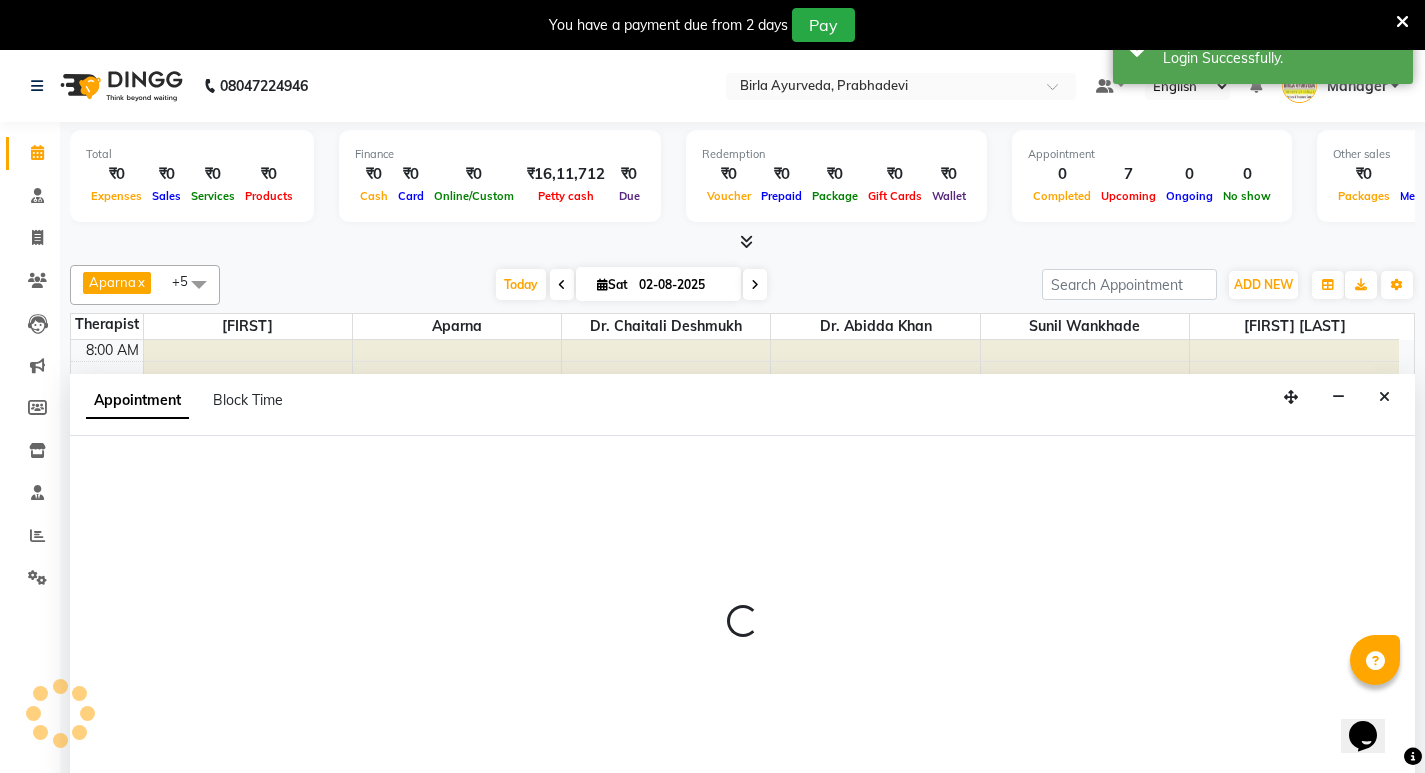 scroll, scrollTop: 51, scrollLeft: 0, axis: vertical 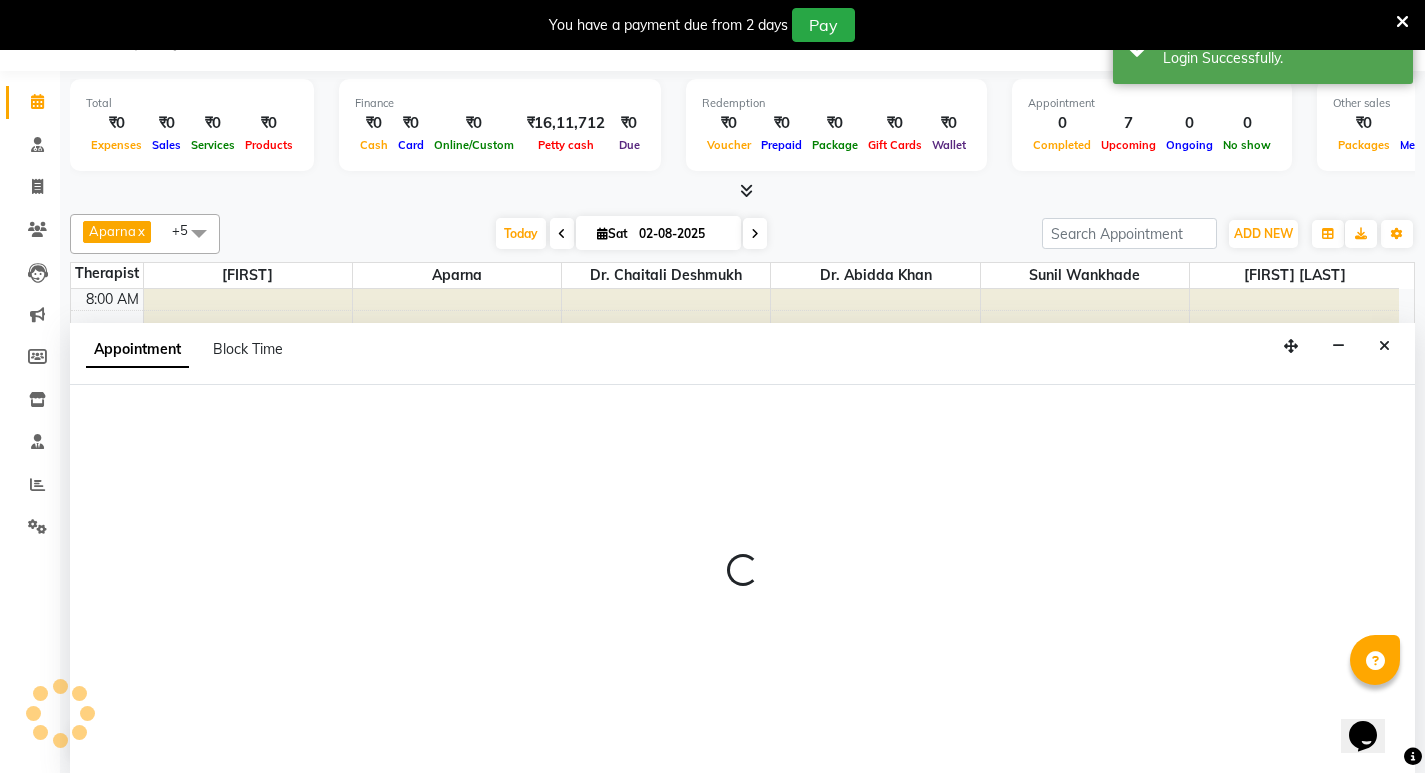 select on "tentative" 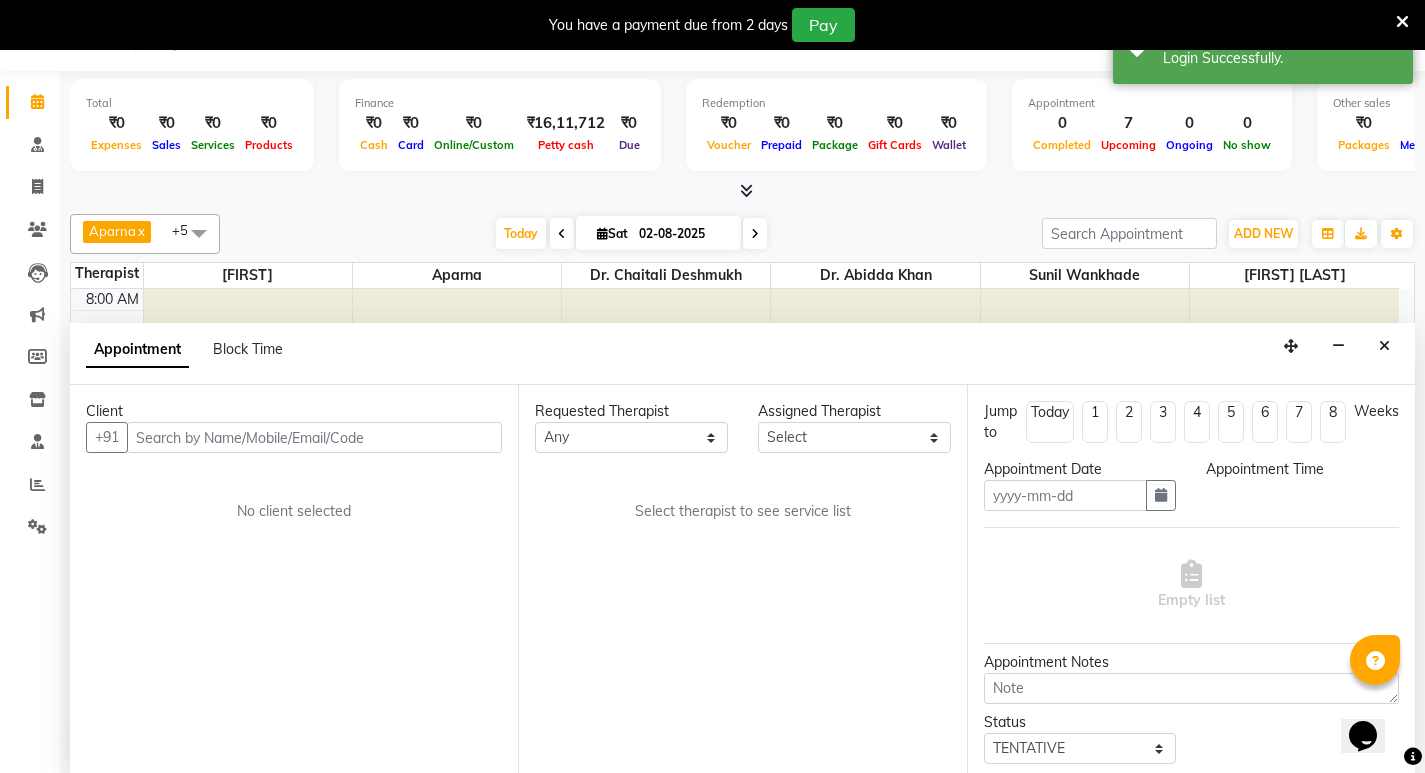 type on "02-08-2025" 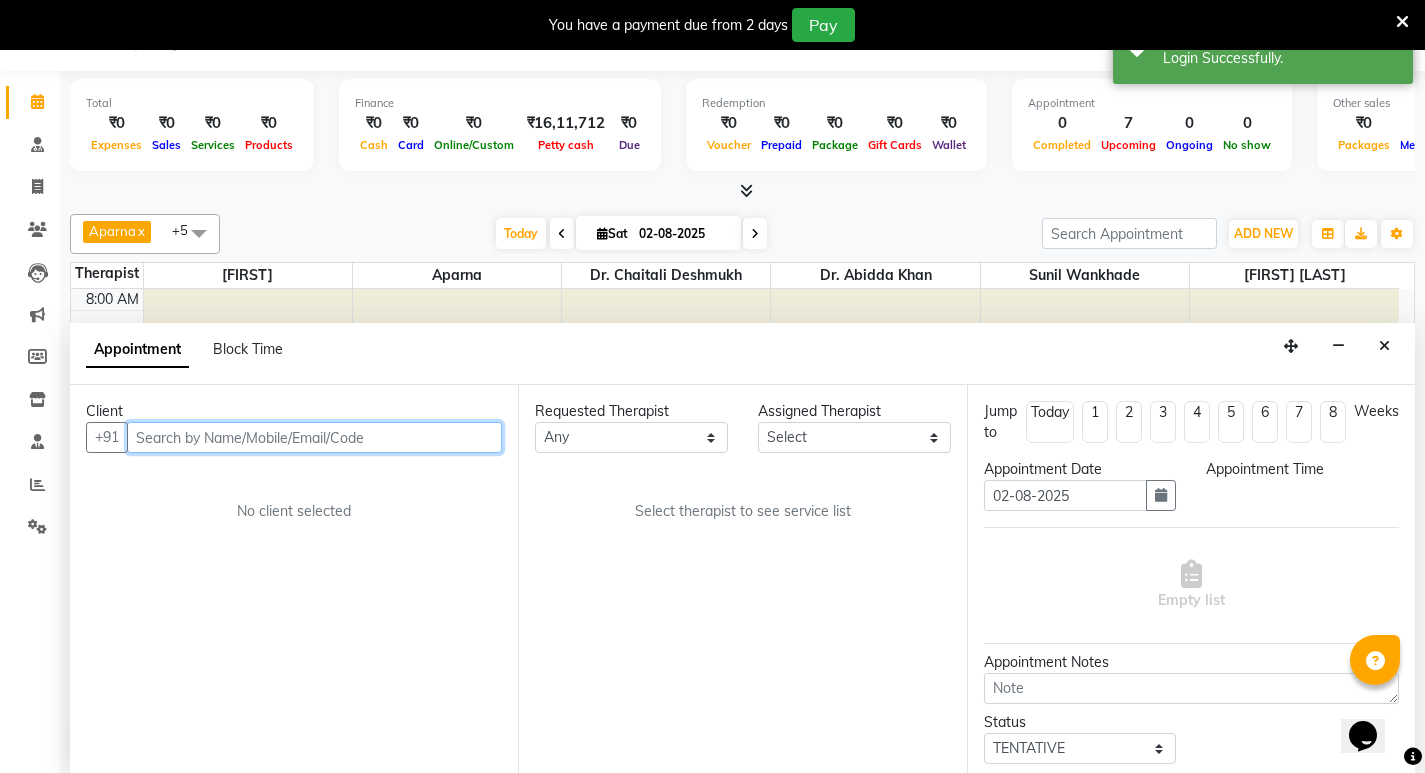 select on "confirm booking" 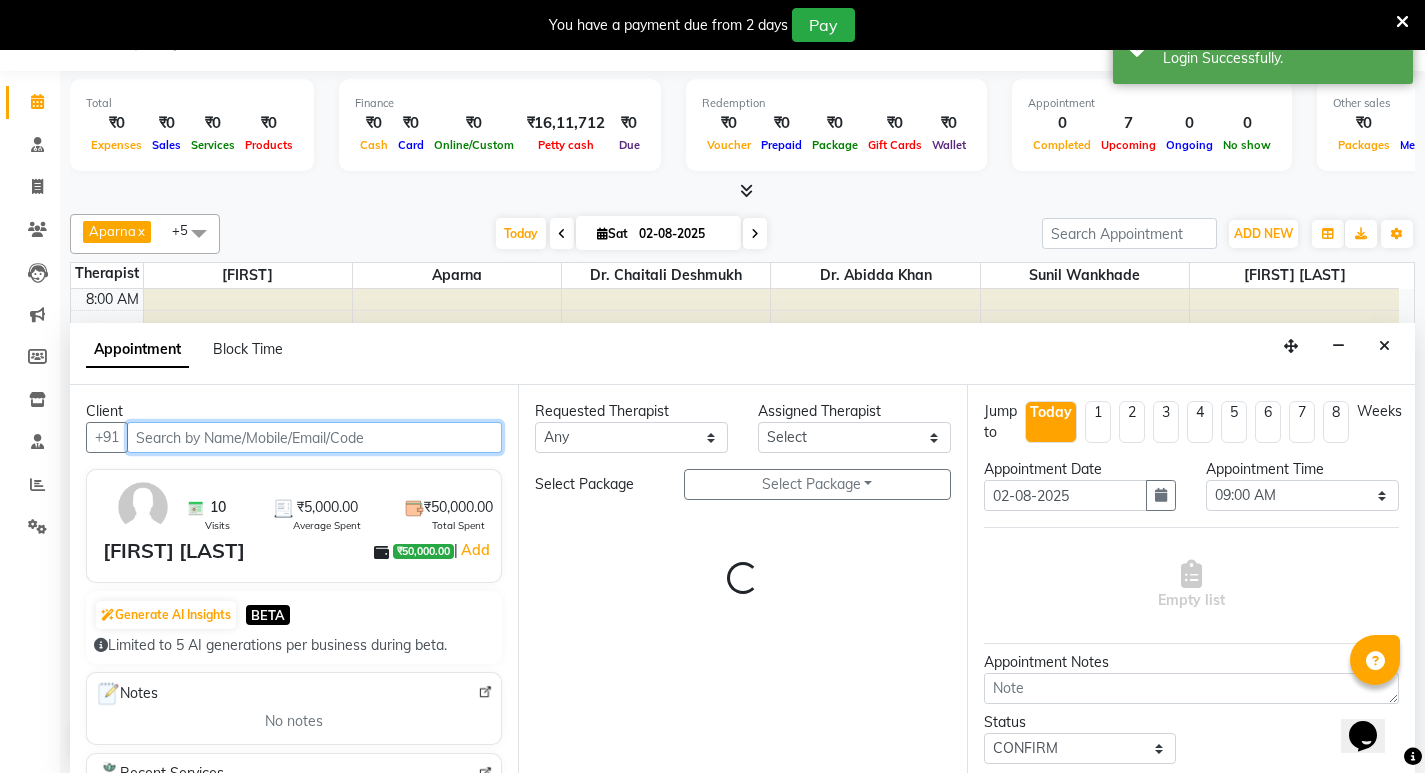 select on "53448" 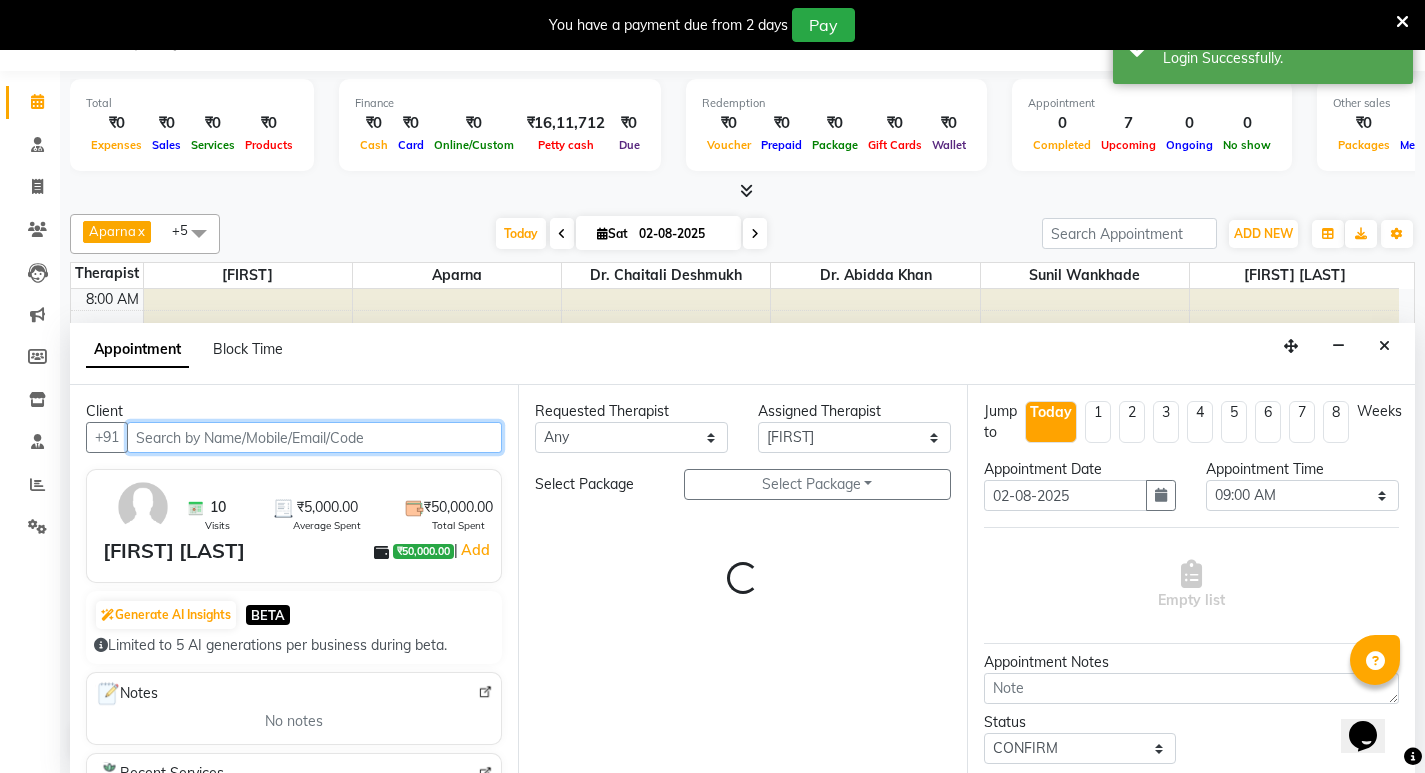 select on "3401" 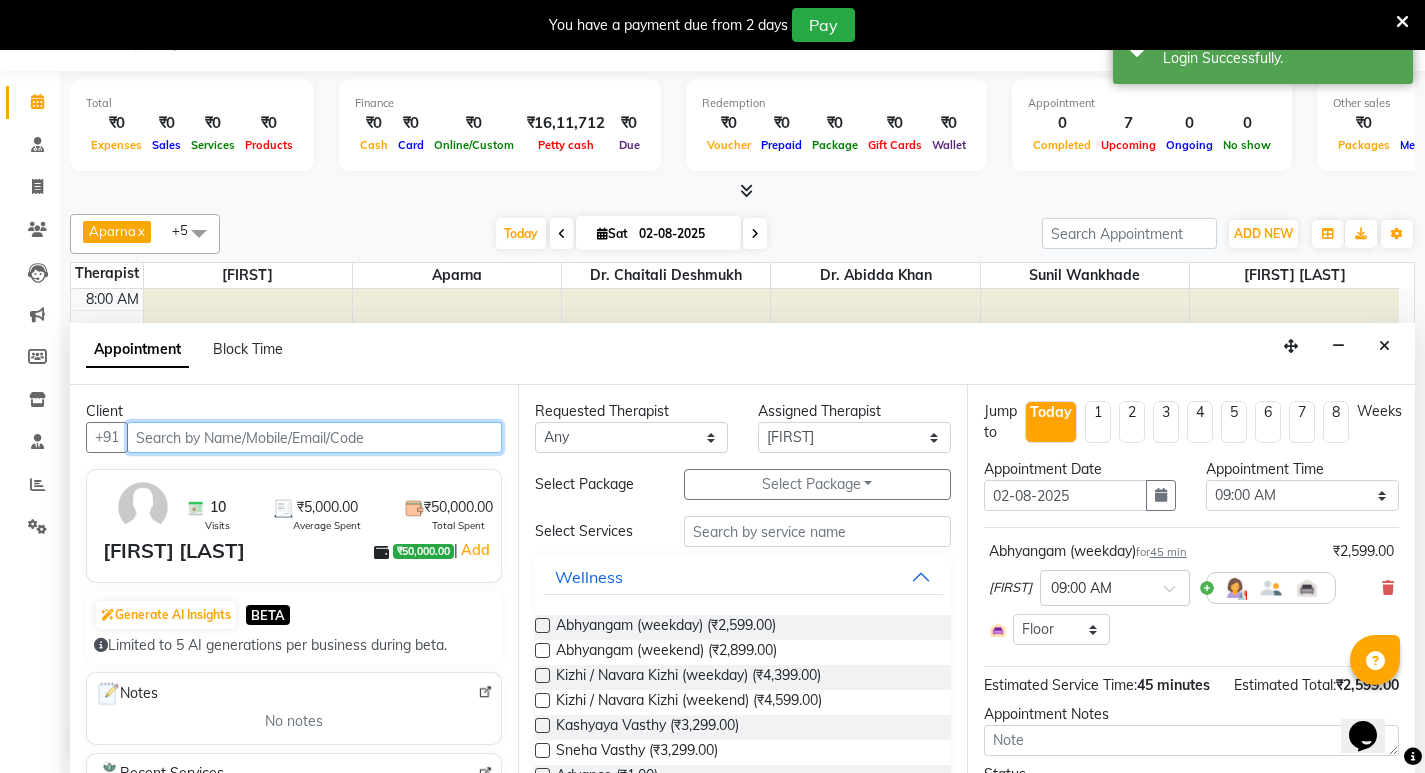scroll, scrollTop: 265, scrollLeft: 0, axis: vertical 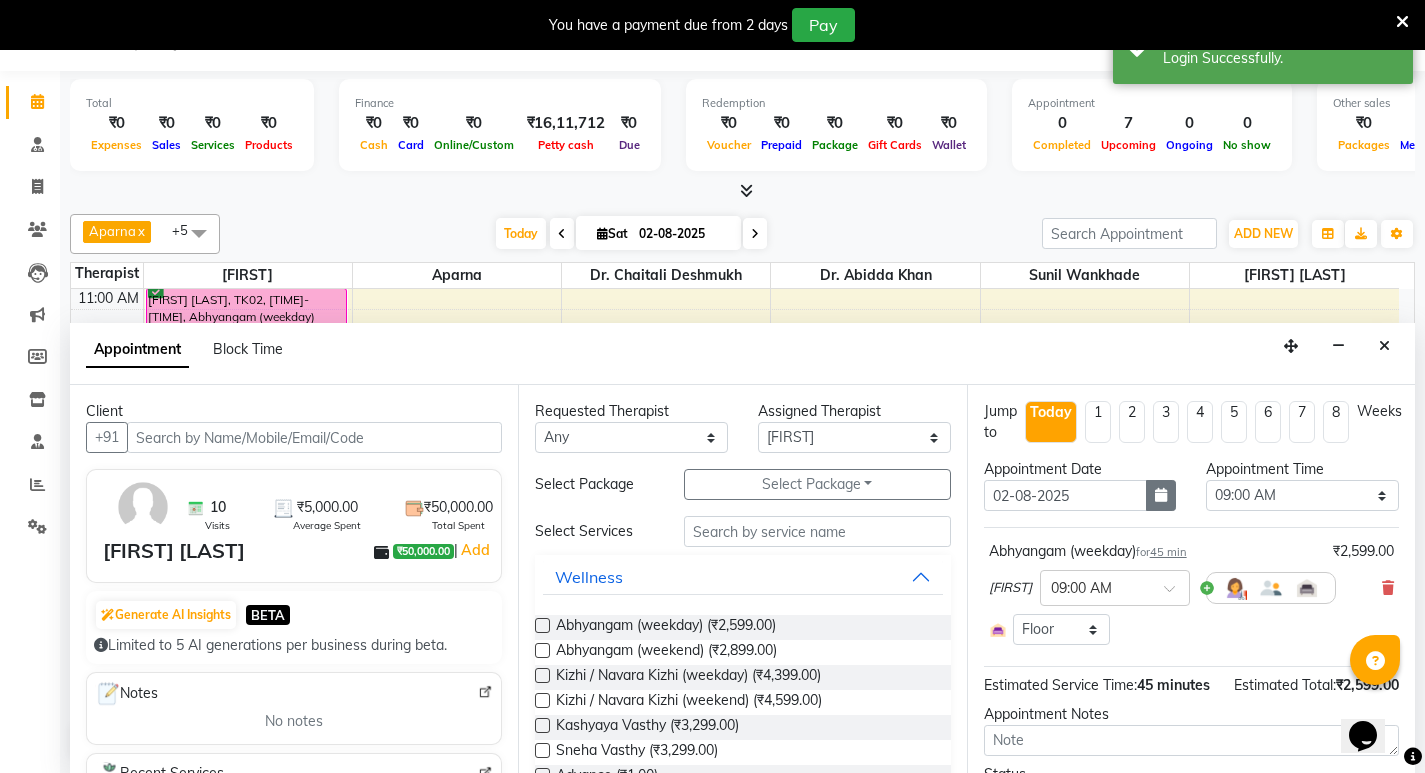 click at bounding box center (1161, 495) 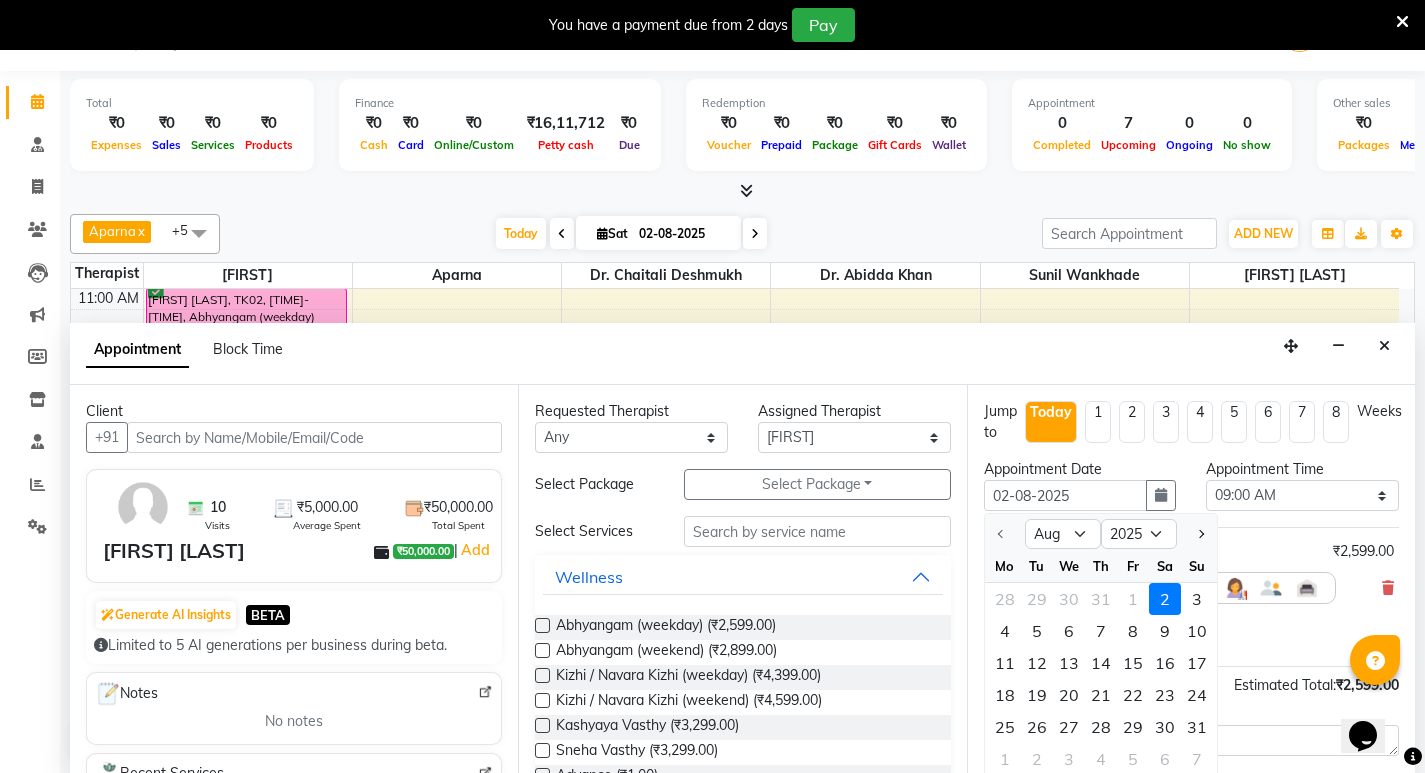 click on "3" at bounding box center [1197, 599] 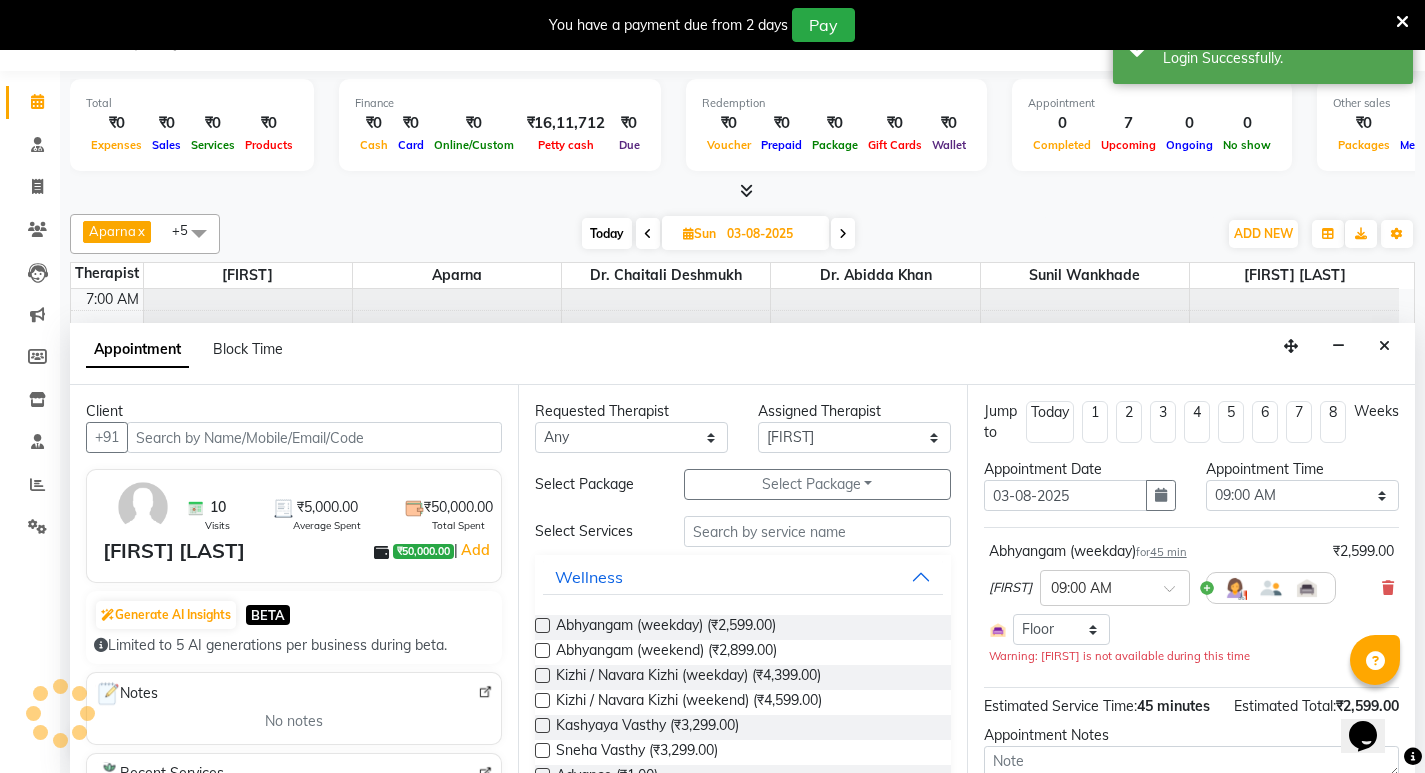 scroll, scrollTop: 353, scrollLeft: 0, axis: vertical 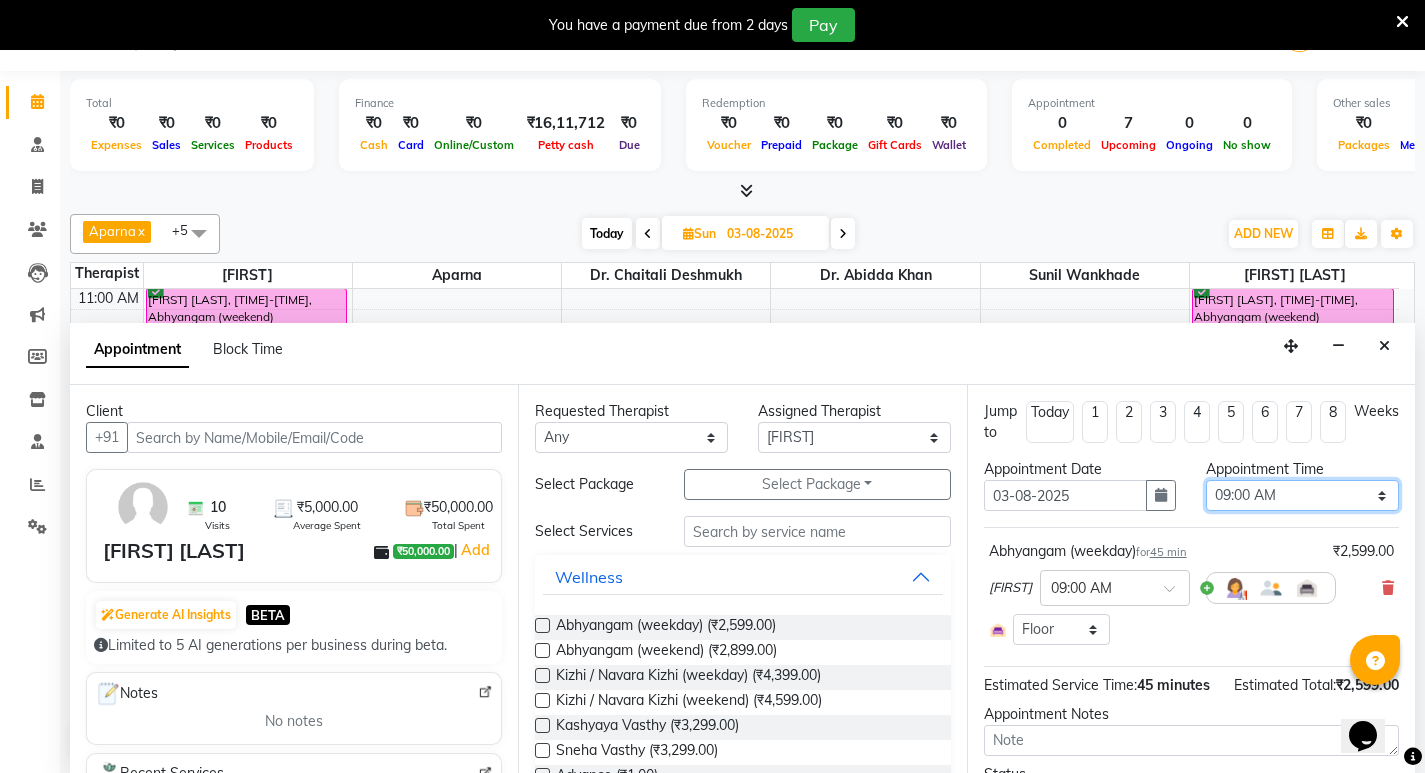click on "Select 08:00 AM 08:15 AM 08:30 AM 08:45 AM 09:00 AM 09:15 AM 09:30 AM 09:45 AM 10:00 AM 10:15 AM 10:30 AM 10:45 AM 11:00 AM 11:15 AM 11:30 AM 11:45 AM 12:00 PM 12:15 PM 12:30 PM 12:45 PM 01:00 PM 01:15 PM 01:30 PM 01:45 PM 02:00 PM 02:15 PM 02:30 PM 02:45 PM 03:00 PM 03:15 PM 03:30 PM 03:45 PM 04:00 PM 04:15 PM 04:30 PM 04:45 PM 05:00 PM 05:15 PM 05:30 PM 05:45 PM 06:00 PM 06:15 PM 06:30 PM 06:45 PM 07:00 PM" at bounding box center [1302, 495] 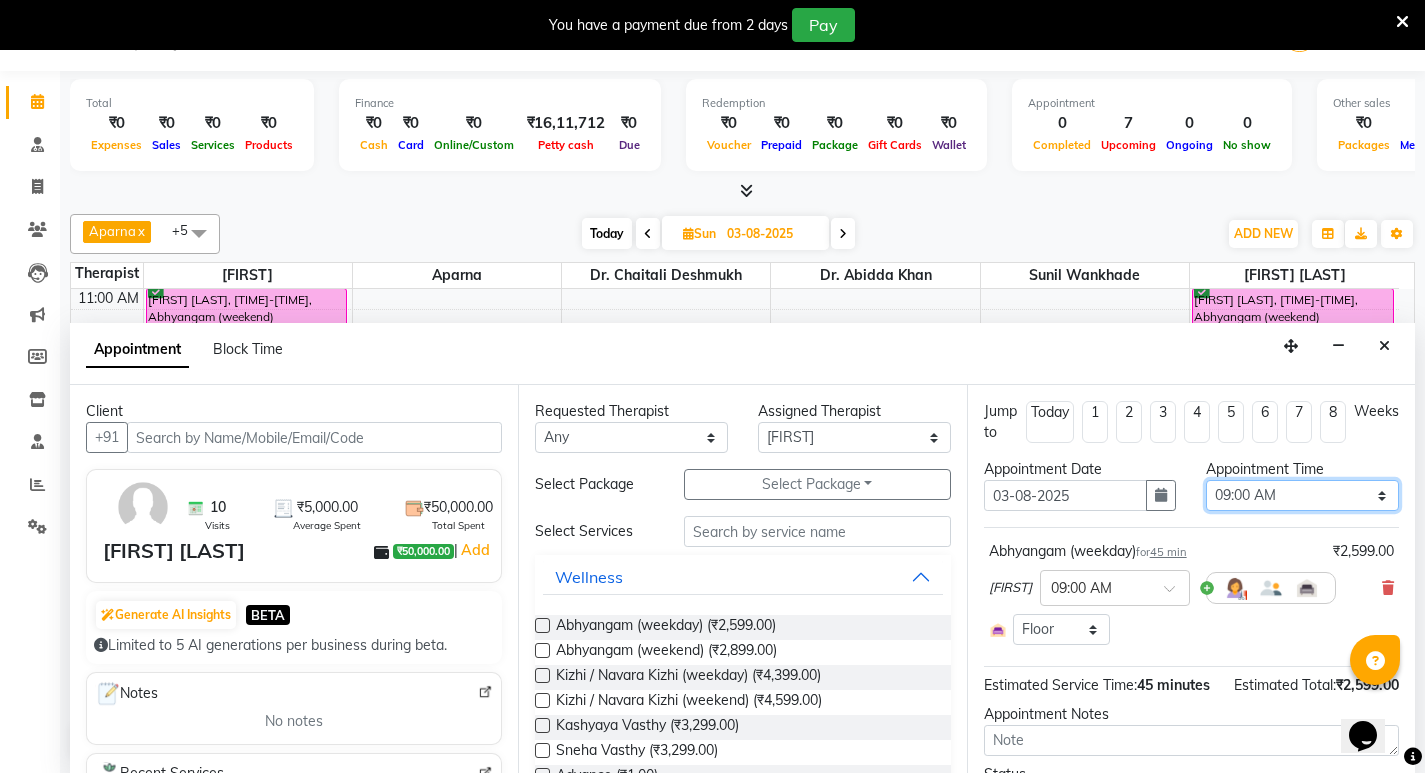 select on "600" 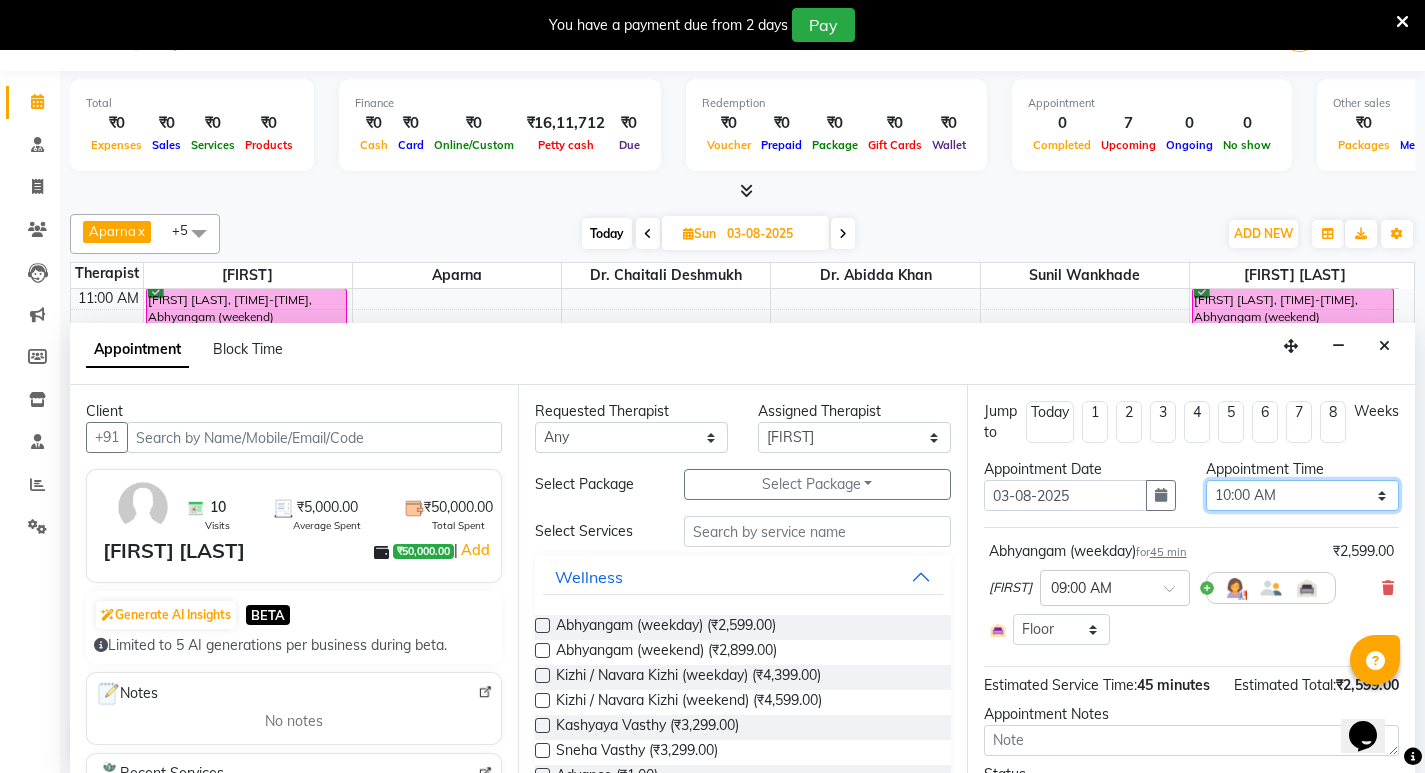 click on "Select 08:00 AM 08:15 AM 08:30 AM 08:45 AM 09:00 AM 09:15 AM 09:30 AM 09:45 AM 10:00 AM 10:15 AM 10:30 AM 10:45 AM 11:00 AM 11:15 AM 11:30 AM 11:45 AM 12:00 PM 12:15 PM 12:30 PM 12:45 PM 01:00 PM 01:15 PM 01:30 PM 01:45 PM 02:00 PM 02:15 PM 02:30 PM 02:45 PM 03:00 PM 03:15 PM 03:30 PM 03:45 PM 04:00 PM 04:15 PM 04:30 PM 04:45 PM 05:00 PM 05:15 PM 05:30 PM 05:45 PM 06:00 PM 06:15 PM 06:30 PM 06:45 PM 07:00 PM" at bounding box center (1302, 495) 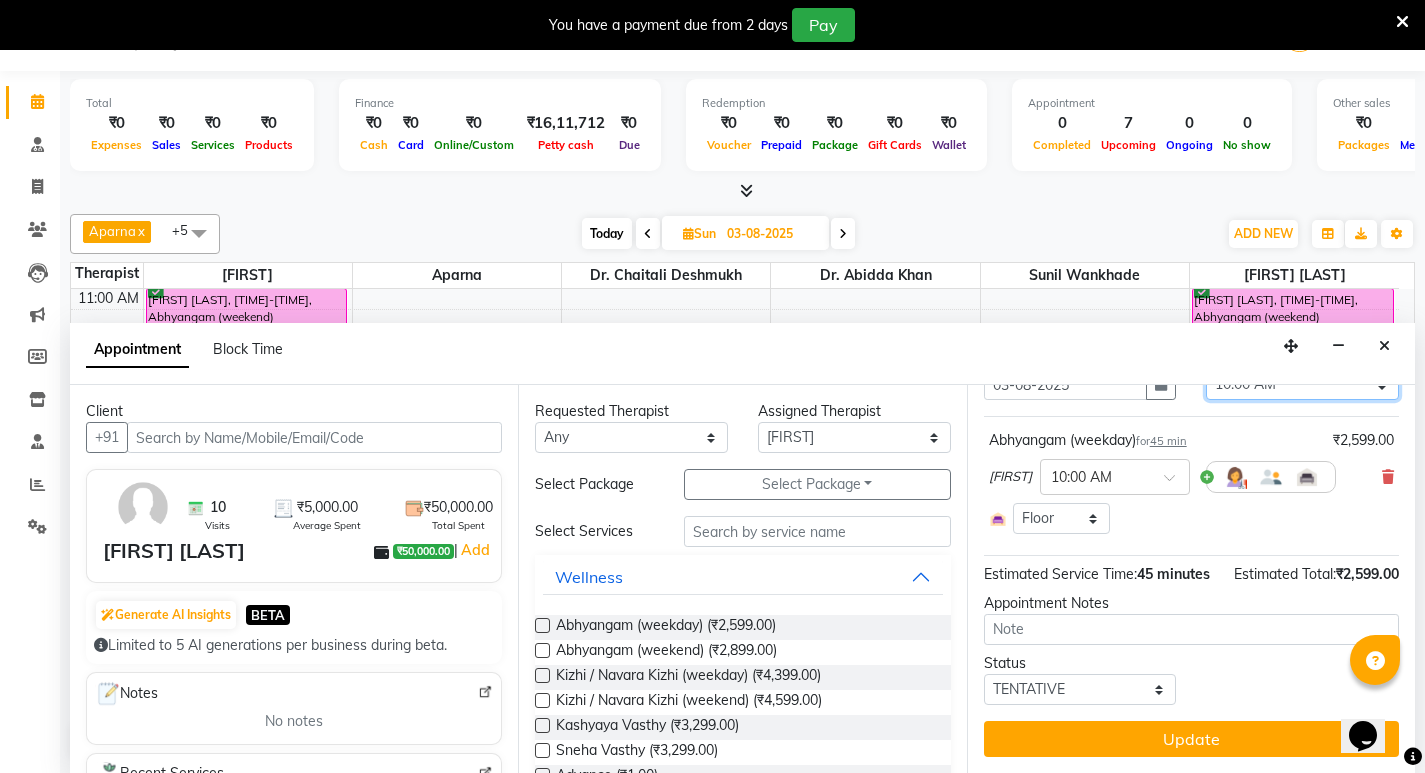 scroll, scrollTop: 132, scrollLeft: 0, axis: vertical 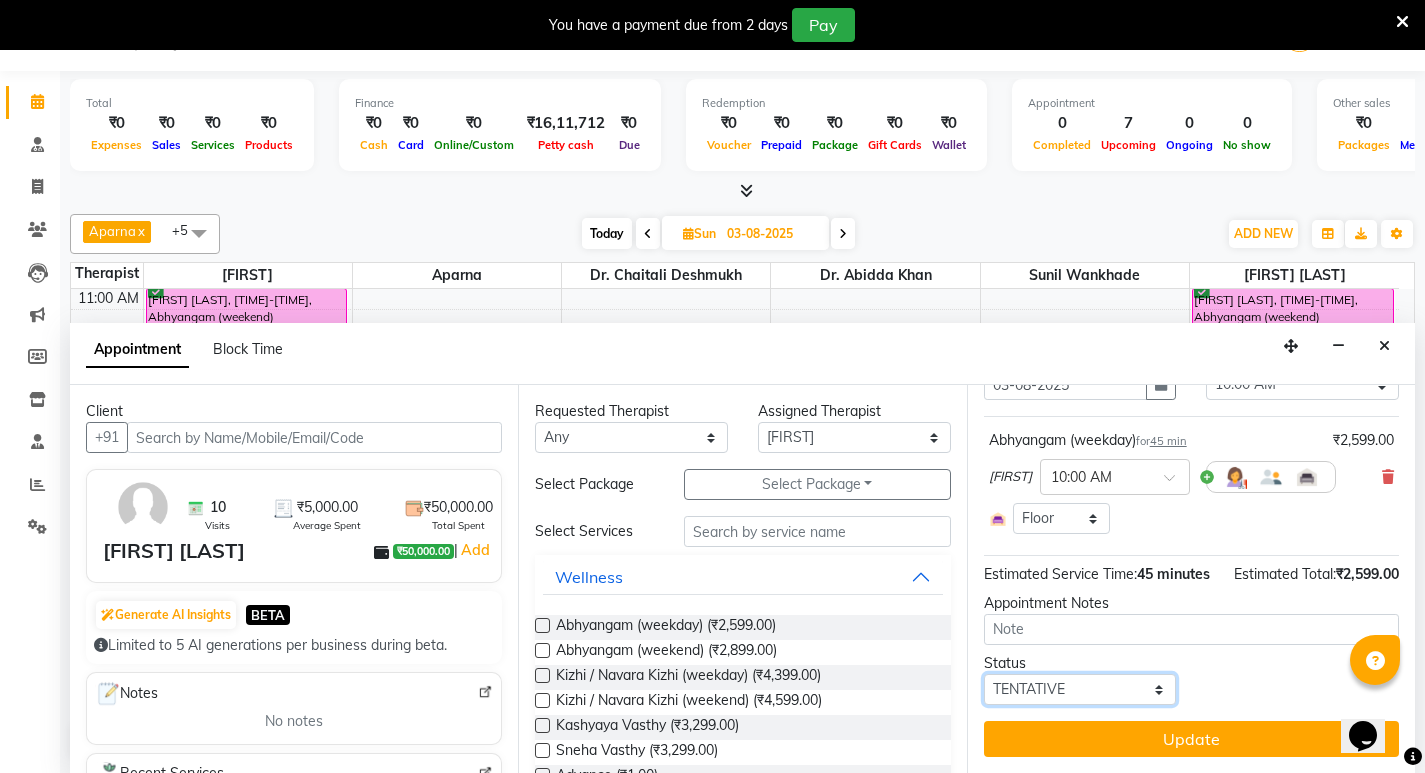 click on "Select TENTATIVE CONFIRM UPCOMING" at bounding box center (1080, 689) 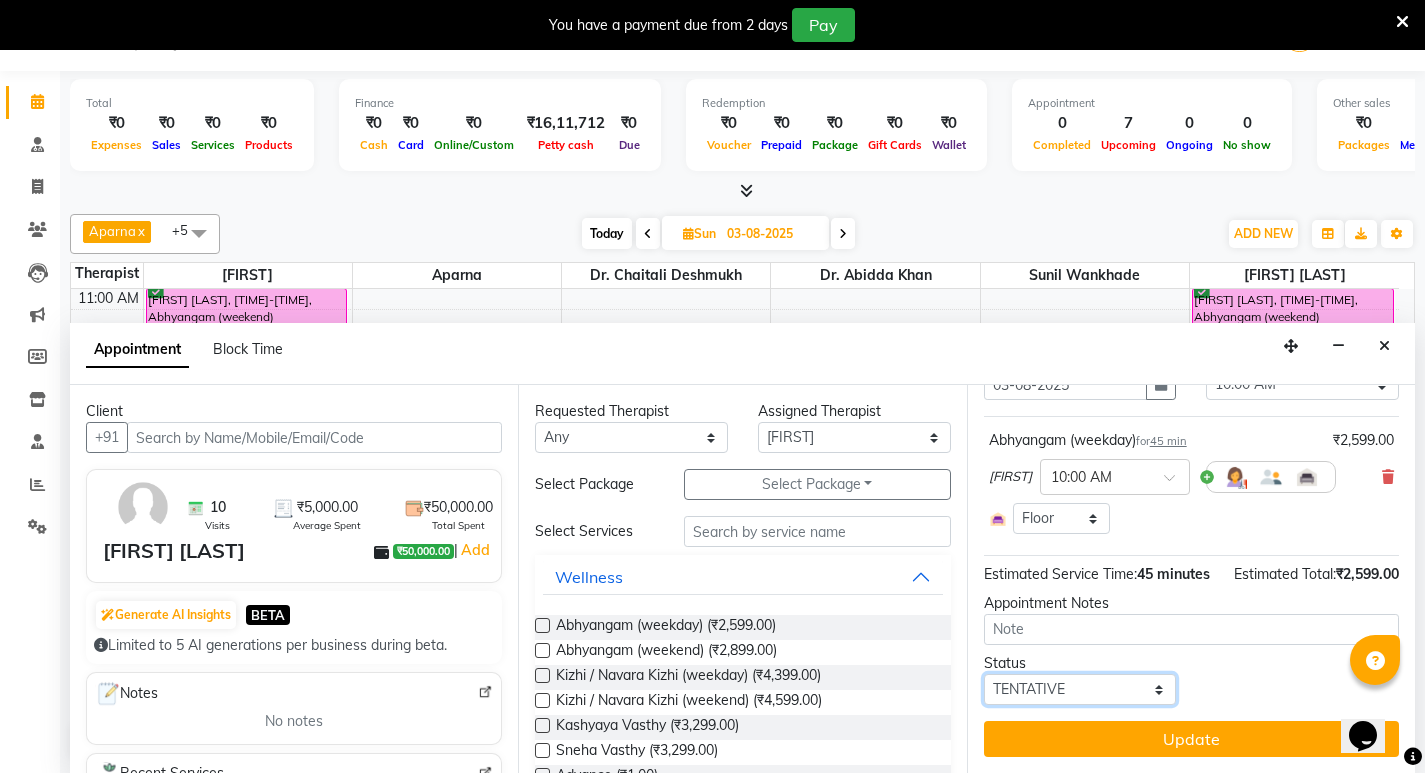 select on "confirm booking" 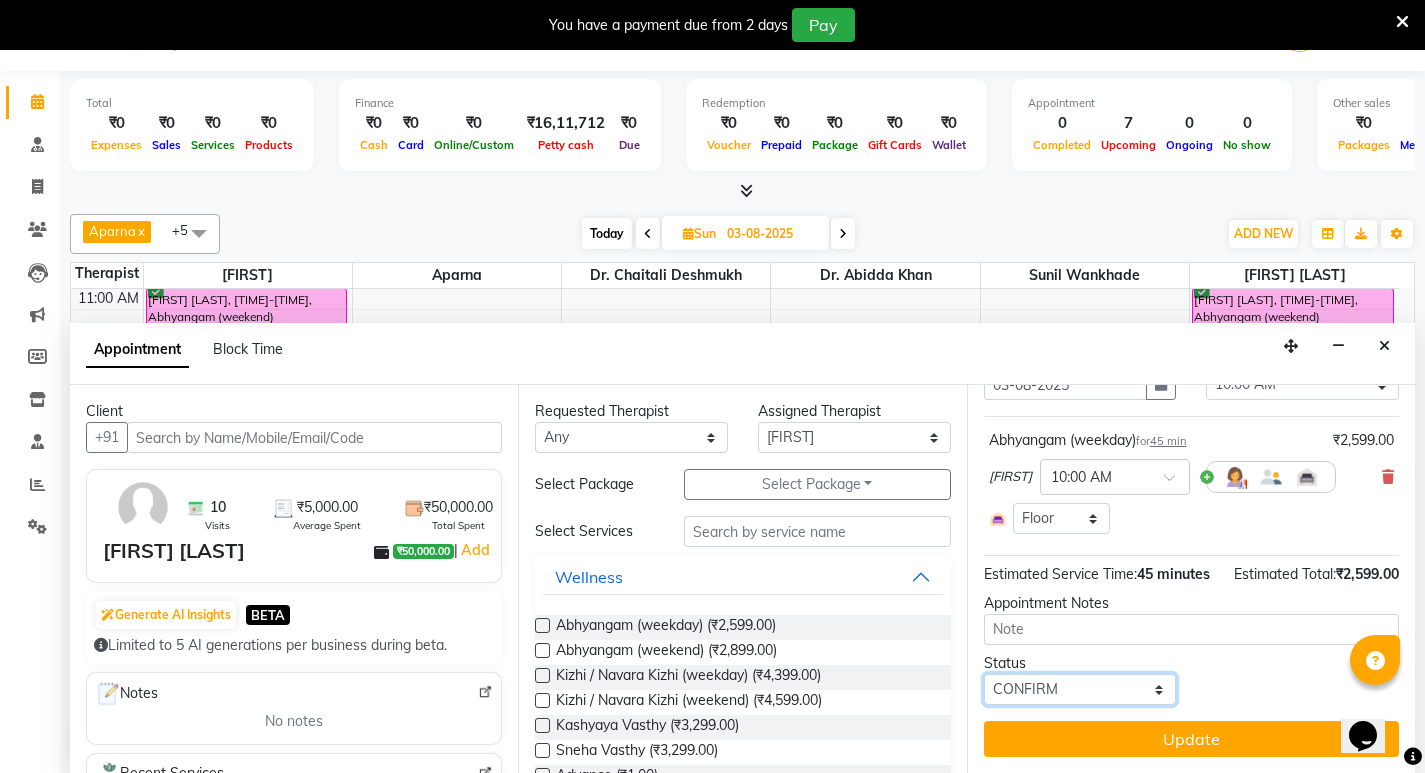 click on "Select TENTATIVE CONFIRM UPCOMING" at bounding box center (1080, 689) 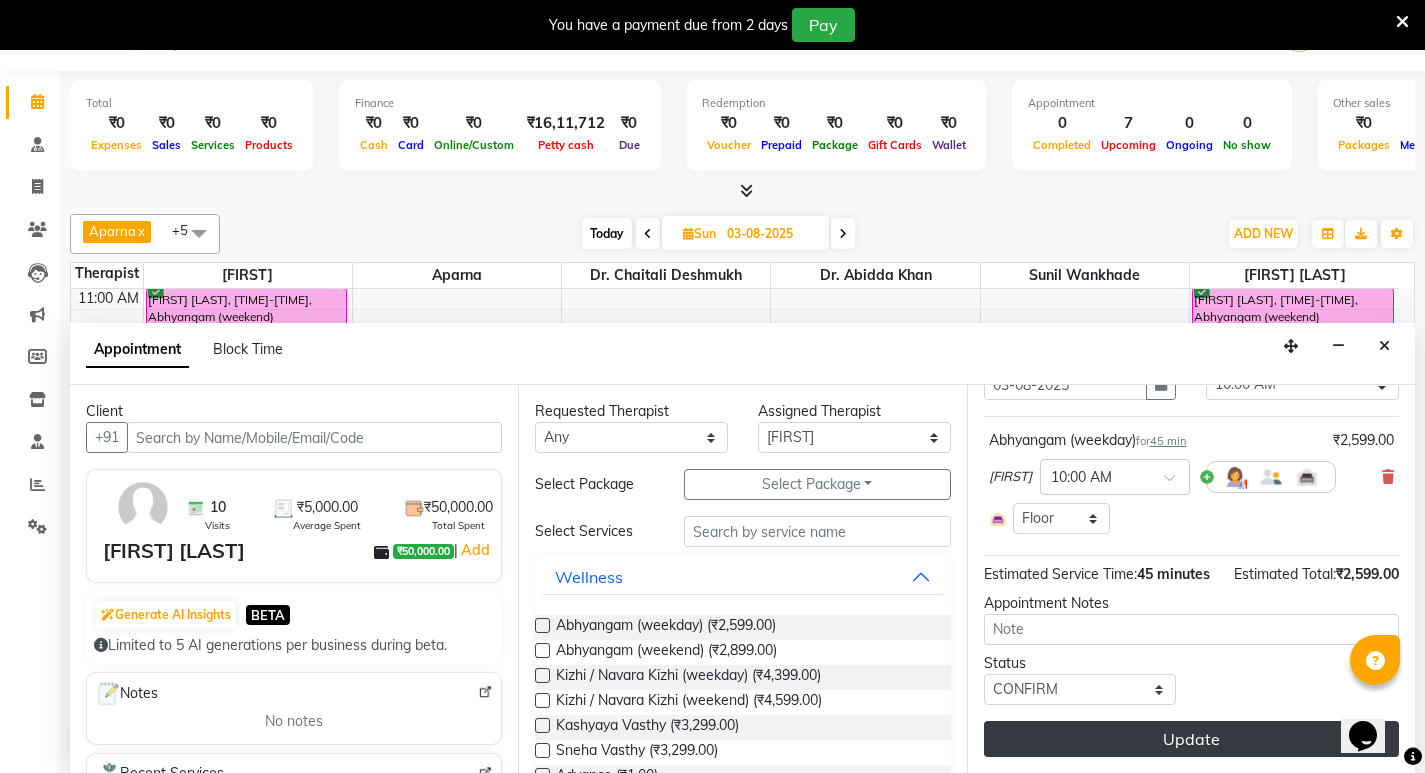 click on "Update" at bounding box center (1191, 739) 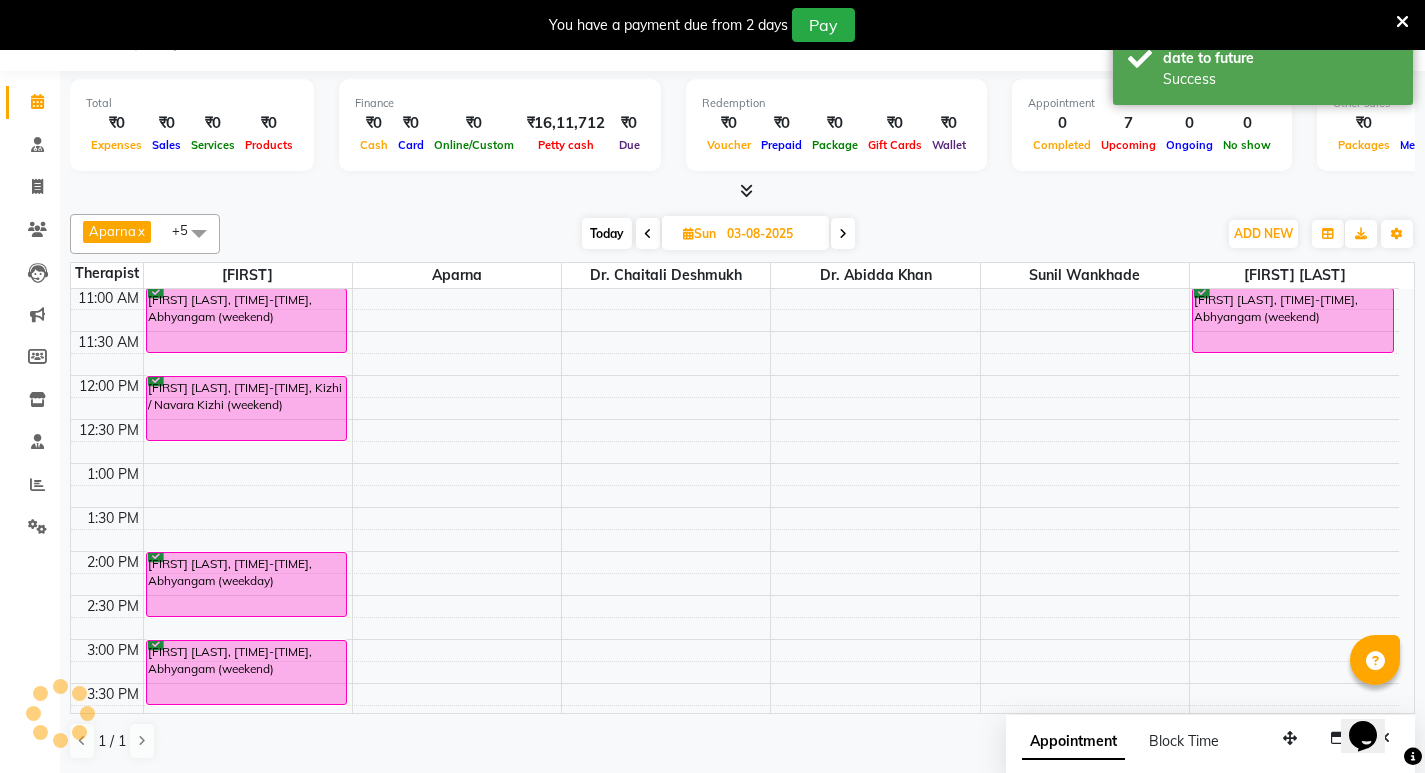 scroll, scrollTop: 0, scrollLeft: 0, axis: both 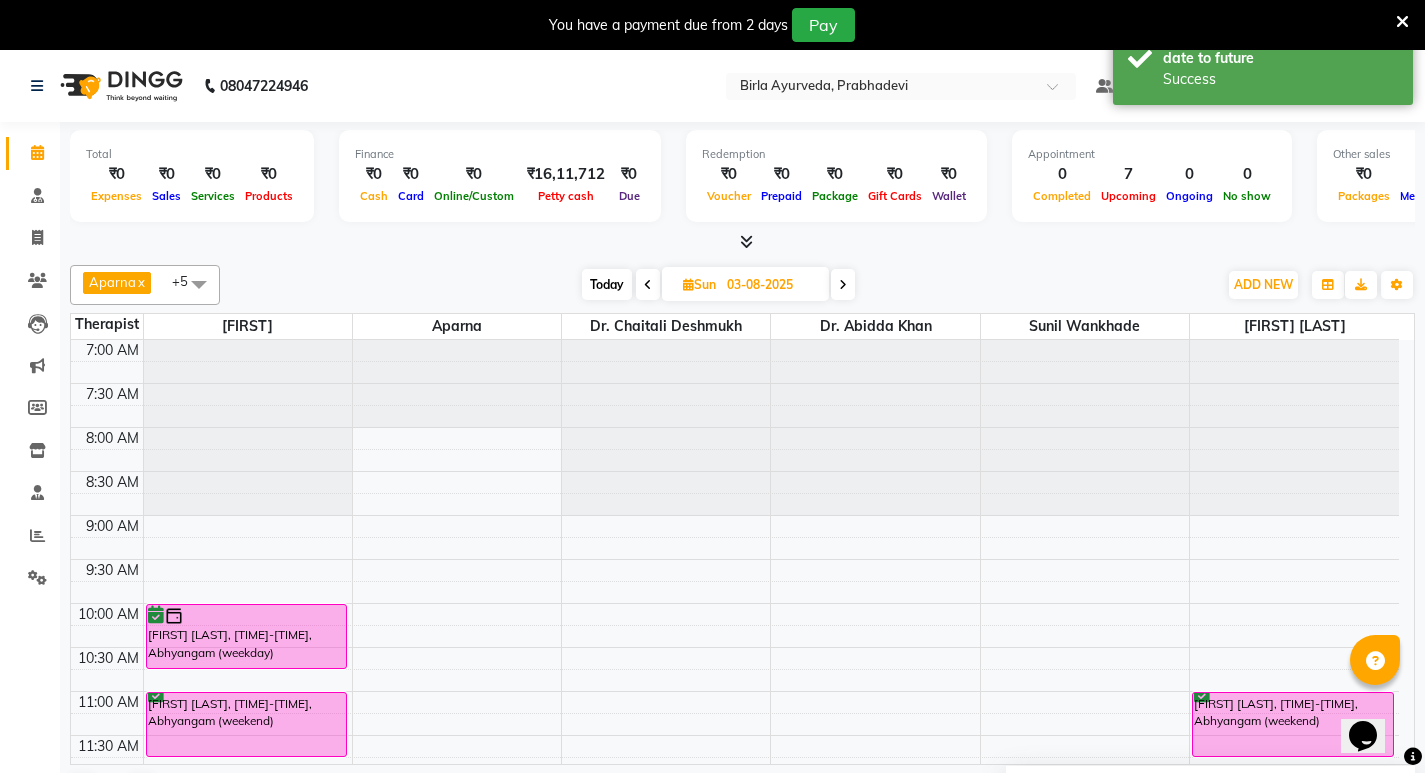 click at bounding box center (648, 285) 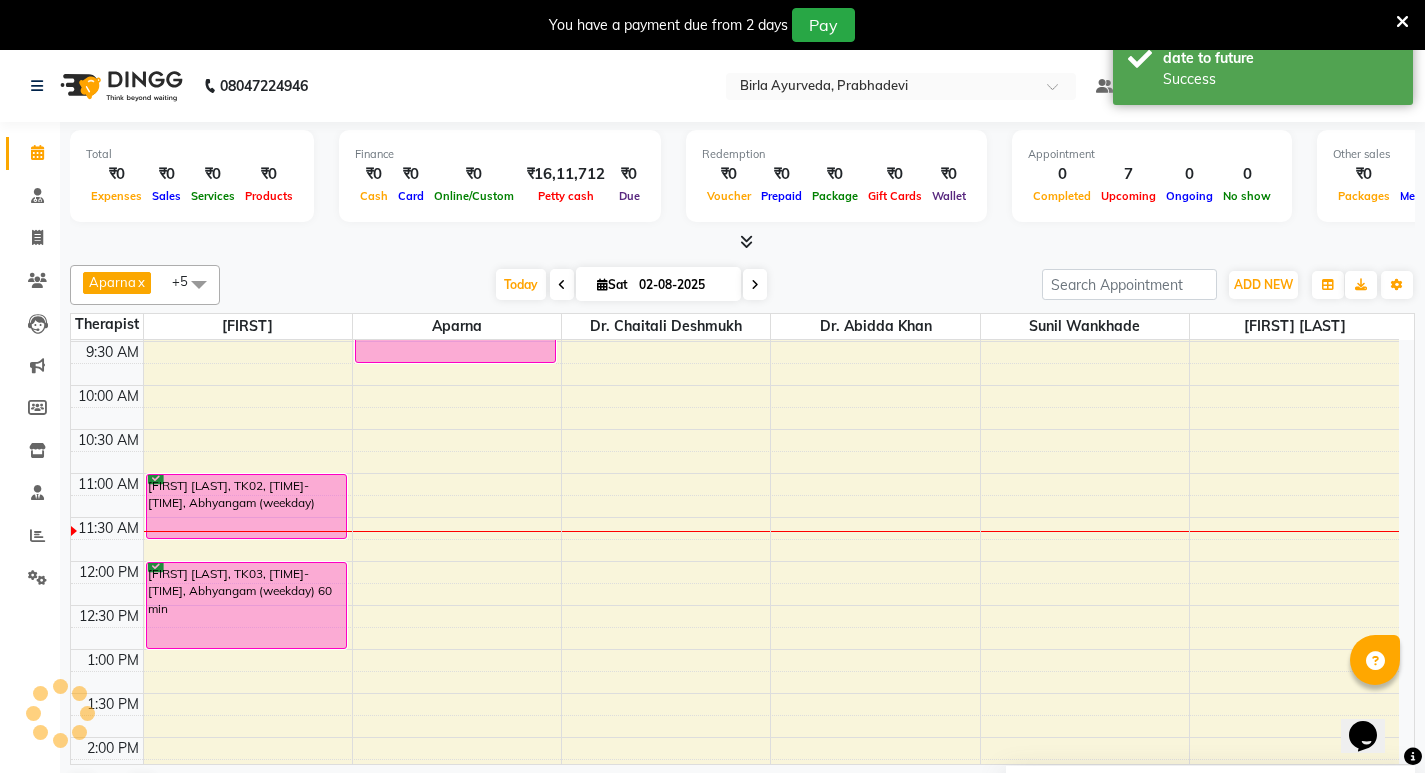scroll, scrollTop: 0, scrollLeft: 0, axis: both 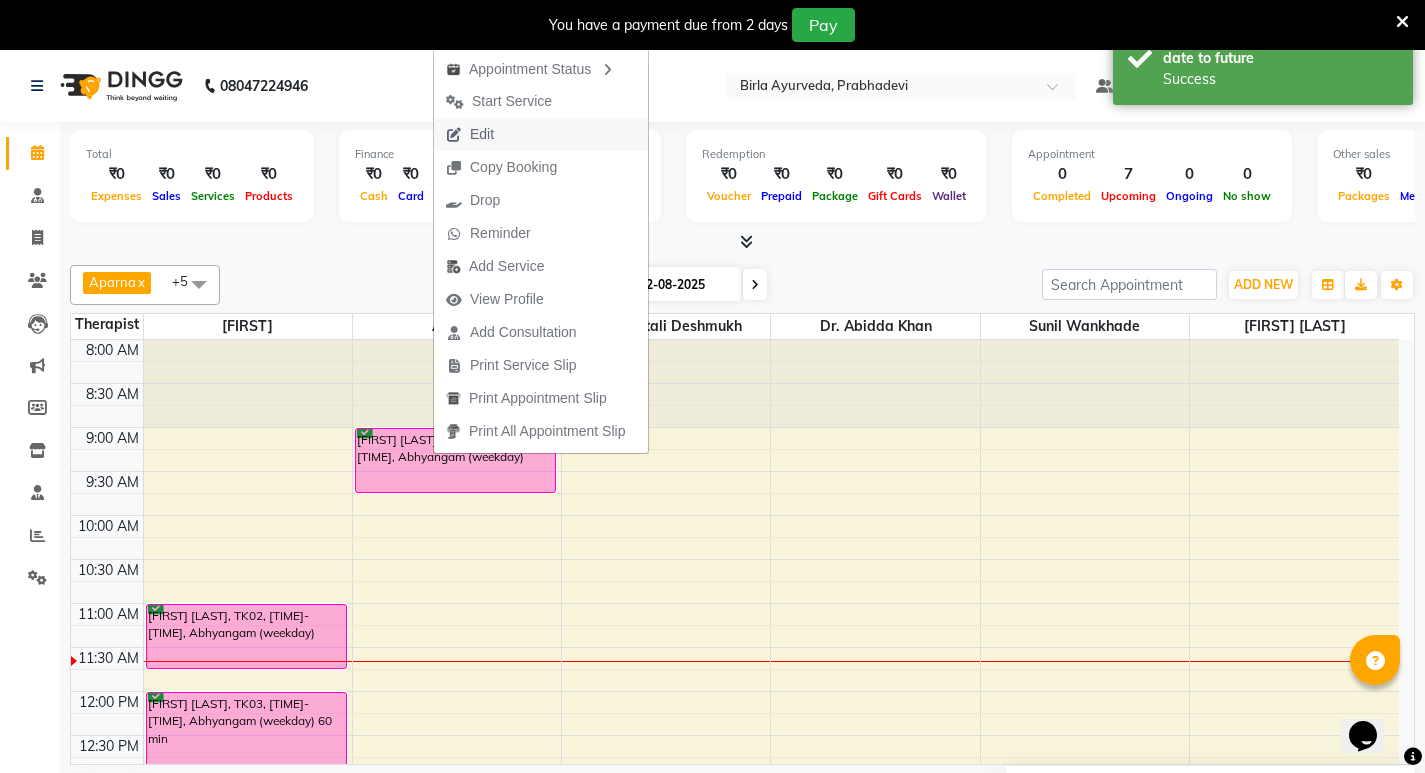 click on "Edit" at bounding box center (470, 134) 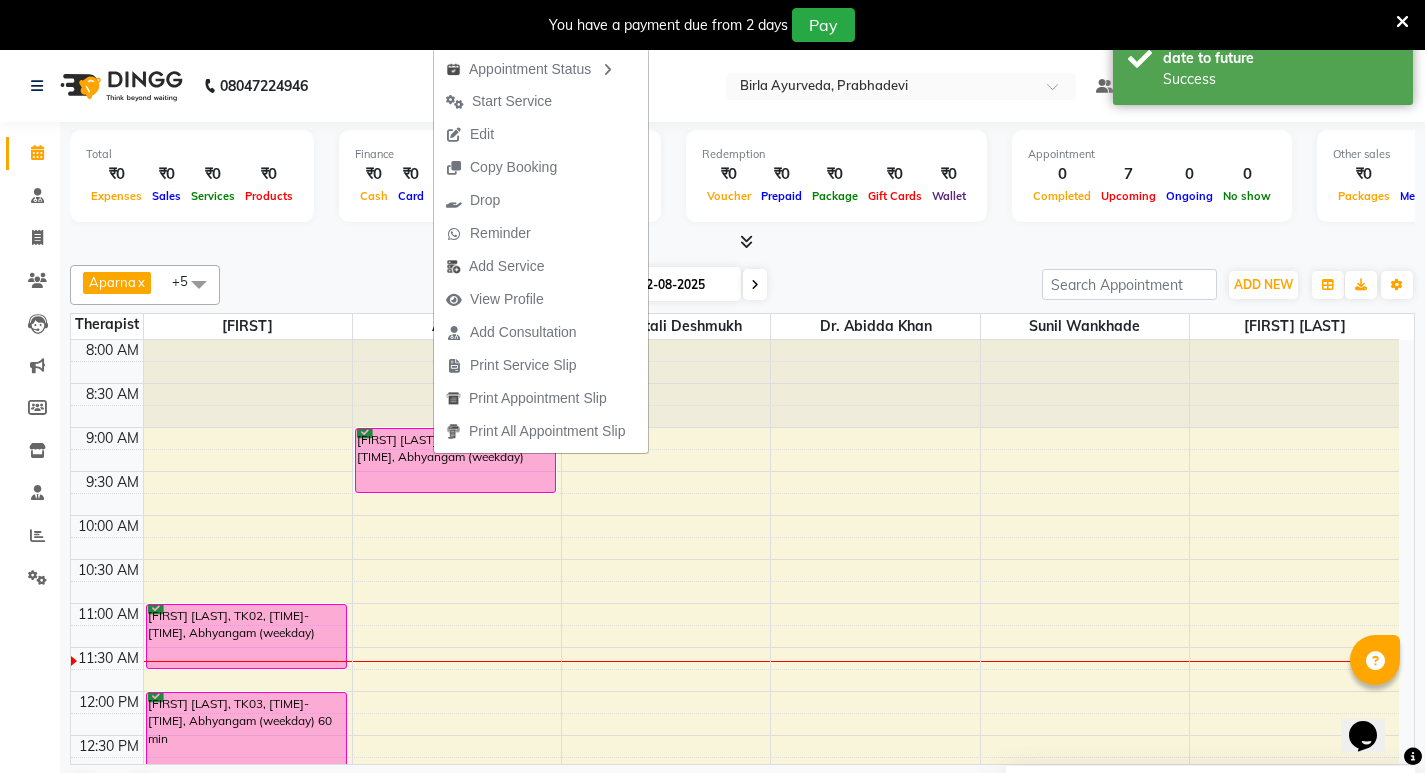 select on "tentative" 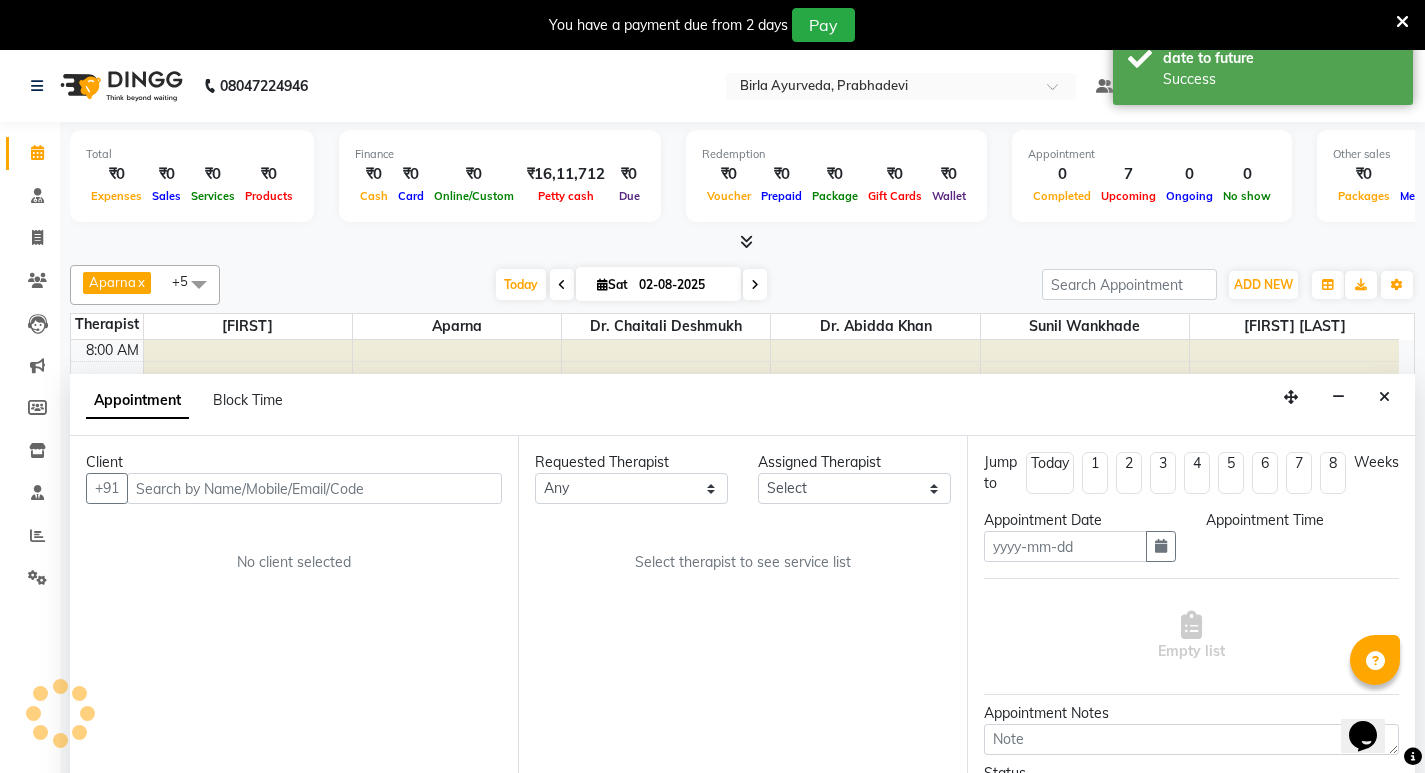 scroll, scrollTop: 51, scrollLeft: 0, axis: vertical 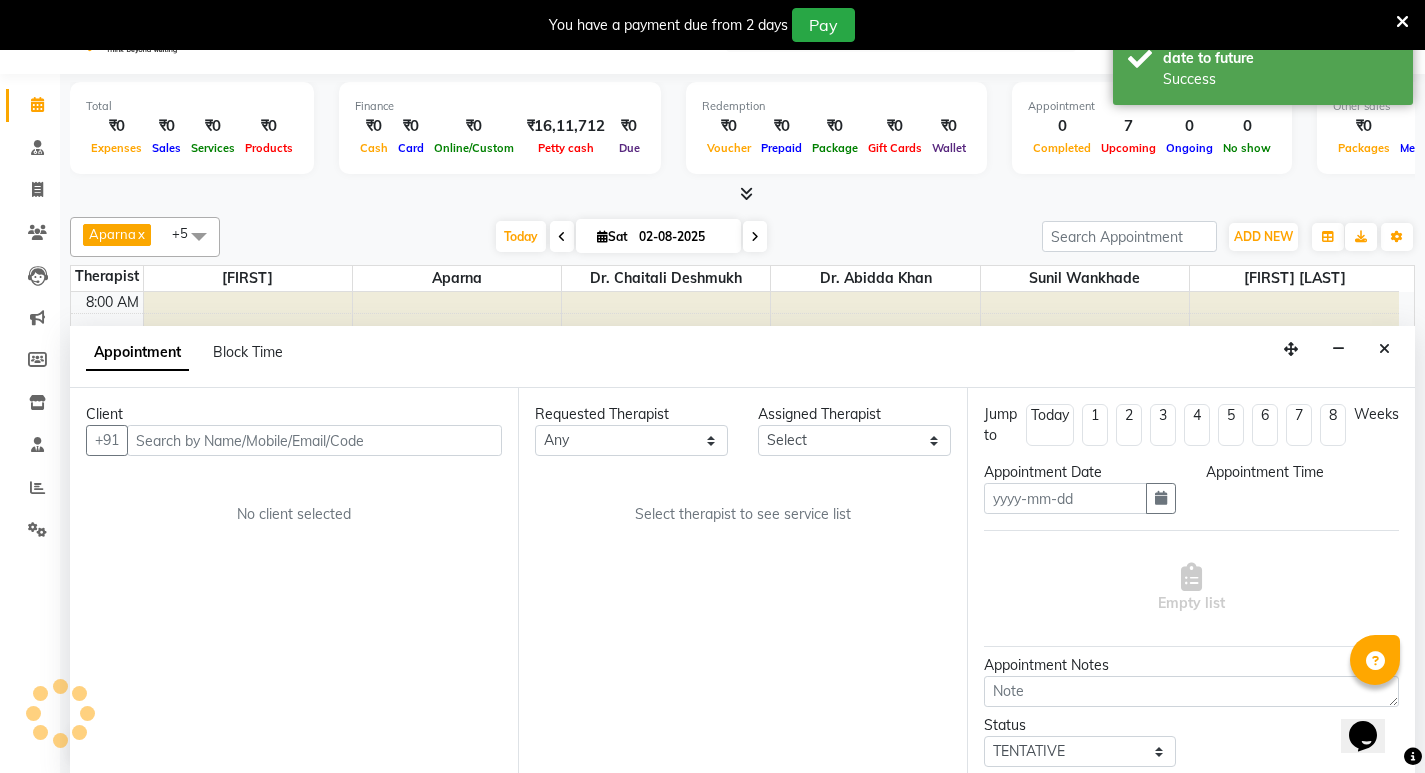 type on "02-08-2025" 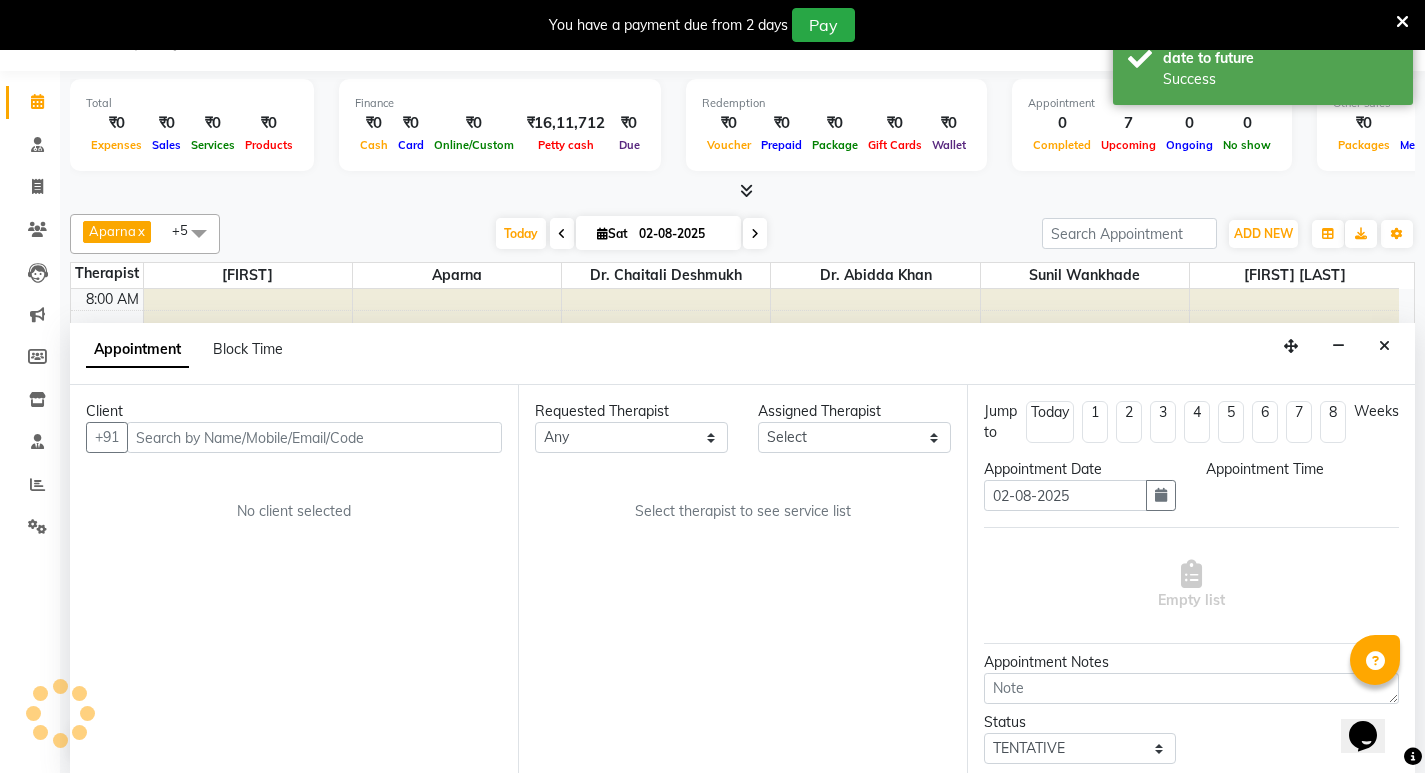 select on "53451" 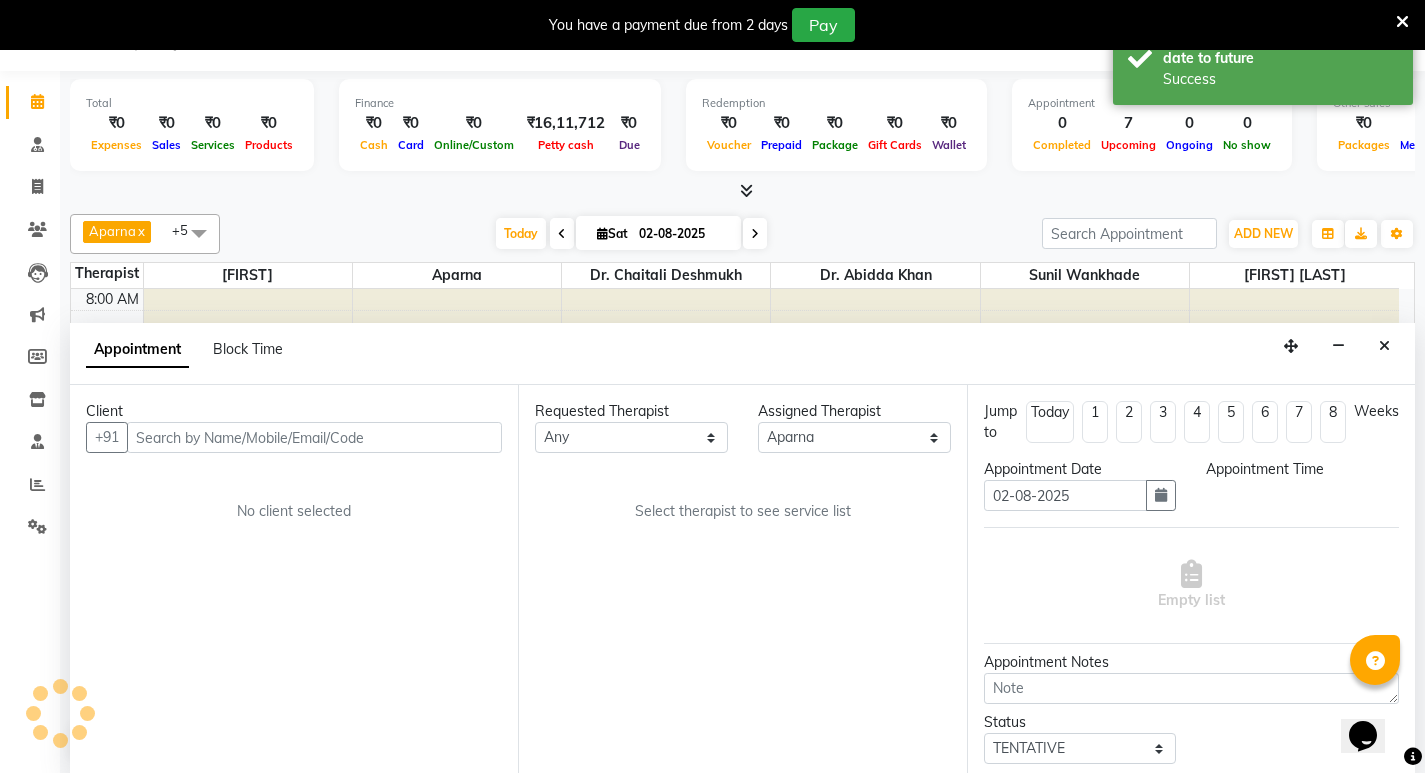 select on "confirm booking" 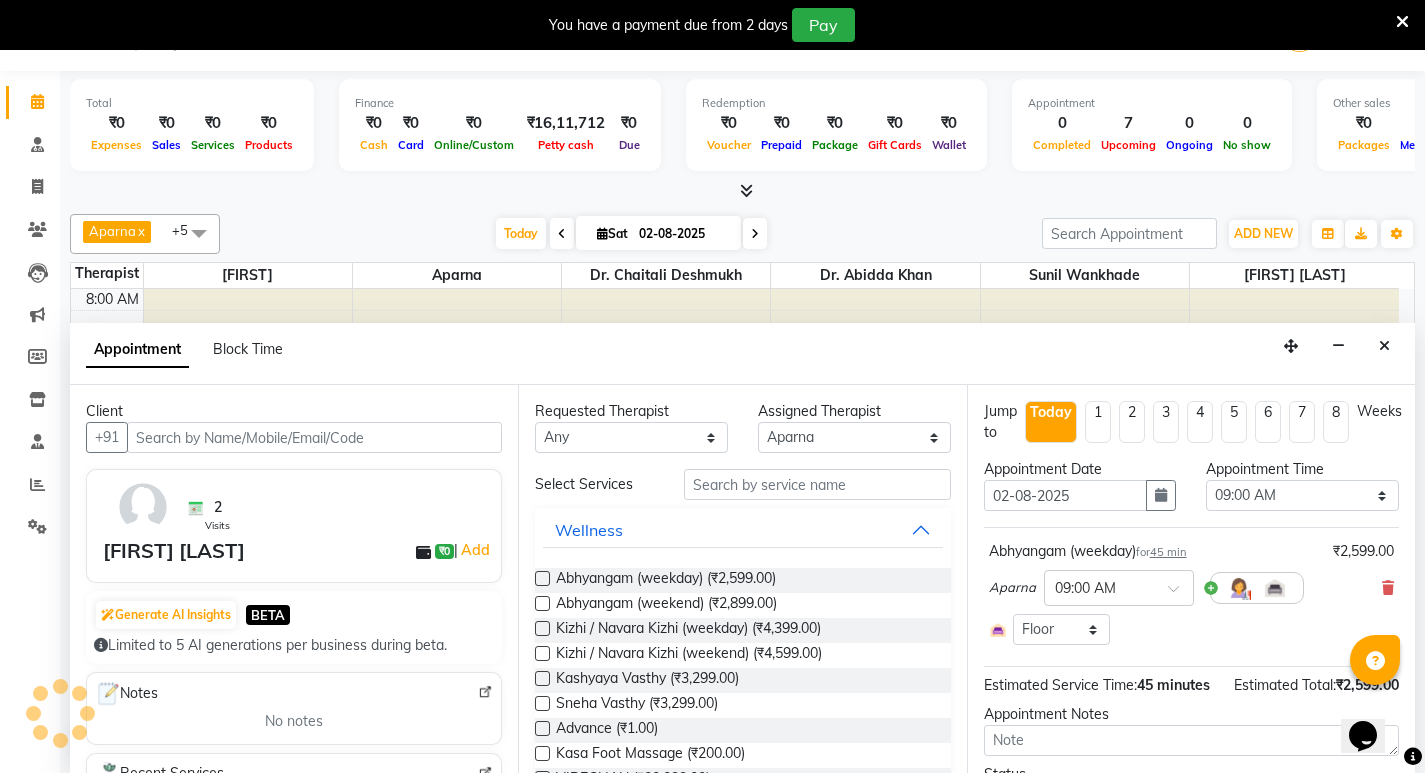 scroll, scrollTop: 265, scrollLeft: 0, axis: vertical 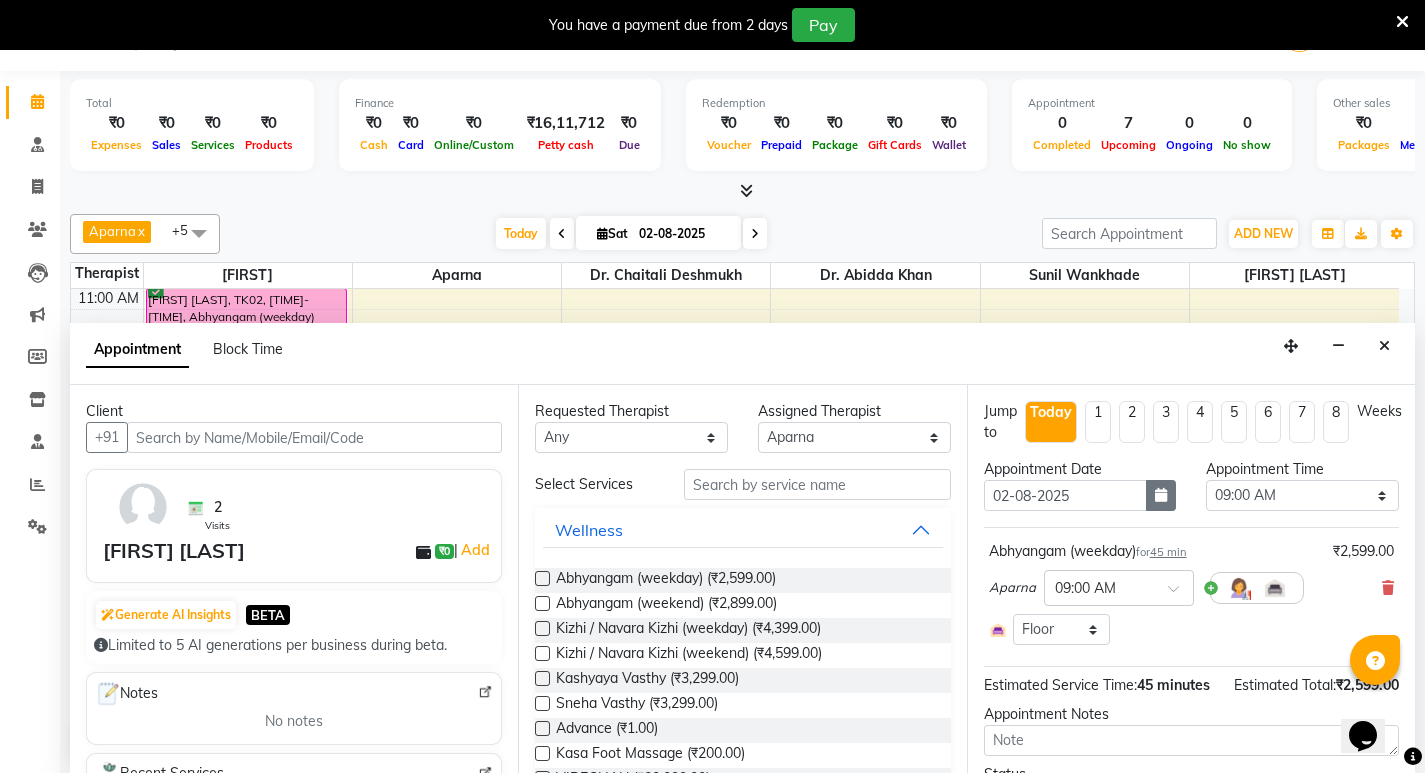 click at bounding box center [1161, 495] 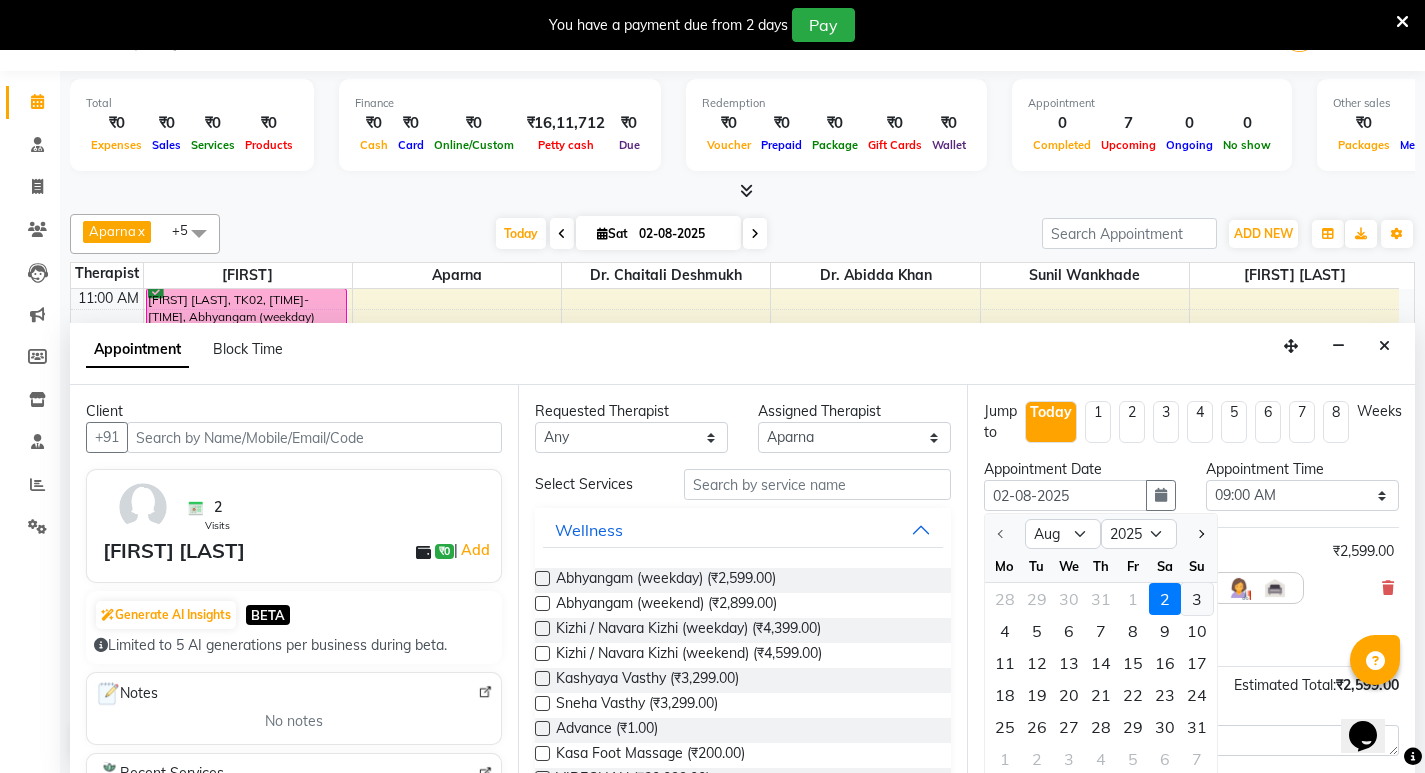 click on "3" at bounding box center [1197, 599] 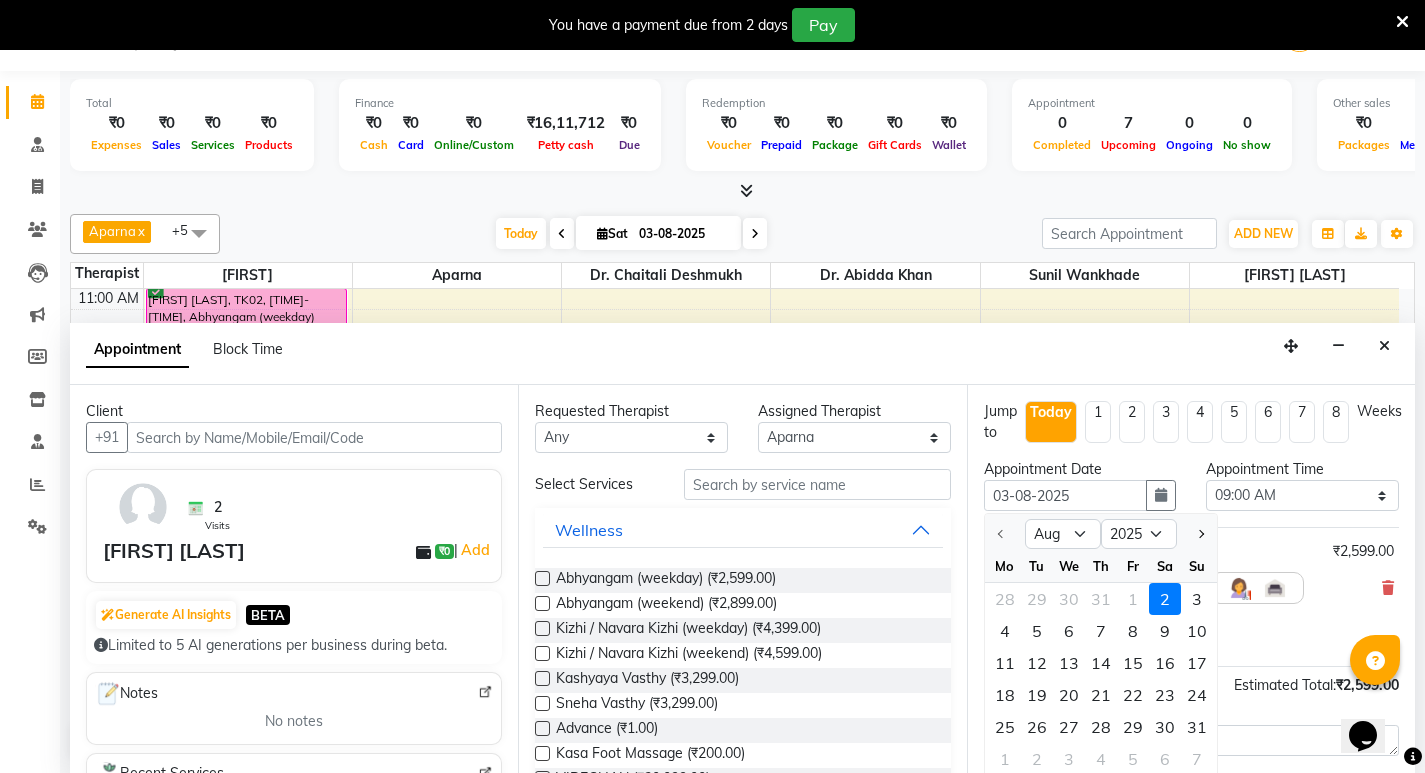 scroll, scrollTop: 353, scrollLeft: 0, axis: vertical 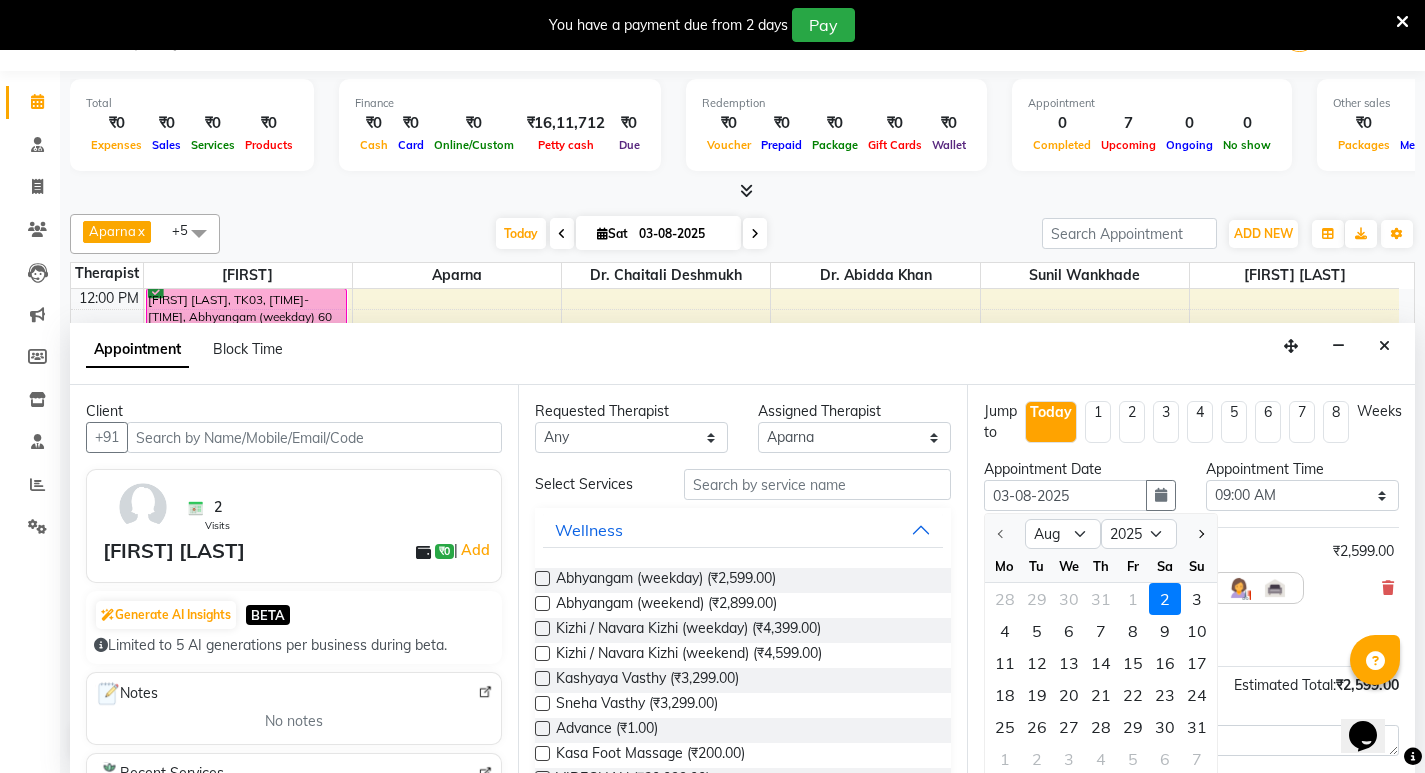 select on "540" 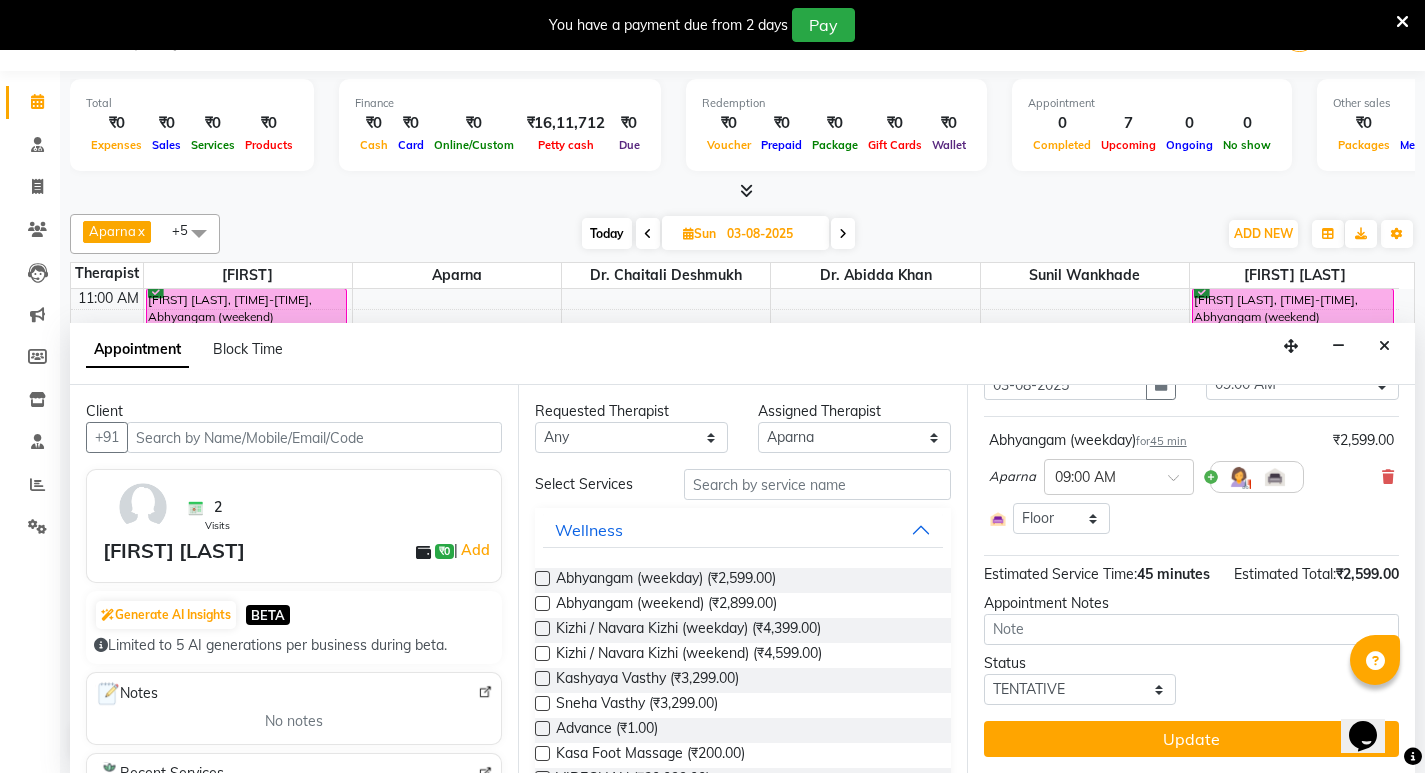 scroll, scrollTop: 132, scrollLeft: 0, axis: vertical 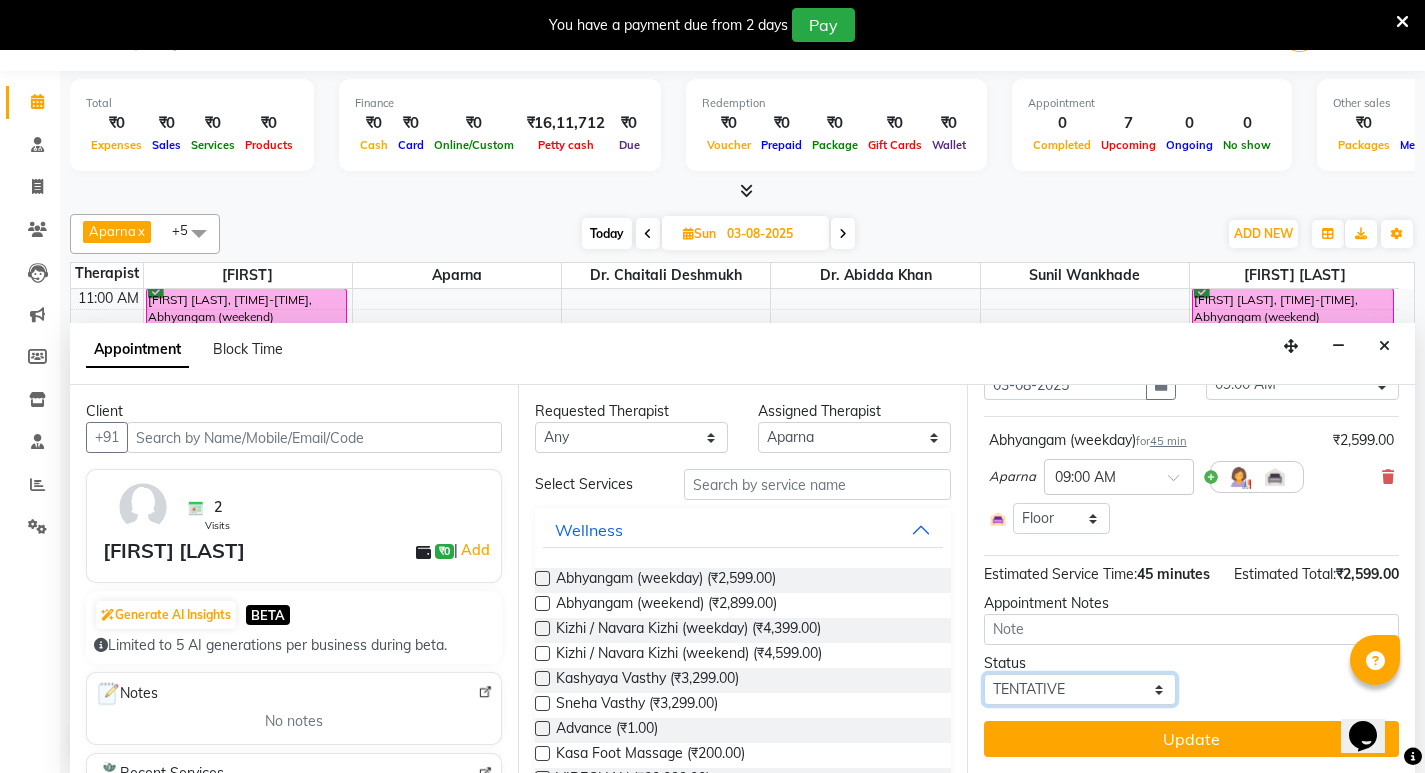 click on "Select TENTATIVE CONFIRM UPCOMING" at bounding box center (1080, 689) 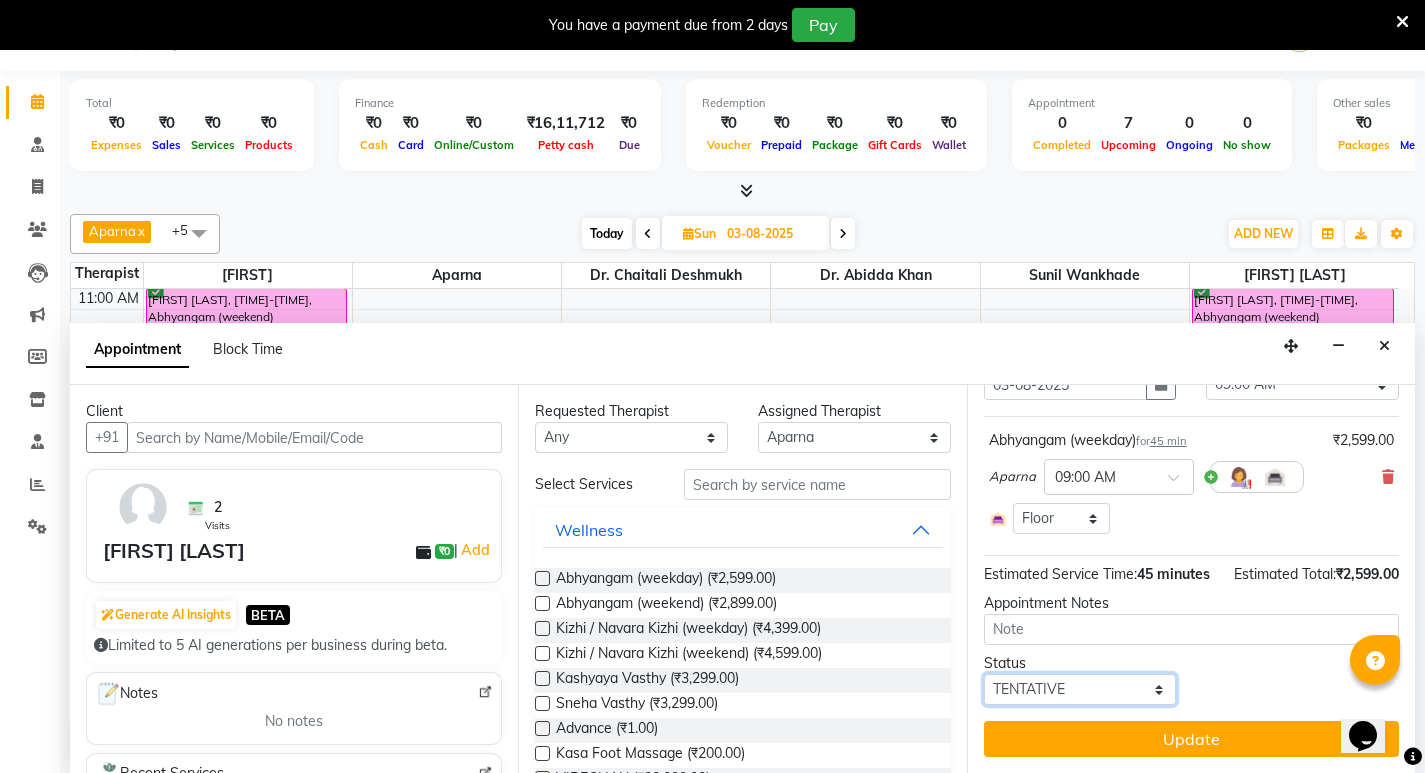 select on "confirm booking" 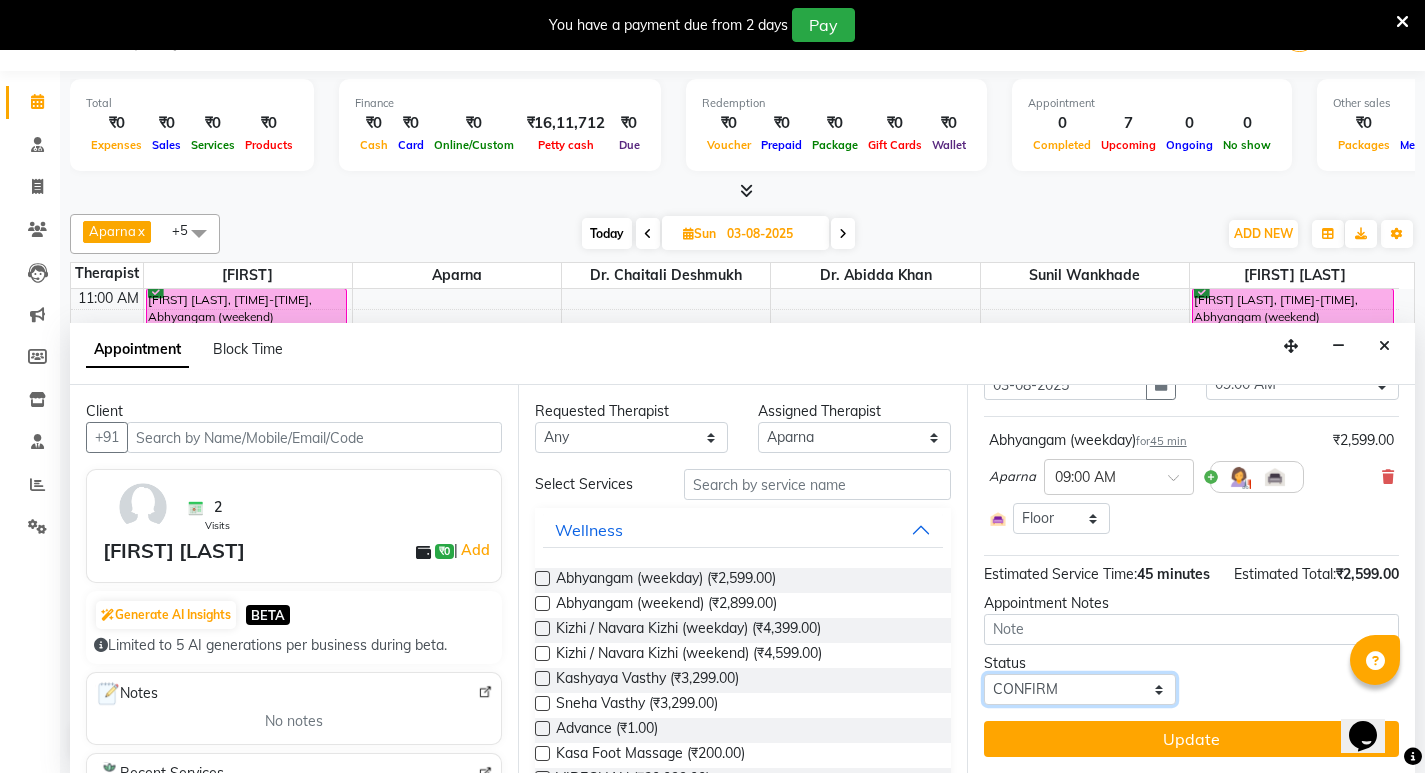 click on "Select TENTATIVE CONFIRM UPCOMING" at bounding box center [1080, 689] 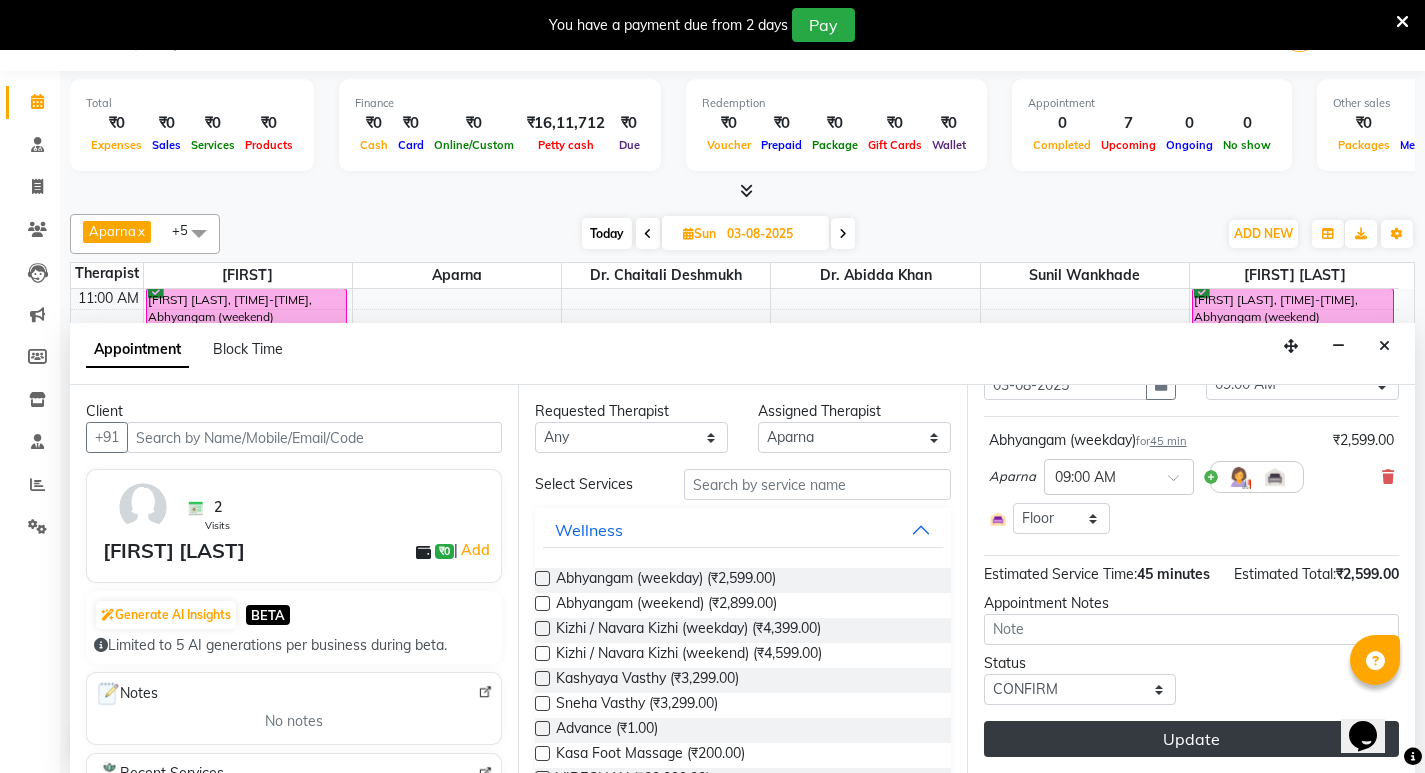 click on "Update" at bounding box center [1191, 739] 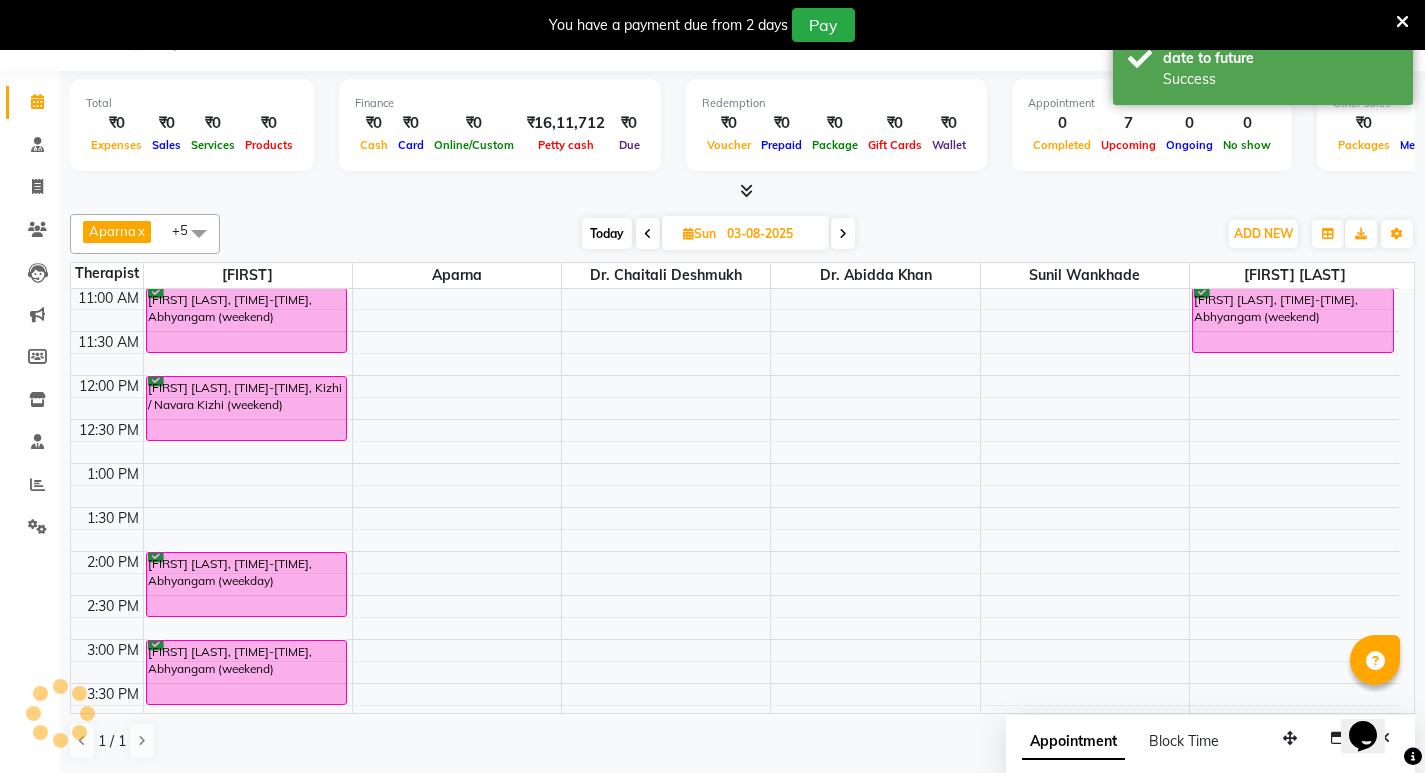 scroll, scrollTop: 0, scrollLeft: 0, axis: both 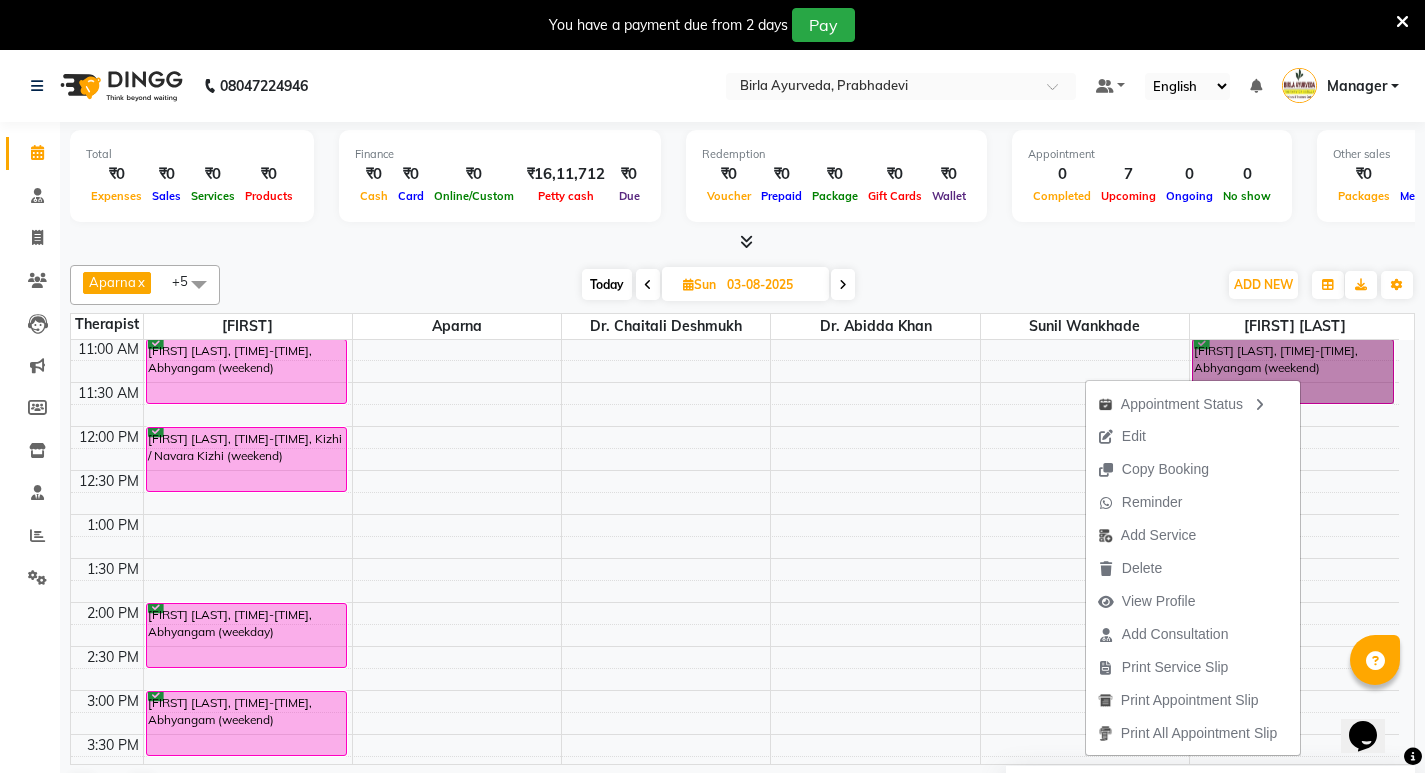 click on "7:00 AM 7:30 AM 8:00 AM 8:30 AM 9:00 AM 9:30 AM 10:00 AM 10:30 AM 11:00 AM 11:30 AM 12:00 PM 12:30 PM 1:00 PM 1:30 PM 2:00 PM 2:30 PM 3:00 PM 3:30 PM 4:00 PM 4:30 PM 5:00 PM 5:30 PM 6:00 PM 6:30 PM 7:00 PM 7:30 PM     Puneet Pancholy, 10:00 AM-10:45 AM, Abhyangam  (weekday)     Satish Chandra, 11:00 AM-11:45 AM, Abhyangam (weekend)     Amit Nagpal, 12:00 PM-12:45 PM, Kizhi / Navara Kizhi (weekend)     Gururaj S. kargaonkar, 02:00 PM-02:45 PM, Abhyangam  (weekday)     Yogendra Khanna, 03:00 PM-03:45 PM, Abhyangam (weekend)     Mirza Khozen, 04:00 PM-04:45 PM, Abhyangam  (weekday)     Navin Agarwal, 05:00 PM-05:45 PM, Abhyangam  (weekday)     Sindhu Pancholly, 09:00 AM-09:45 AM, Abhyangam  (weekday)     sheetal Agarwal, 05:00 PM-05:45 PM, Abhyangam  (weekday)     Priyal Viranull, 11:00 AM-11:45 AM, Abhyangam (weekend)" at bounding box center (735, 558) 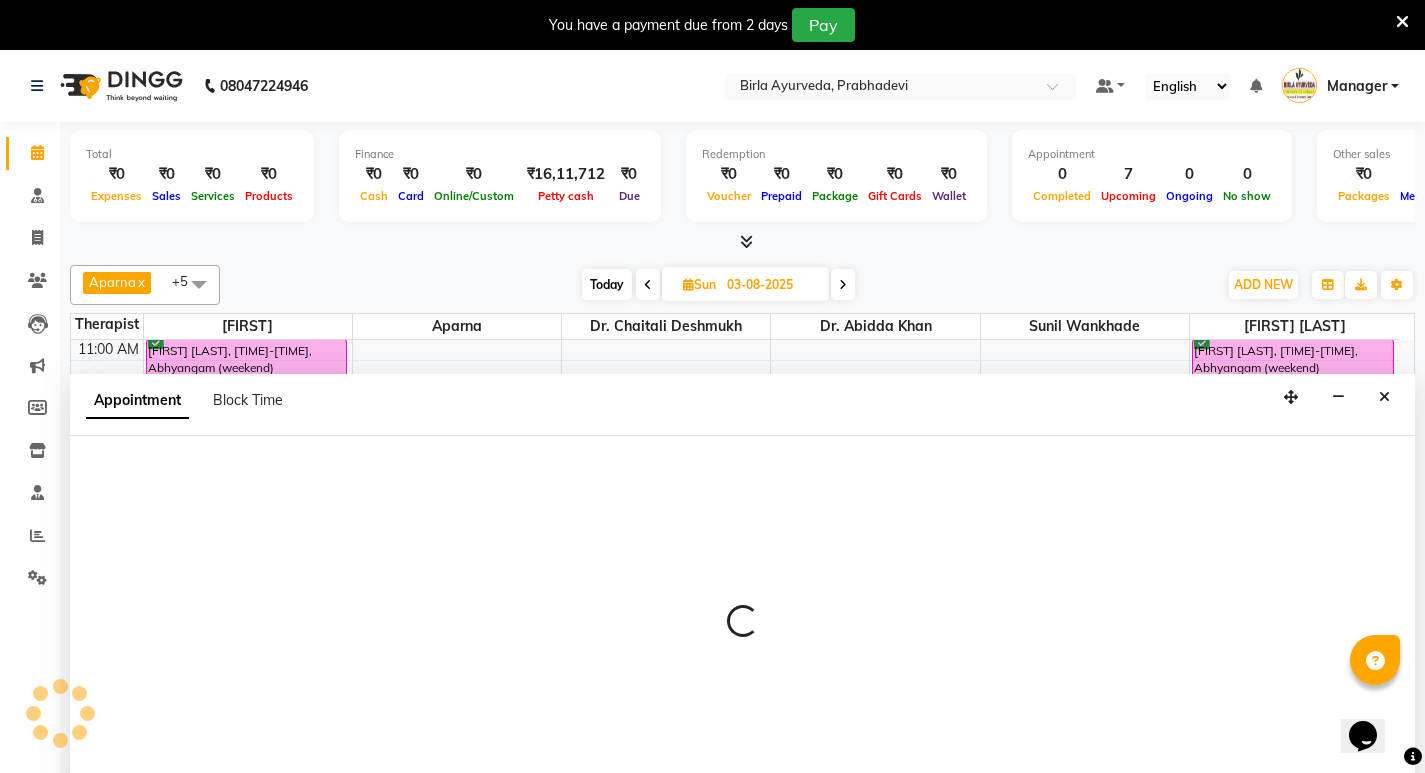 select on "56981" 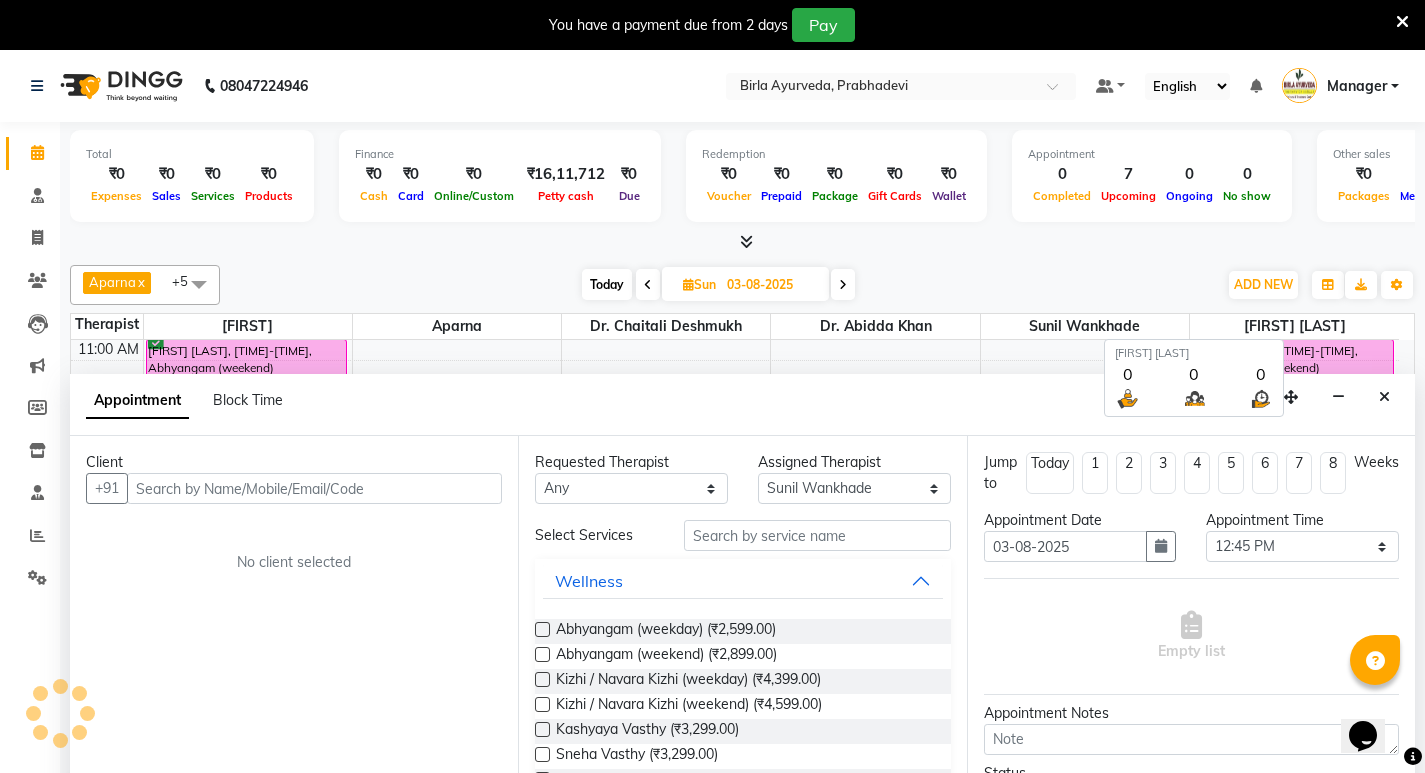 scroll, scrollTop: 51, scrollLeft: 0, axis: vertical 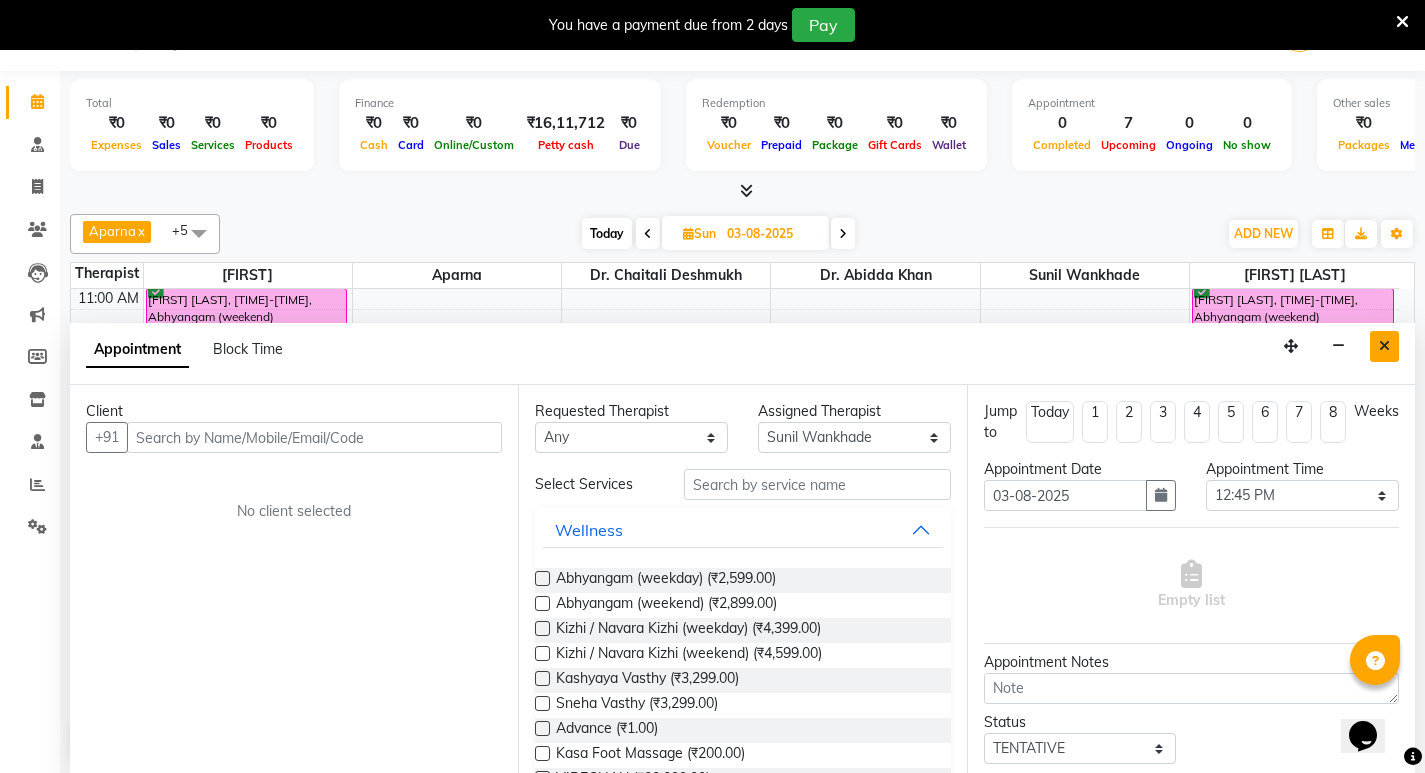 click at bounding box center (1384, 346) 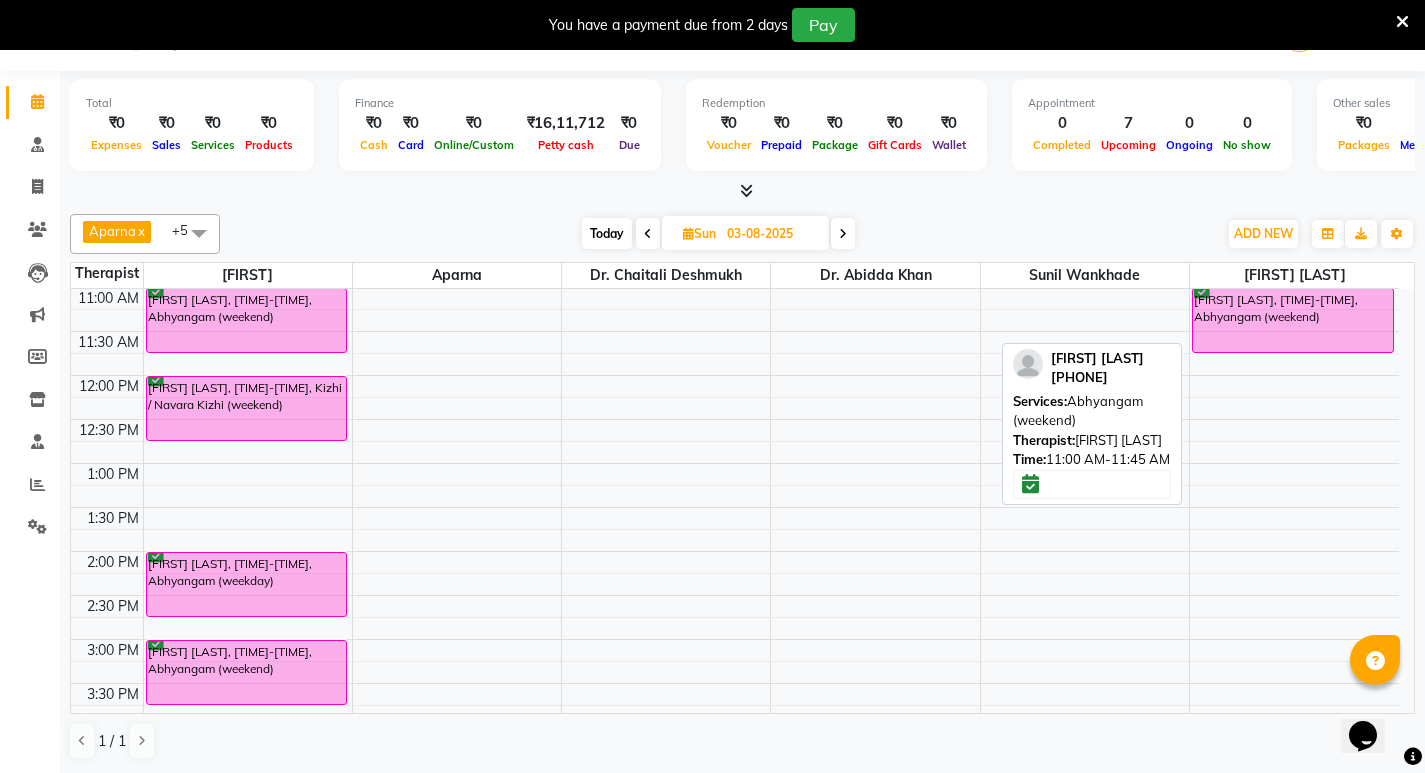 click on "Priyal Viranull, 11:00 AM-11:45 AM, Abhyangam (weekend)" at bounding box center [1293, 320] 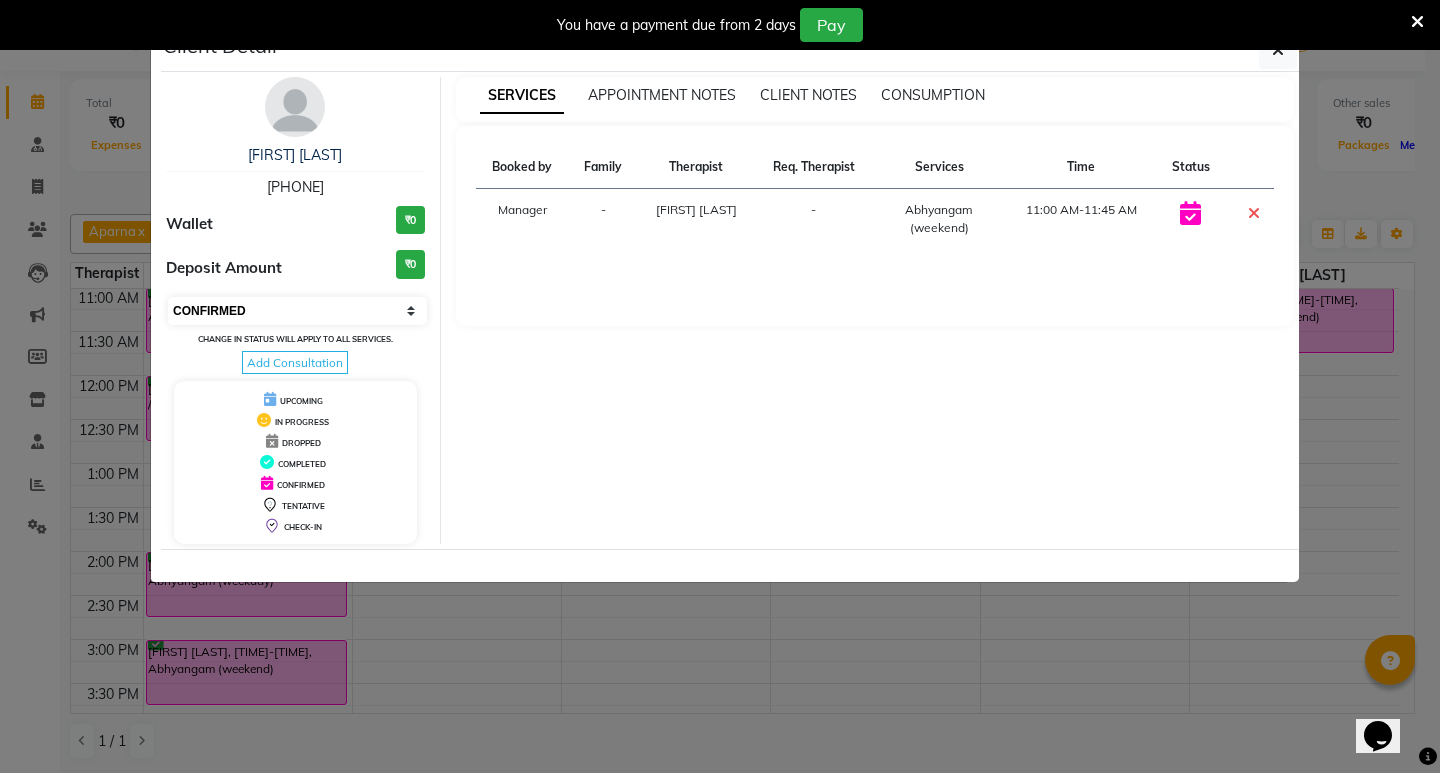 click on "Select CONFIRMED TENTATIVE" at bounding box center [297, 311] 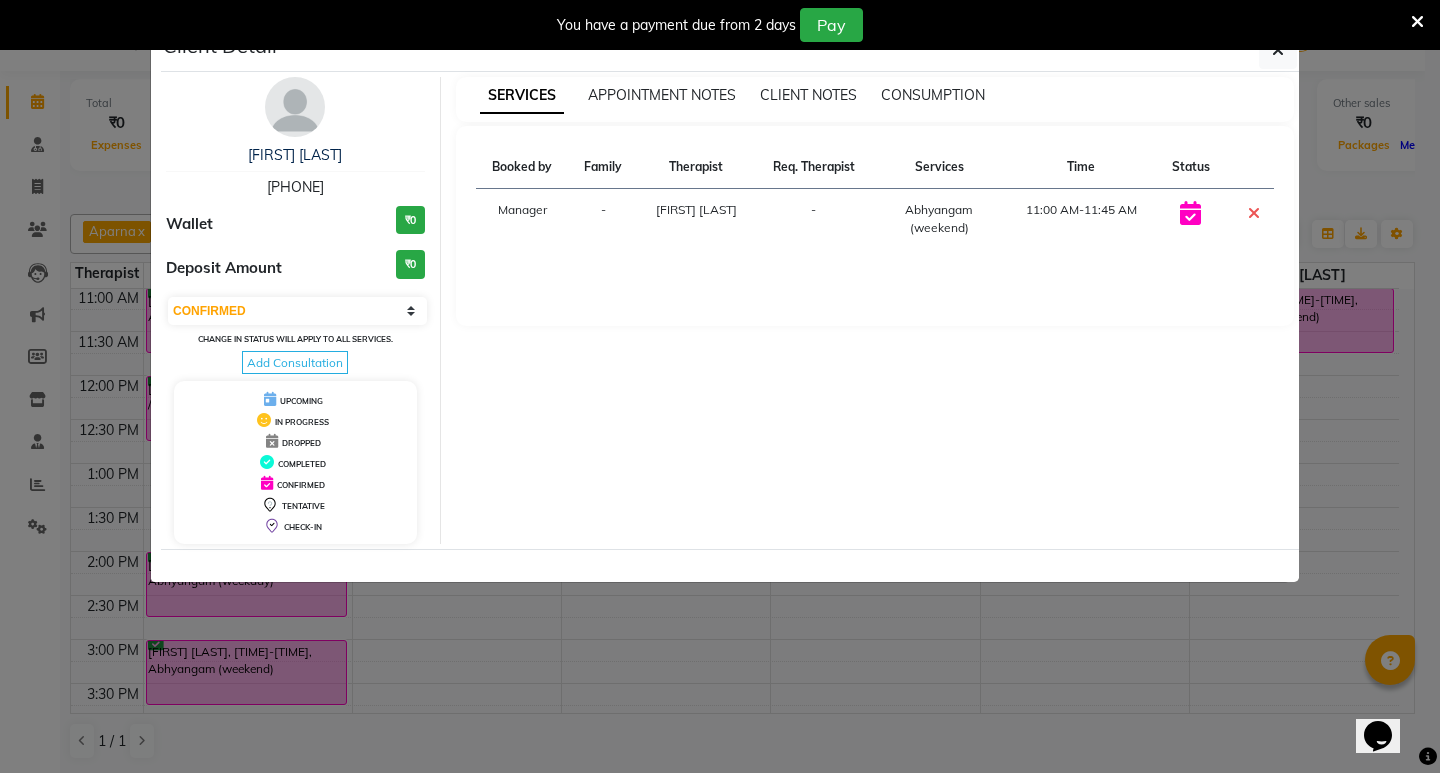 click on "SERVICES APPOINTMENT NOTES CLIENT NOTES CONSUMPTION Booked by Family Therapist Req. Therapist Services Time Status  Manager  - Suvarna Gangurde -  Abhyangam (weekend)   11:00 AM-11:45 AM" at bounding box center [875, 310] 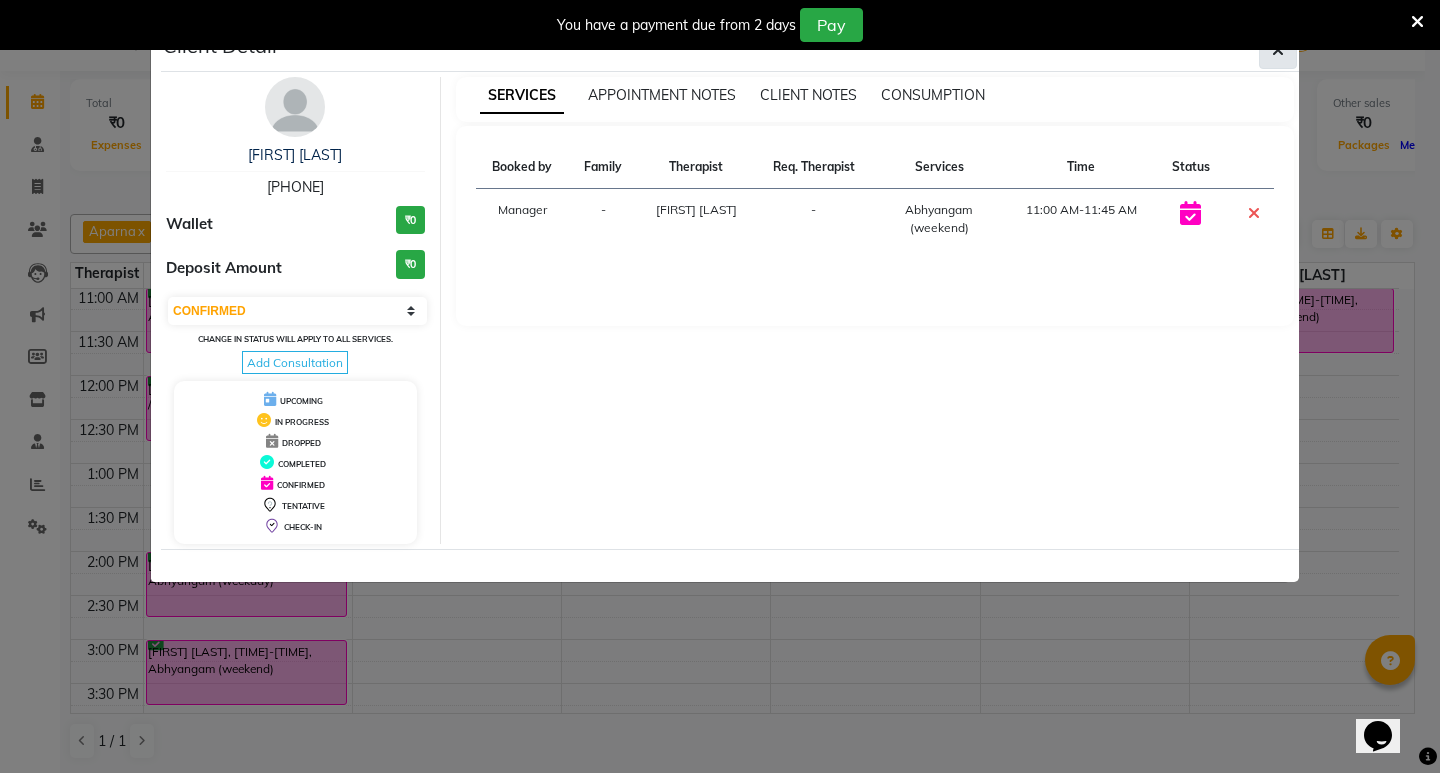 click 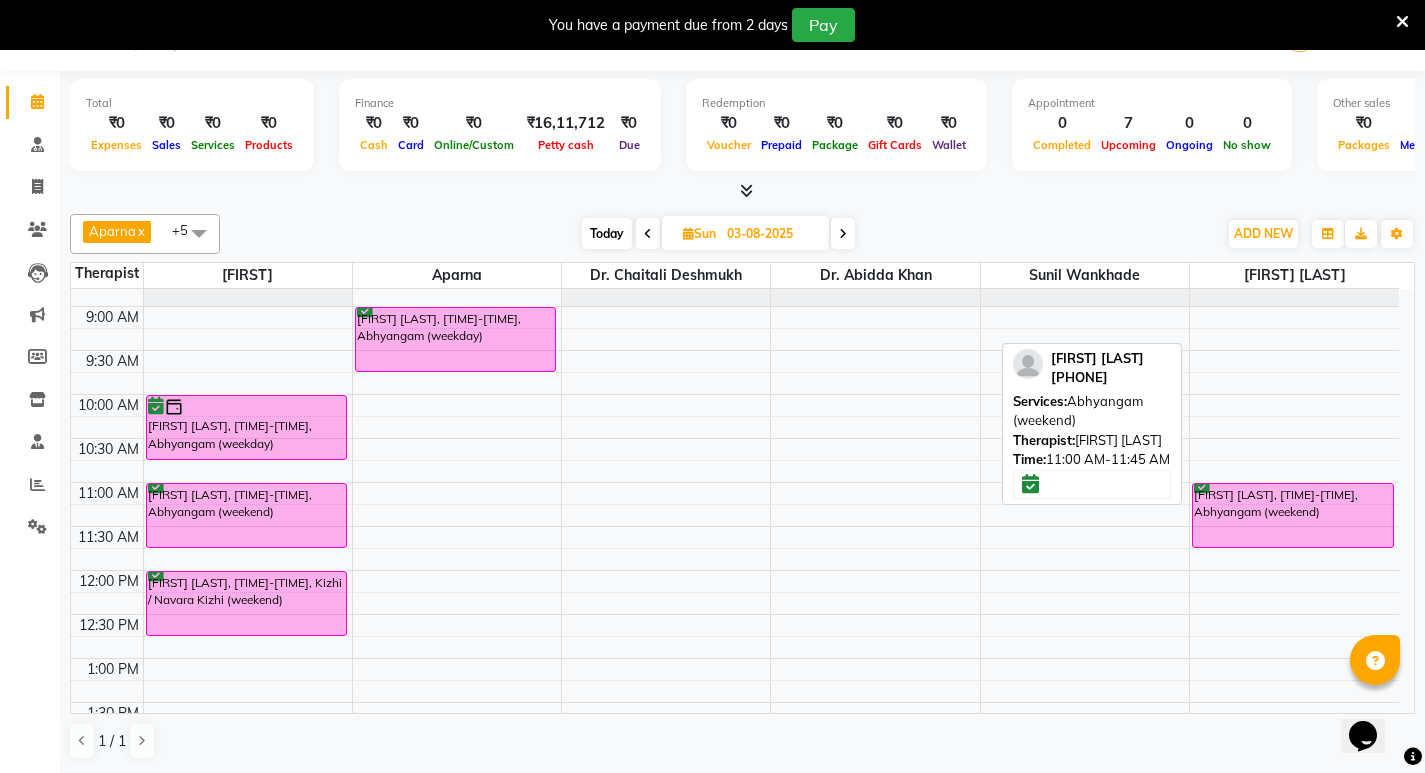 scroll, scrollTop: 153, scrollLeft: 0, axis: vertical 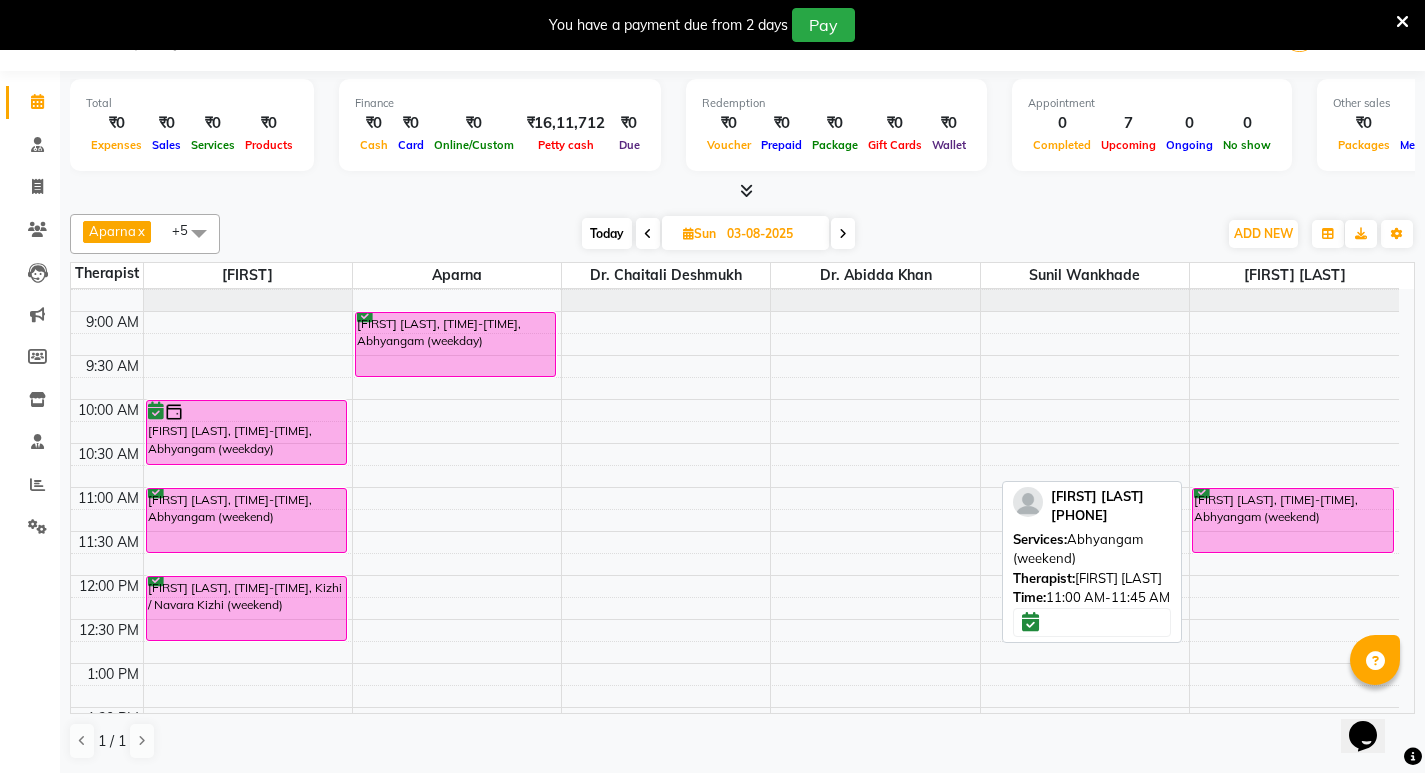 click on "Priyal Viranull, 11:00 AM-11:45 AM, Abhyangam (weekend)" at bounding box center (1293, 520) 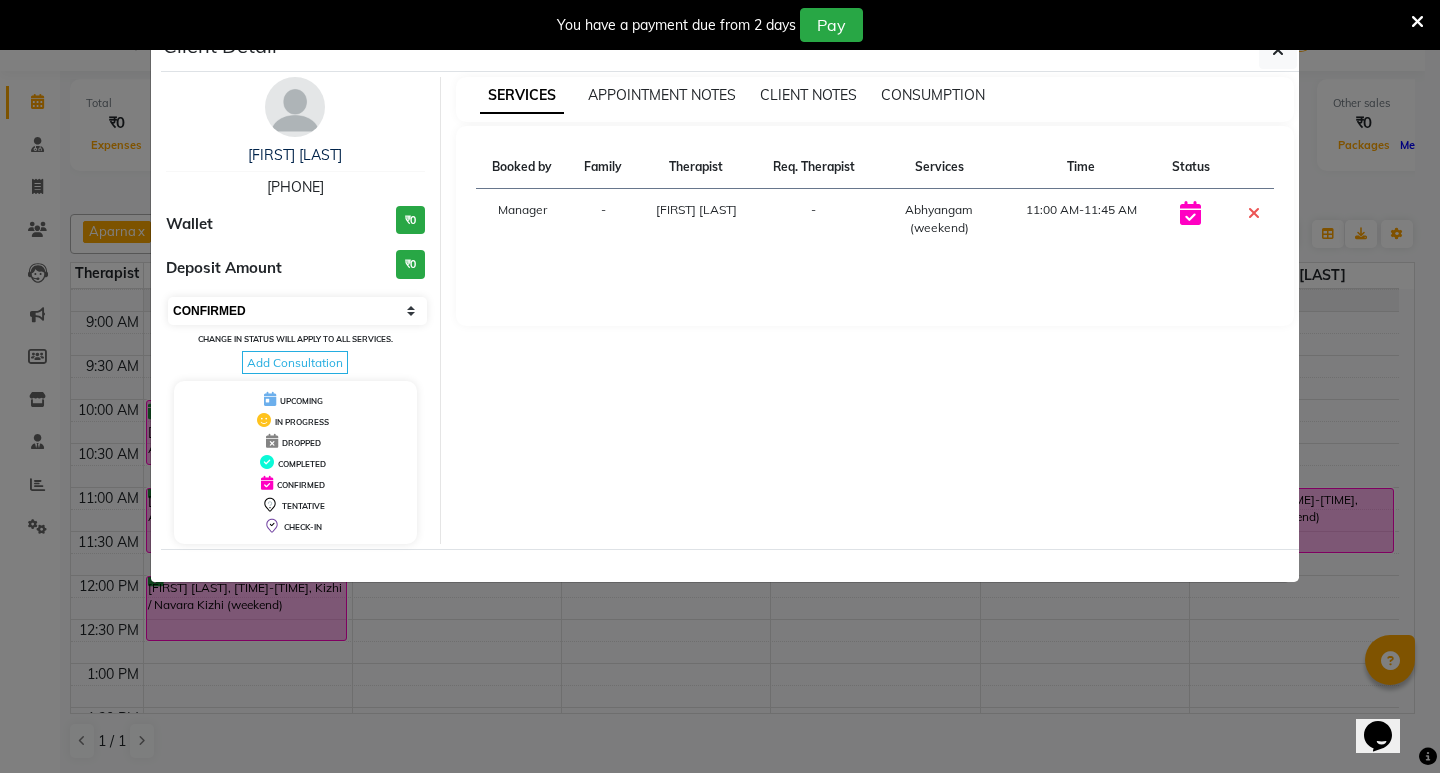 click on "Select CONFIRMED TENTATIVE" at bounding box center [297, 311] 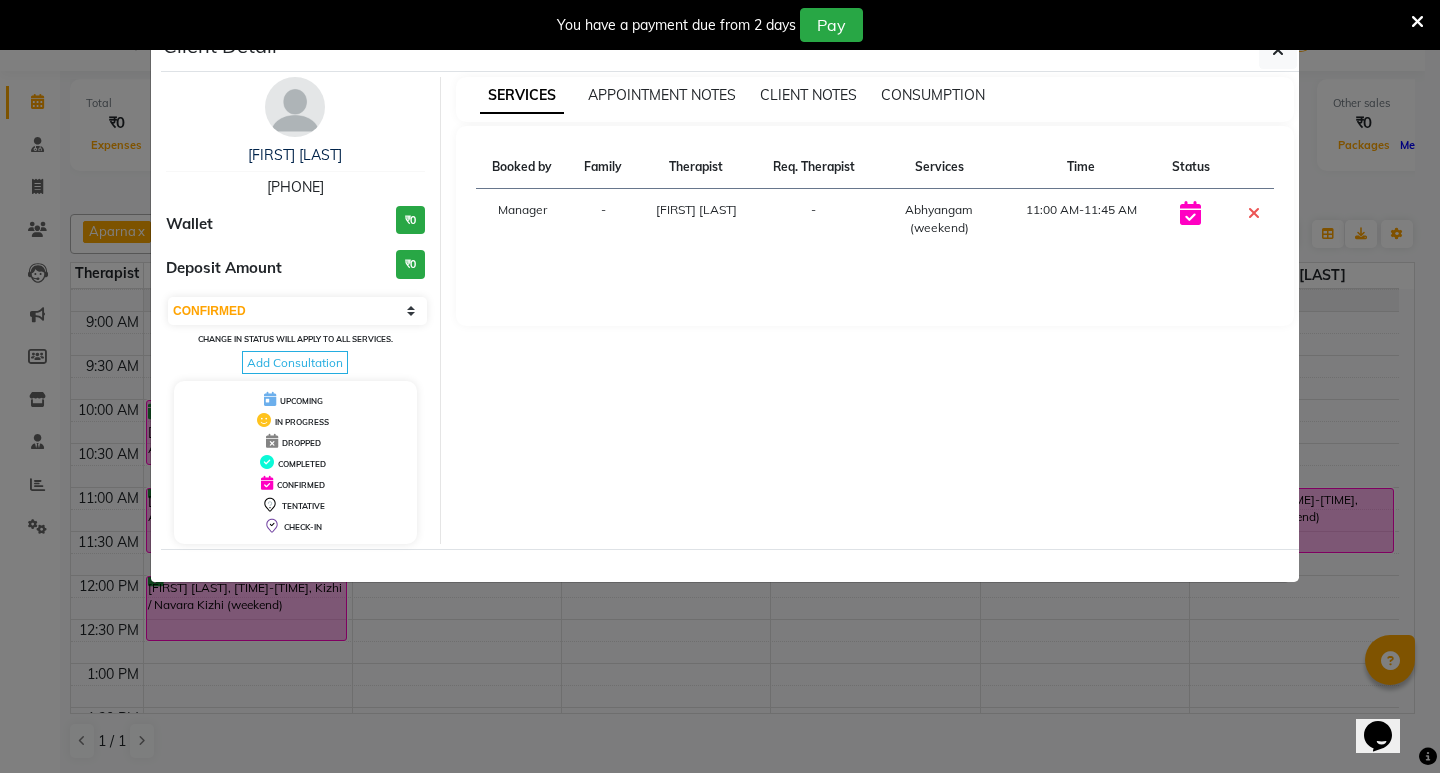 click 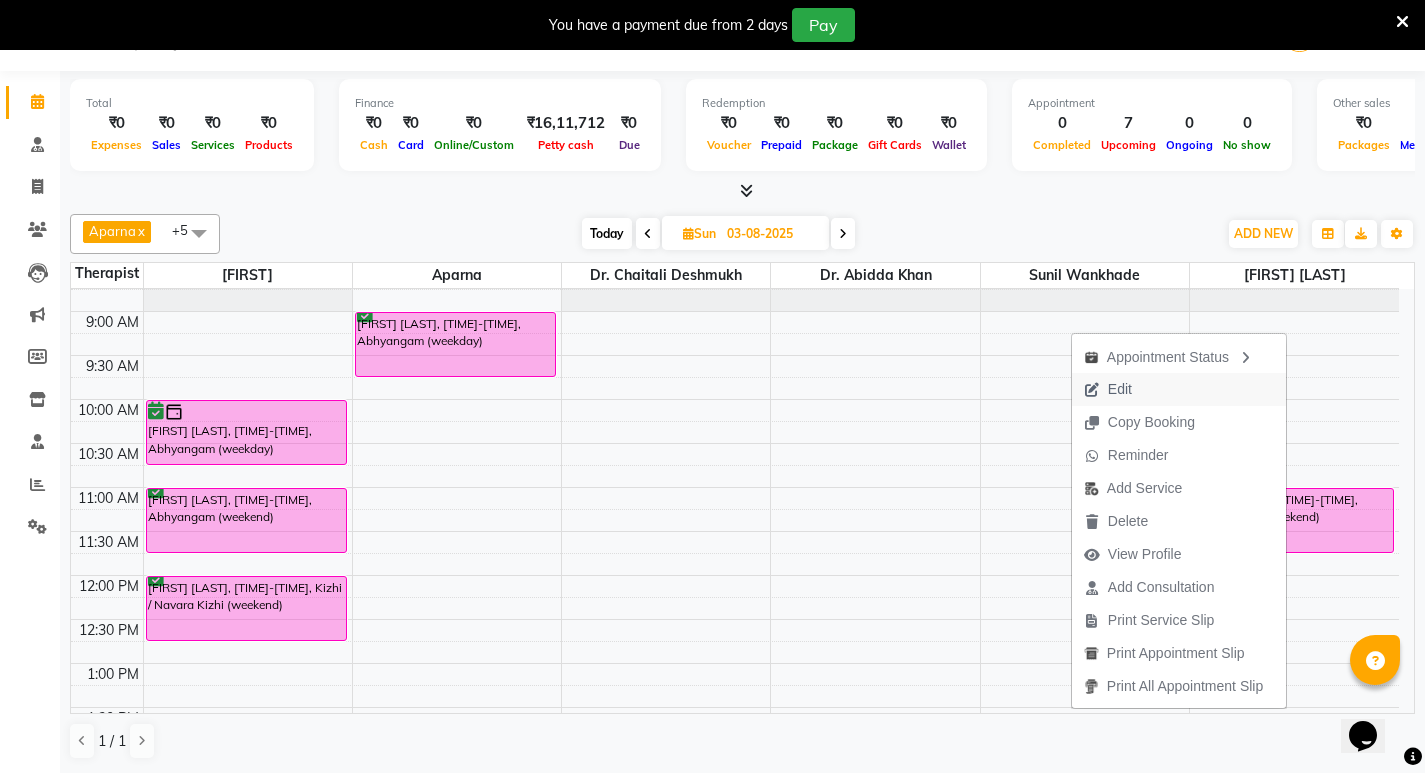 click on "Edit" at bounding box center (1120, 389) 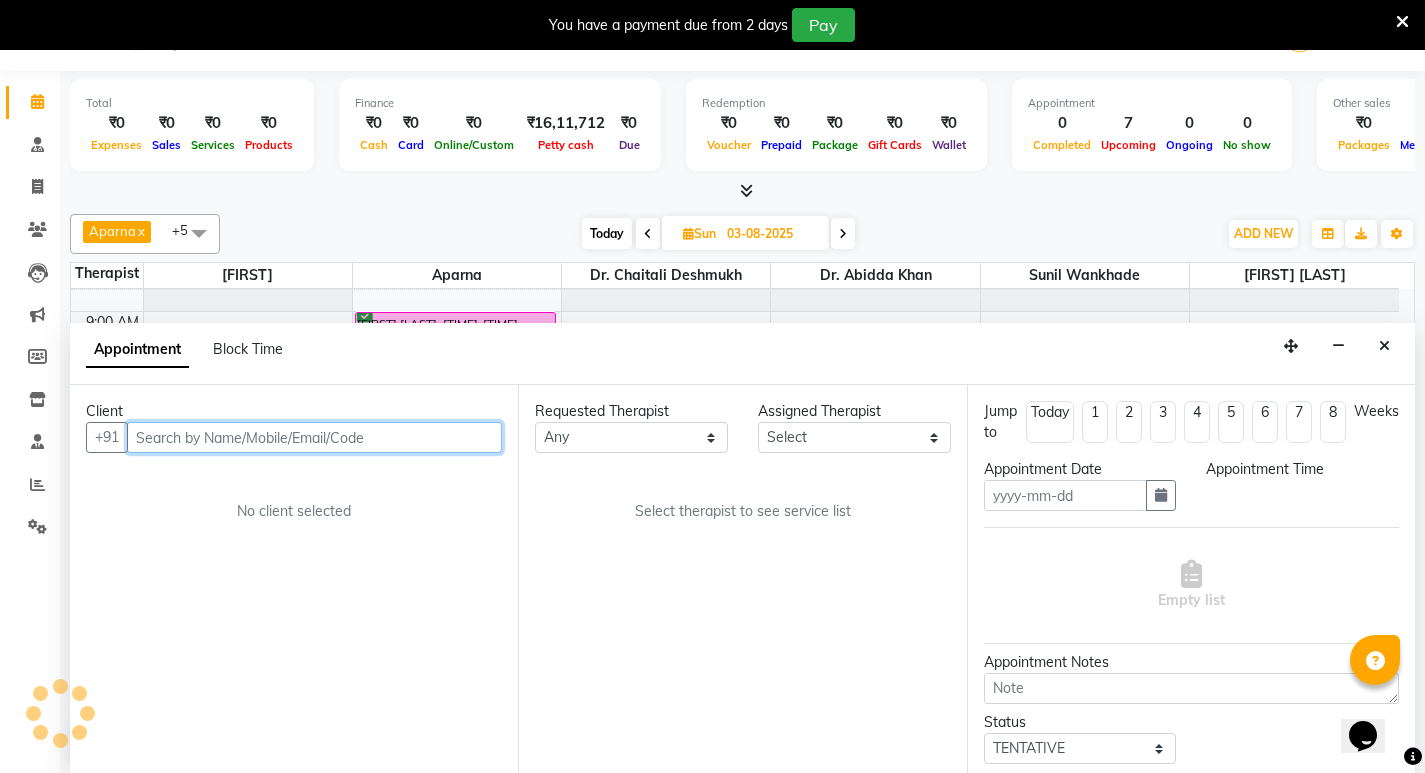 type on "03-08-2025" 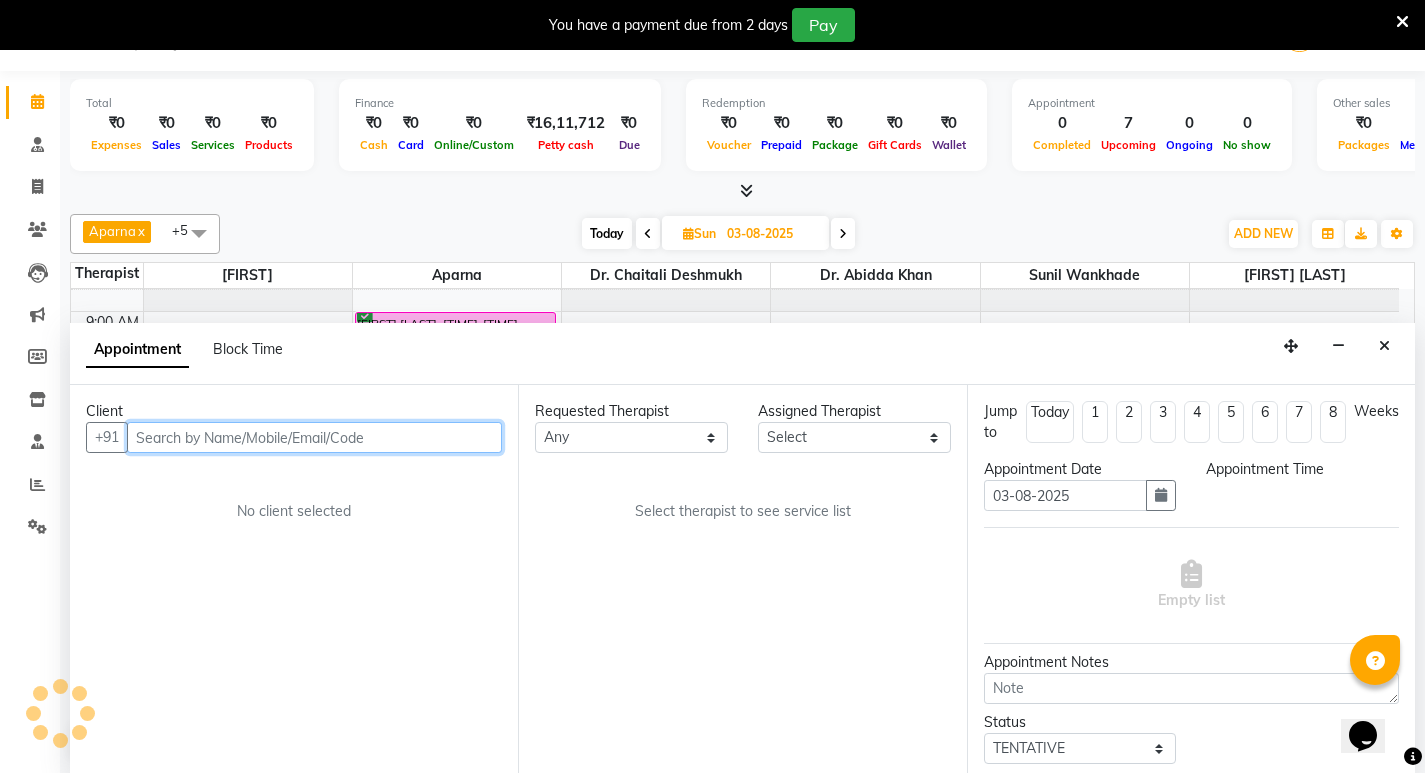 select on "confirm booking" 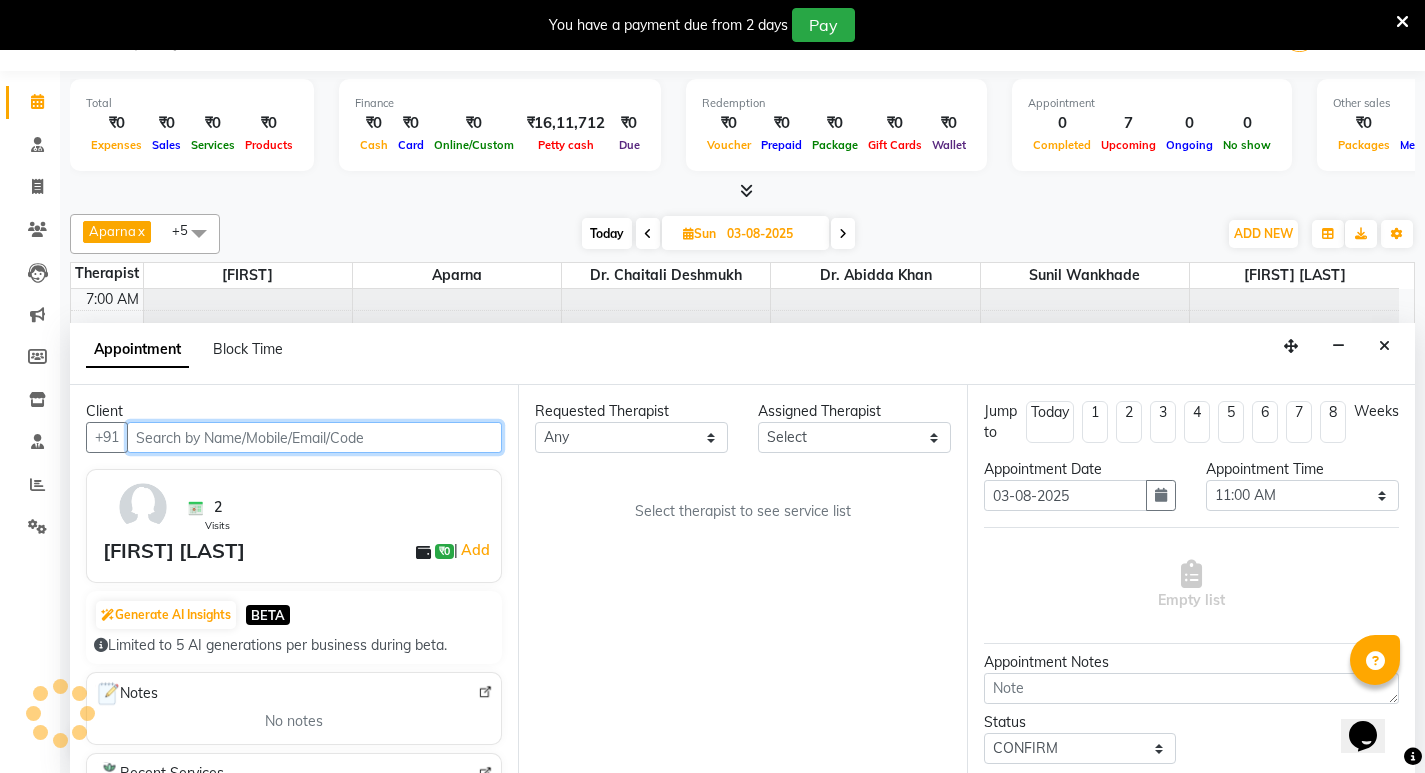 scroll, scrollTop: 353, scrollLeft: 0, axis: vertical 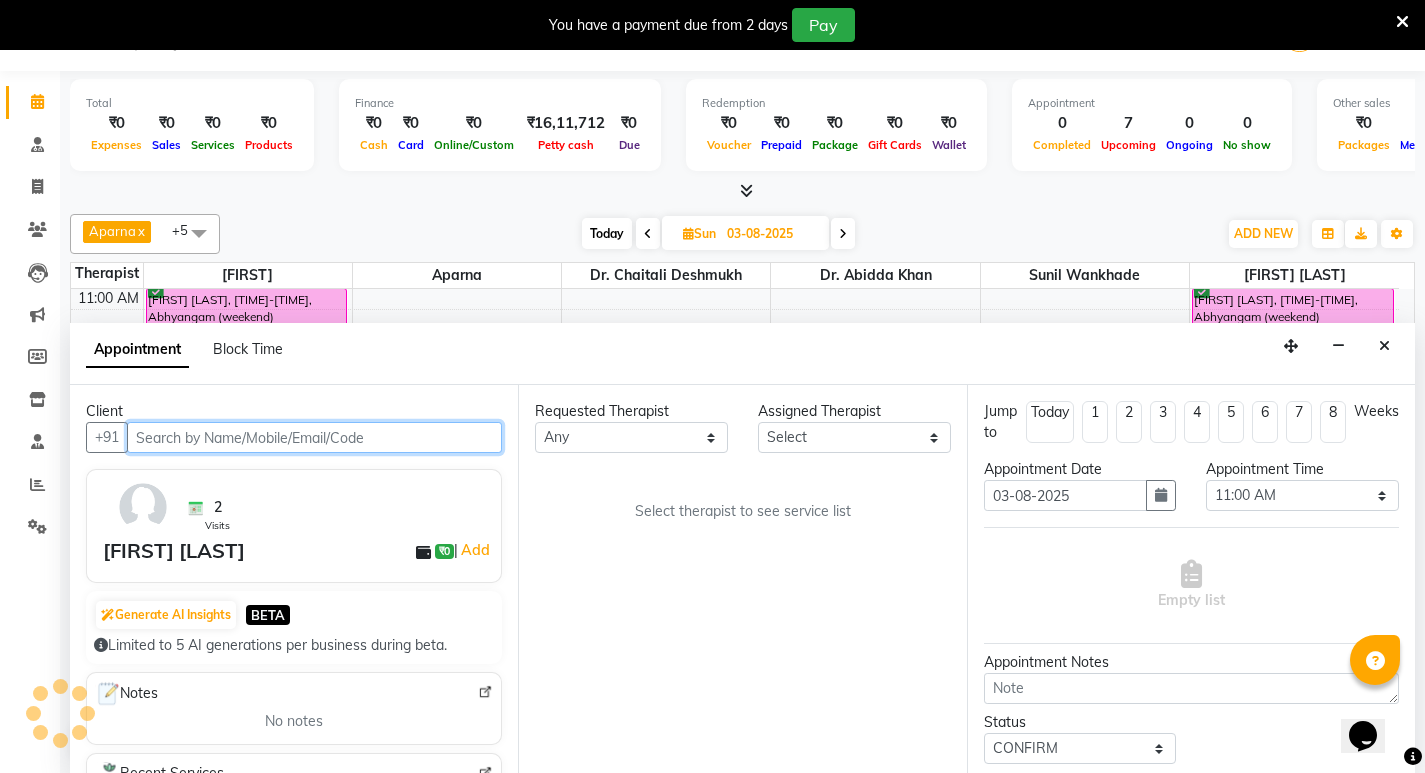 select on "79238" 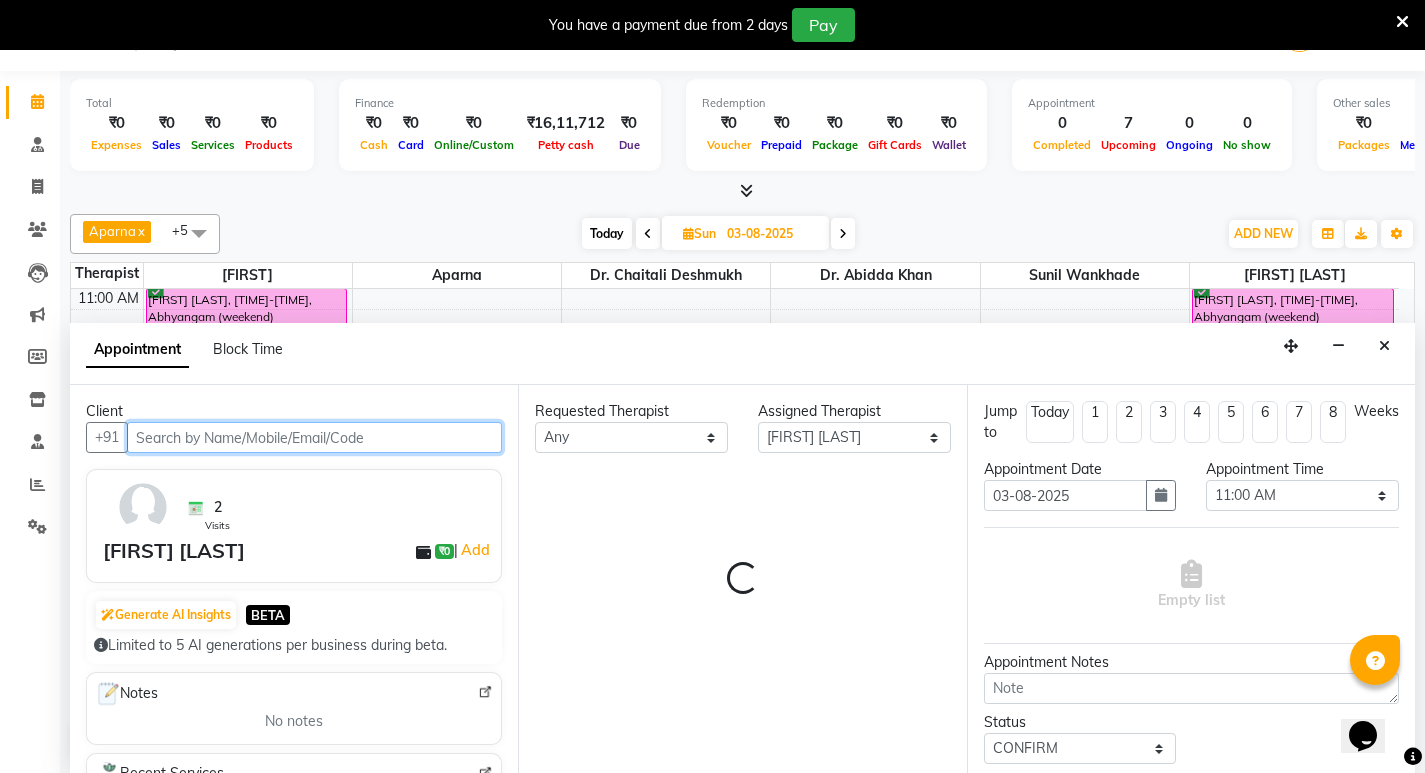 select on "3401" 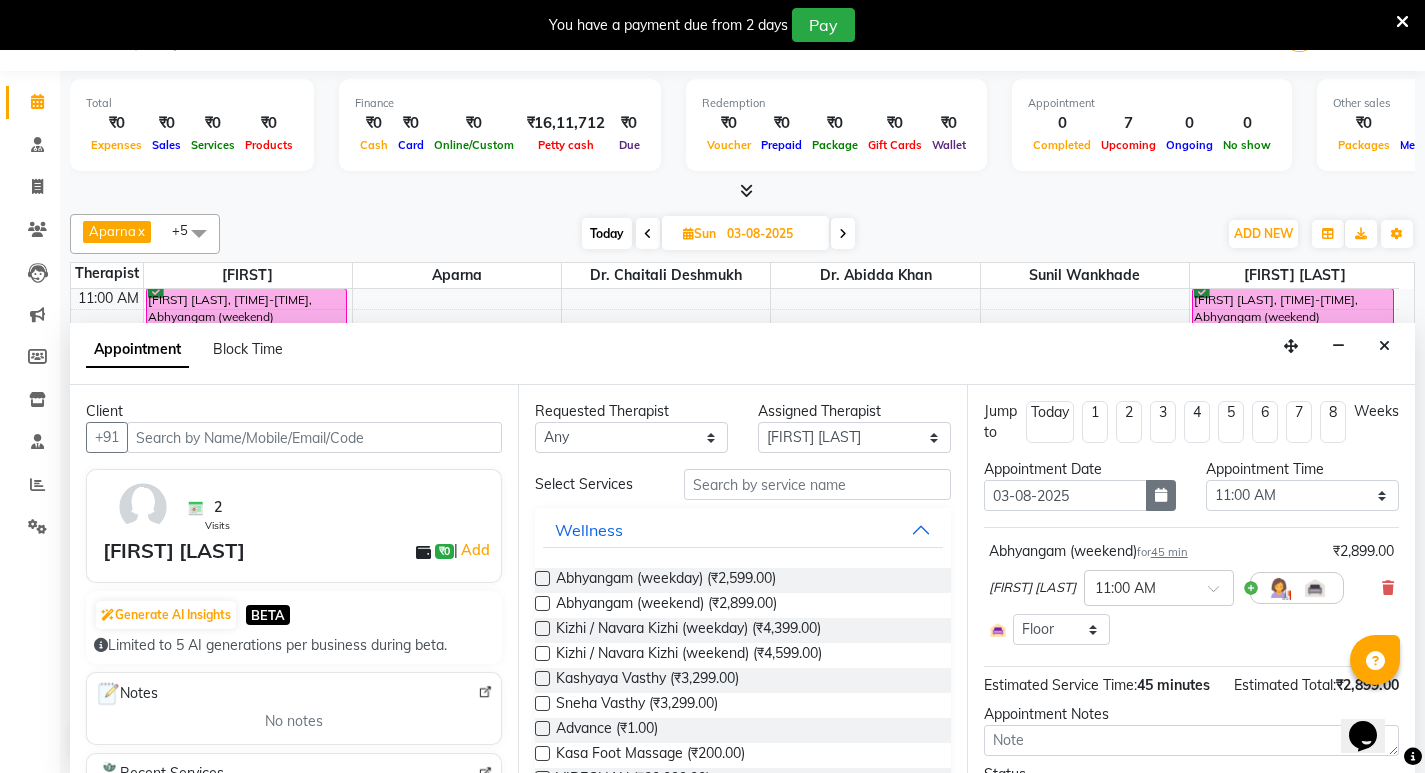 click at bounding box center [1161, 495] 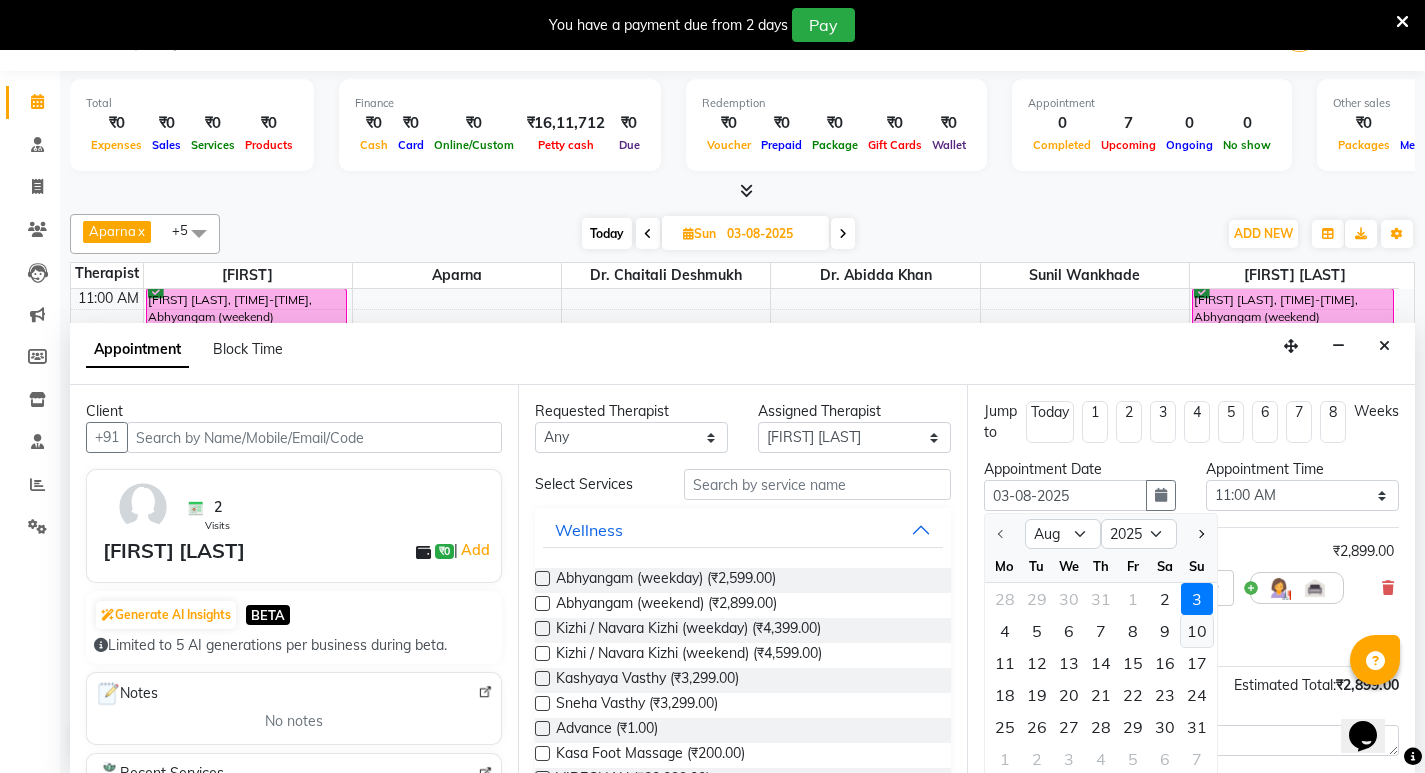 click on "10" at bounding box center [1197, 631] 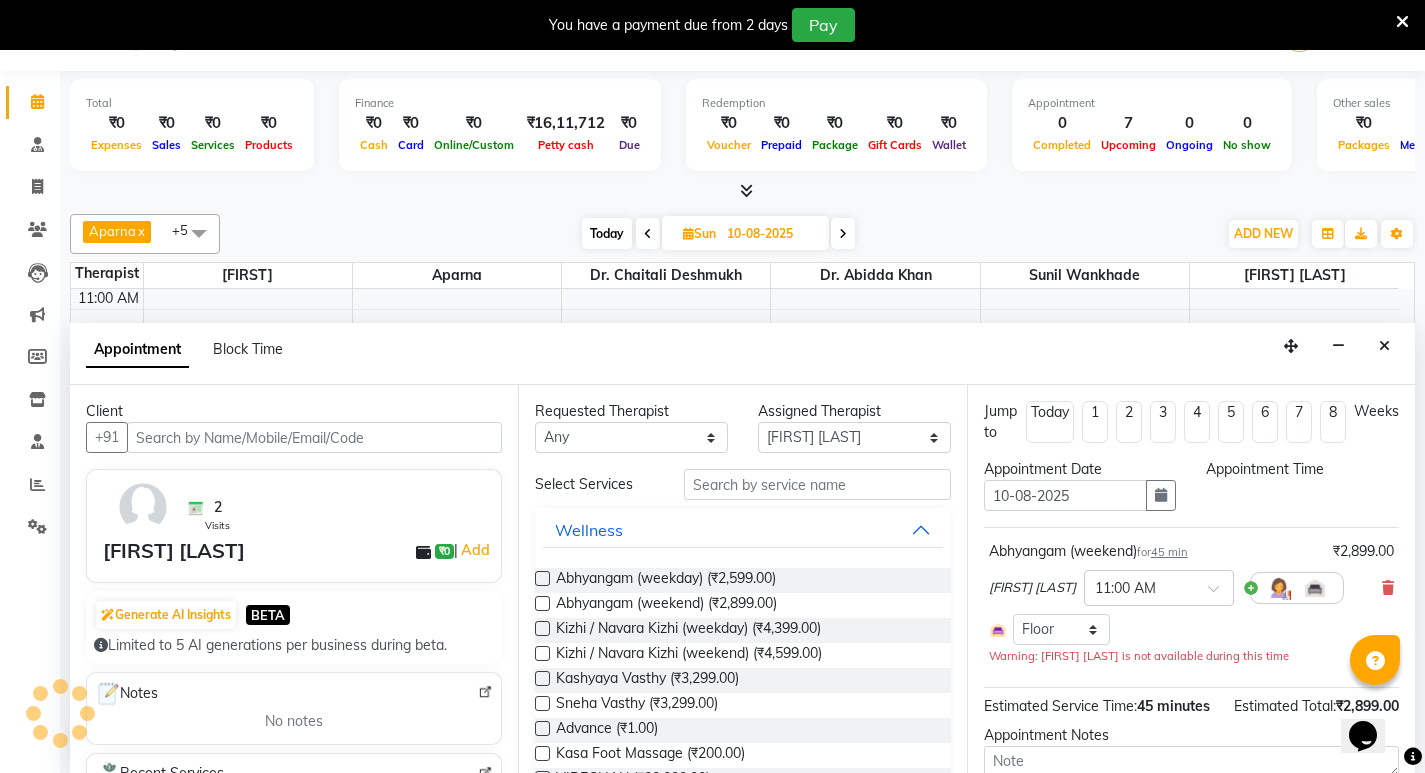 scroll, scrollTop: 0, scrollLeft: 0, axis: both 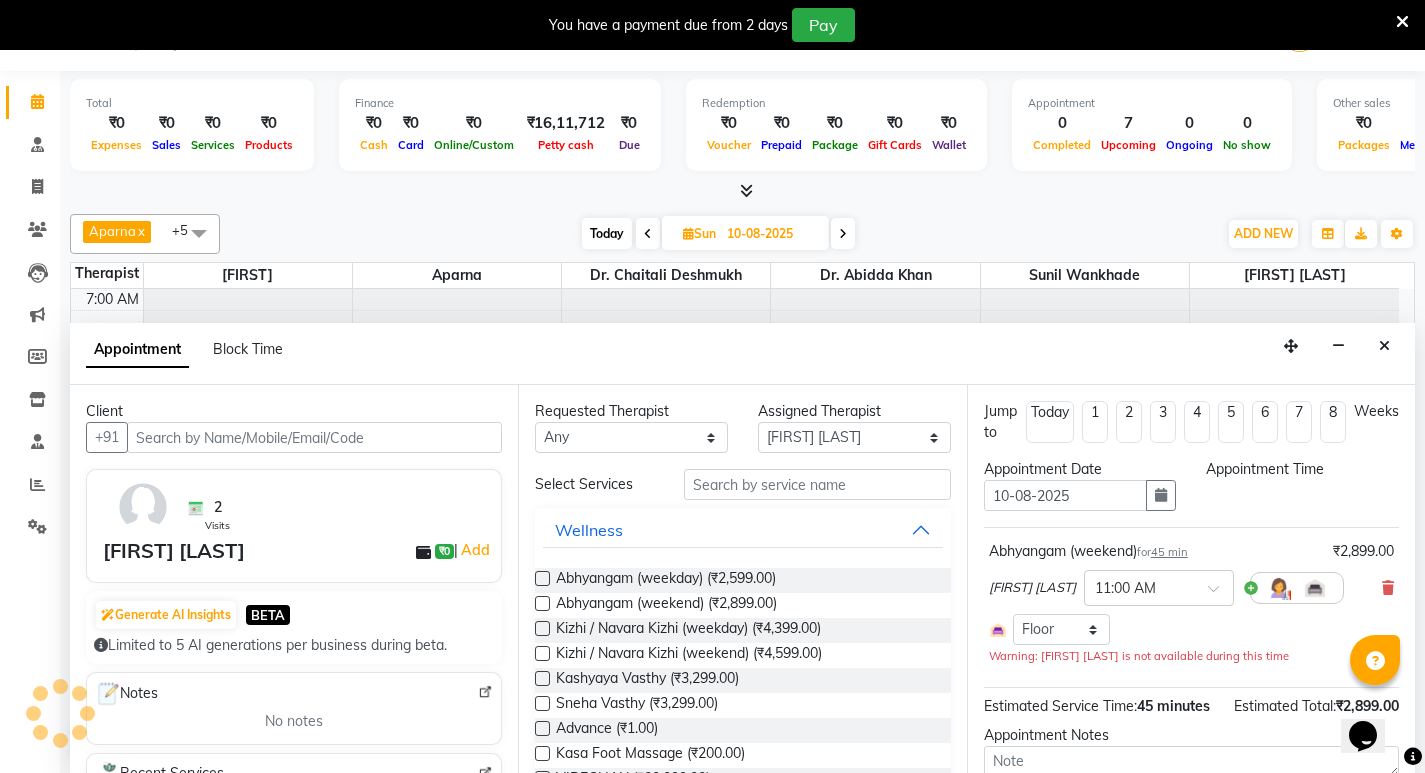 select on "660" 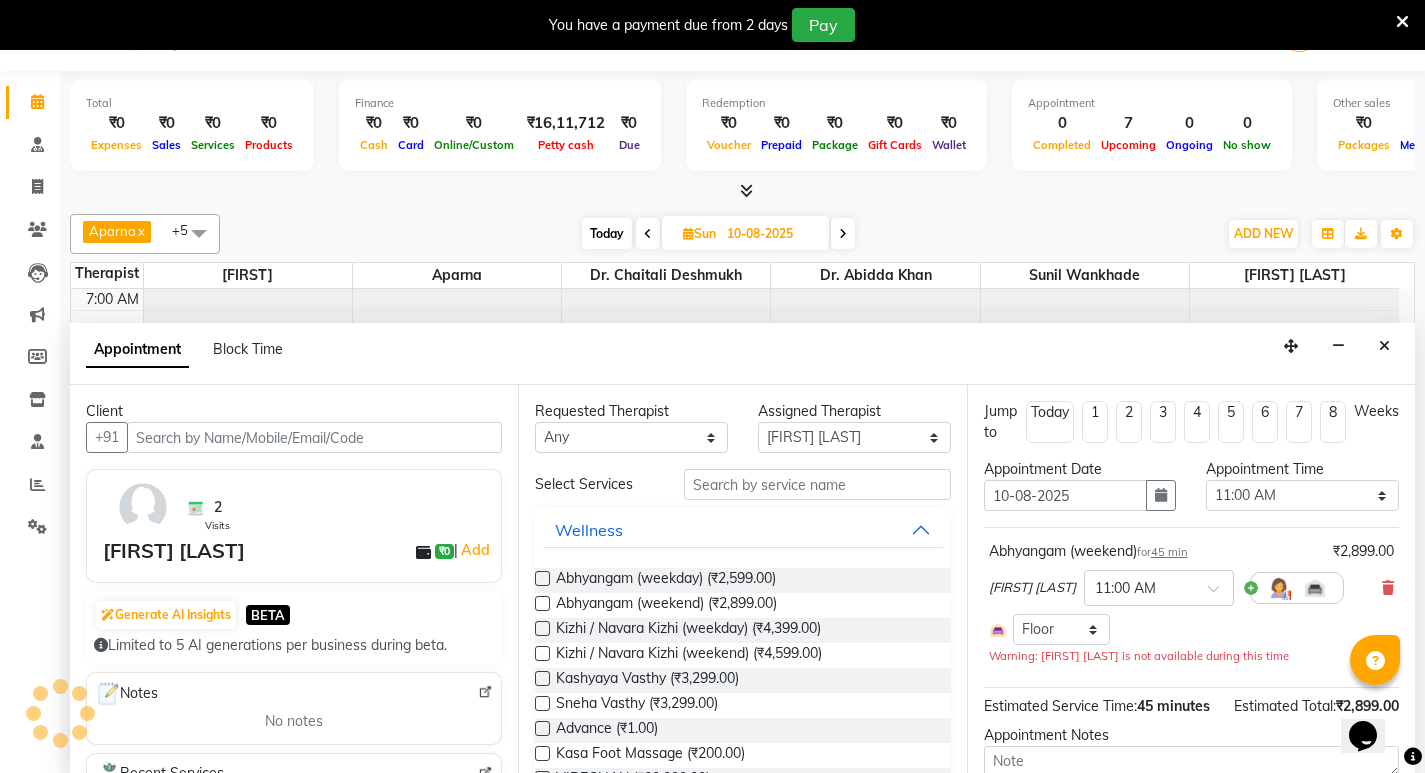 scroll, scrollTop: 353, scrollLeft: 0, axis: vertical 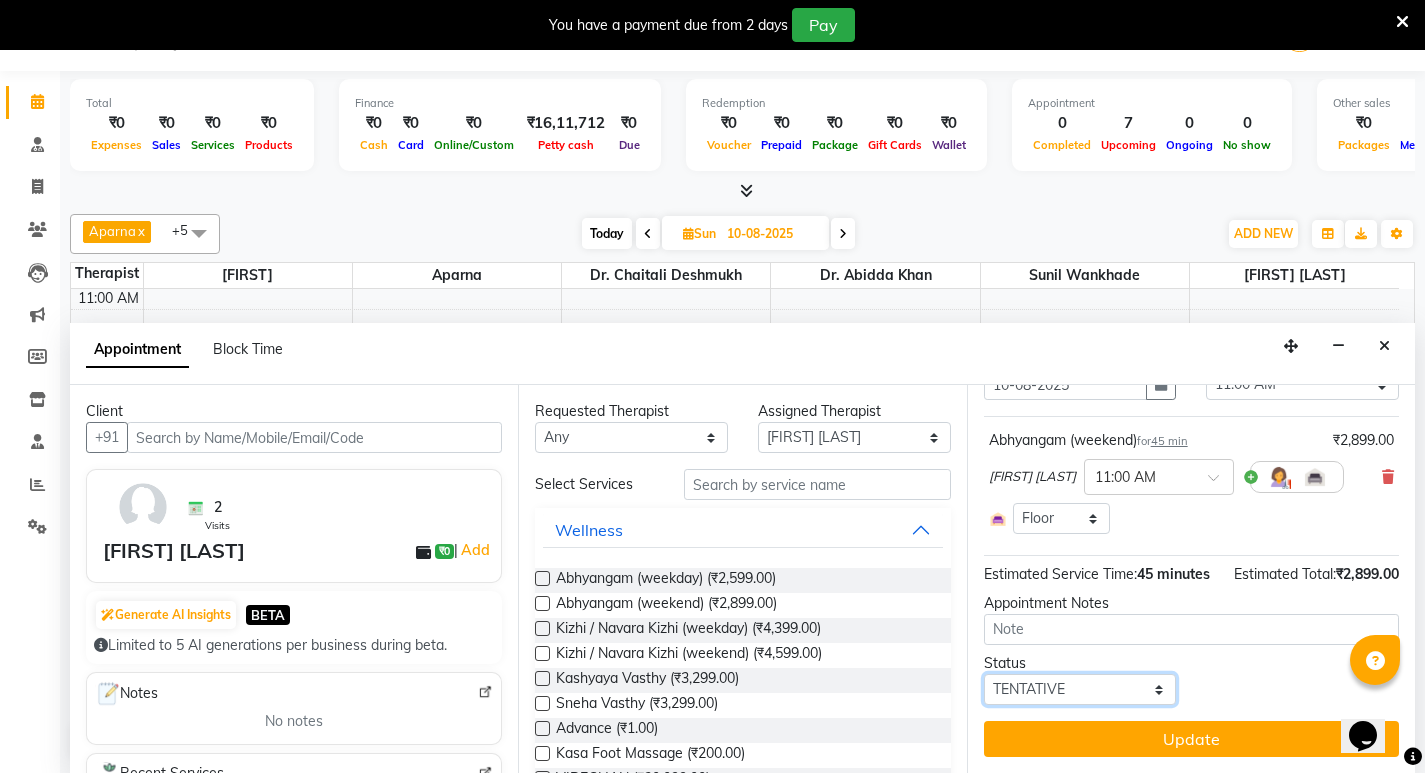 click on "Select TENTATIVE CONFIRM UPCOMING" at bounding box center (1080, 689) 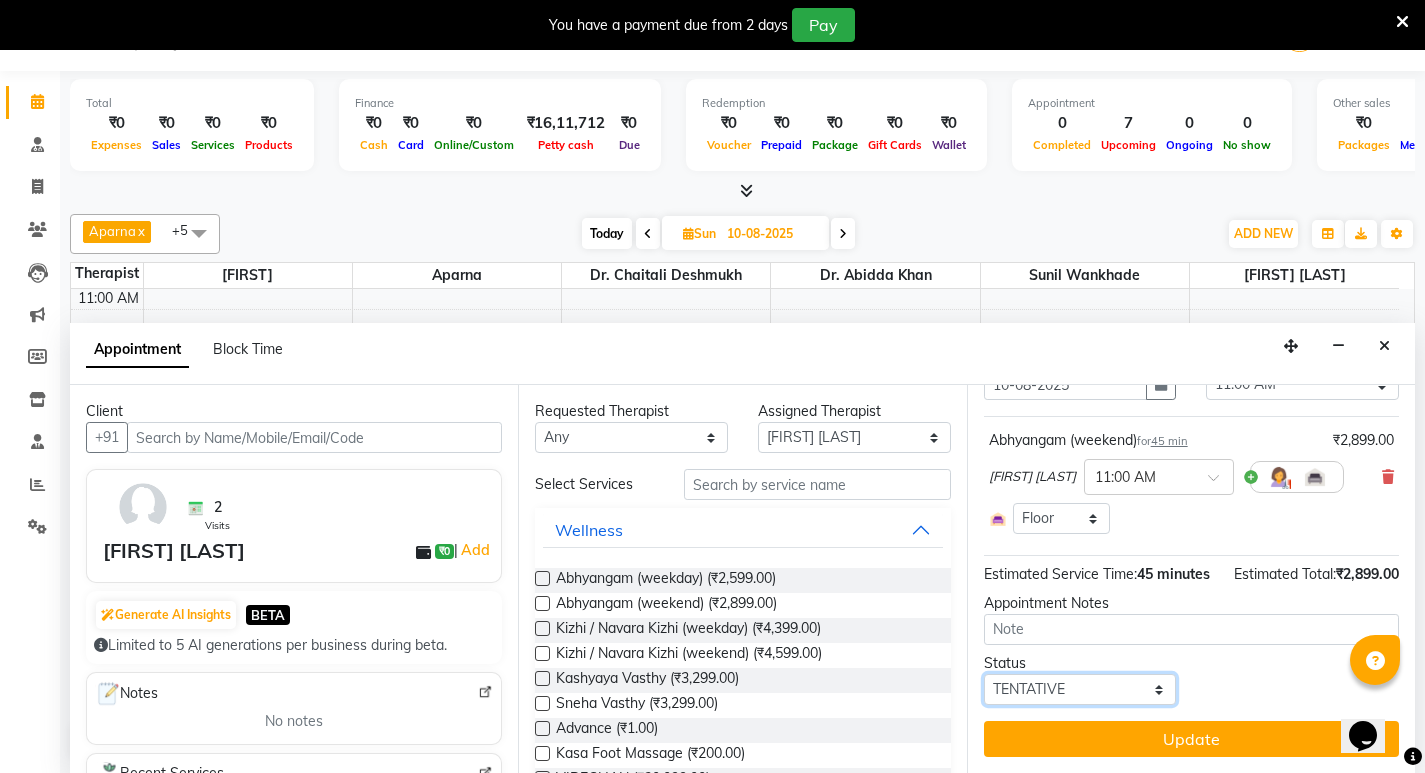 select on "confirm booking" 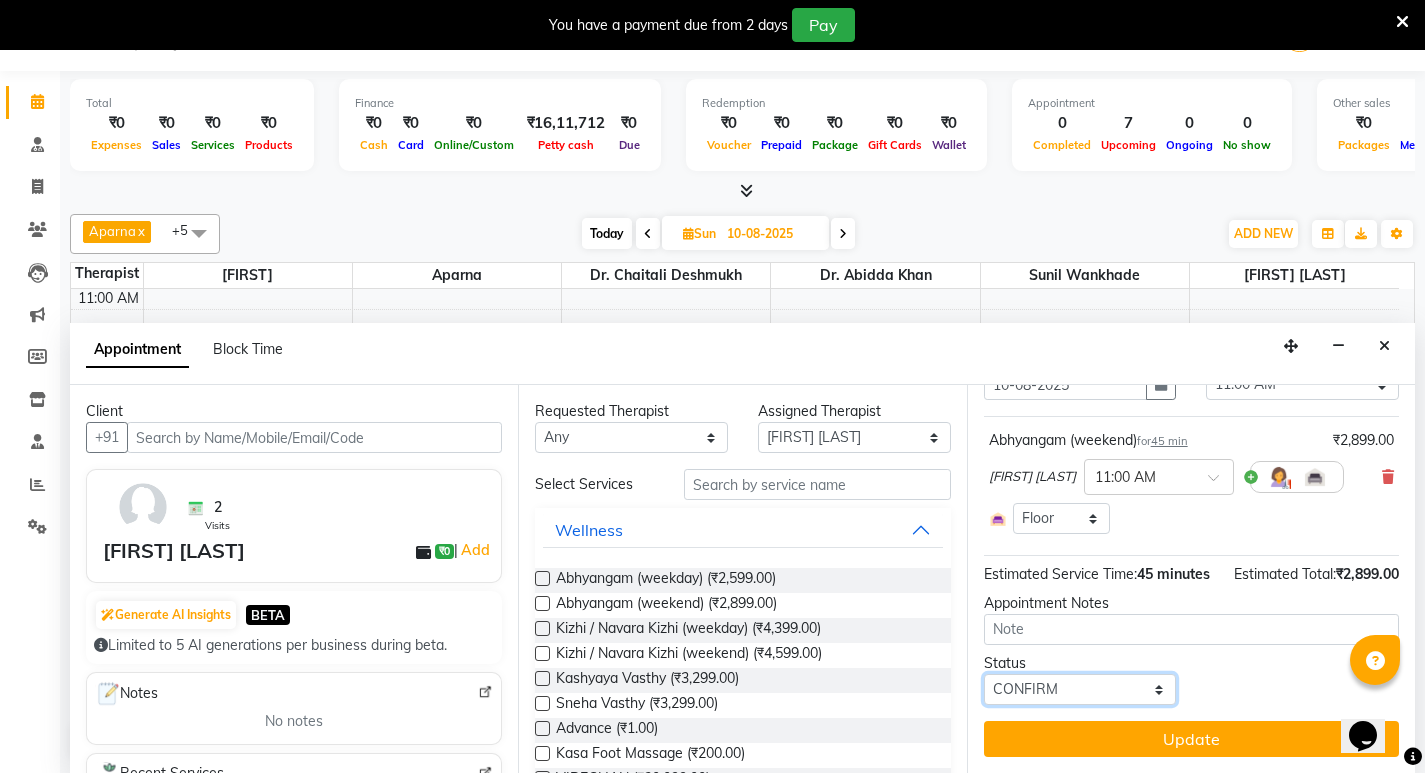 click on "Select TENTATIVE CONFIRM UPCOMING" at bounding box center [1080, 689] 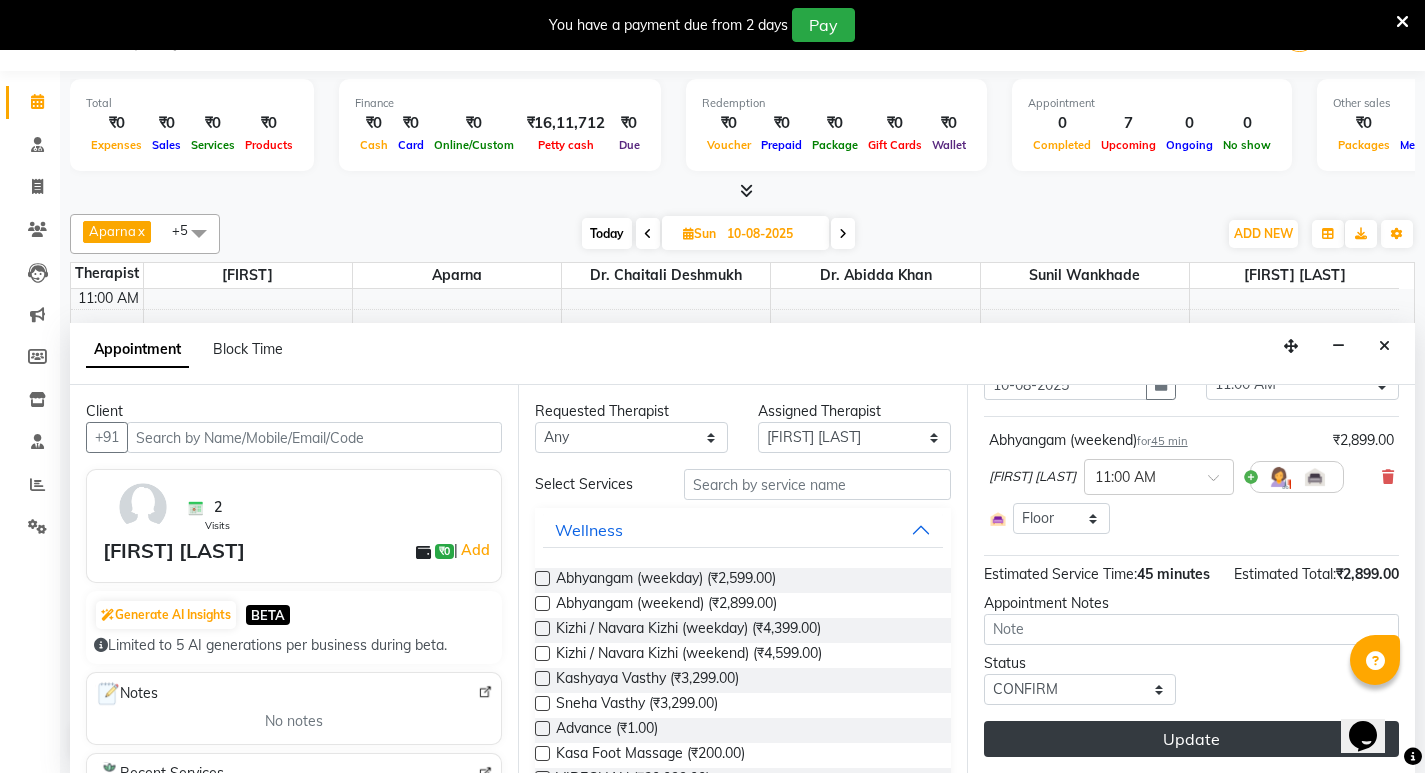 click on "Update" at bounding box center [1191, 739] 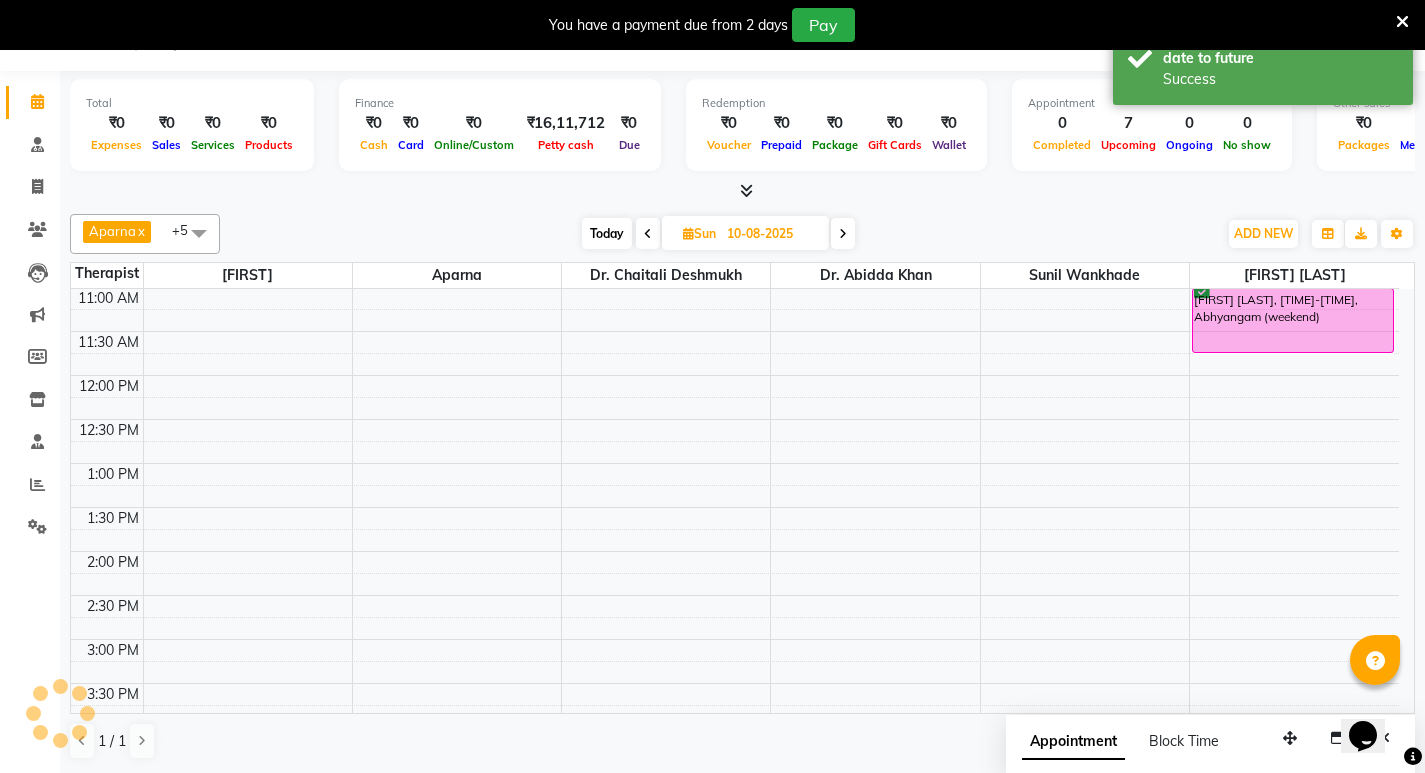 scroll, scrollTop: 0, scrollLeft: 0, axis: both 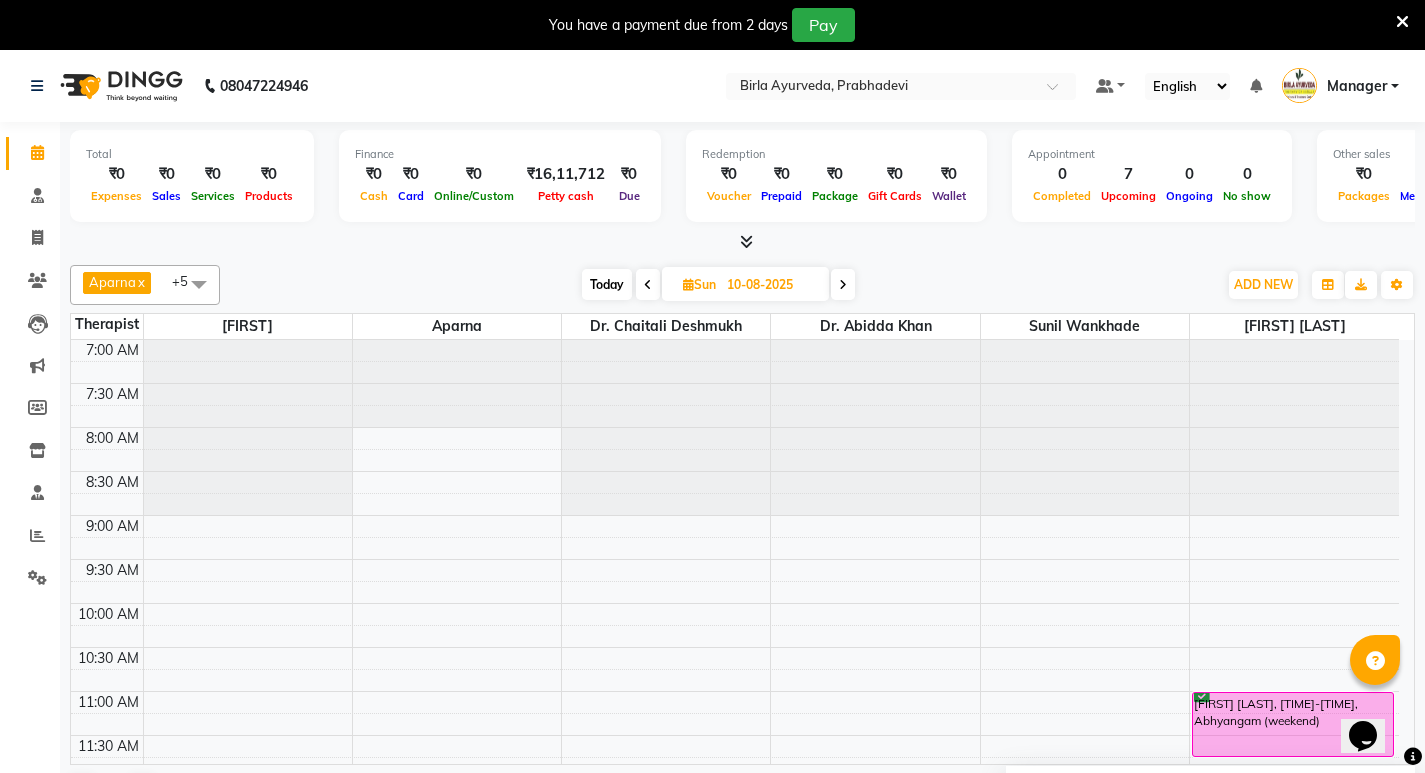 click at bounding box center (648, 284) 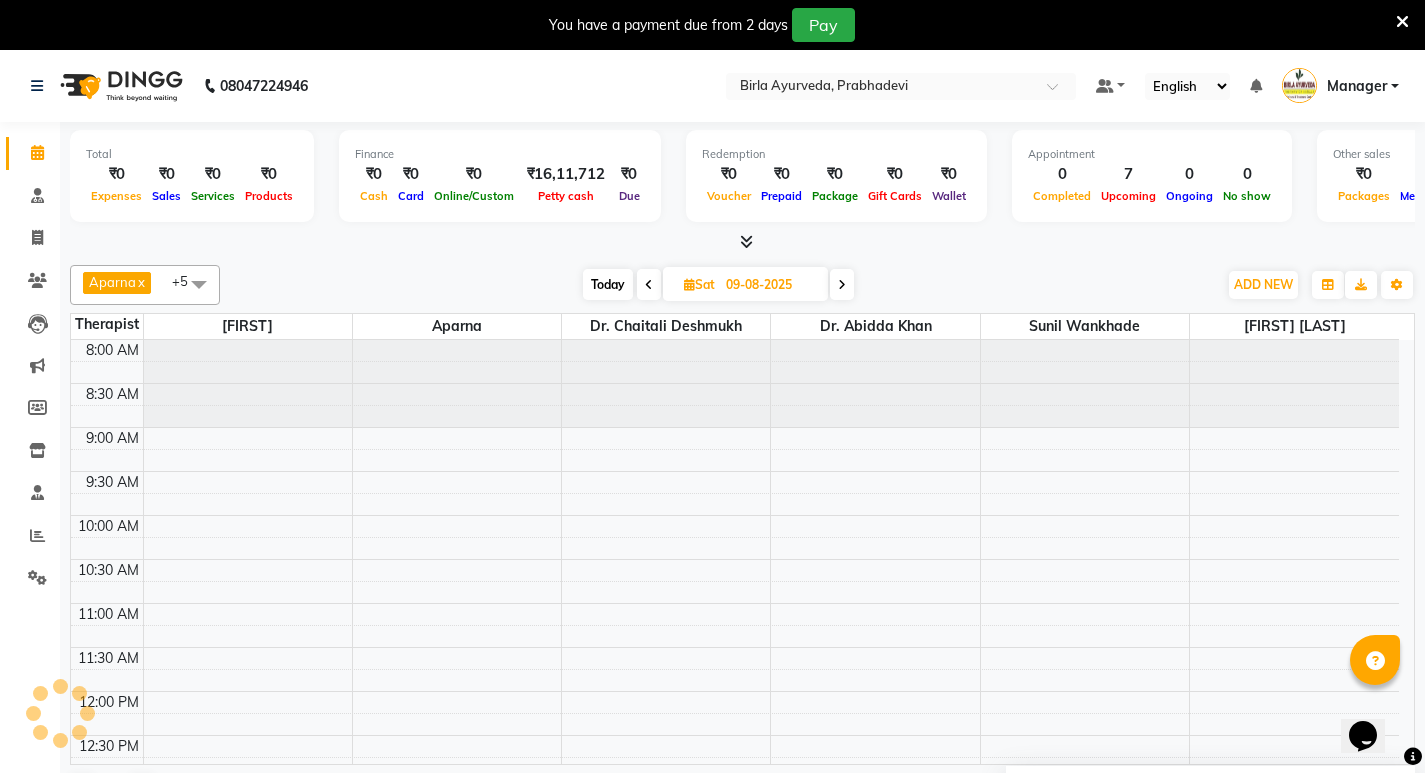 scroll, scrollTop: 265, scrollLeft: 0, axis: vertical 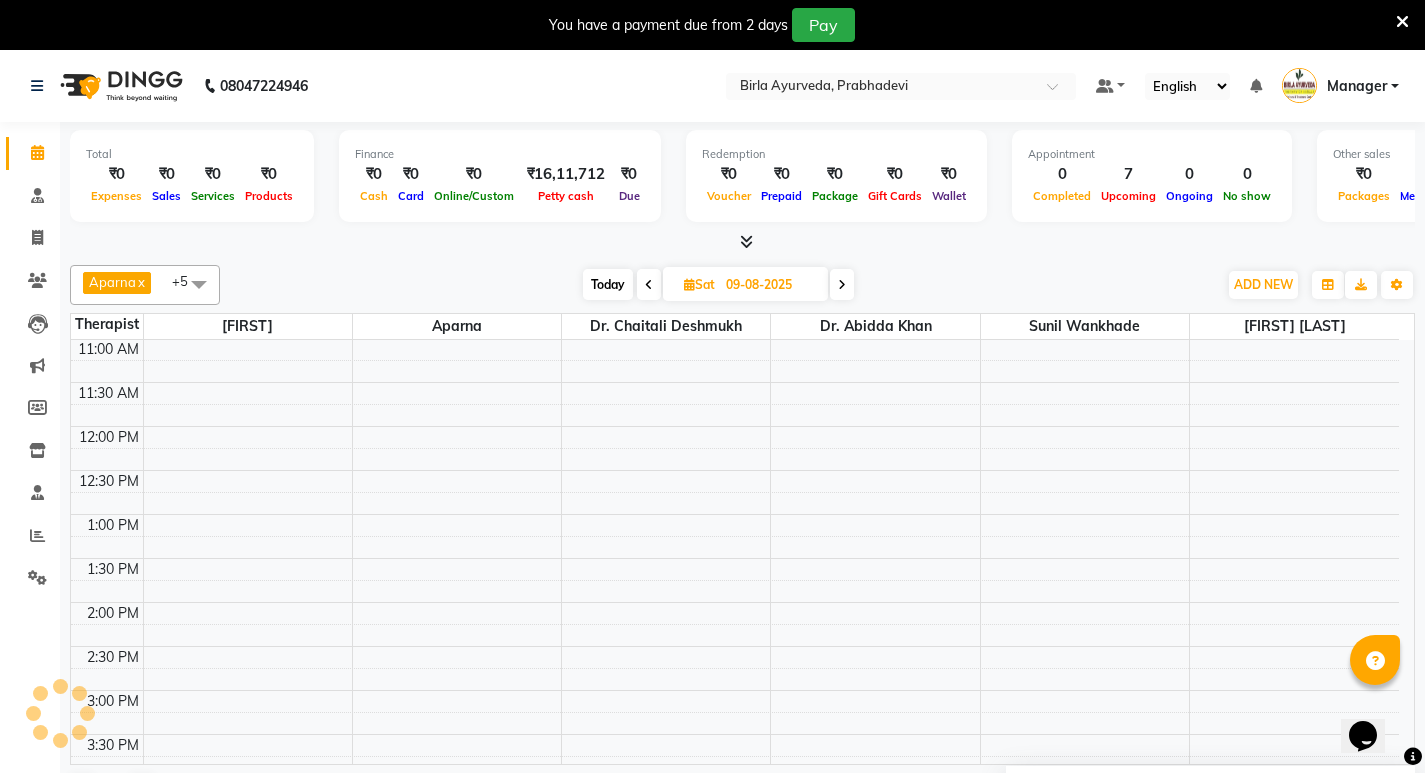 click at bounding box center (649, 284) 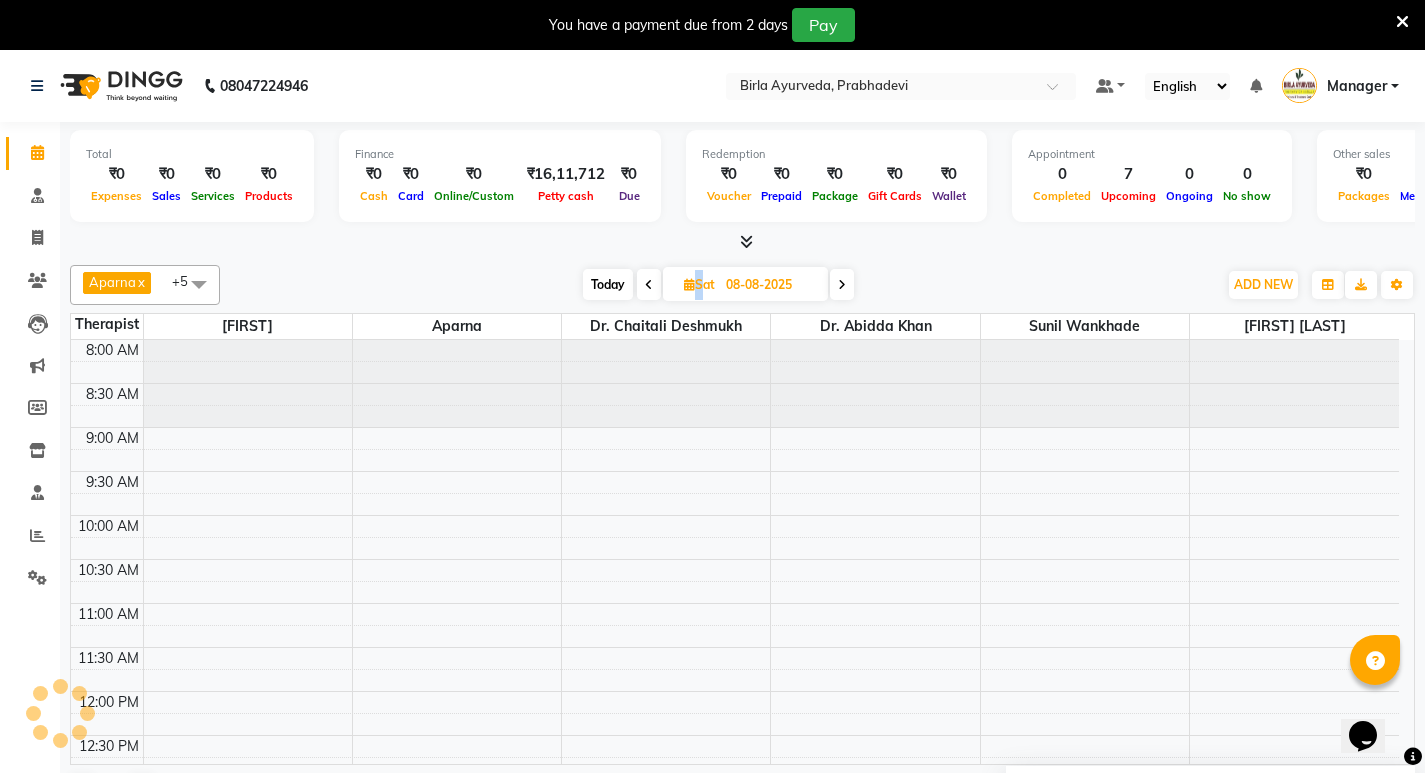 click at bounding box center [649, 284] 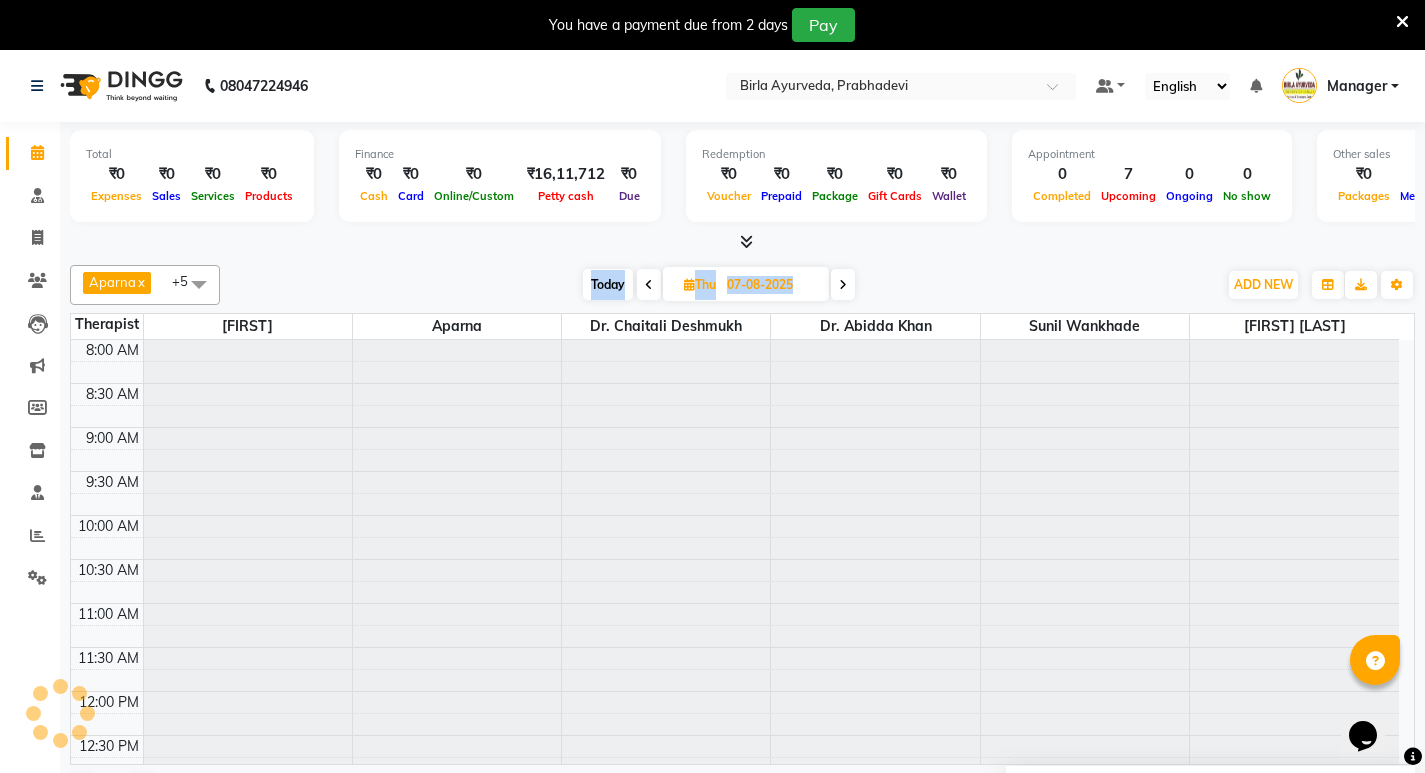 click at bounding box center [649, 284] 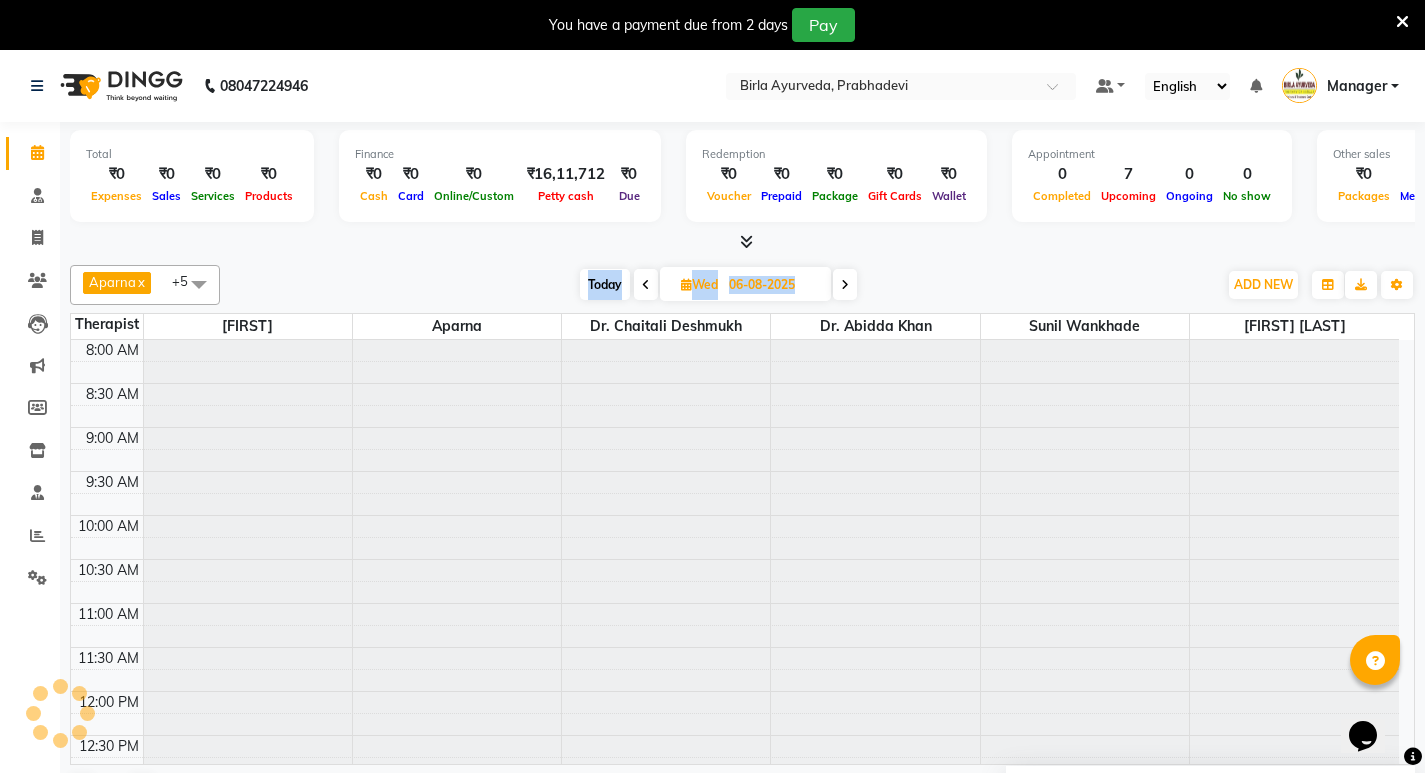 click at bounding box center (646, 284) 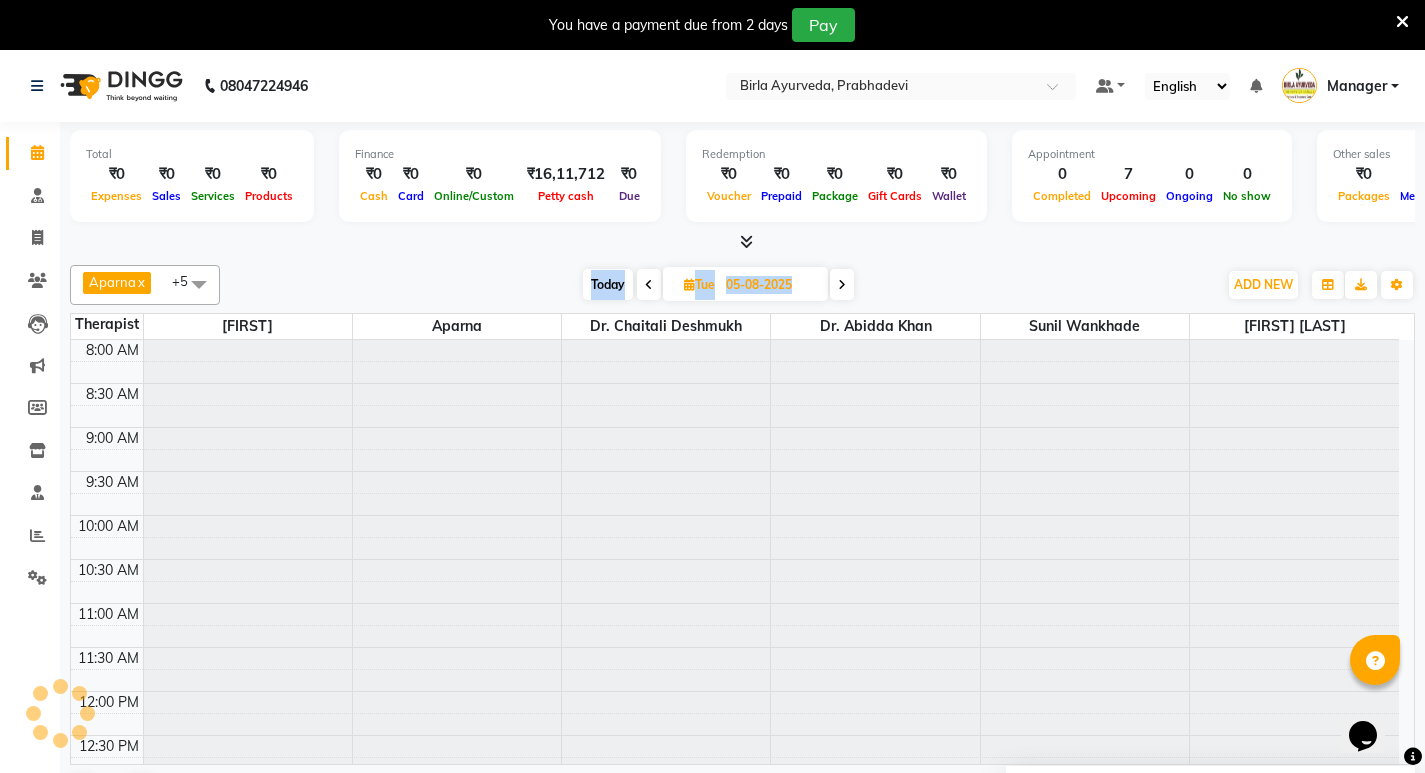 scroll, scrollTop: 0, scrollLeft: 0, axis: both 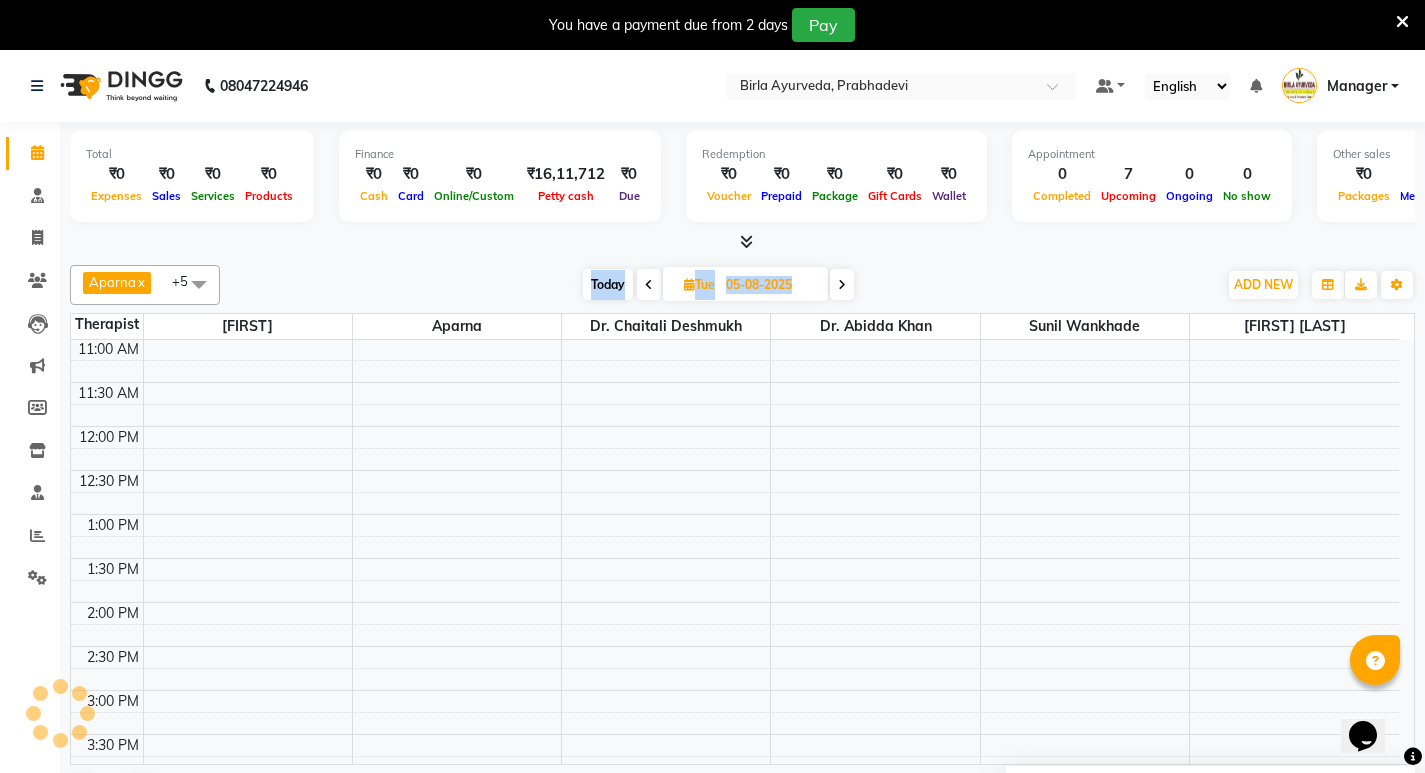 click at bounding box center (649, 284) 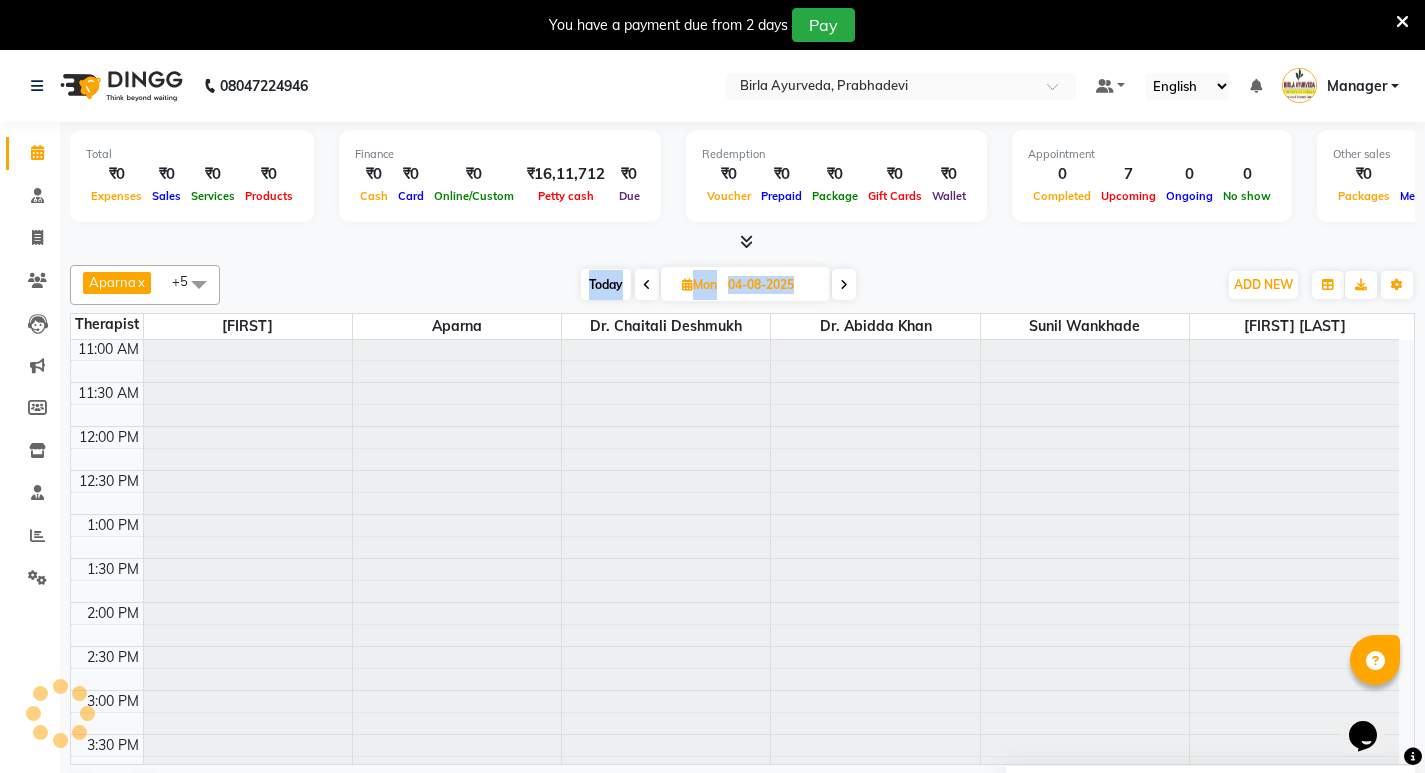 scroll, scrollTop: 0, scrollLeft: 0, axis: both 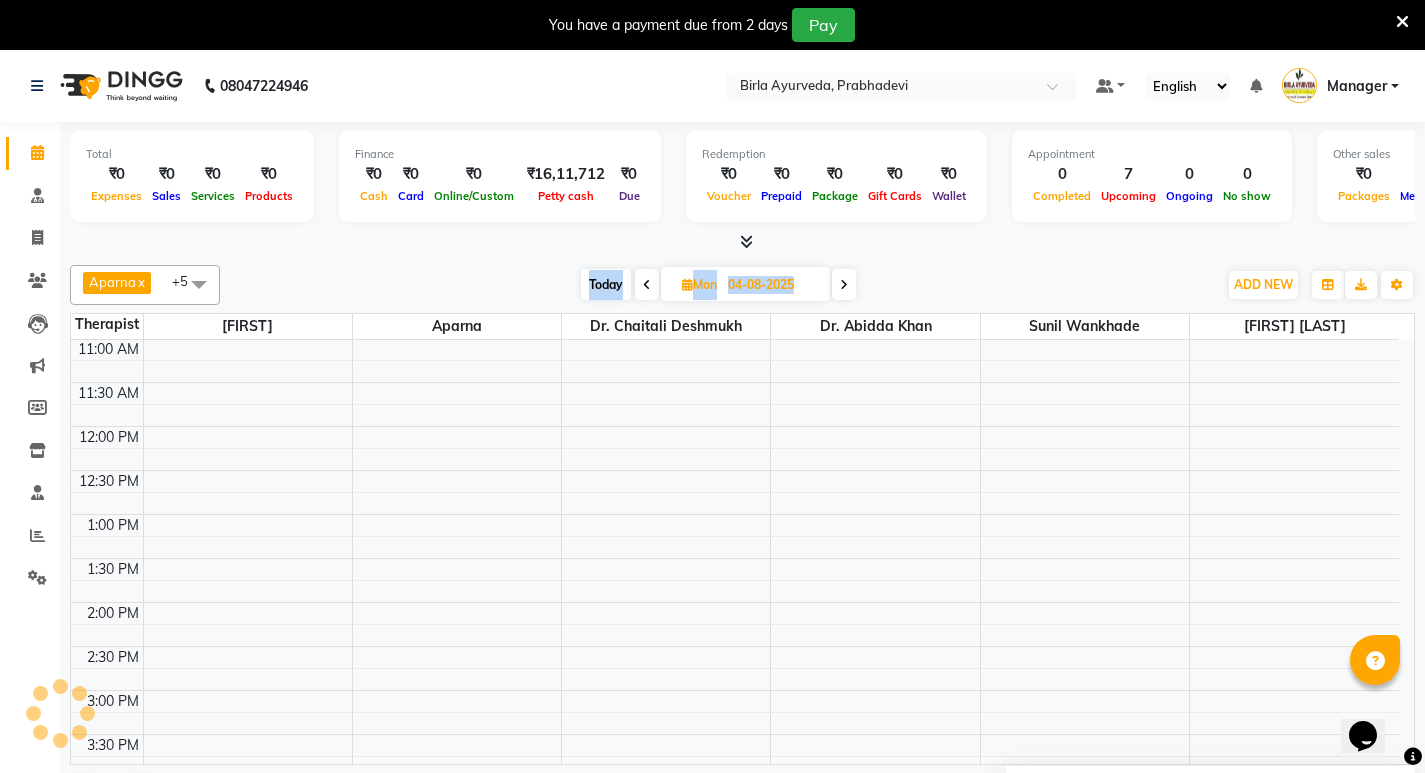 click at bounding box center (647, 284) 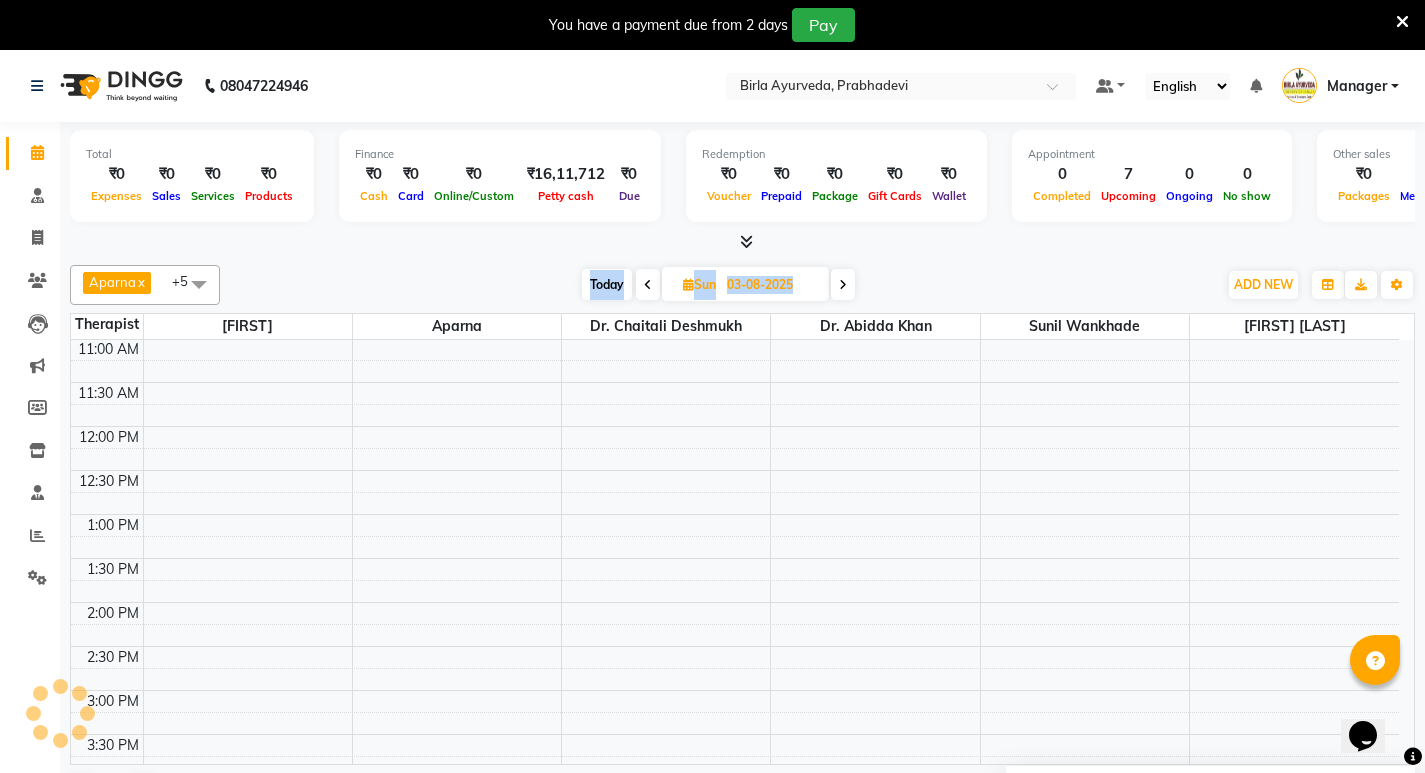 click at bounding box center [648, 284] 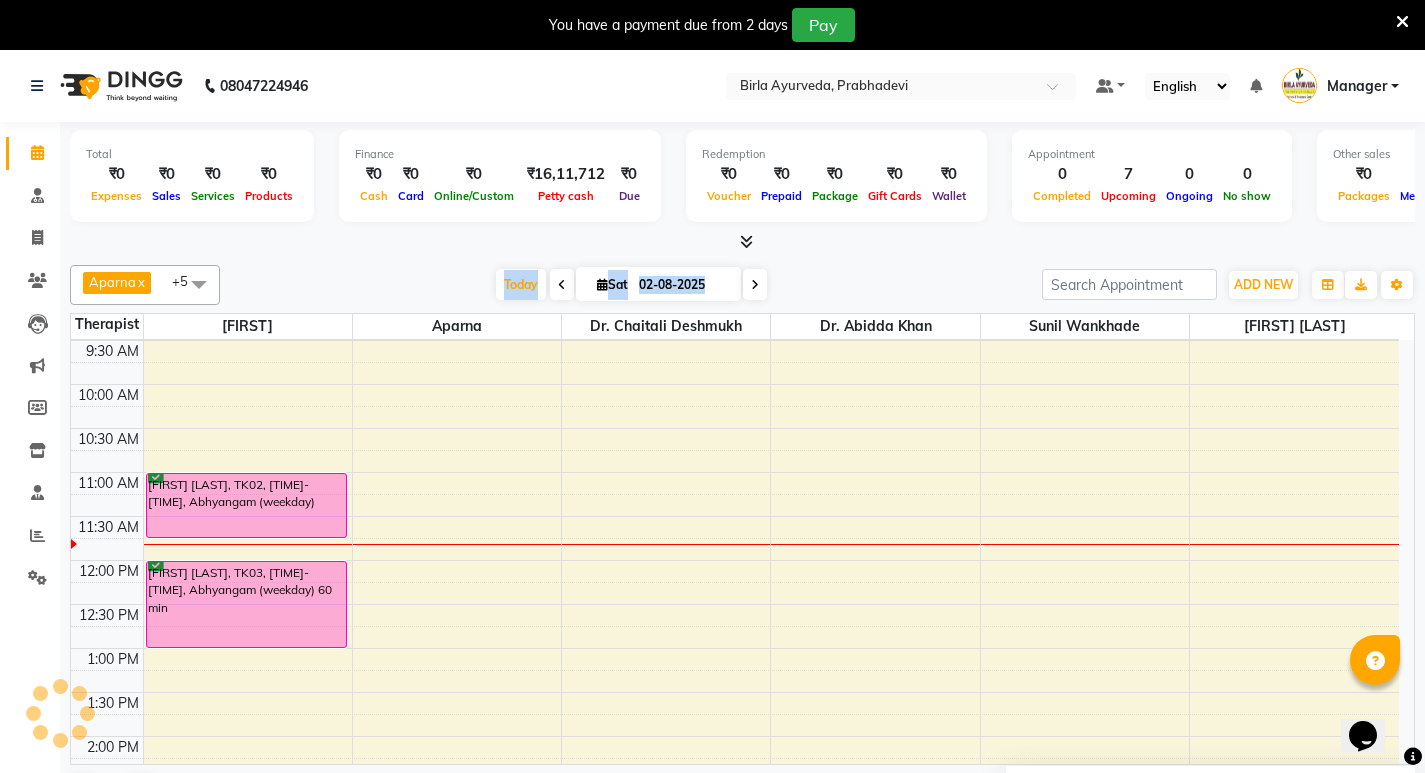 scroll, scrollTop: 31, scrollLeft: 0, axis: vertical 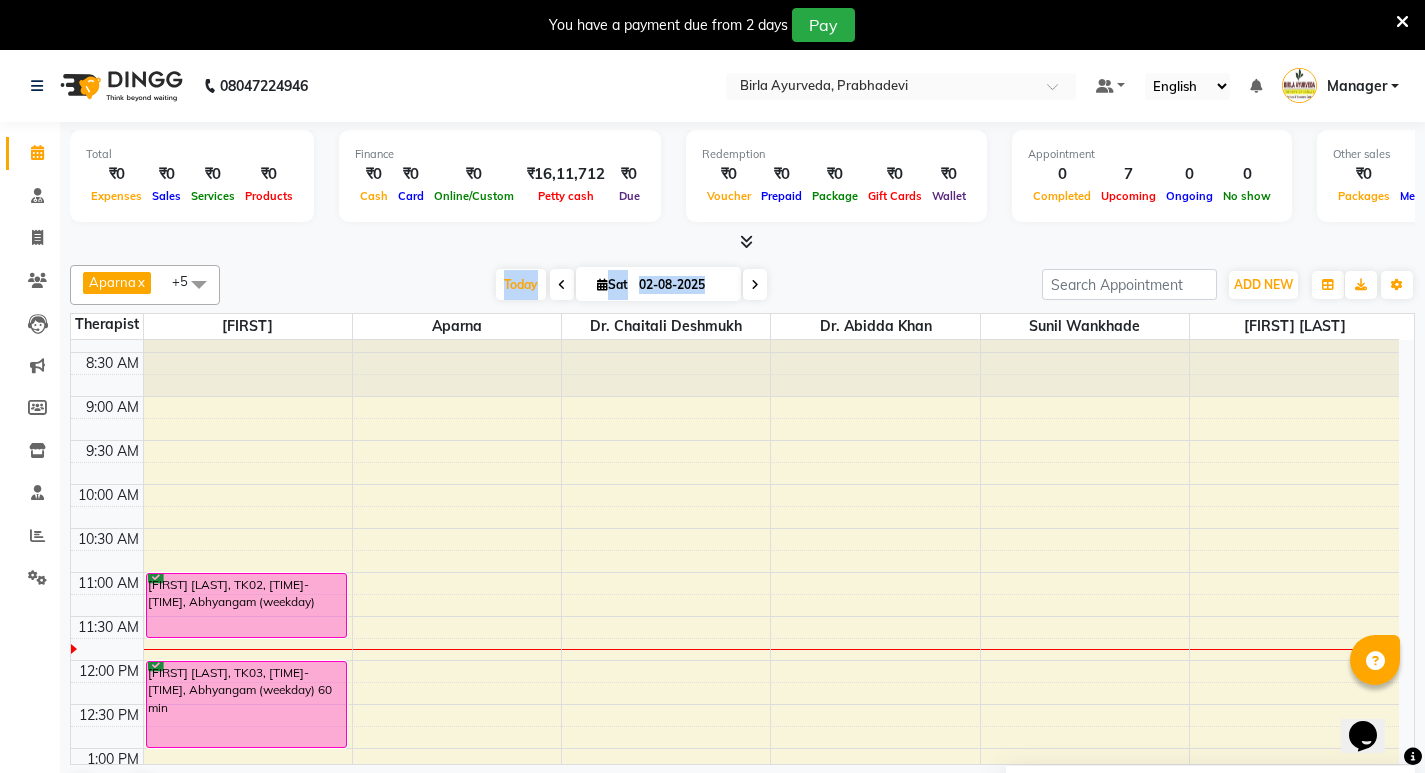click at bounding box center [562, 285] 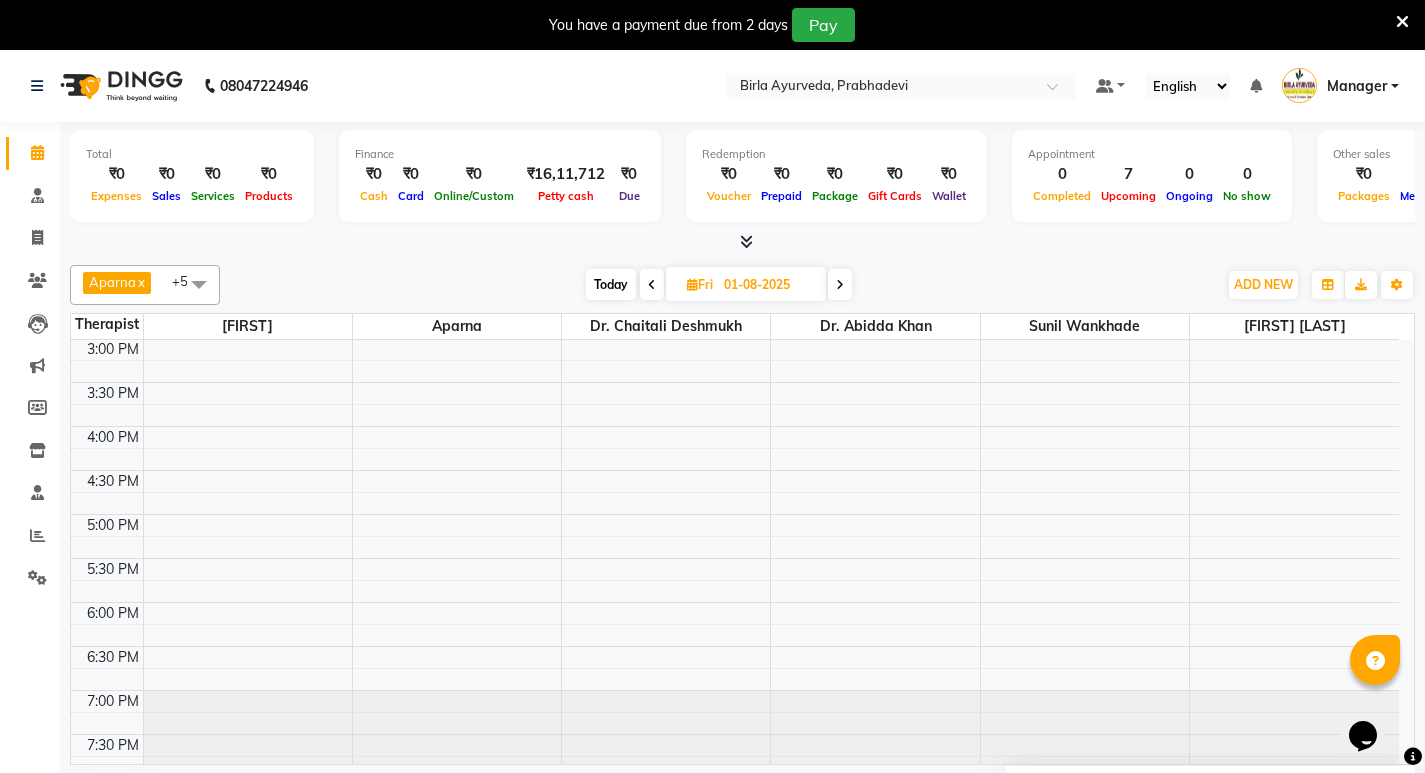 scroll, scrollTop: 631, scrollLeft: 0, axis: vertical 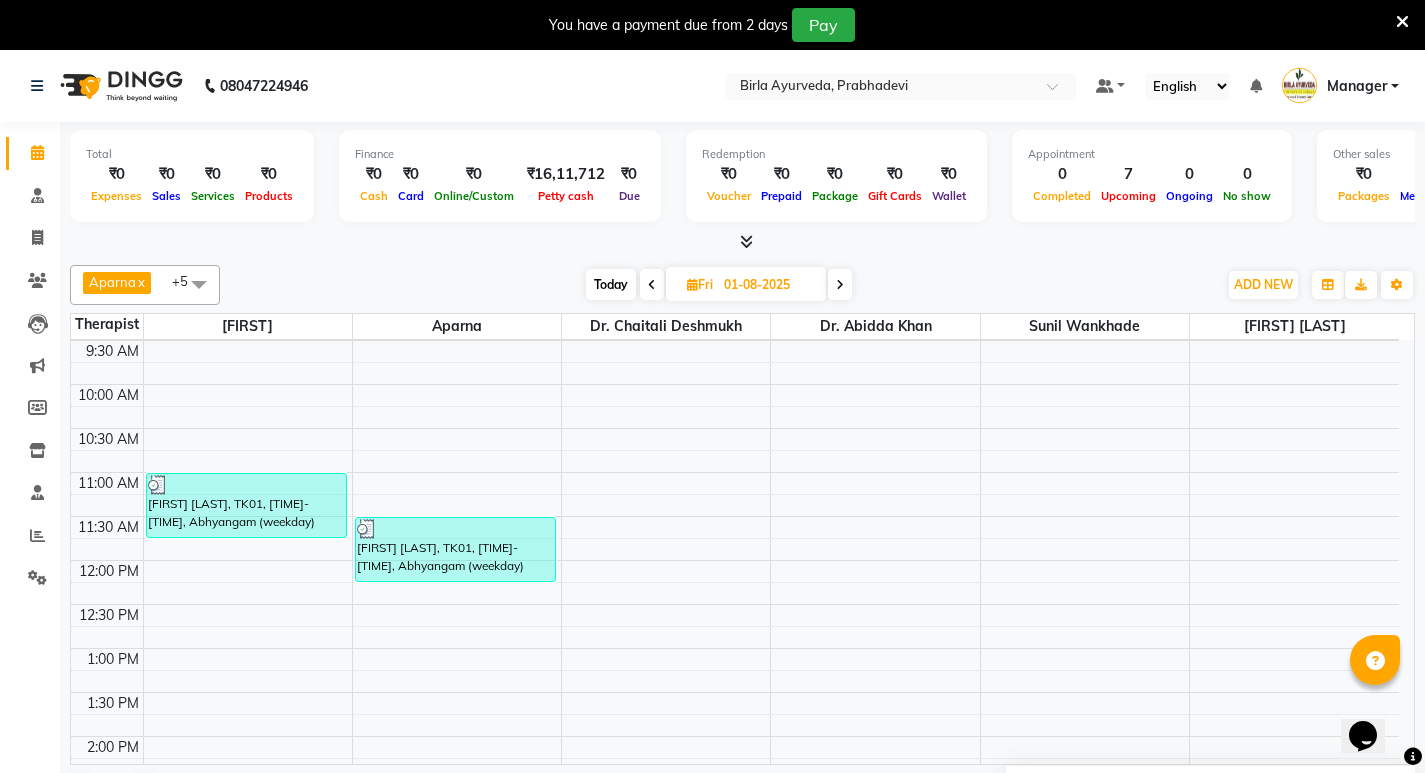 click at bounding box center [1402, 22] 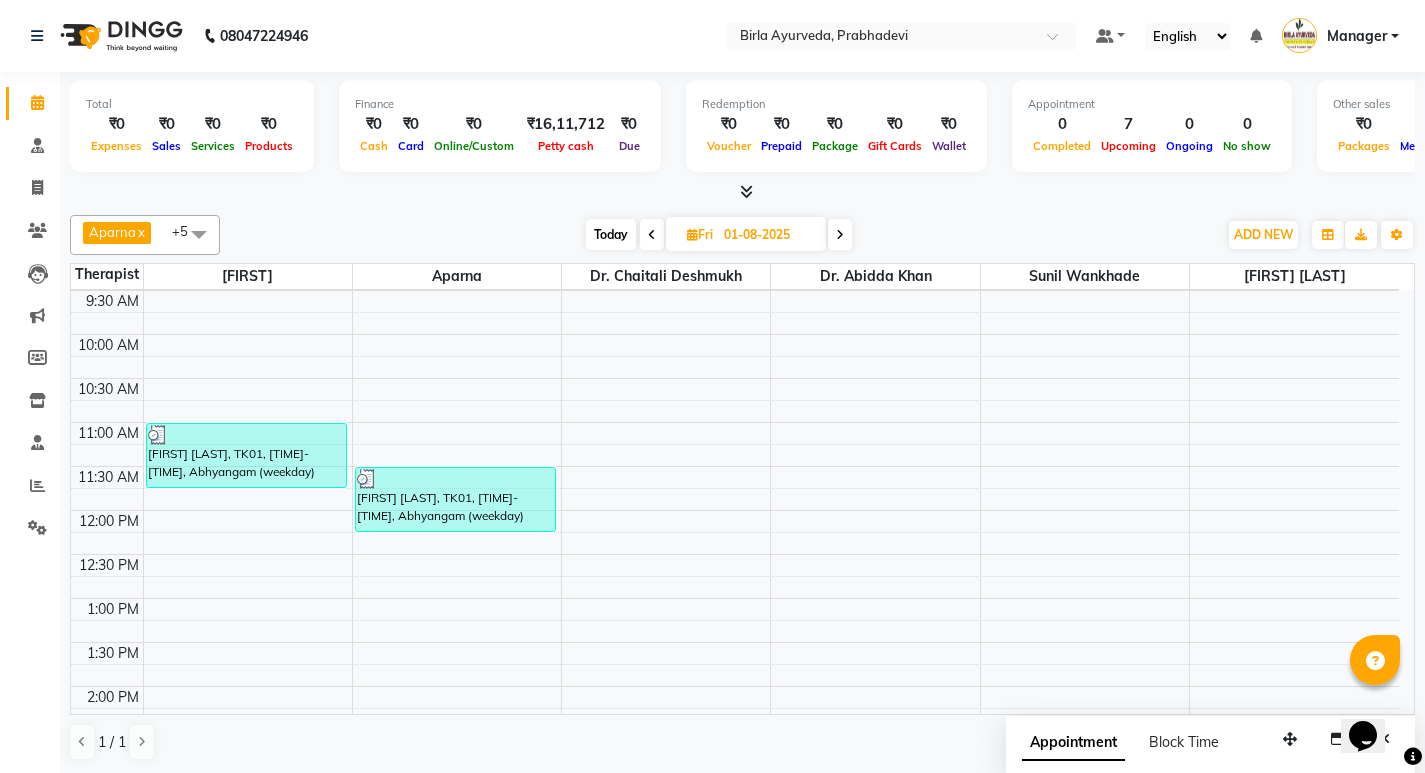 click at bounding box center [840, 234] 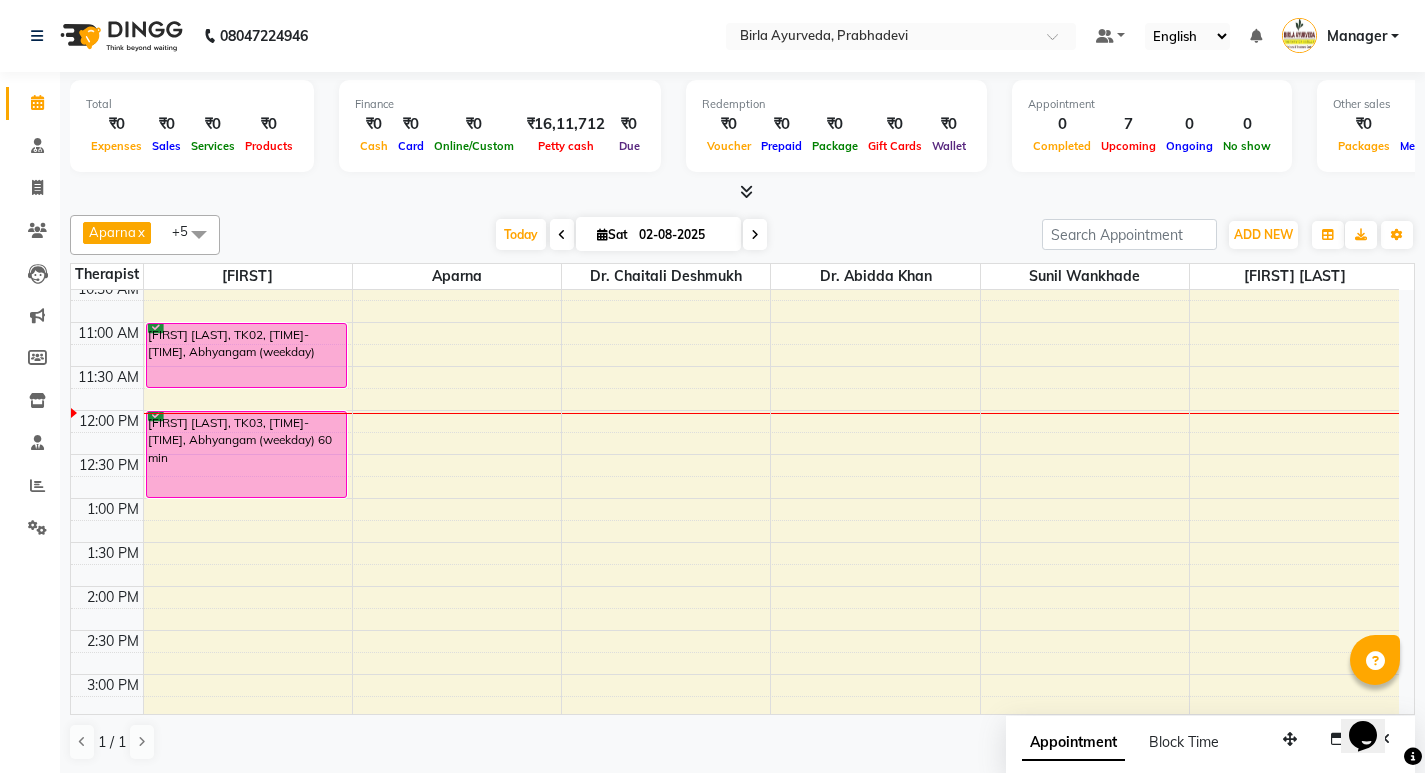 scroll, scrollTop: 131, scrollLeft: 0, axis: vertical 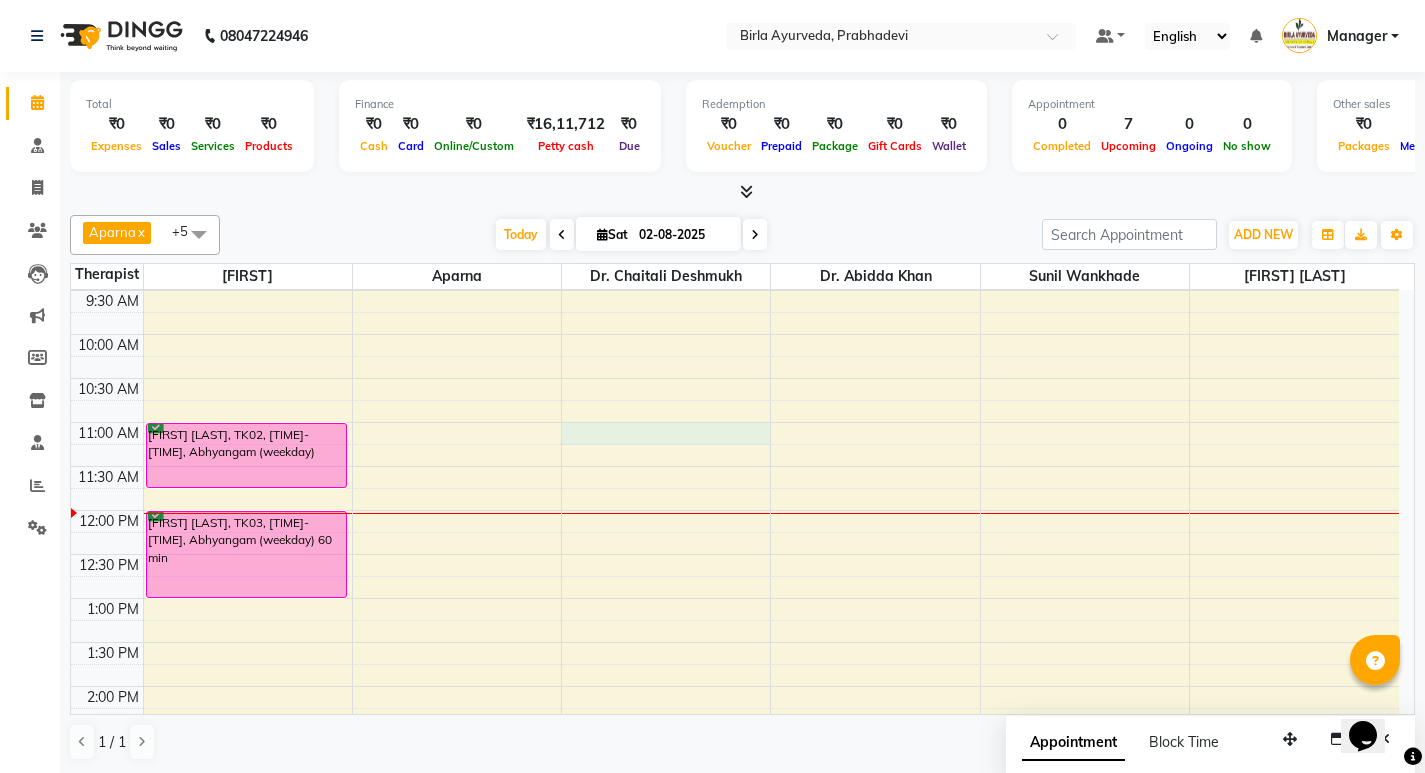 click on "8:00 AM 8:30 AM 9:00 AM 9:30 AM 10:00 AM 10:30 AM 11:00 AM 11:30 AM 12:00 PM 12:30 PM 1:00 PM 1:30 PM 2:00 PM 2:30 PM 3:00 PM 3:30 PM 4:00 PM 4:30 PM 5:00 PM 5:30 PM 6:00 PM 6:30 PM 7:00 PM 7:30 PM     Sawarab Matkar, TK02, 11:00 AM-11:45 AM, Abhyangam  (weekday)     Ram Sawami, TK03, 12:00 PM-01:00 PM, Abhyangam (weekday) 60 min     Ravi Kadam, TK04, 04:00 PM-04:45 PM, Abhyangam (weekend)     Ravi Kadam, TK04, 04:00 PM-04:45 PM, Abhyangam (weekend)     Sunil Mystry, TK06, 06:00 PM-06:45 PM, Shirodhara without Abhyangam" at bounding box center [735, 686] 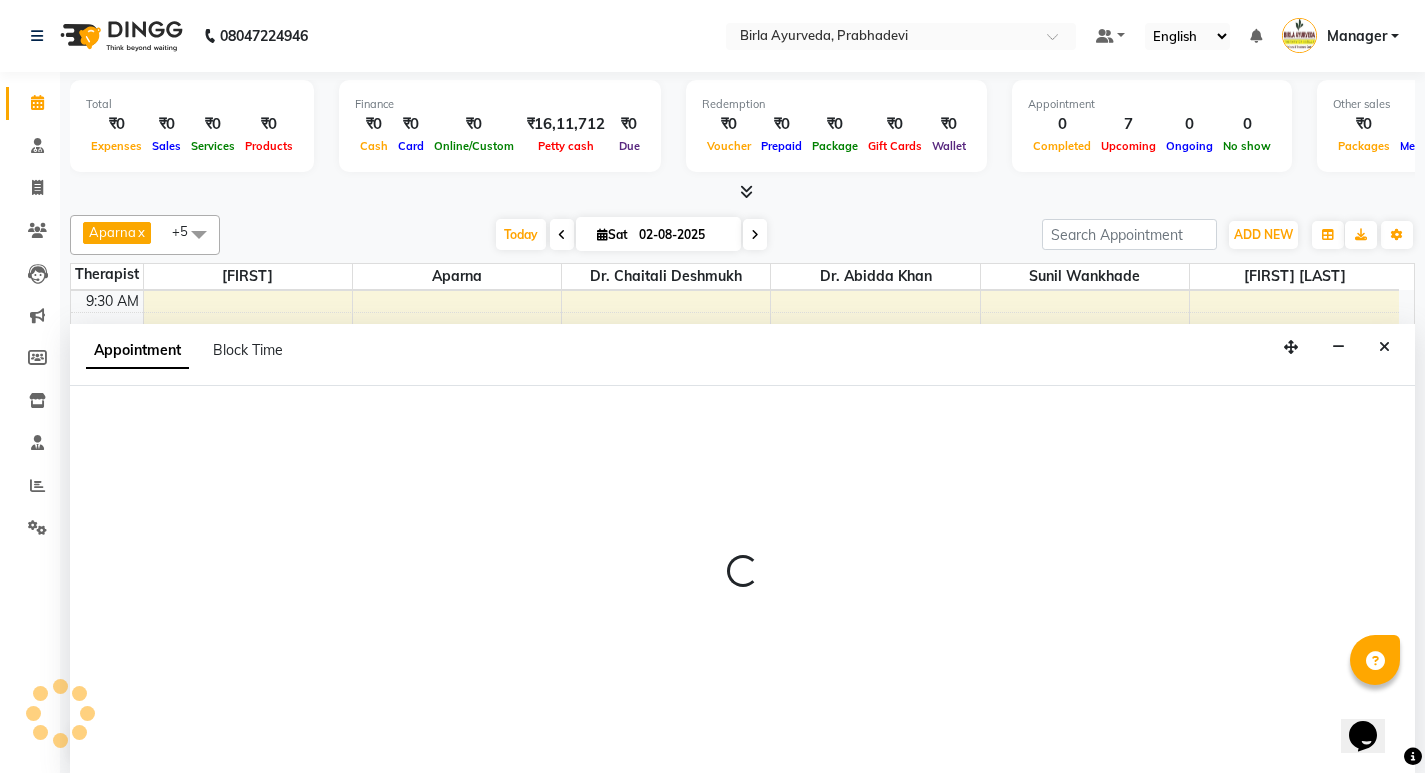 scroll, scrollTop: 1, scrollLeft: 0, axis: vertical 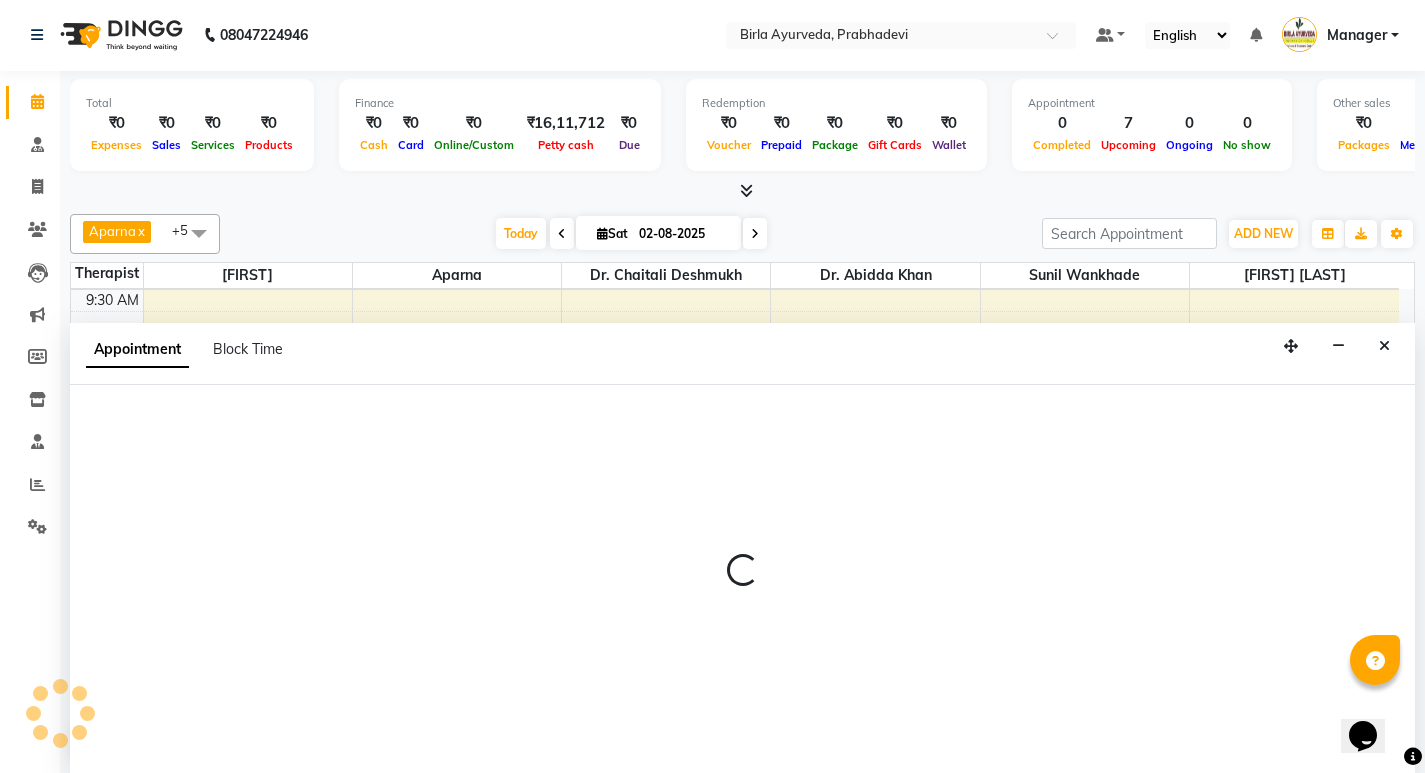 select on "56958" 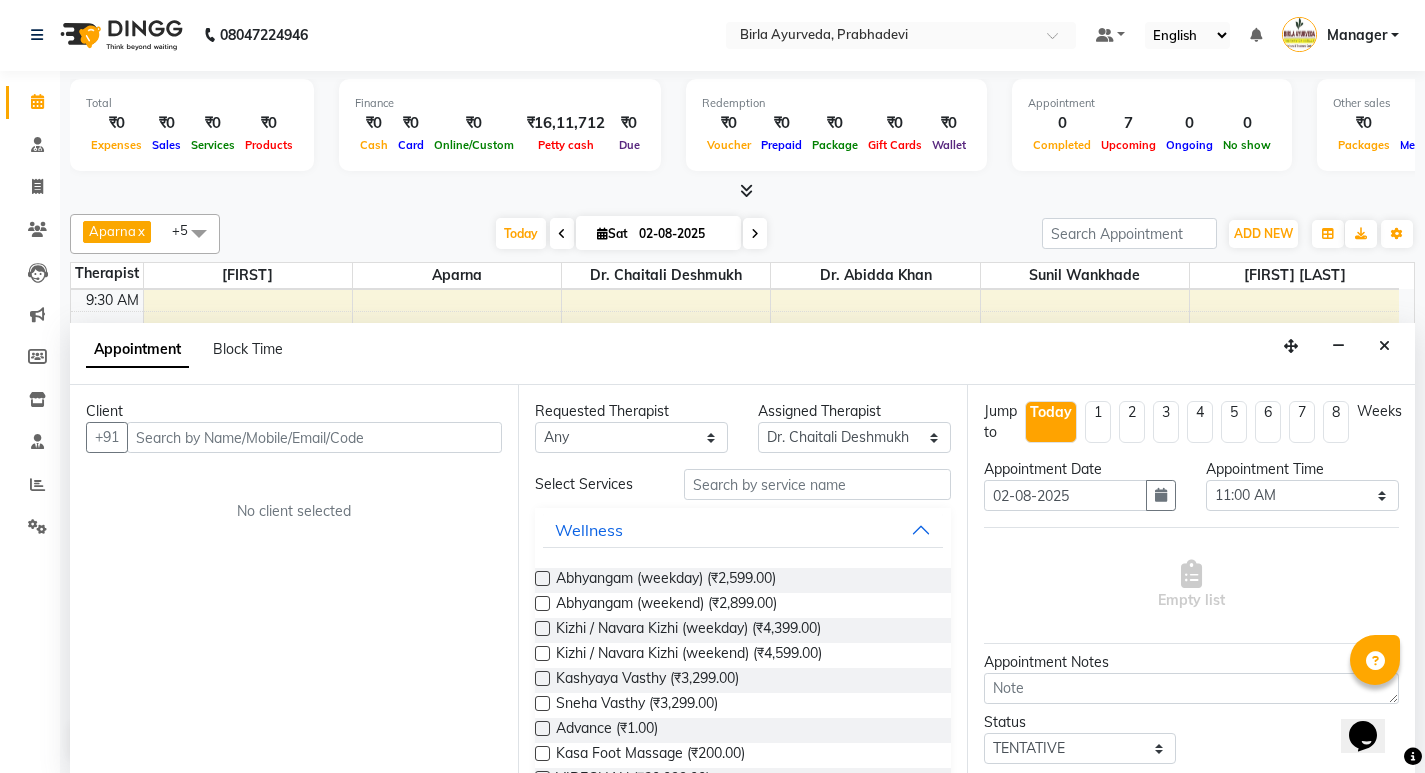 click at bounding box center [314, 437] 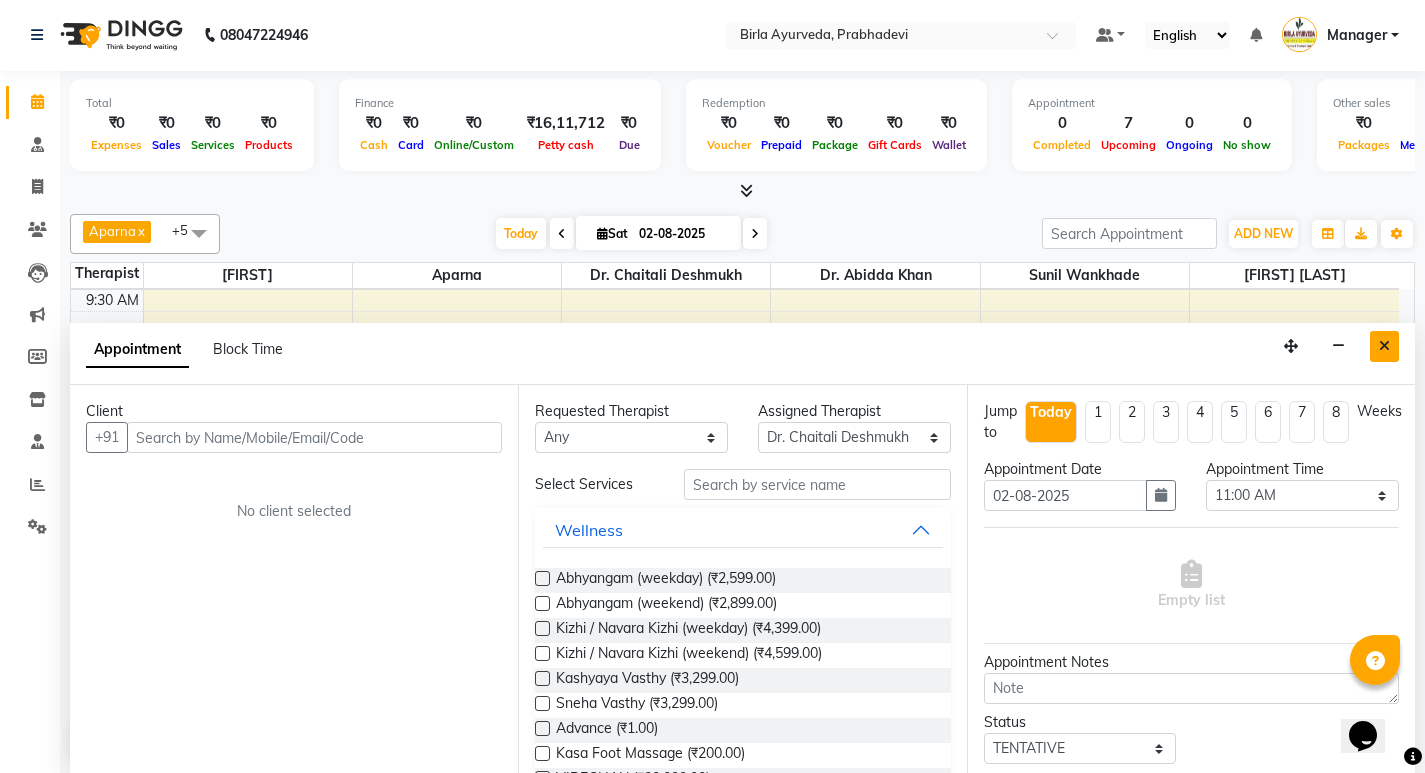 click at bounding box center (1384, 346) 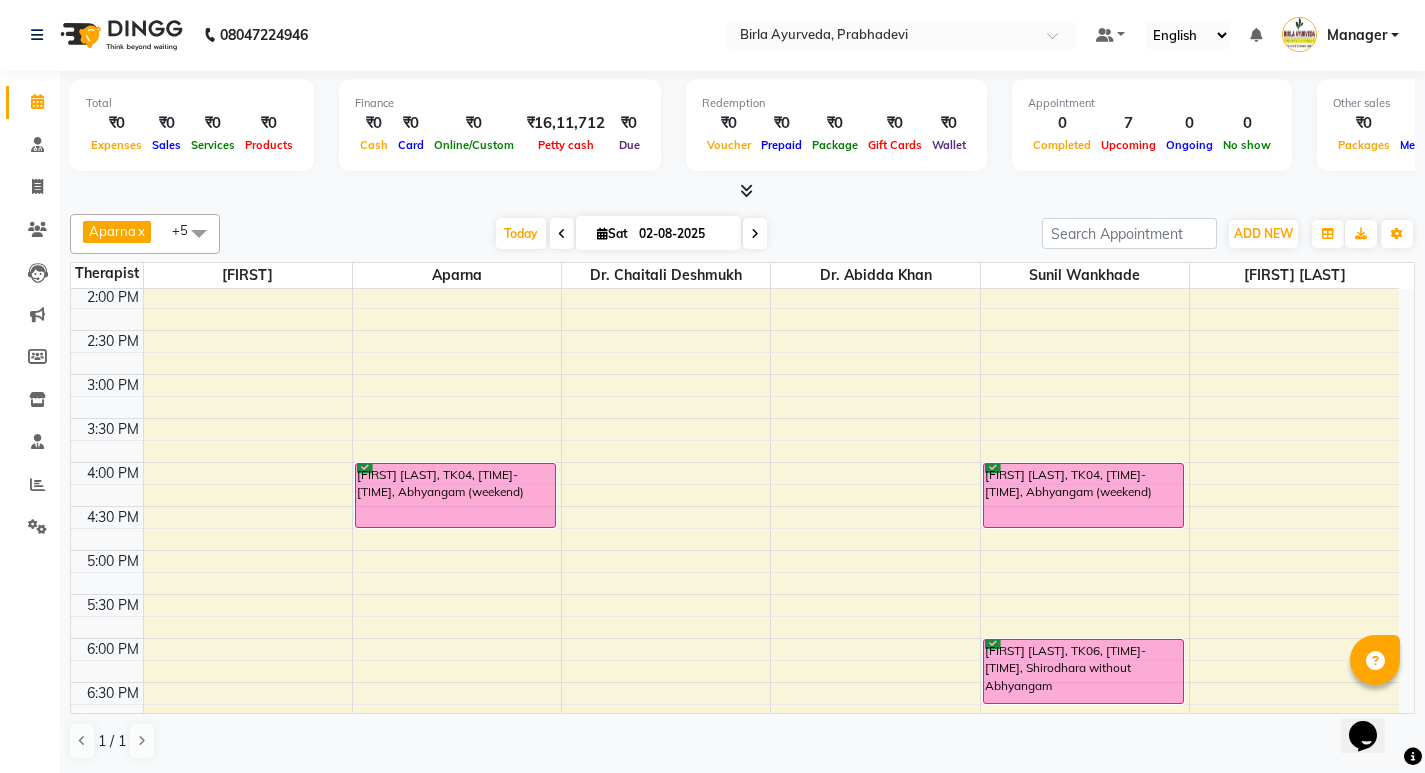 scroll, scrollTop: 531, scrollLeft: 0, axis: vertical 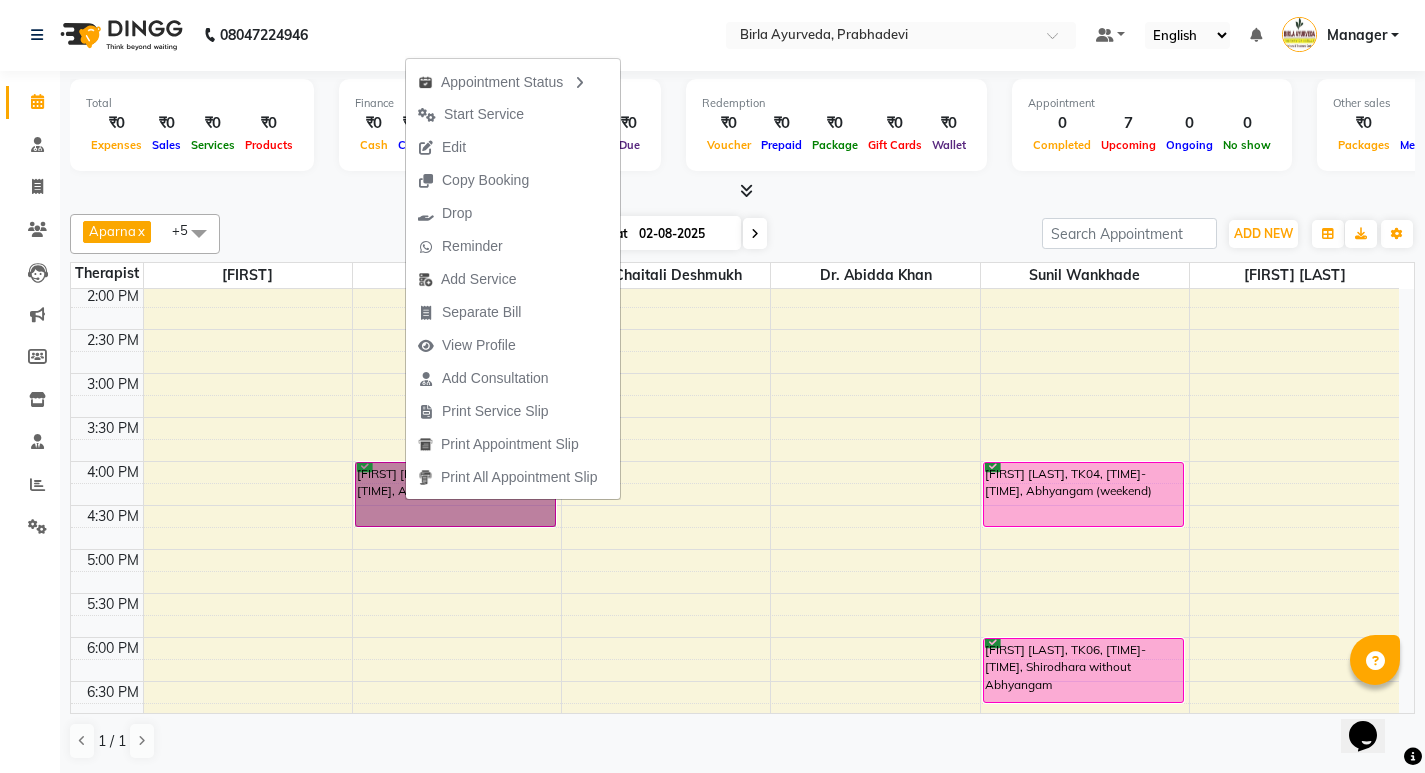 click on "8:00 AM 8:30 AM 9:00 AM 9:30 AM 10:00 AM 10:30 AM 11:00 AM 11:30 AM 12:00 PM 12:30 PM 1:00 PM 1:30 PM 2:00 PM 2:30 PM 3:00 PM 3:30 PM 4:00 PM 4:30 PM 5:00 PM 5:30 PM 6:00 PM 6:30 PM 7:00 PM 7:30 PM     Sawarab Matkar, TK02, 11:00 AM-11:45 AM, Abhyangam  (weekday)     Ram Sawami, TK03, 12:00 PM-01:00 PM, Abhyangam (weekday) 60 min     Ravi Kadam, TK04, 04:00 PM-04:45 PM, Abhyangam (weekend)     Ravi Kadam, TK04, 04:00 PM-04:45 PM, Abhyangam (weekend)     Sunil Mystry, TK06, 06:00 PM-06:45 PM, Shirodhara without Abhyangam" at bounding box center (735, 285) 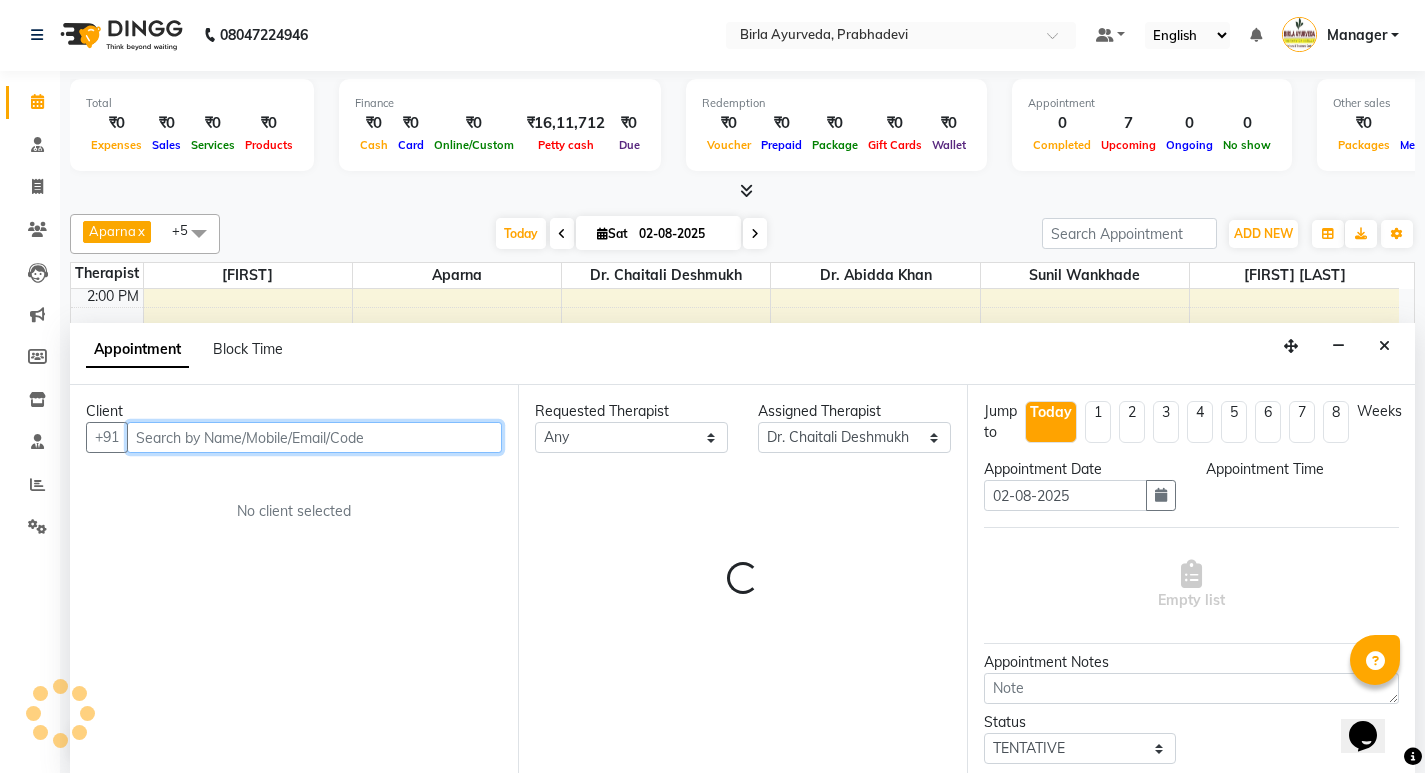 select on "1080" 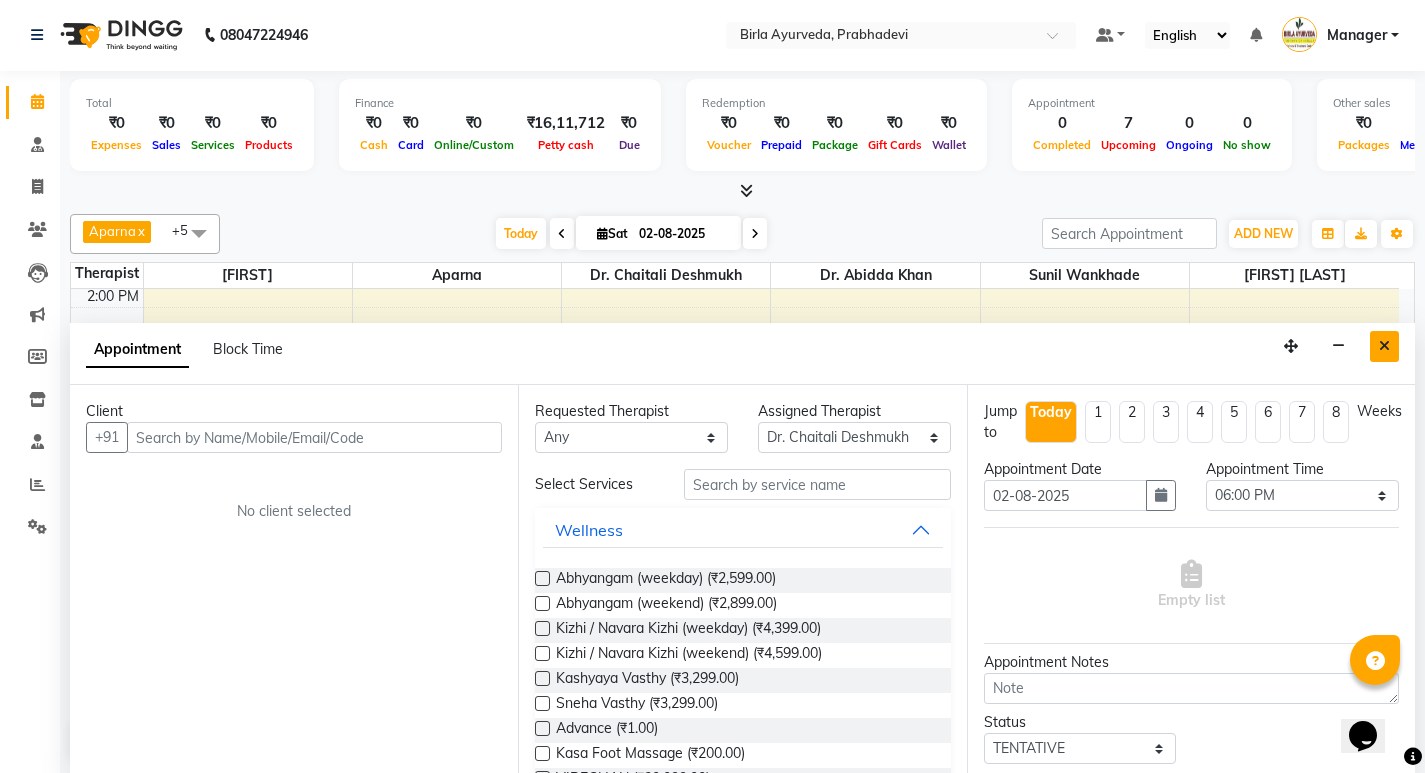 click at bounding box center (1384, 346) 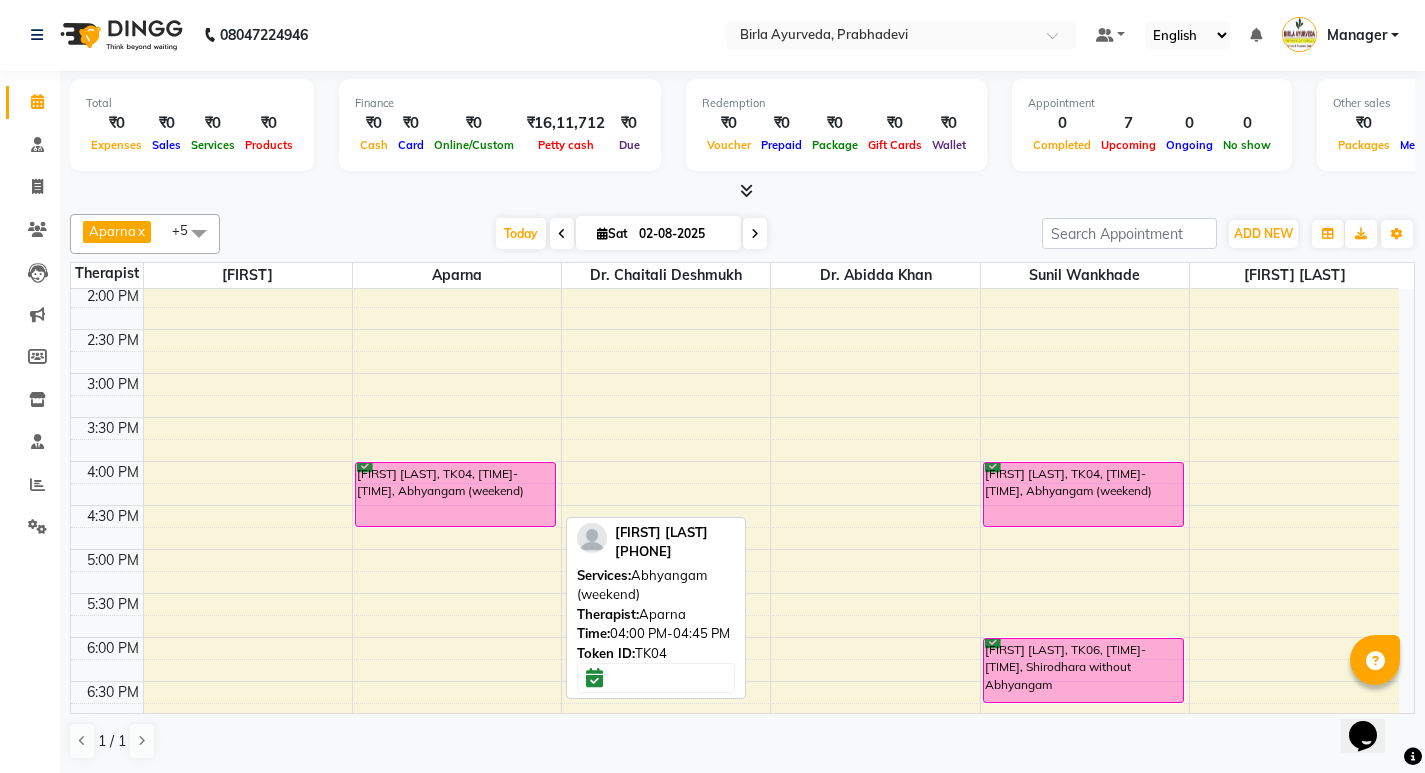 click on "Ravi Kadam, TK04, 04:00 PM-04:45 PM, Abhyangam (weekend)" at bounding box center [455, 494] 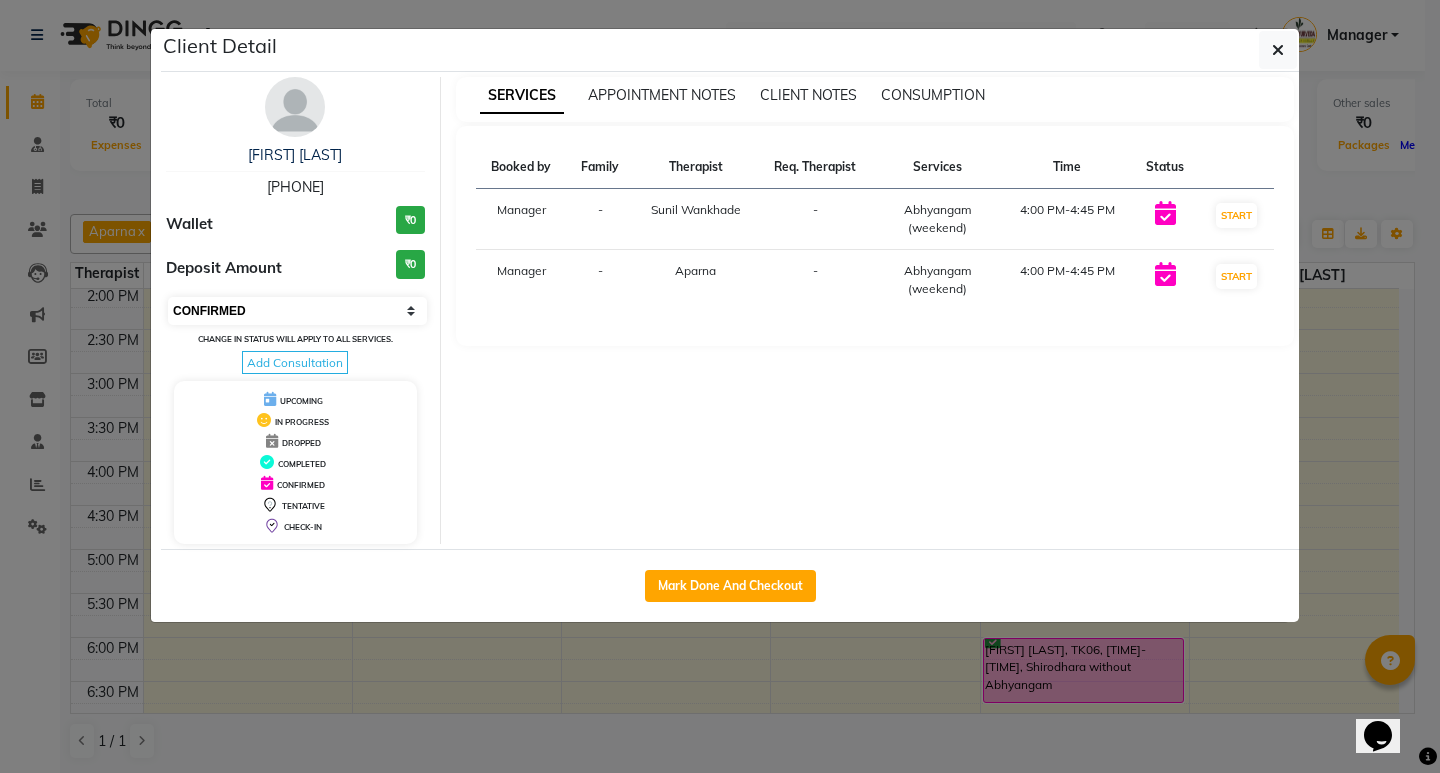 click on "Select IN SERVICE CONFIRMED TENTATIVE CHECK IN MARK DONE DROPPED UPCOMING" at bounding box center (297, 311) 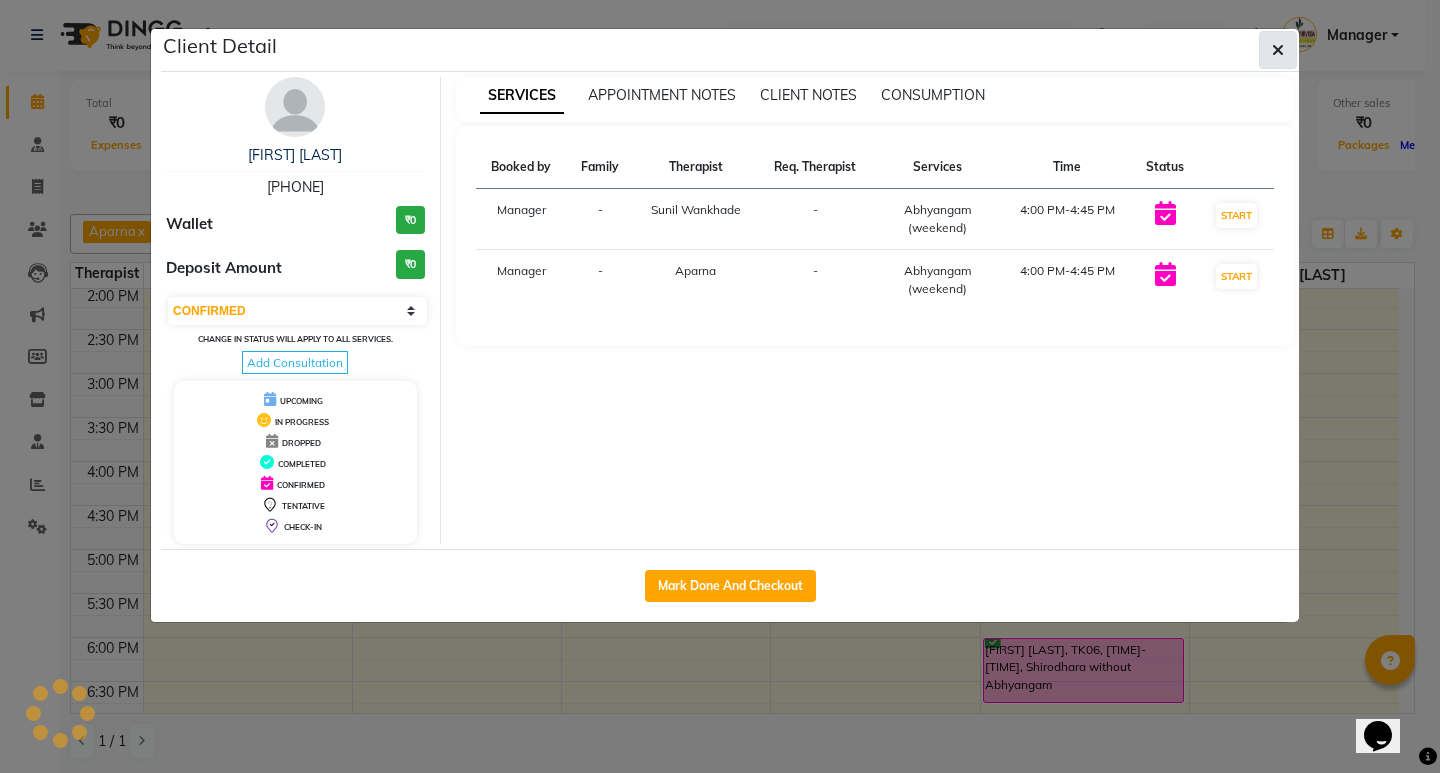 click 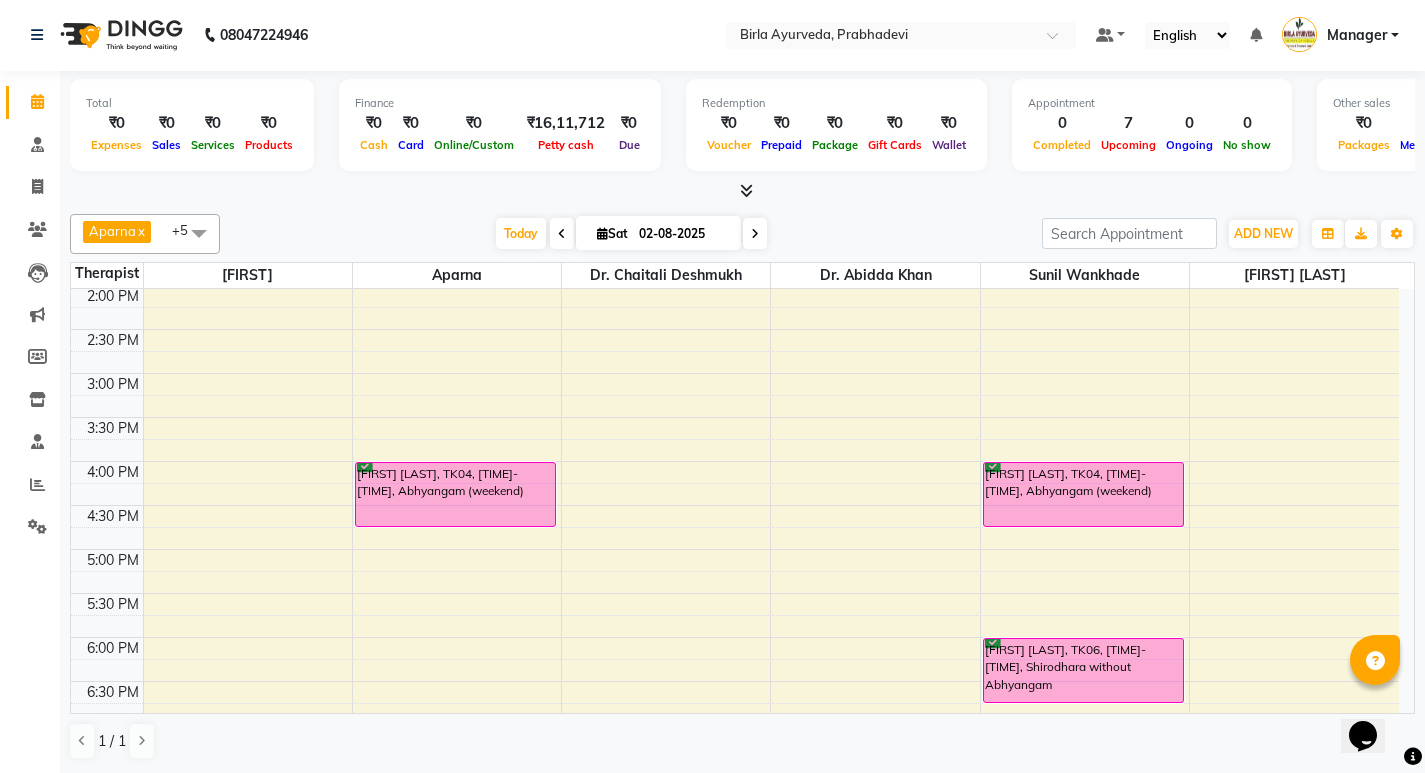 click at bounding box center (562, 233) 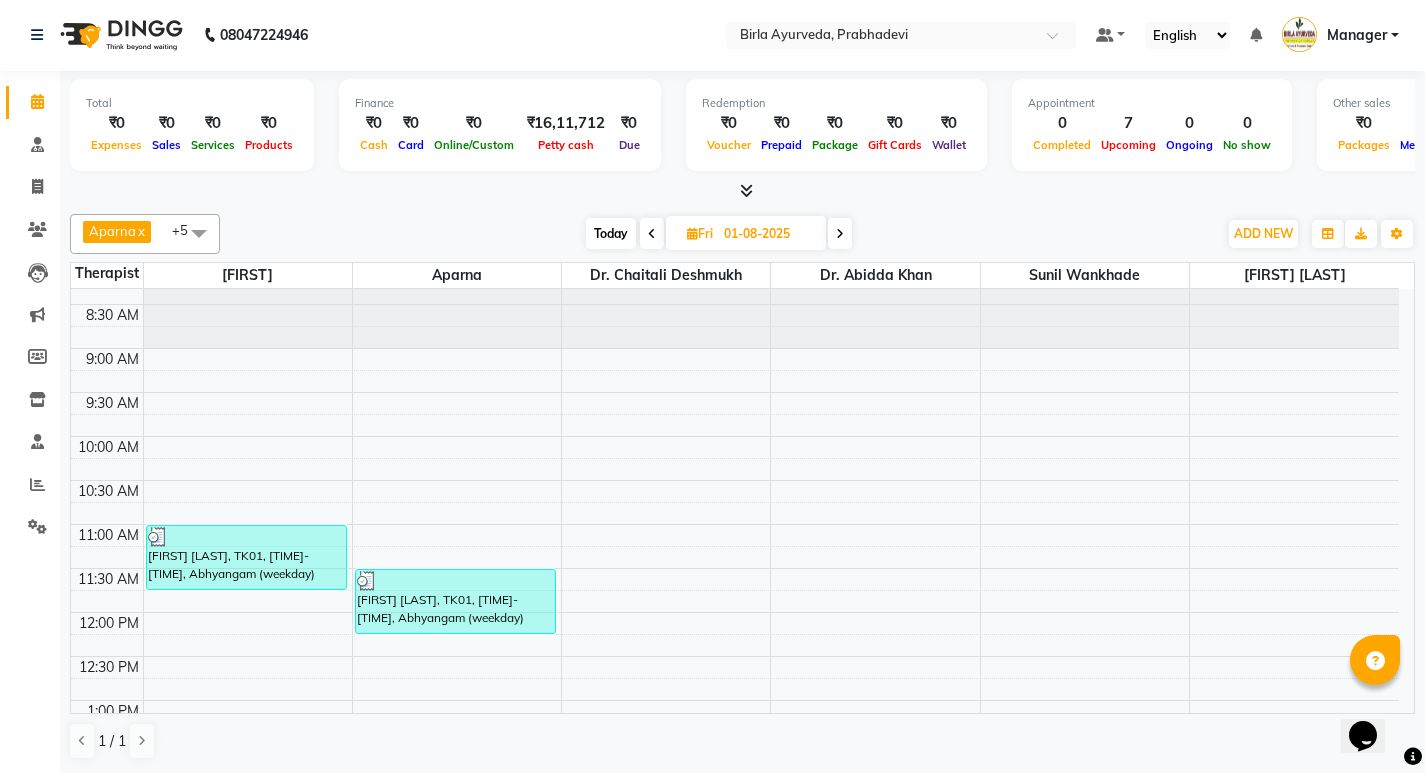 scroll, scrollTop: 0, scrollLeft: 0, axis: both 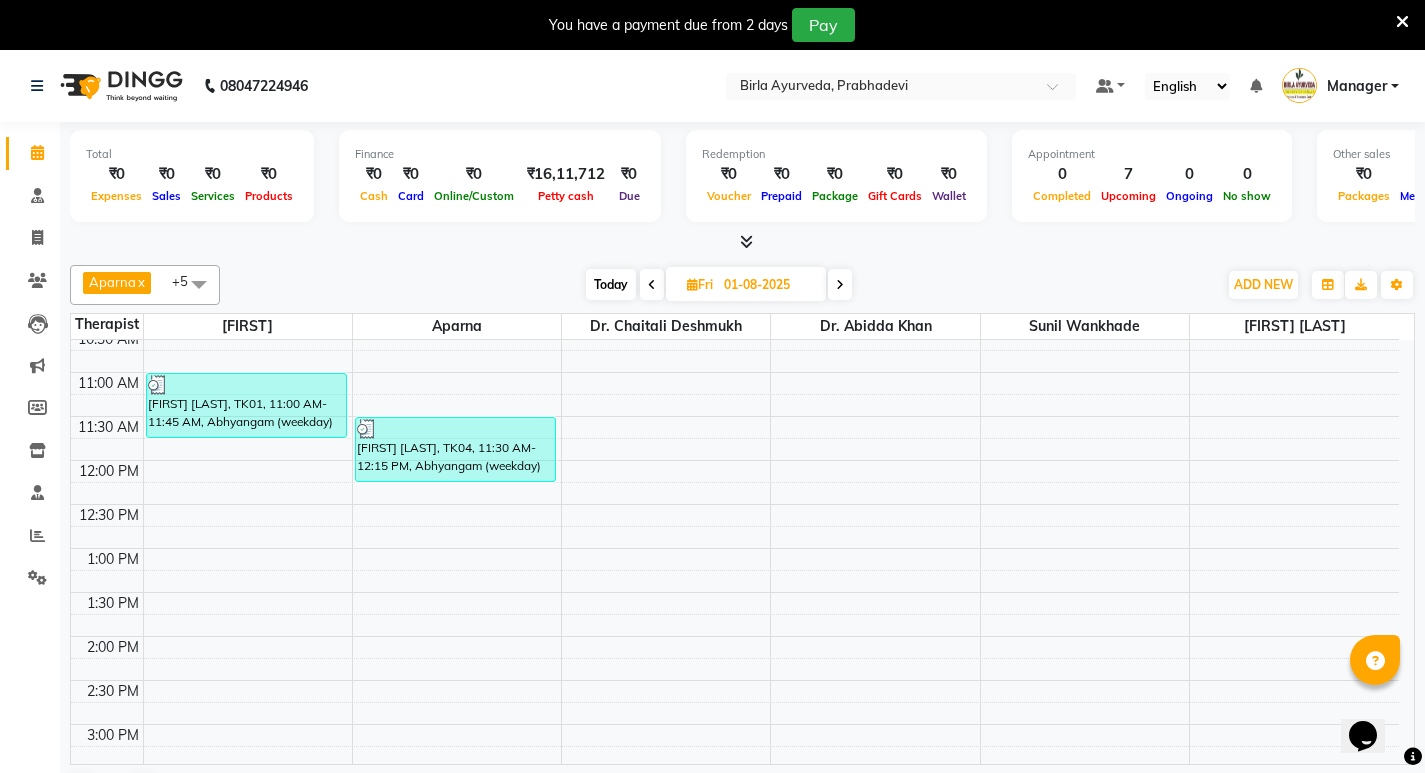 click on "Manager" at bounding box center (1357, 86) 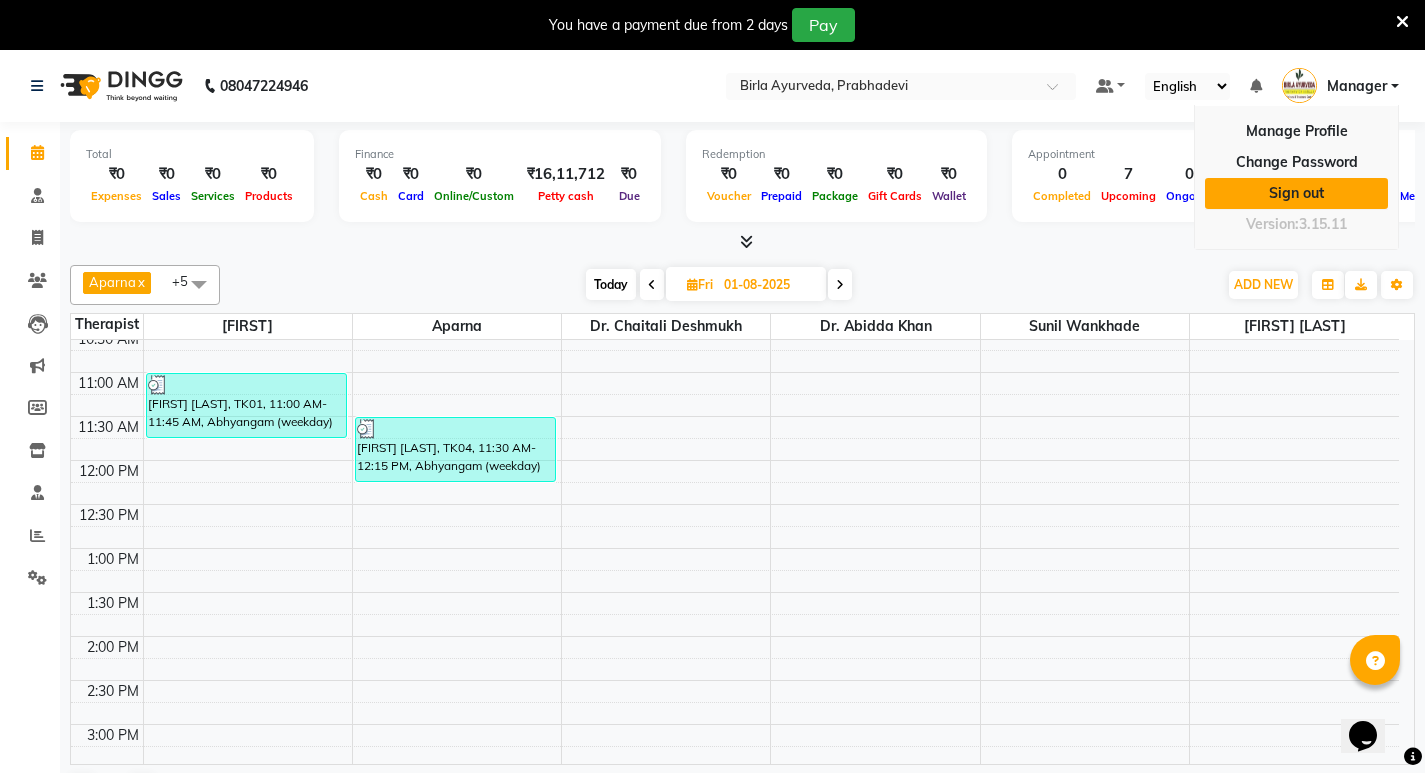 click on "Sign out" at bounding box center (1296, 193) 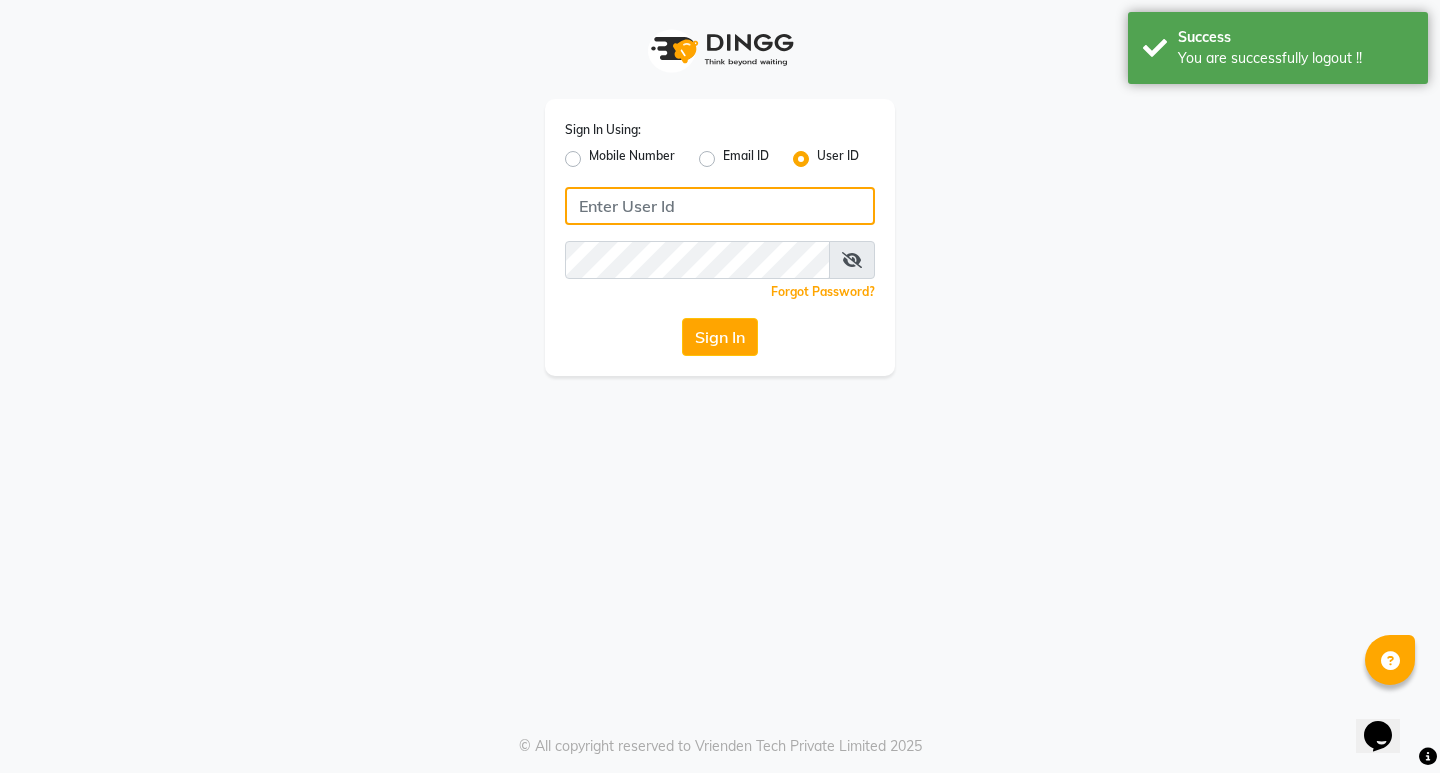 type on "8169197438" 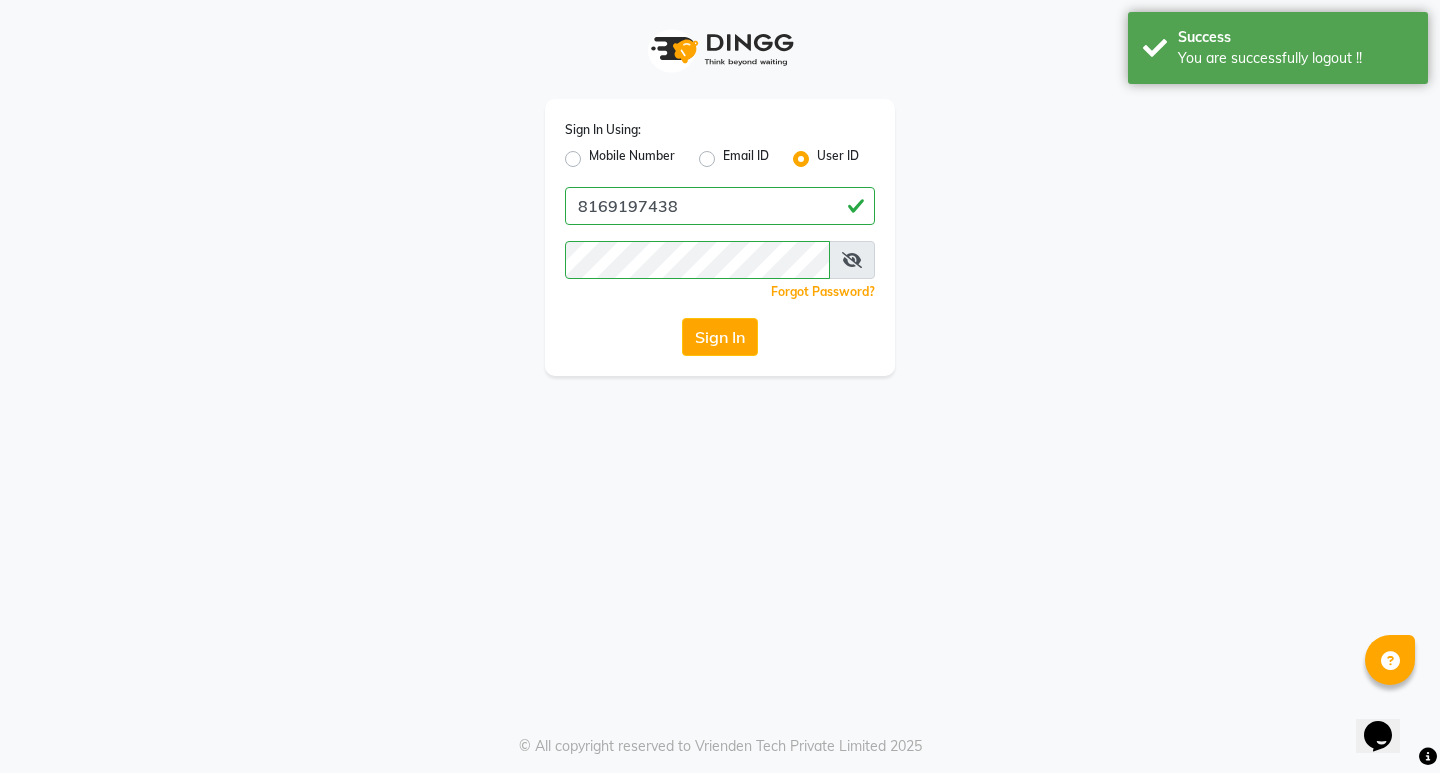 click on "Mobile Number" 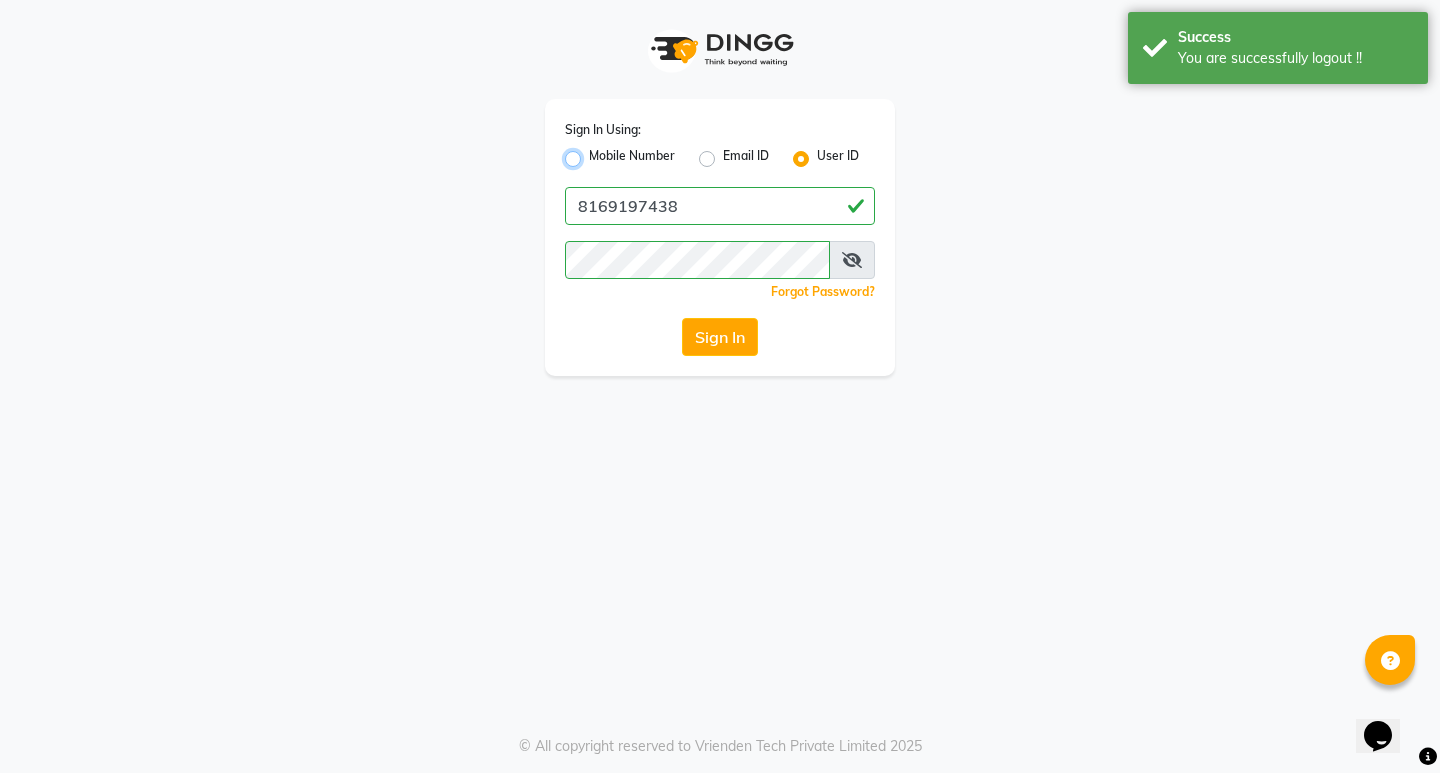 click on "Mobile Number" at bounding box center [595, 153] 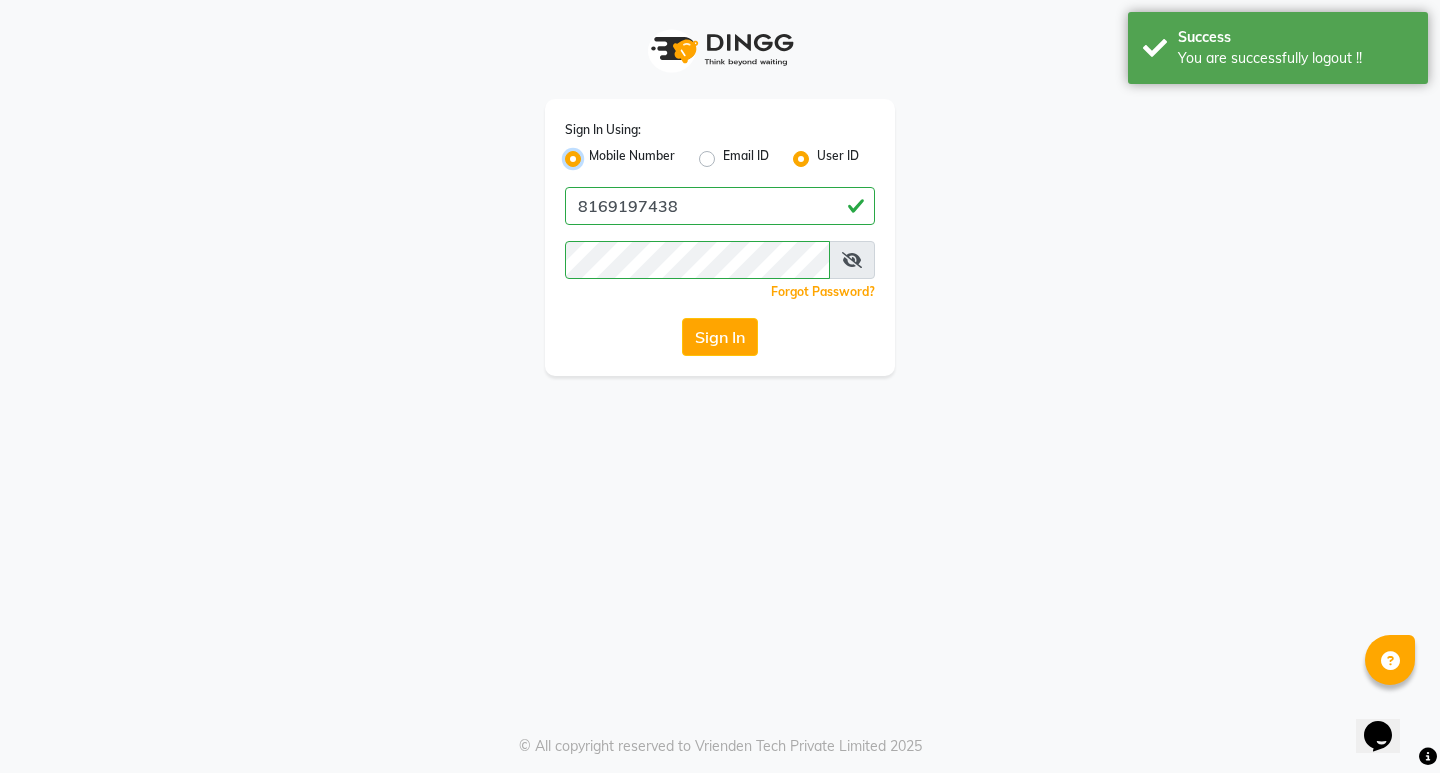 radio on "false" 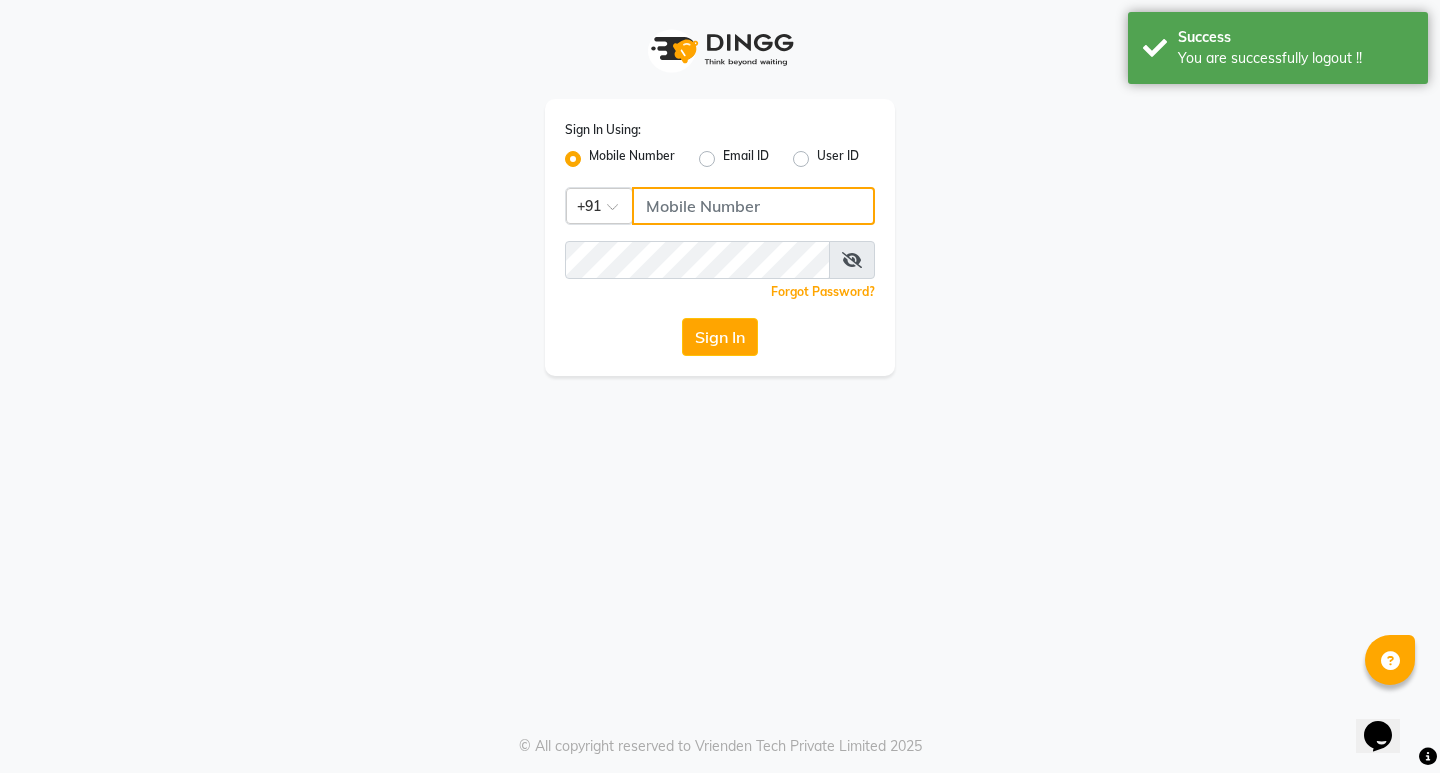 drag, startPoint x: 668, startPoint y: 195, endPoint x: 694, endPoint y: 201, distance: 26.683329 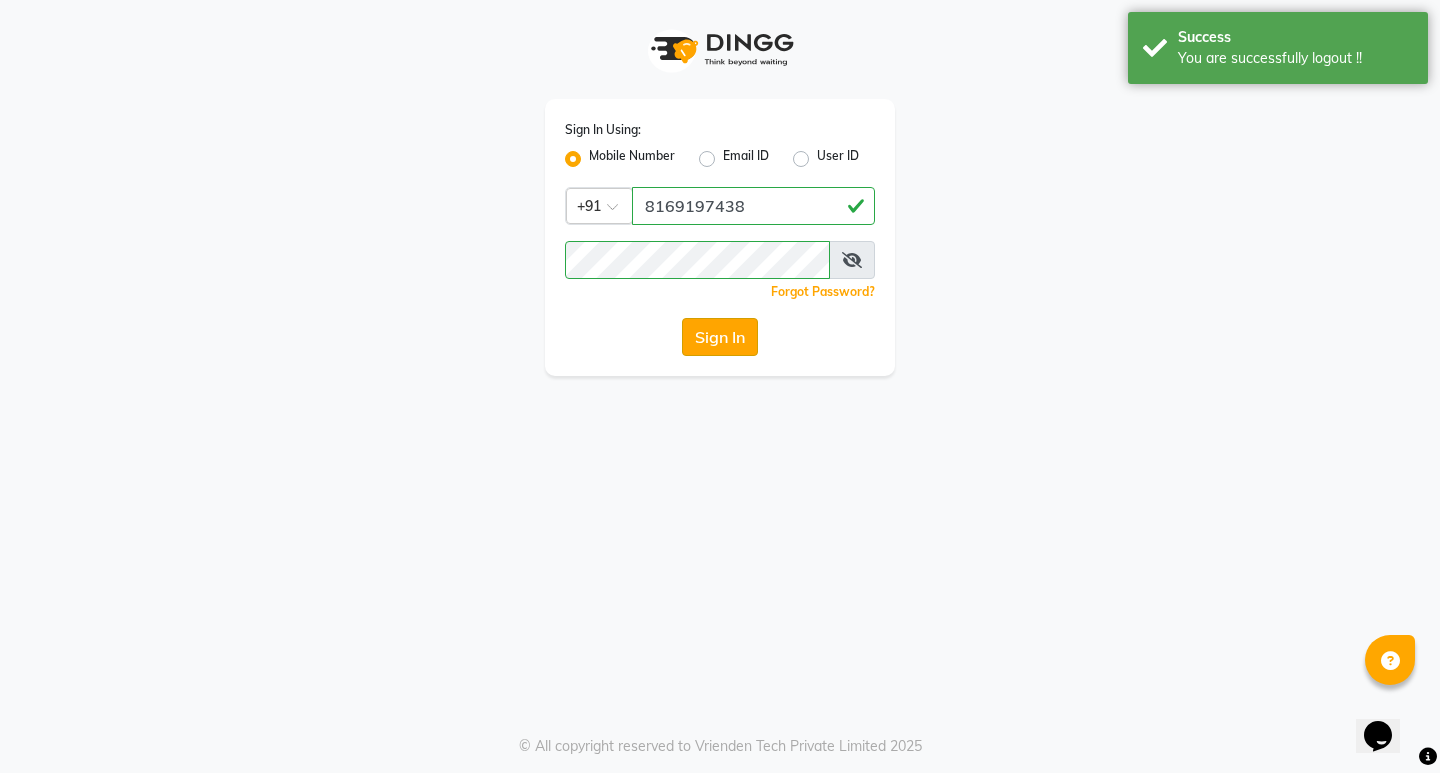 click on "Sign In" 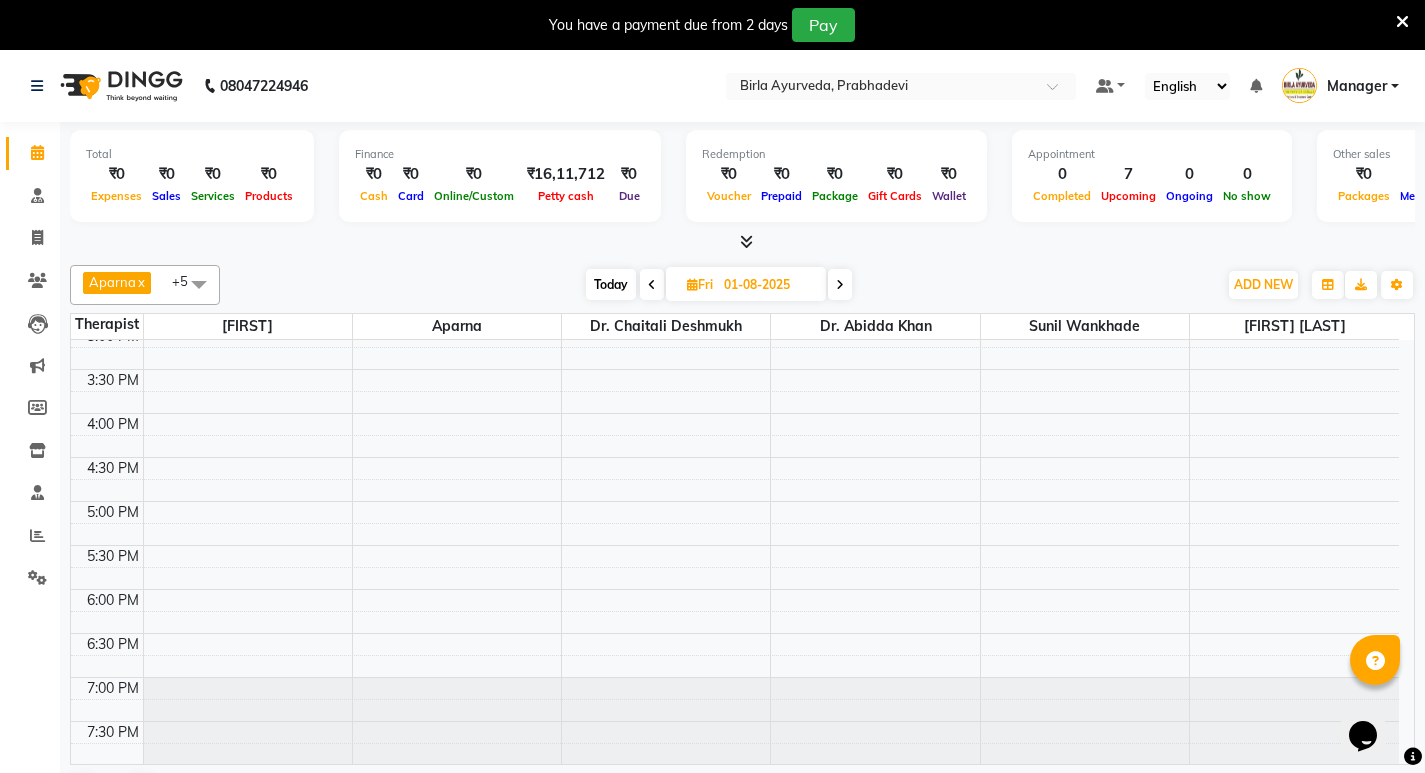 scroll, scrollTop: 631, scrollLeft: 0, axis: vertical 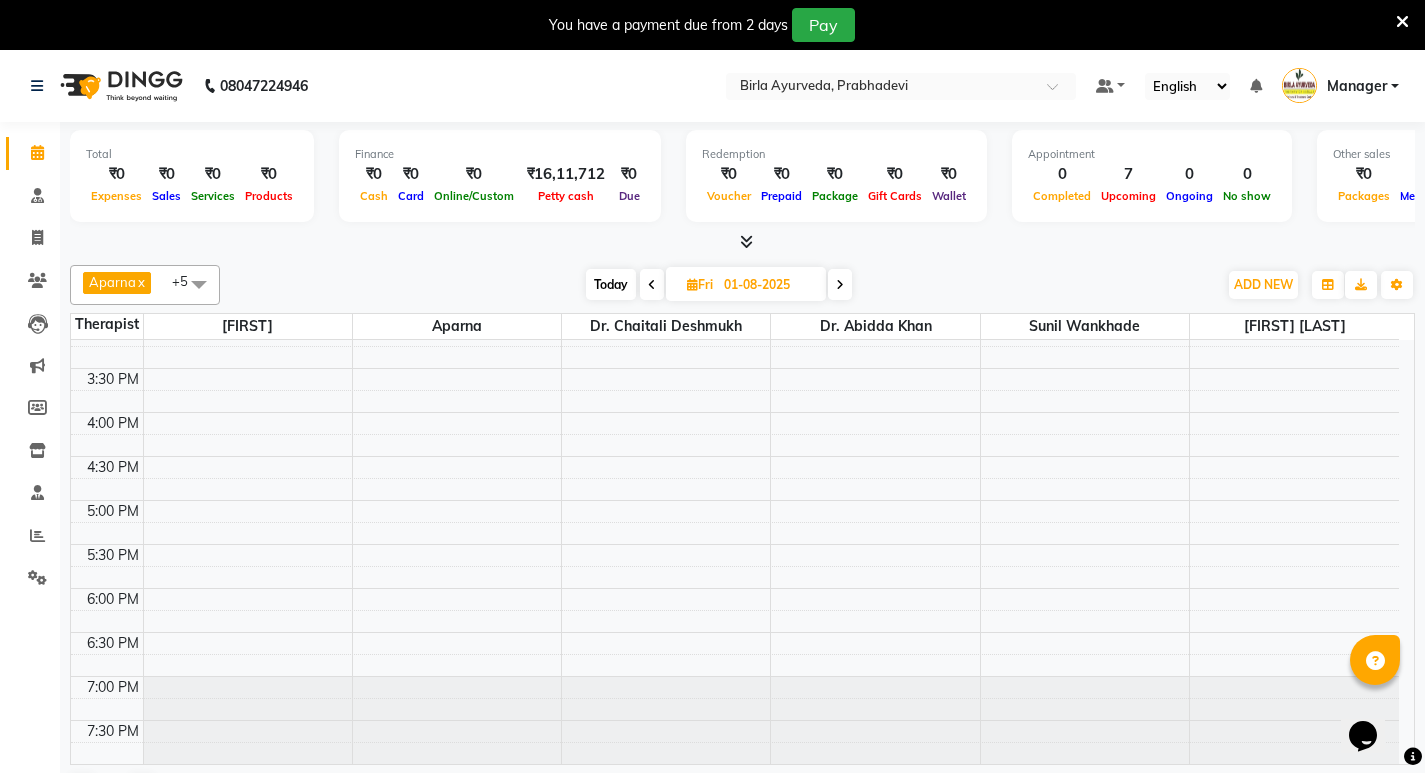 click at bounding box center (1402, 22) 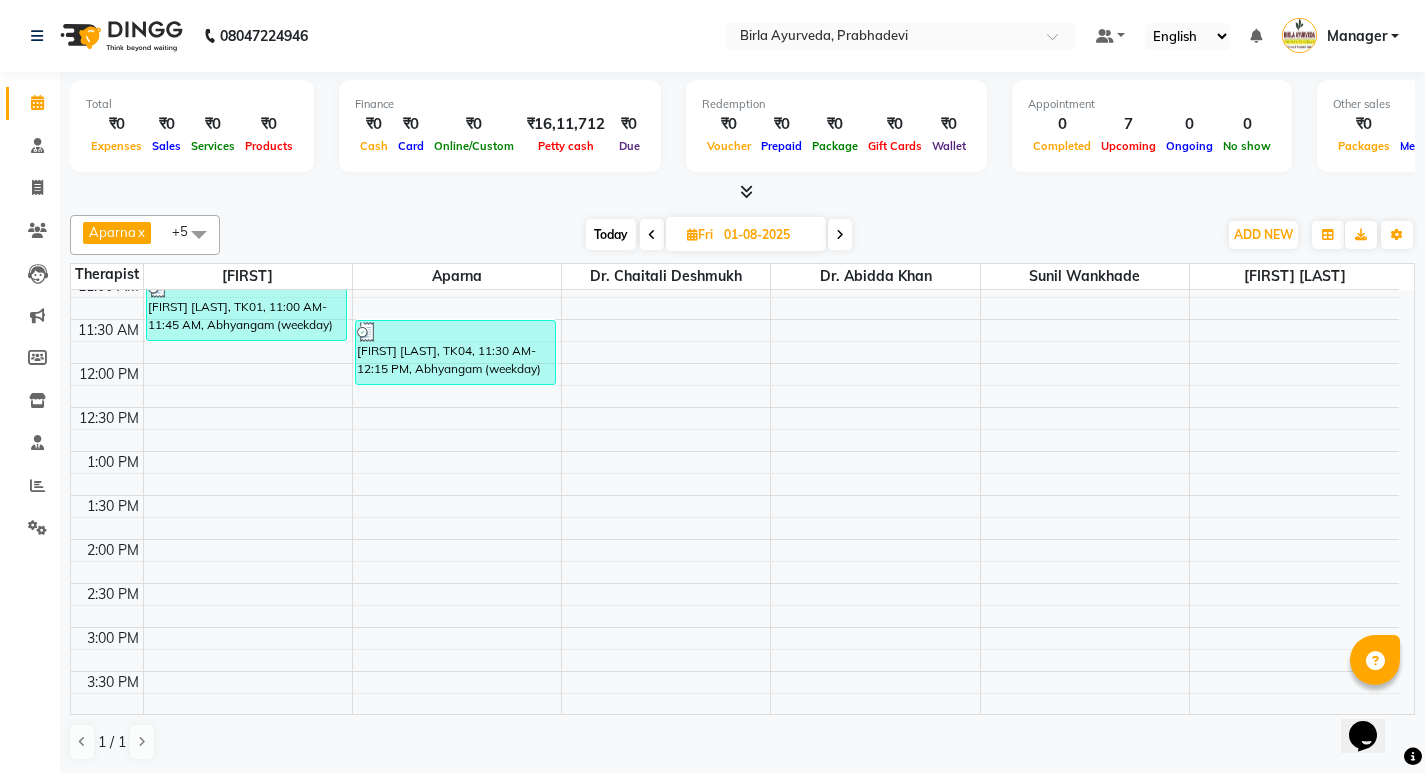 scroll, scrollTop: 231, scrollLeft: 0, axis: vertical 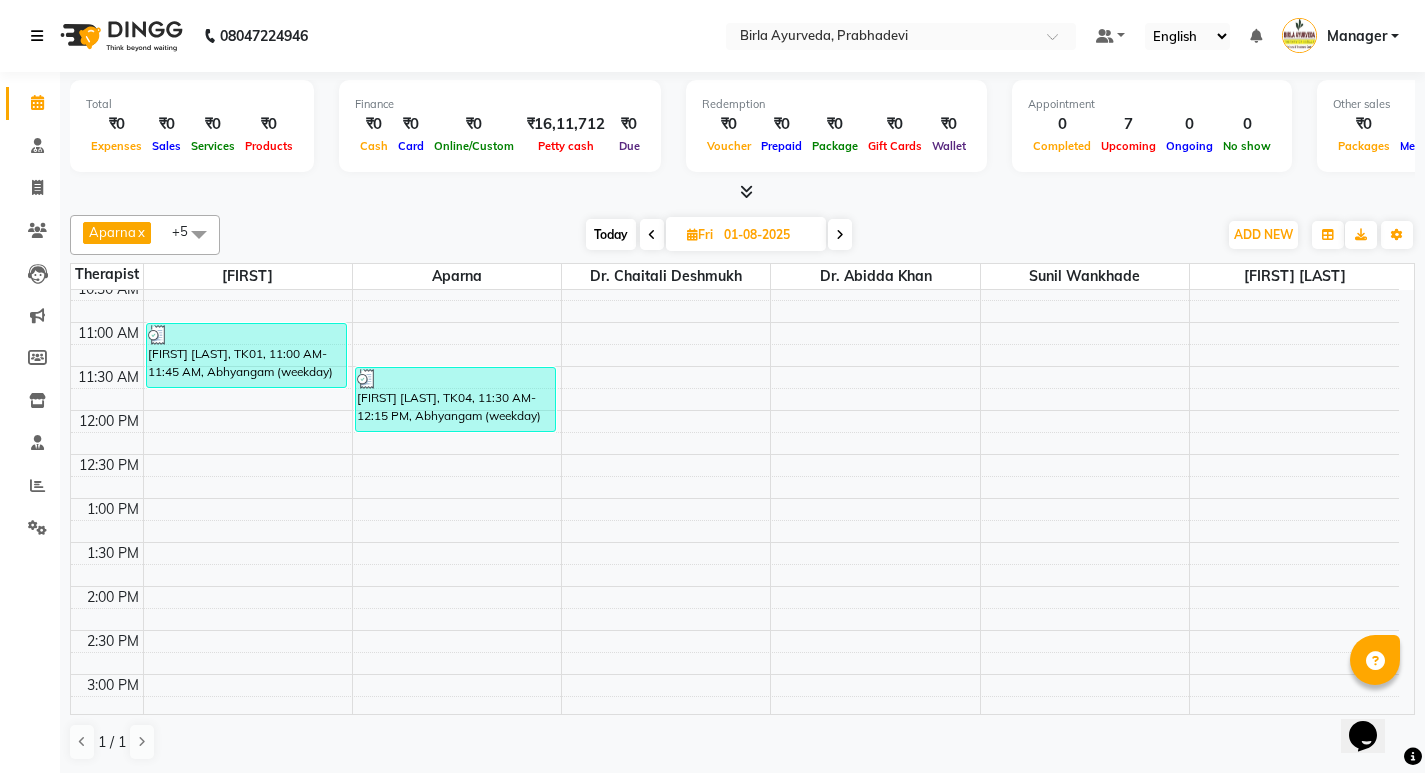 click at bounding box center [41, 36] 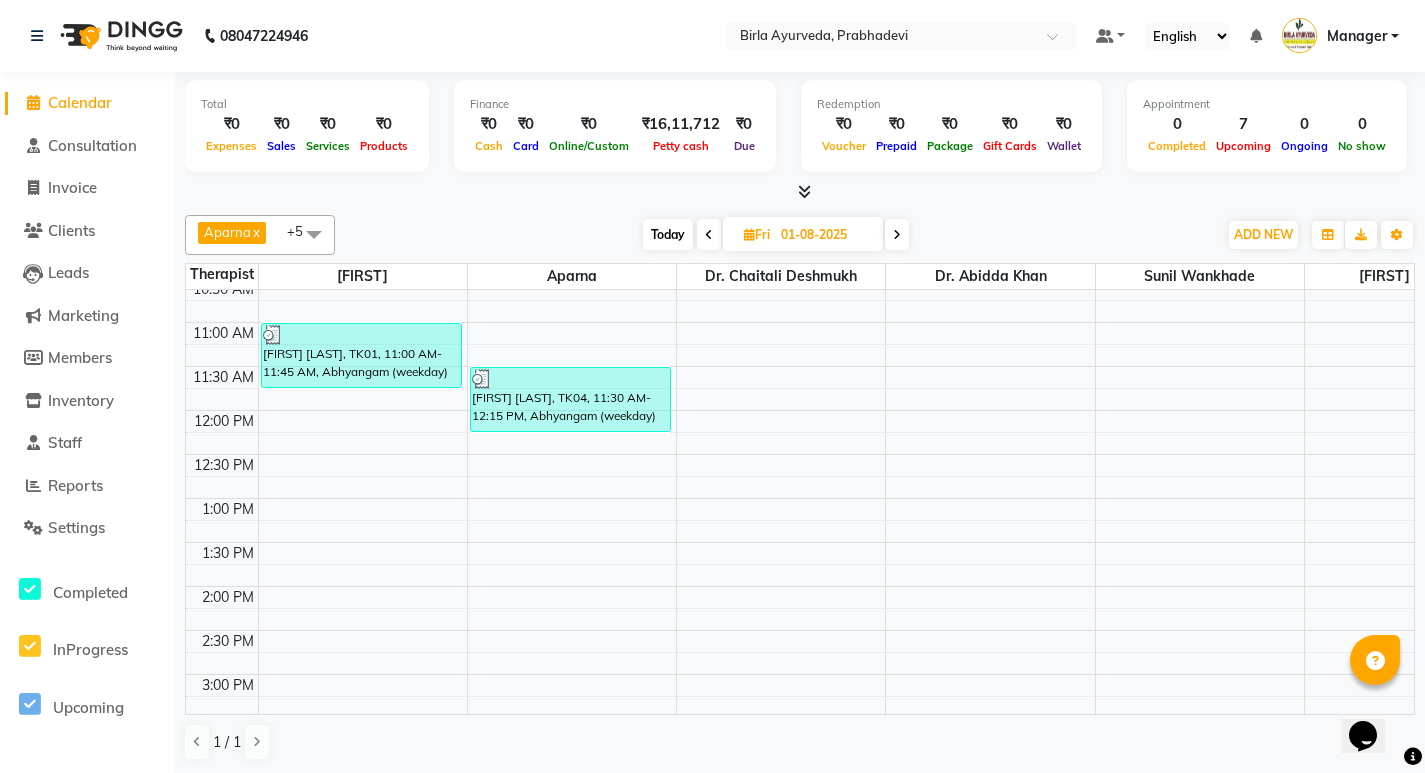 click on "Calendar" 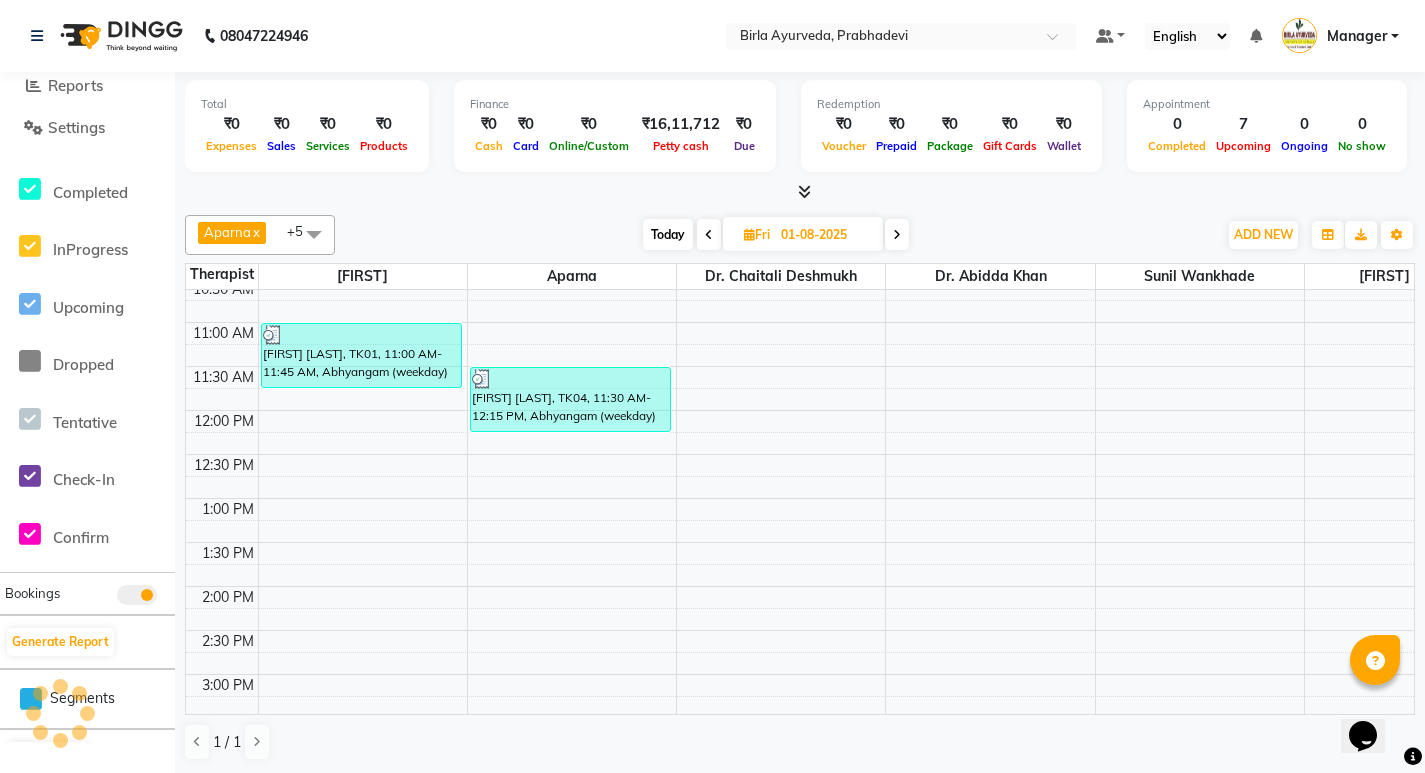 scroll, scrollTop: 448, scrollLeft: 0, axis: vertical 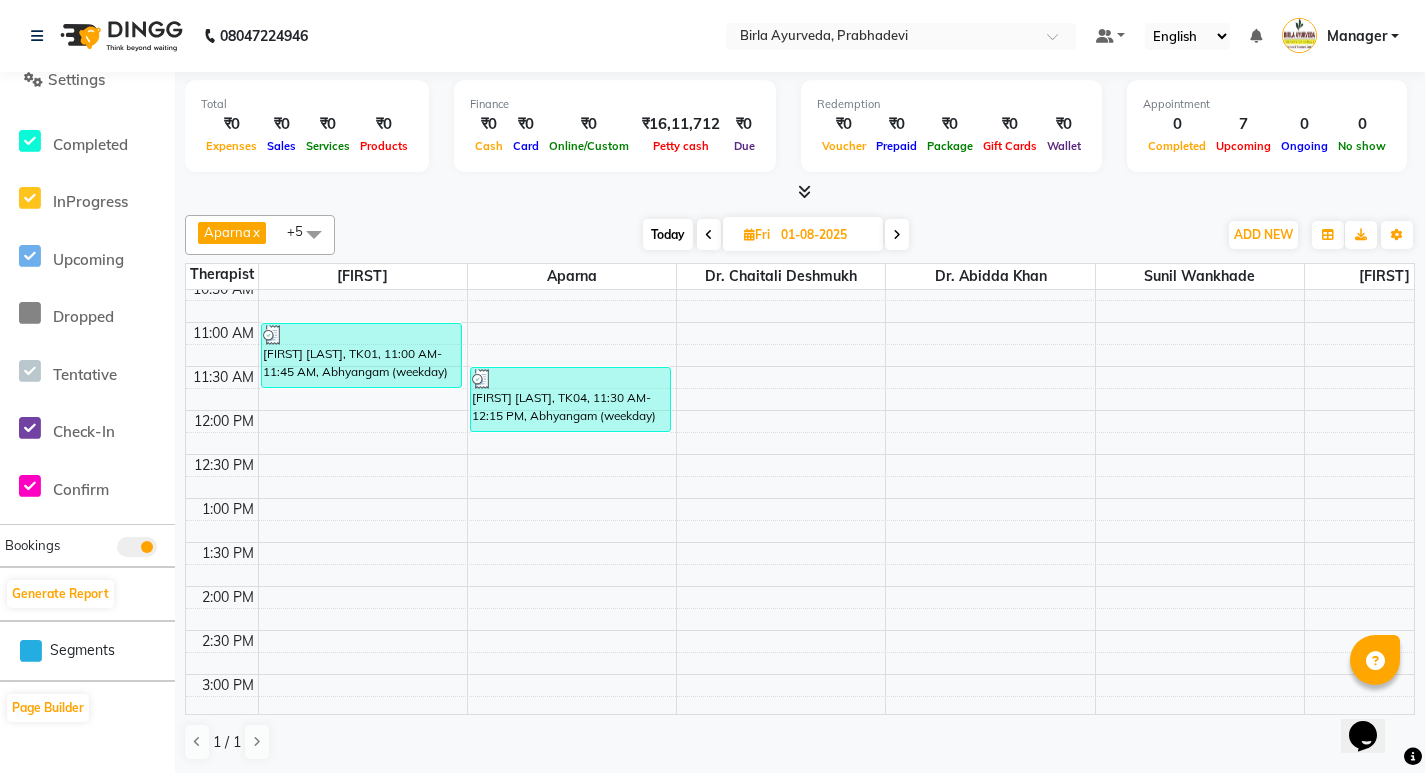 click on "8:00 AM 8:30 AM 9:00 AM 9:30 AM 10:00 AM 10:30 AM 11:00 AM 11:30 AM 12:00 PM 12:30 PM 1:00 PM 1:30 PM 2:00 PM 2:30 PM 3:00 PM 3:30 PM 4:00 PM 4:30 PM 5:00 PM 5:30 PM 6:00 PM 6:30 PM 7:00 PM 7:30 PM [FIRST] [LAST], TK01, 11:00 AM-11:45 AM, Abhyangam (weekday) [FIRST] [LAST], TK04, 11:30 AM-12:15 PM, Abhyangam (weekday)" at bounding box center [850, 586] 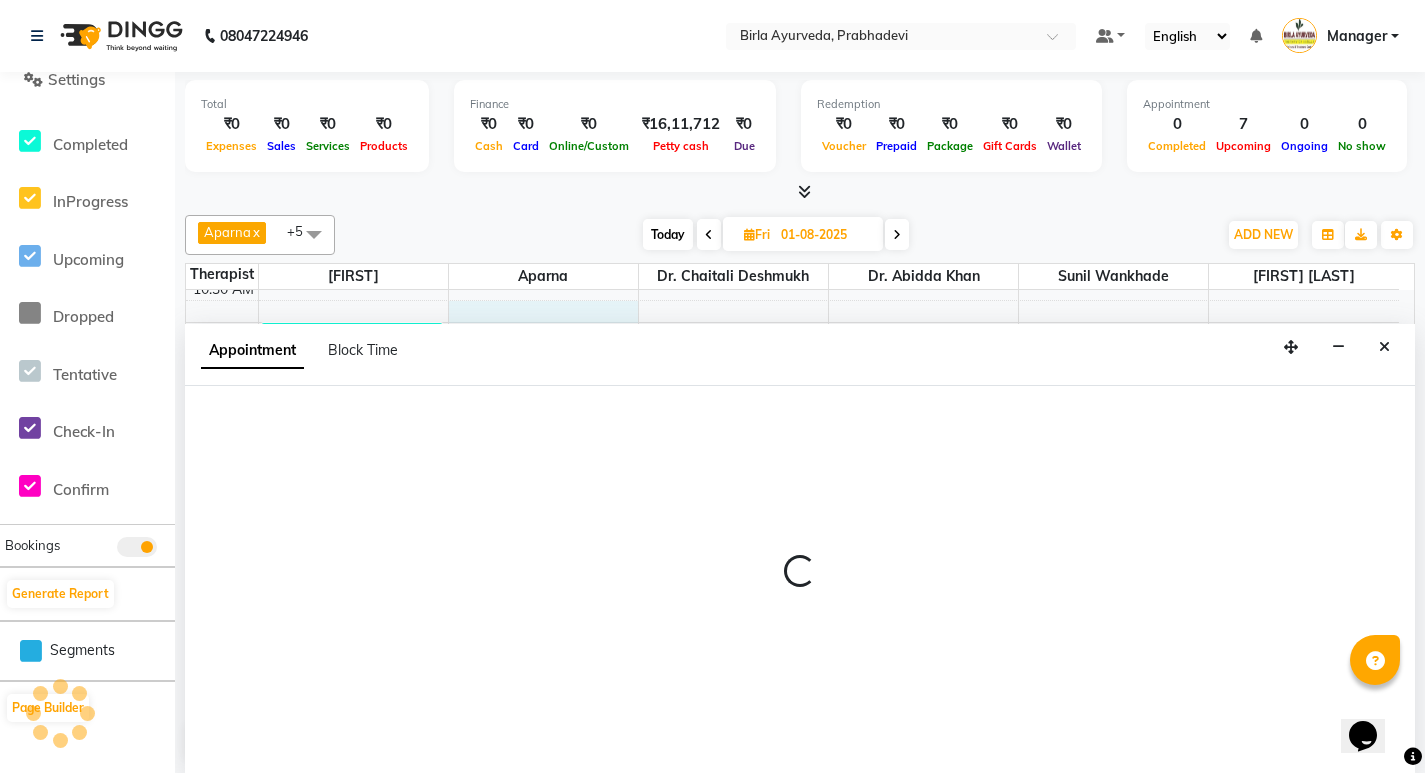 scroll, scrollTop: 1, scrollLeft: 0, axis: vertical 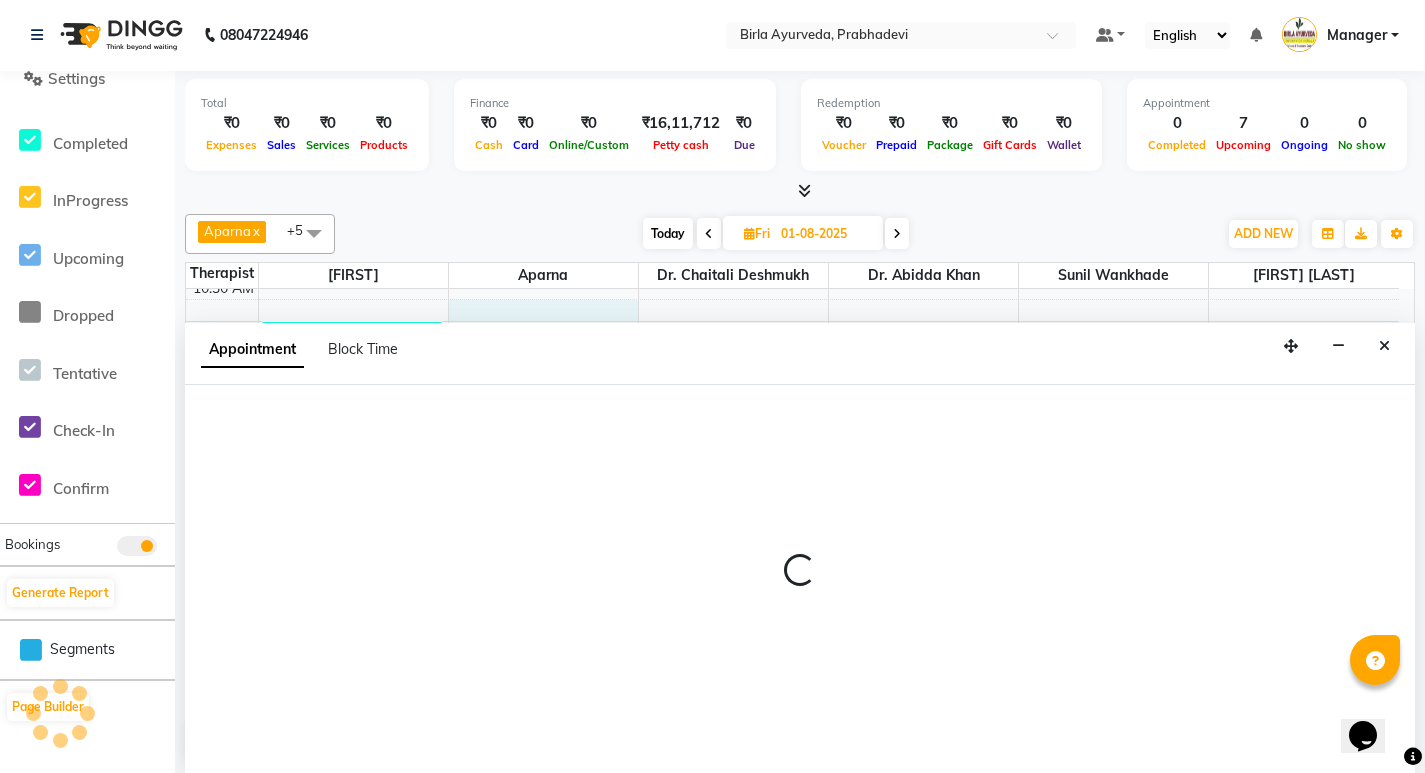 select on "53451" 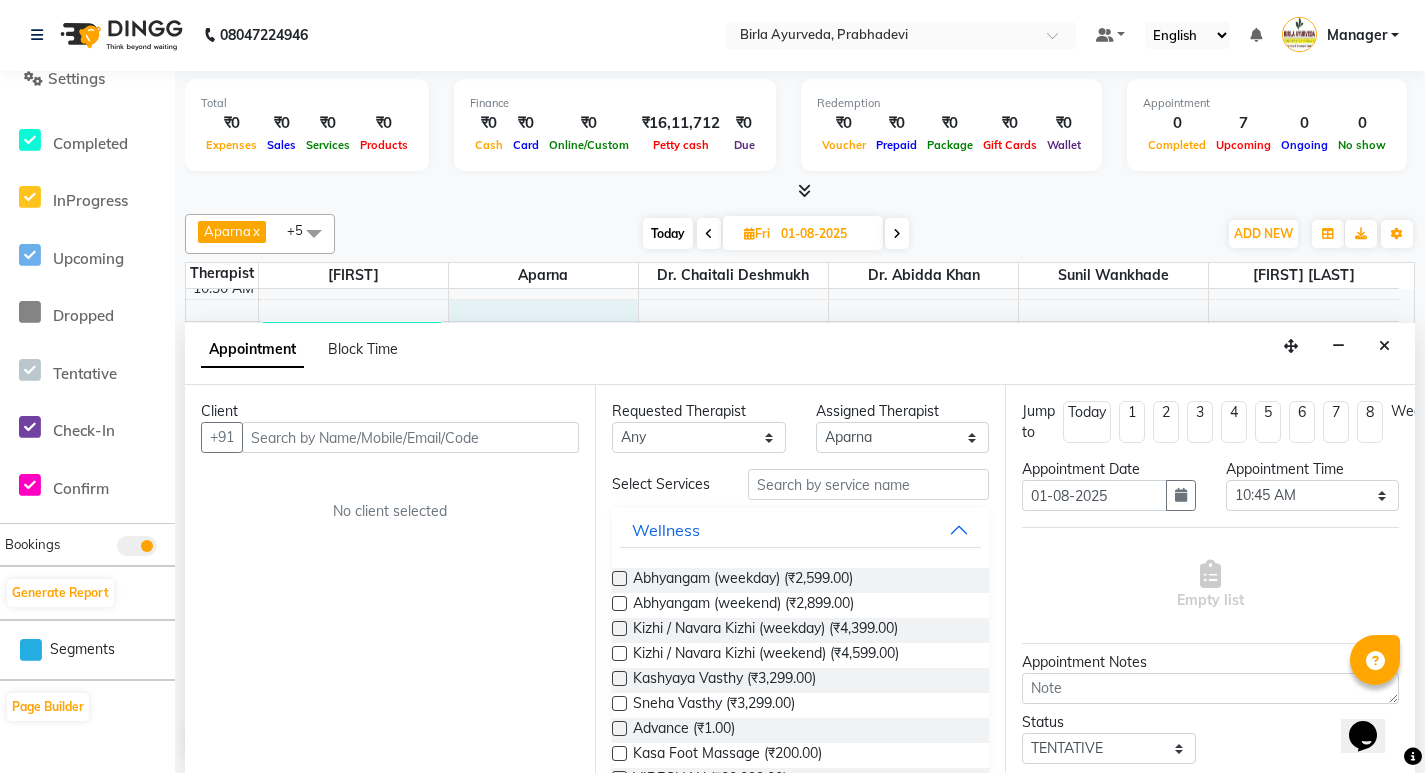 drag, startPoint x: 1389, startPoint y: 337, endPoint x: 1406, endPoint y: 331, distance: 18.027756 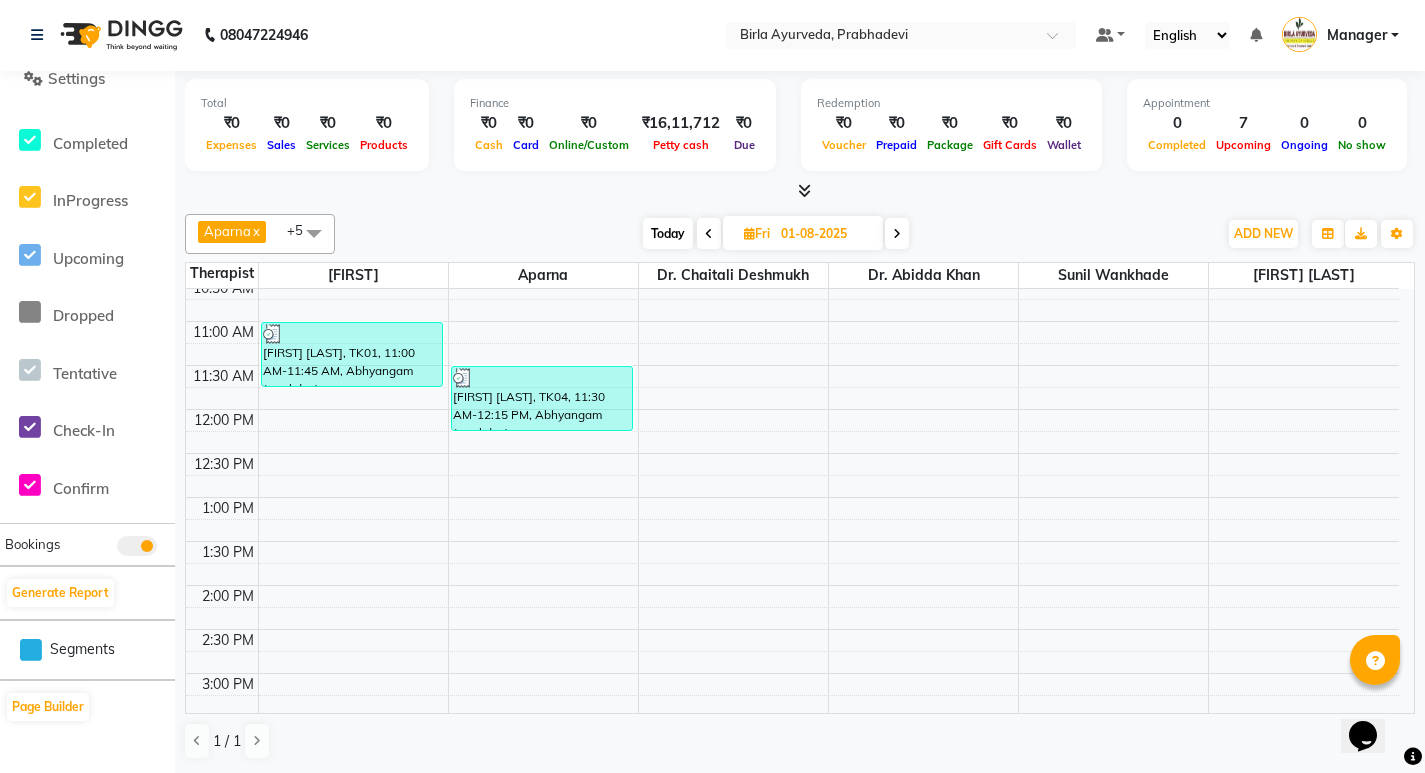 click 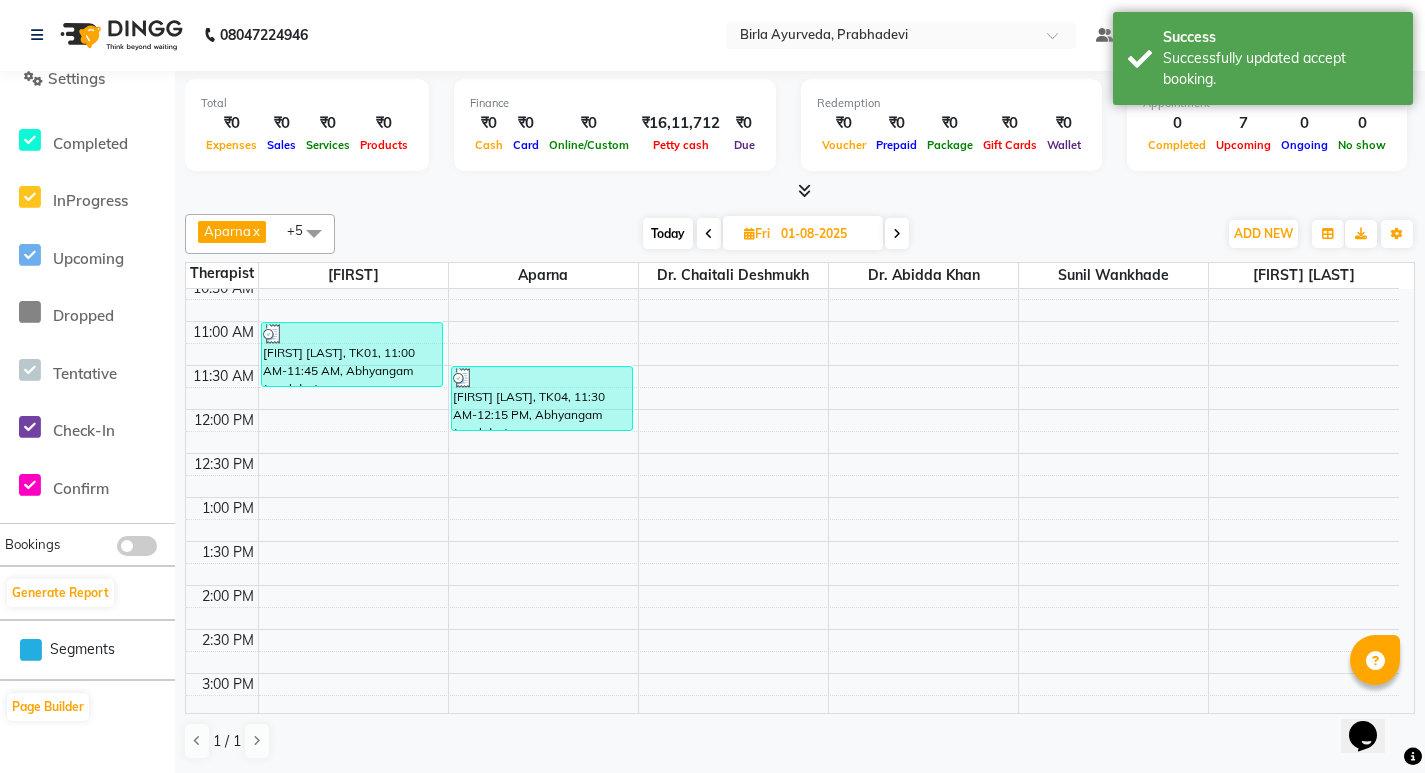 click 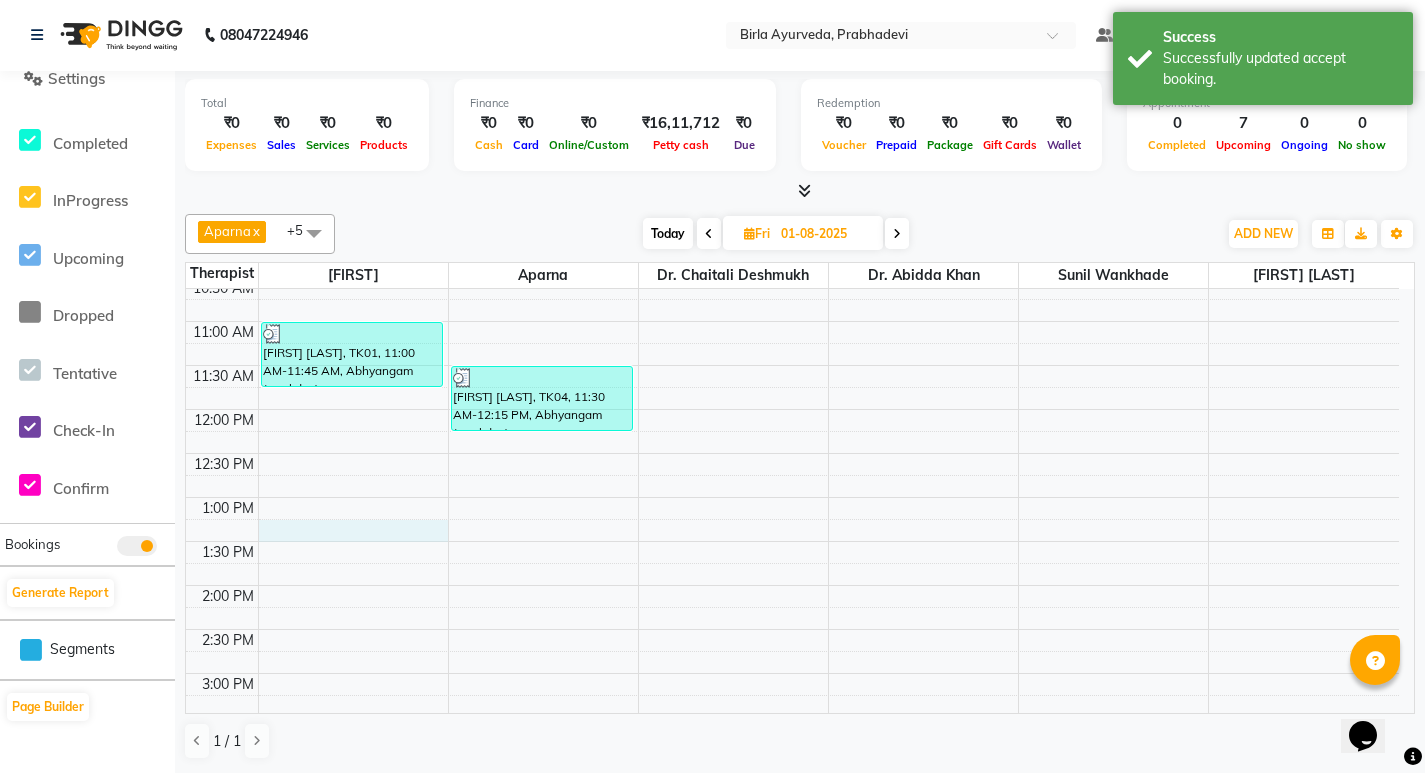 click on "8:00 AM 8:30 AM 9:00 AM 9:30 AM 10:00 AM 10:30 AM 11:00 AM 11:30 AM 12:00 PM 12:30 PM 1:00 PM 1:30 PM 2:00 PM 2:30 PM 3:00 PM 3:30 PM 4:00 PM 4:30 PM 5:00 PM 5:30 PM 6:00 PM 6:30 PM 7:00 PM 7:30 PM     Ratan Shah, TK01, 11:00 AM-11:45 AM, Abhyangam  (weekday)     Meena Sanghavi, TK04, 11:30 AM-12:15 PM, Abhyangam  (weekday)" at bounding box center (792, 585) 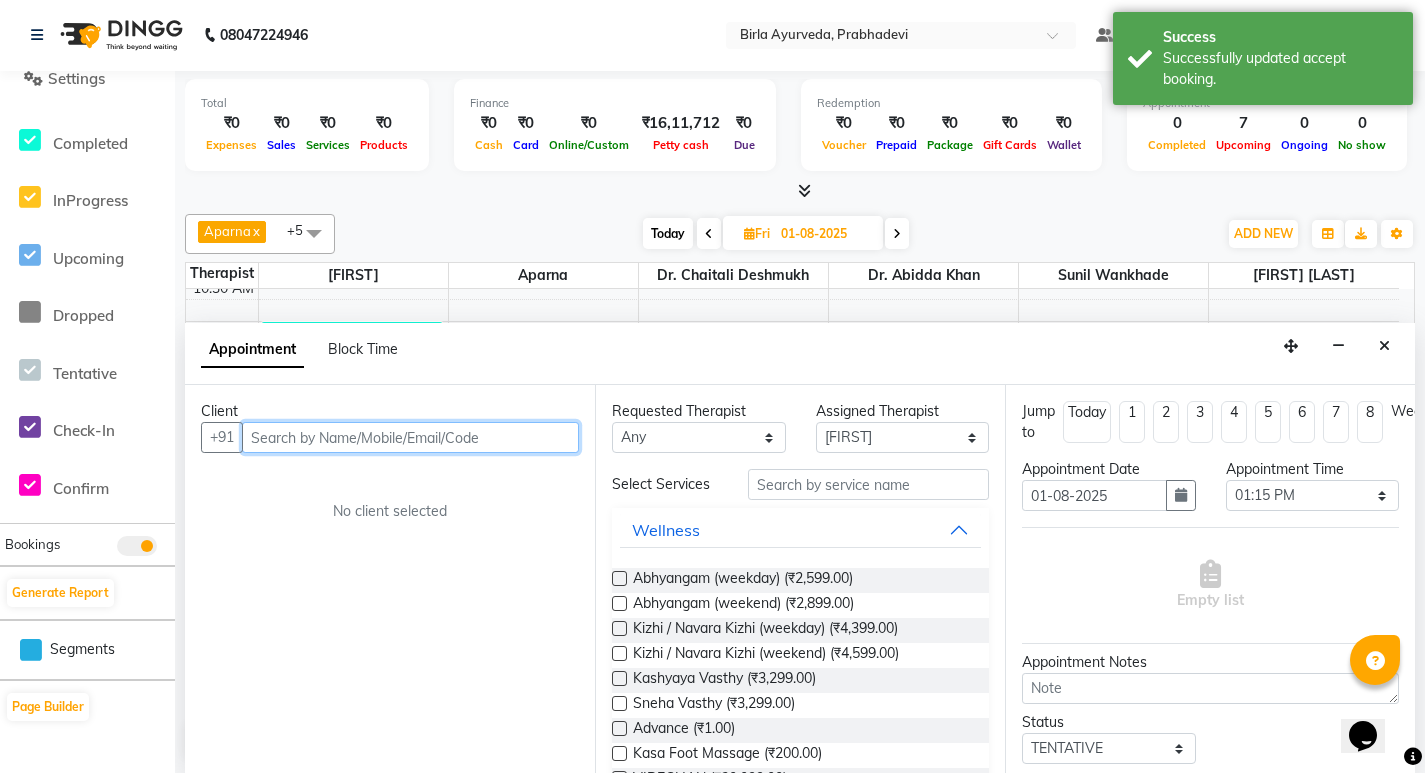 scroll, scrollTop: 0, scrollLeft: 0, axis: both 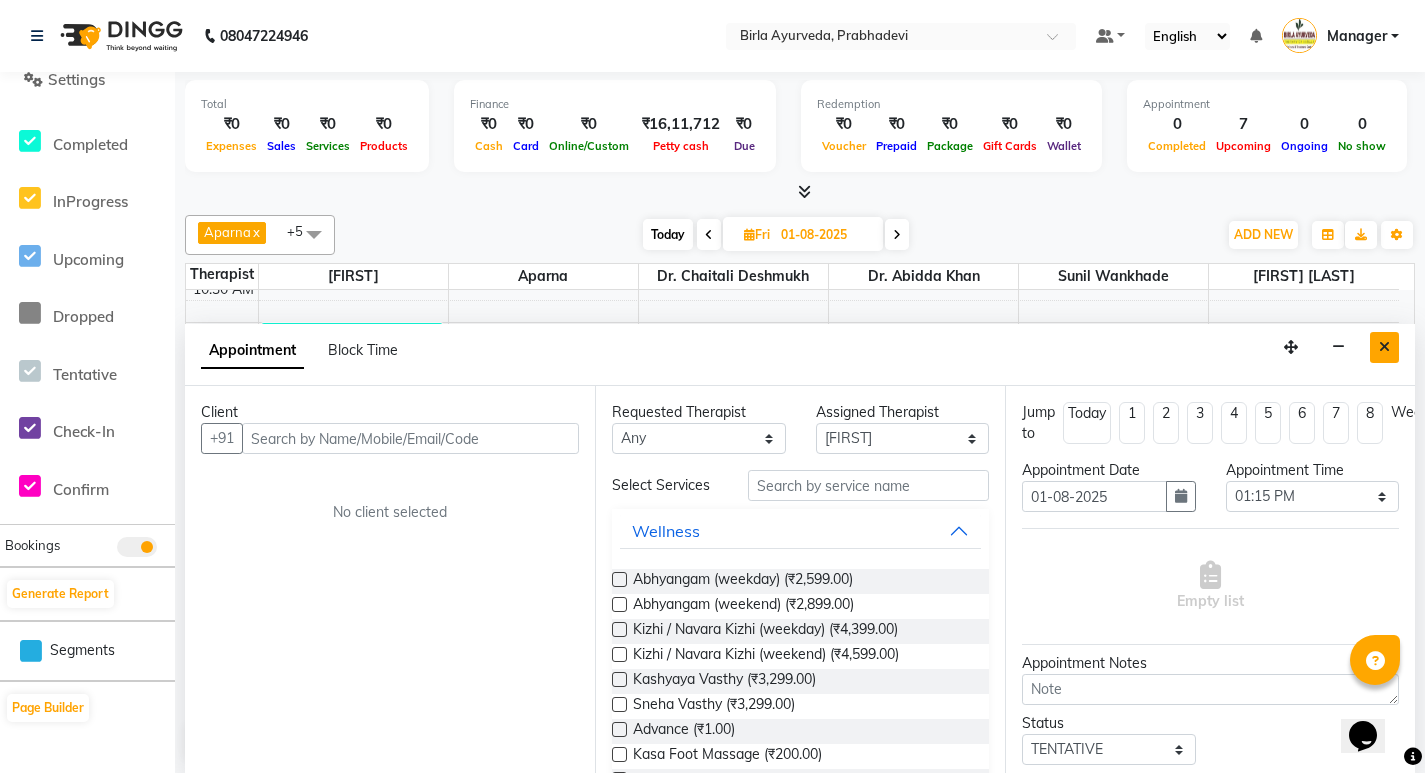 click at bounding box center [1384, 347] 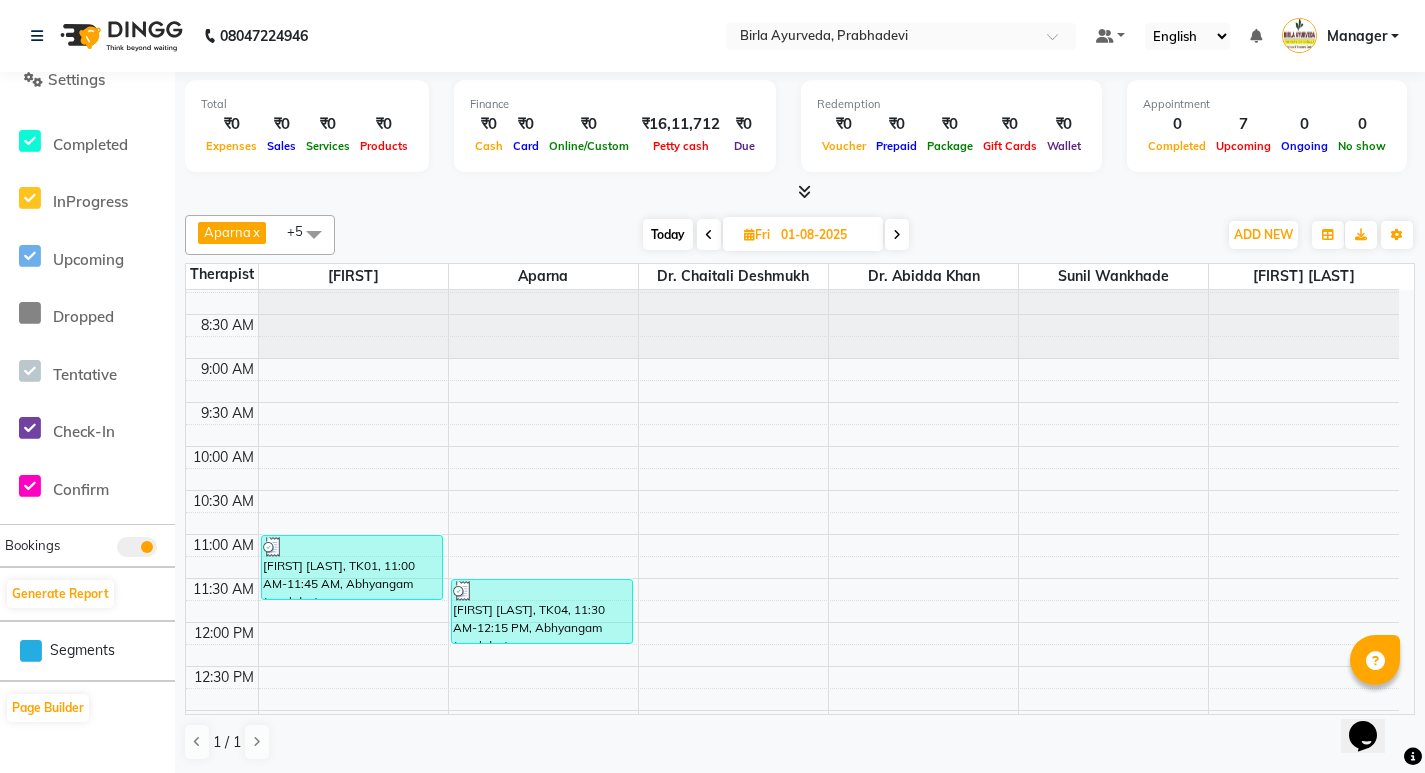 scroll, scrollTop: 0, scrollLeft: 0, axis: both 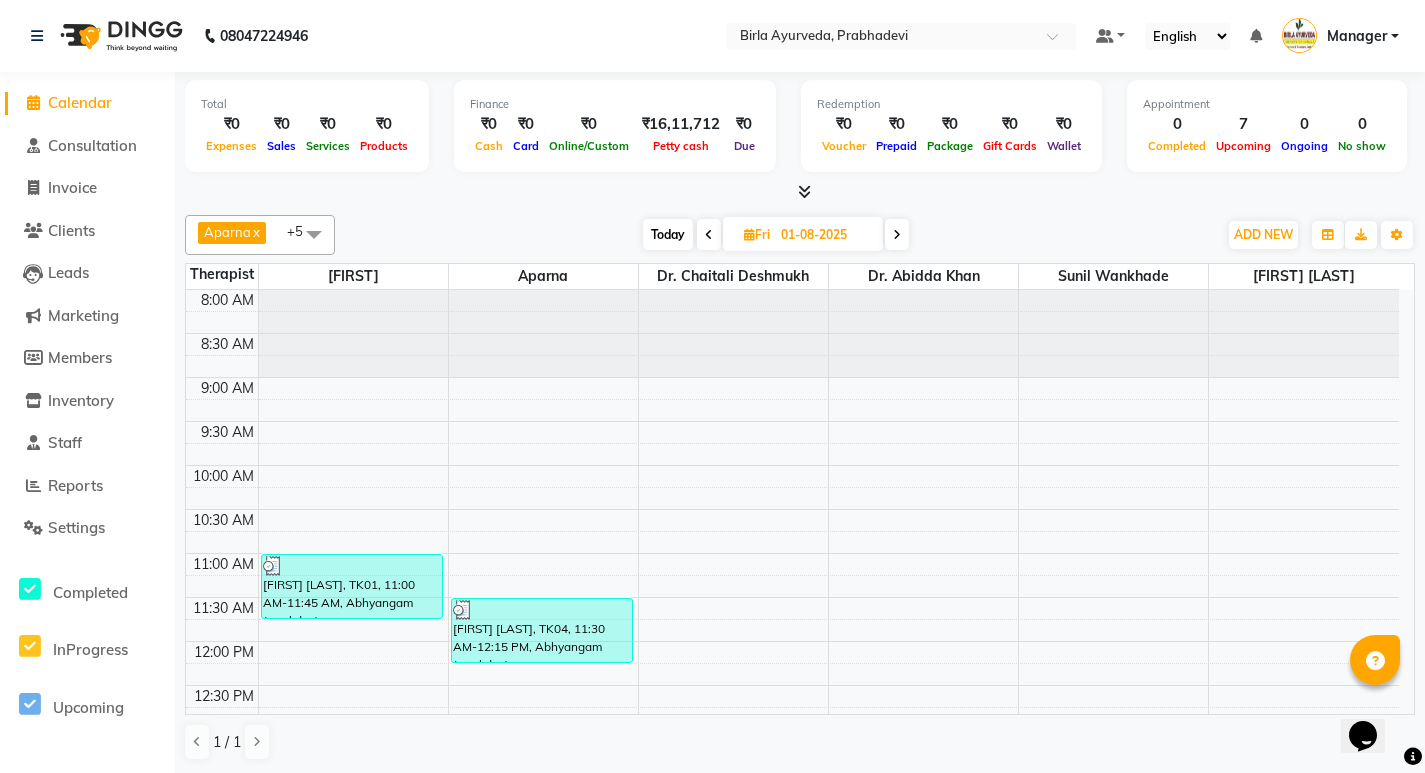 click on "Calendar" 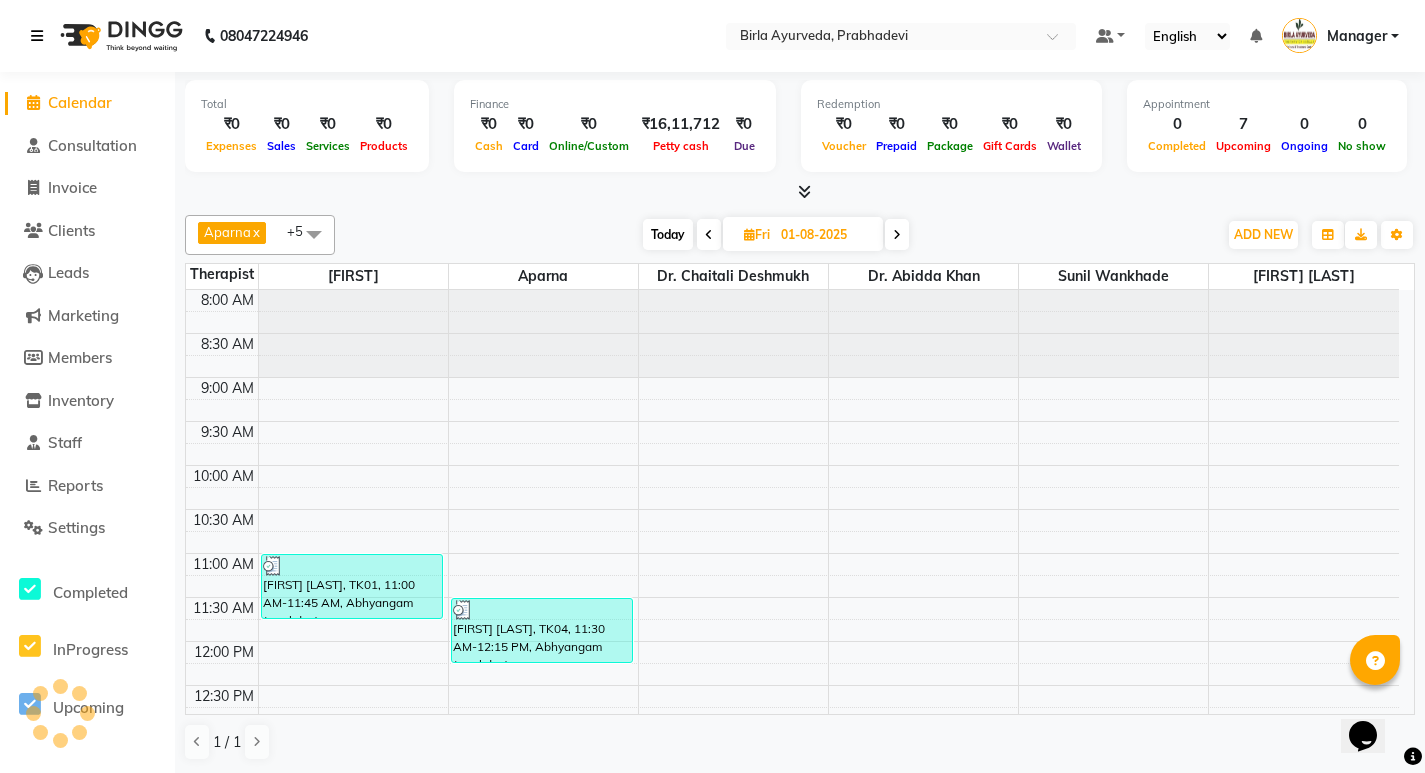 click at bounding box center [37, 36] 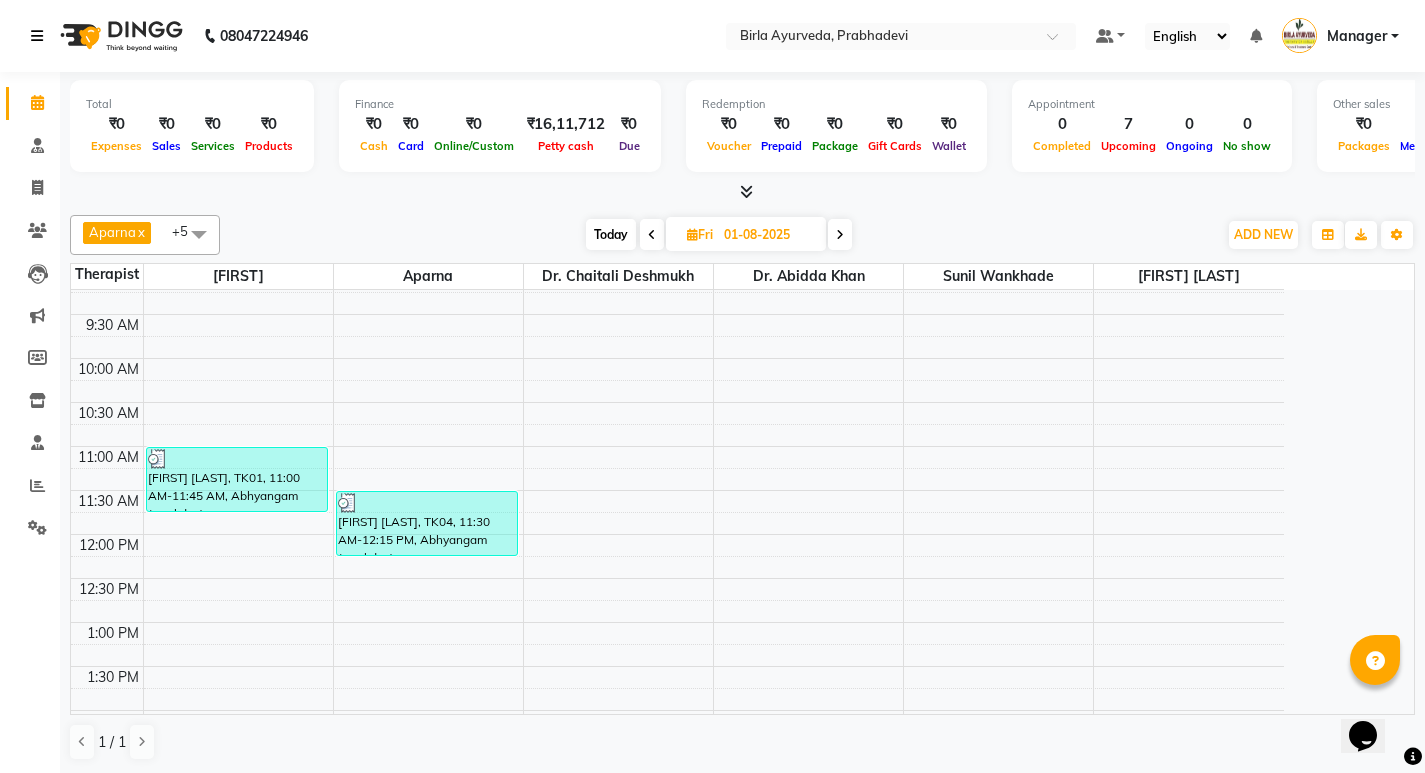 scroll, scrollTop: 100, scrollLeft: 0, axis: vertical 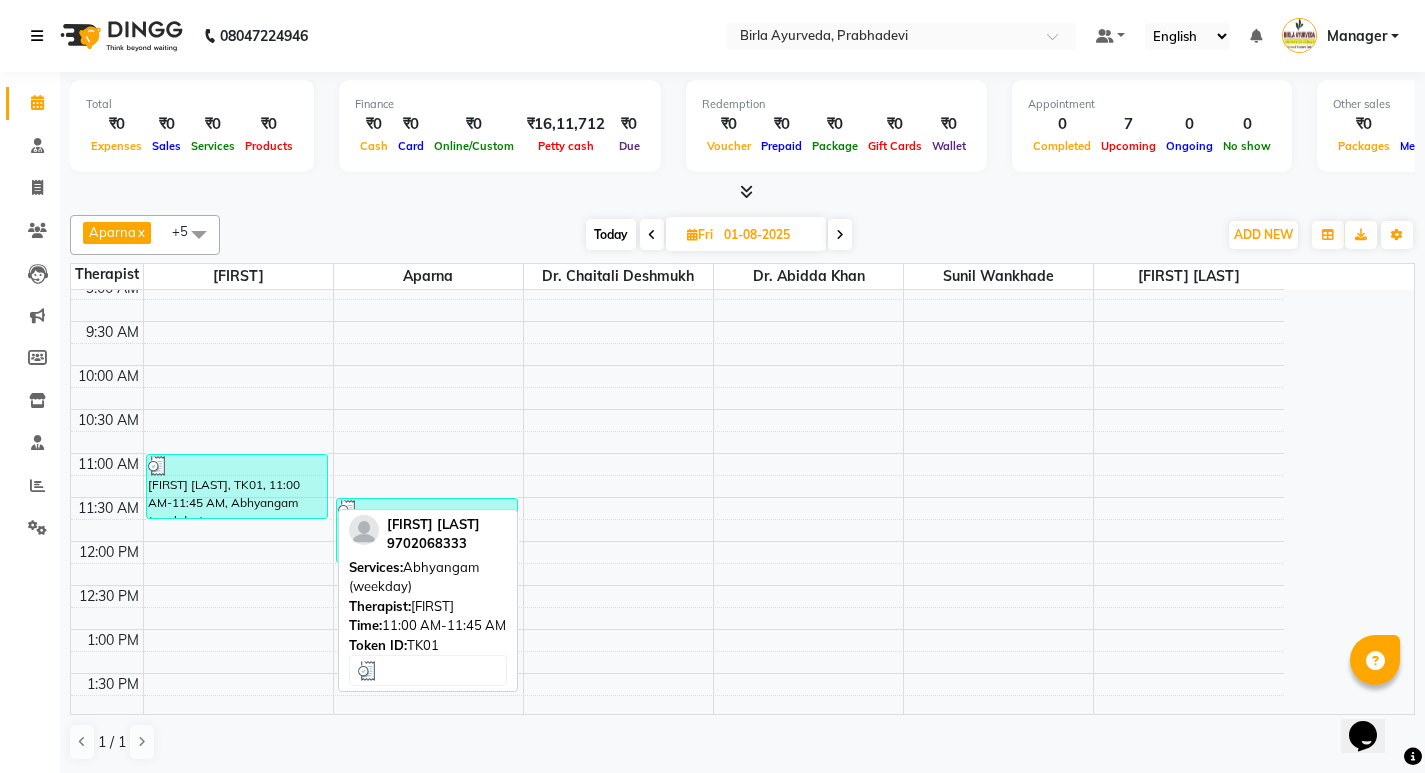 click on "[FIRST] [LAST], TK01, 11:00 AM-11:45 AM, Abhyangam (weekday)" at bounding box center (237, 486) 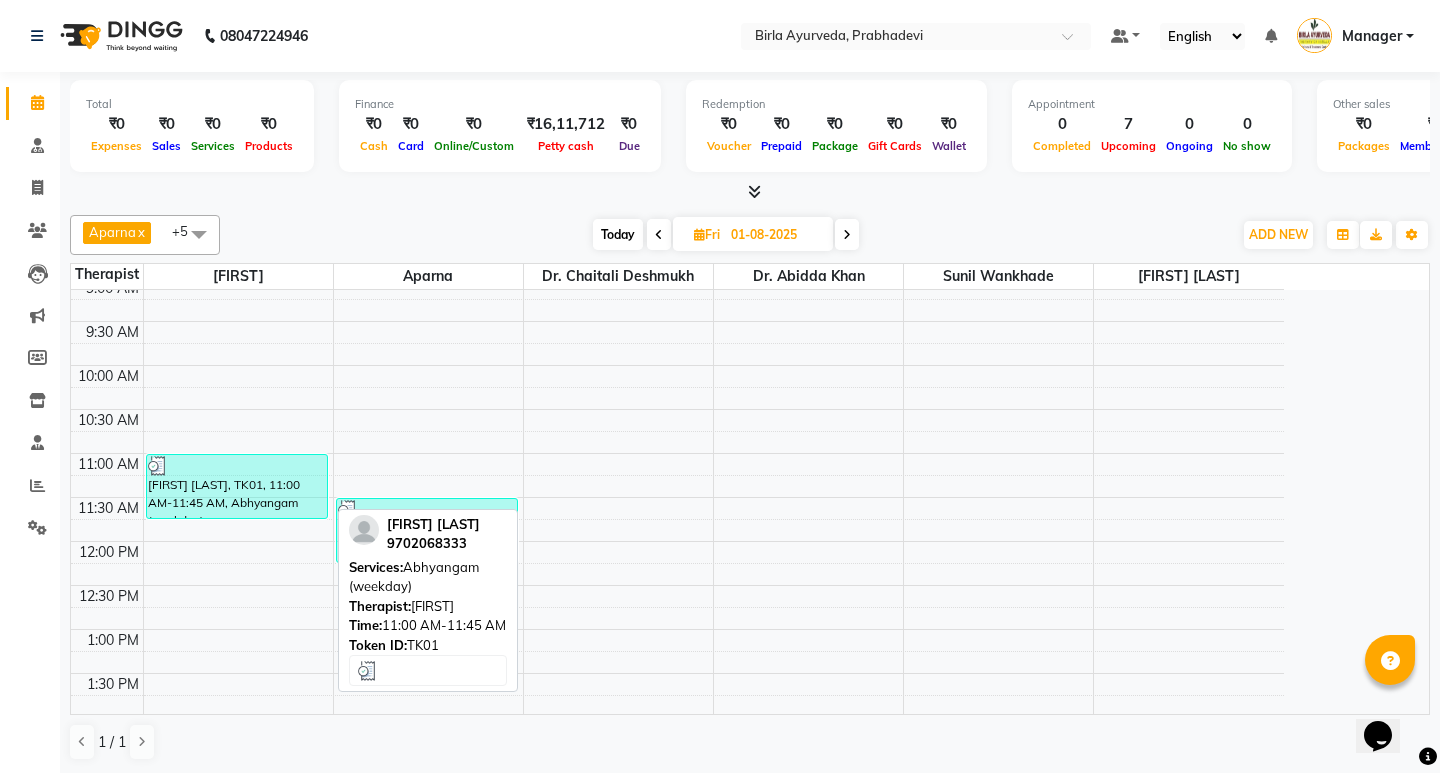 select on "3" 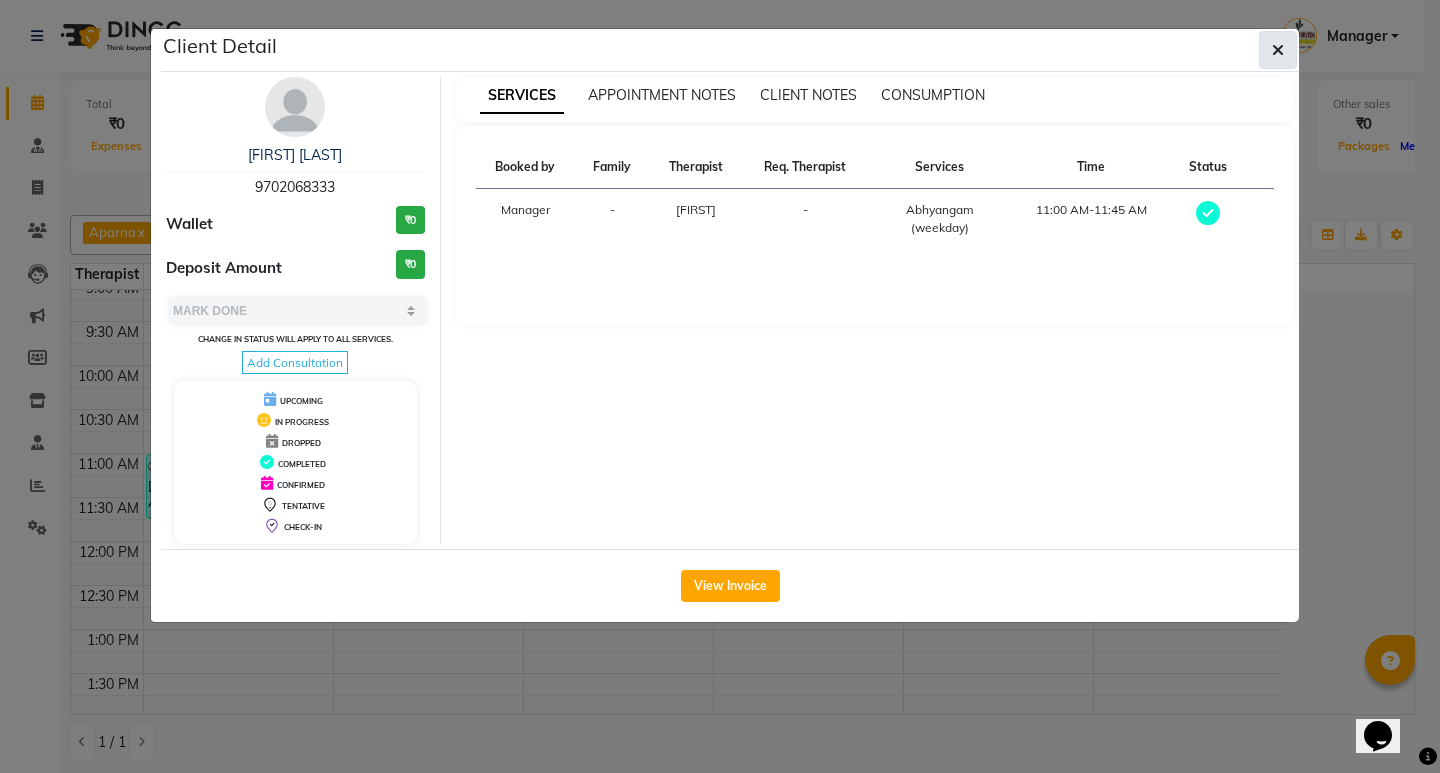 click 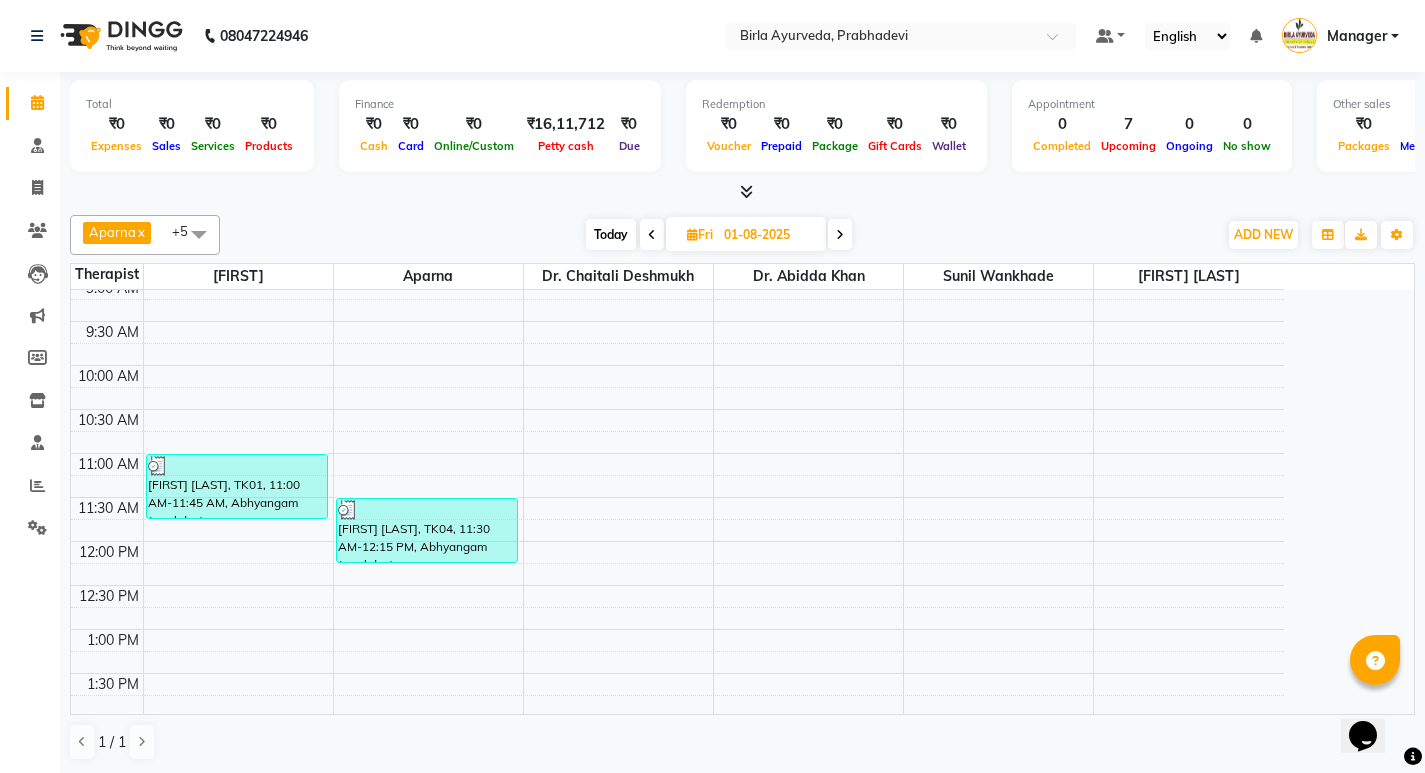click at bounding box center [840, 235] 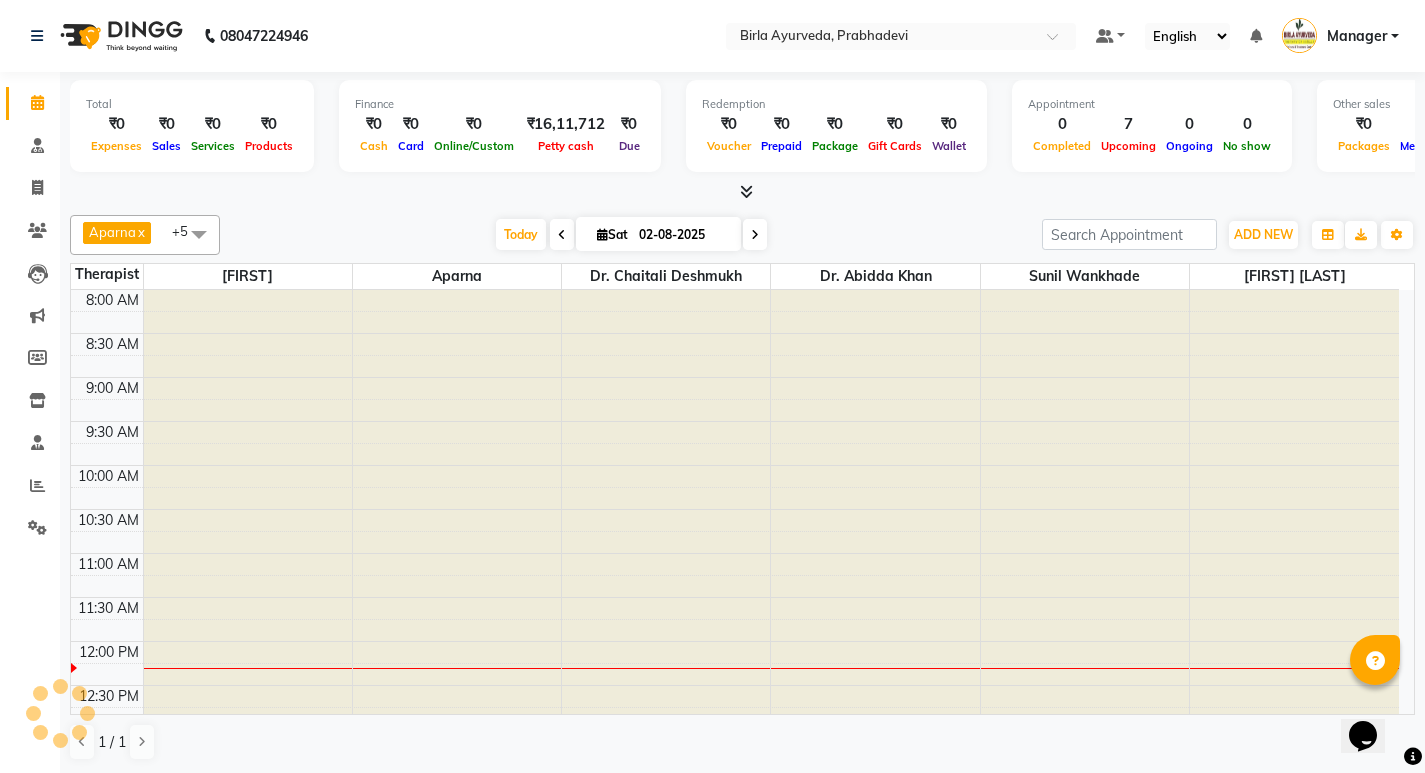 scroll, scrollTop: 353, scrollLeft: 0, axis: vertical 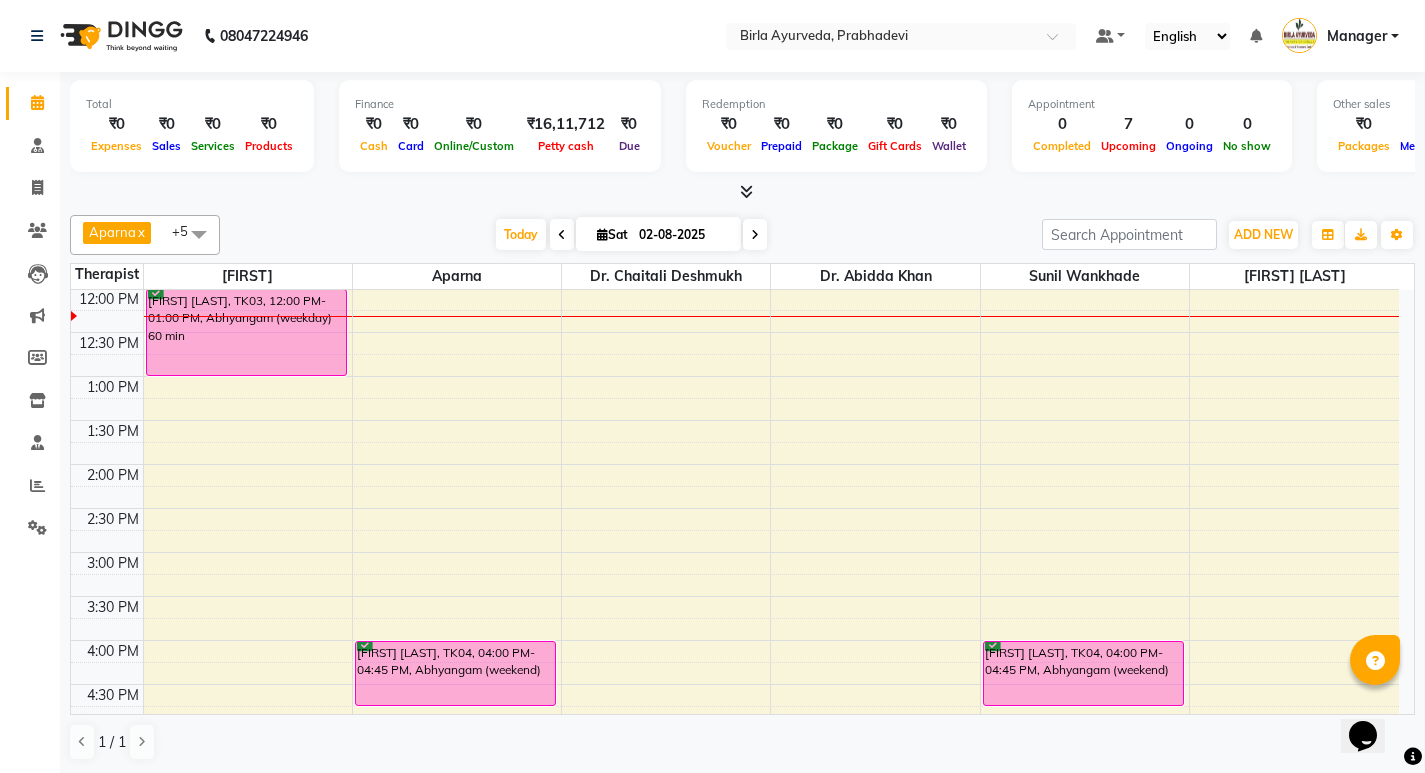 click at bounding box center [562, 234] 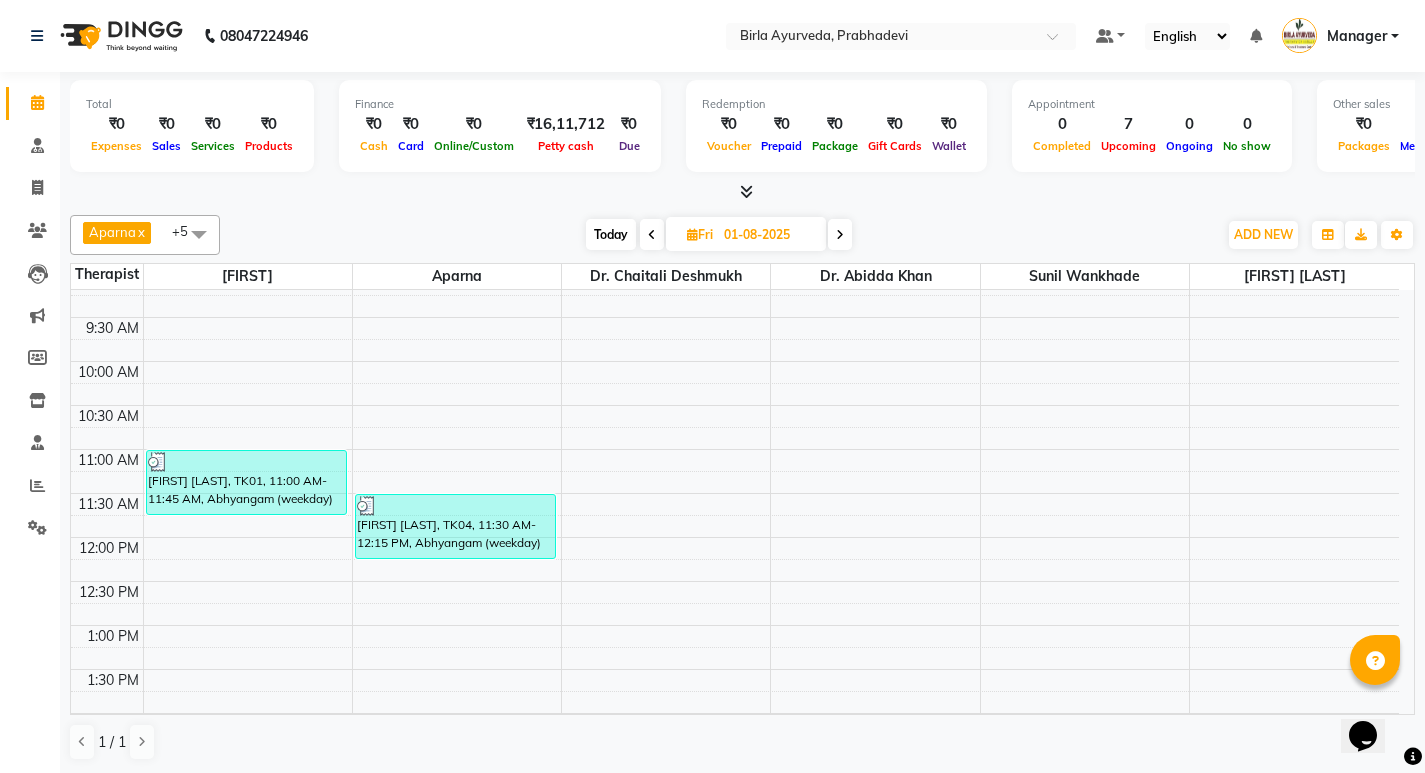scroll, scrollTop: 0, scrollLeft: 0, axis: both 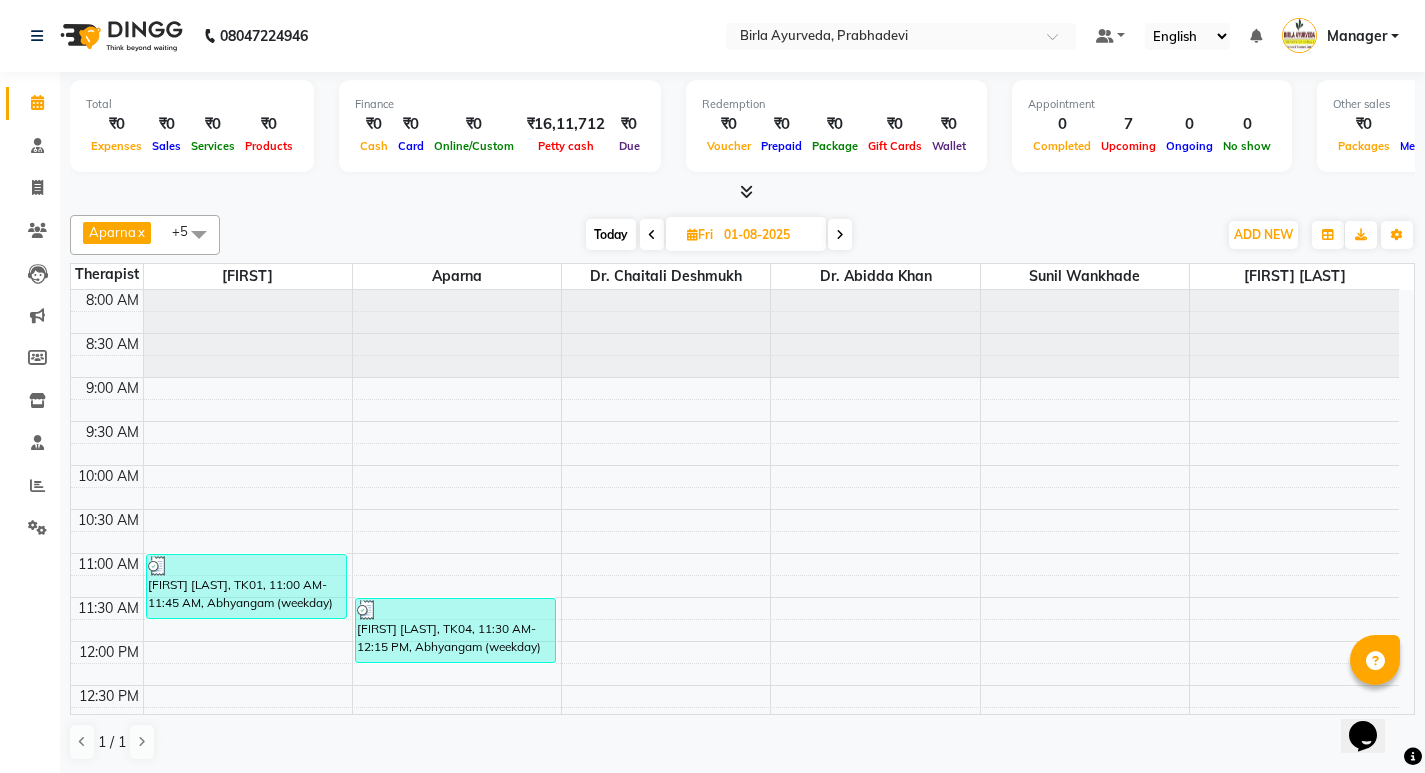 click on "08047224946" 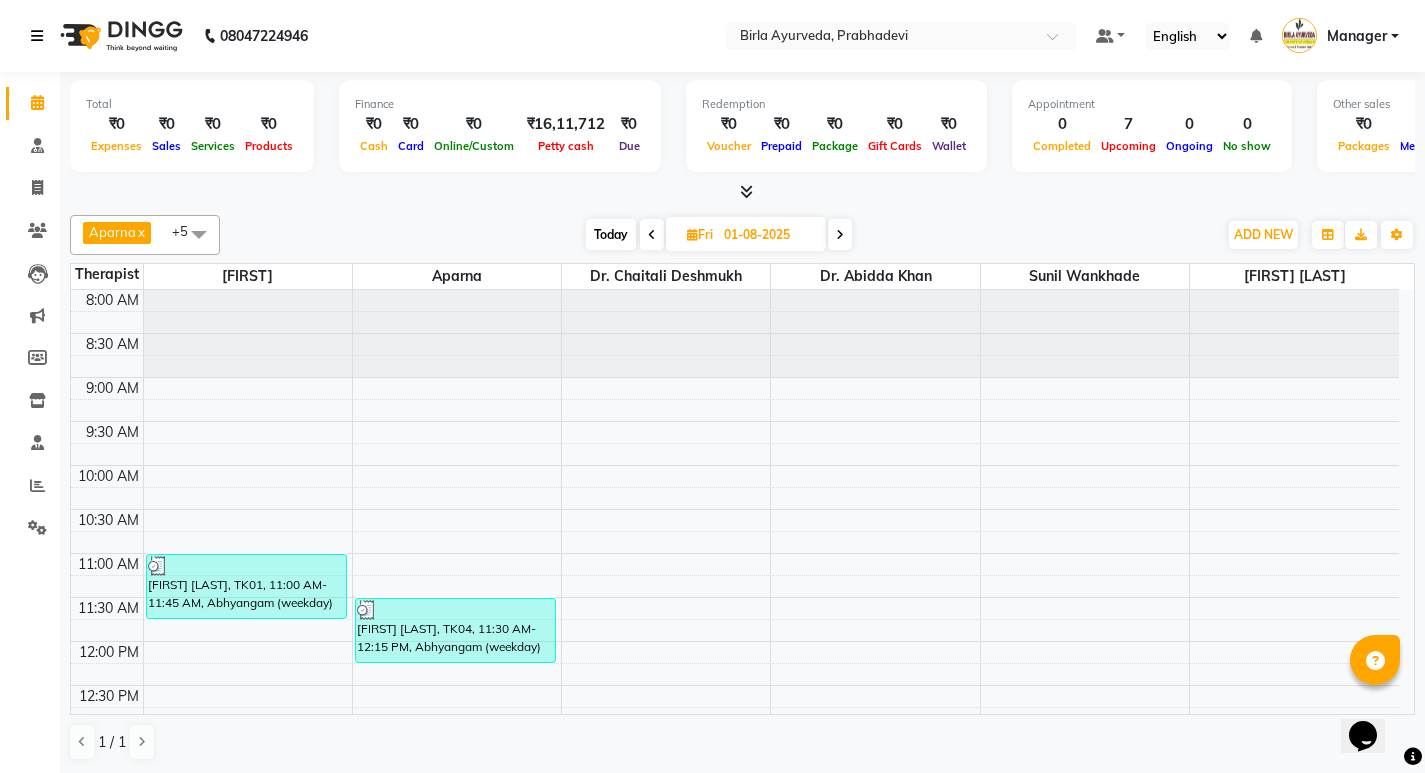 click at bounding box center [37, 36] 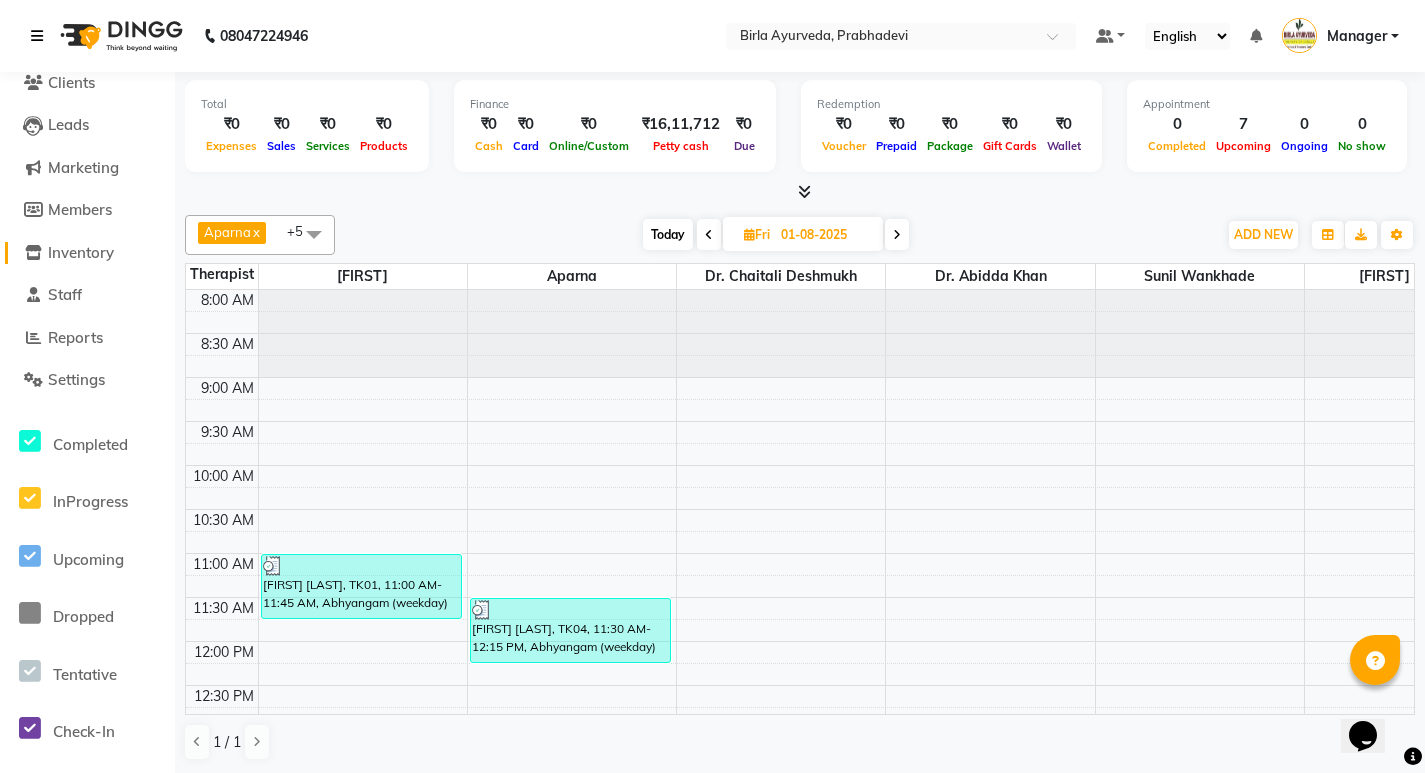 scroll, scrollTop: 204, scrollLeft: 0, axis: vertical 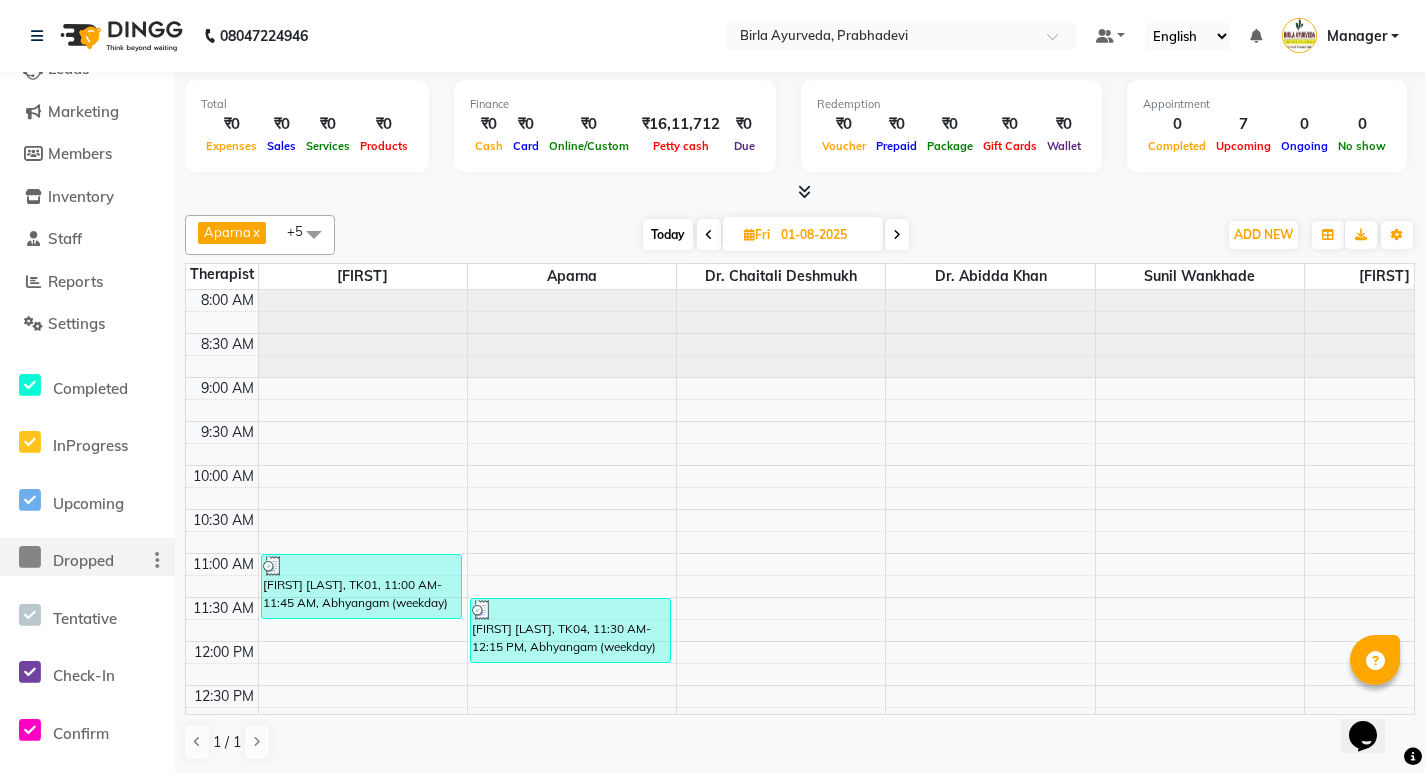 click 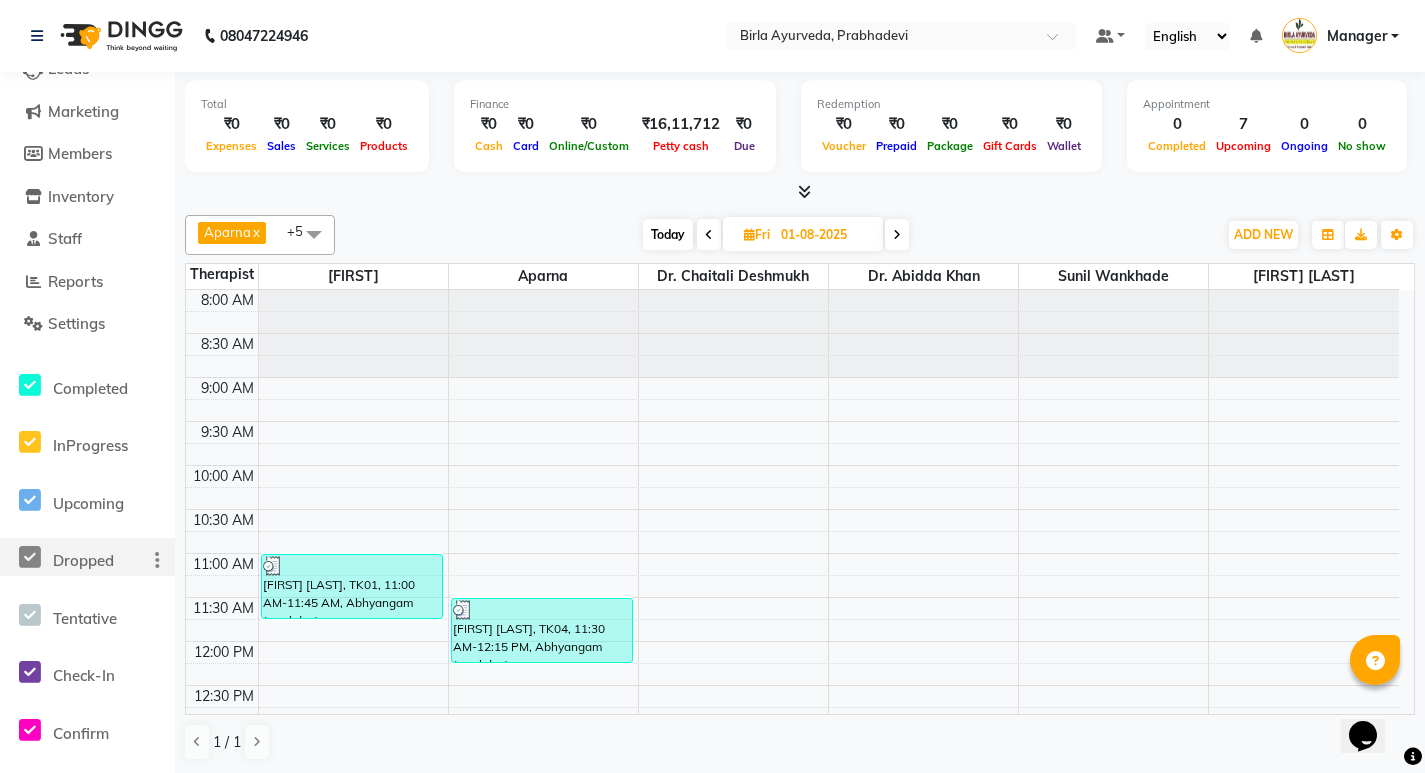 click 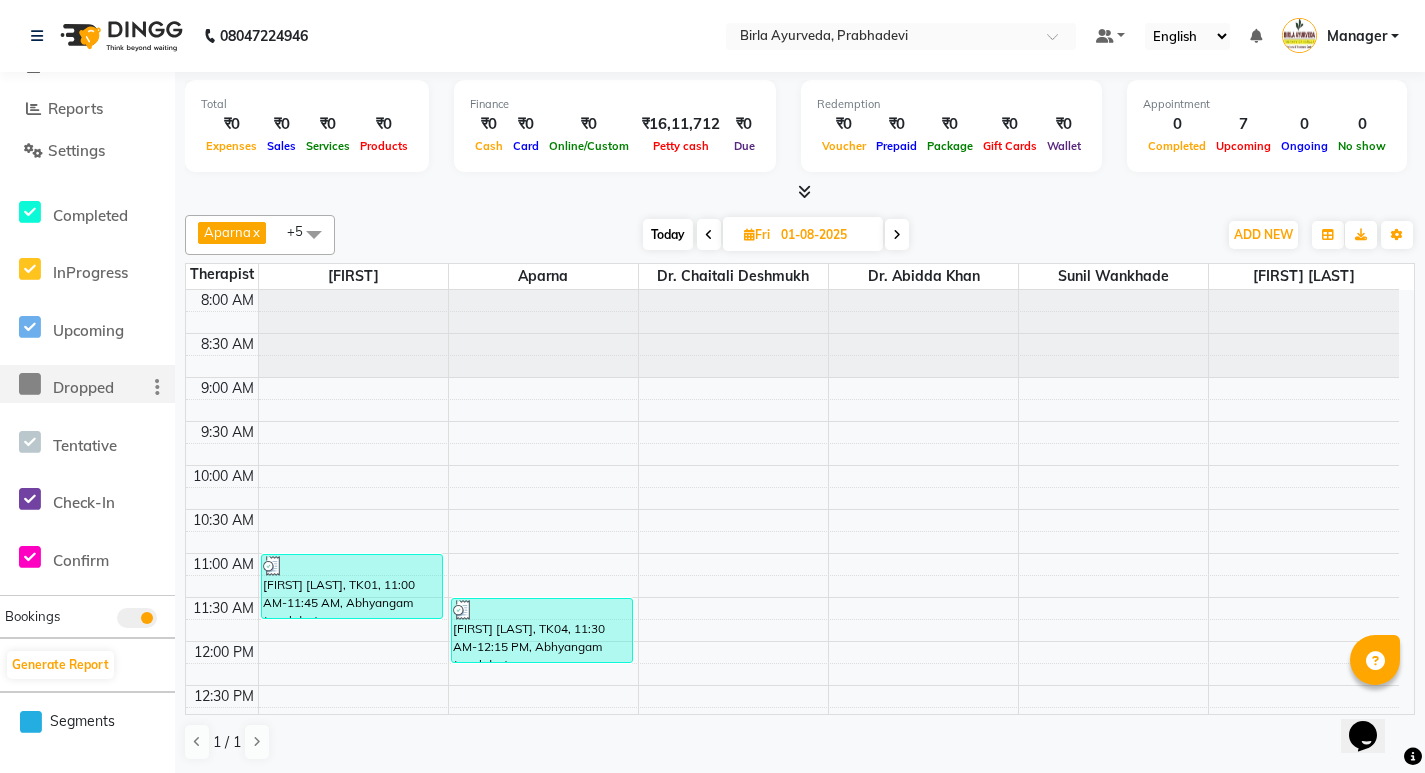 scroll, scrollTop: 448, scrollLeft: 0, axis: vertical 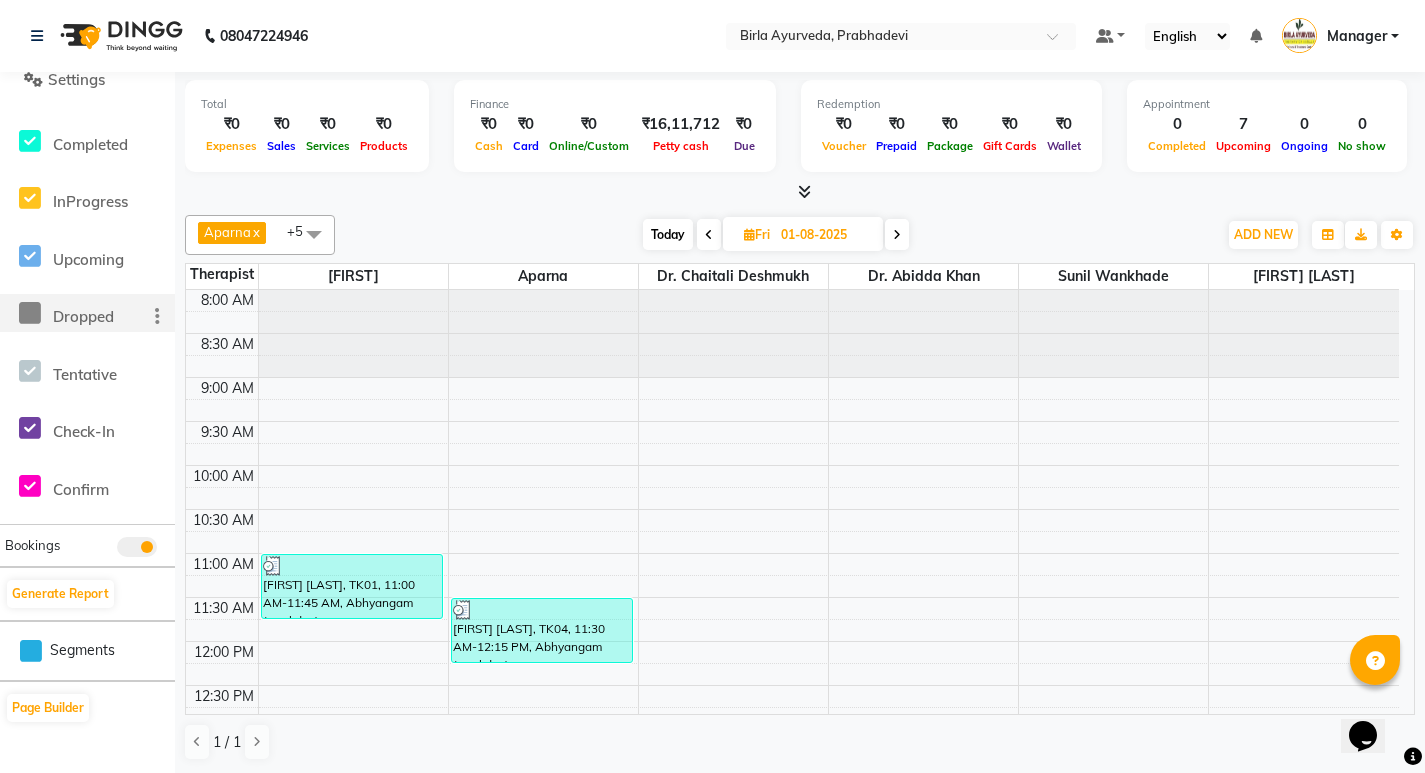 click 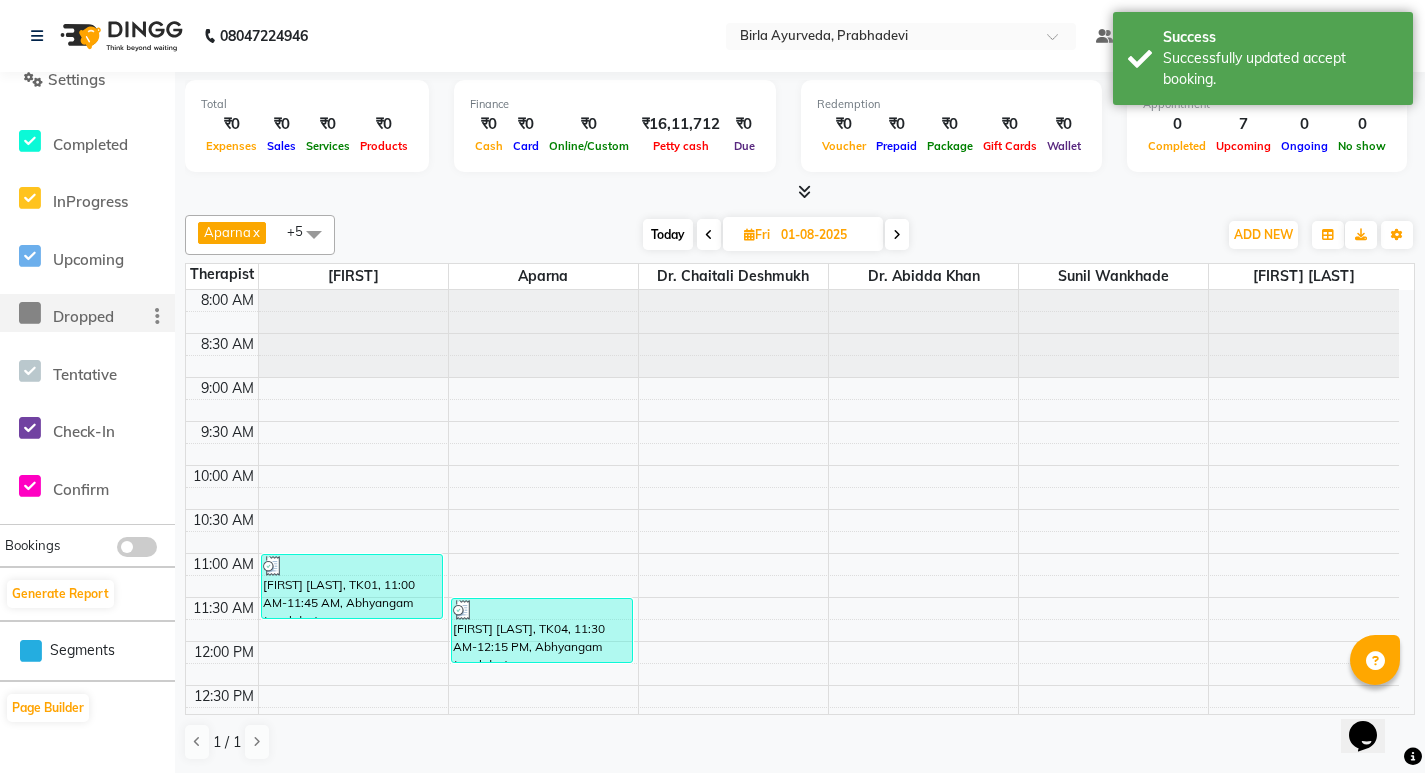 click 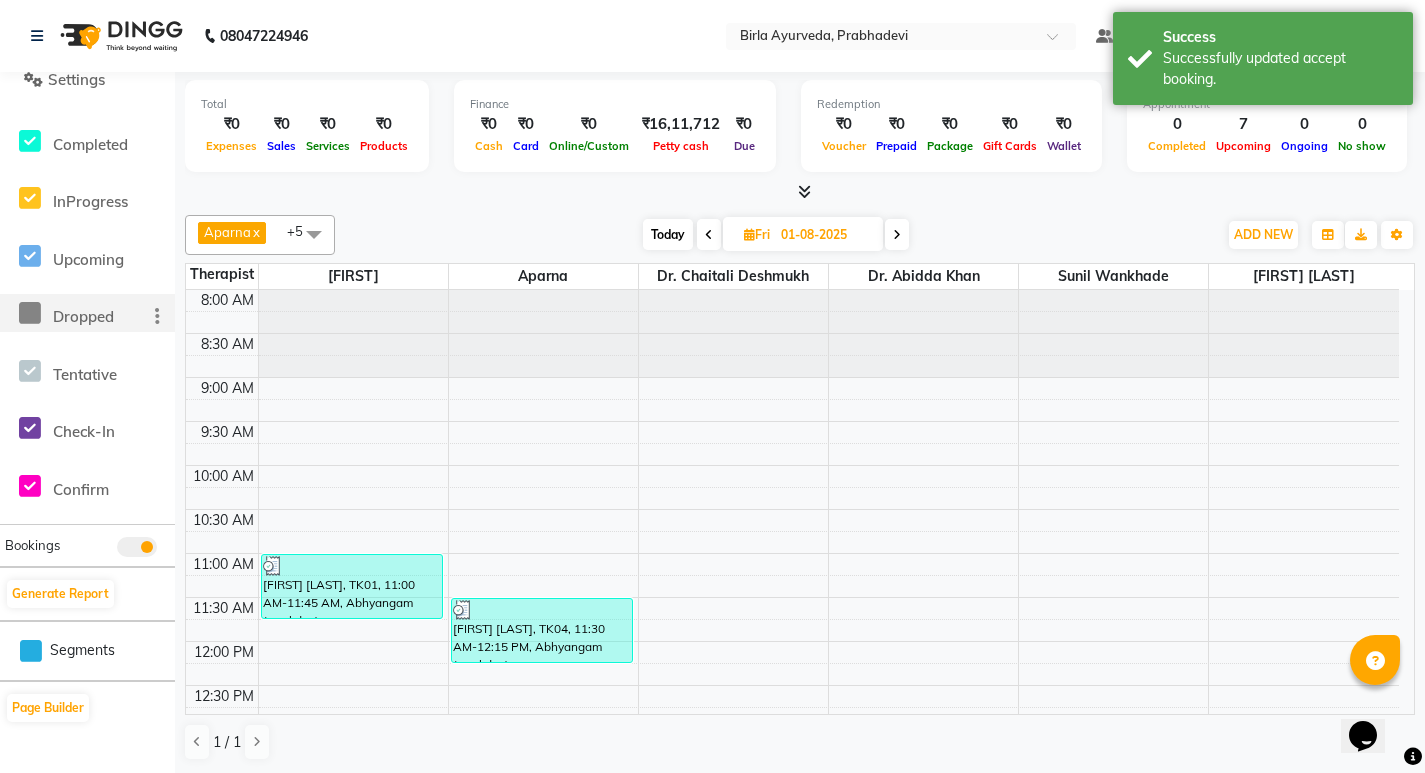click on "Today" at bounding box center [668, 234] 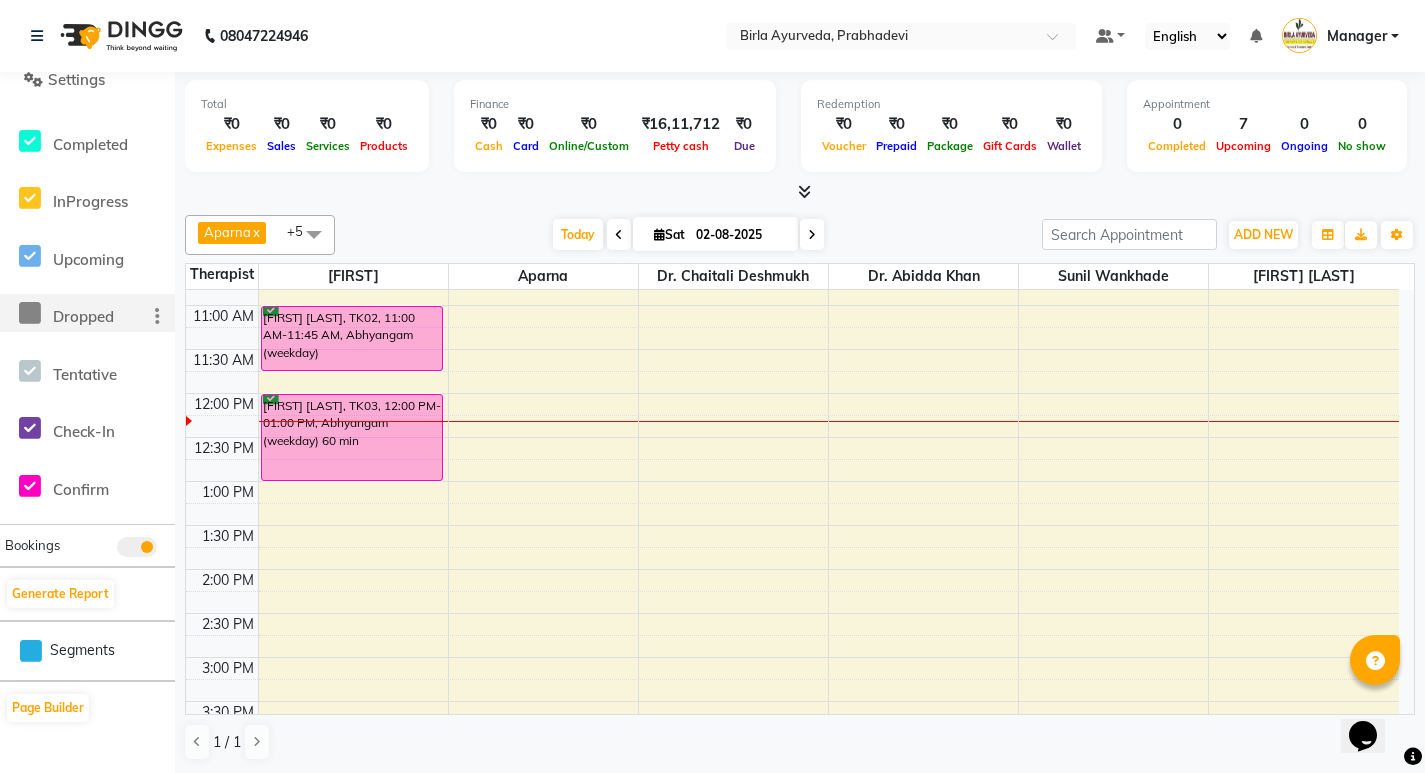 scroll, scrollTop: 259, scrollLeft: 0, axis: vertical 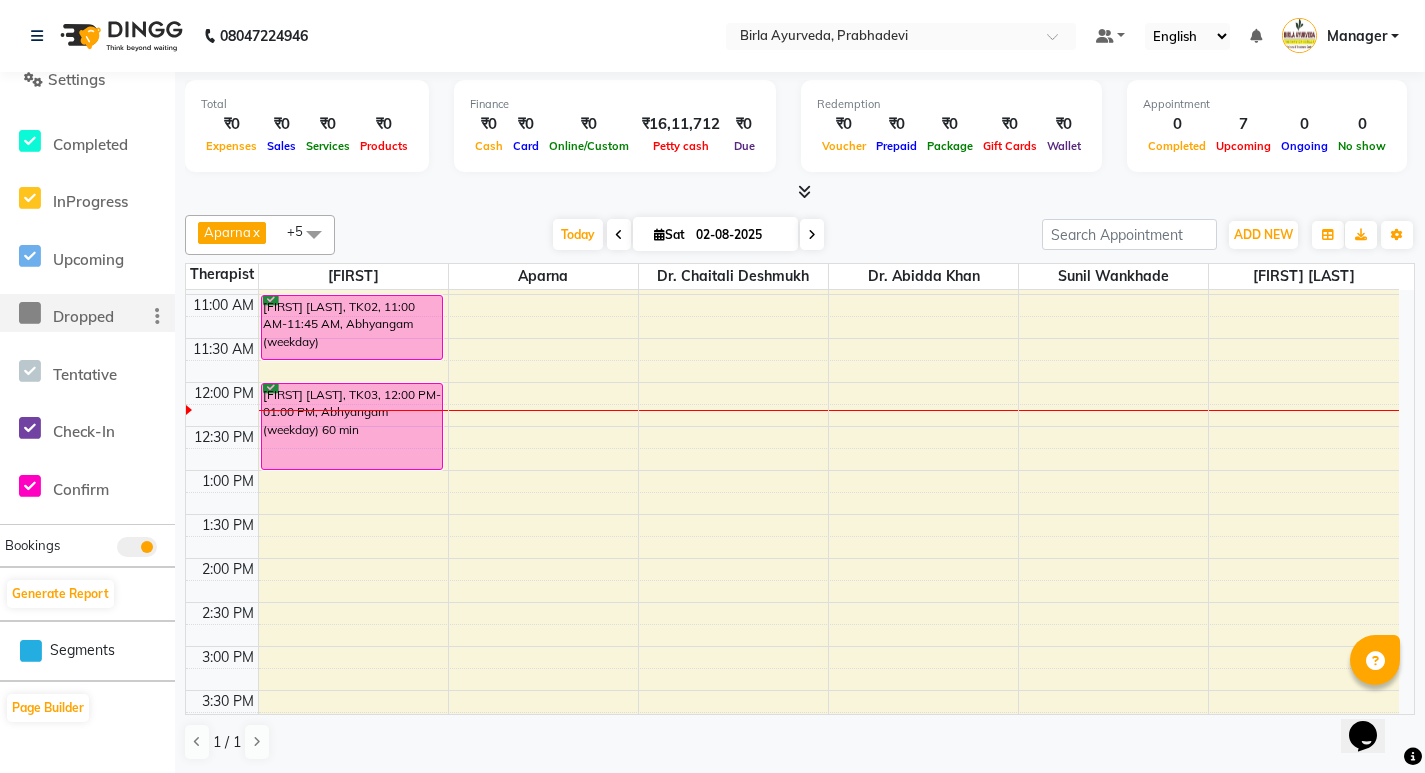 click at bounding box center [619, 235] 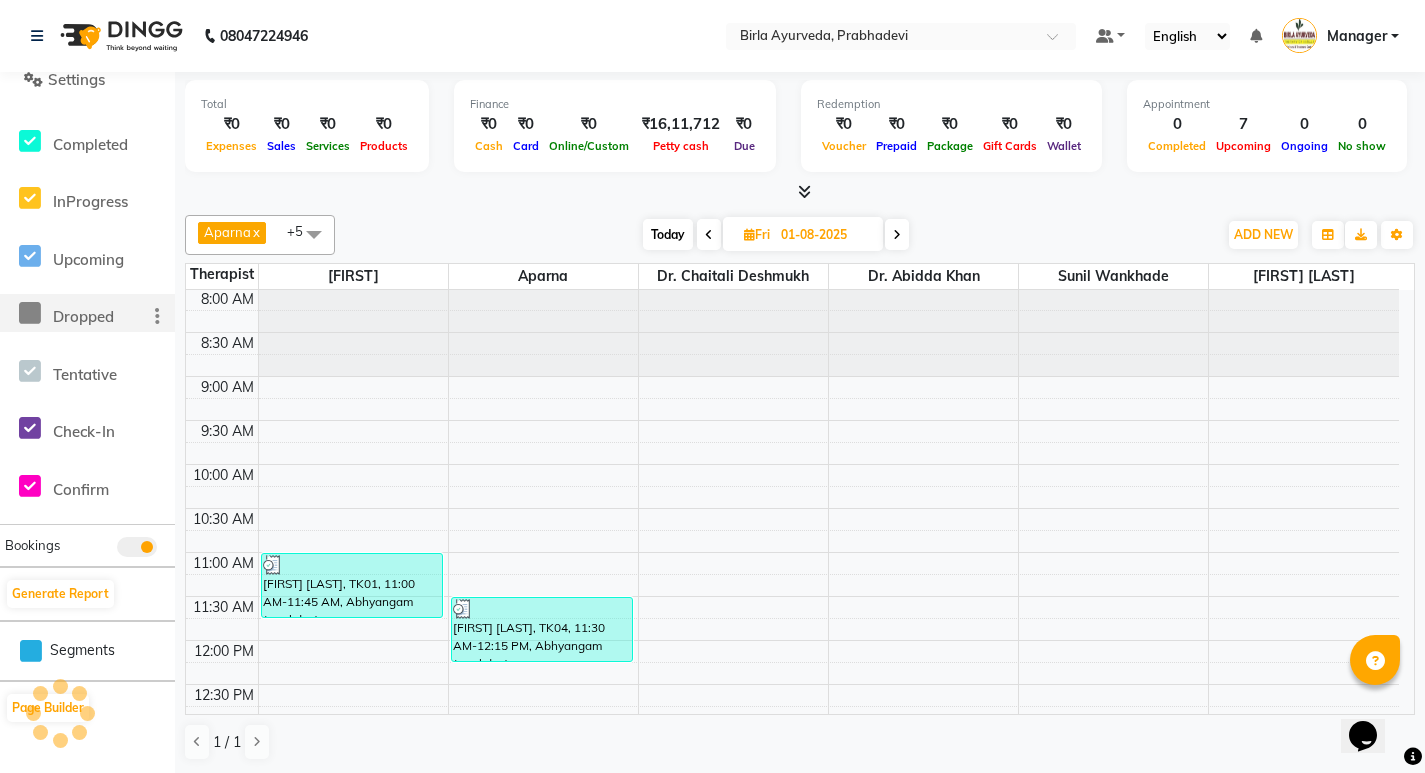 scroll, scrollTop: 0, scrollLeft: 0, axis: both 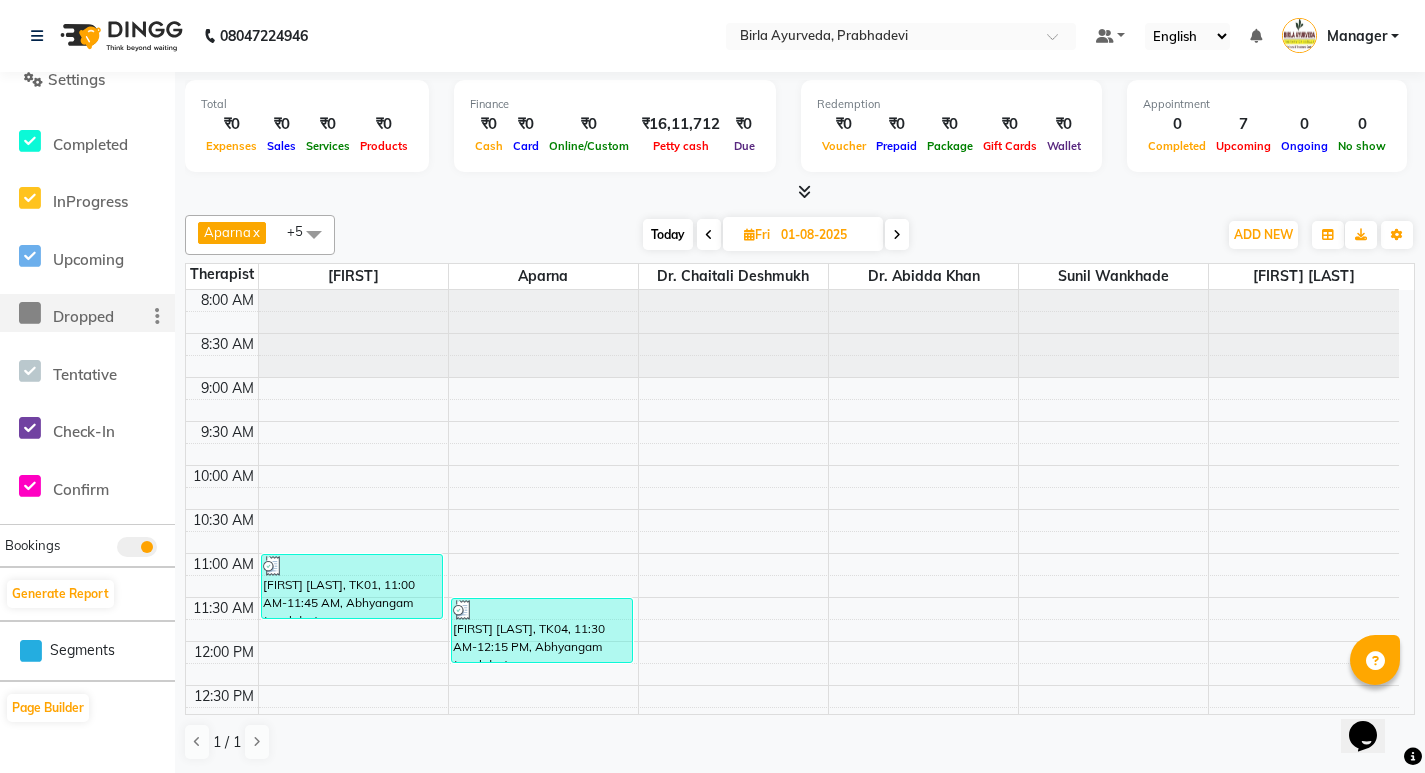 click at bounding box center (709, 235) 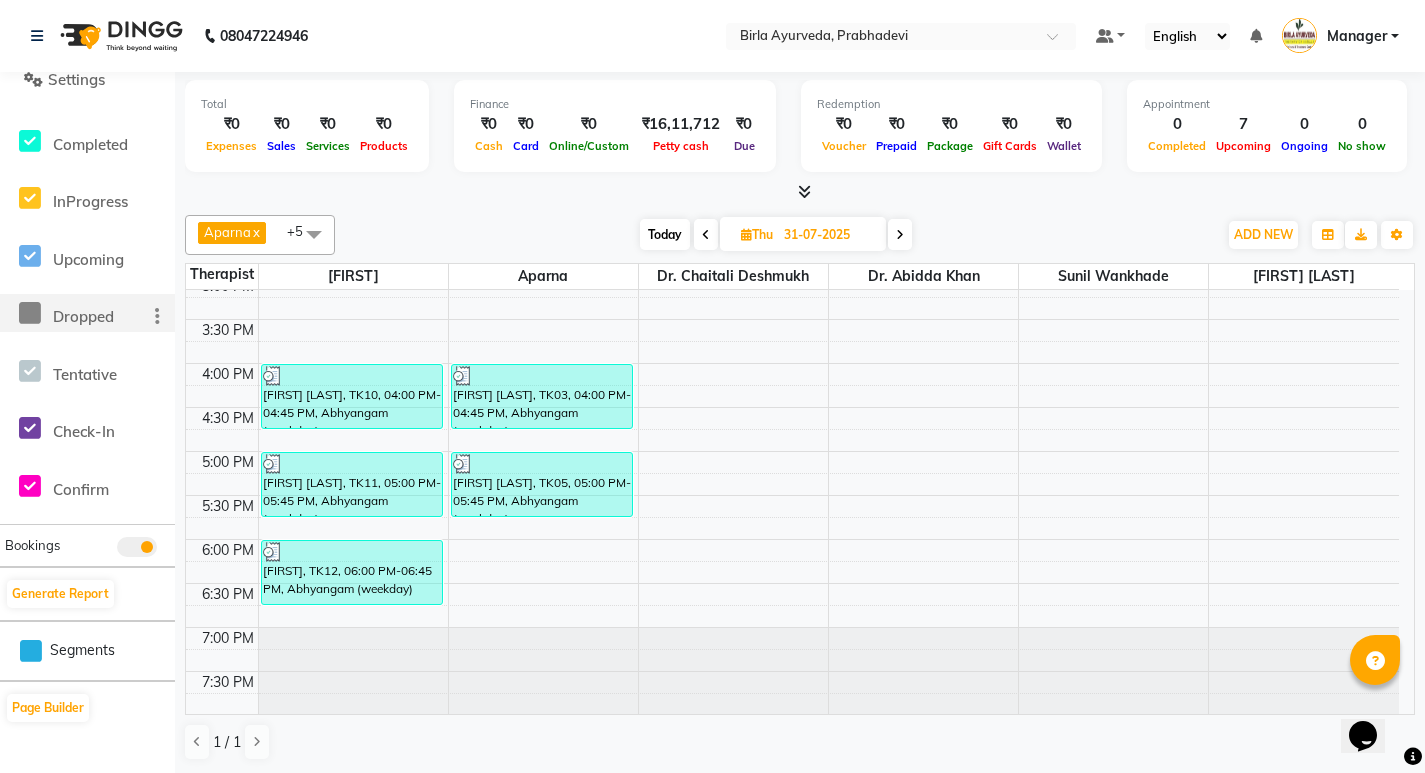 scroll, scrollTop: 631, scrollLeft: 0, axis: vertical 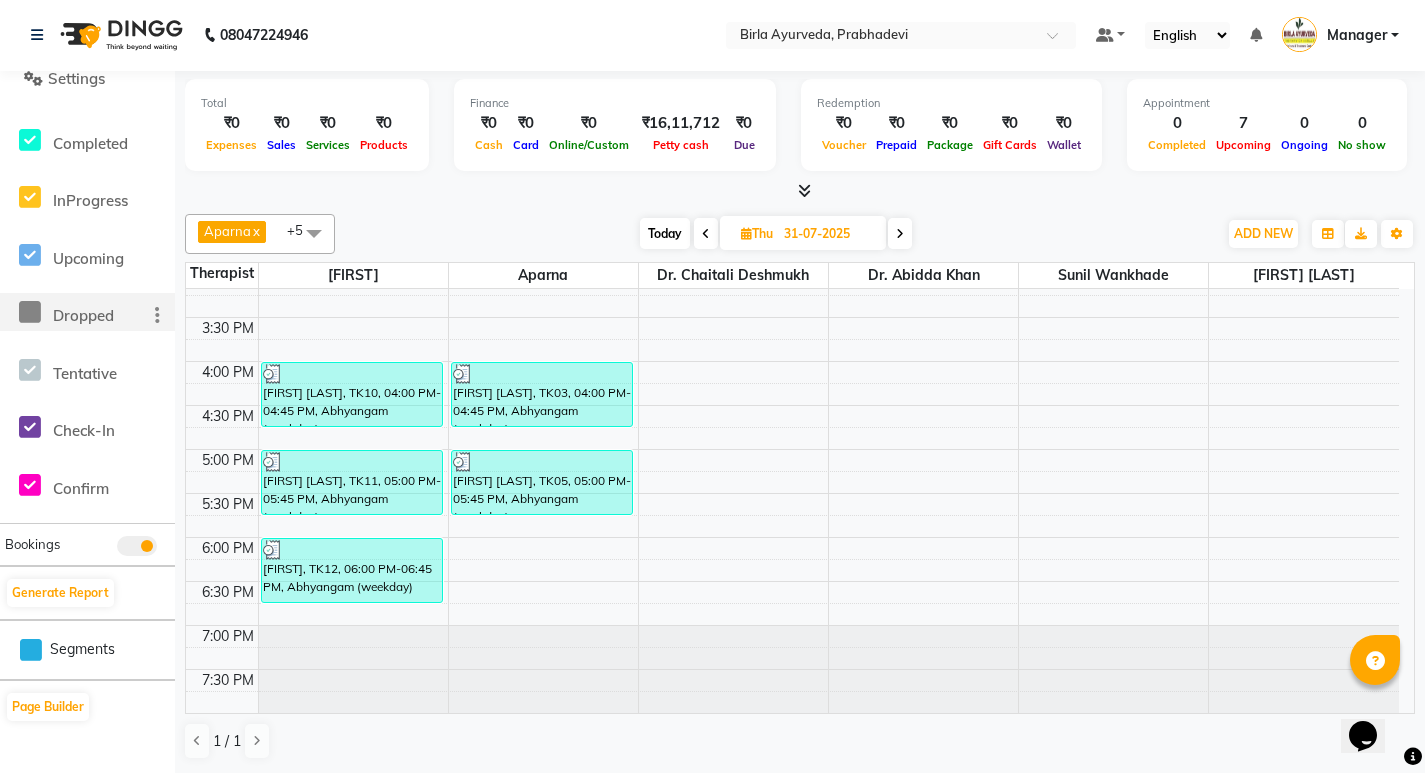 click at bounding box center (900, 234) 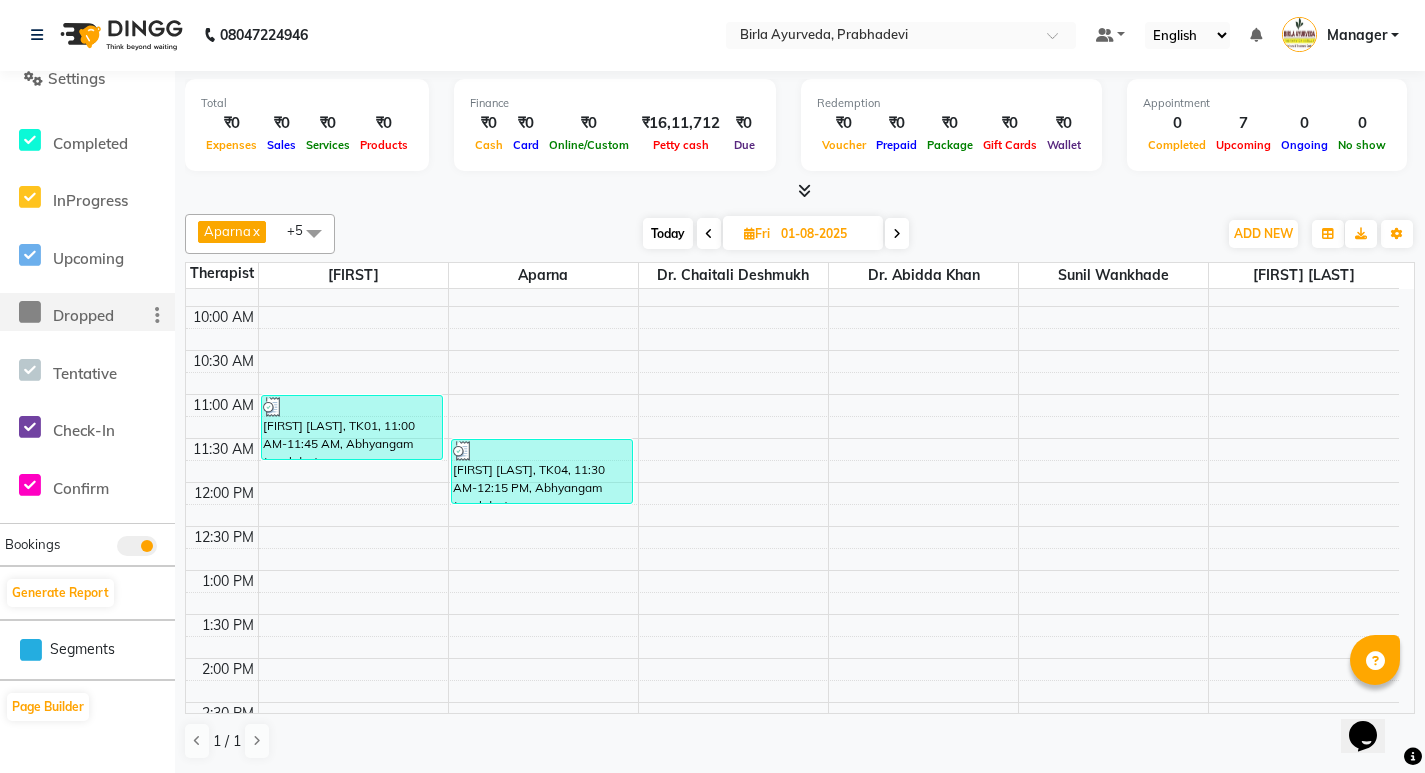 scroll, scrollTop: 125, scrollLeft: 0, axis: vertical 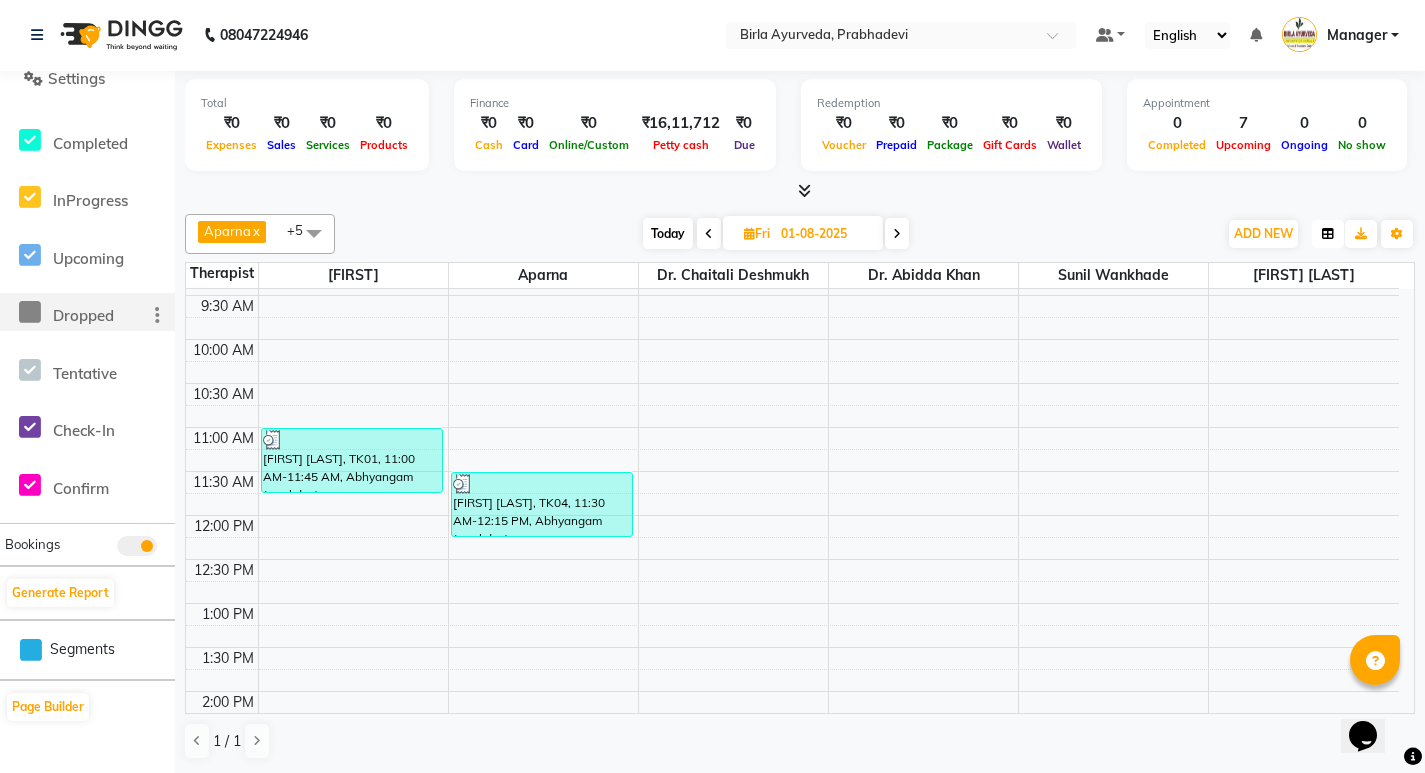 click at bounding box center (1328, 234) 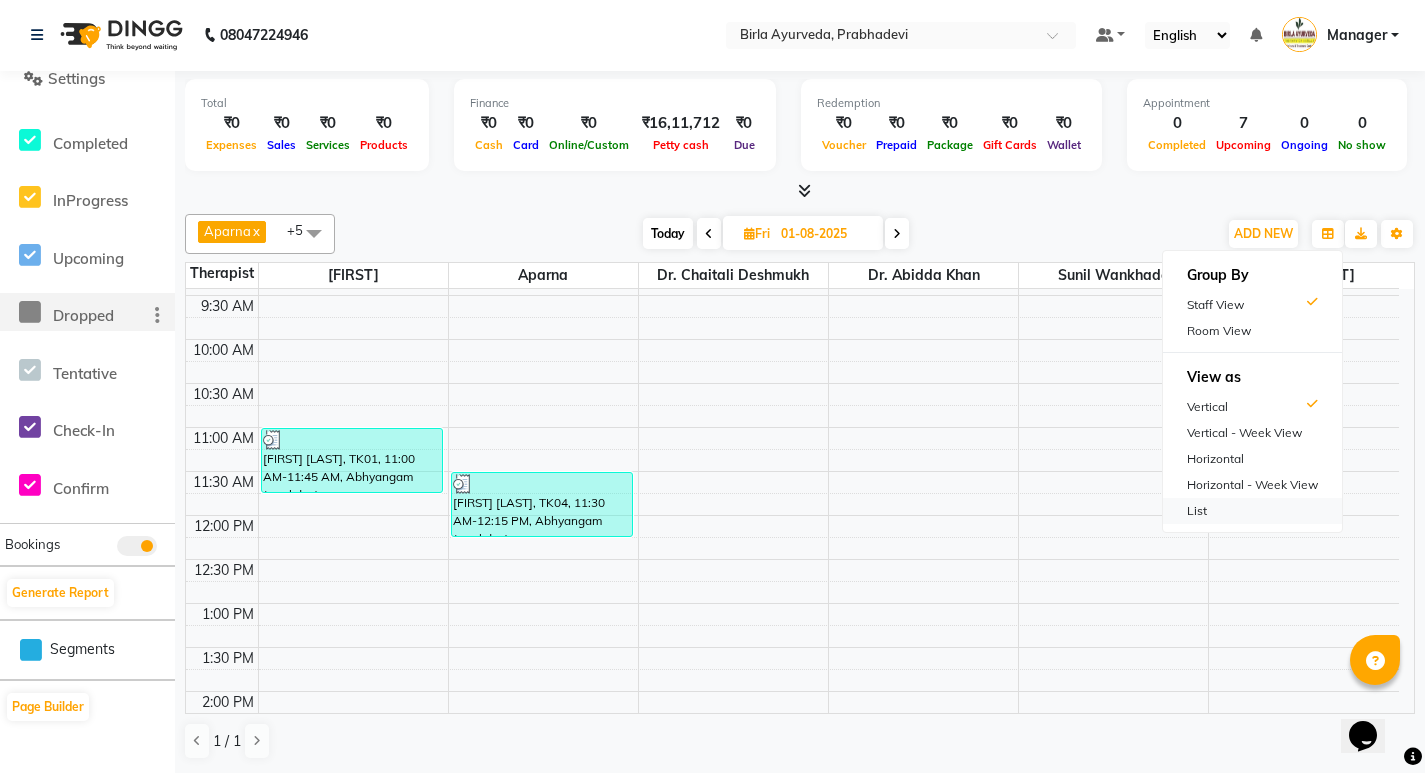 click on "List" at bounding box center (1252, 511) 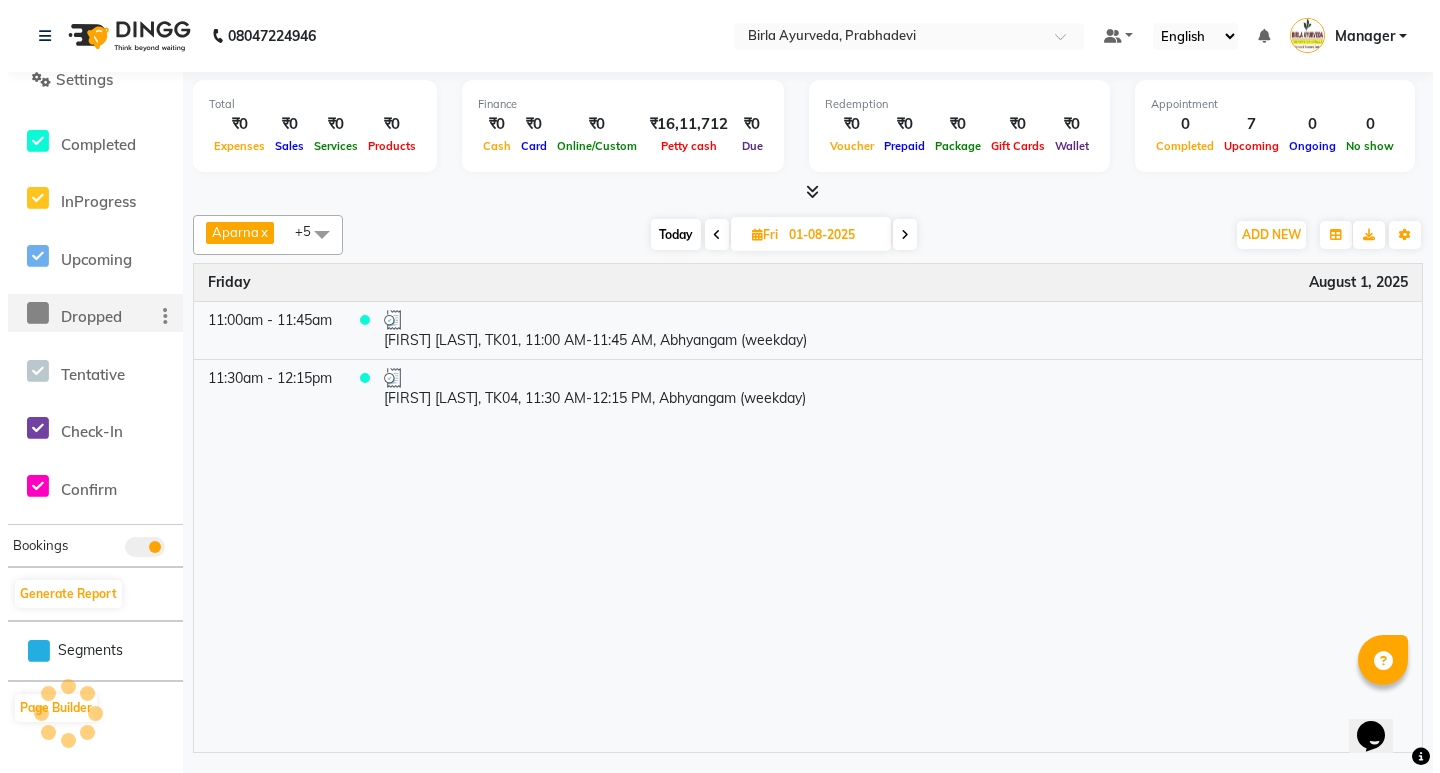 scroll, scrollTop: 0, scrollLeft: 0, axis: both 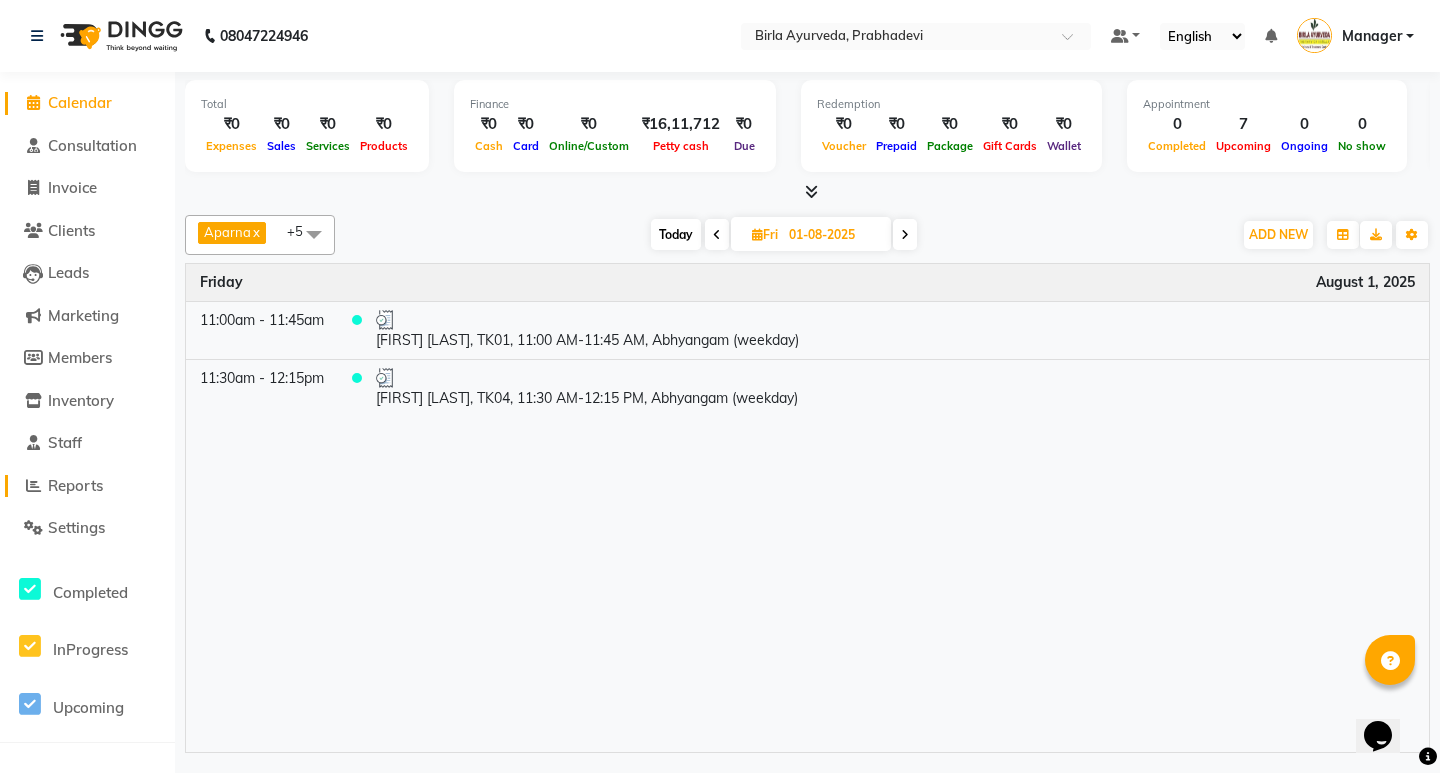 click on "Reports" 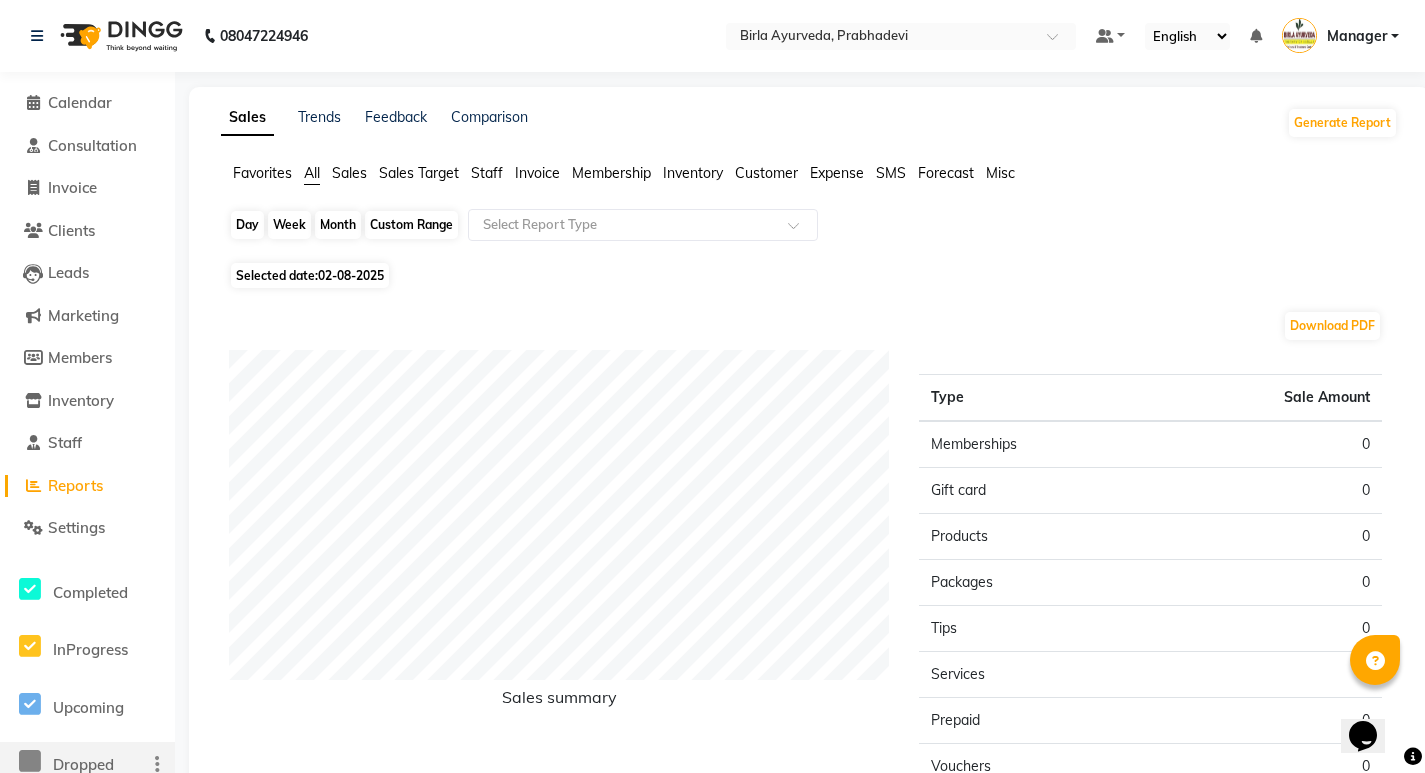 click on "Day" 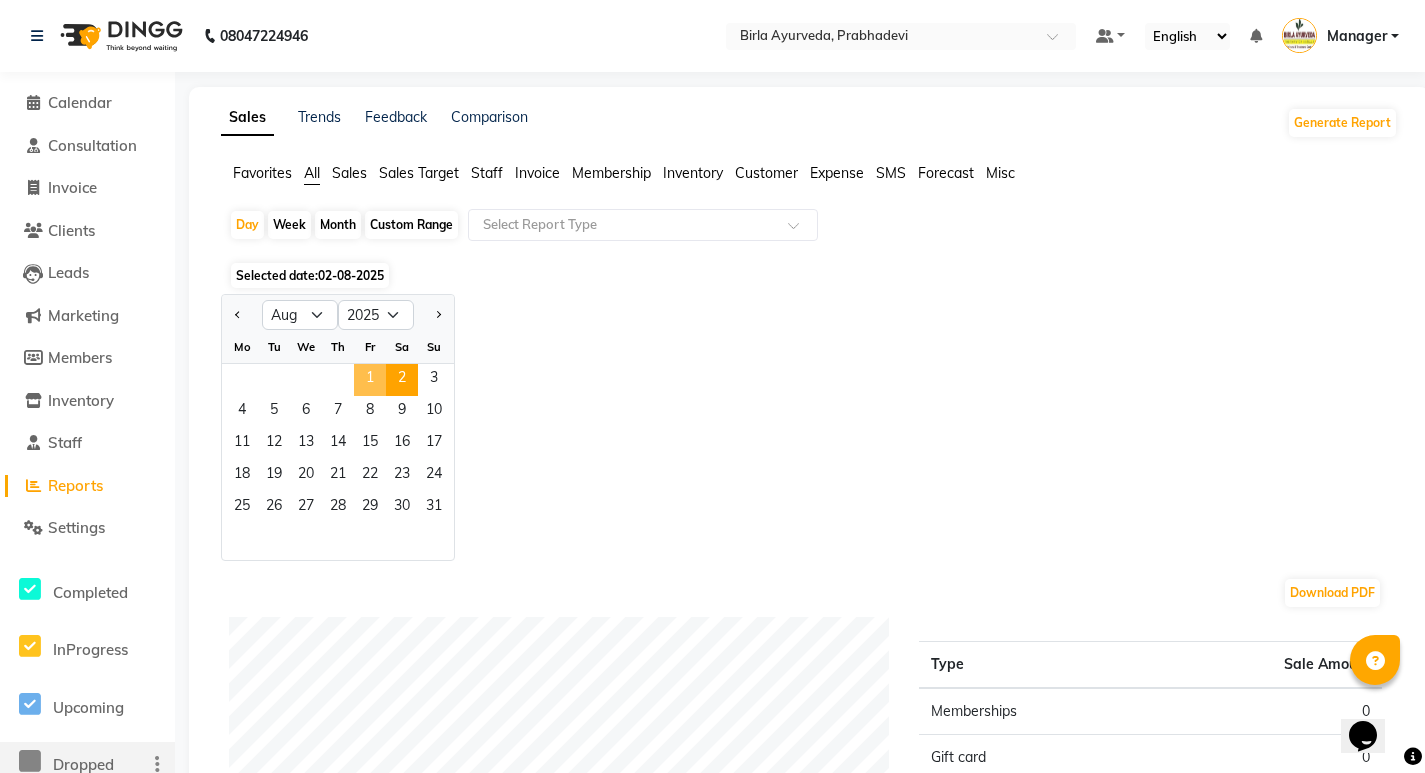 click on "1" 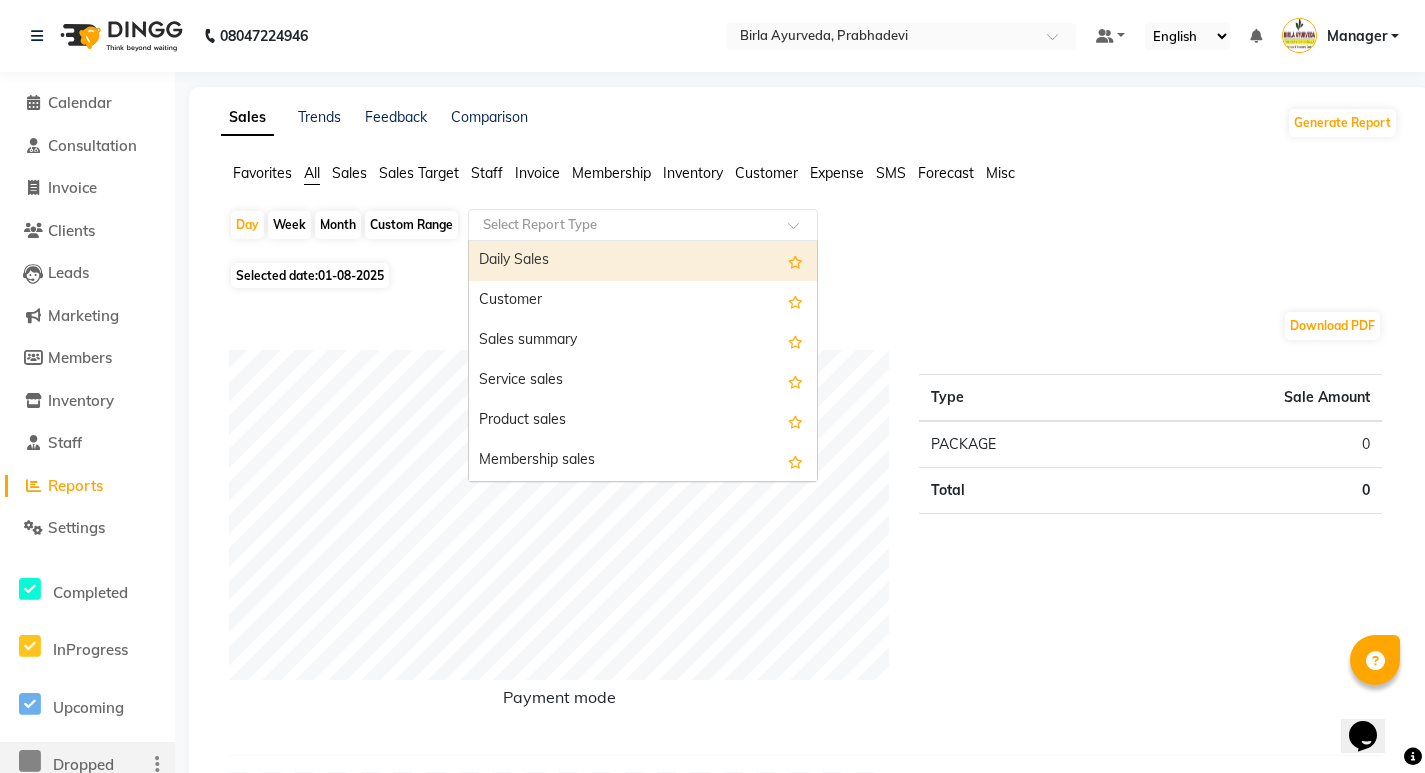 click 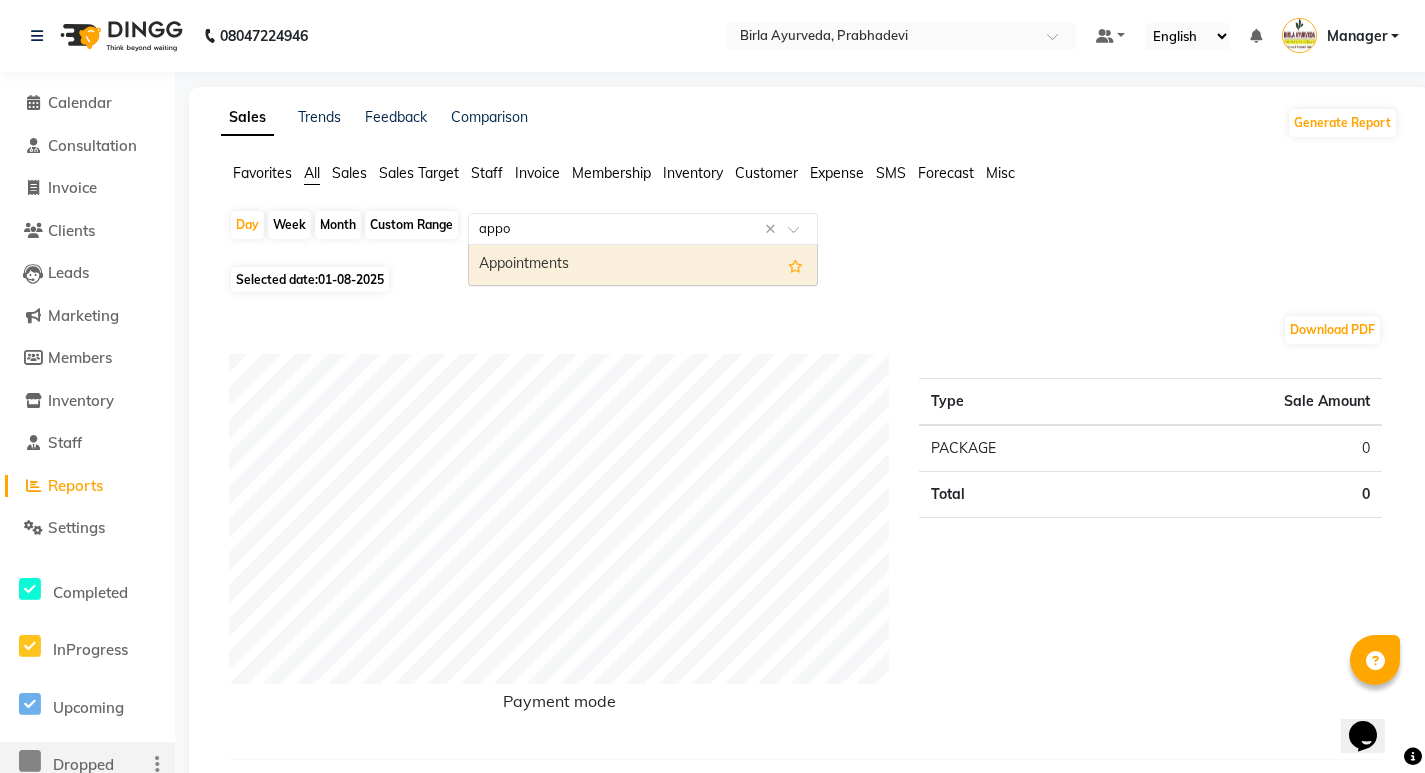 type on "appoi" 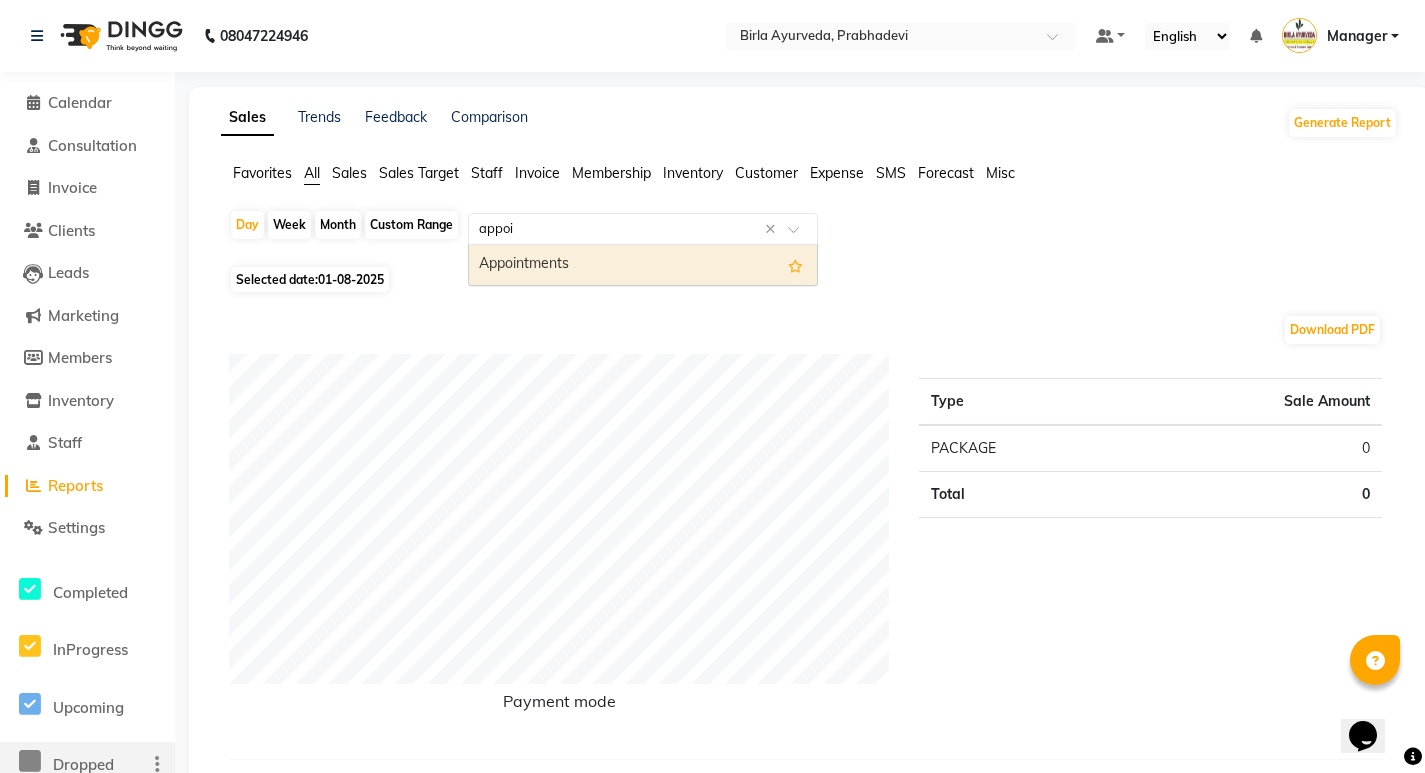 click on "Appointments" at bounding box center [643, 265] 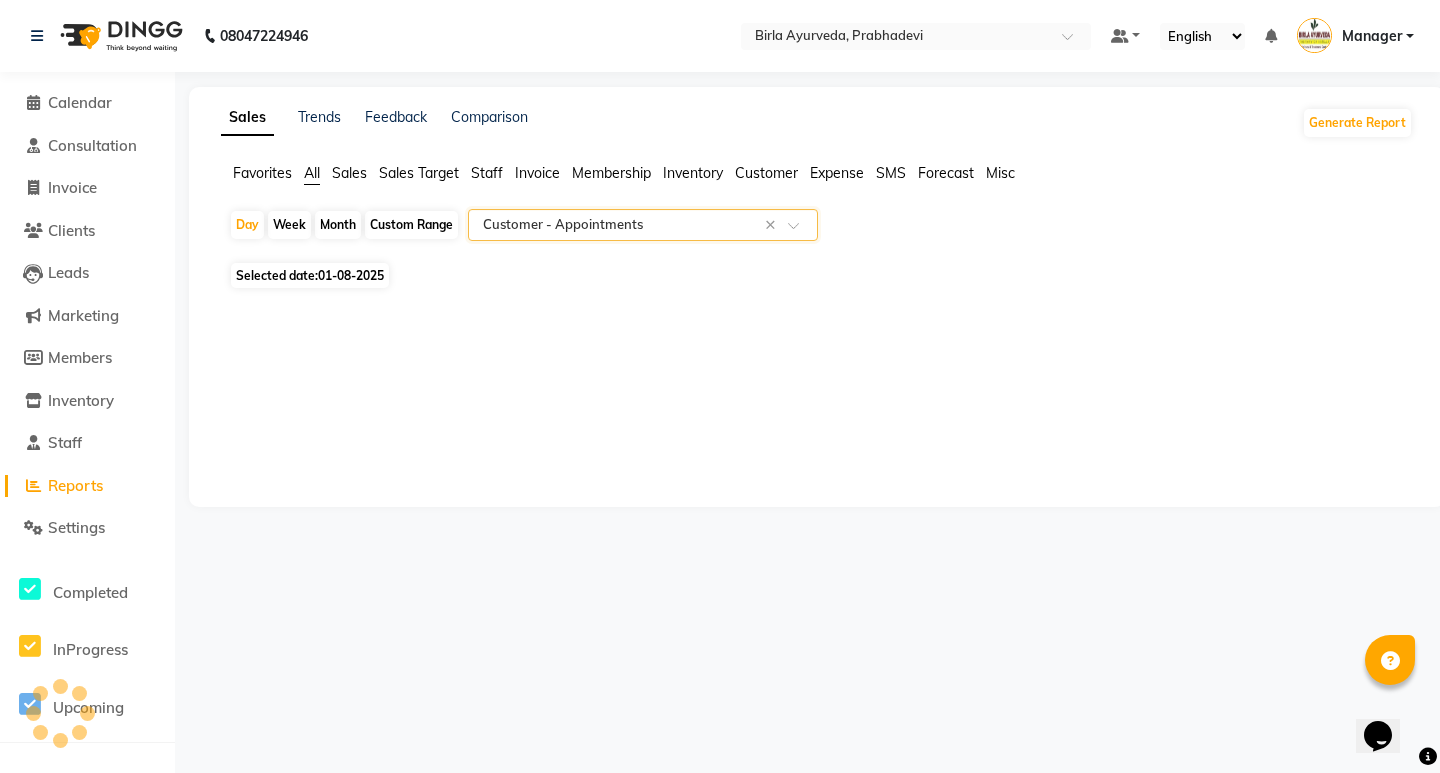 select on "full_report" 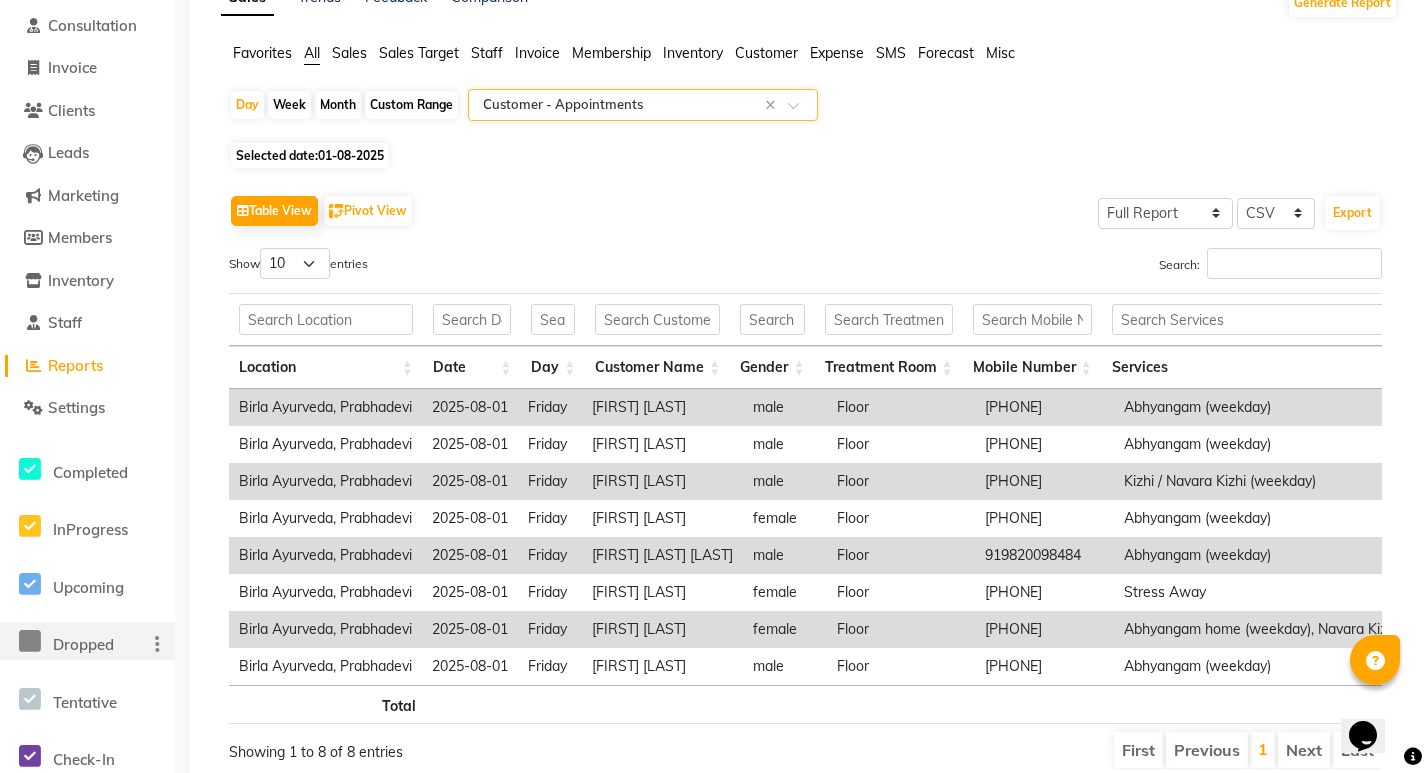 scroll, scrollTop: 213, scrollLeft: 0, axis: vertical 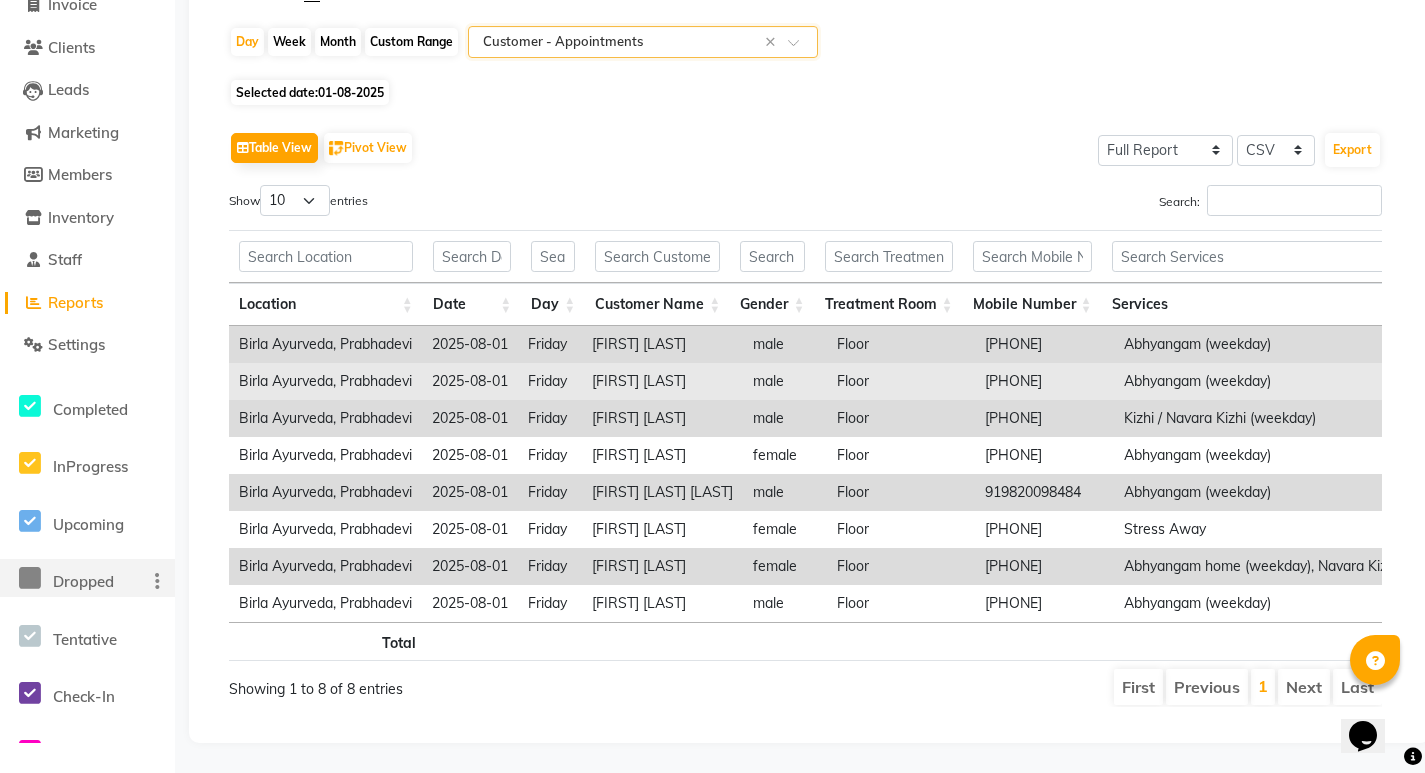 click on "[PHONE]" at bounding box center [1044, 381] 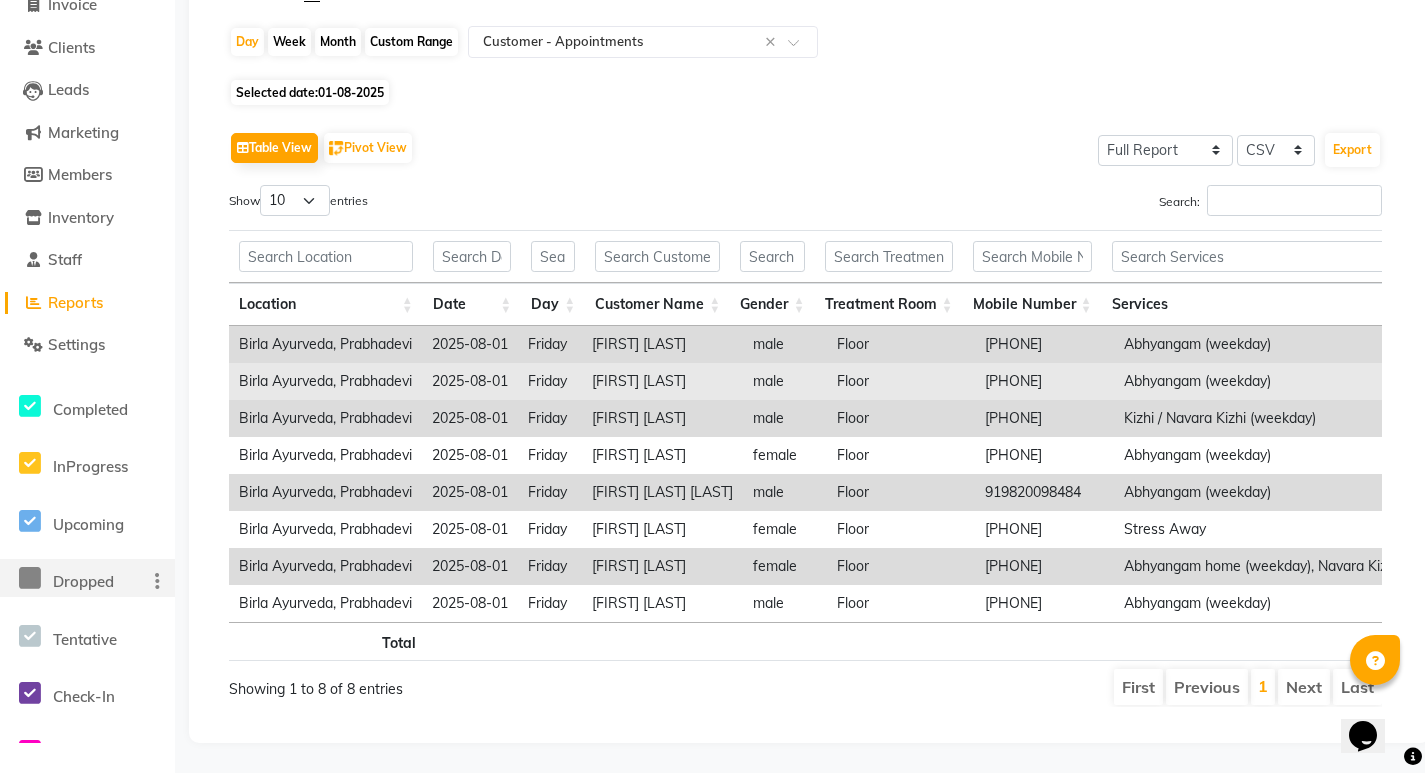 click on "[PHONE]" at bounding box center [1044, 381] 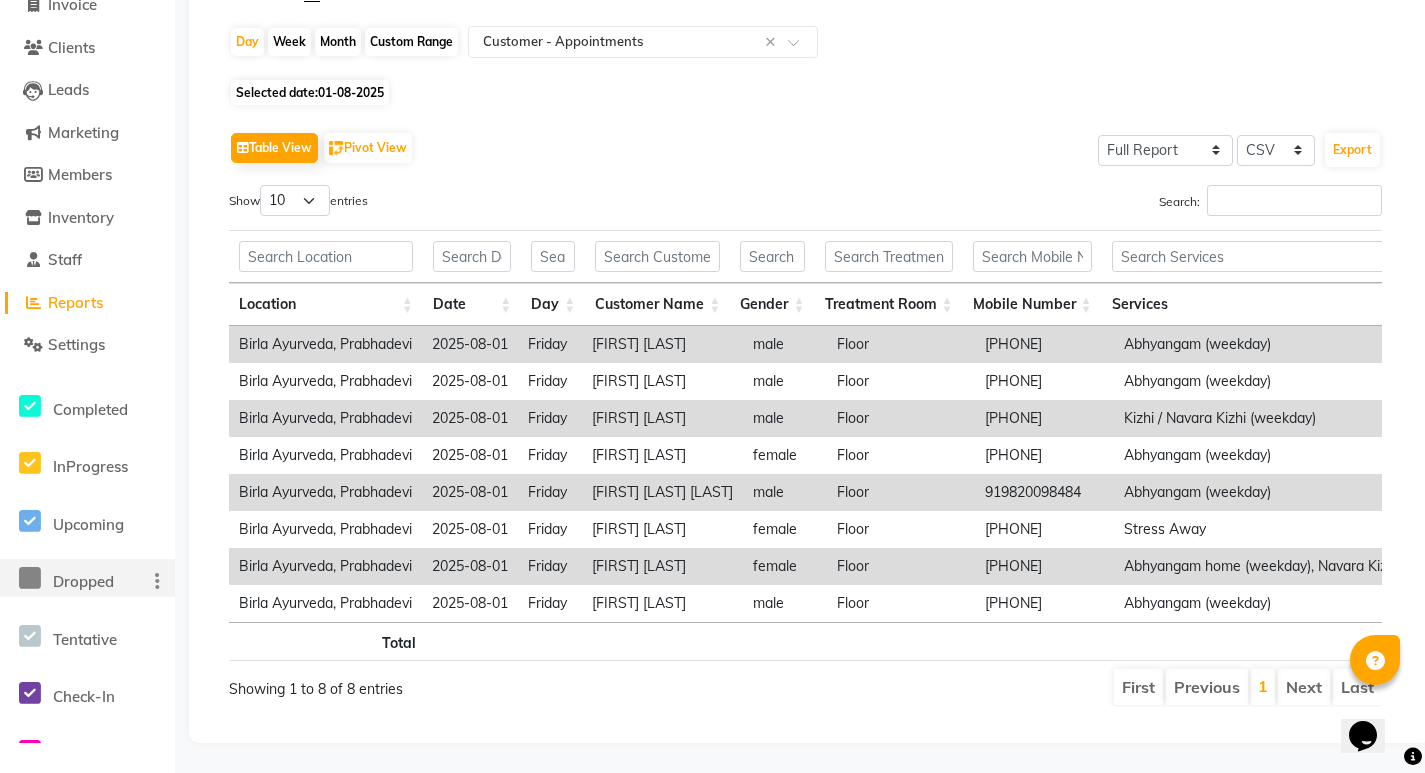 scroll, scrollTop: 0, scrollLeft: 0, axis: both 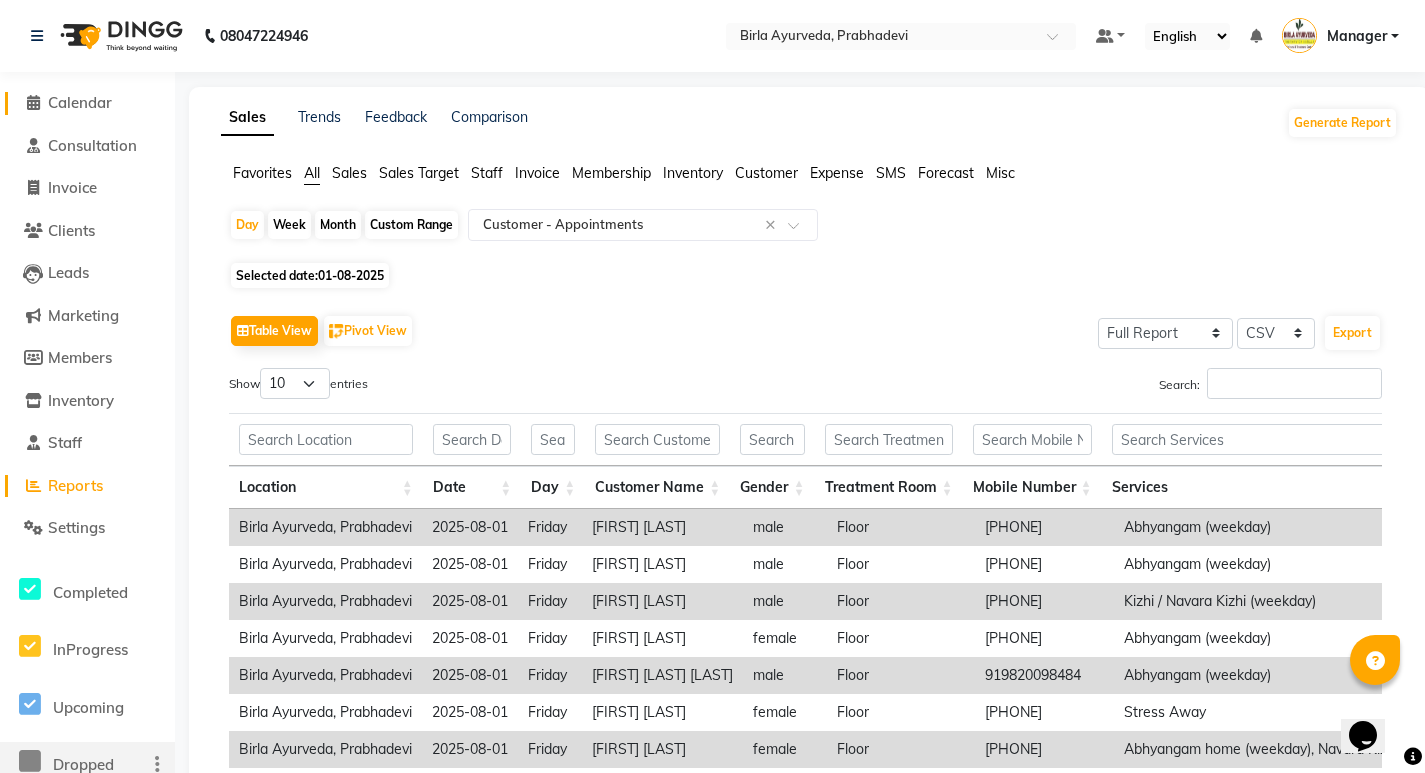 click on "Calendar" 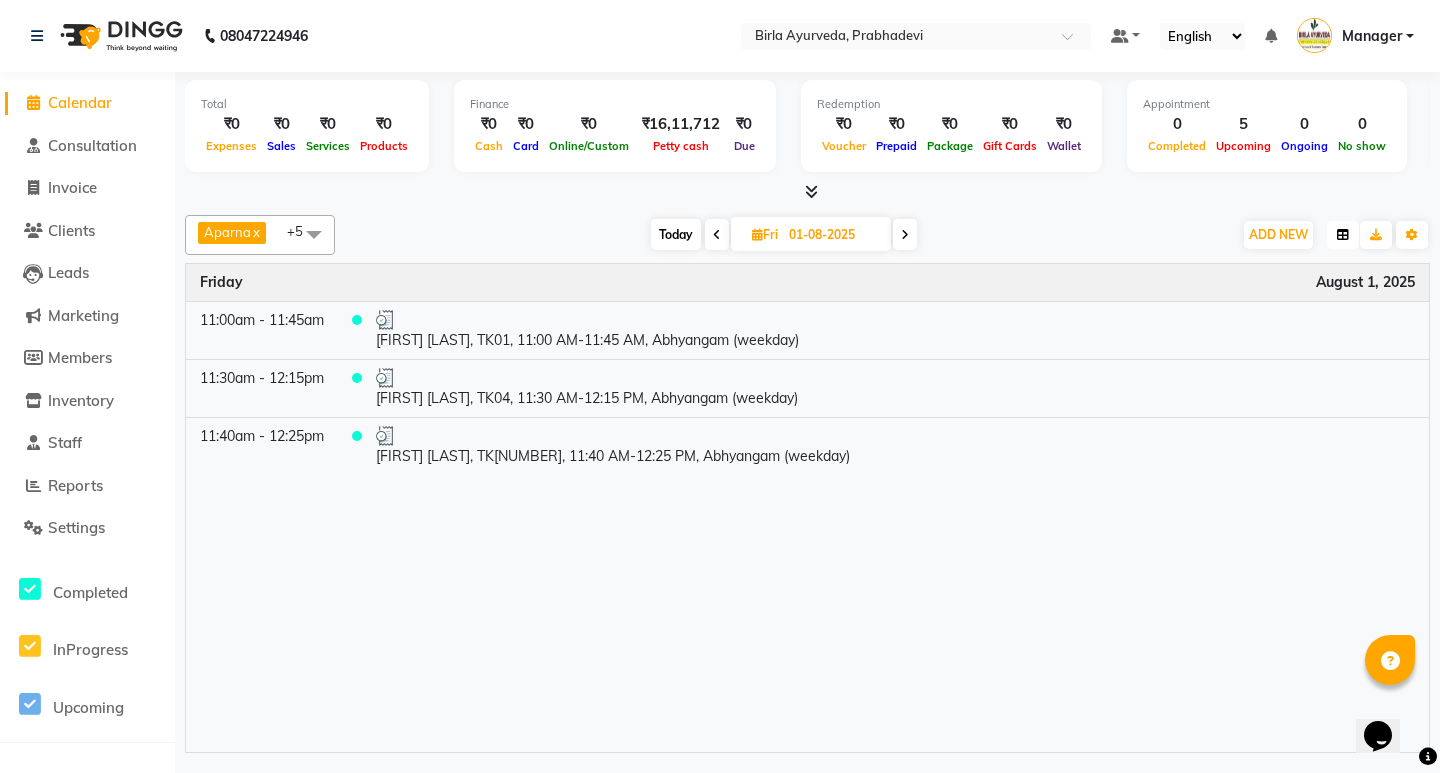 click at bounding box center [1343, 235] 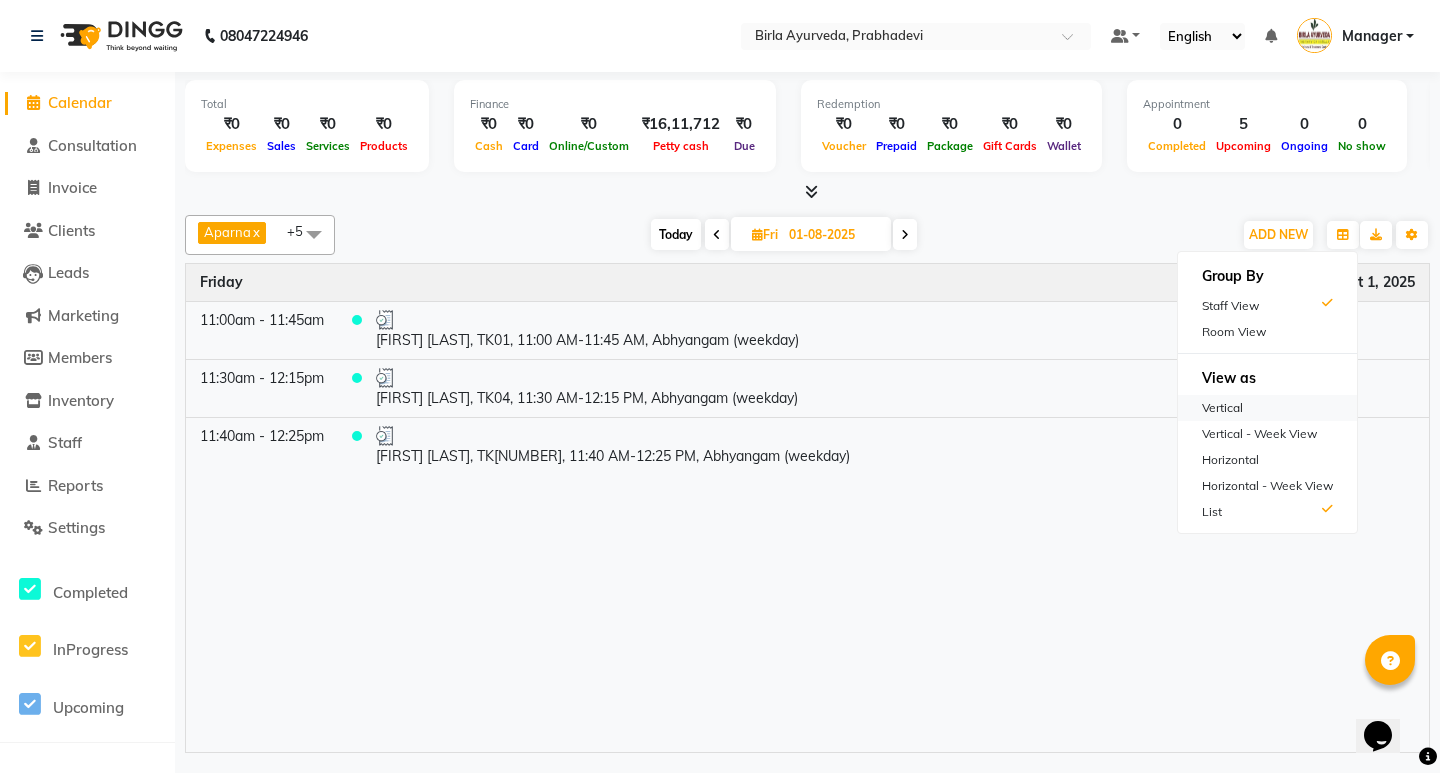 click on "Vertical" at bounding box center (1267, 408) 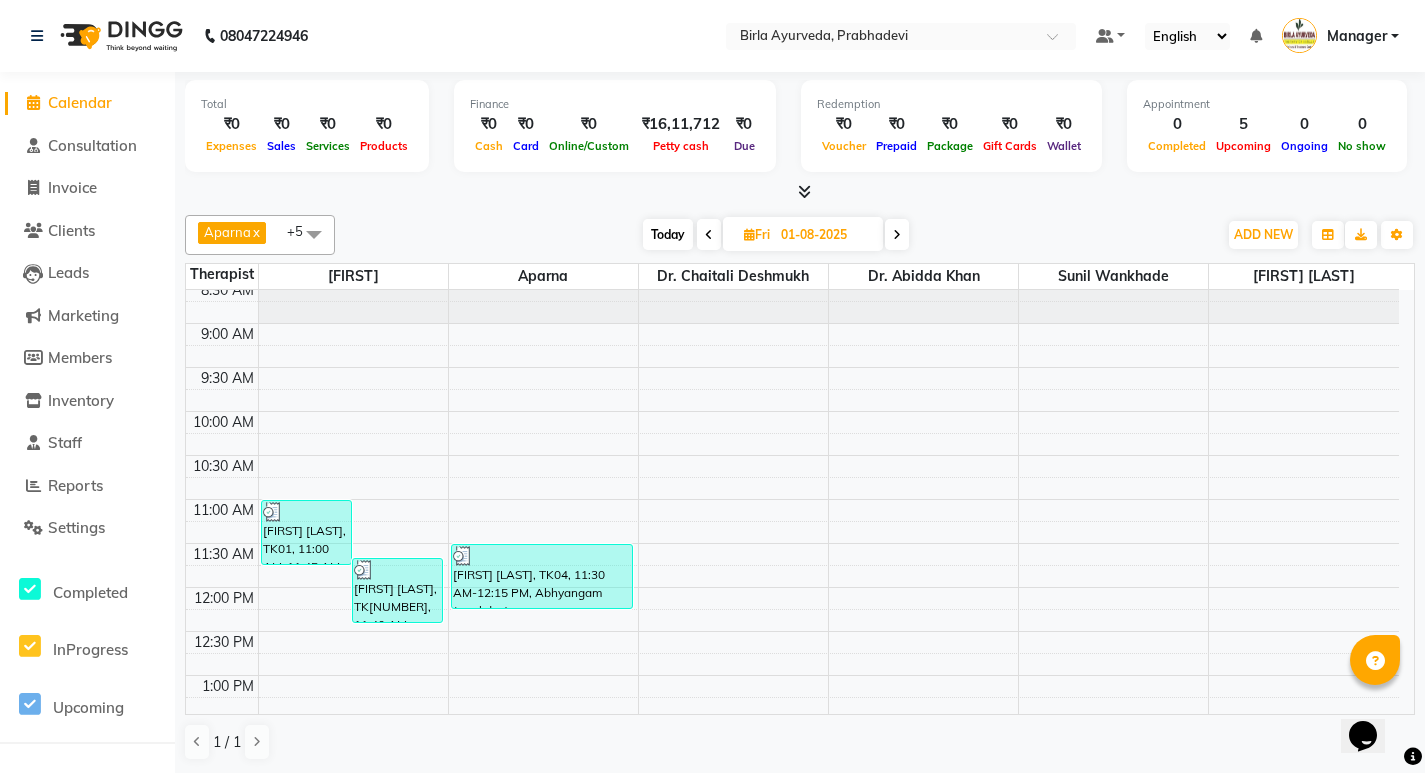 scroll, scrollTop: 0, scrollLeft: 0, axis: both 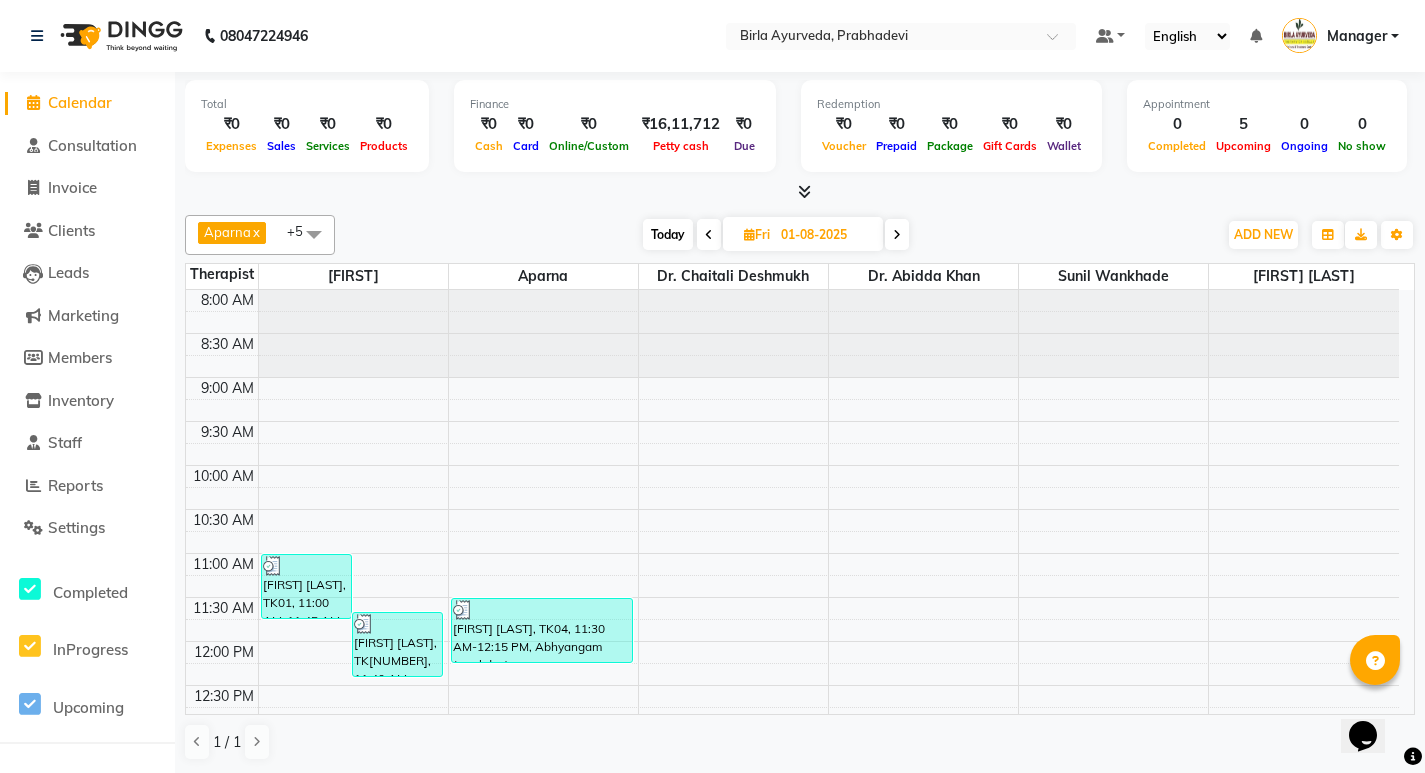 click at bounding box center (897, 235) 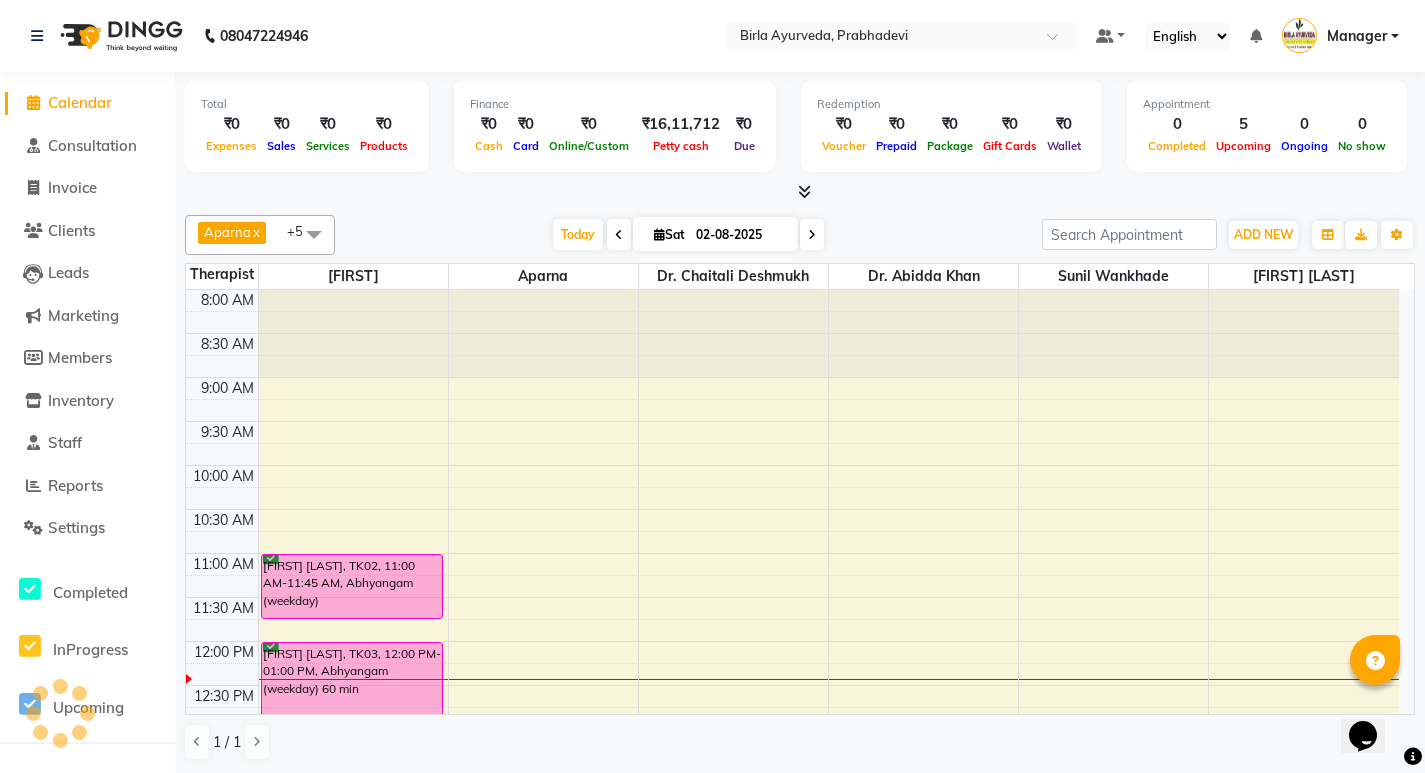 scroll, scrollTop: 353, scrollLeft: 0, axis: vertical 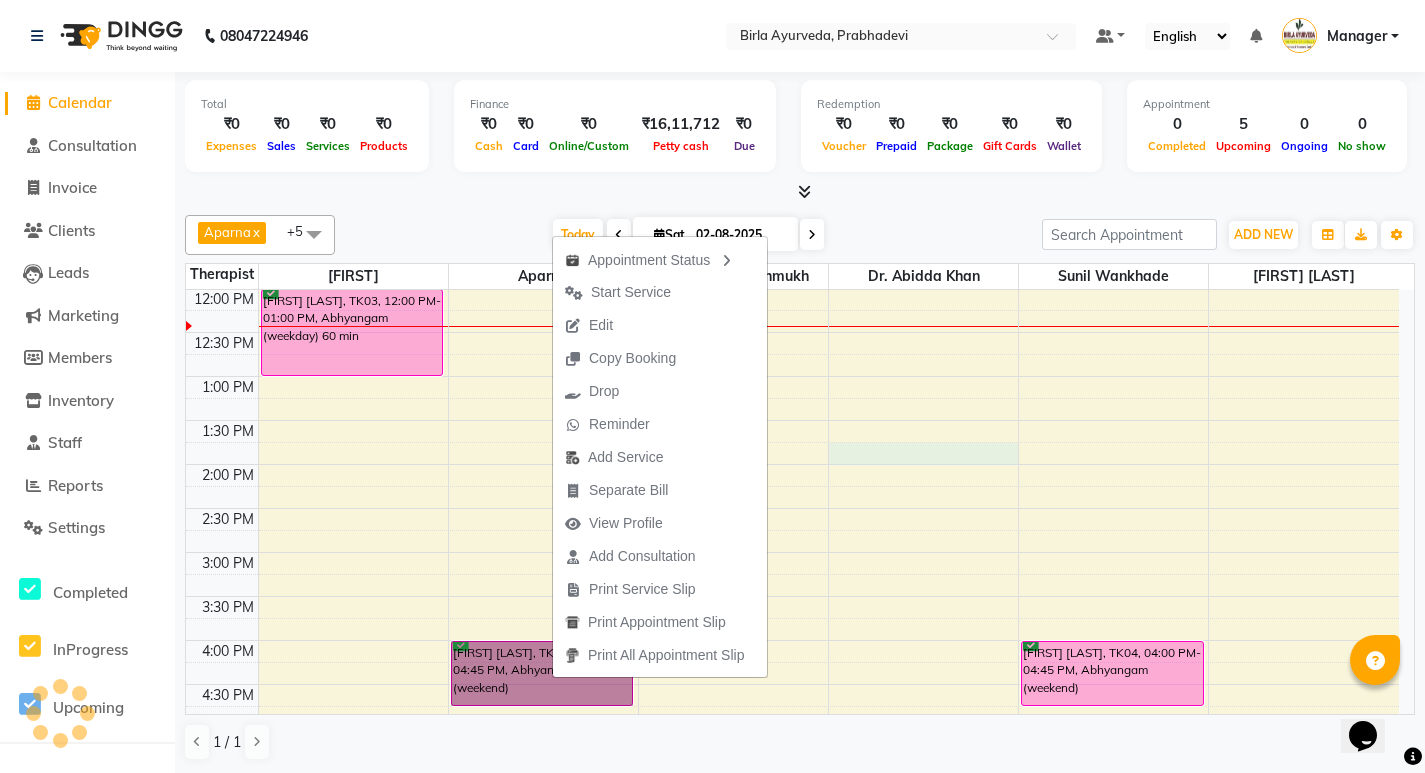 click on "8:00 AM 8:30 AM 9:00 AM 9:30 AM 10:00 AM 10:30 AM 11:00 AM 11:30 AM 12:00 PM 12:30 PM 1:00 PM 1:30 PM 2:00 PM 2:30 PM 3:00 PM 3:30 PM 4:00 PM 4:30 PM 5:00 PM 5:30 PM 6:00 PM 6:30 PM 7:00 PM 7:30 PM     Sawarab Matkar, TK02, 11:00 AM-11:45 AM, Abhyangam  (weekday)     Ram Sawami, TK03, 12:00 PM-01:00 PM, Abhyangam (weekday) 60 min     Ravi Kadam, TK04, 04:00 PM-04:45 PM, Abhyangam (weekend)     Ravi Kadam, TK04, 04:00 PM-04:45 PM, Abhyangam (weekend)     Sunil Mystry, TK06, 06:00 PM-06:45 PM, Shirodhara without Abhyangam" at bounding box center (792, 464) 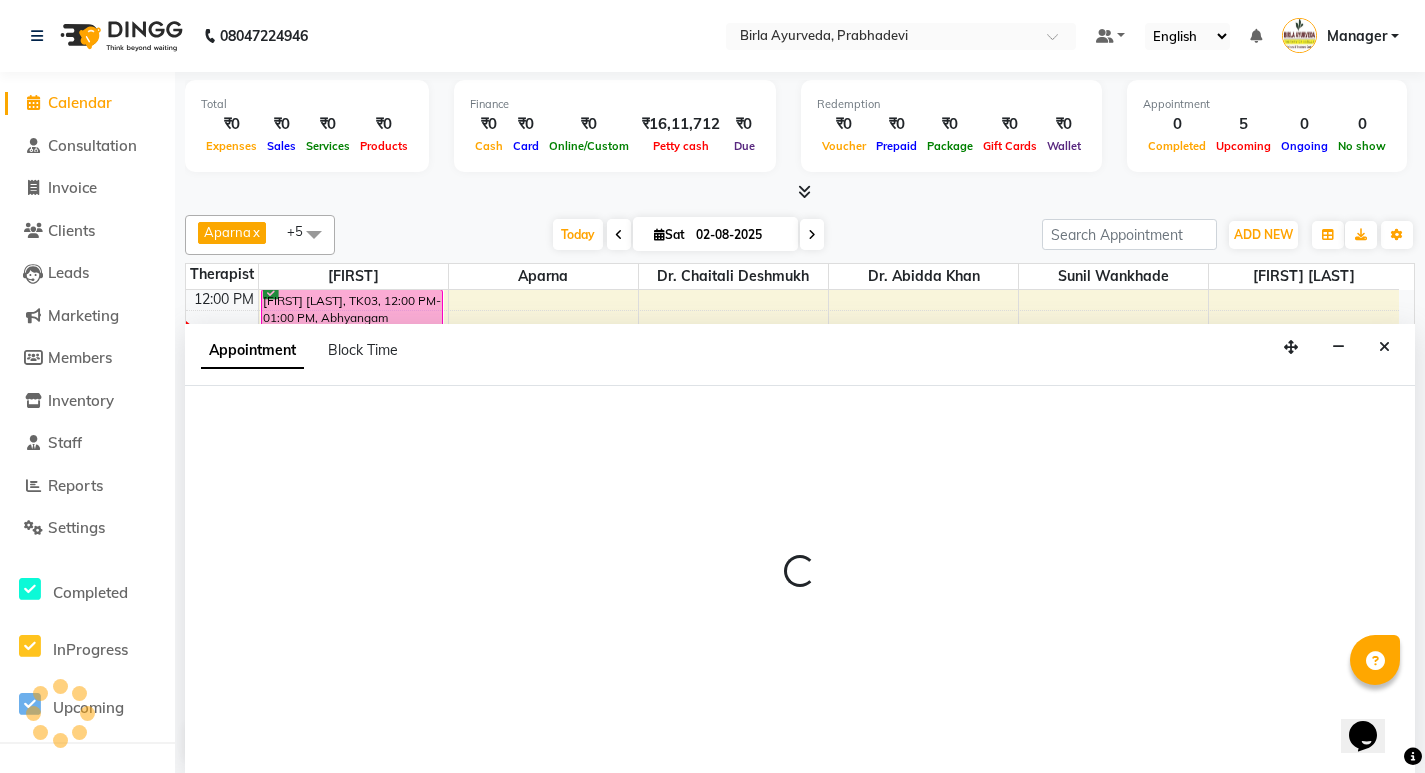 scroll, scrollTop: 1, scrollLeft: 0, axis: vertical 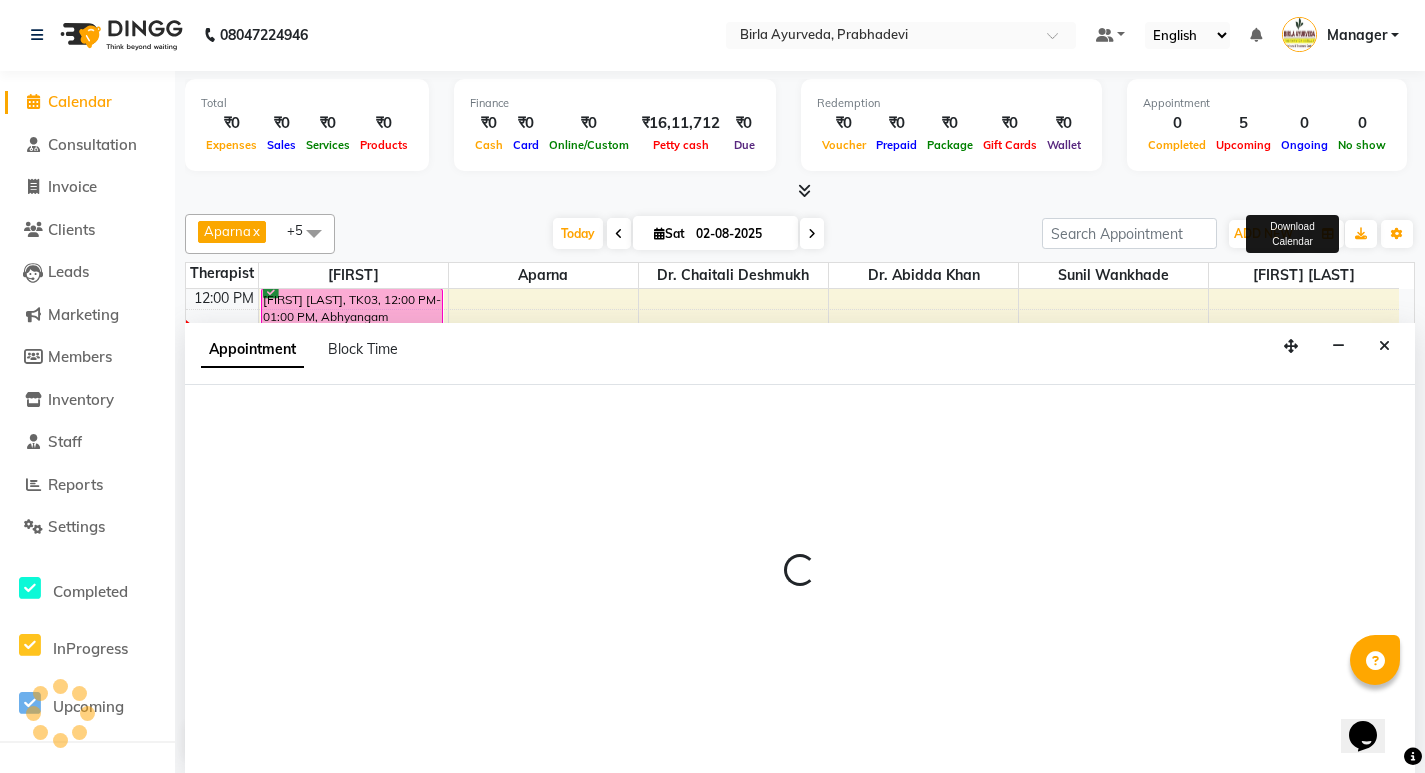 select on "56962" 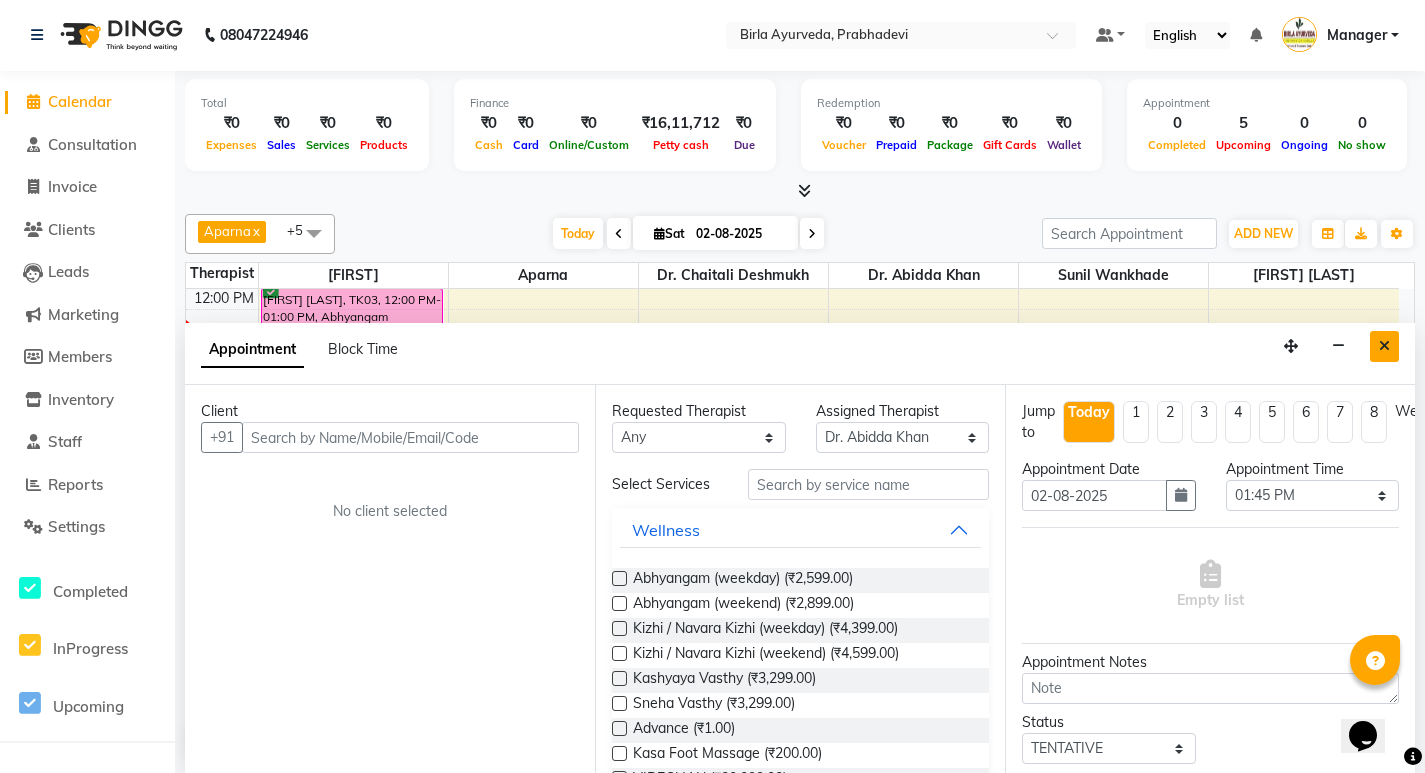 click at bounding box center [1384, 346] 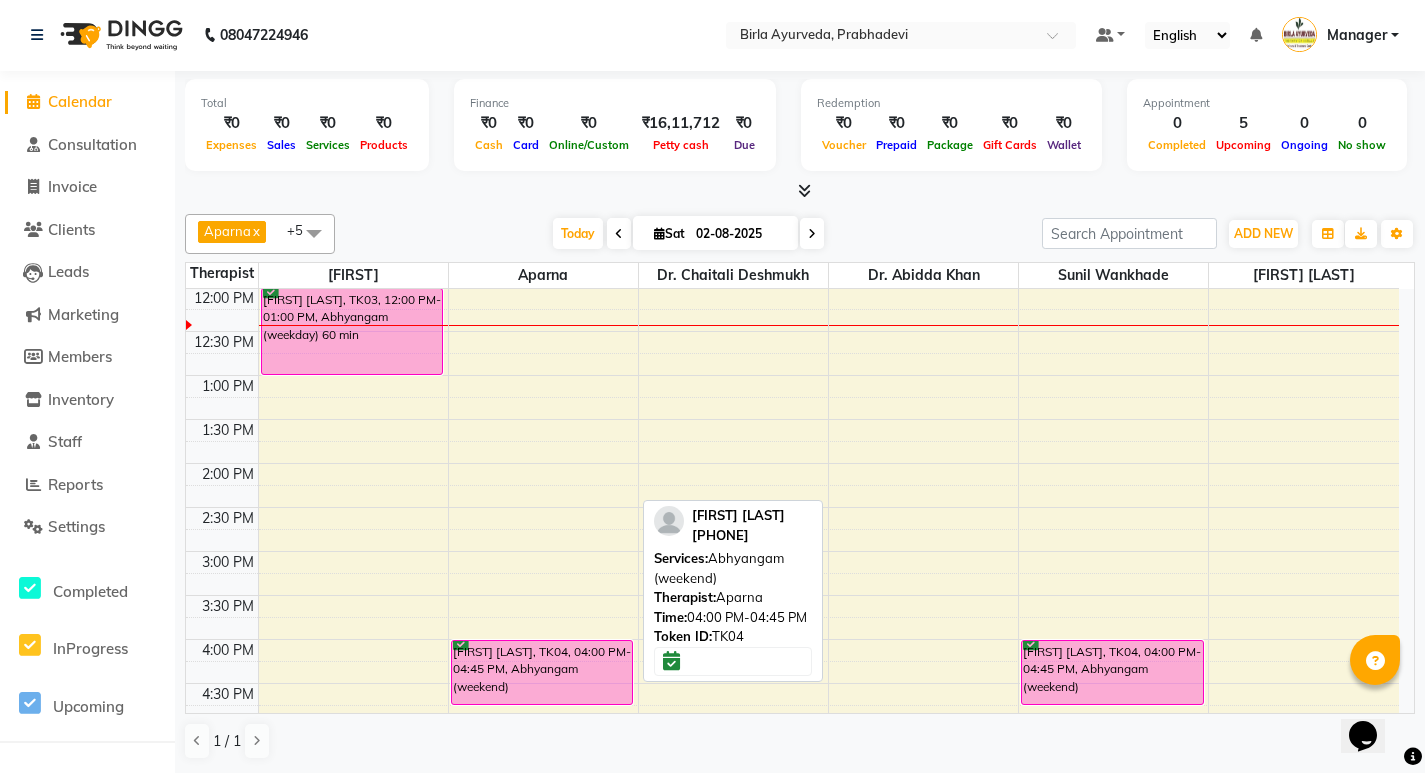 click at bounding box center [542, 704] 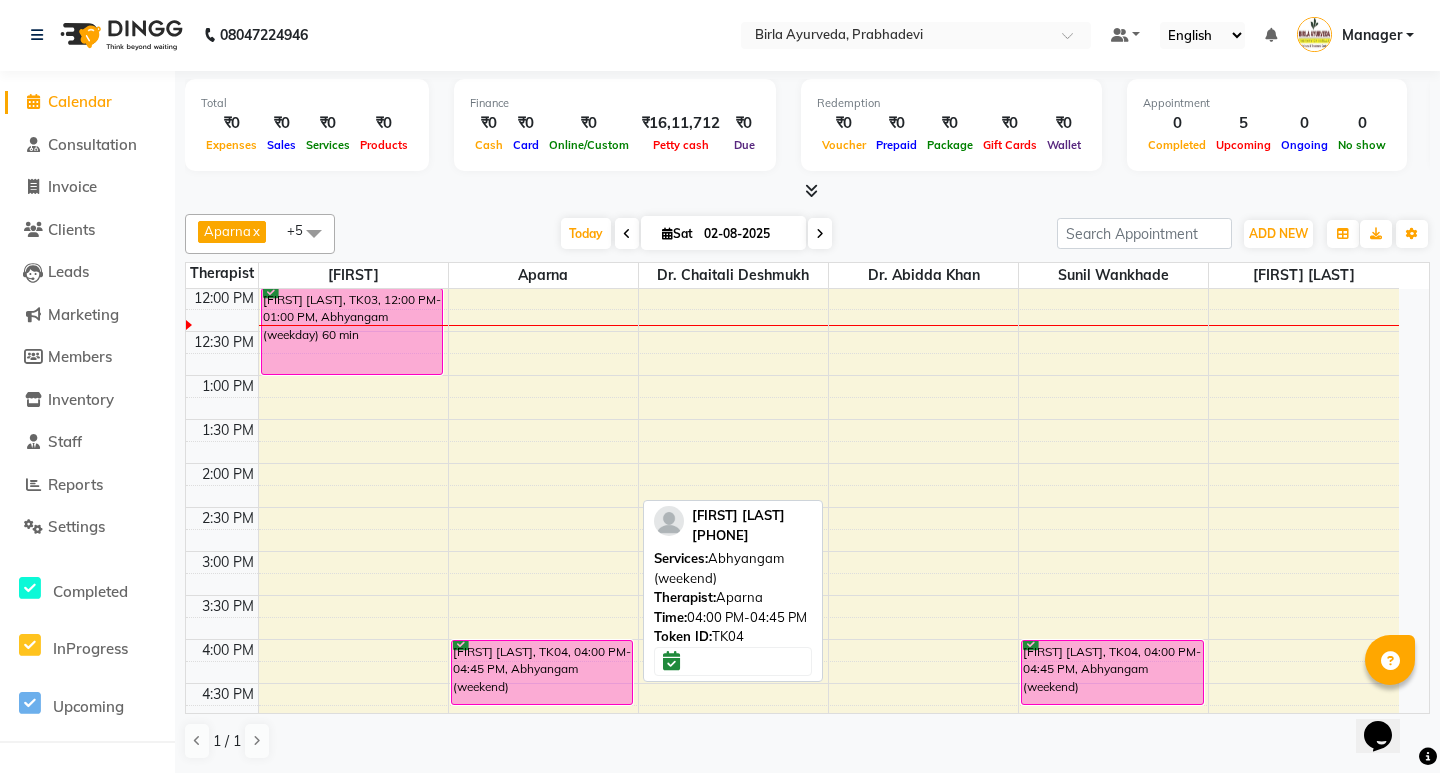 select on "6" 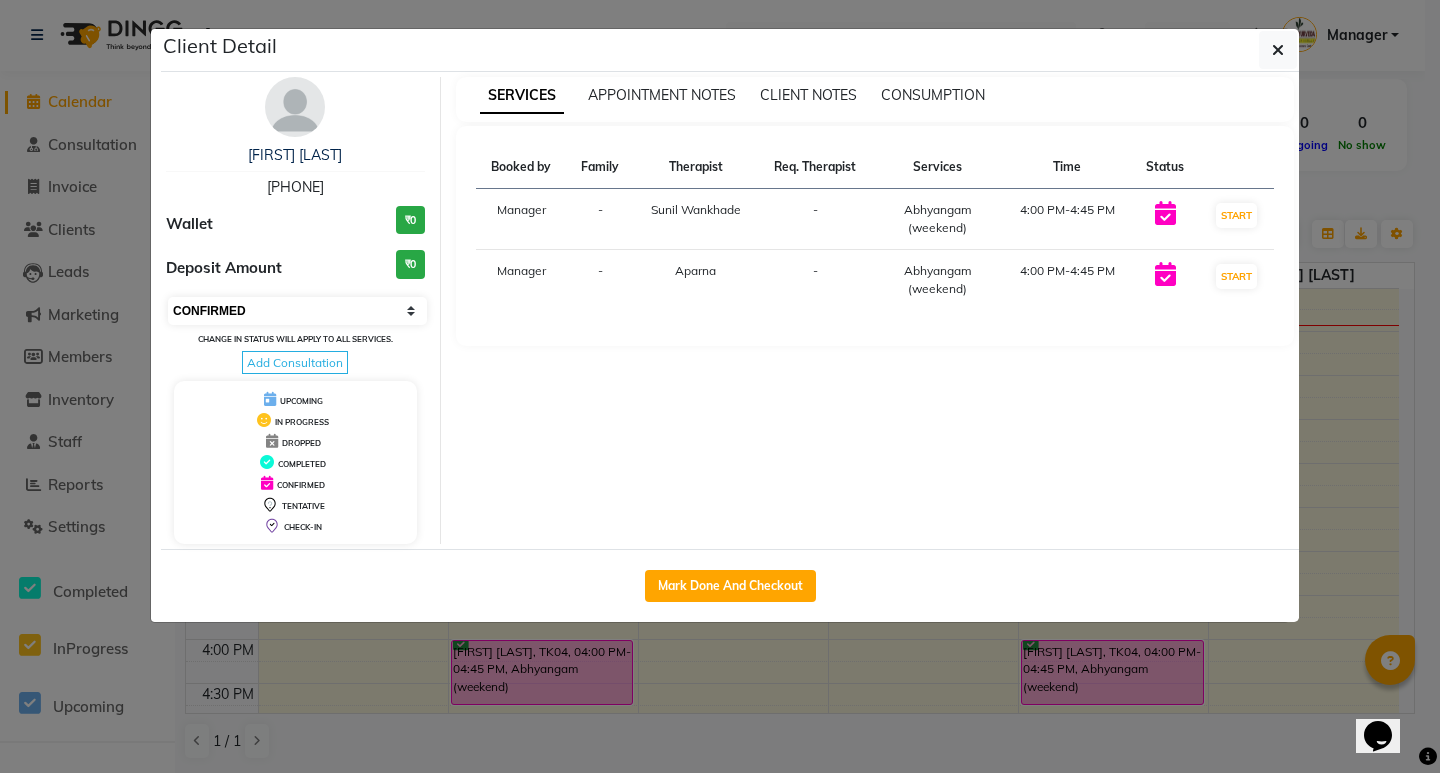click on "Select IN SERVICE CONFIRMED TENTATIVE CHECK IN MARK DONE DROPPED UPCOMING" at bounding box center [297, 311] 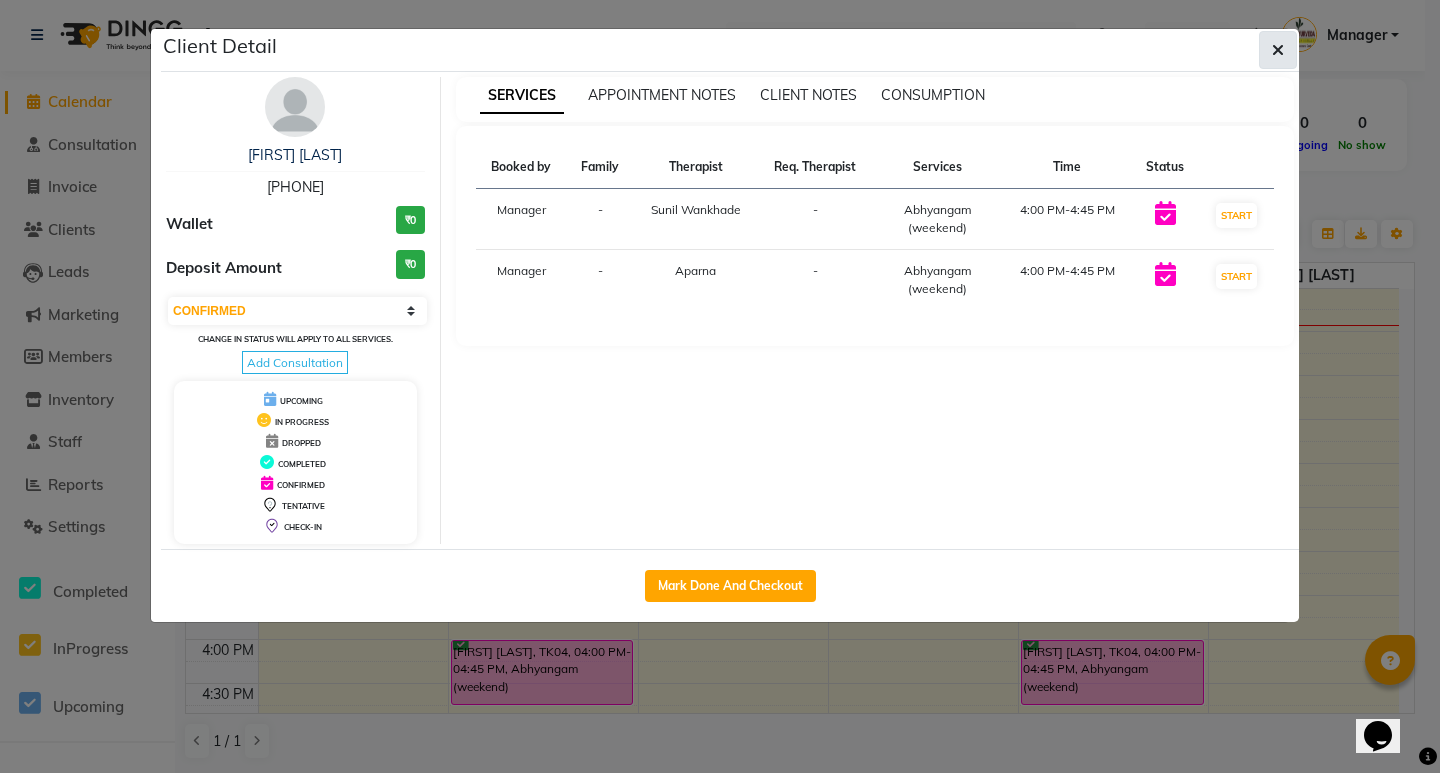 click 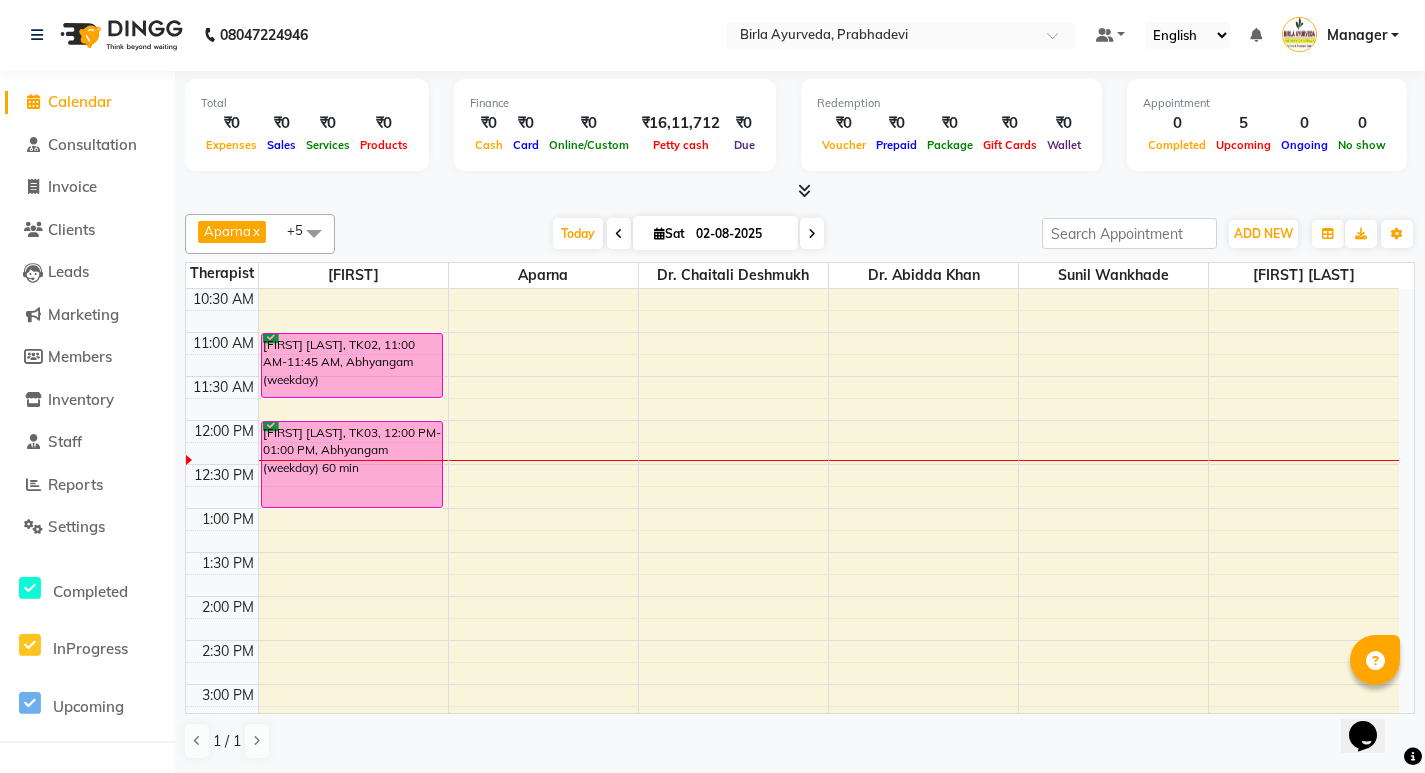 scroll, scrollTop: 0, scrollLeft: 0, axis: both 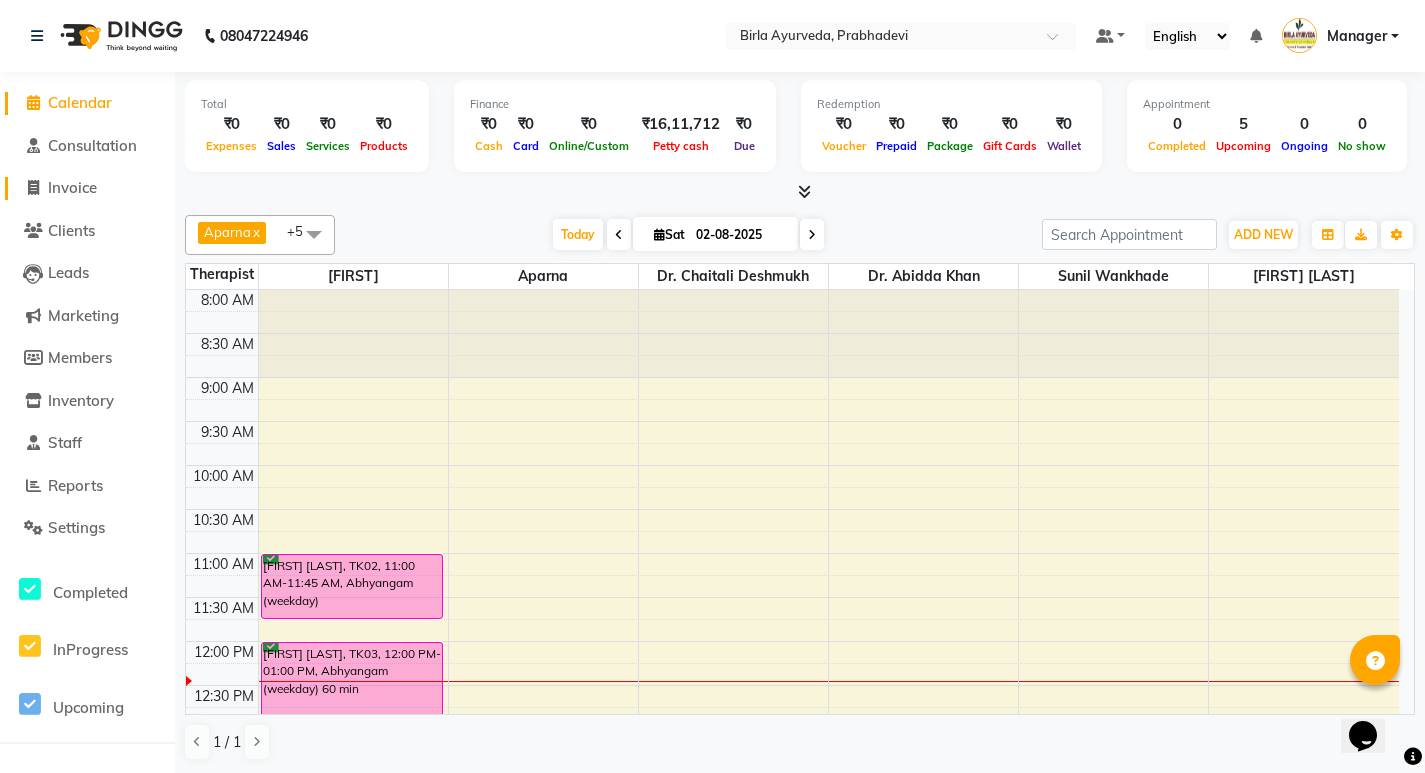 click on "Invoice" 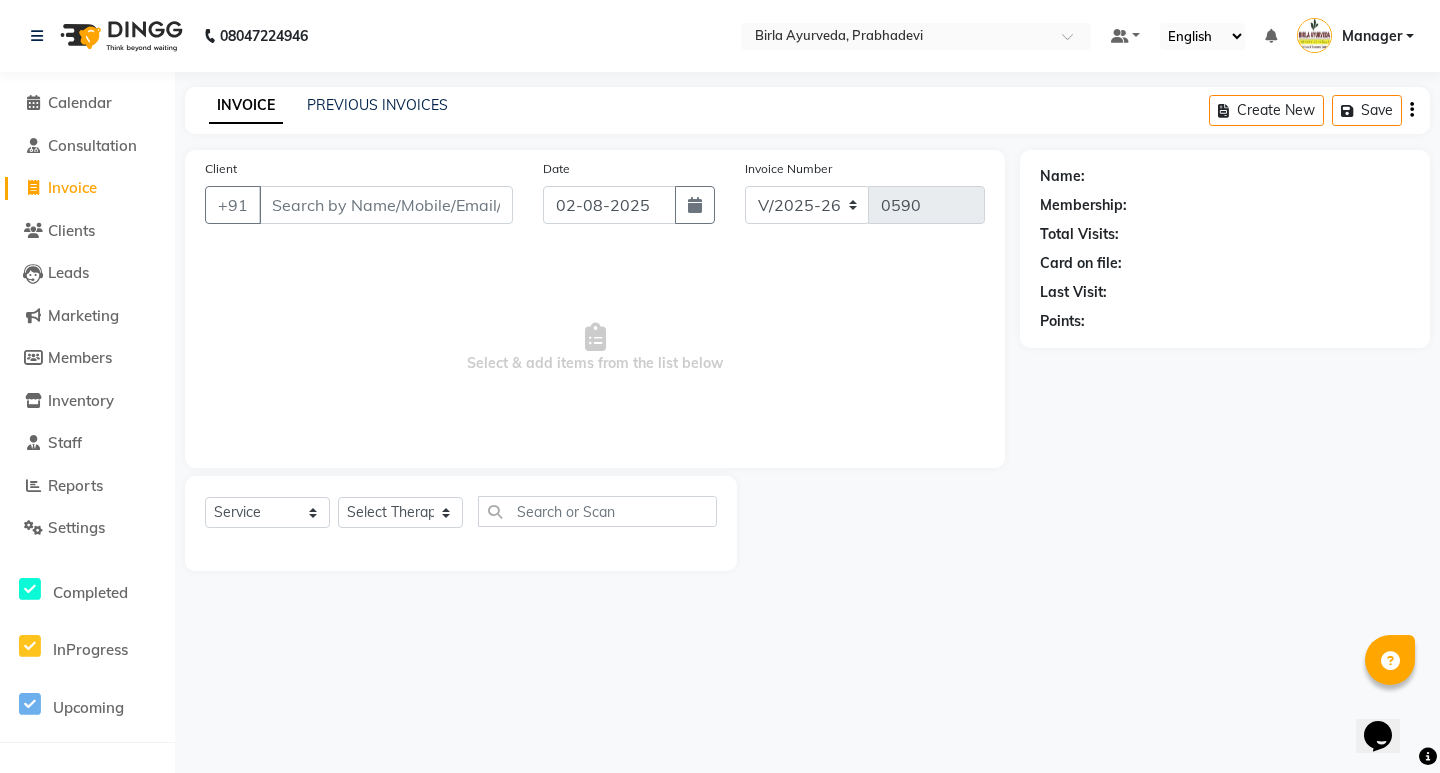 click on "Client" at bounding box center [386, 205] 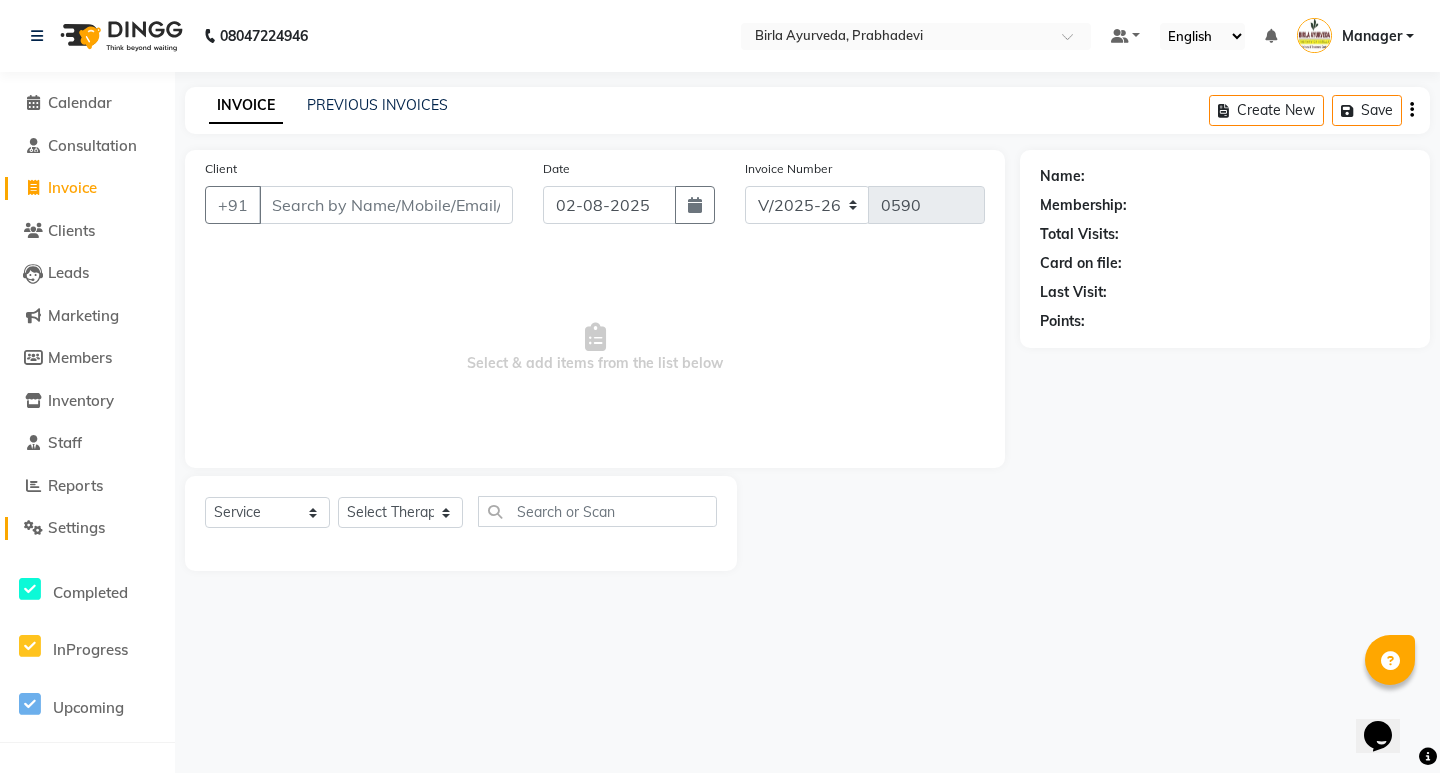click on "Settings" 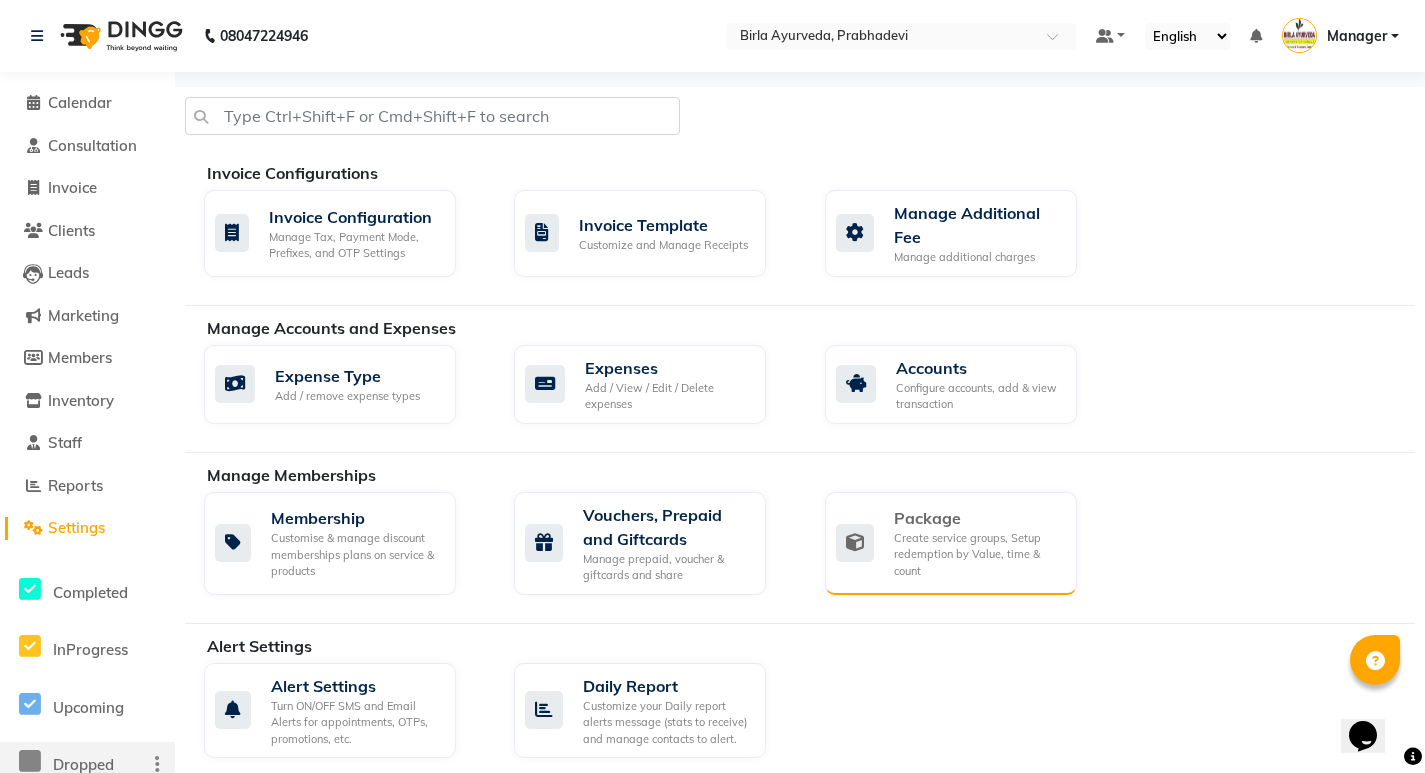 click on "Create service groups, Setup redemption by Value, time & count" 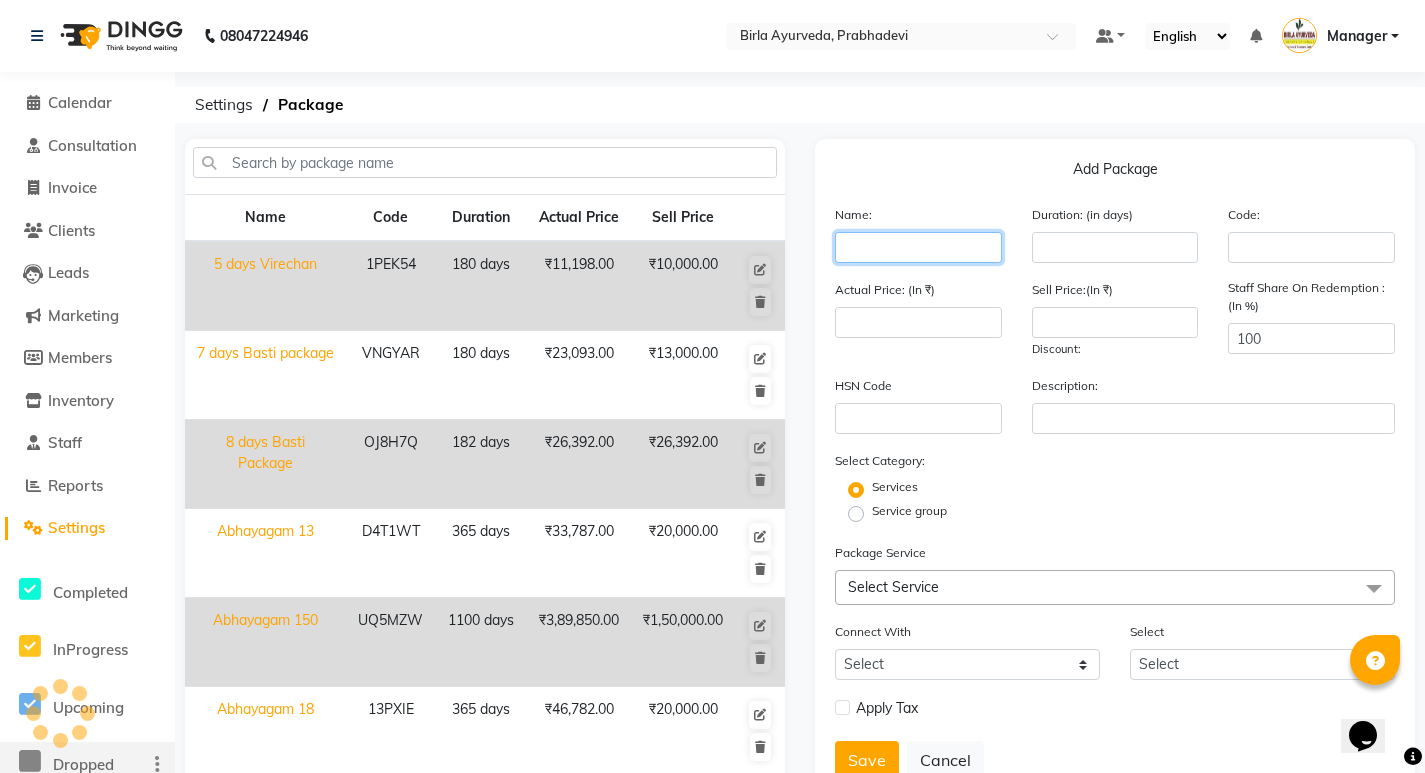 click 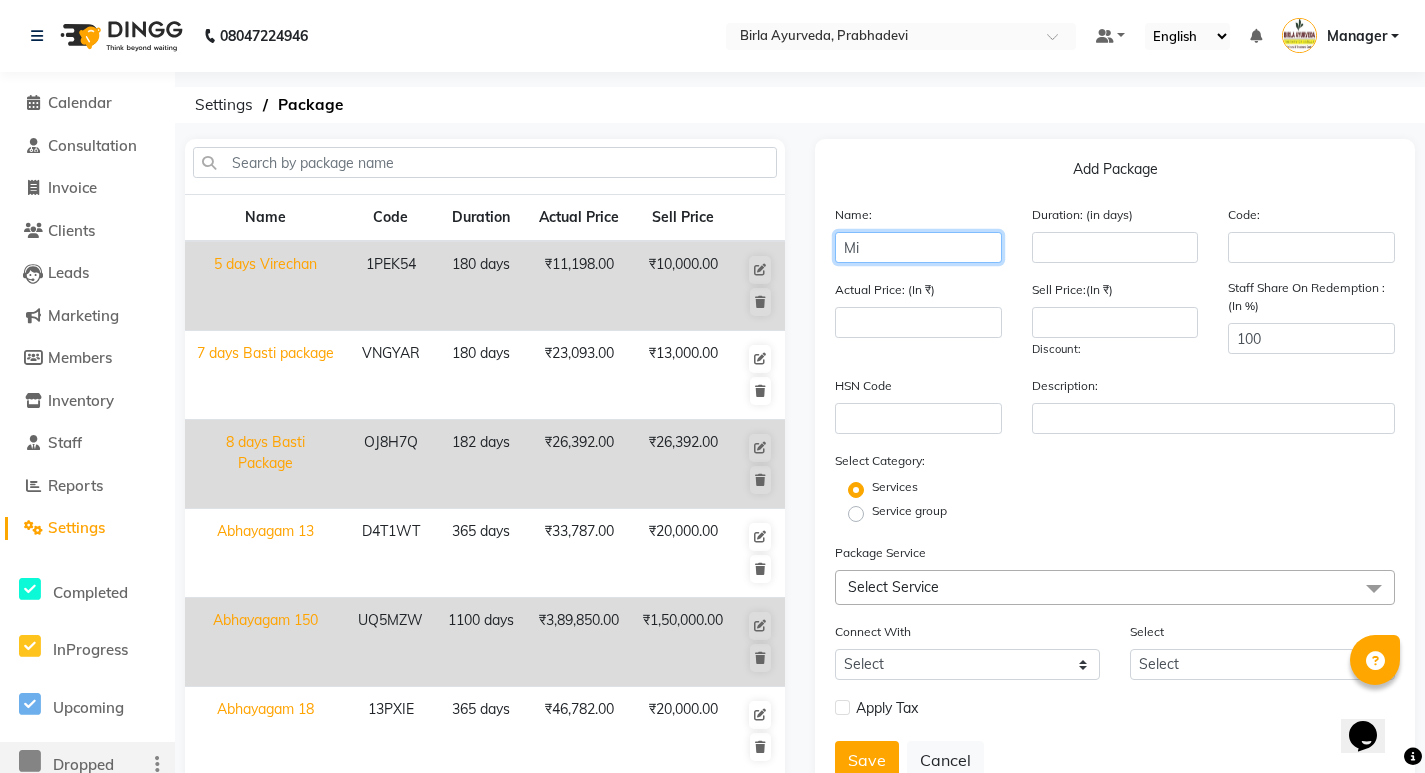 type on "M" 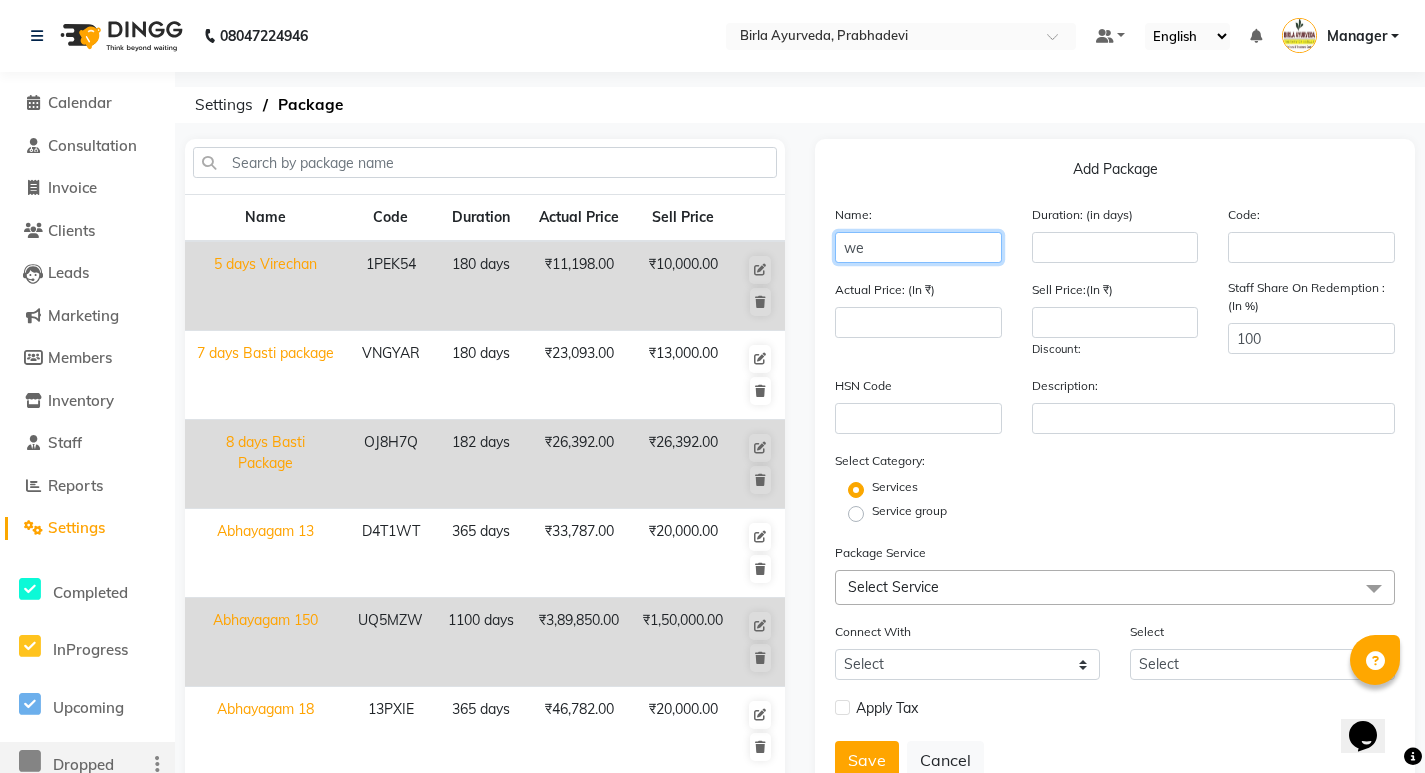 type on "w" 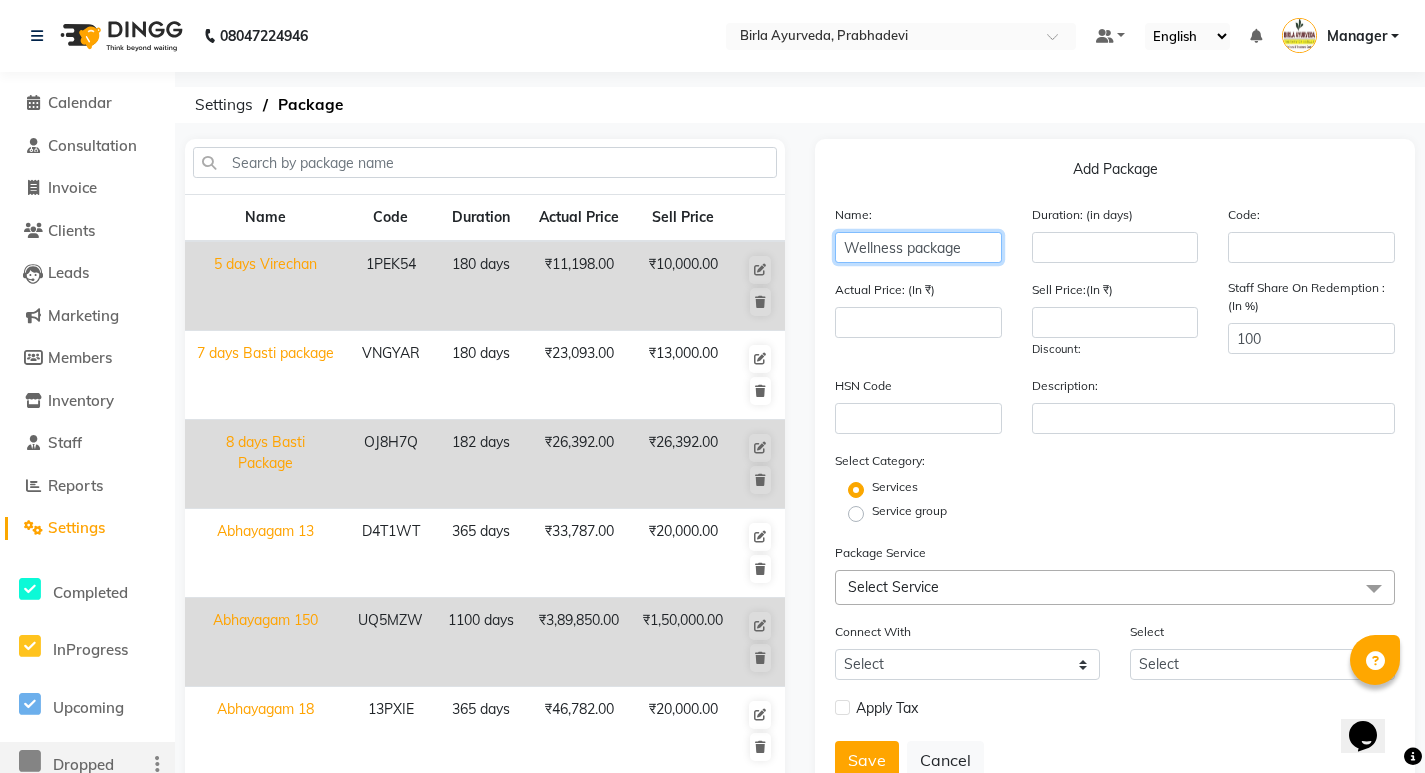 click on "Wellness package" 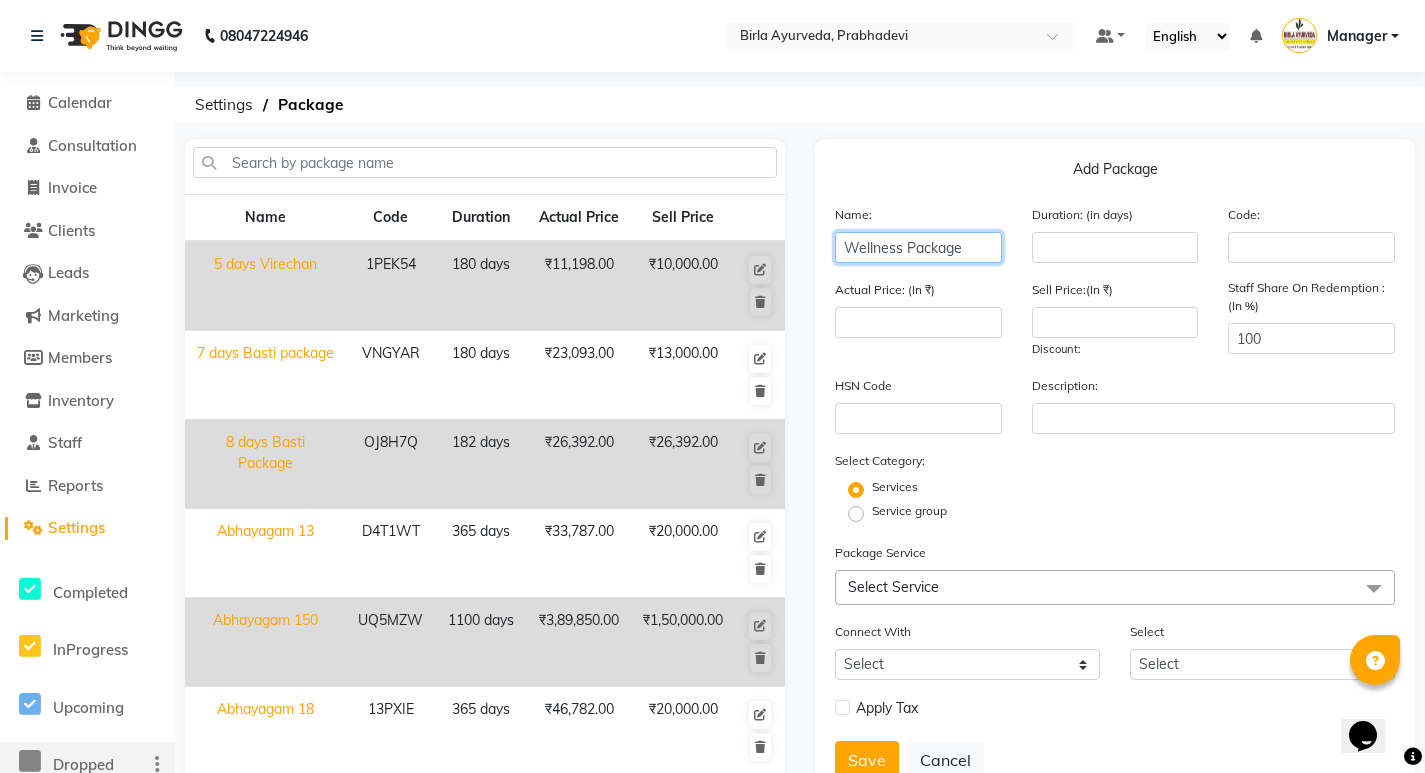 type on "Wellness Package" 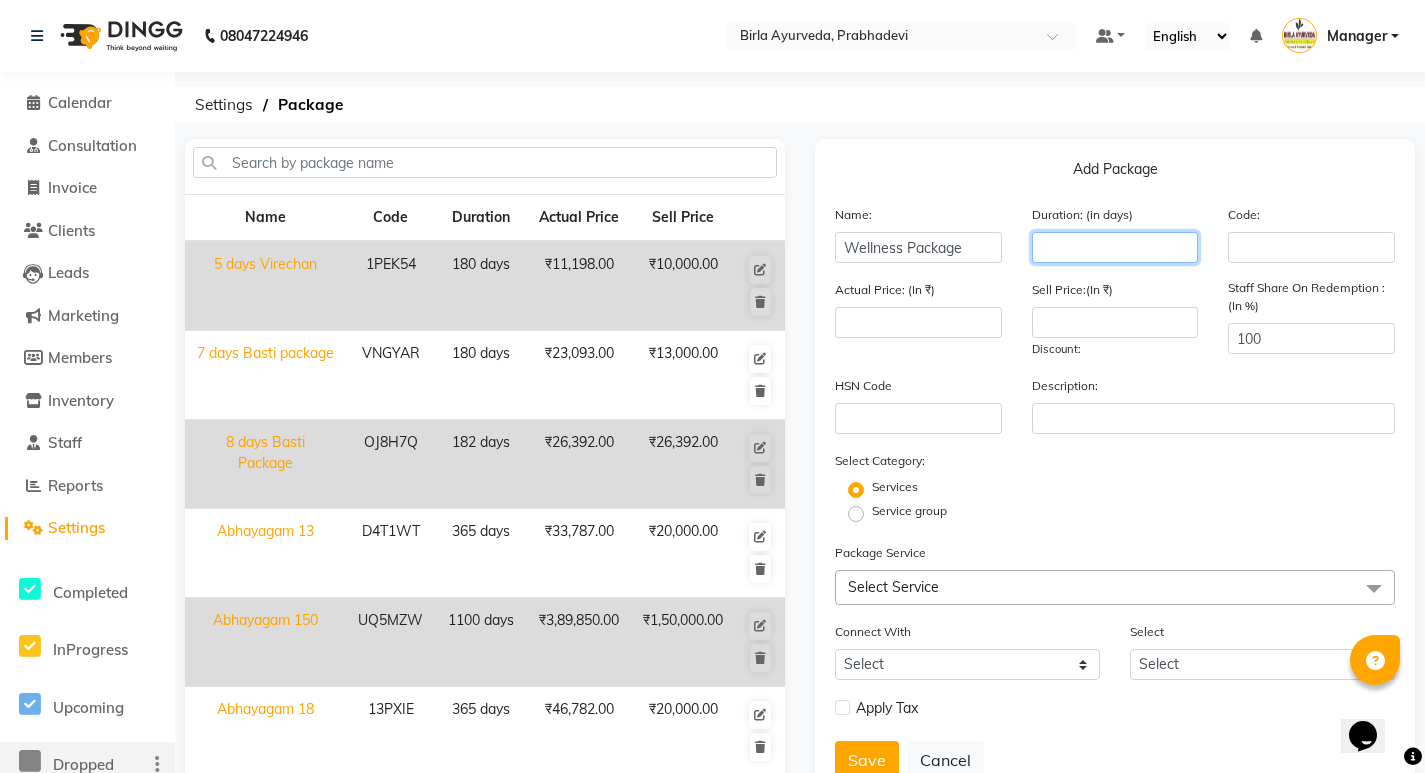click 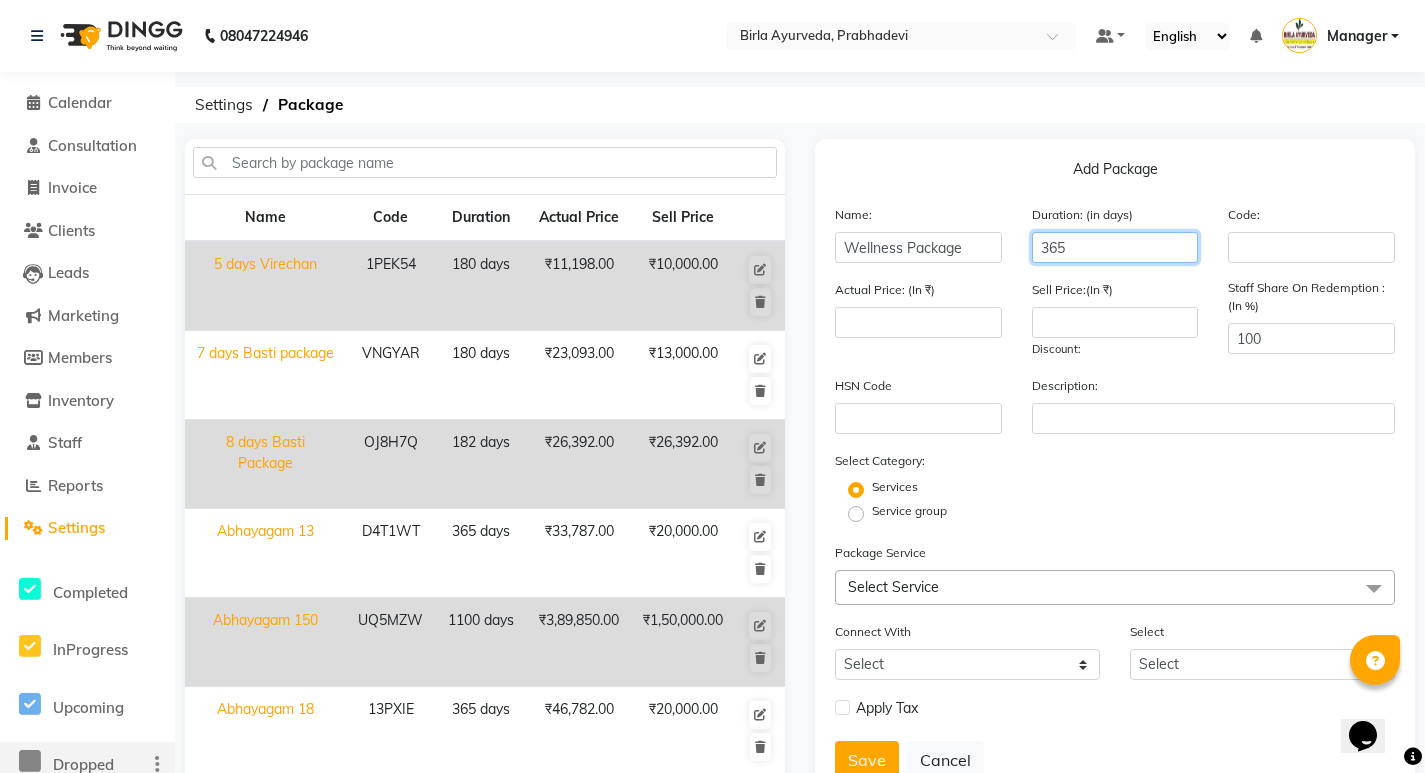 type on "365" 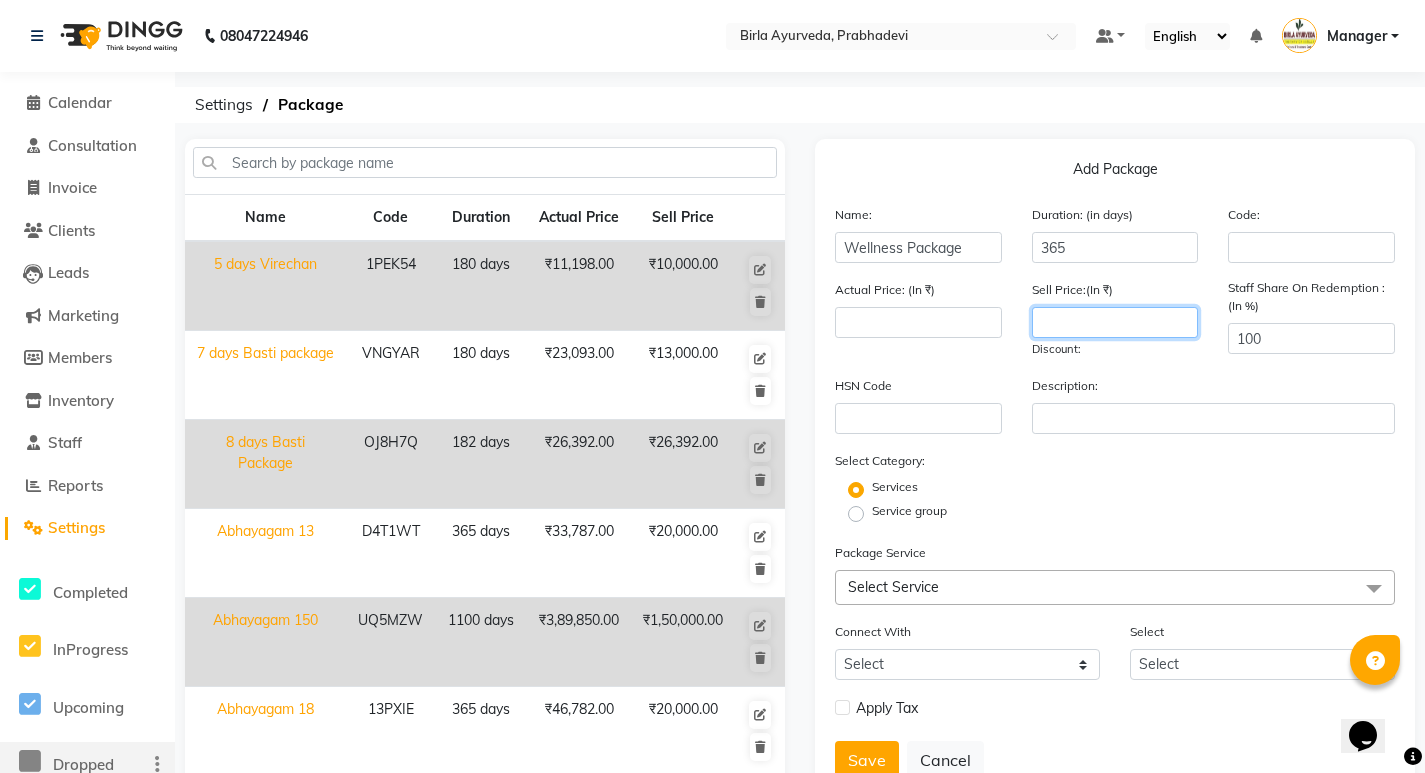 click 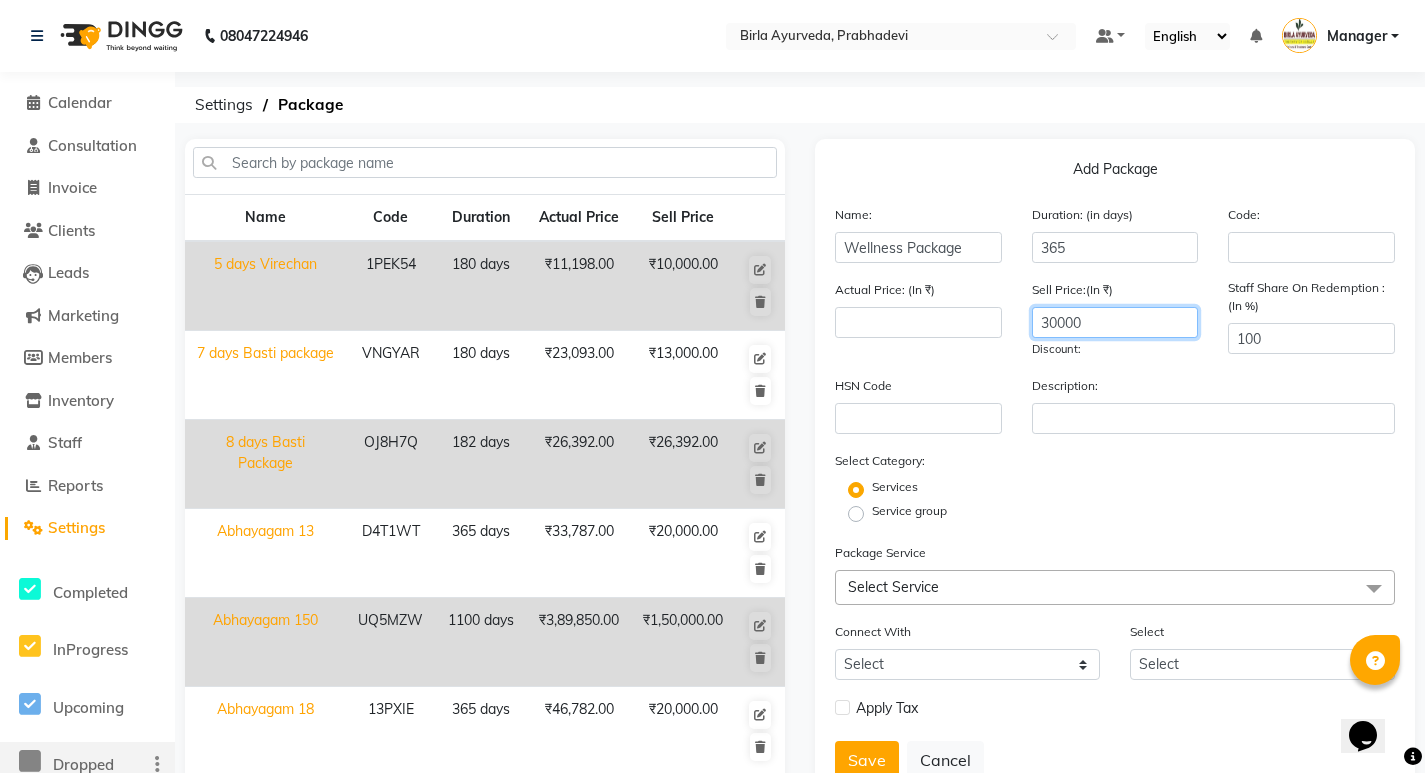 type on "30000" 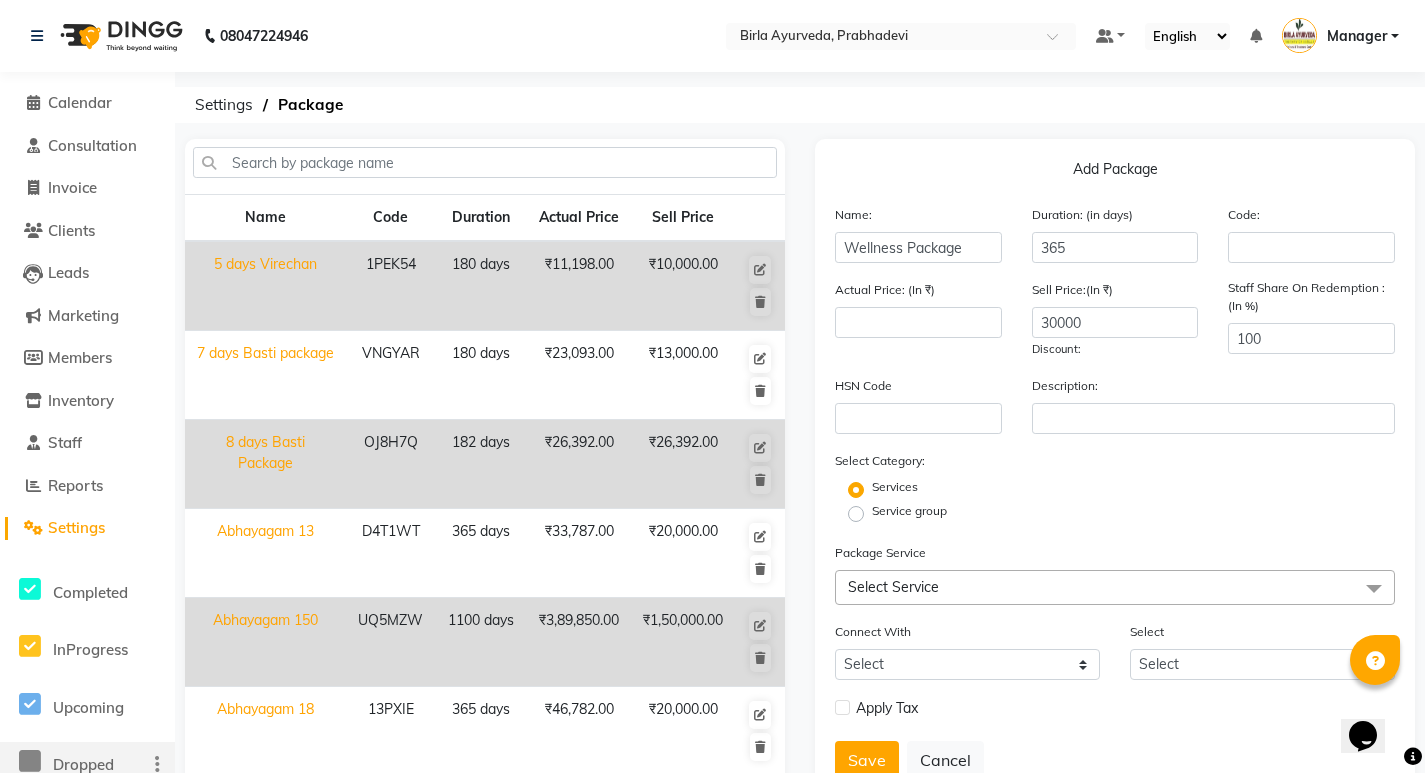 click on "Select Service" 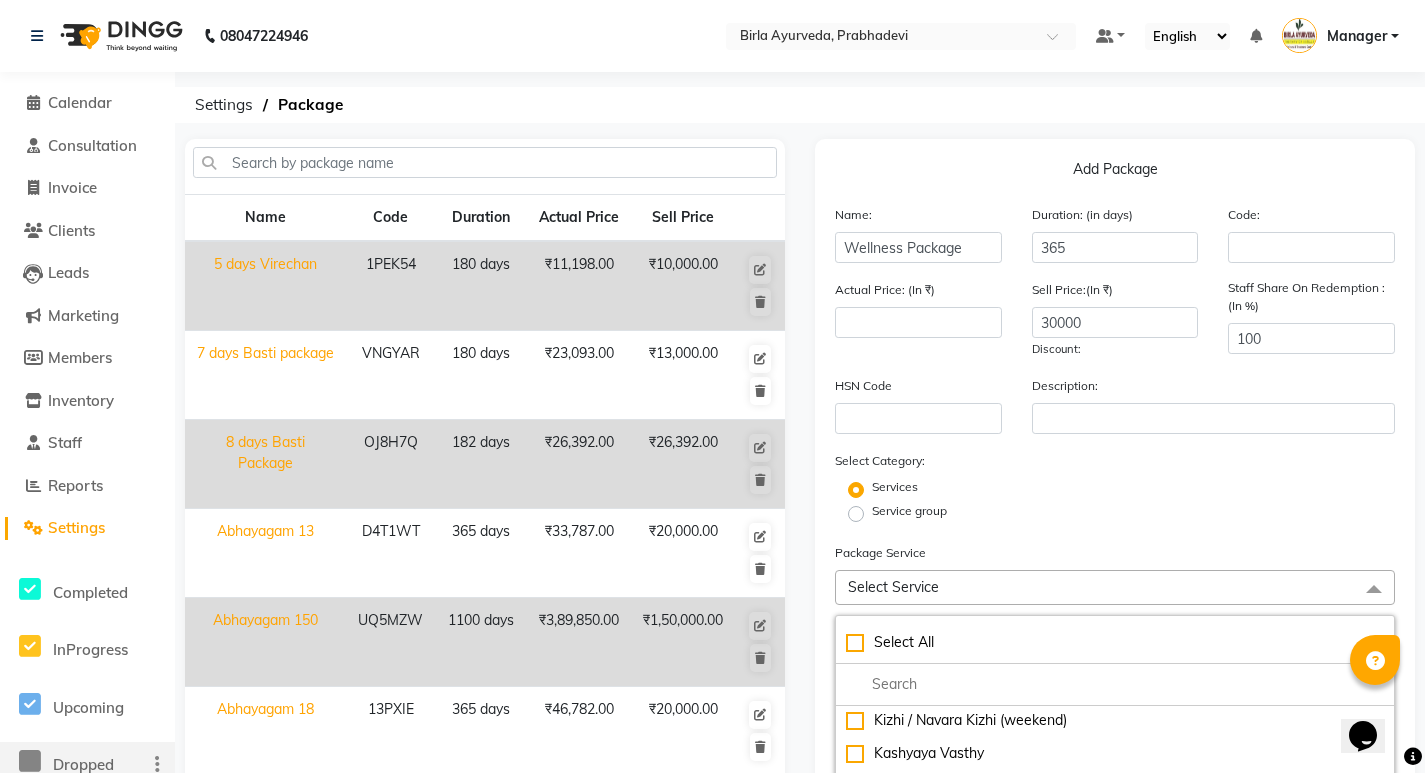 scroll, scrollTop: 100, scrollLeft: 0, axis: vertical 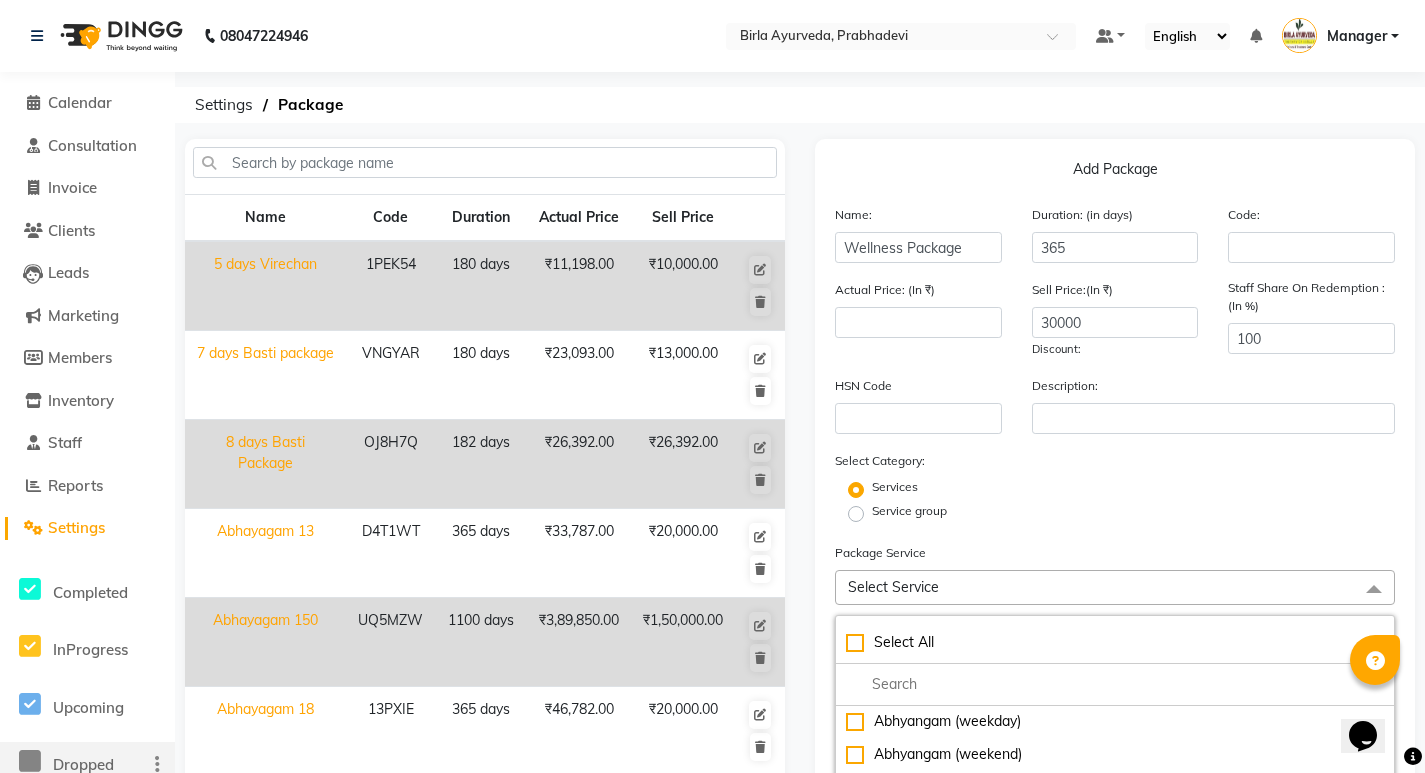 click on "Abhyangam  (weekday)" 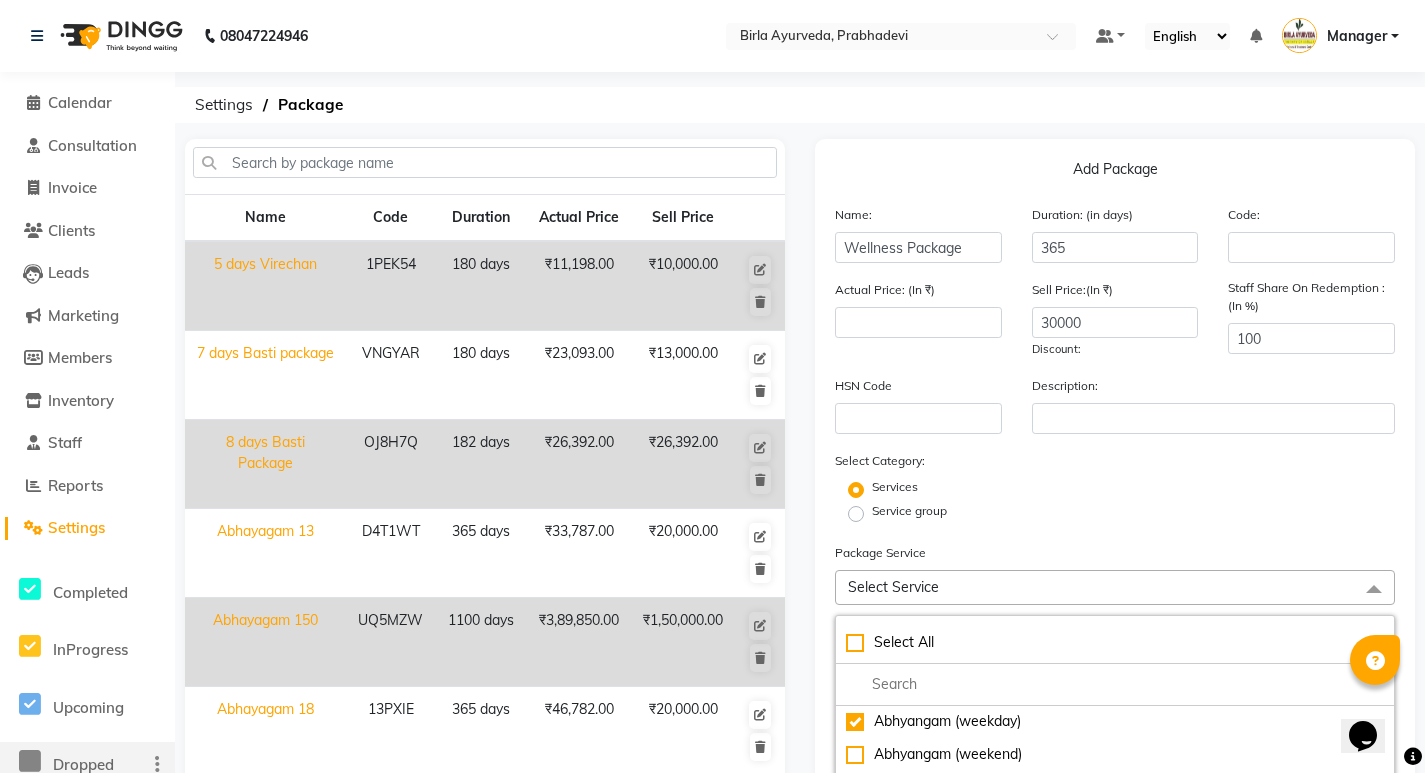 type on "2599" 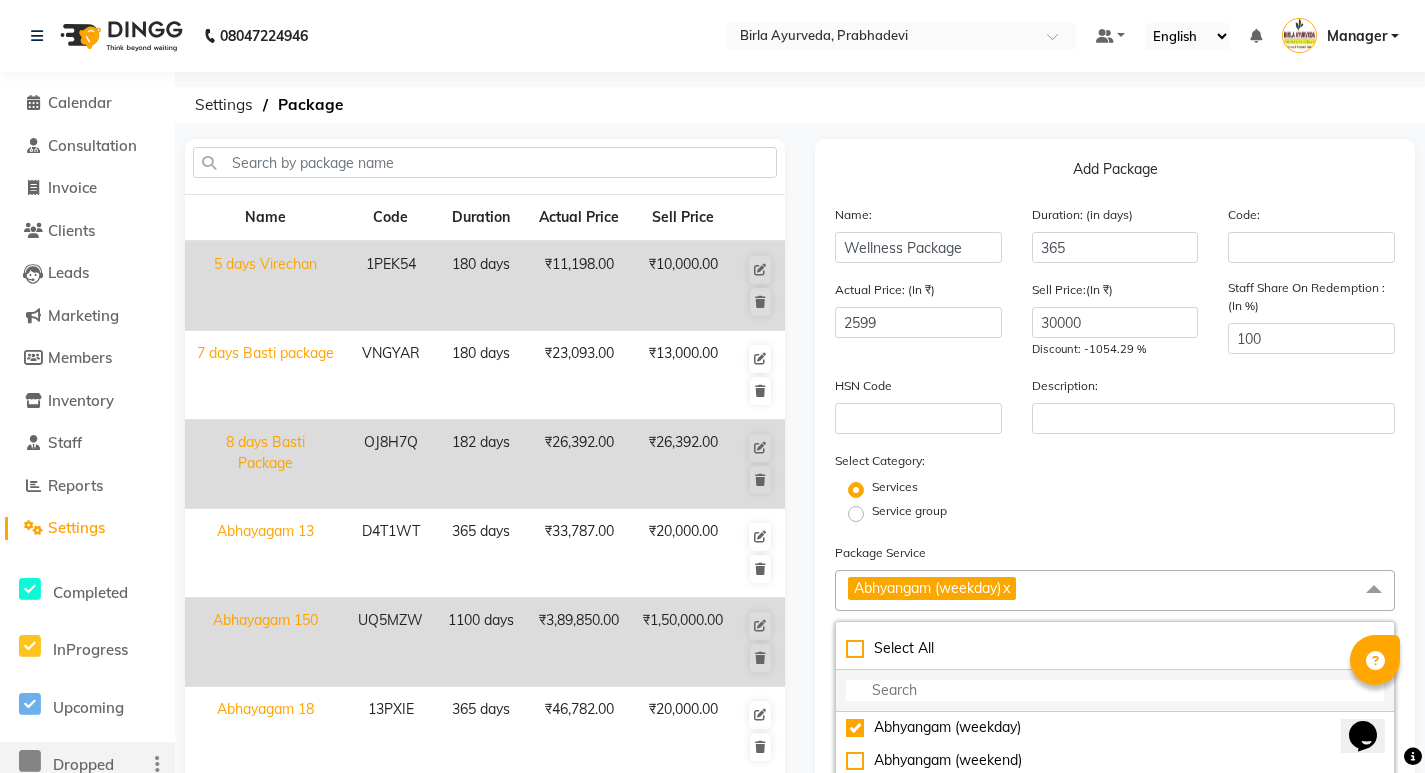 click 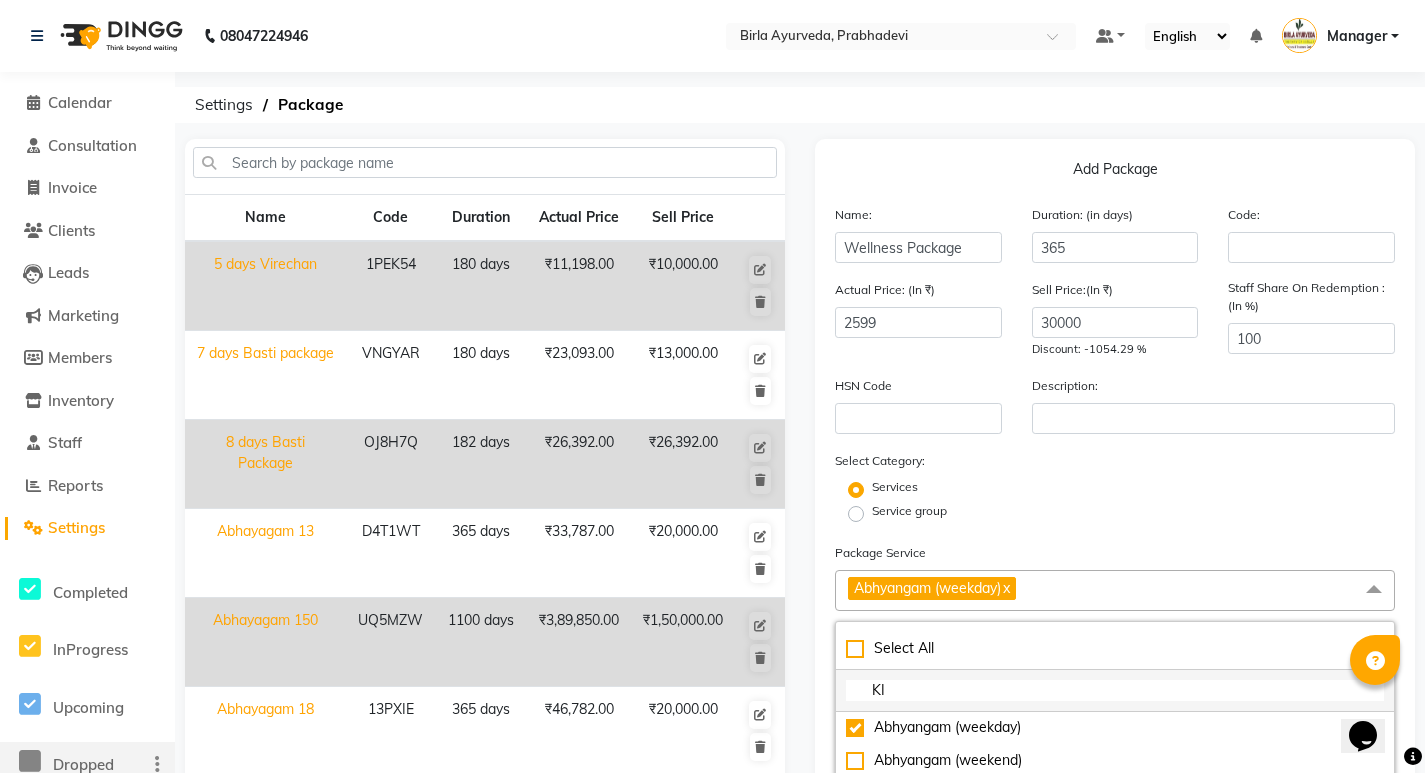 scroll, scrollTop: 0, scrollLeft: 0, axis: both 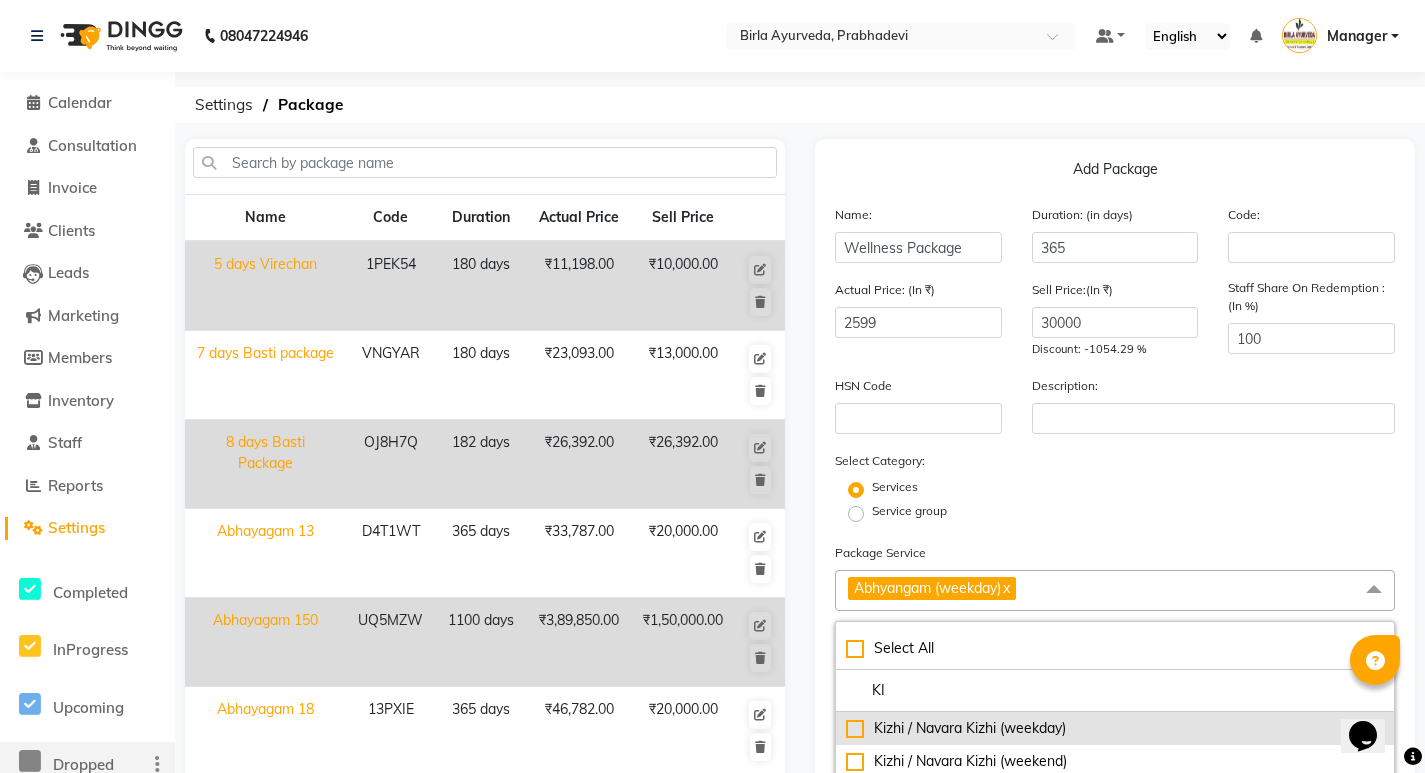 type on "KI" 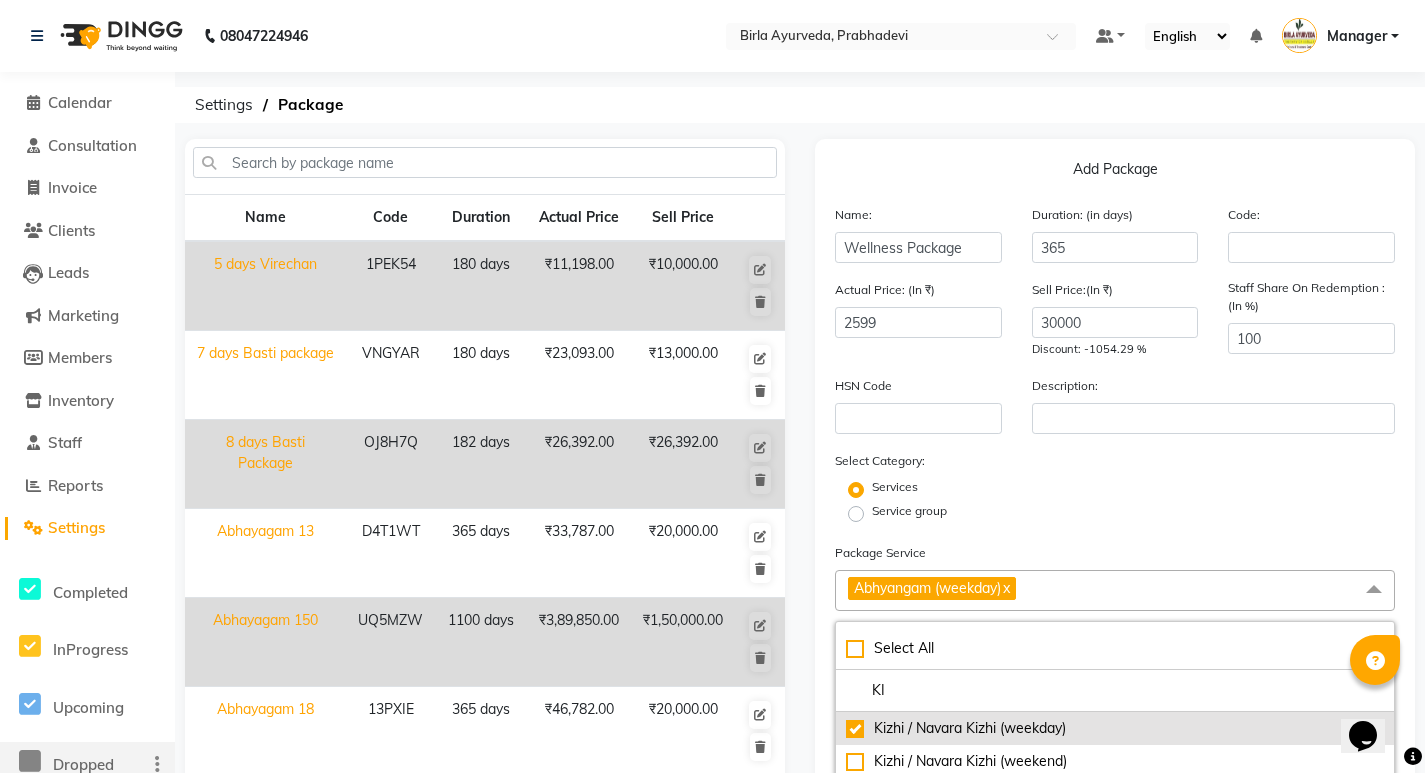 type on "6998" 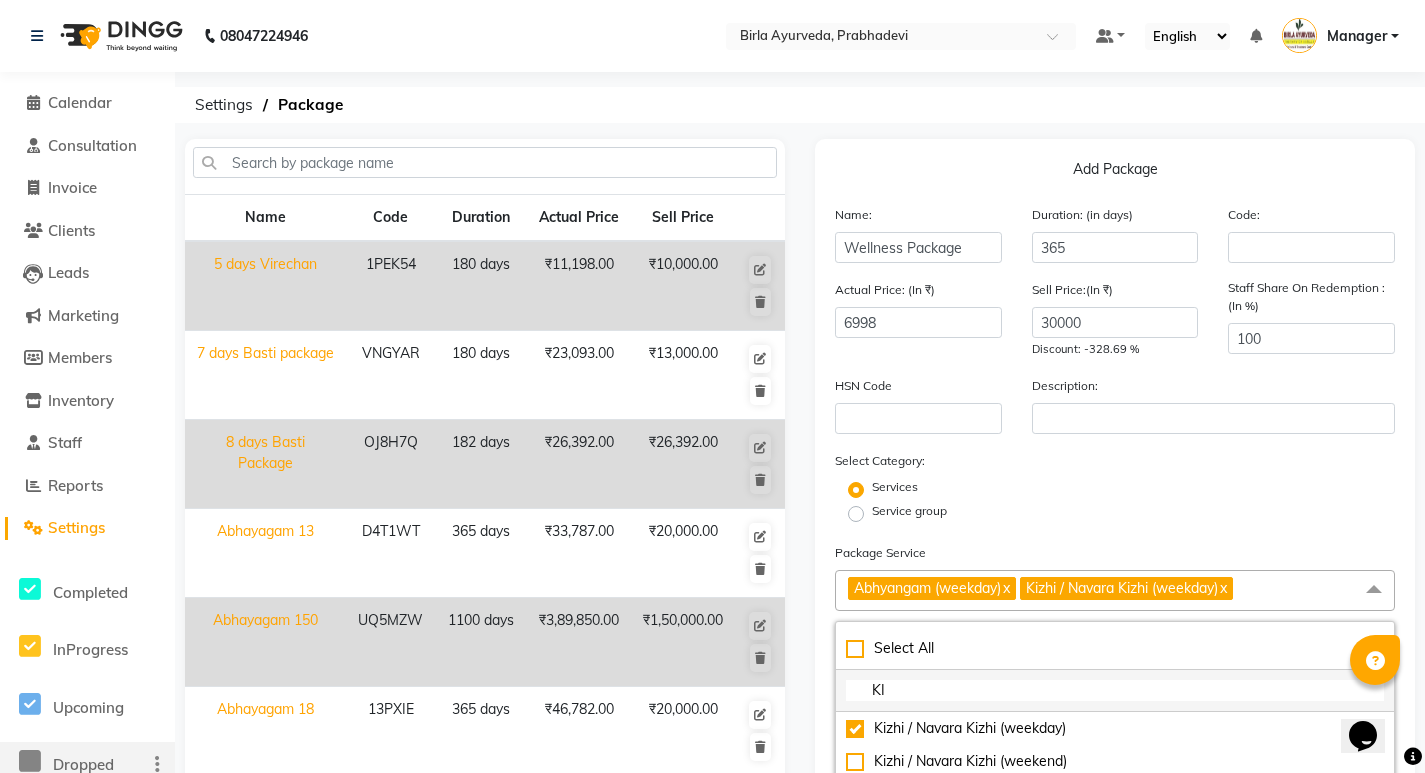 click on "KI" 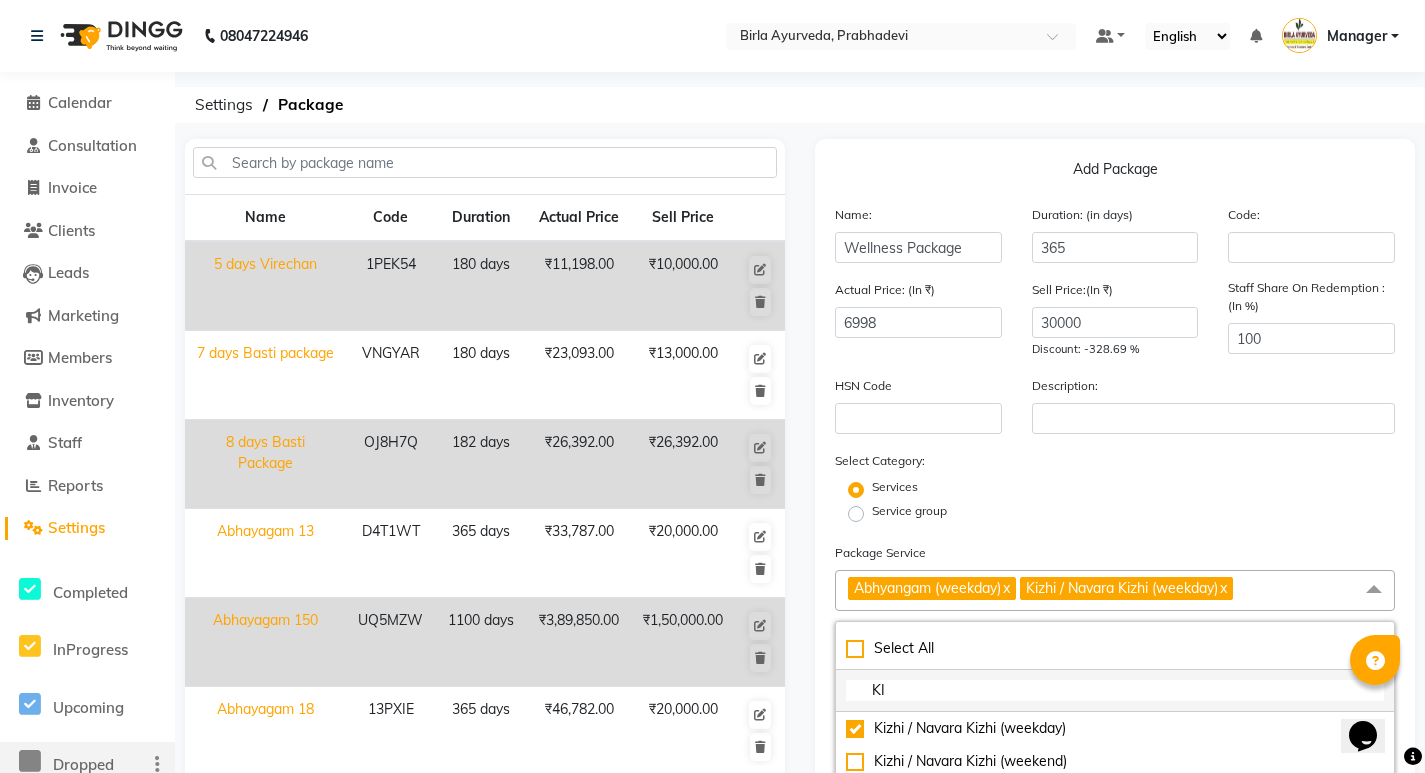 type on "K" 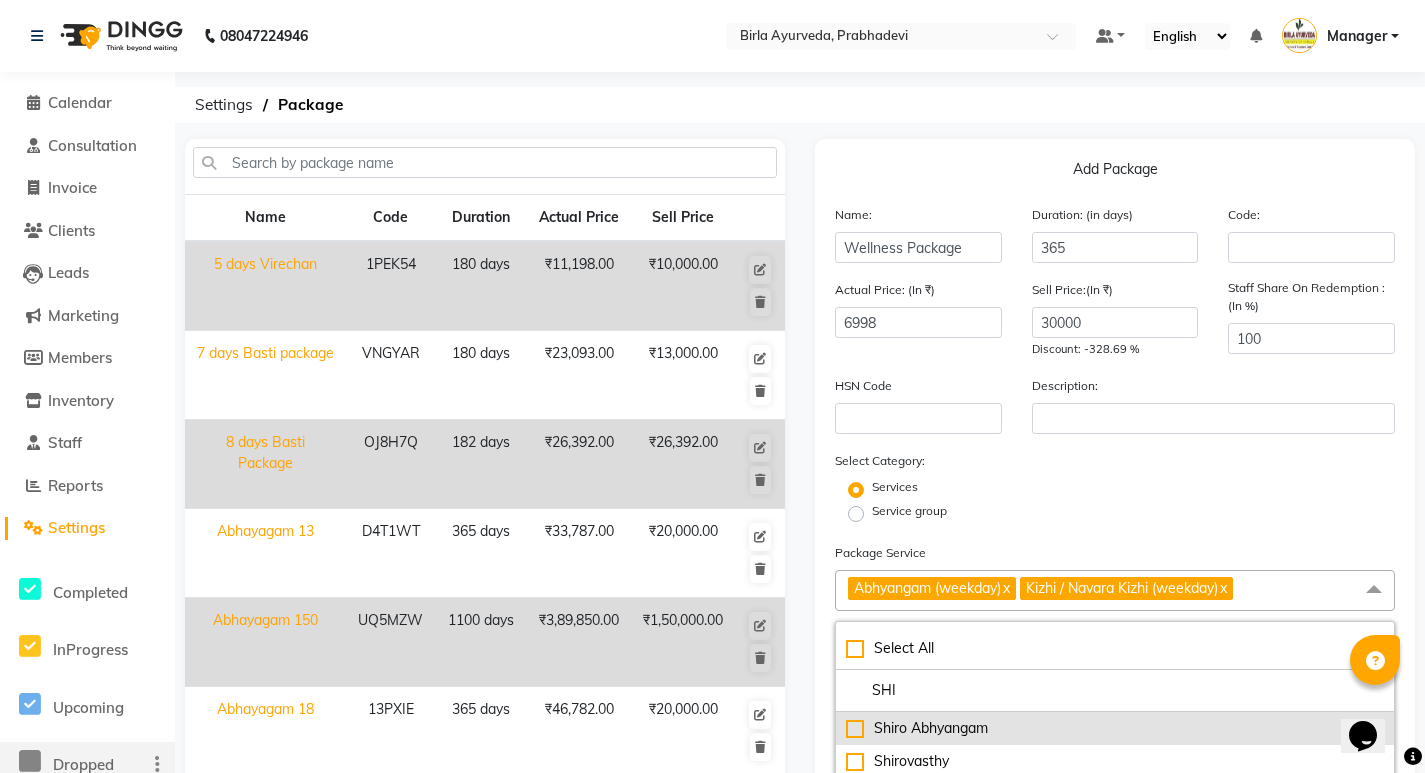 scroll, scrollTop: 100, scrollLeft: 0, axis: vertical 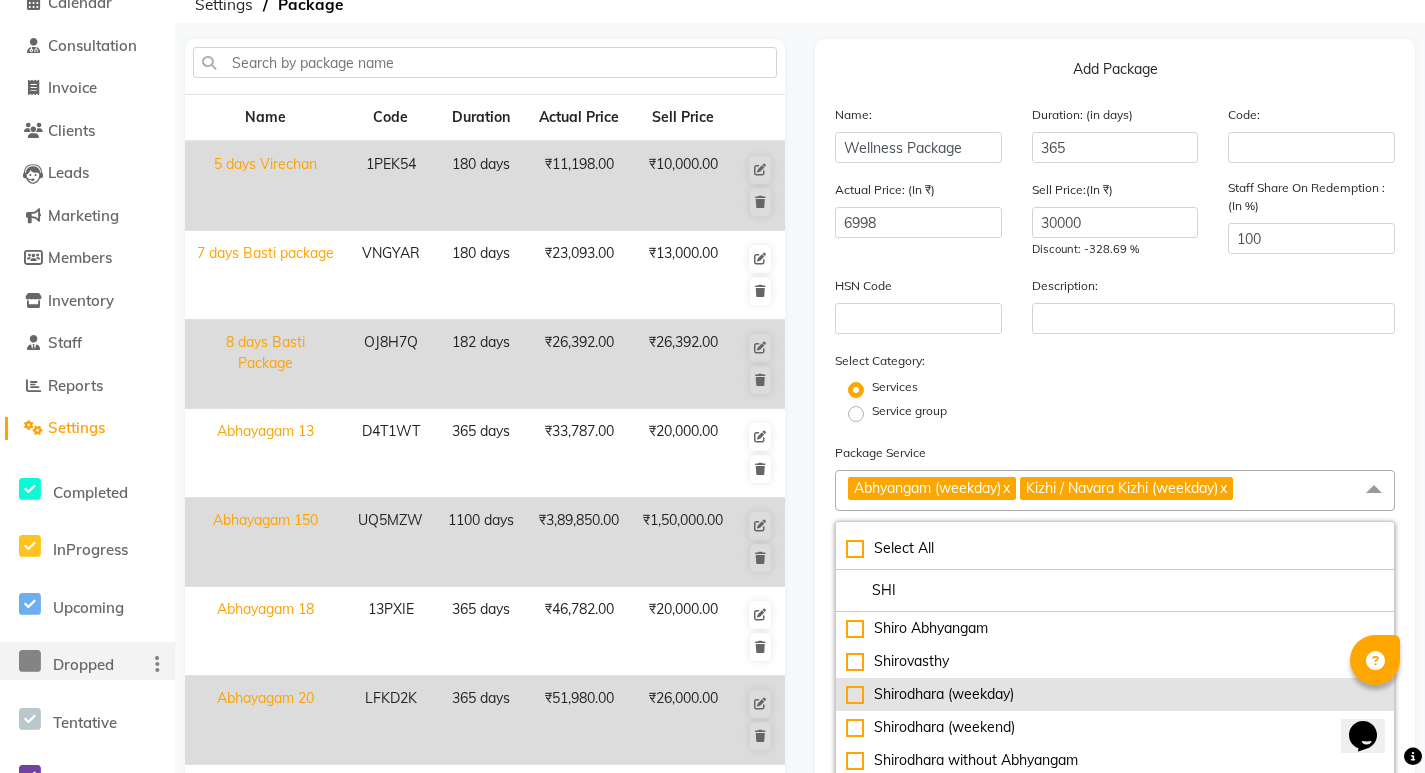 type on "SHI" 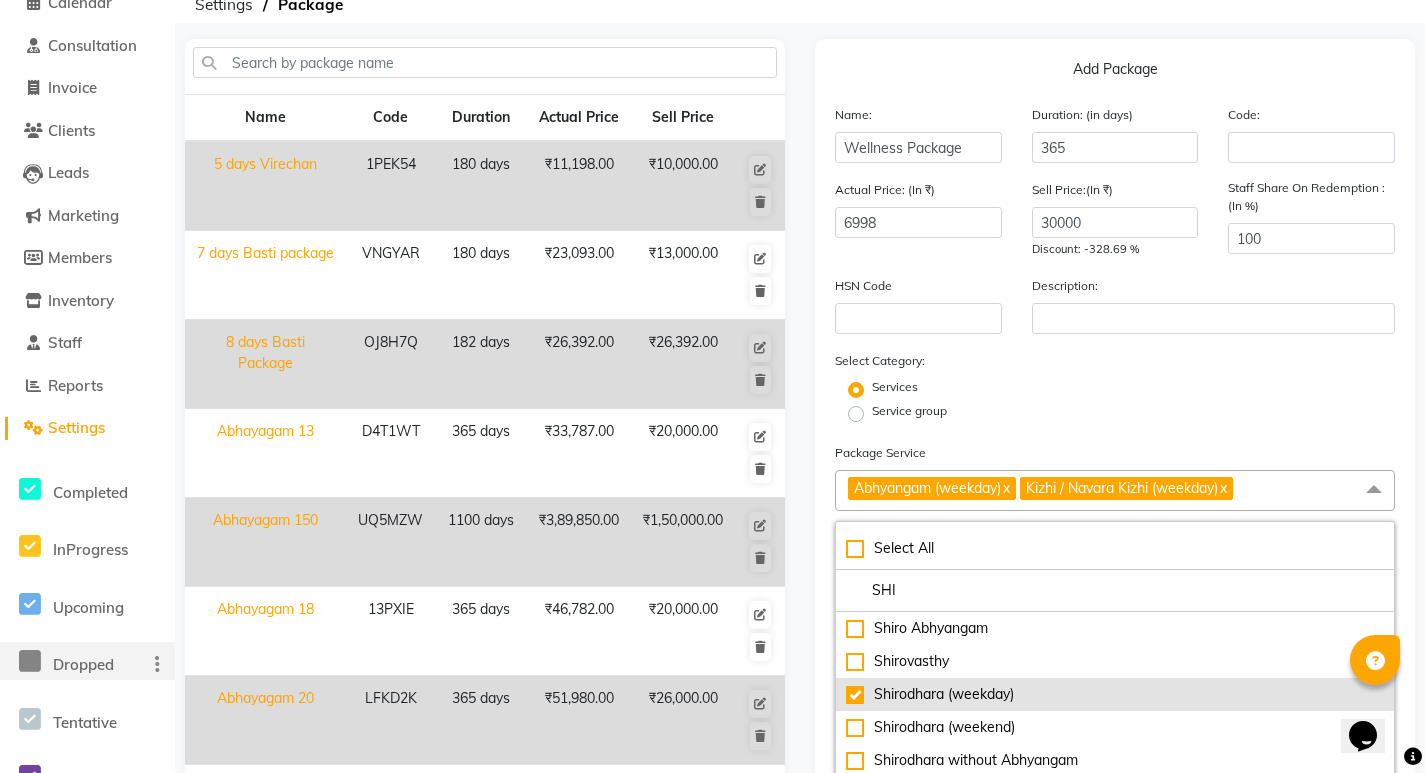 type on "11697" 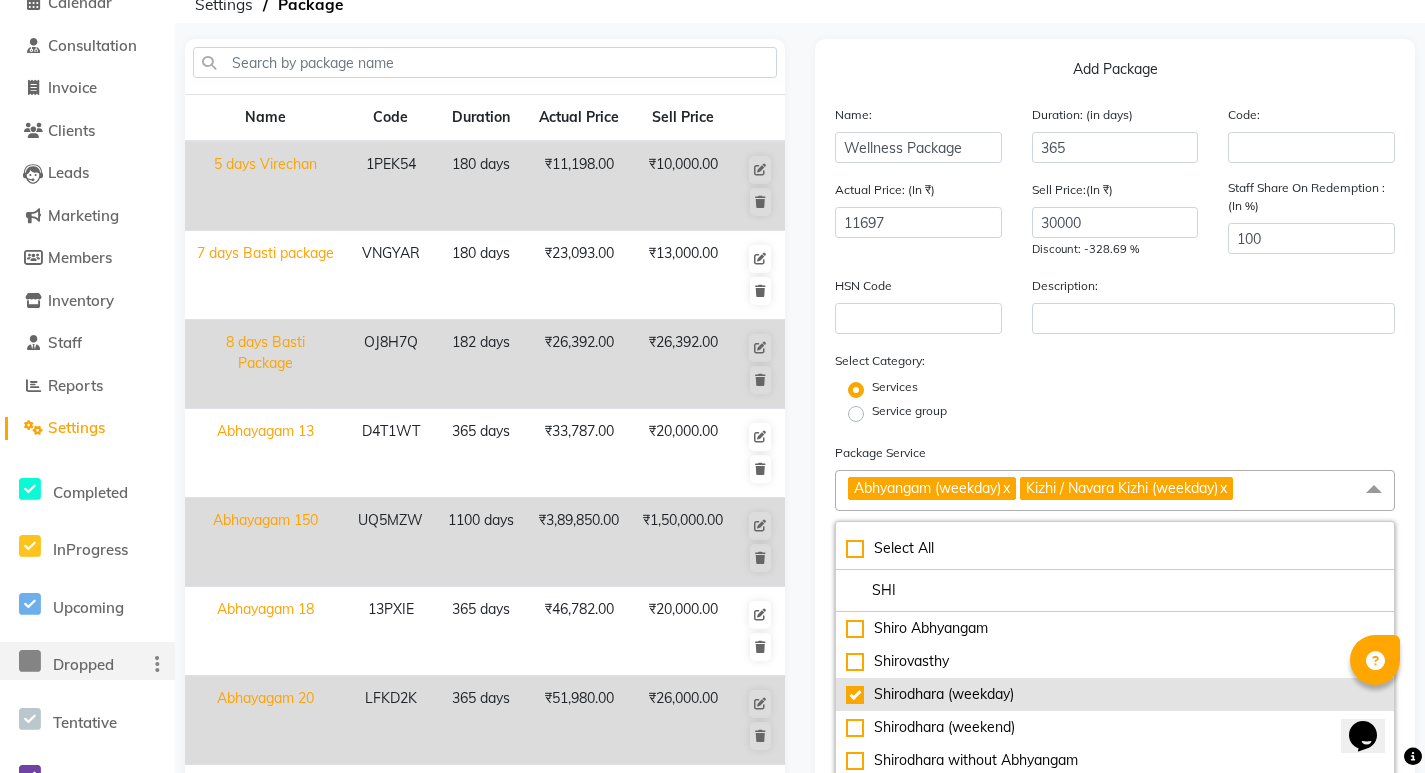 checkbox on "true" 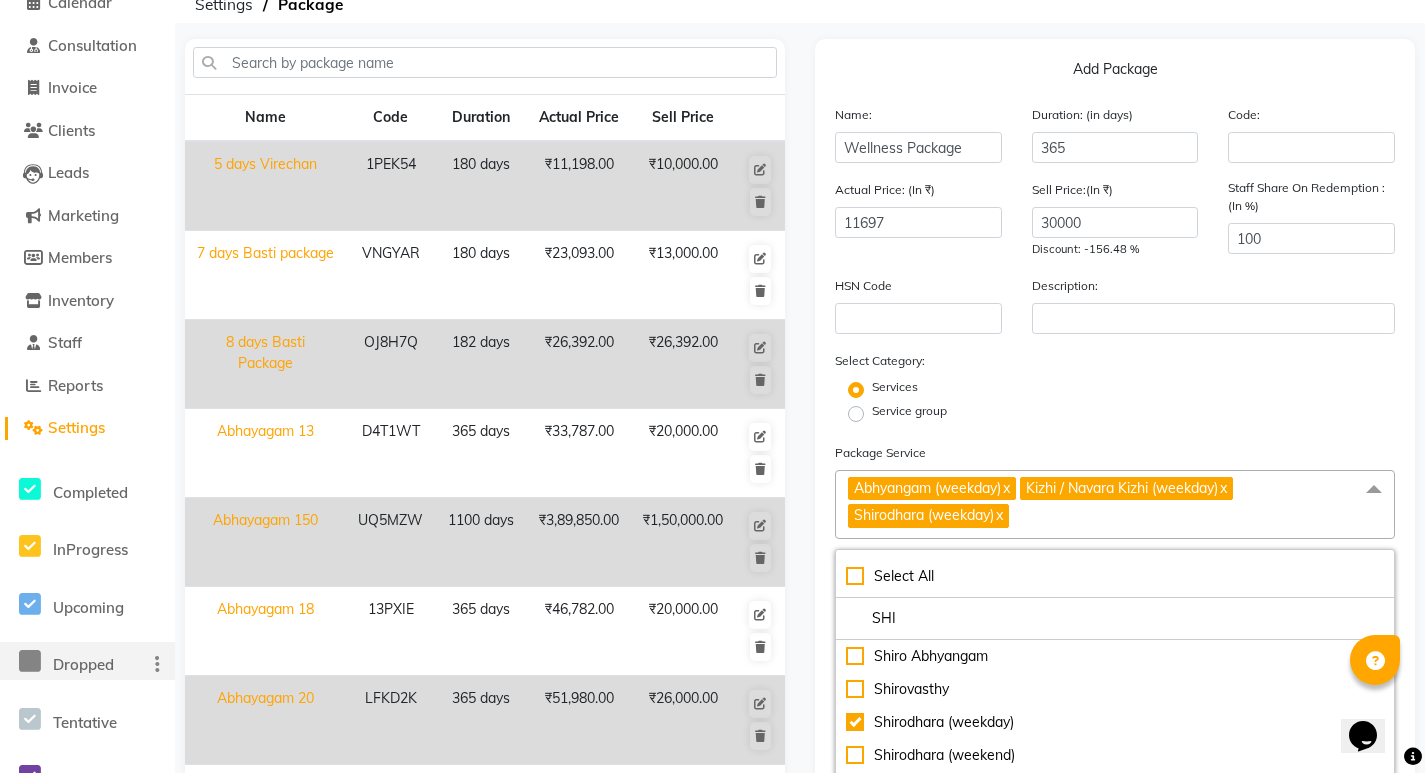 click on "Services" 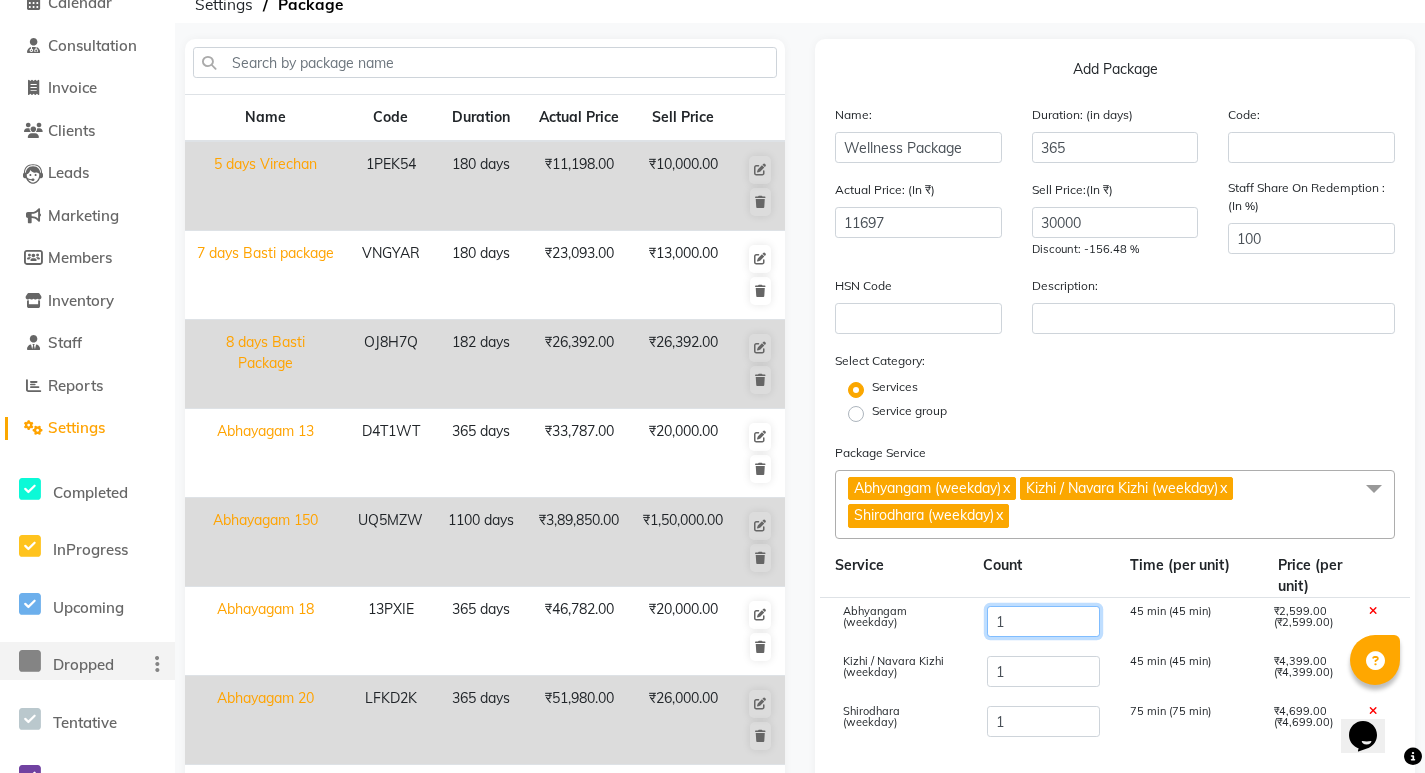 drag, startPoint x: 1026, startPoint y: 621, endPoint x: 973, endPoint y: 637, distance: 55.362442 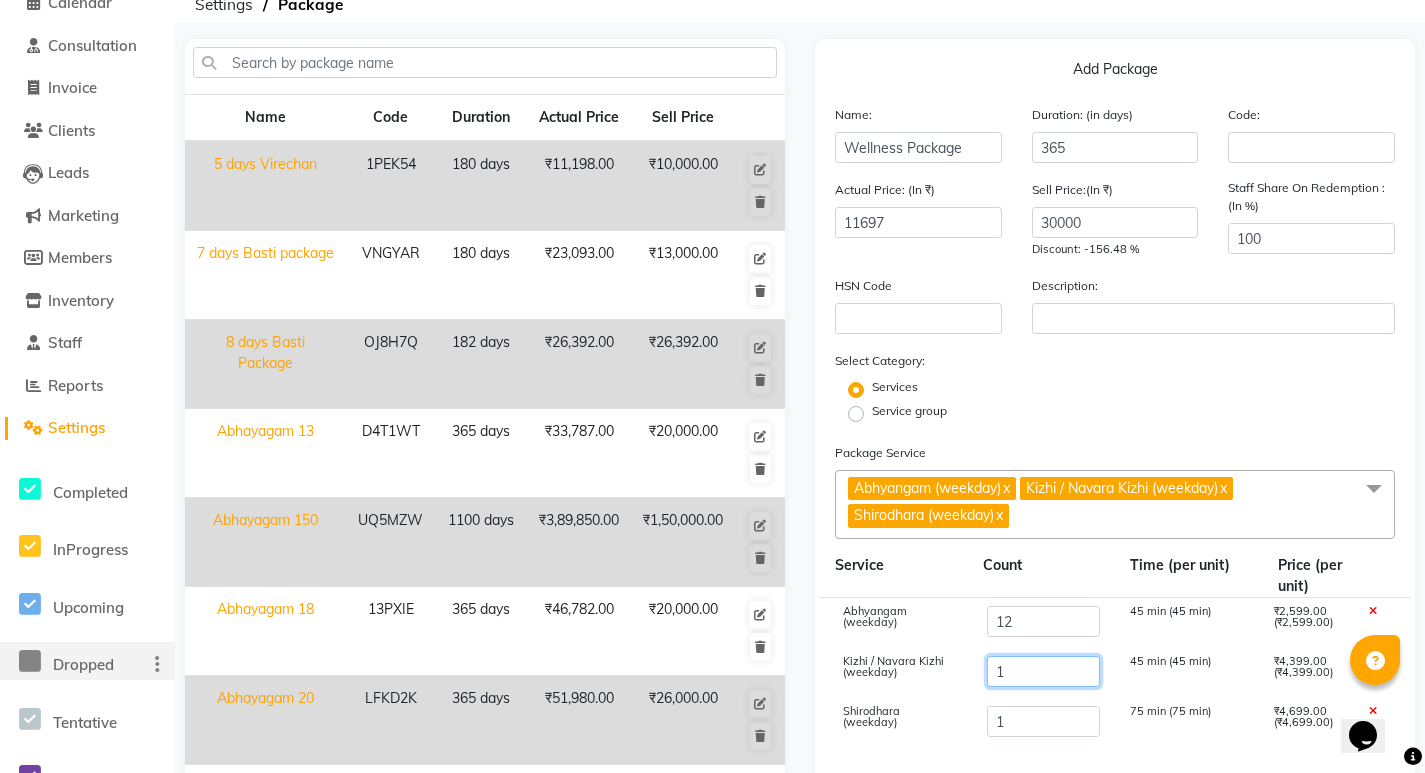 type on "40286" 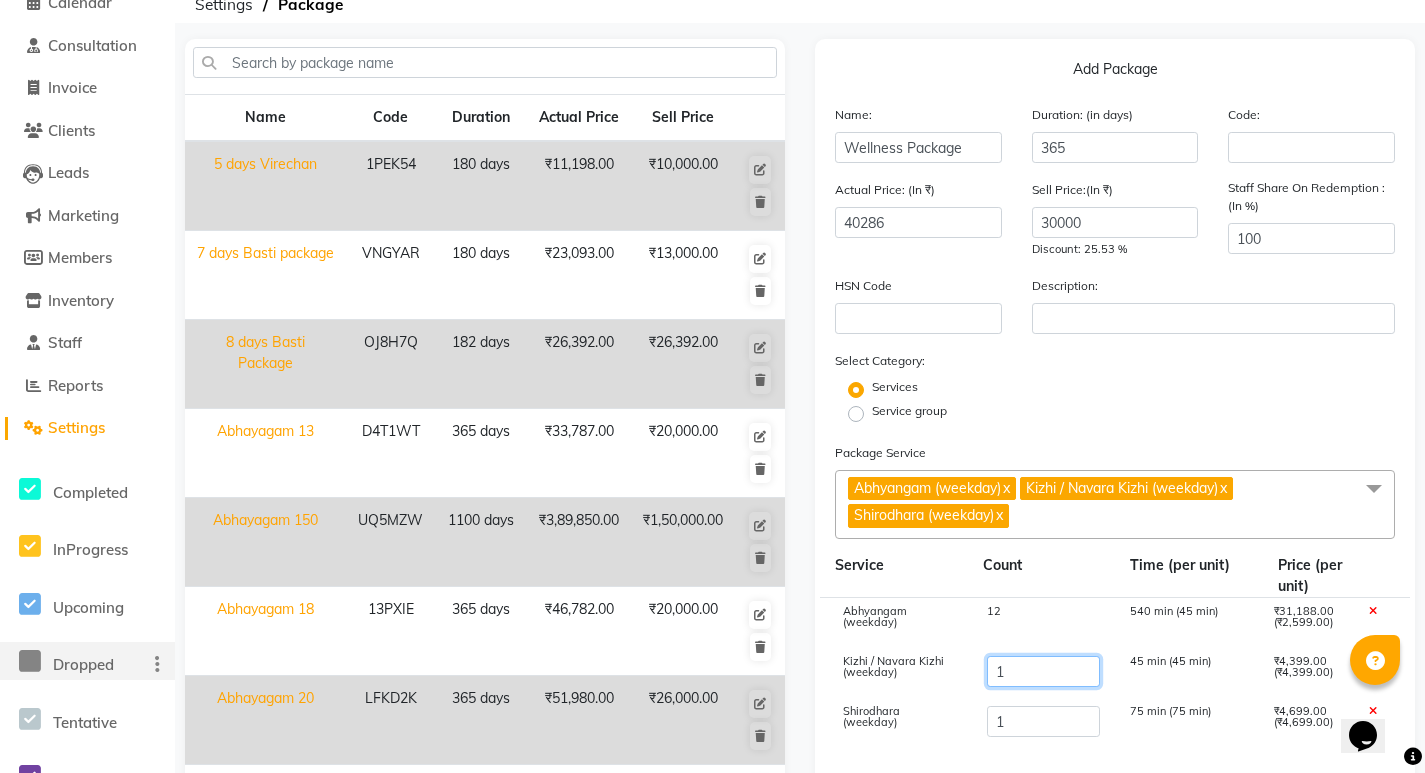 drag, startPoint x: 1012, startPoint y: 676, endPoint x: 978, endPoint y: 684, distance: 34.928497 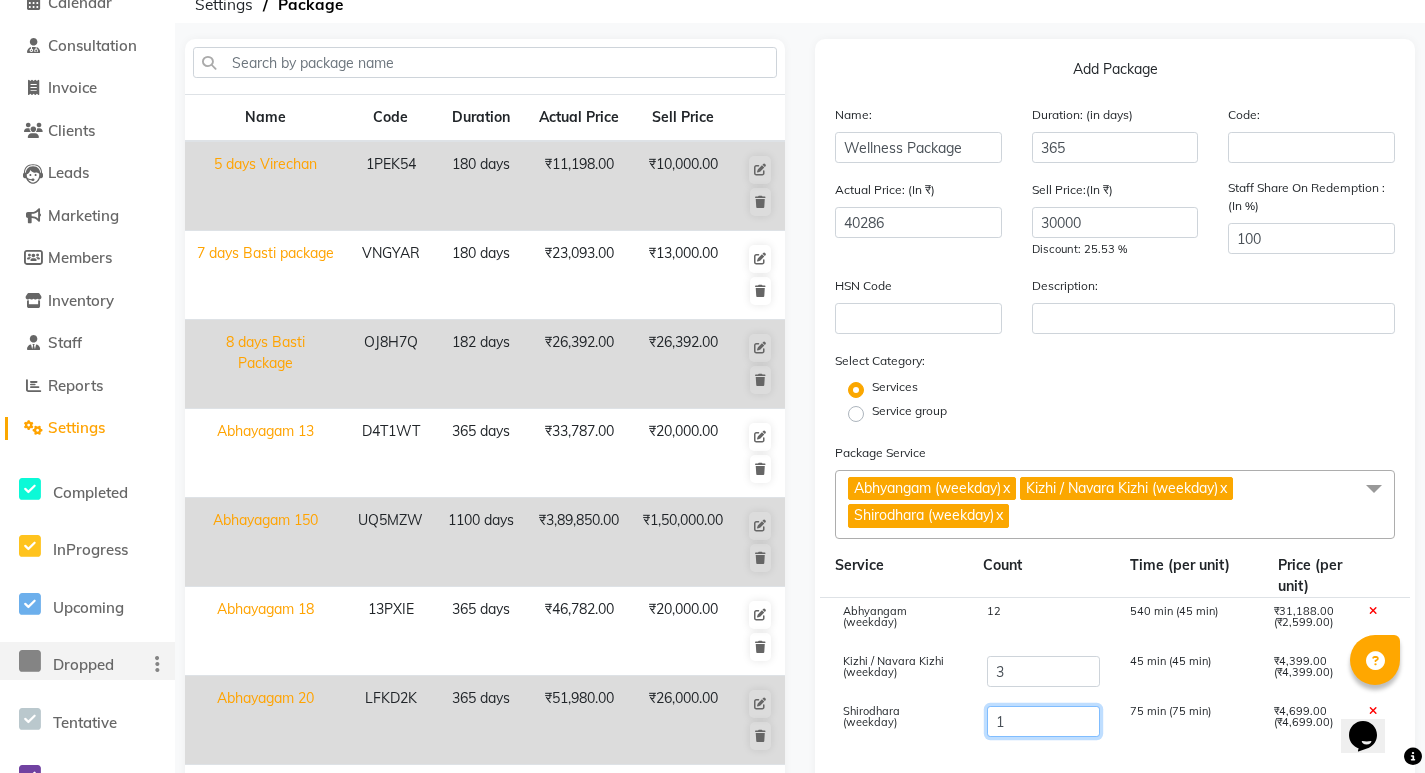 type on "49084" 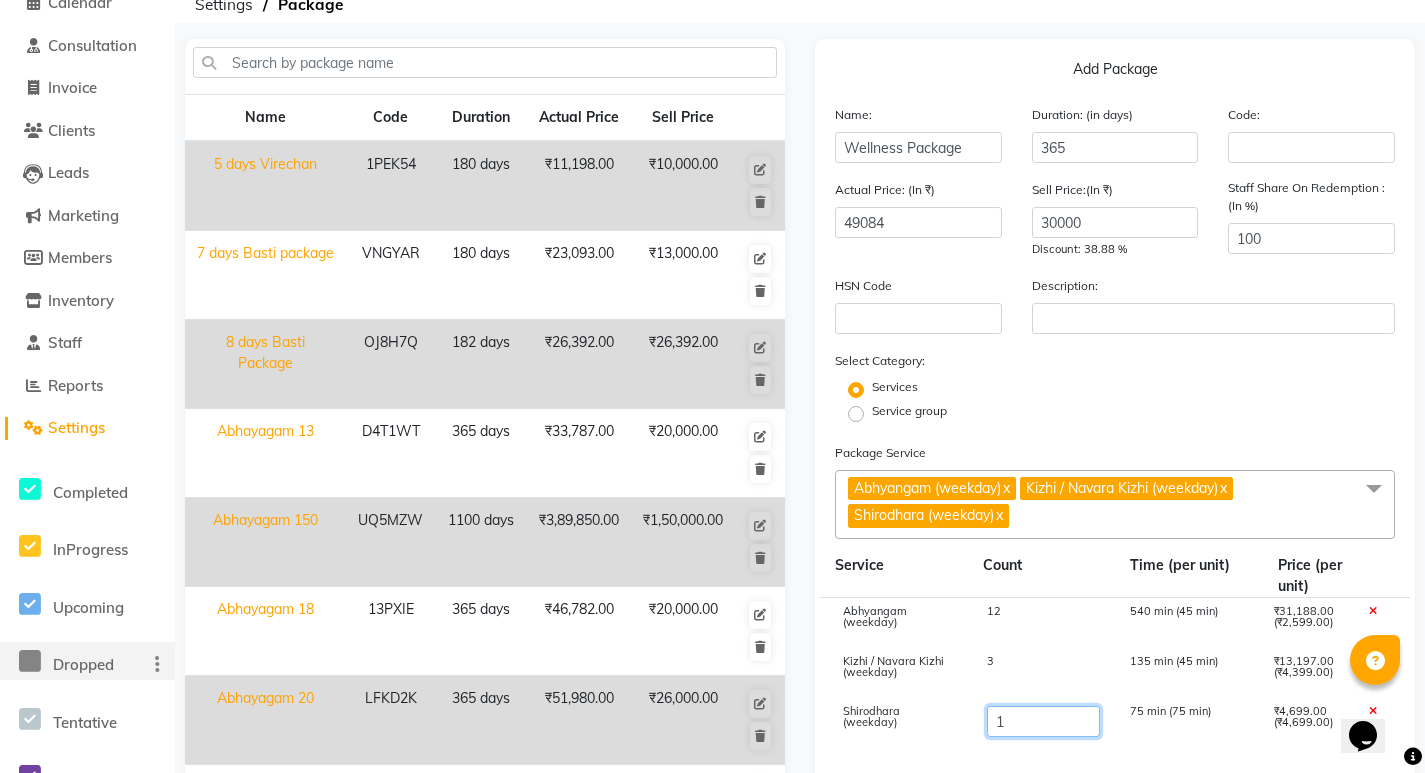 drag, startPoint x: 988, startPoint y: 730, endPoint x: 977, endPoint y: 733, distance: 11.401754 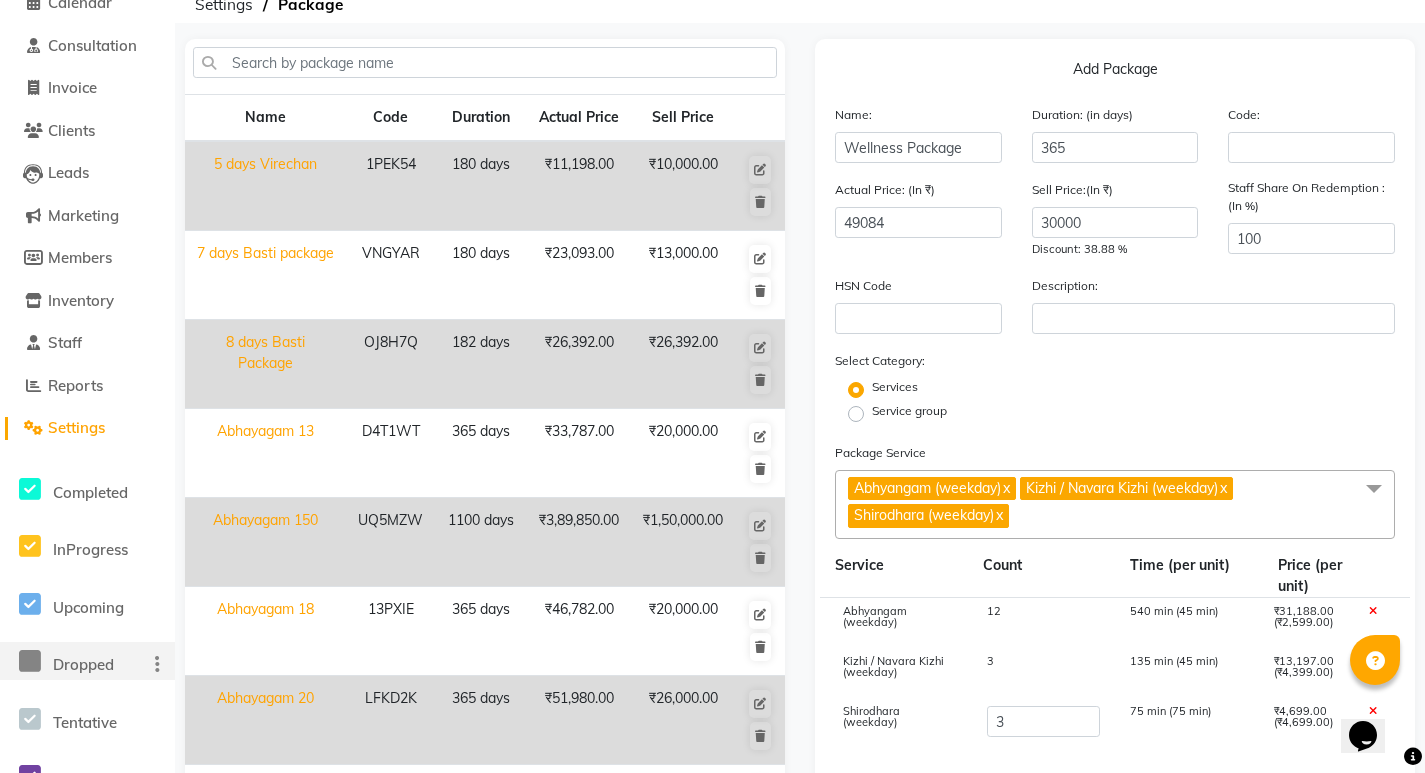 type on "58482" 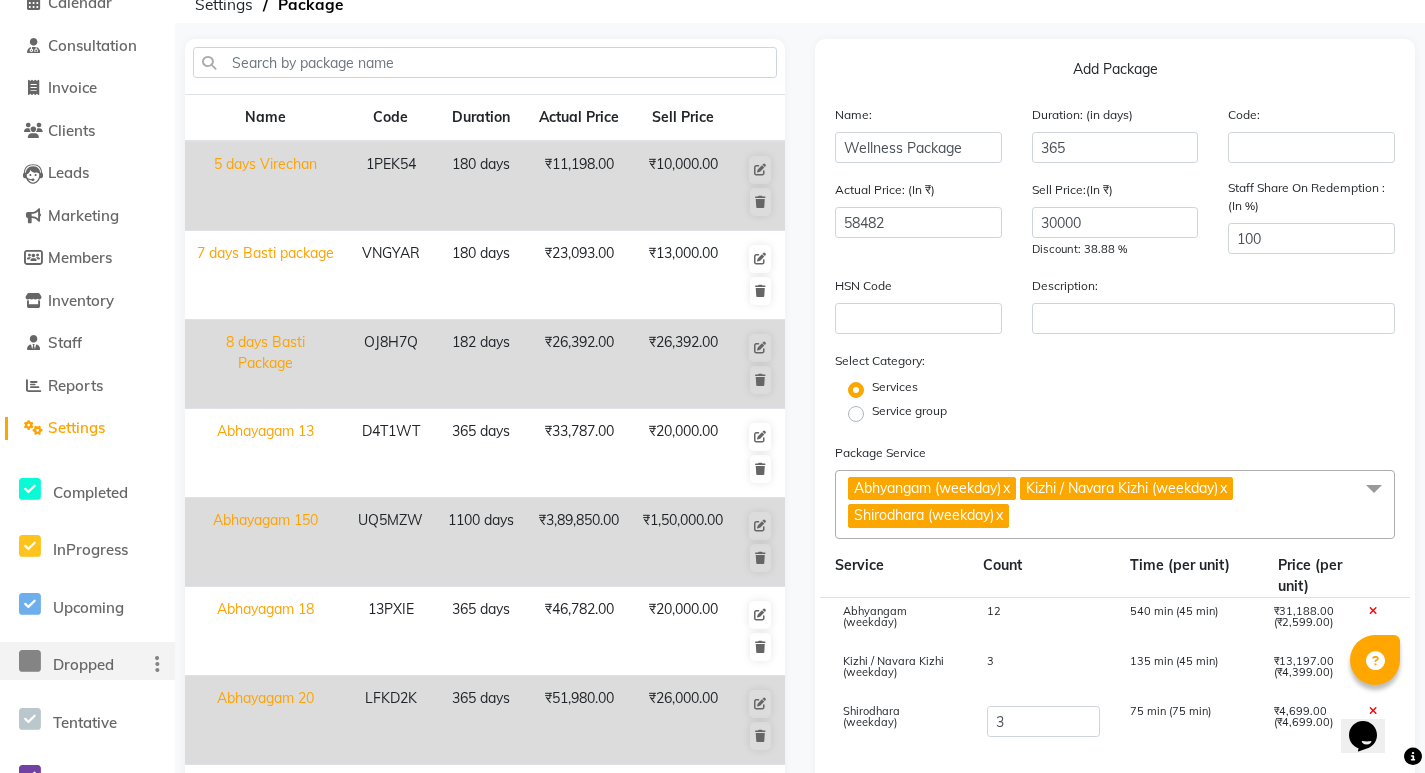 click on "Shirodhara (weekday) 3 75 min (75 min) ₹4,699.00 (₹4,699.00)" 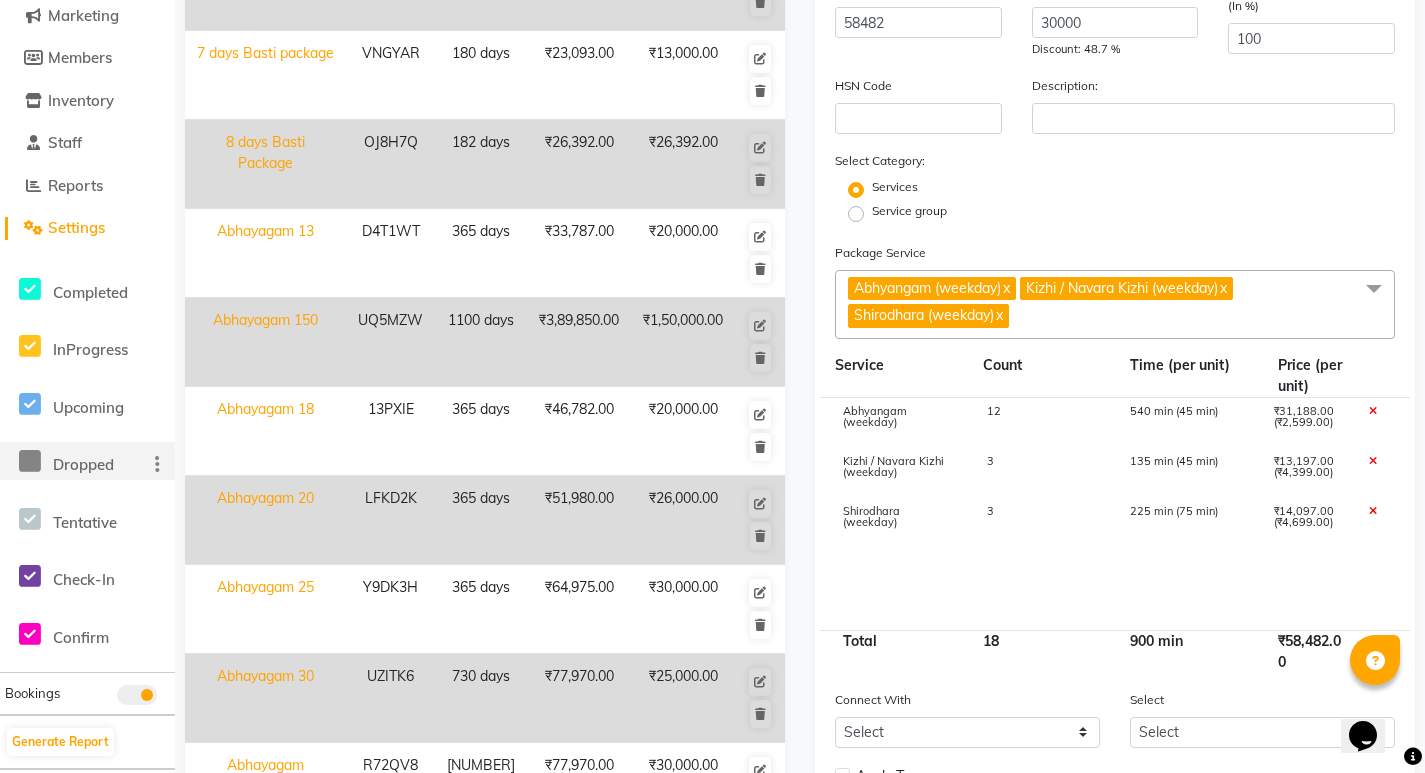 scroll, scrollTop: 453, scrollLeft: 0, axis: vertical 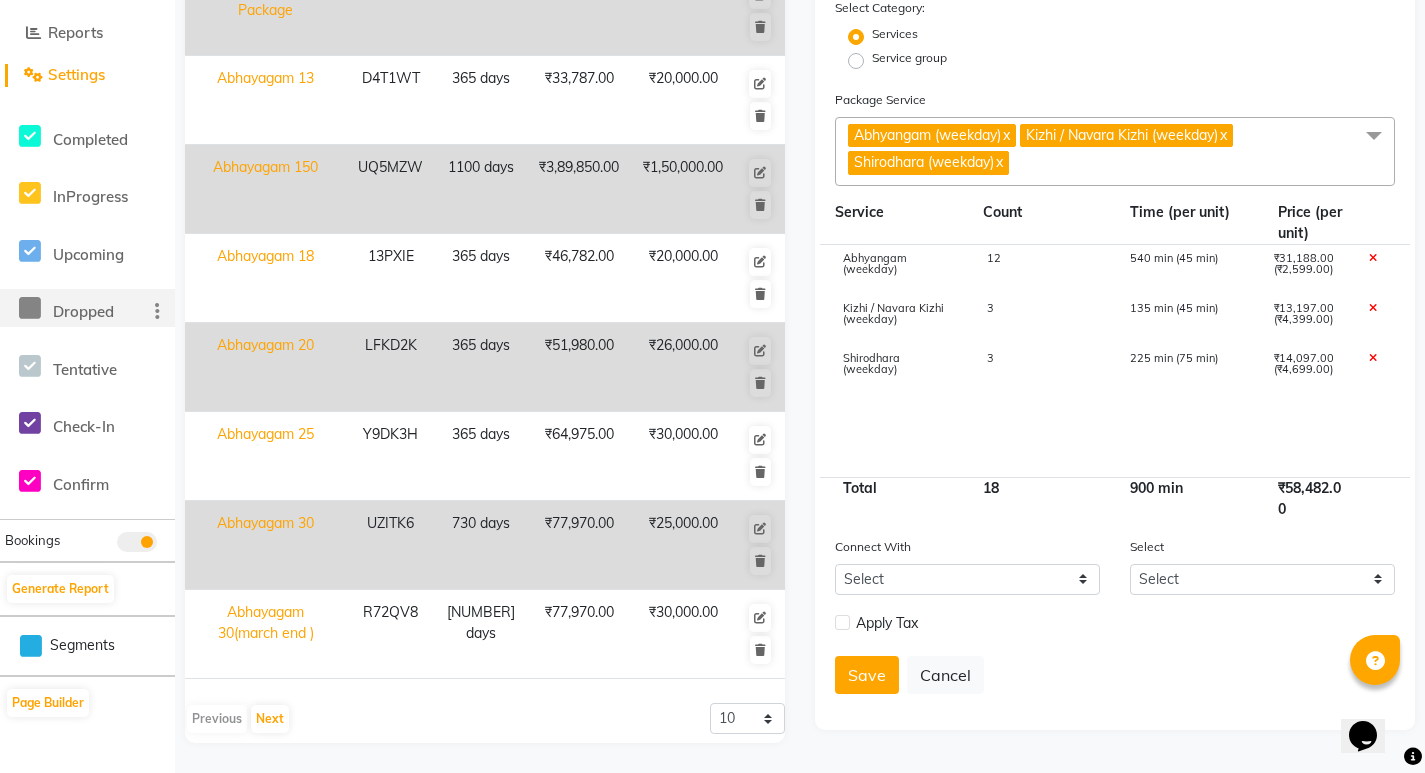 click on "12" 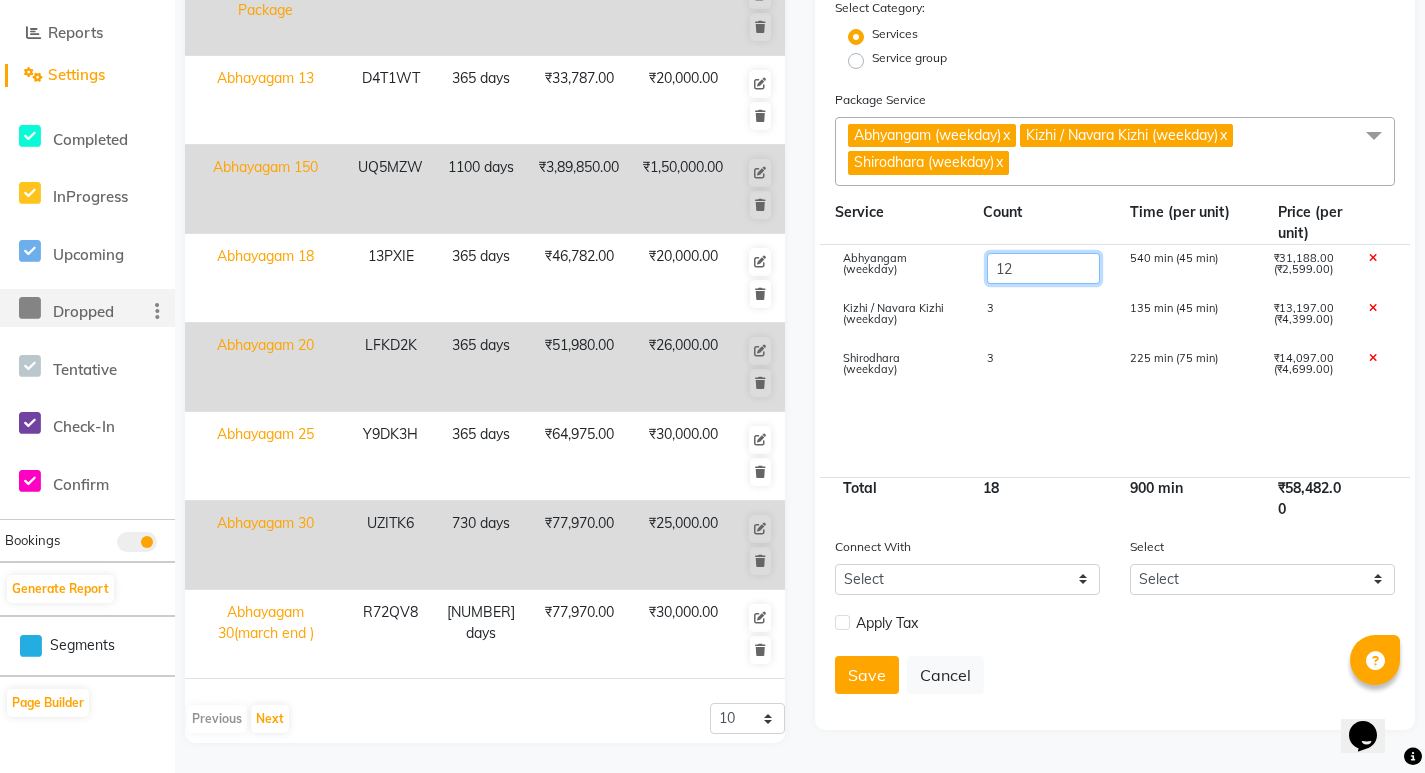 click on "12" 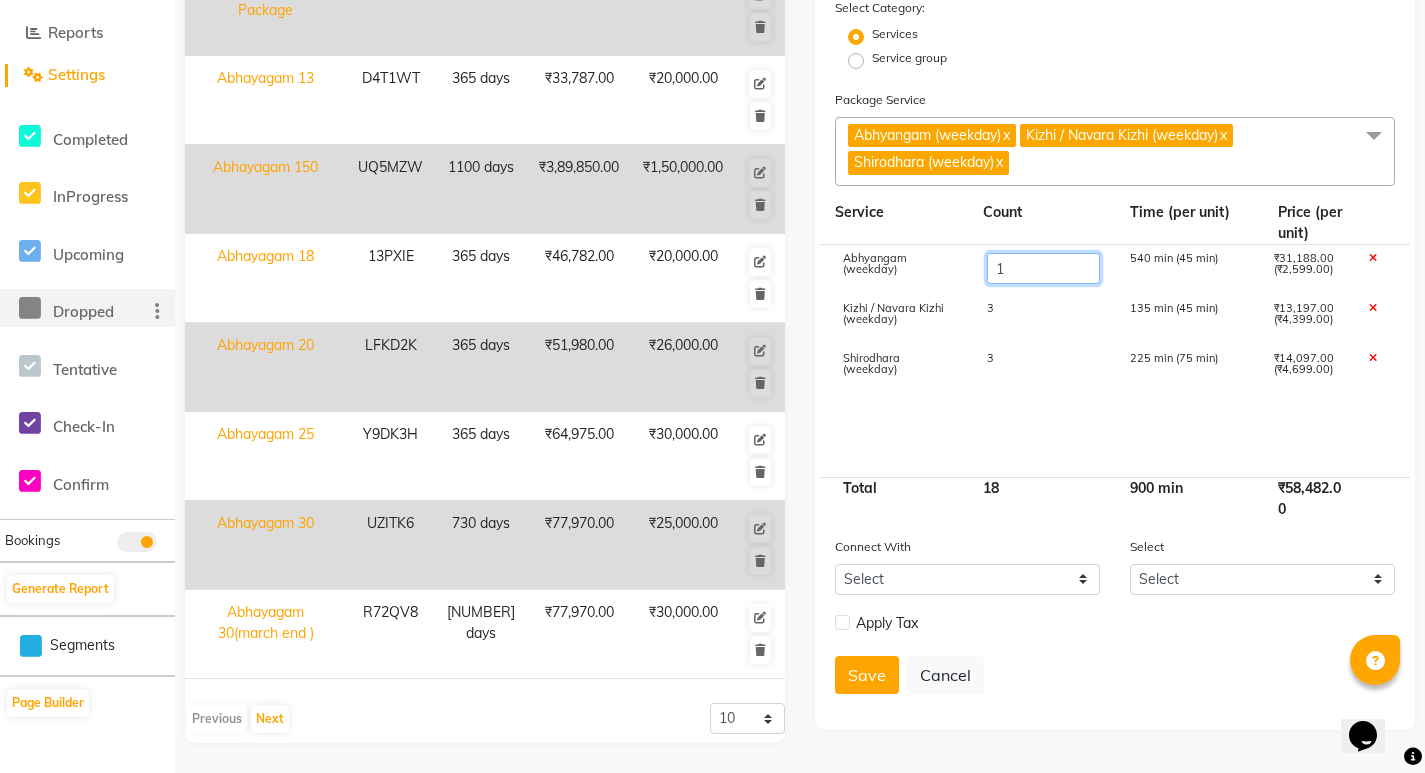 type on "13" 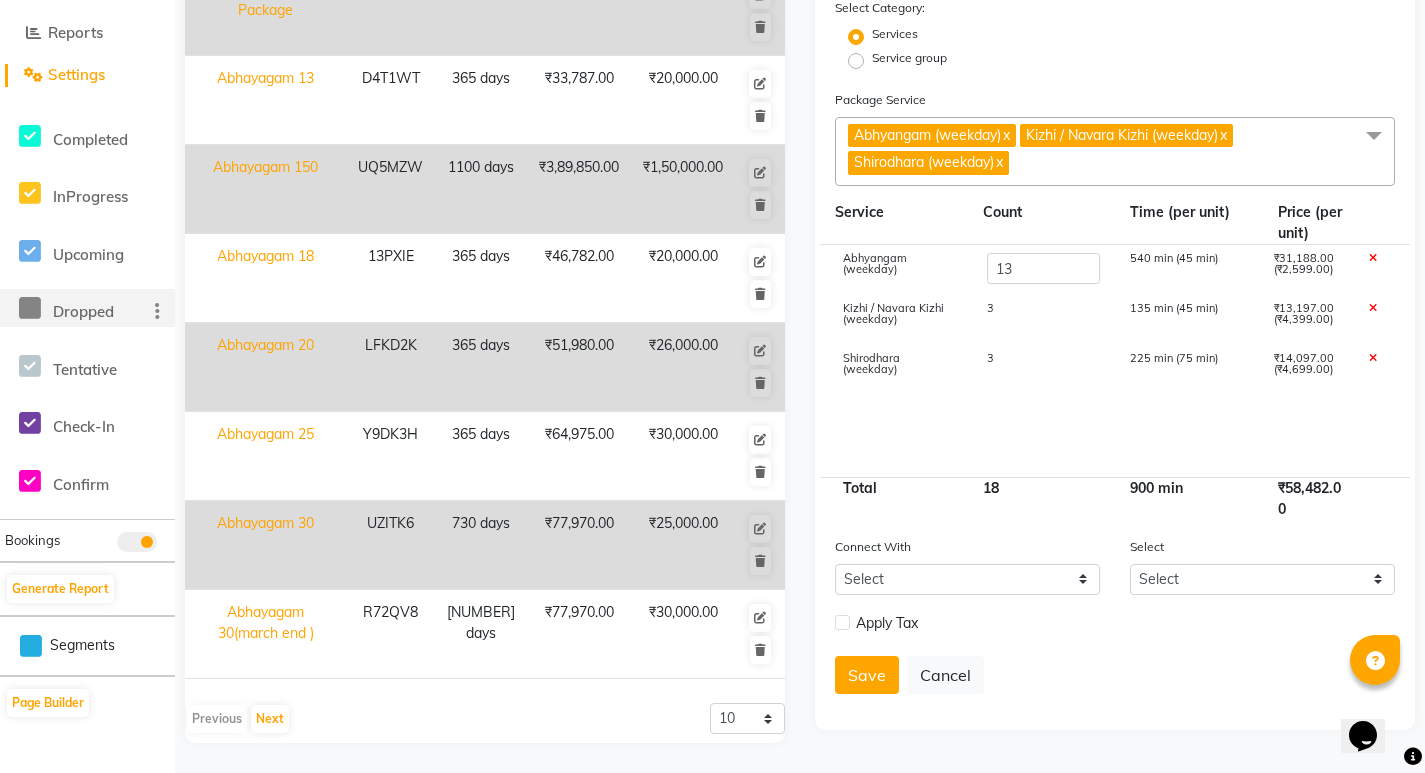 type on "61081" 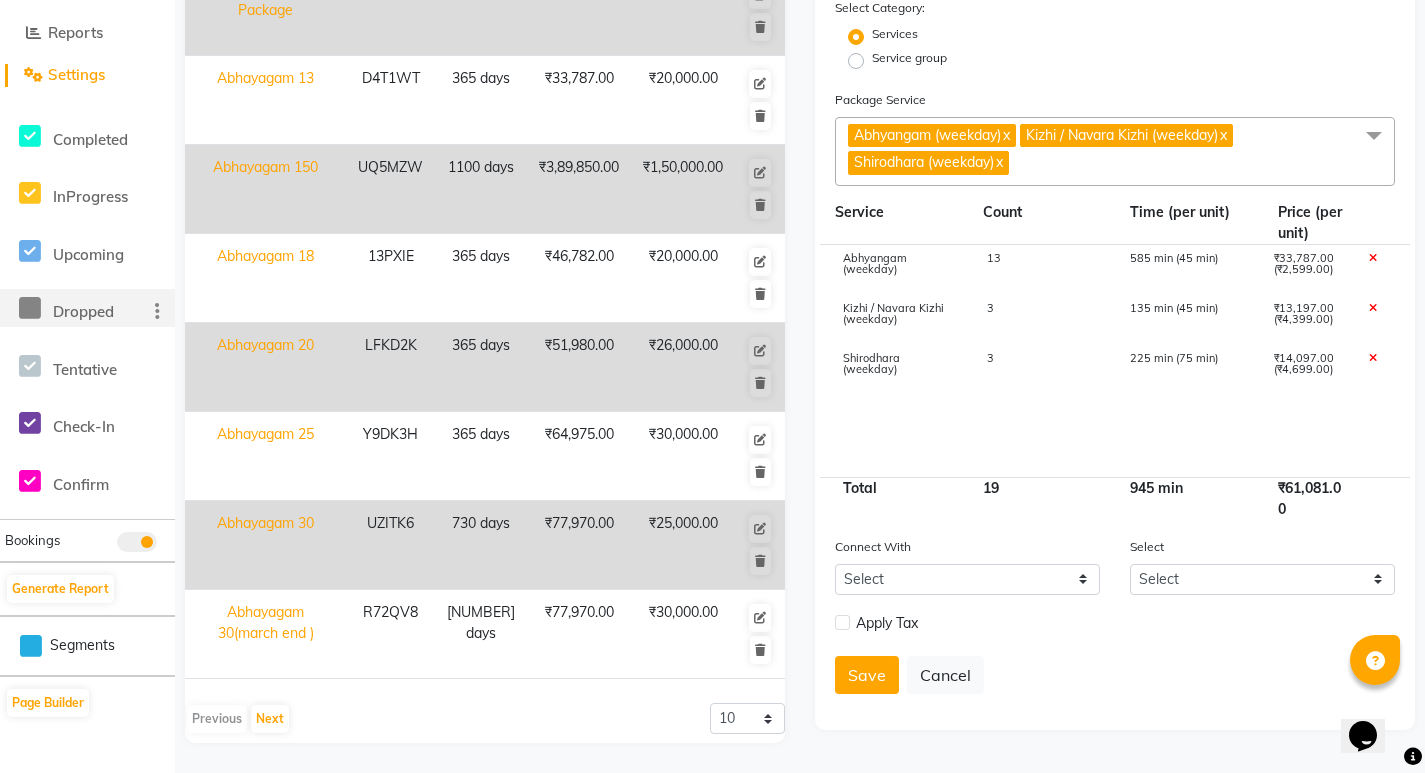 click on "Abhyangam  (weekday) 13 585 min (45 min) ₹33,787.00 (₹2,599.00) Kizhi / Navara Kizhi (weekday) 3 135 min (45 min) ₹13,197.00 (₹4,399.00) Shirodhara (weekday) 3 225 min (75 min) ₹14,097.00 (₹4,699.00)" 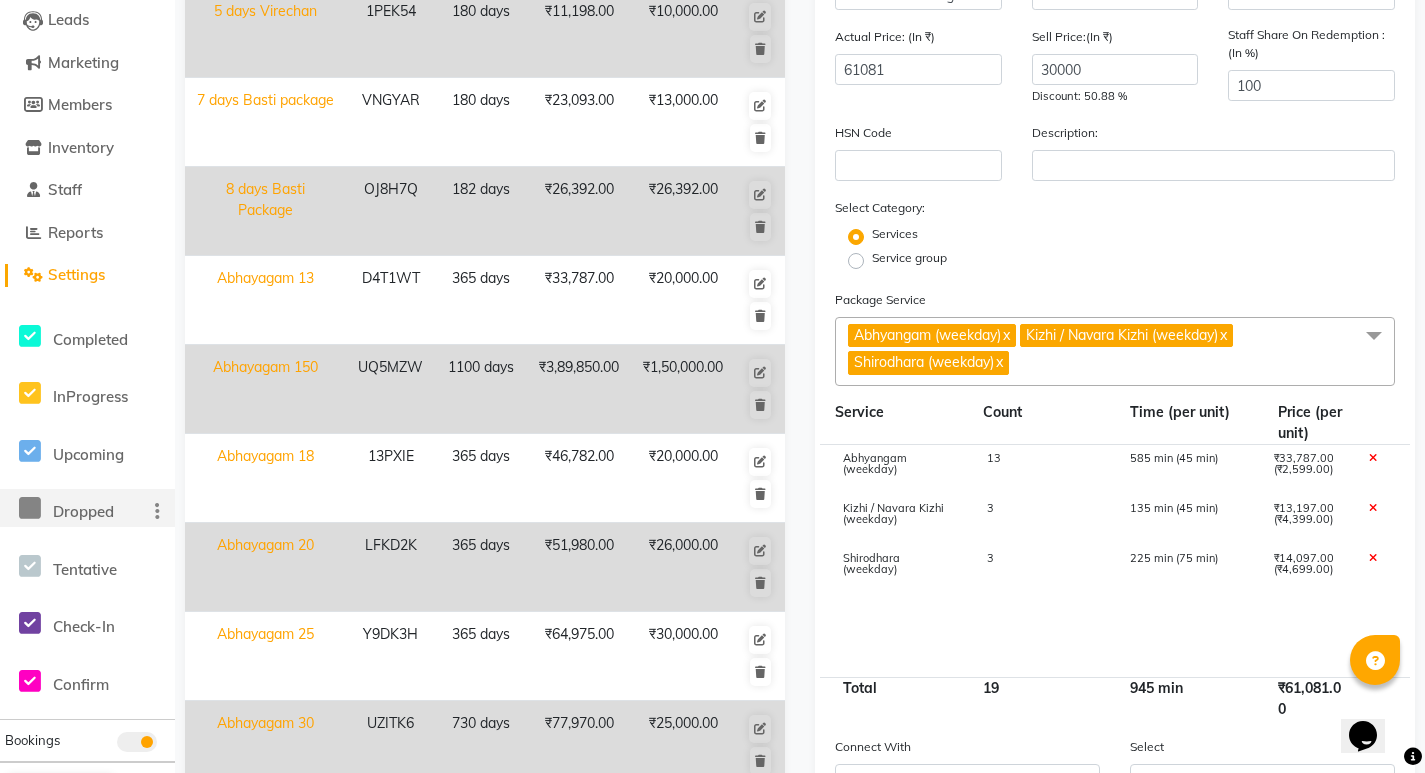 scroll, scrollTop: 453, scrollLeft: 0, axis: vertical 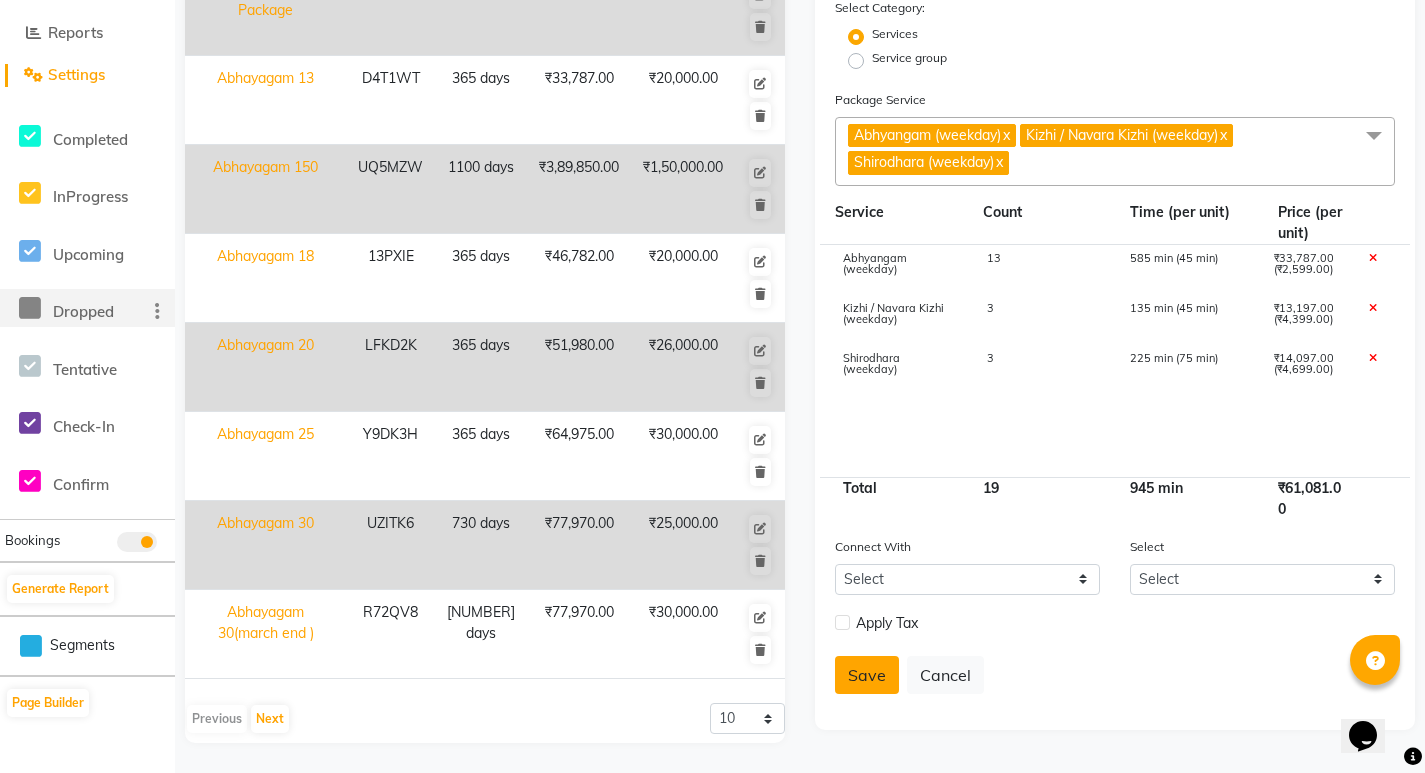 click on "Save" 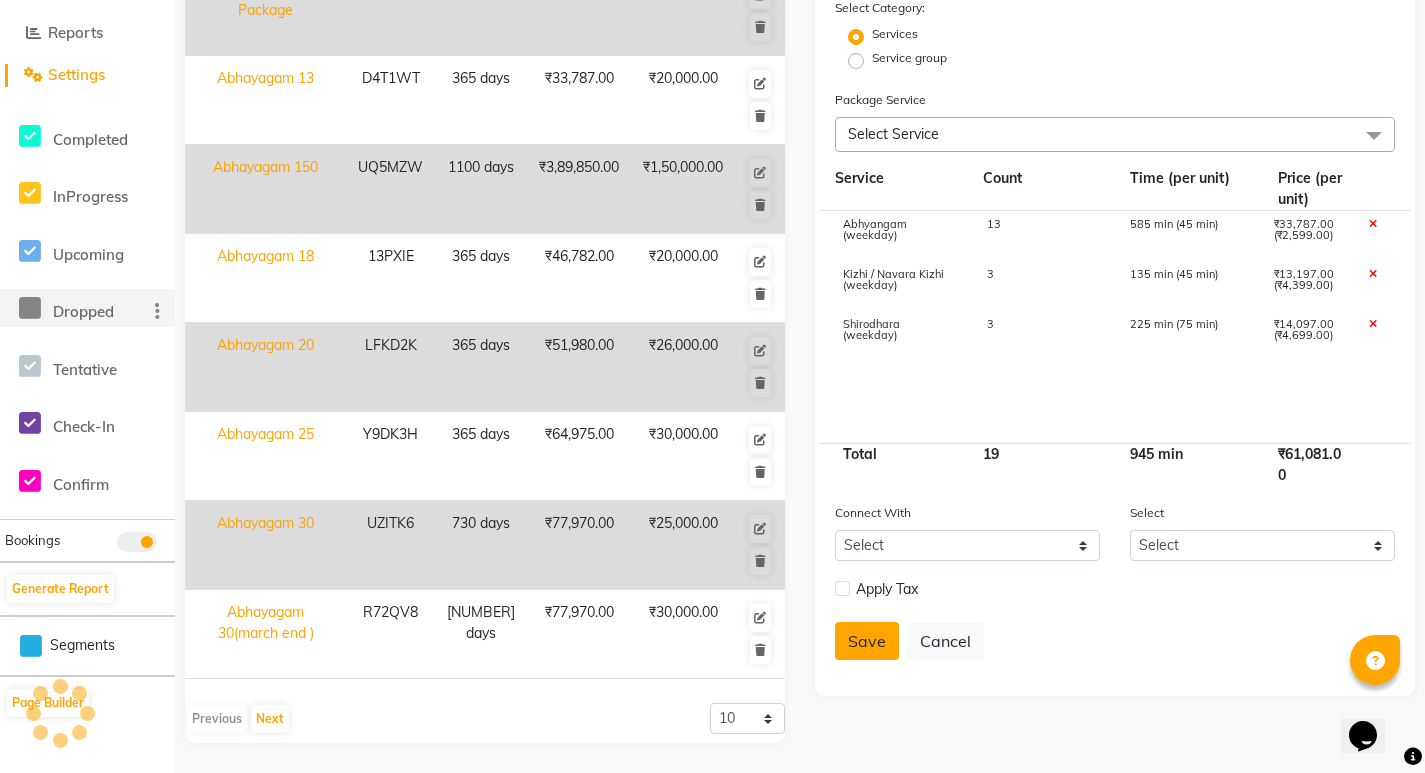 type 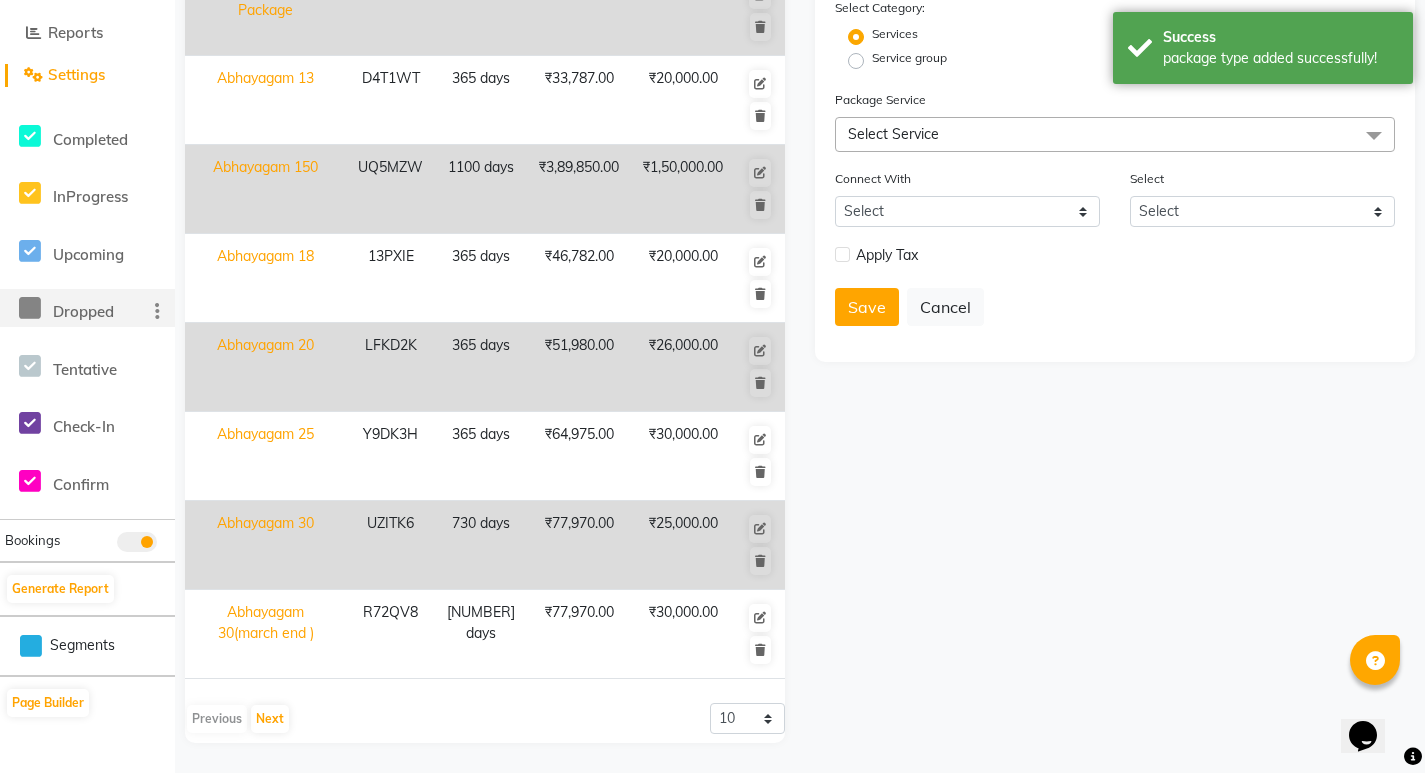 scroll, scrollTop: 0, scrollLeft: 0, axis: both 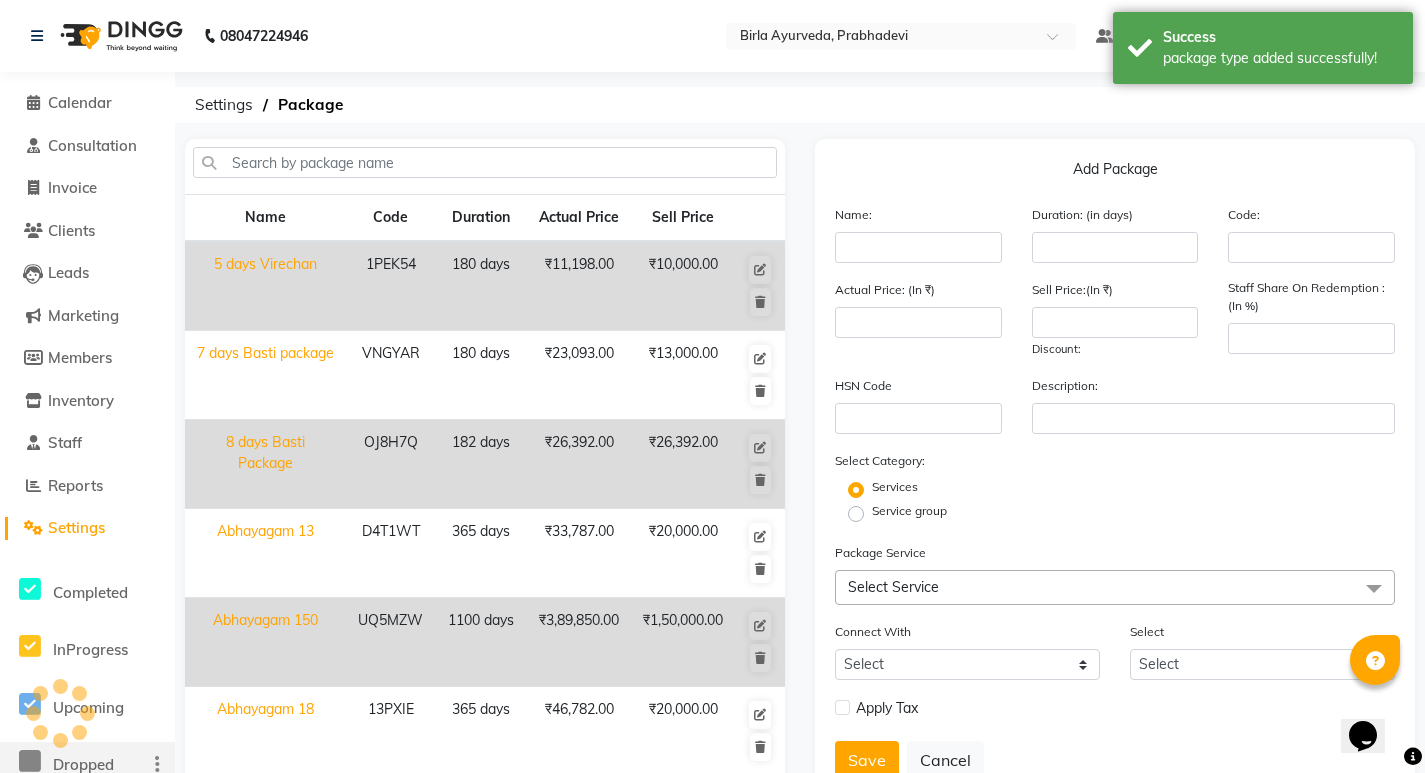 click on "Invoice" 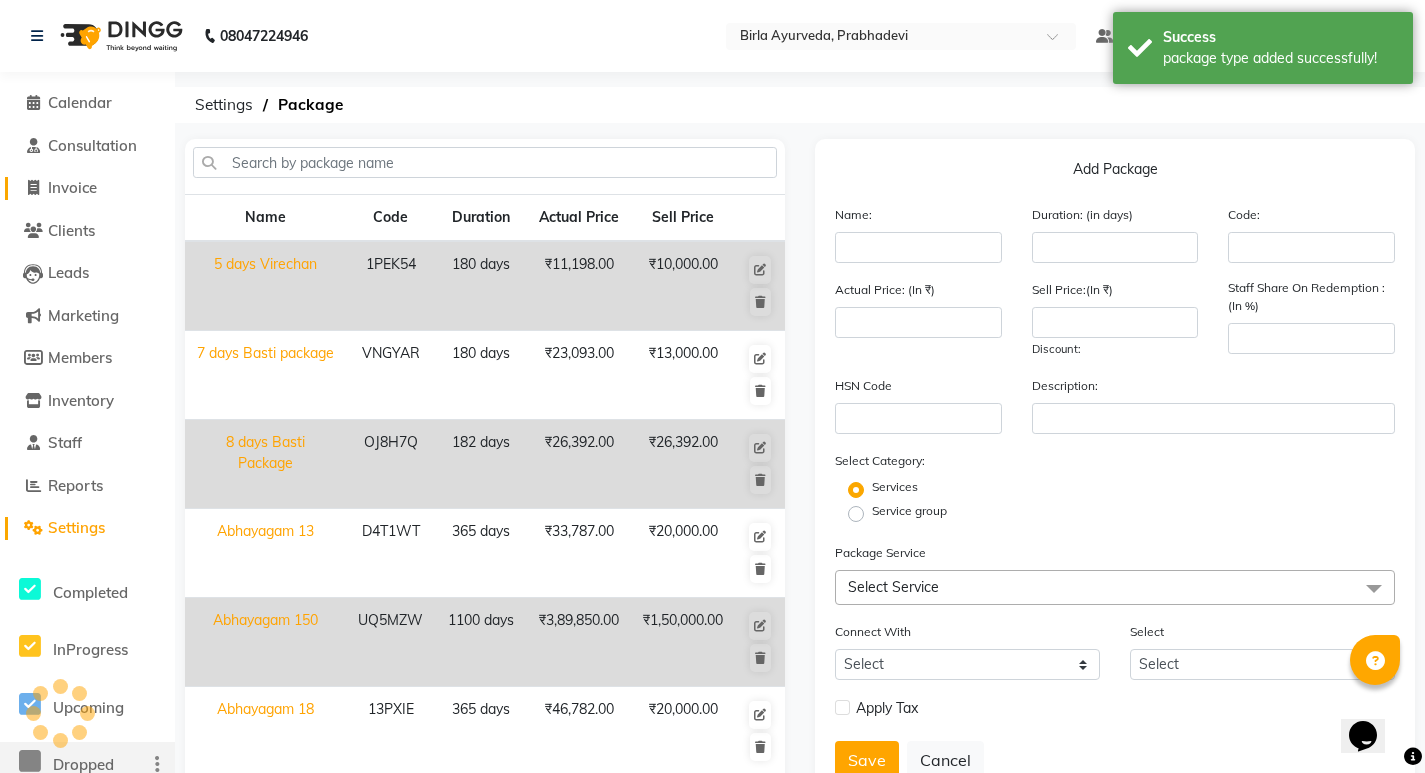 click on "Invoice" 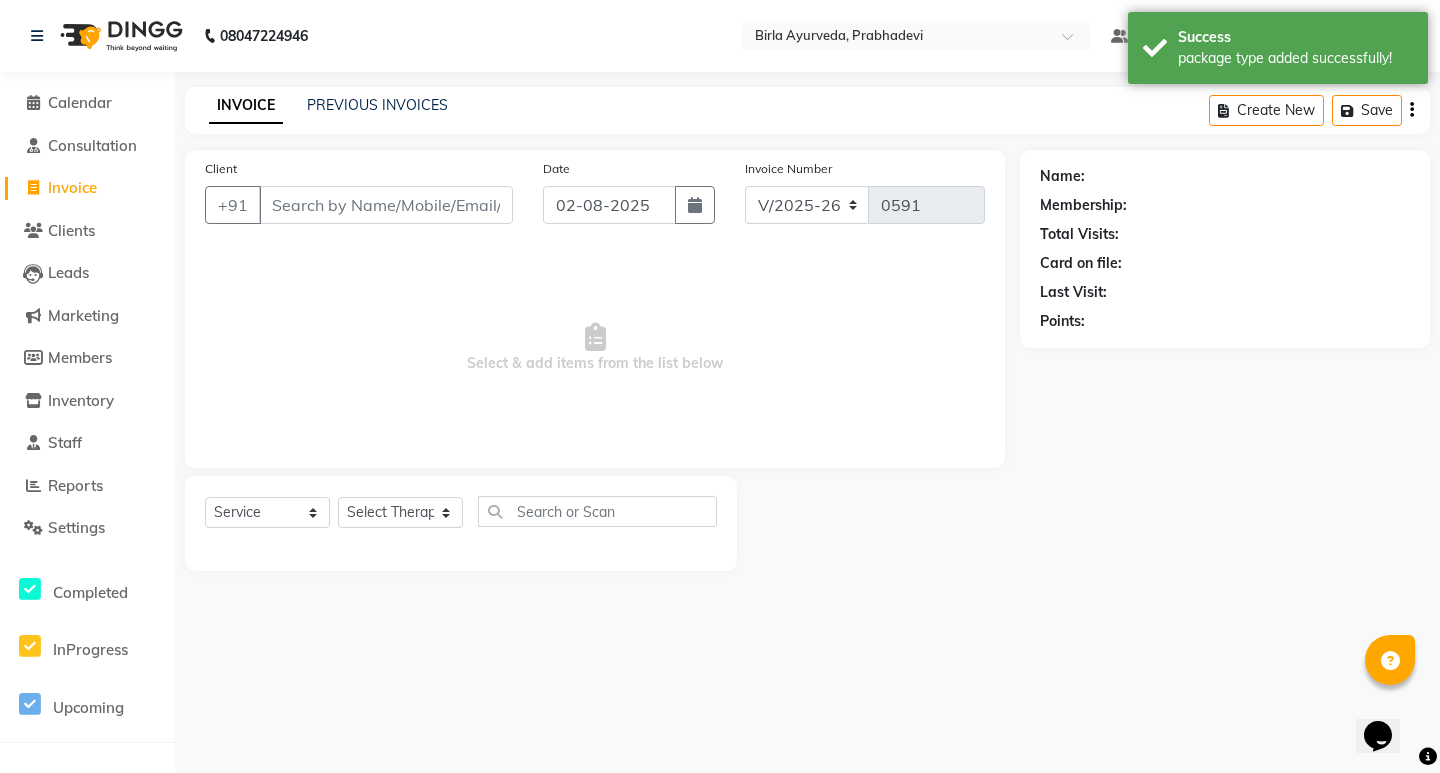 click on "Client" at bounding box center (386, 205) 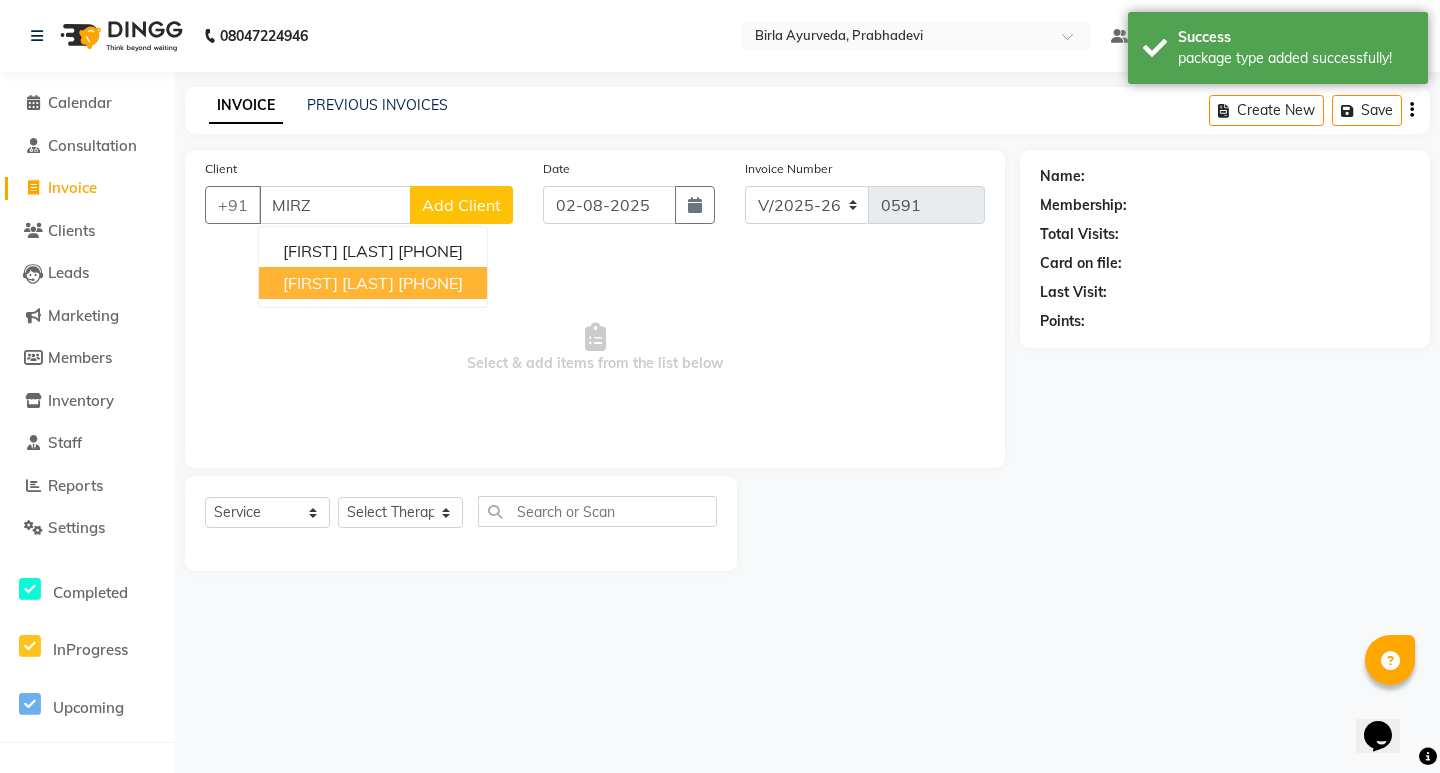 click on "[FIRST] [LAST]" at bounding box center (338, 283) 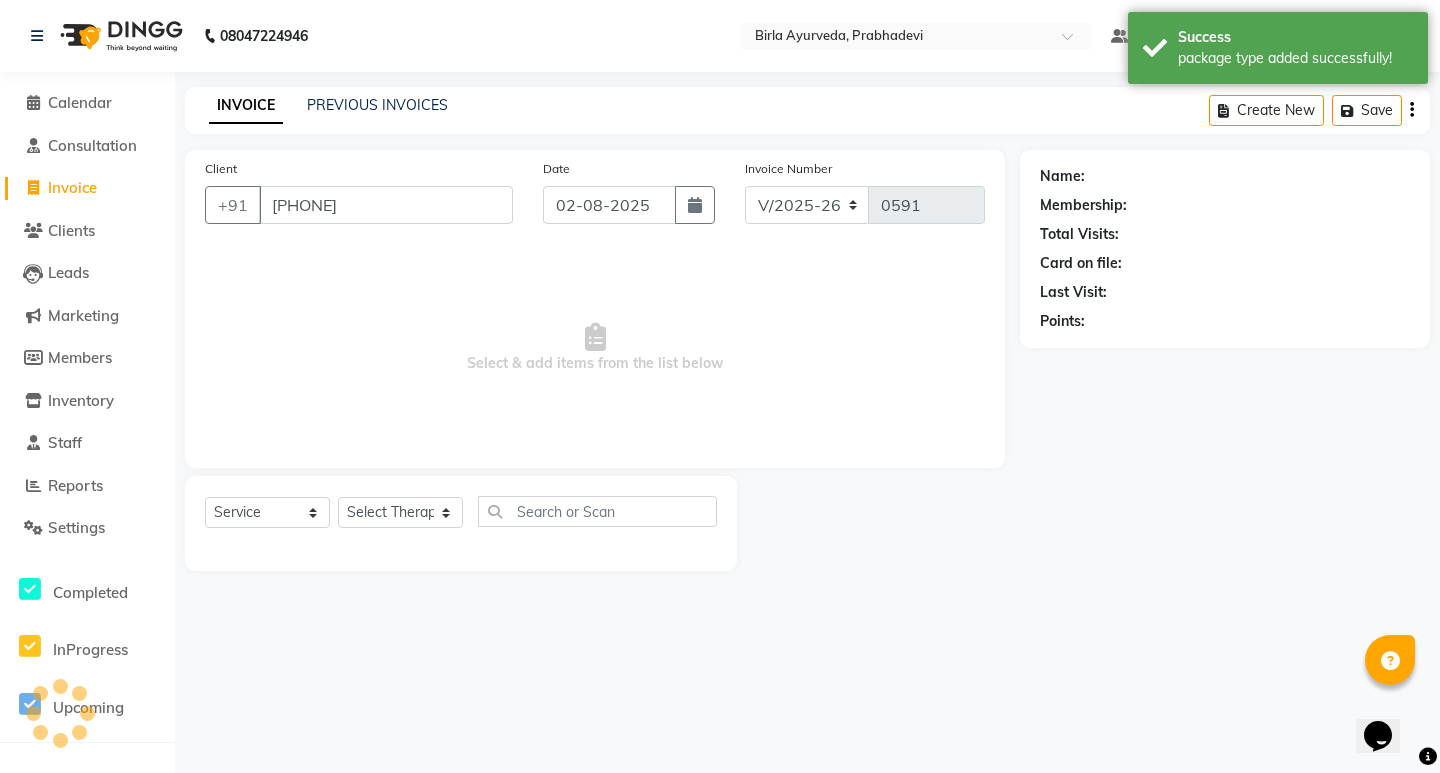 type on "[PHONE]" 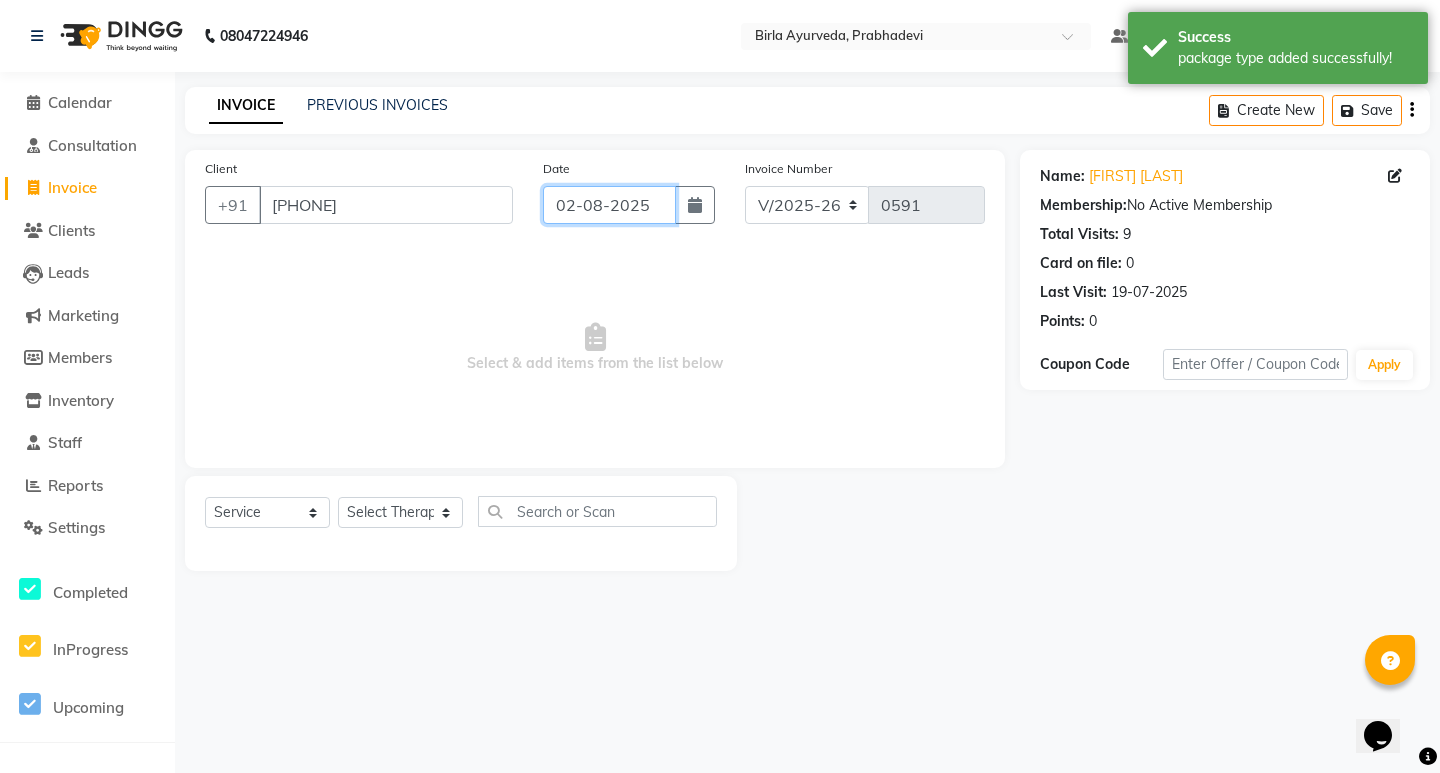 click on "02-08-2025" 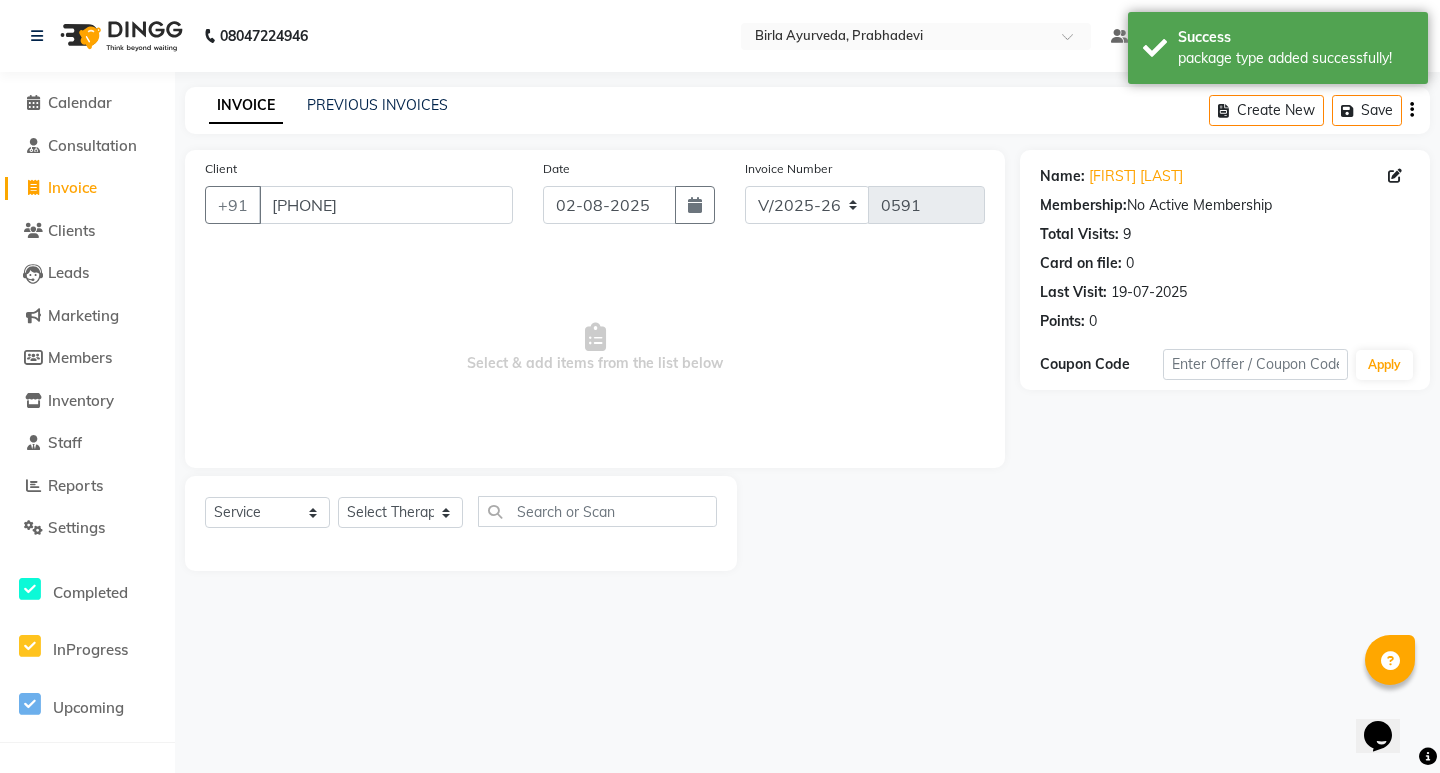 select on "8" 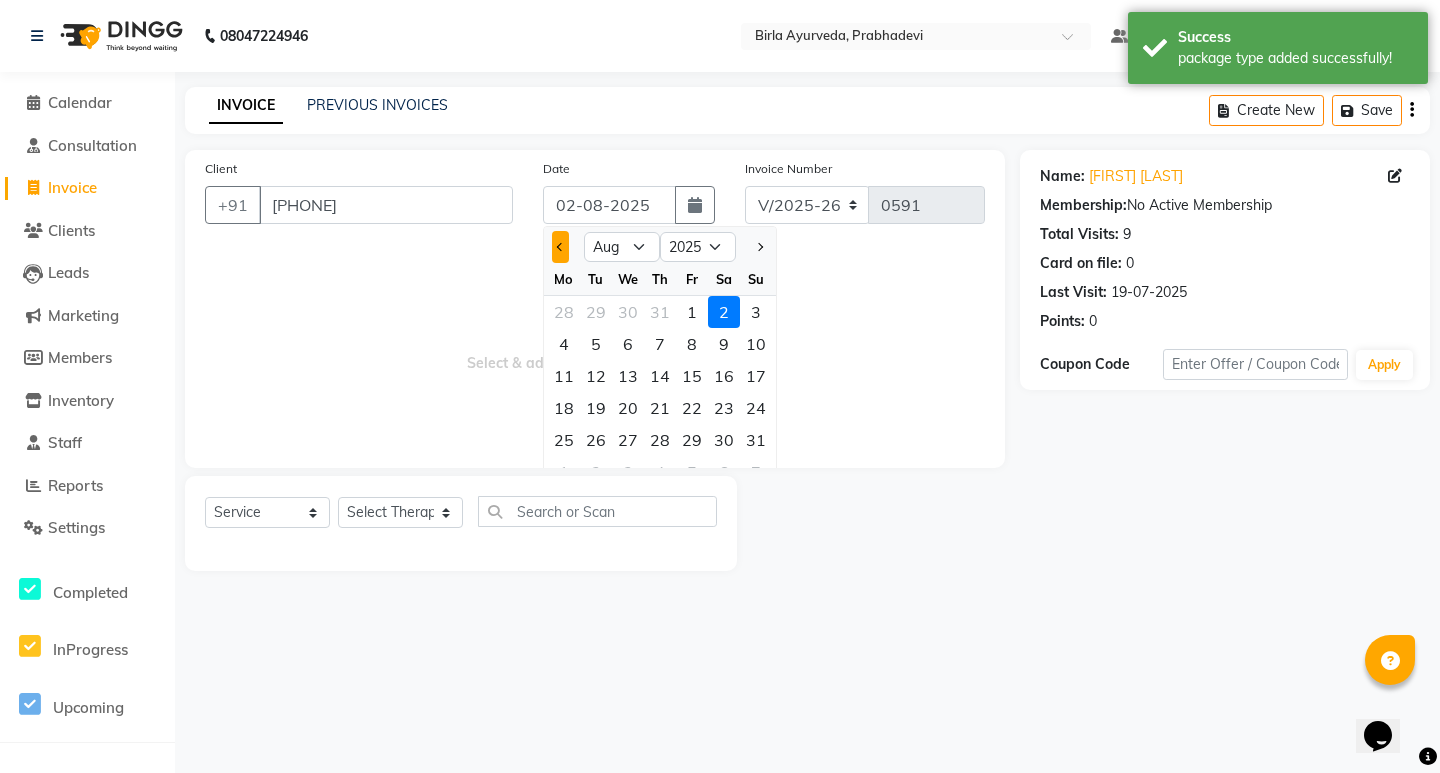 click 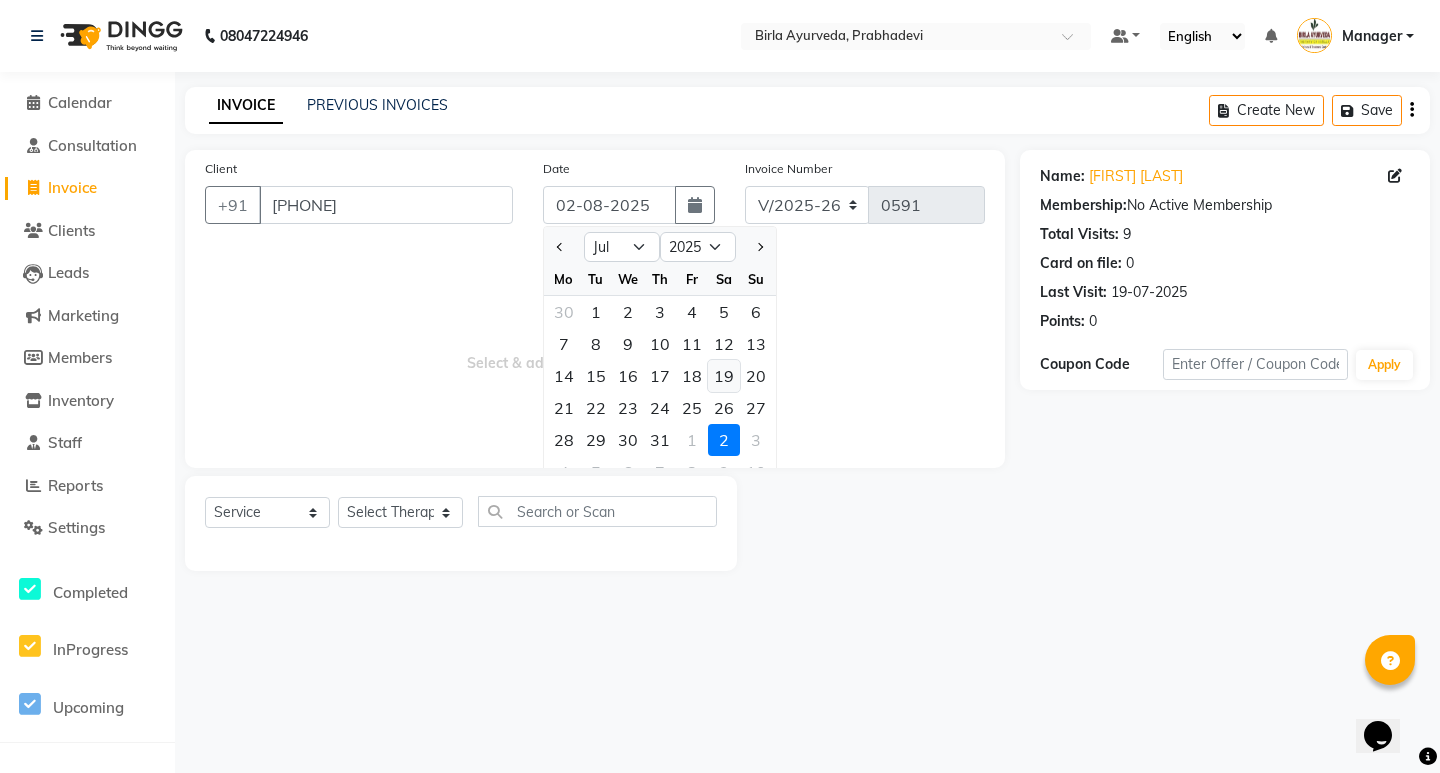 click on "19" 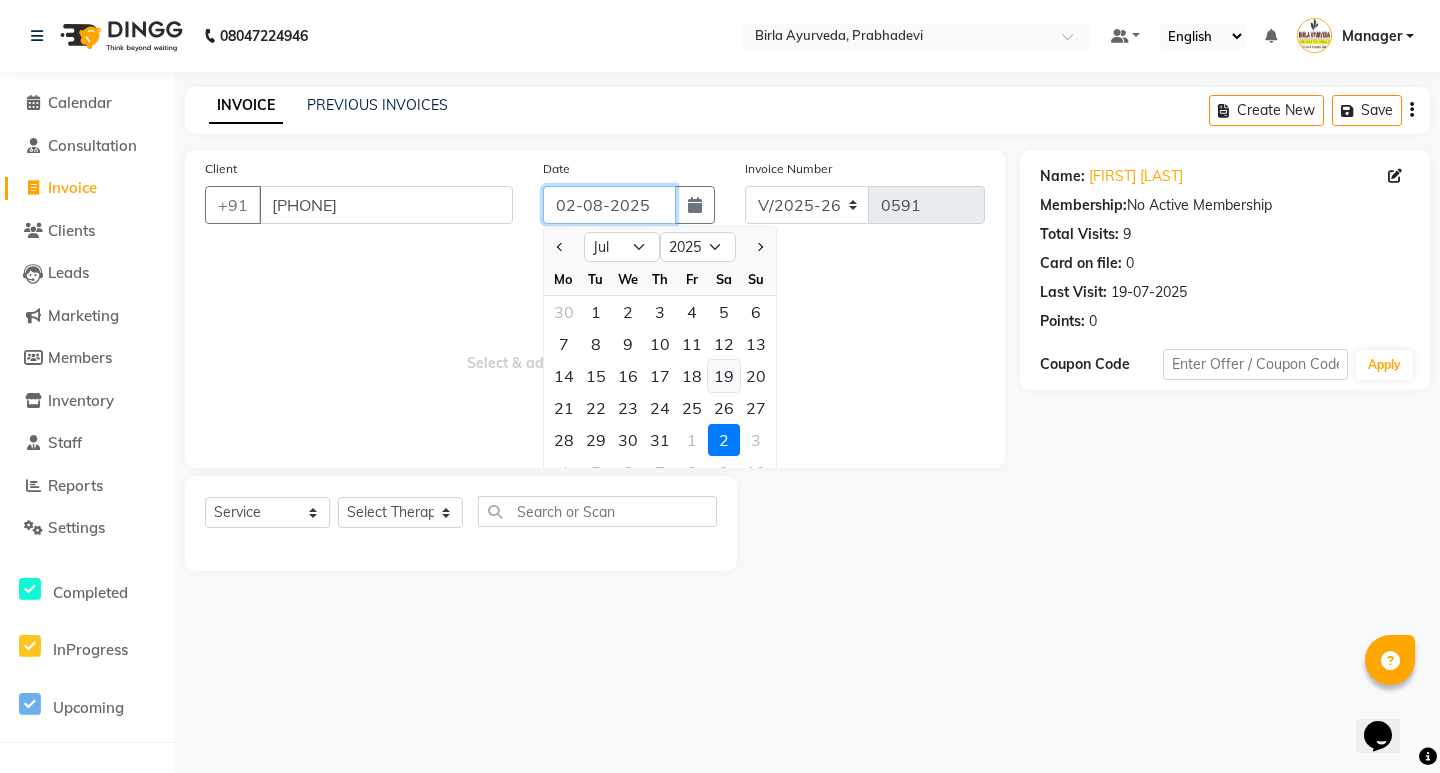type on "19-07-2025" 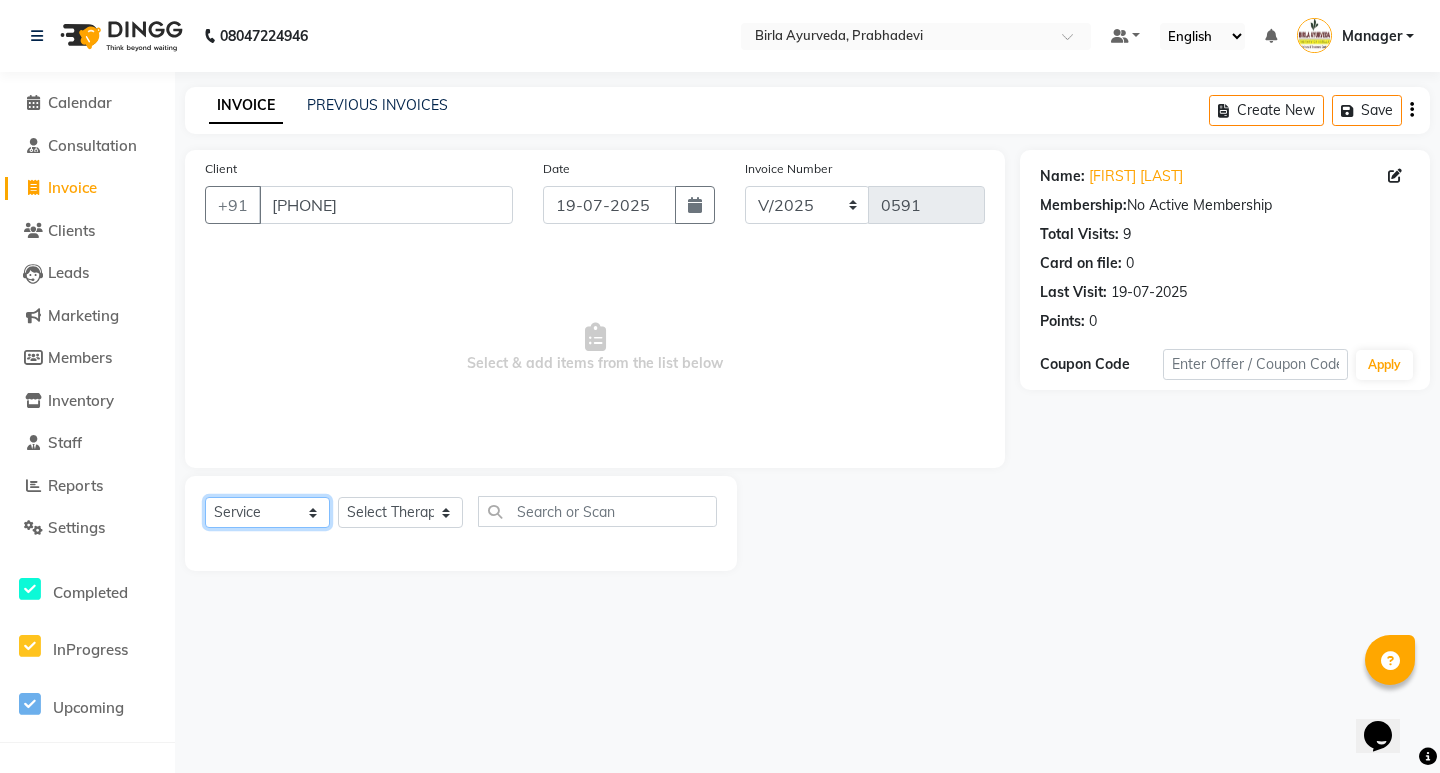 click on "Select  Service  Product  Membership  Package Voucher Prepaid Gift Card" 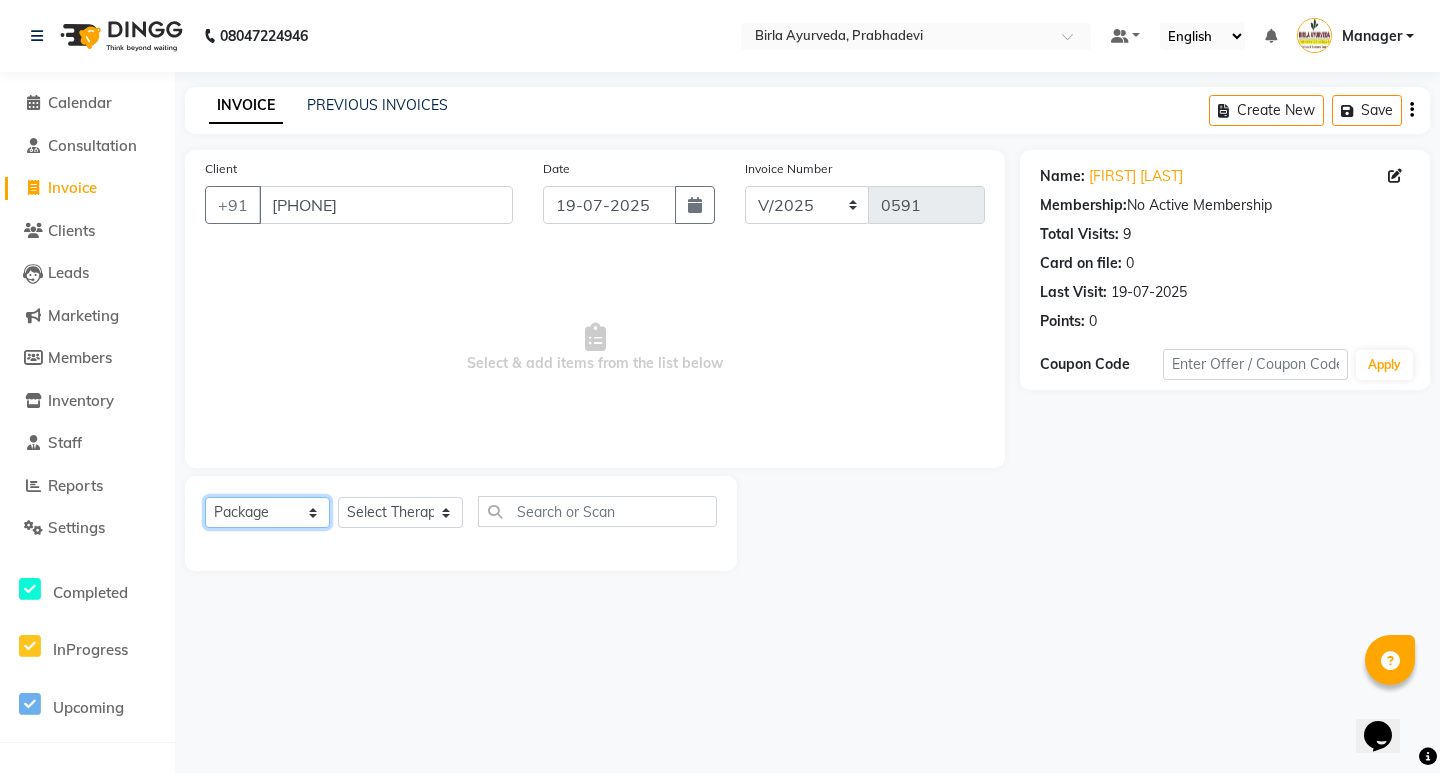 click on "Select  Service  Product  Membership  Package Voucher Prepaid Gift Card" 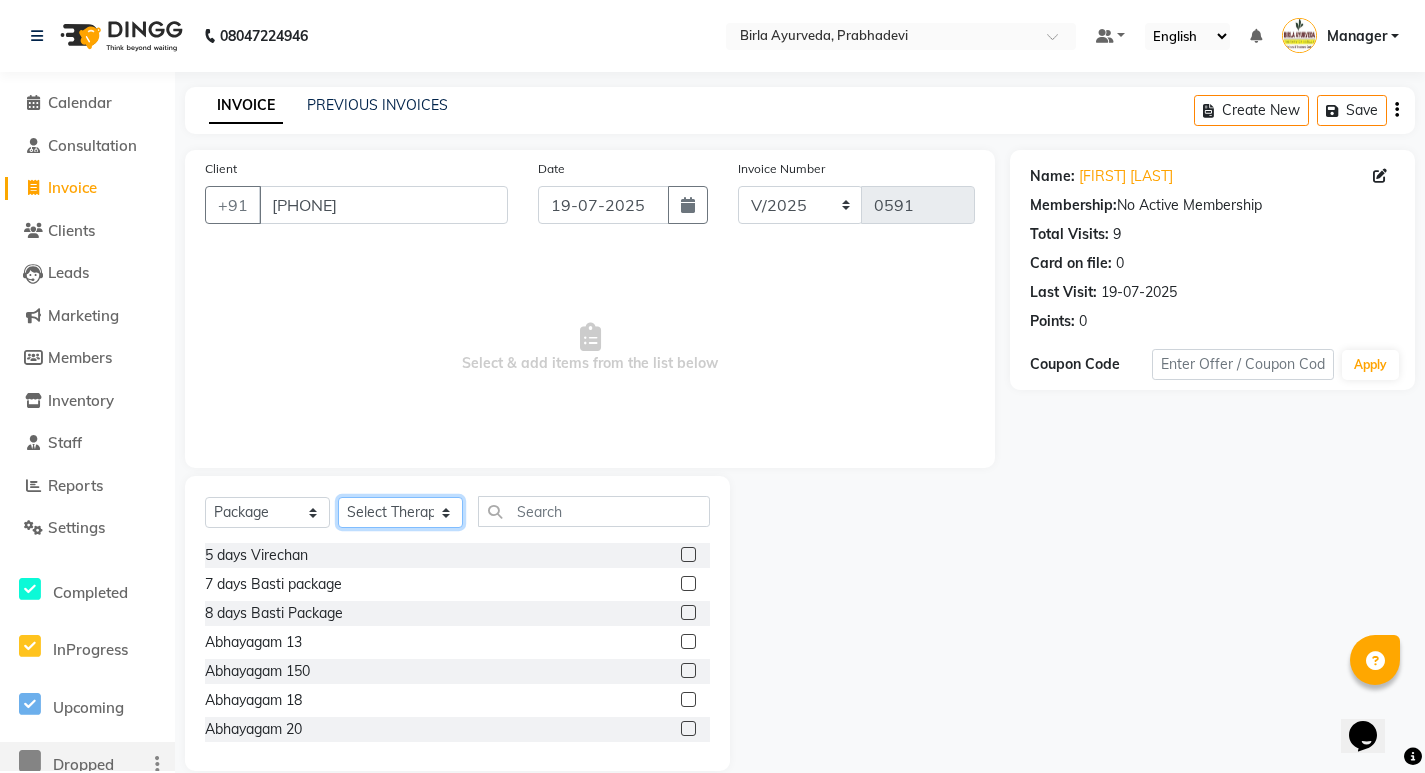 click on "Select Therapist Abhijeet Jadhav Amrutha  Anita Khatke Anjana Surendra Kalyani Aparna Avtar Jaiswal Bandu Dange Bibina Chandani Yadav Deepali Gaikwad Dr. Abidda Khan Dr. Annu Prasad Dr. Chaitali Deshmukh Dr. Chetali Dr. Mrunal Gole Gloria Y Gloriya Hari Jainy M R KAMAL NIKAM Kavita Ambatkar Latika Sawant Manager Pooja Mohite Priya Mishra Rajimon Gopalan RATHEESH KUMAR G KURUP Ratish Sachin Subhash Shali K M Shani K Shibin Suddheesh K K Sunil Wankhade Sunita Fernandes Suraj Suvarna Gangurde Swati Tanvi Taral Tejaswini Gaonkar Vidya Vishwanath Vimal Lodh Vinayak Yogesh Parab" 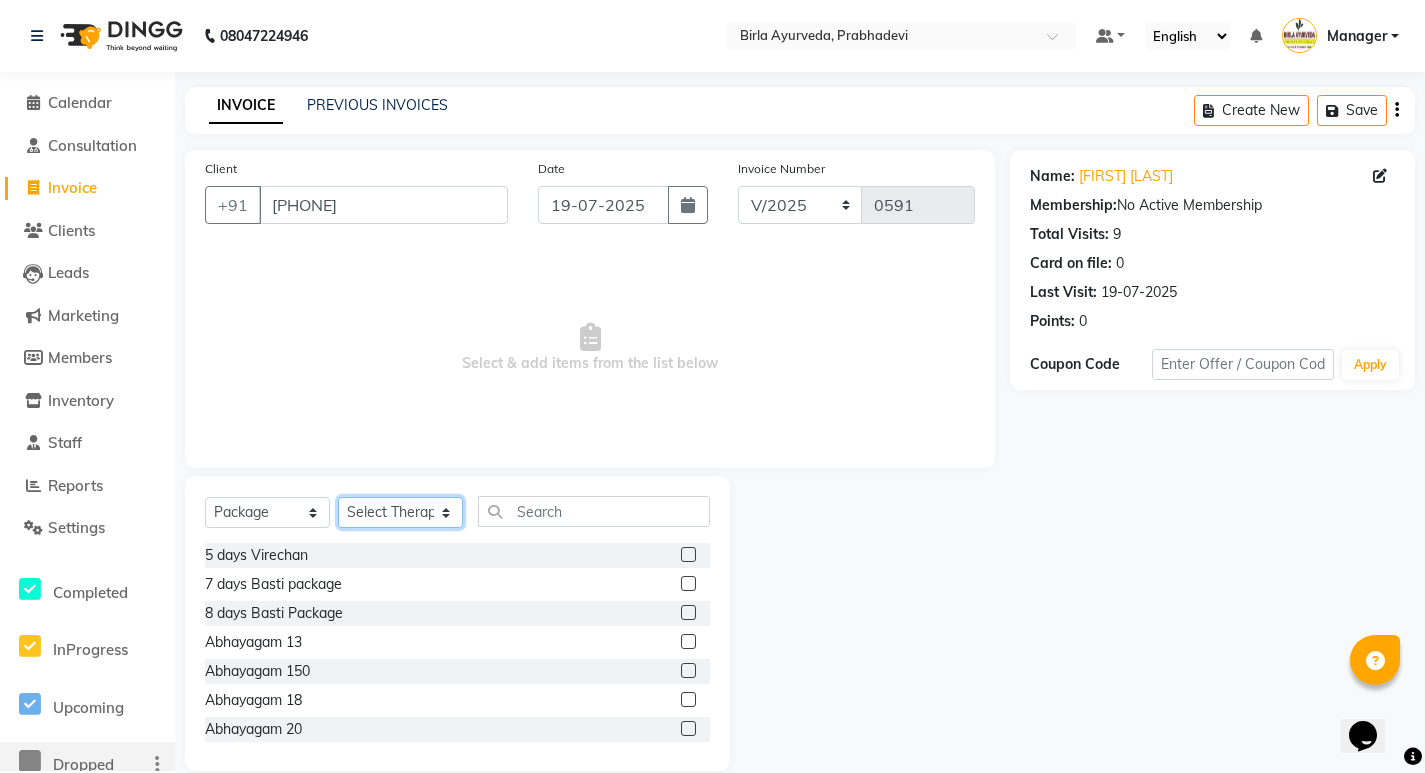 select on "56972" 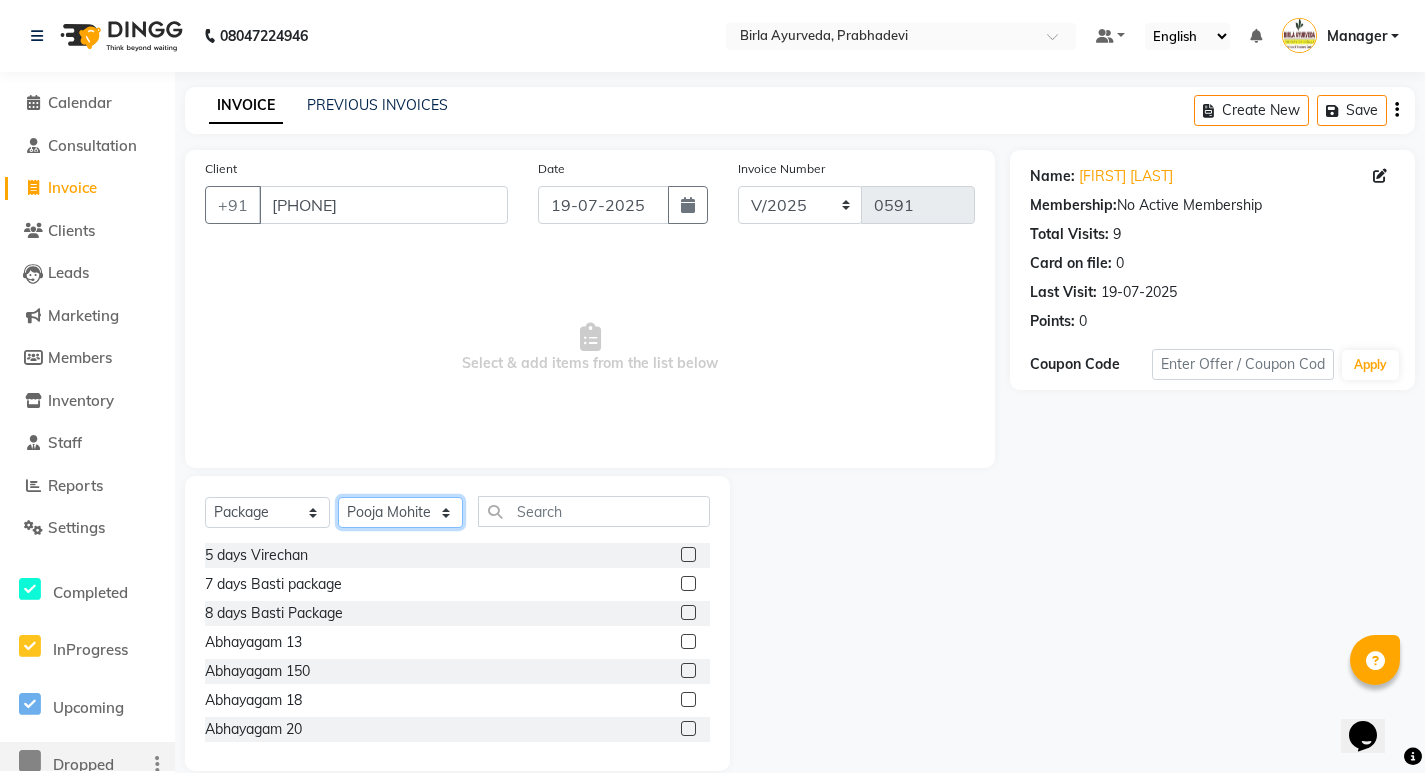 click on "Select Therapist Abhijeet Jadhav Amrutha  Anita Khatke Anjana Surendra Kalyani Aparna Avtar Jaiswal Bandu Dange Bibina Chandani Yadav Deepali Gaikwad Dr. Abidda Khan Dr. Annu Prasad Dr. Chaitali Deshmukh Dr. Chetali Dr. Mrunal Gole Gloria Y Gloriya Hari Jainy M R KAMAL NIKAM Kavita Ambatkar Latika Sawant Manager Pooja Mohite Priya Mishra Rajimon Gopalan RATHEESH KUMAR G KURUP Ratish Sachin Subhash Shali K M Shani K Shibin Suddheesh K K Sunil Wankhade Sunita Fernandes Suraj Suvarna Gangurde Swati Tanvi Taral Tejaswini Gaonkar Vidya Vishwanath Vimal Lodh Vinayak Yogesh Parab" 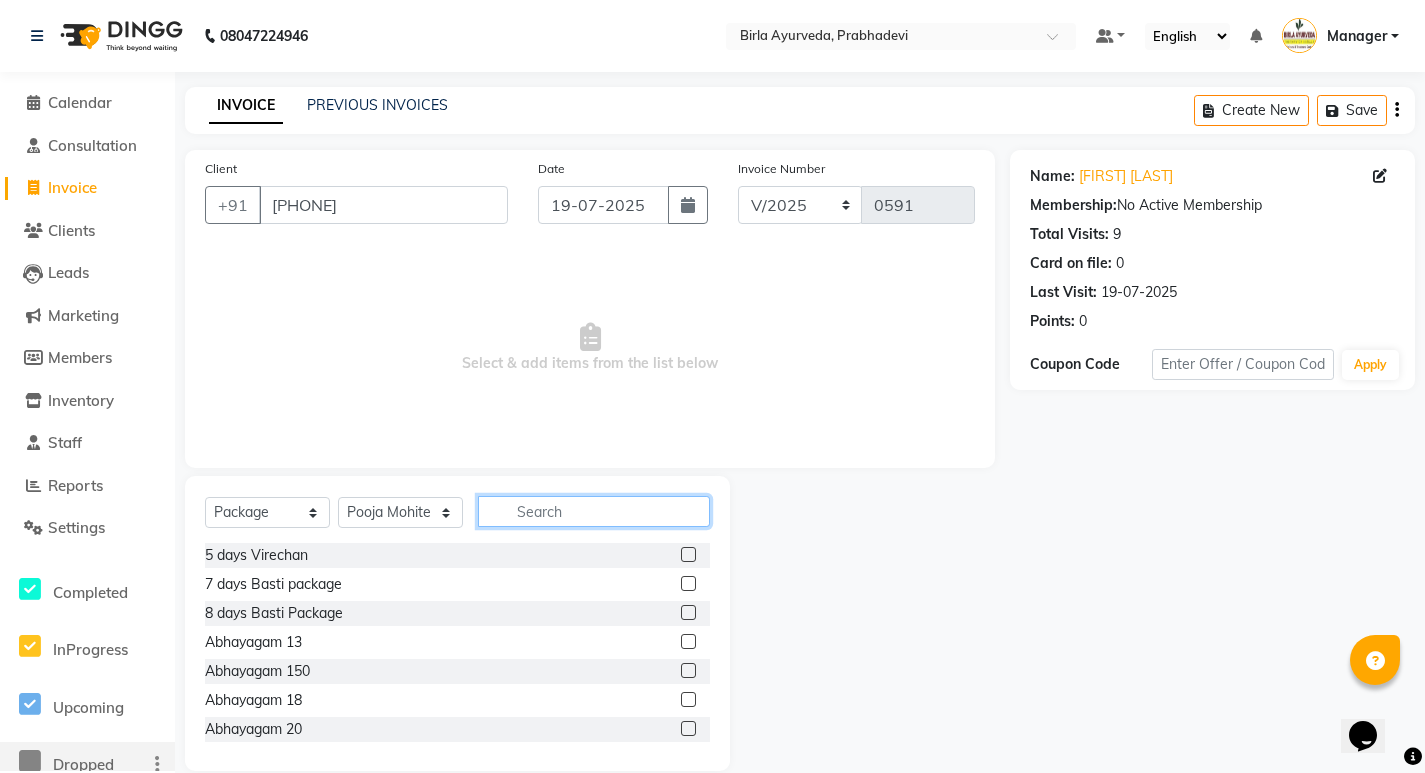 click 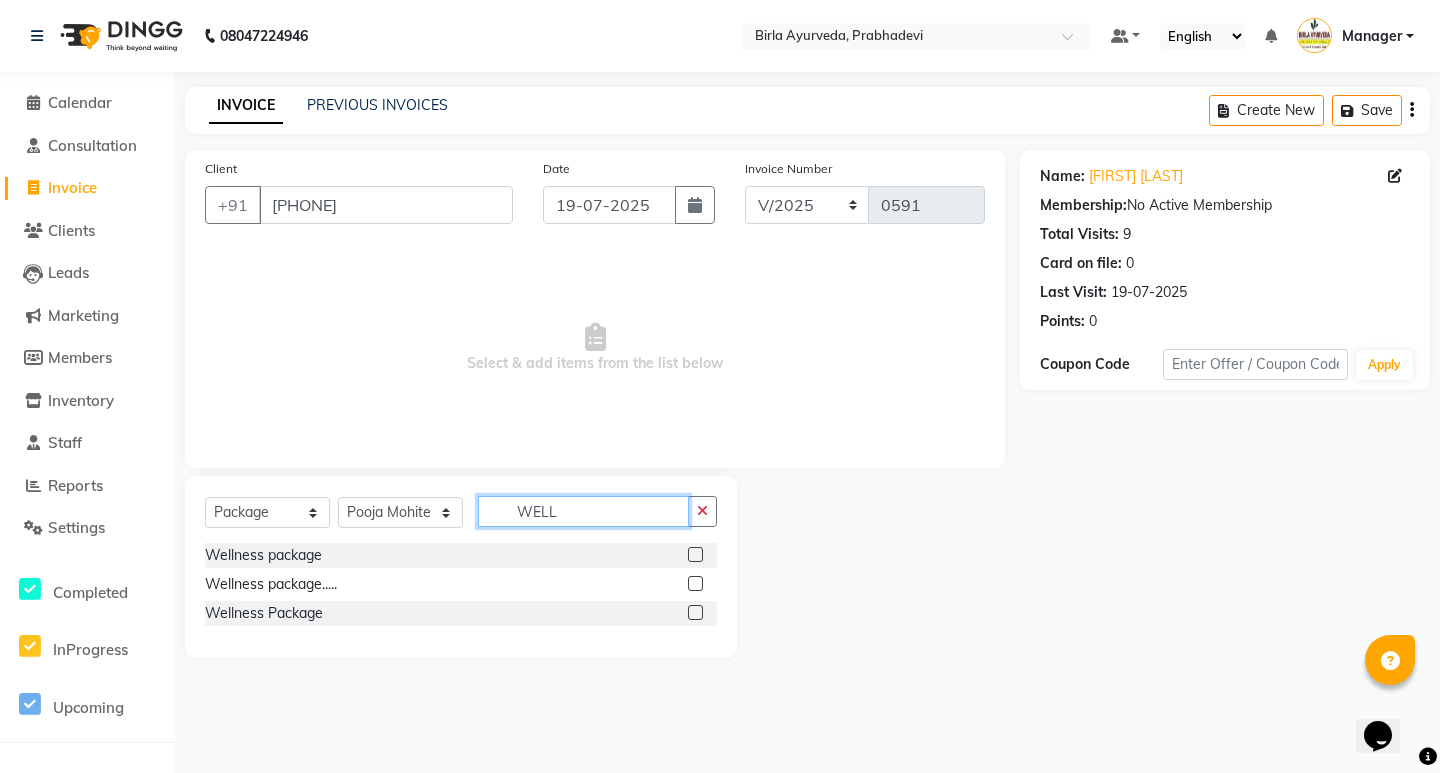 type on "WELL" 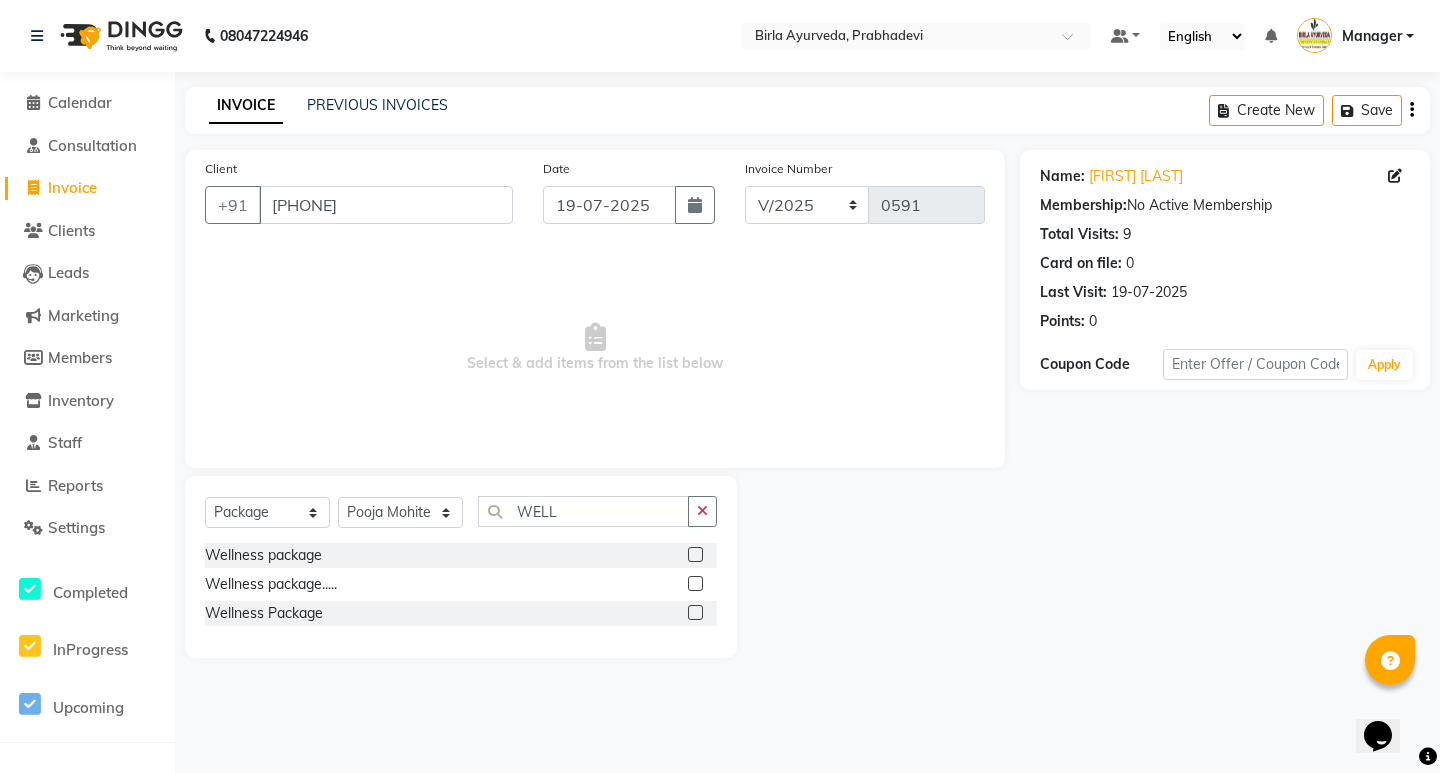 click 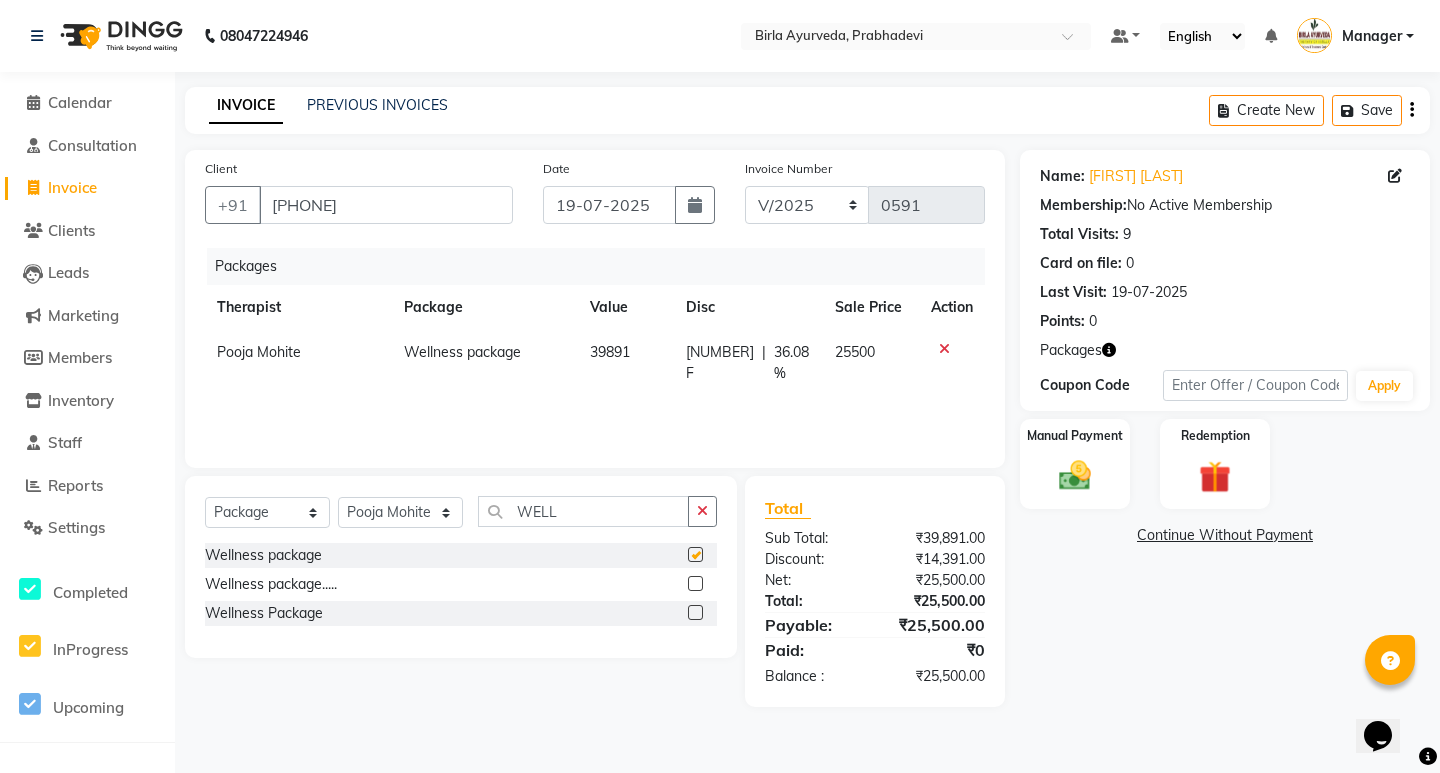 checkbox on "false" 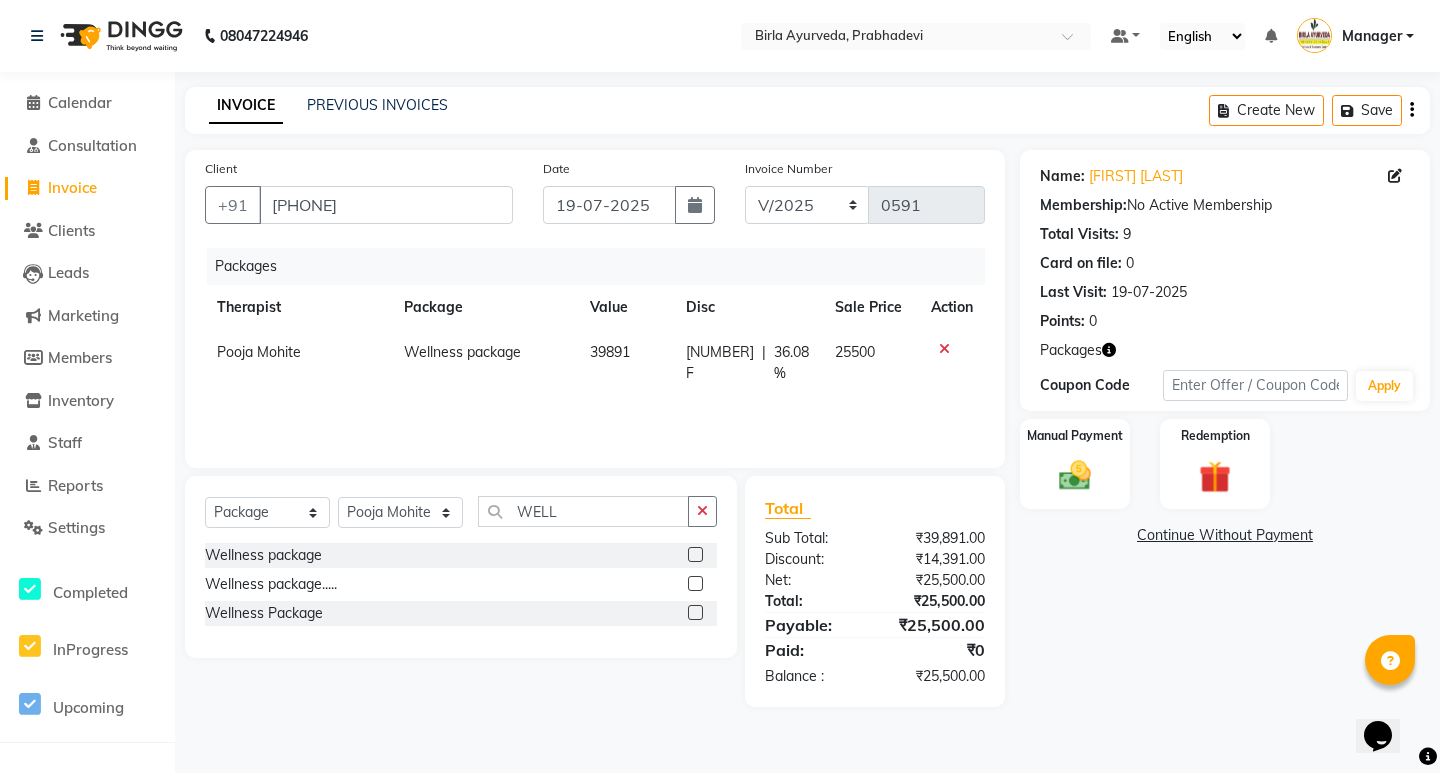 click 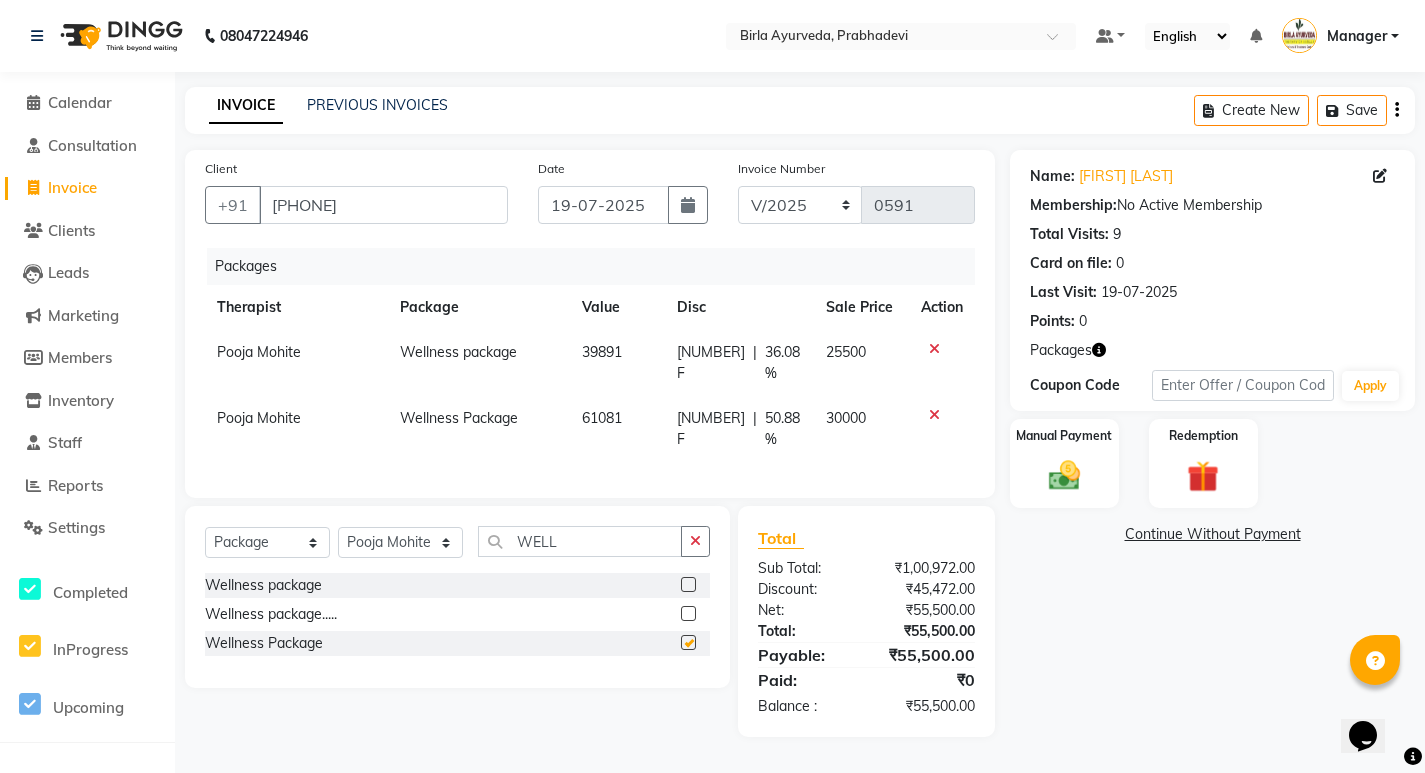 checkbox on "false" 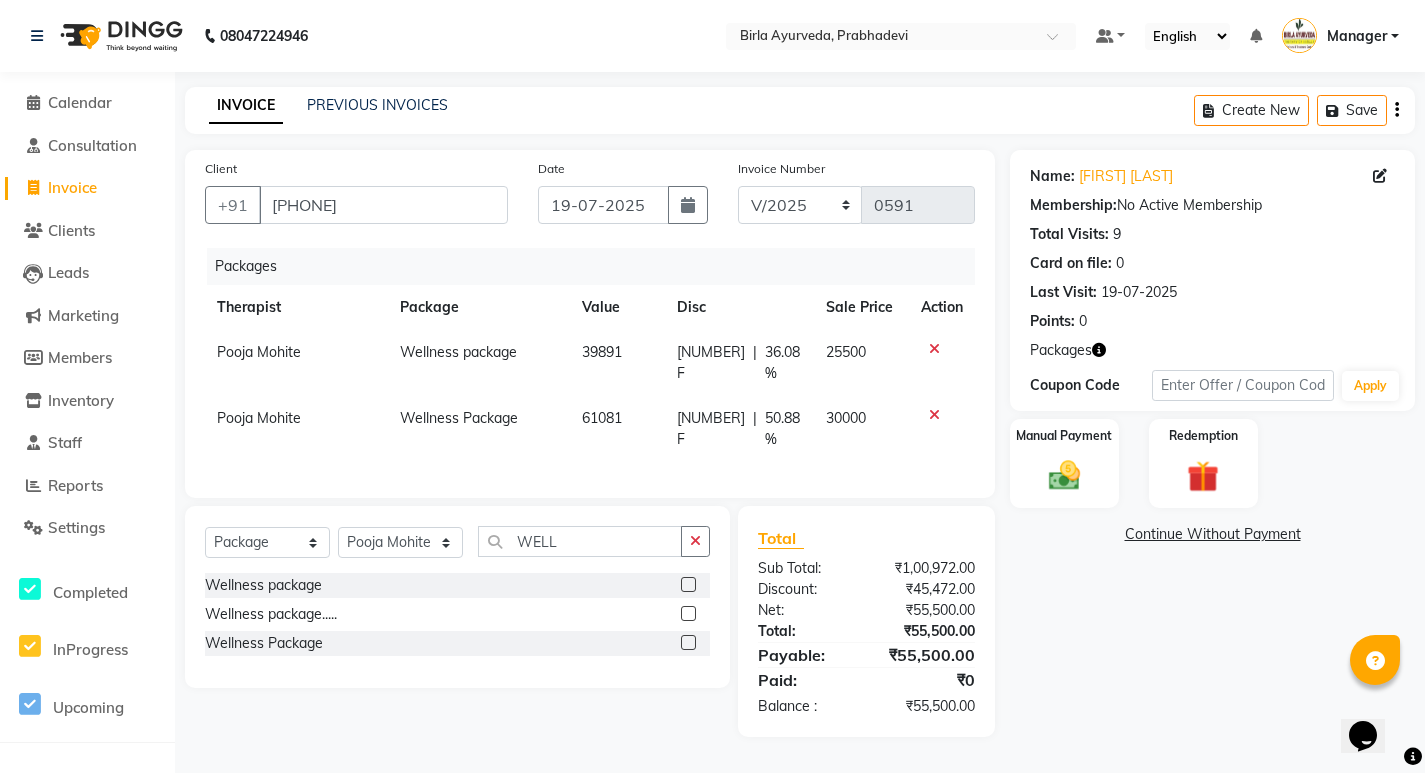 click 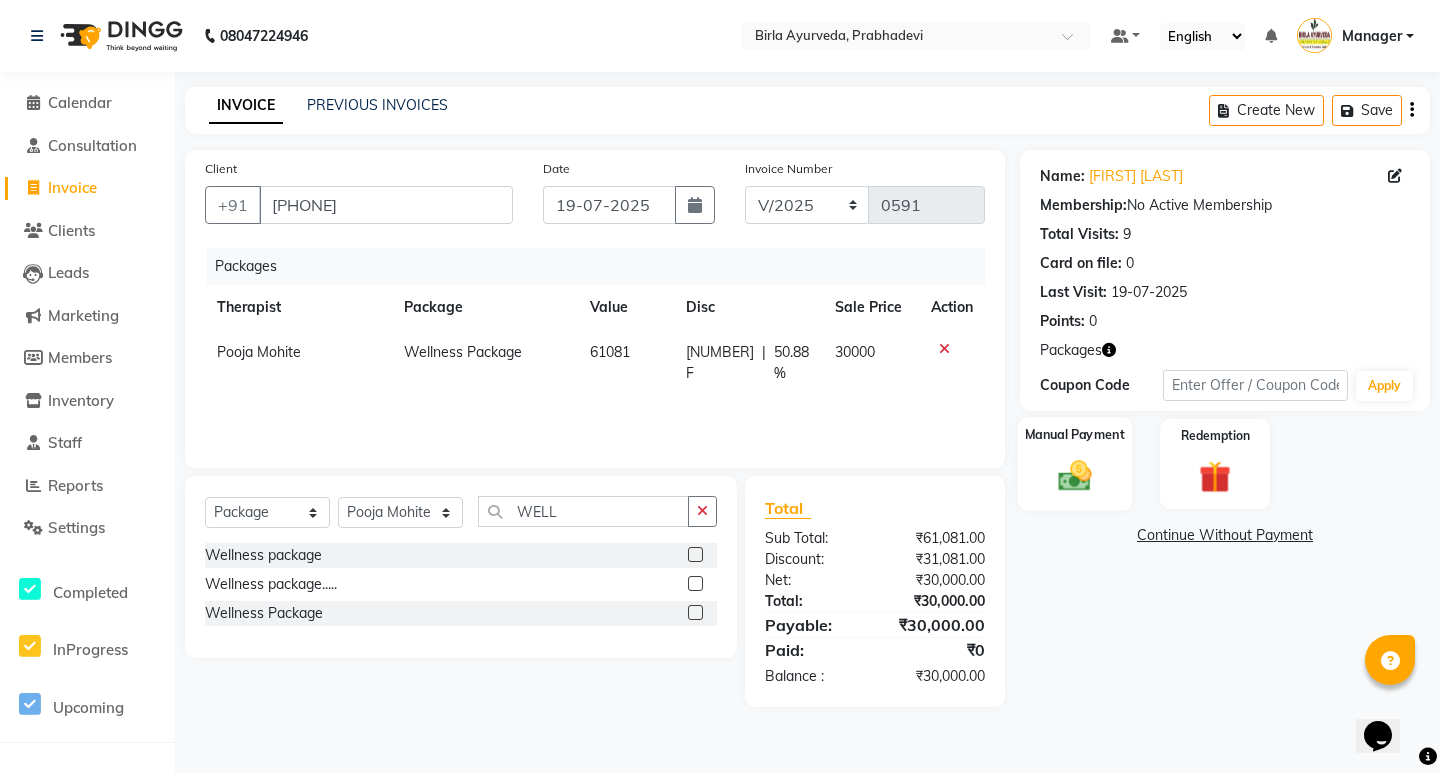 click on "Manual Payment" 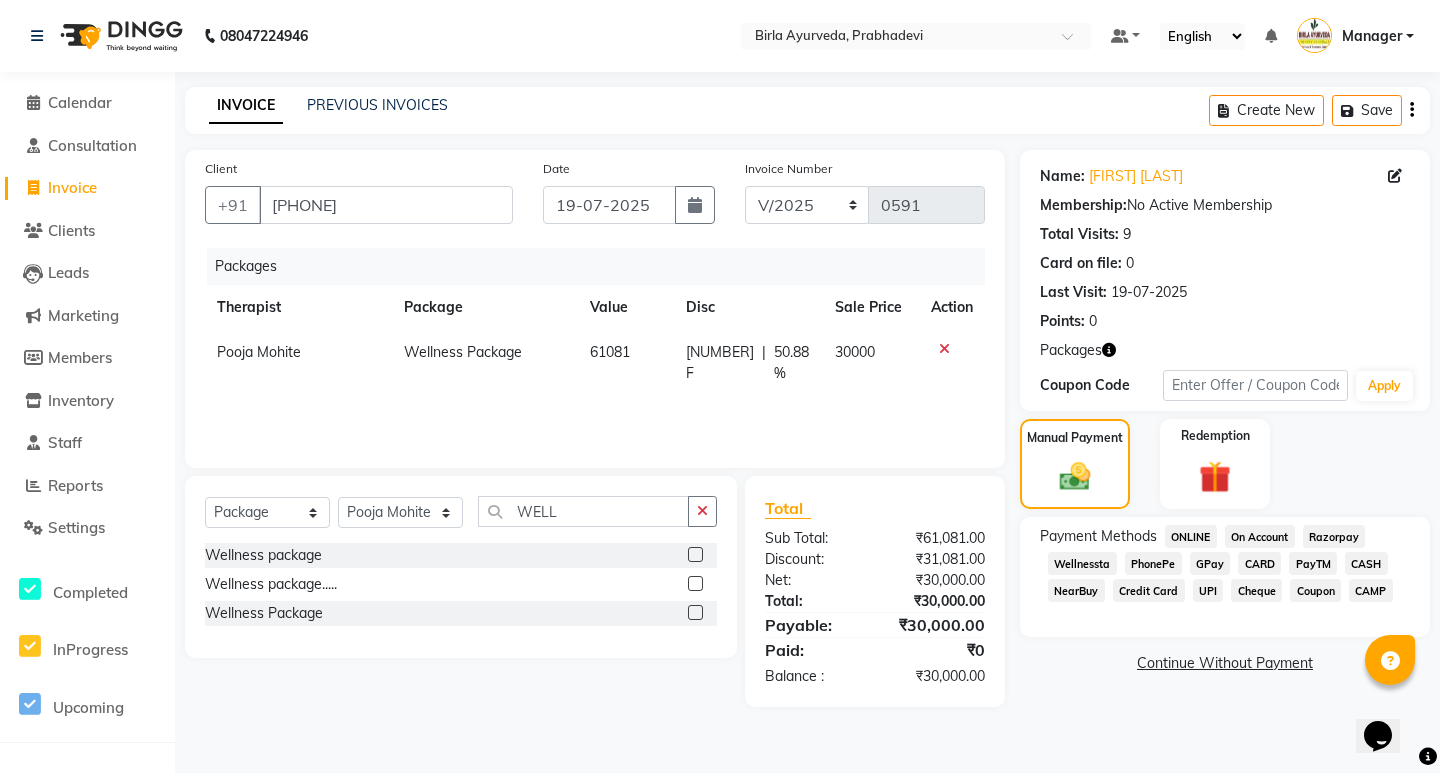 click on "CARD" 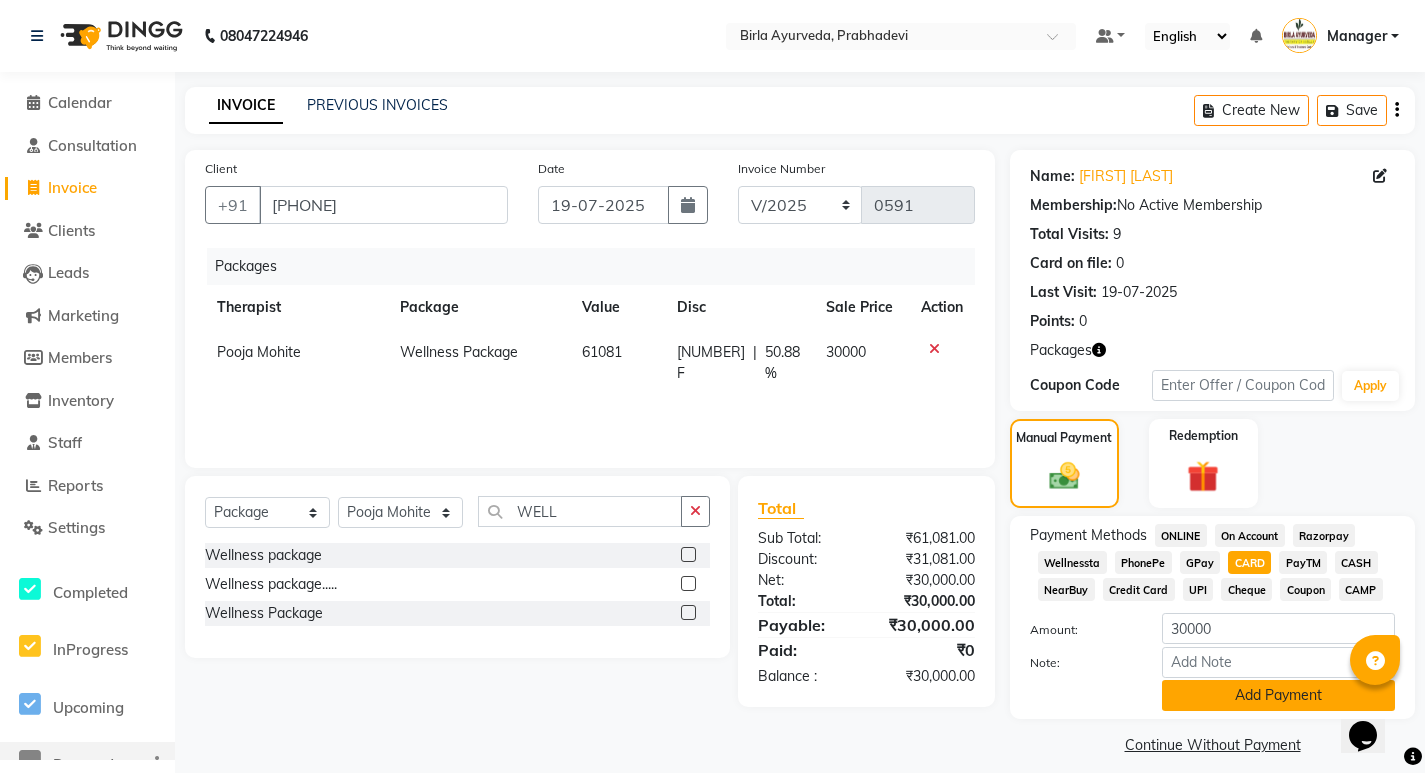 scroll, scrollTop: 17, scrollLeft: 0, axis: vertical 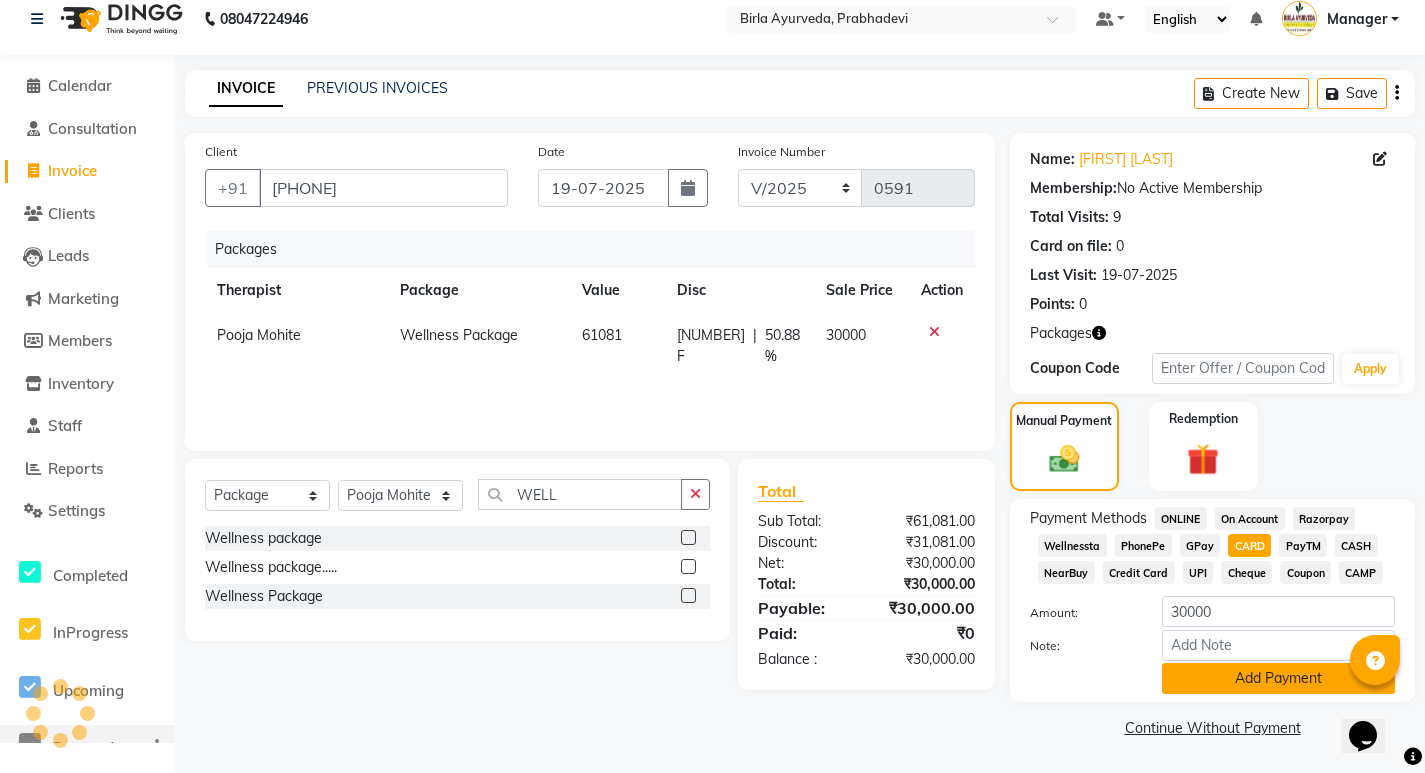click on "Add Payment" 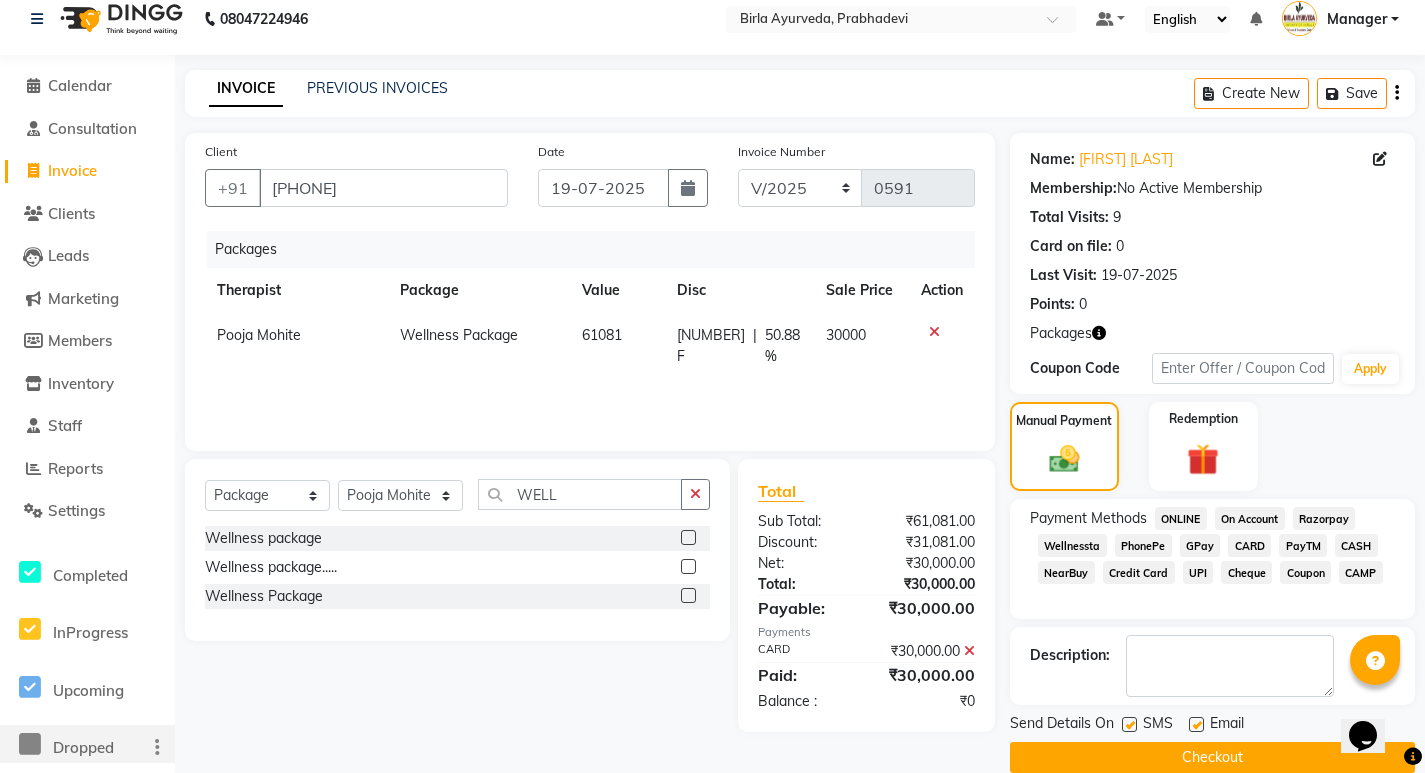 click 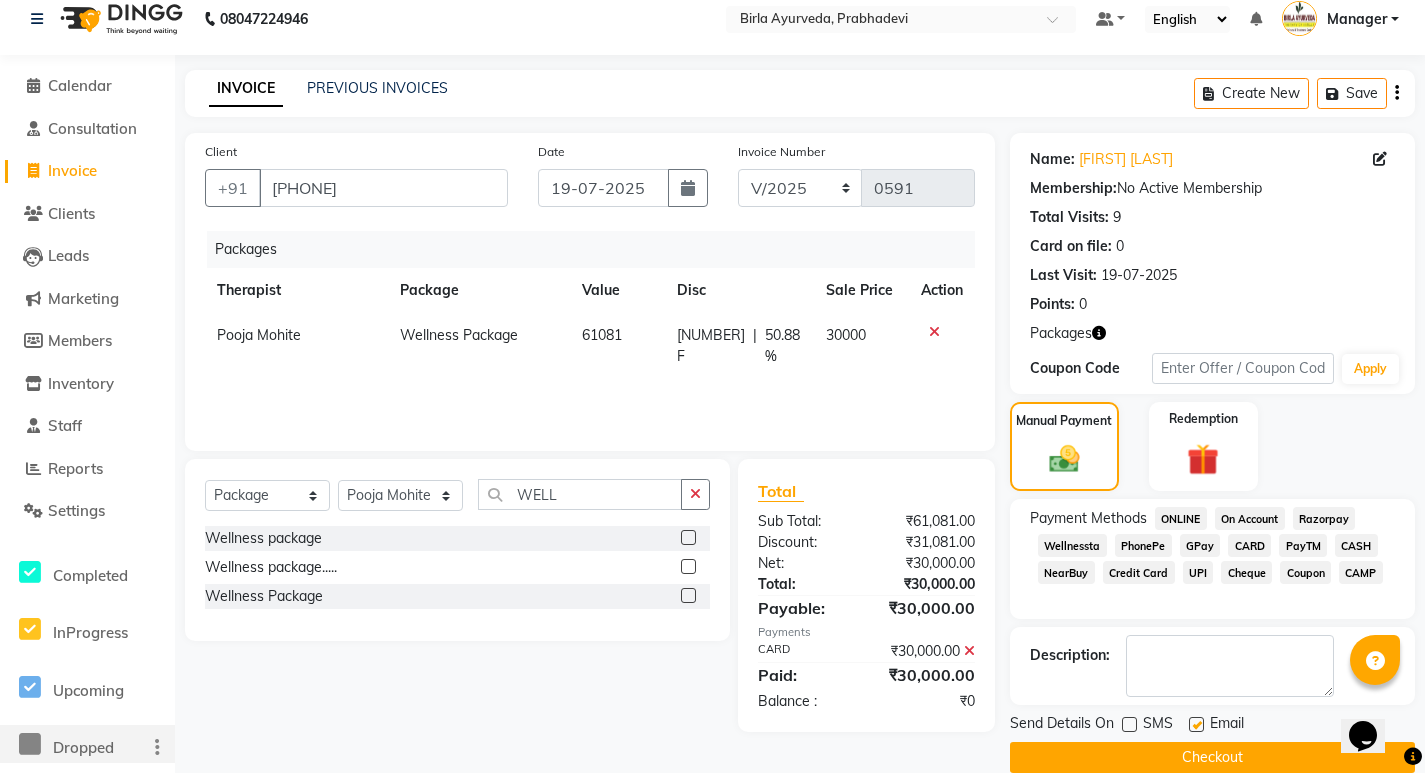 click 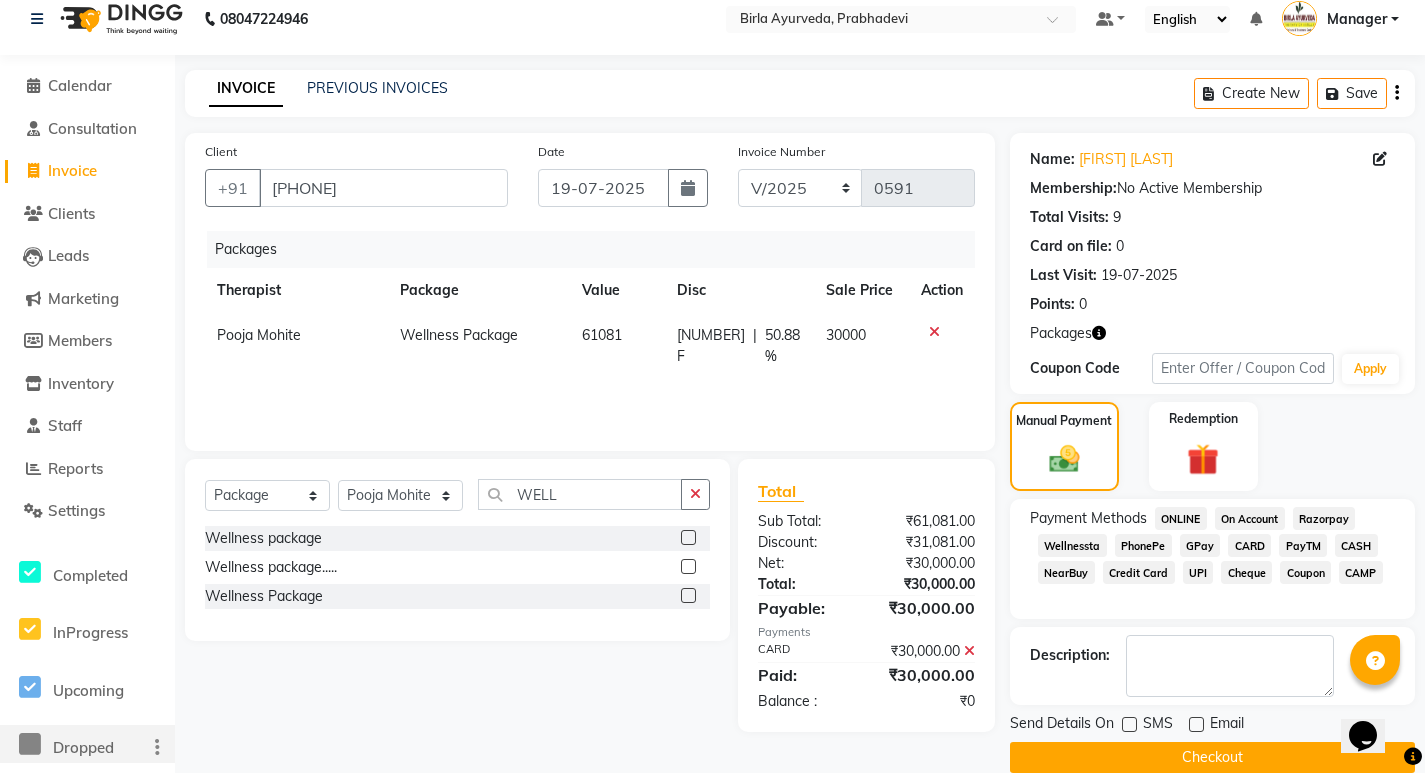 click on "Checkout" 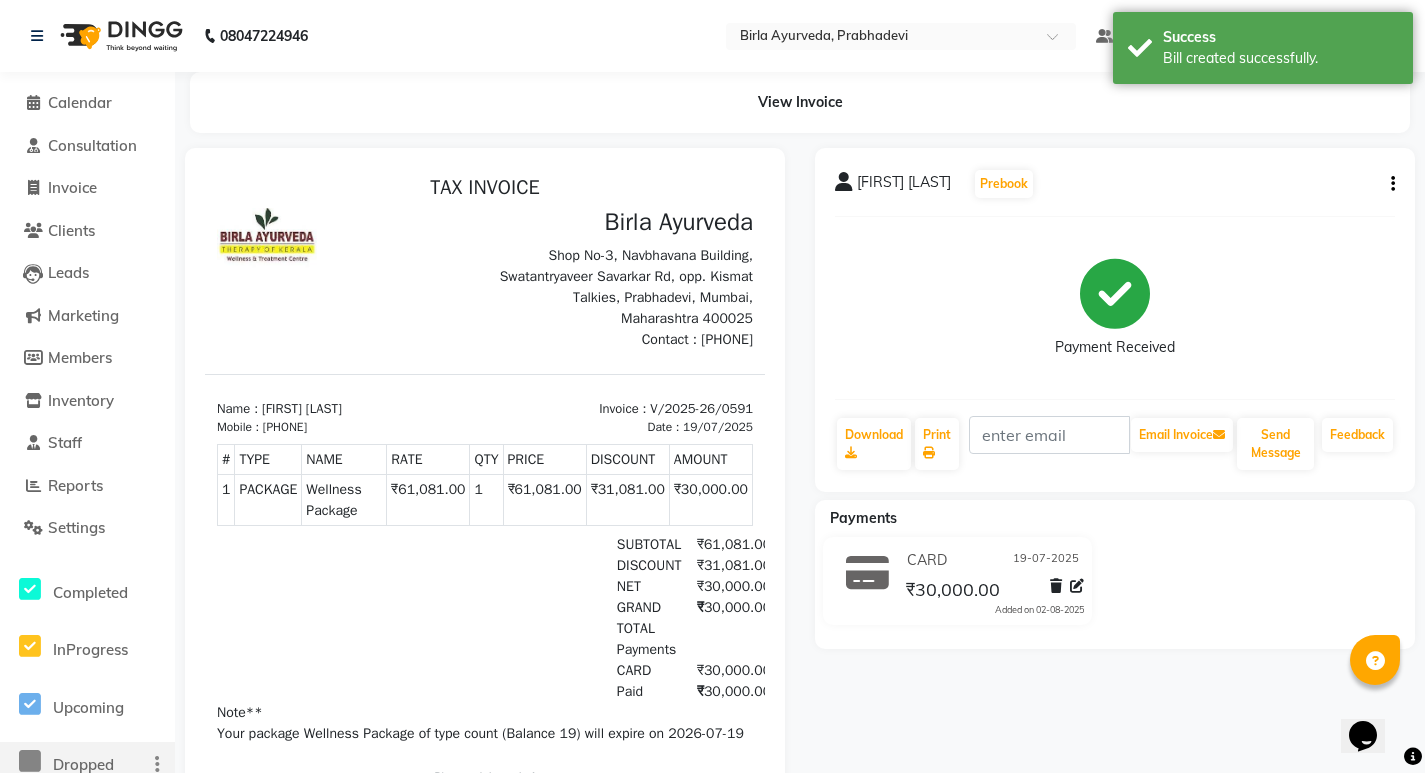 scroll, scrollTop: 31, scrollLeft: 0, axis: vertical 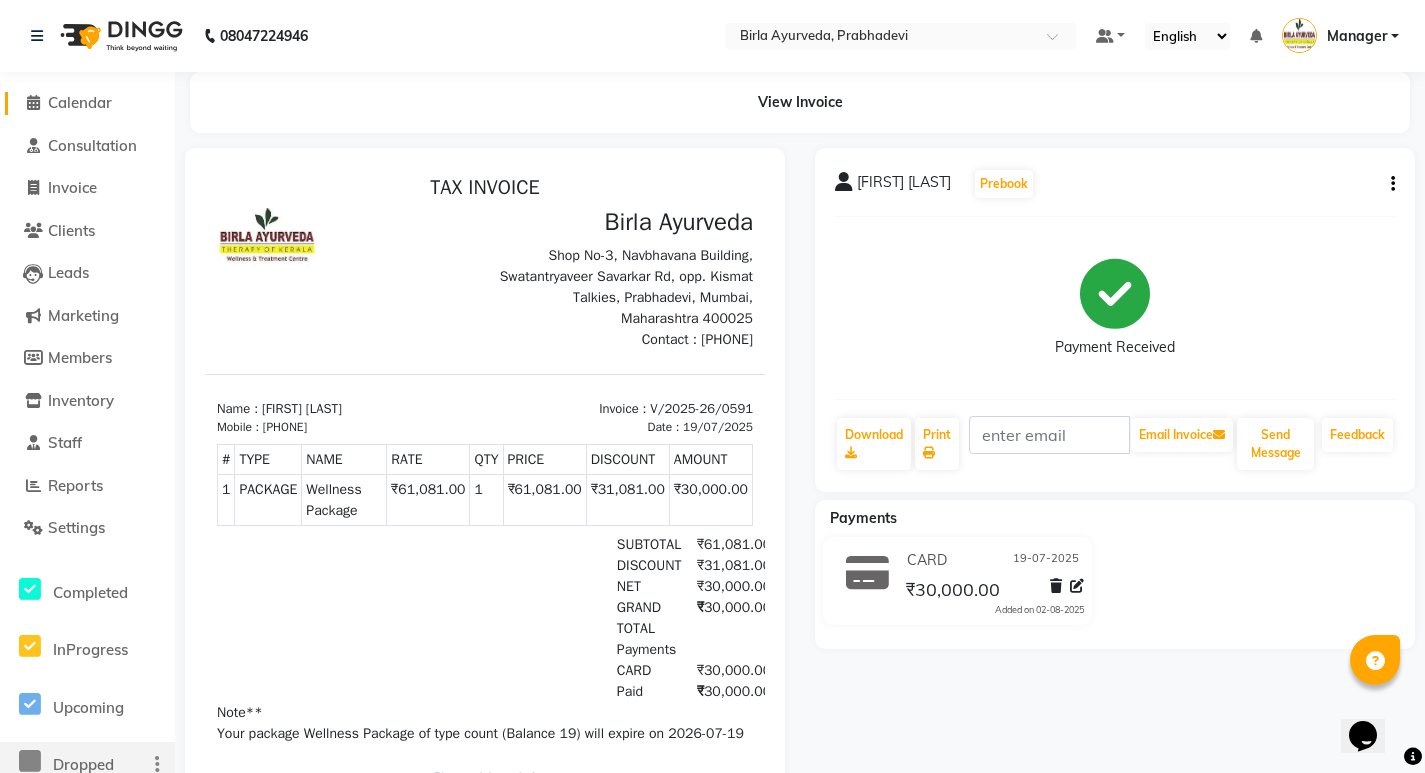 click on "Calendar" 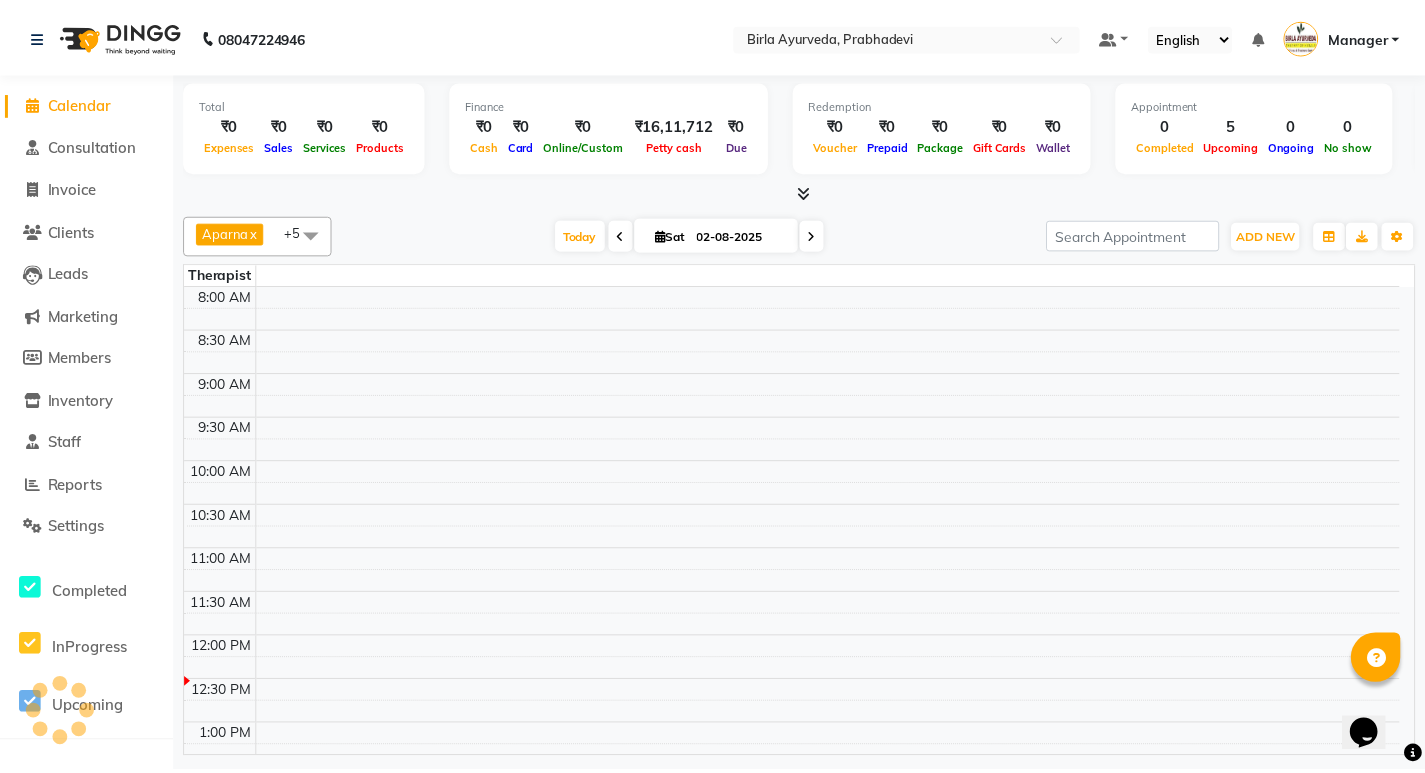 scroll, scrollTop: 0, scrollLeft: 0, axis: both 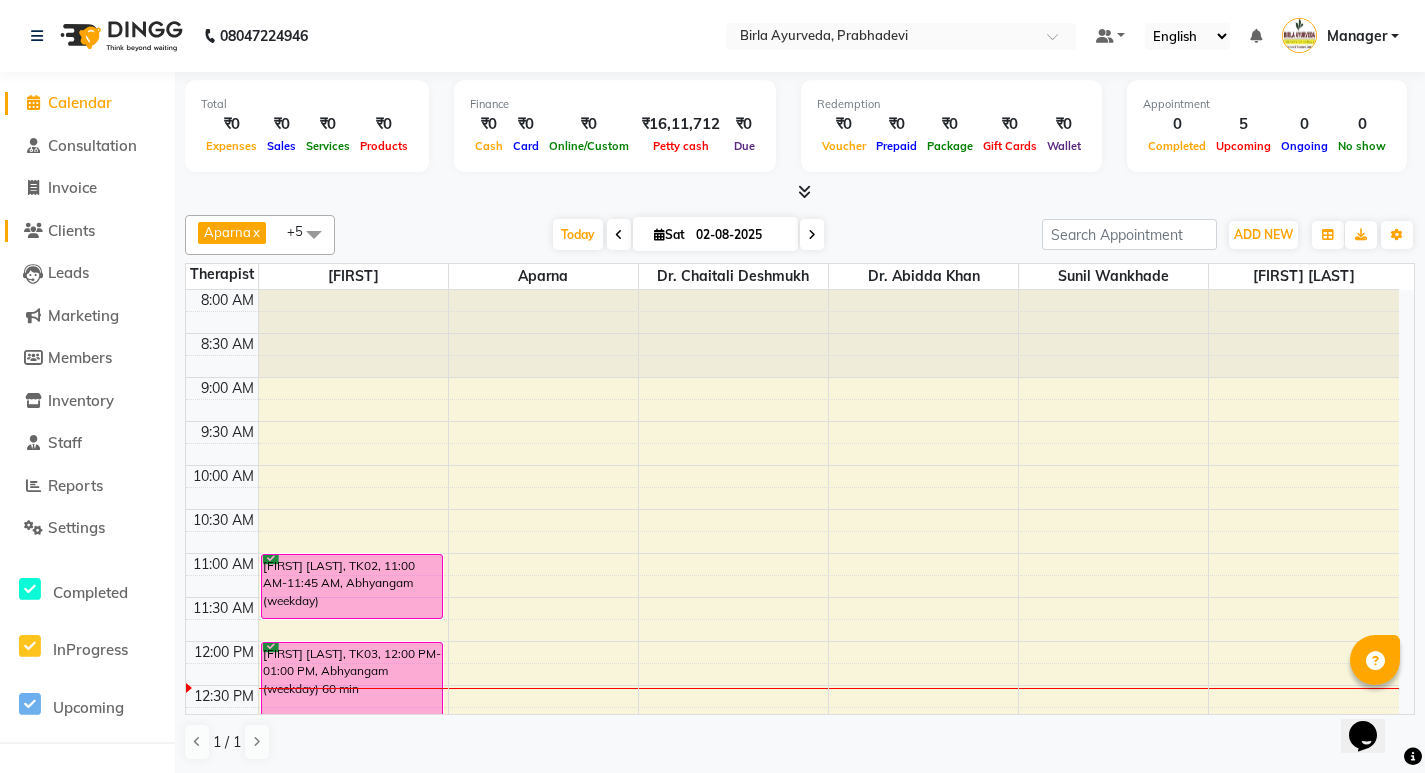 click on "Clients" 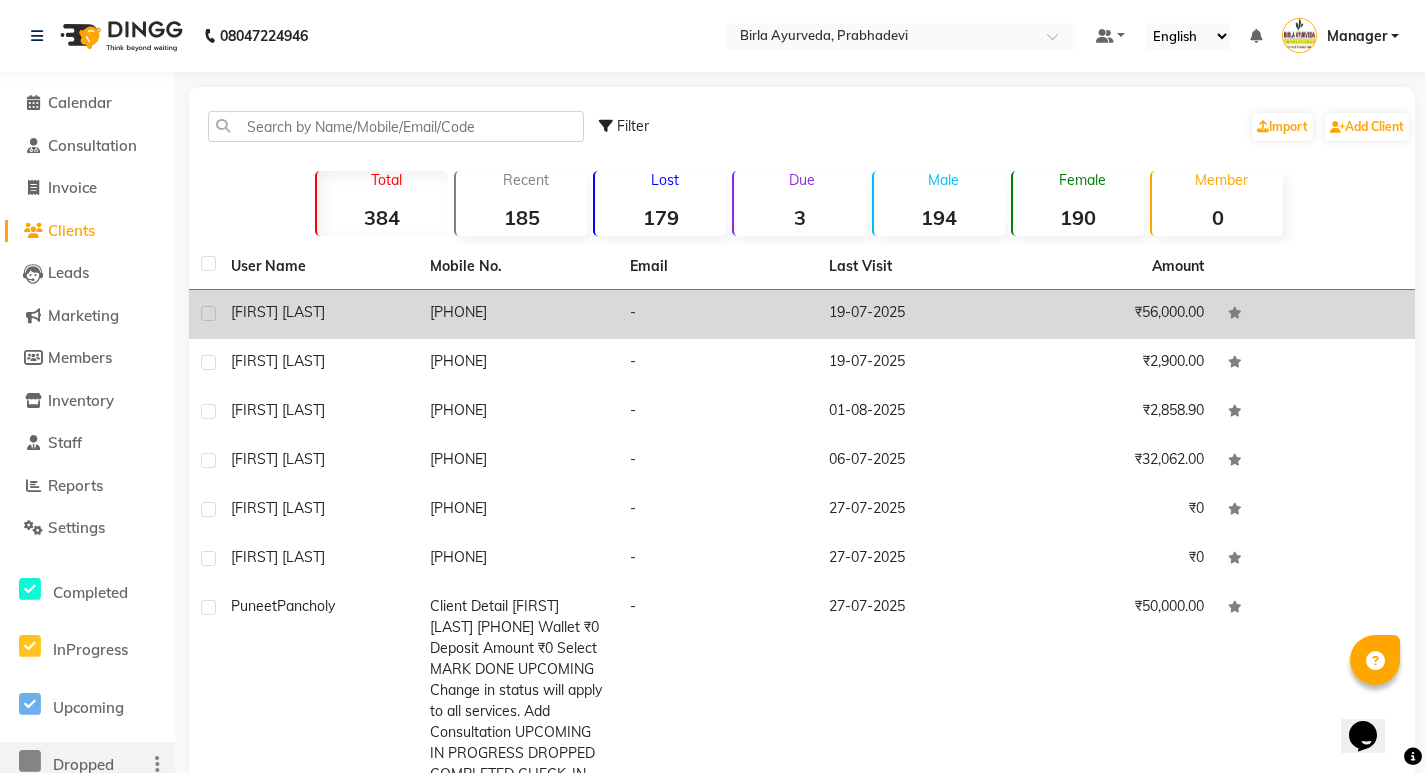 click on "[FIRST] [LAST]" 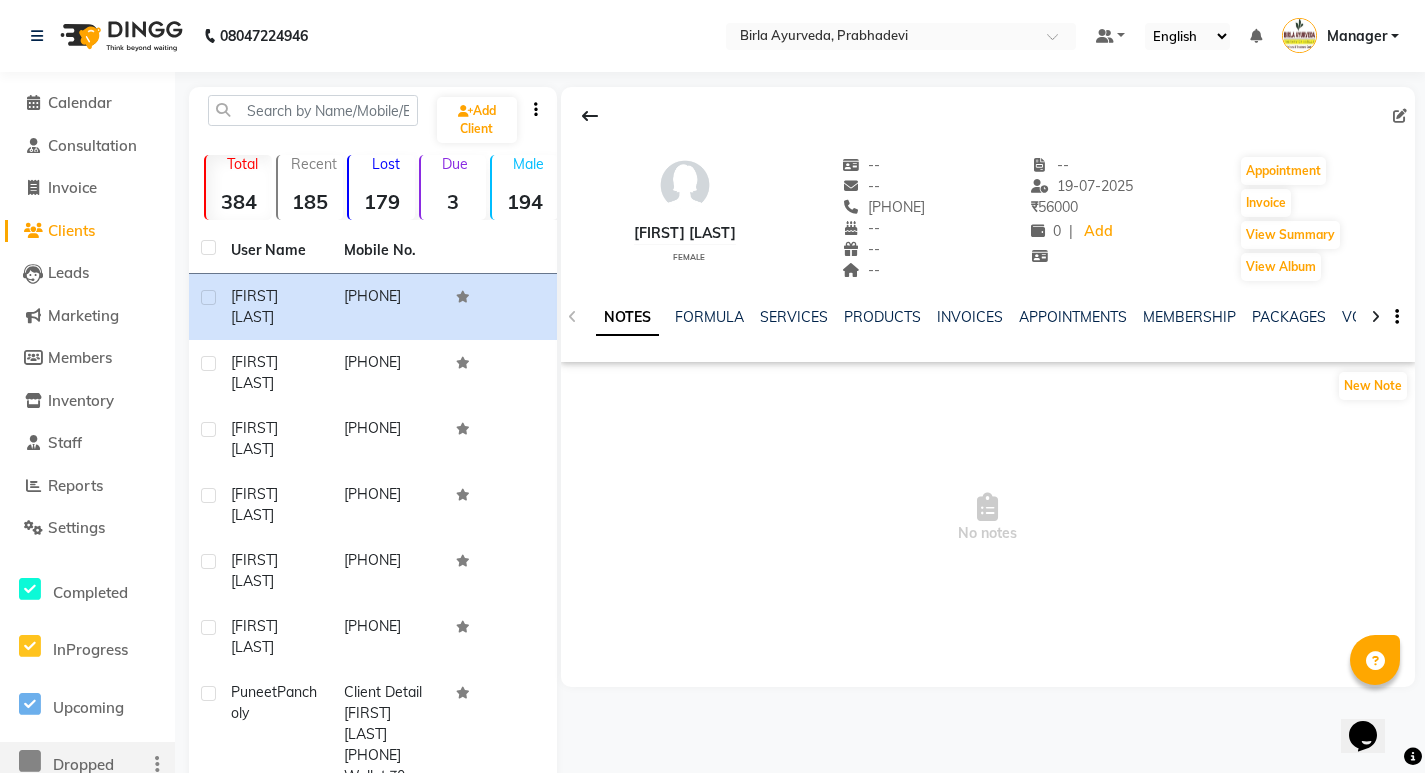 click on "PACKAGES" 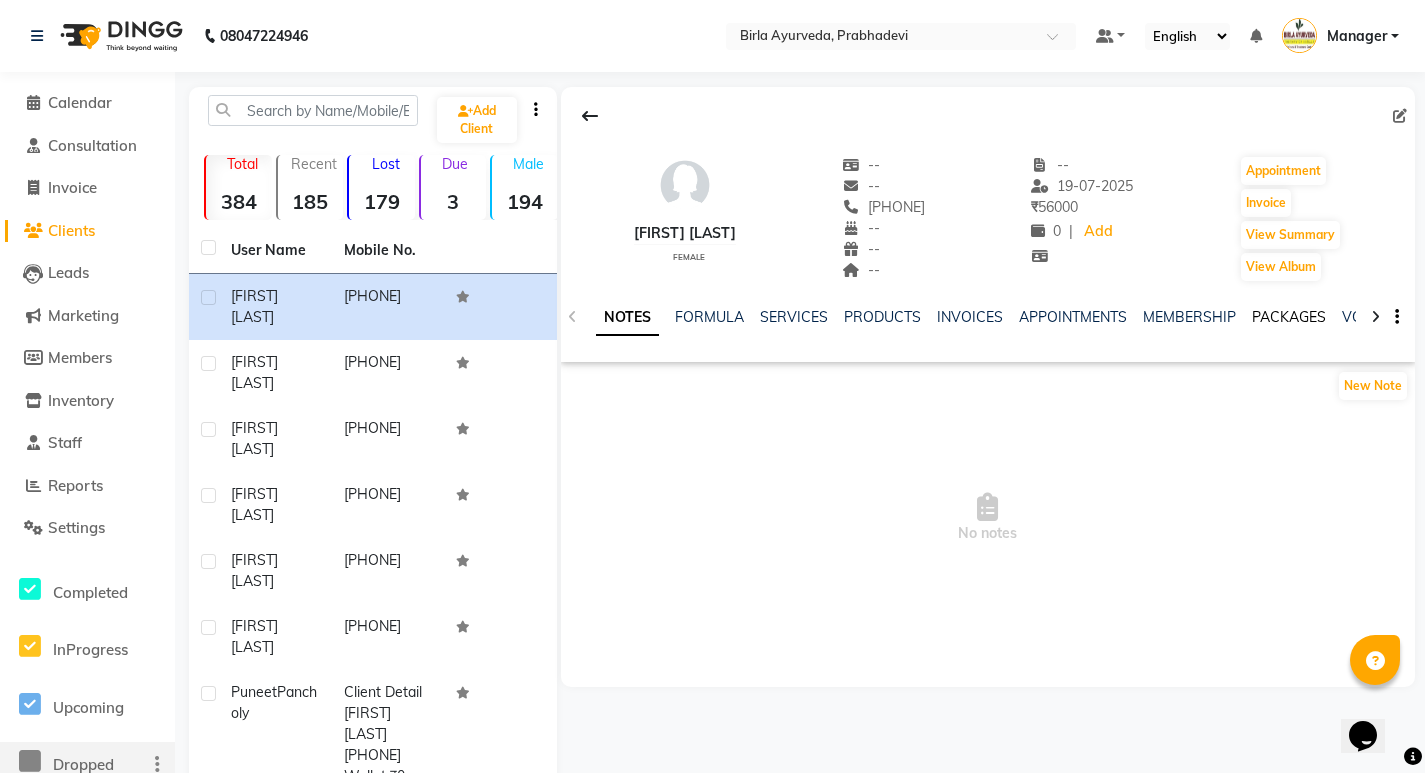 click on "PACKAGES" 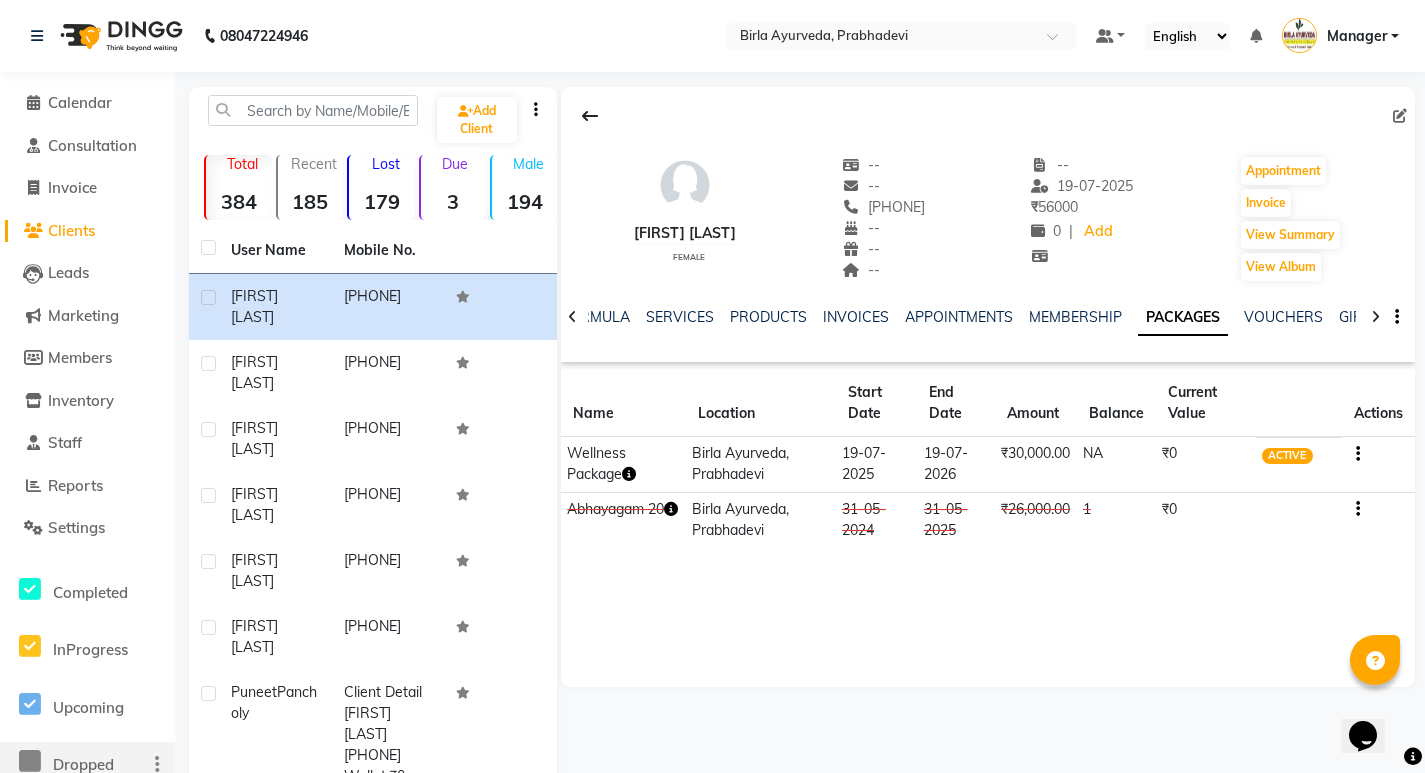 click 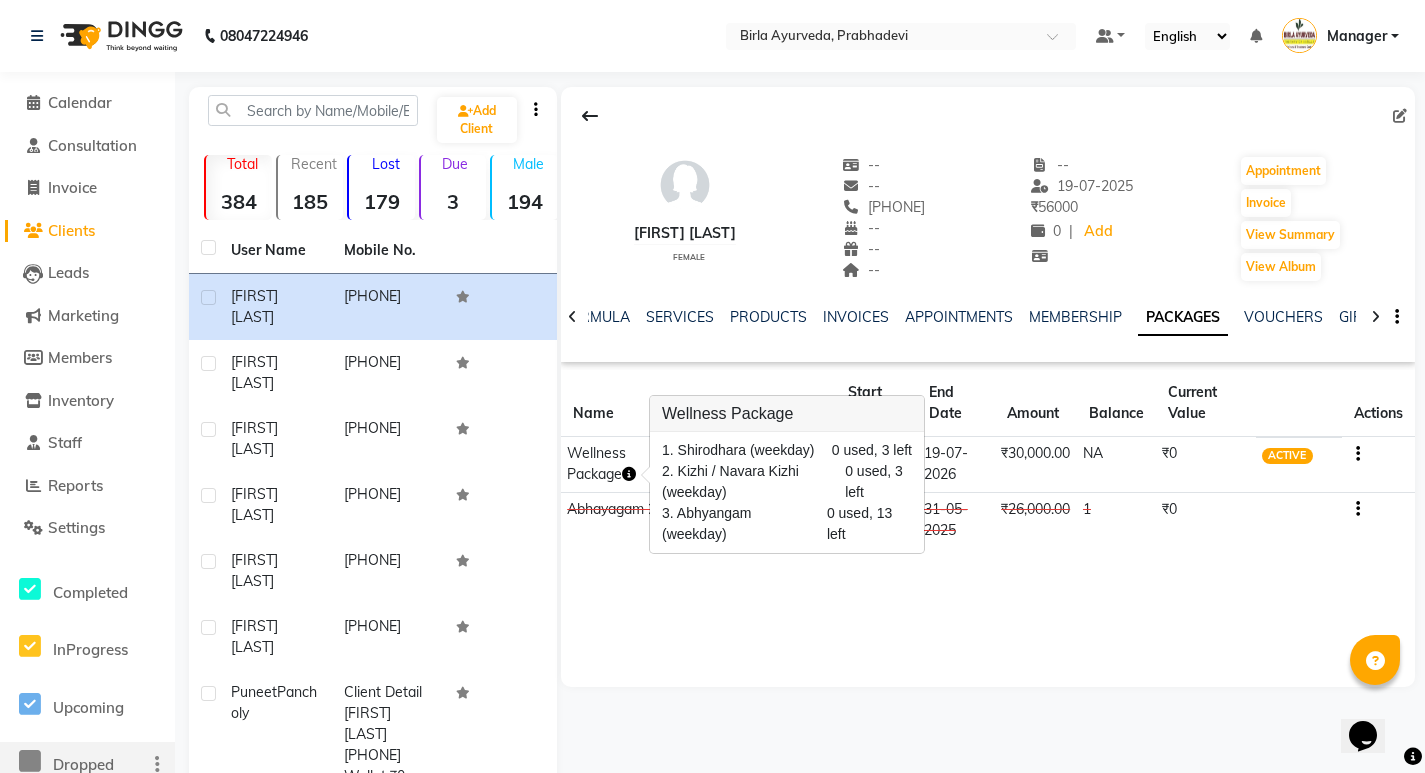click on "Mirza Khozen    female  --   --   9702496556  --  --  --  -- 19-07-2025 ₹    56000 0 |  Add   Appointment   Invoice  View Summary  View Album  NOTES FORMULA SERVICES PRODUCTS INVOICES APPOINTMENTS MEMBERSHIP PACKAGES VOUCHERS GIFTCARDS POINTS FORMS FAMILY CARDS WALLET Name Location Start Date End Date Amount Balance Current Value Actions  Wellness Package  Birla Ayurveda, Prabhadevi 19-07-2025 19-07-2026  ₹30,000.00   NA  ₹0 ACTIVE  Abhayagam 20  Birla Ayurveda, Prabhadevi 31-05-2024 31-05-2025  ₹26,000.00   1  ₹0 CONSUMED" 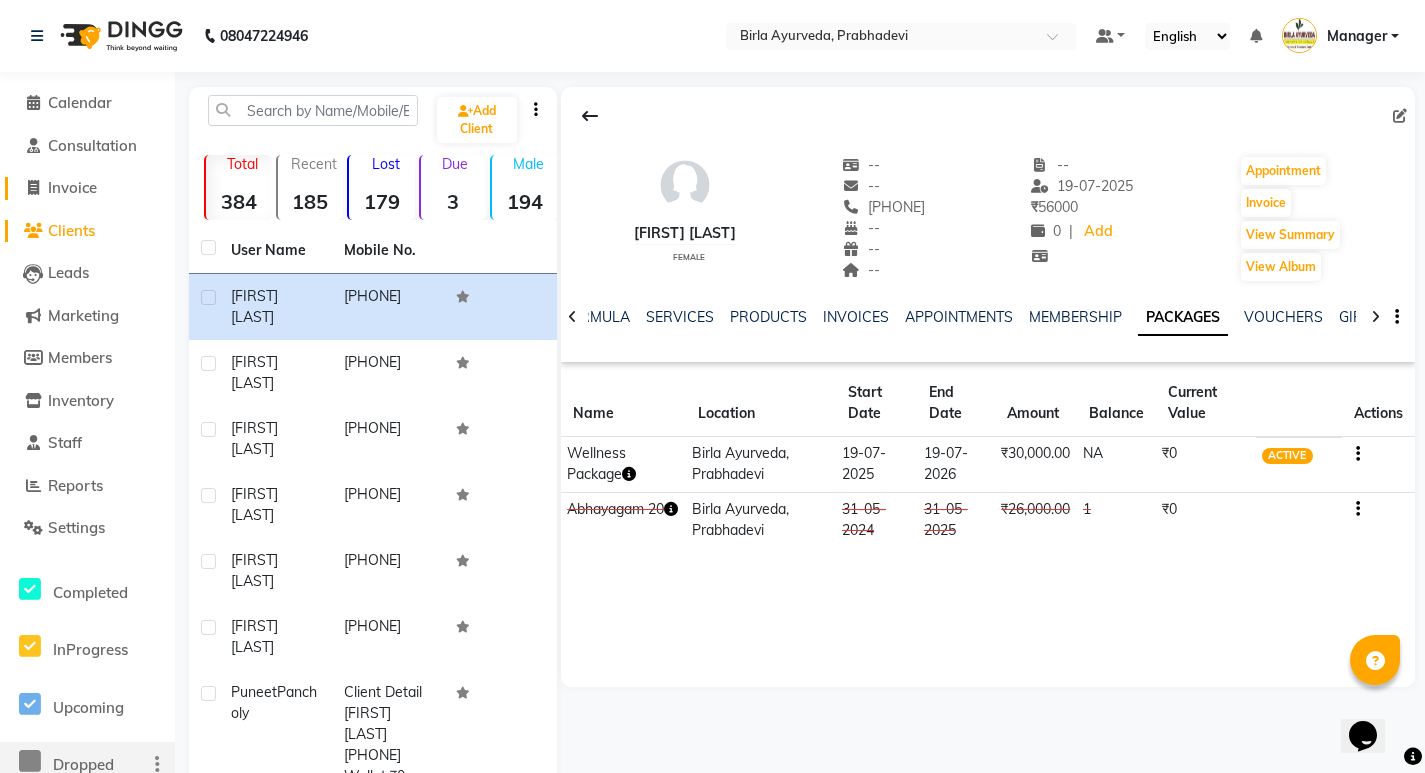 click on "Invoice" 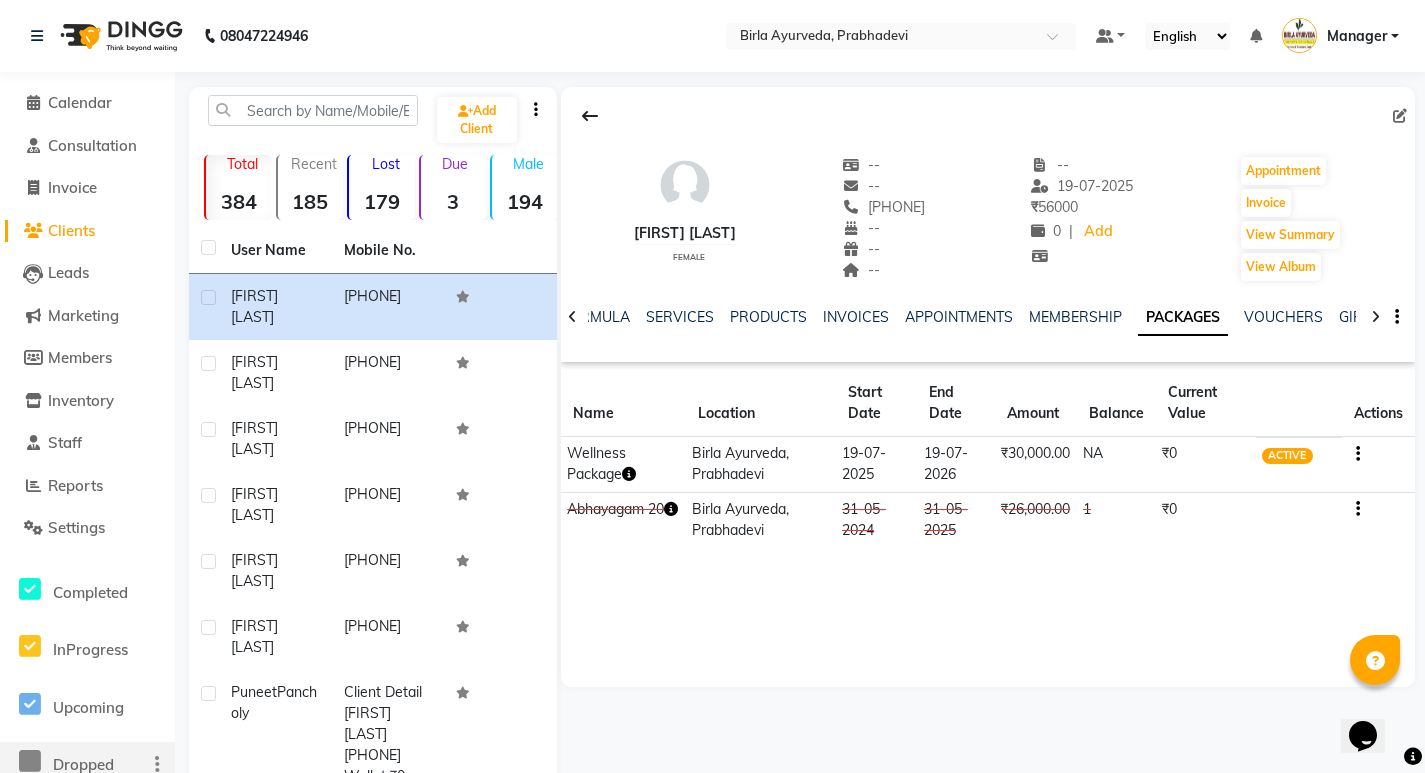 select on "6818" 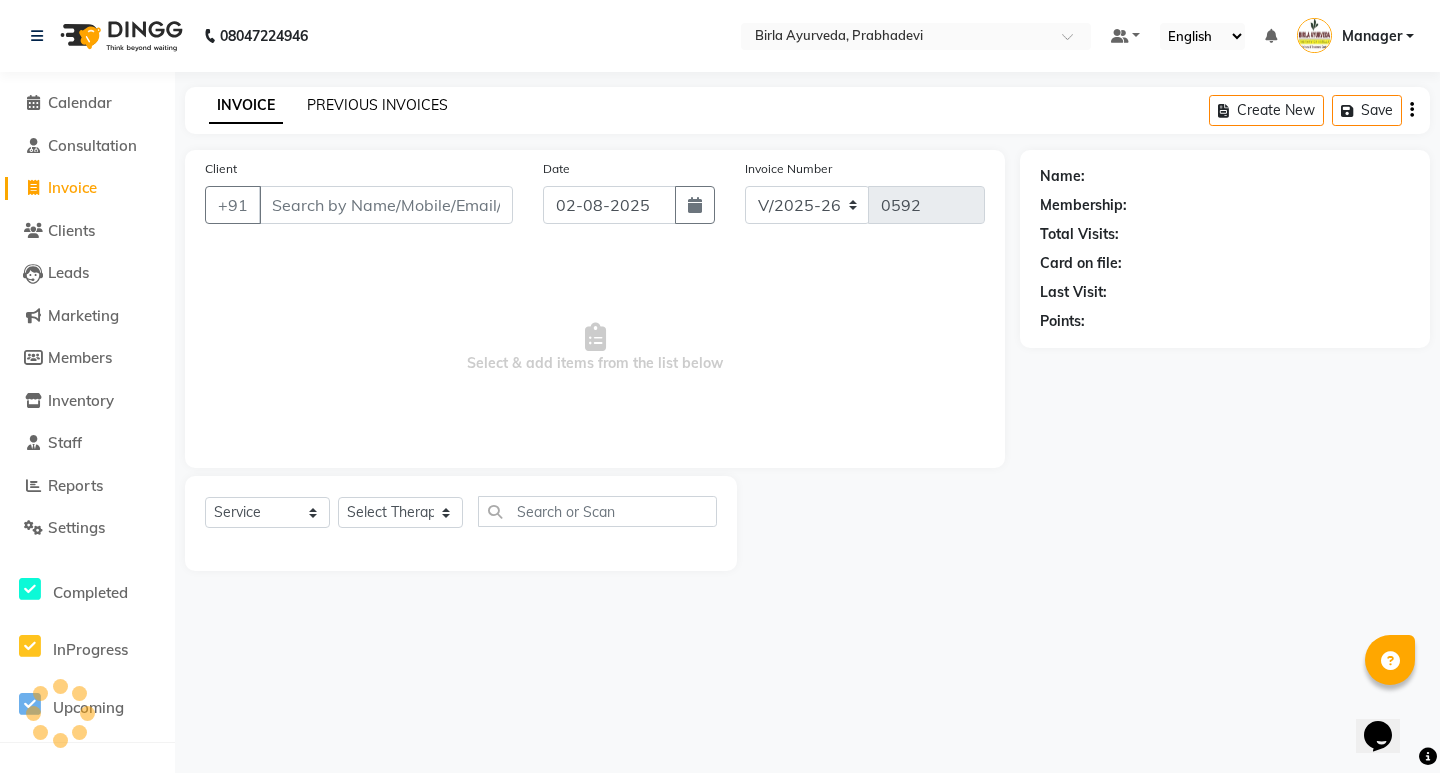click on "PREVIOUS INVOICES" 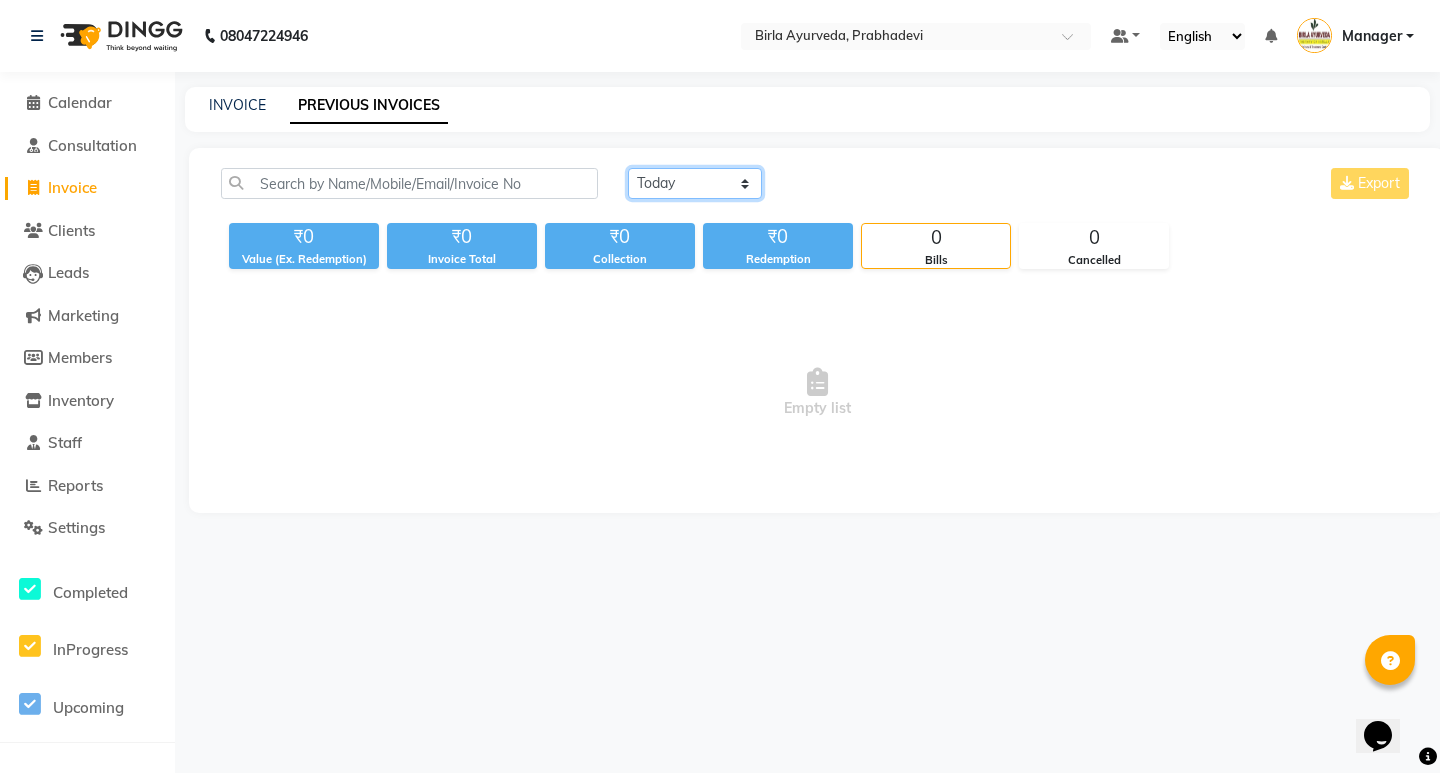 click on "Today Yesterday Custom Range" 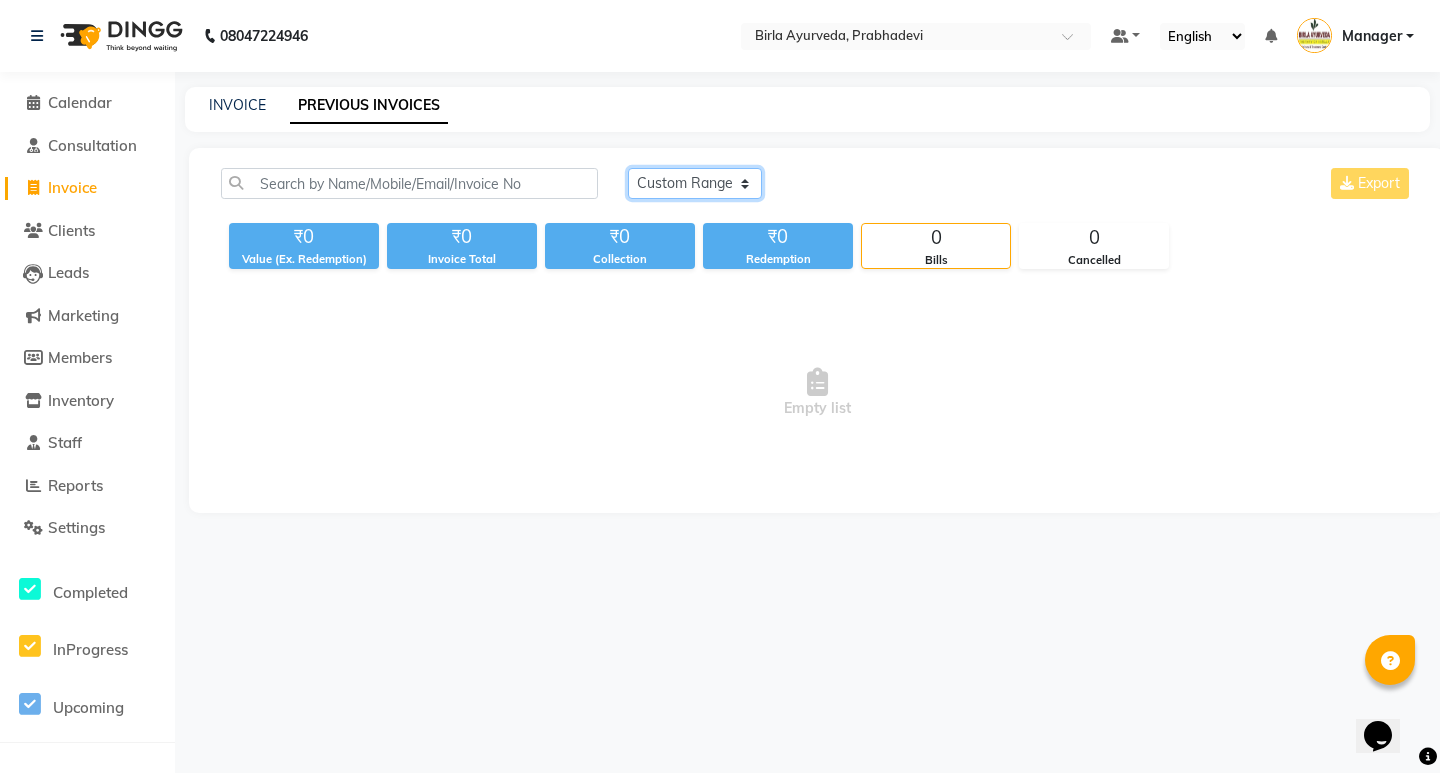 click on "Today Yesterday Custom Range" 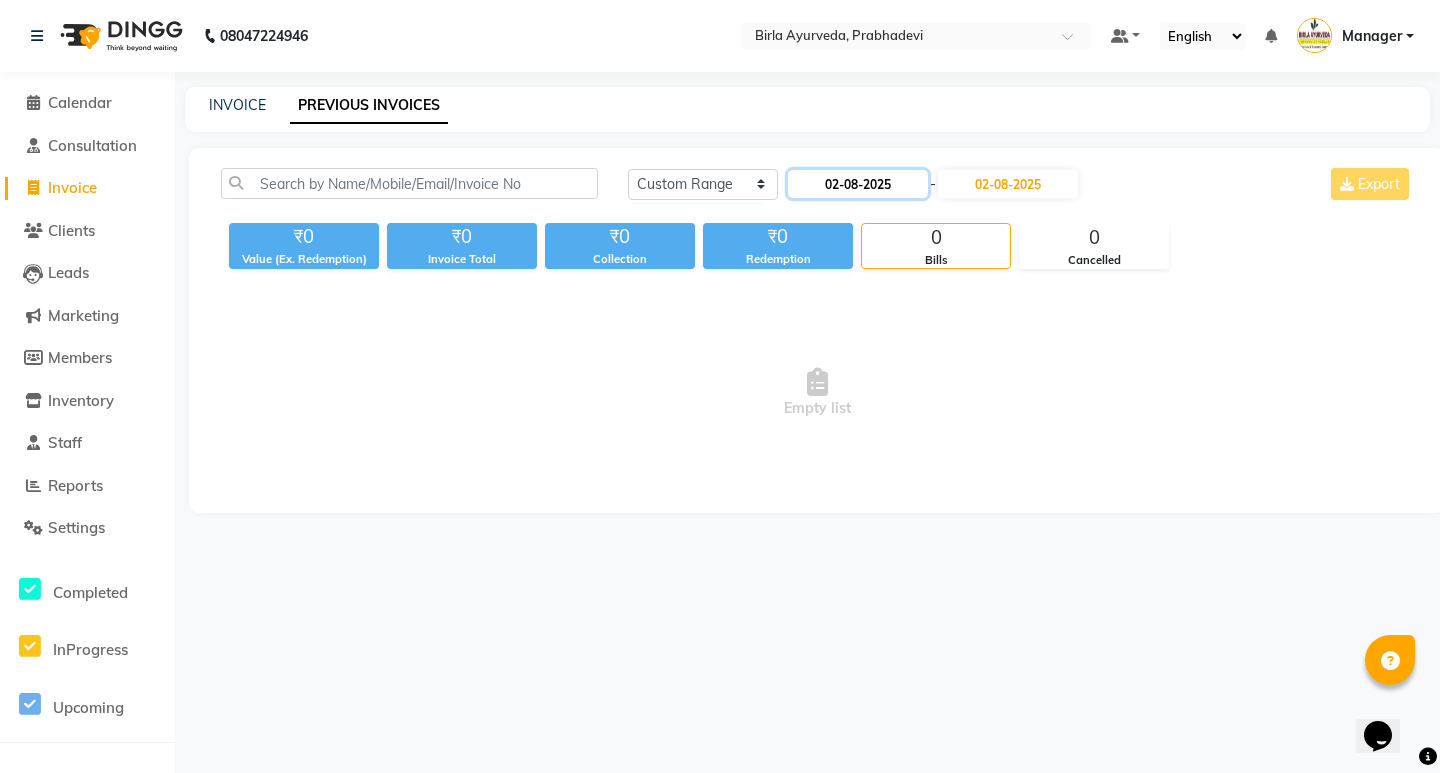 click on "02-08-2025" 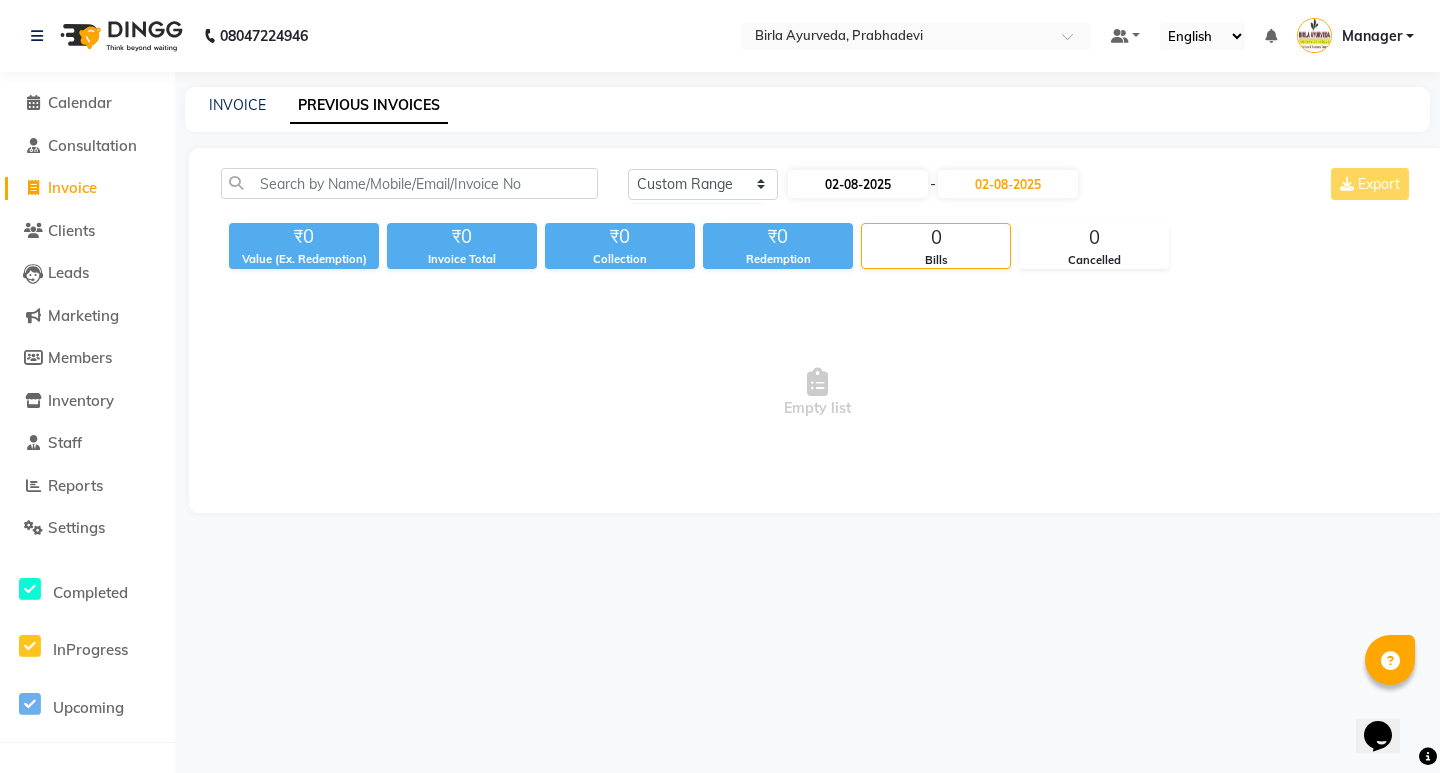select on "8" 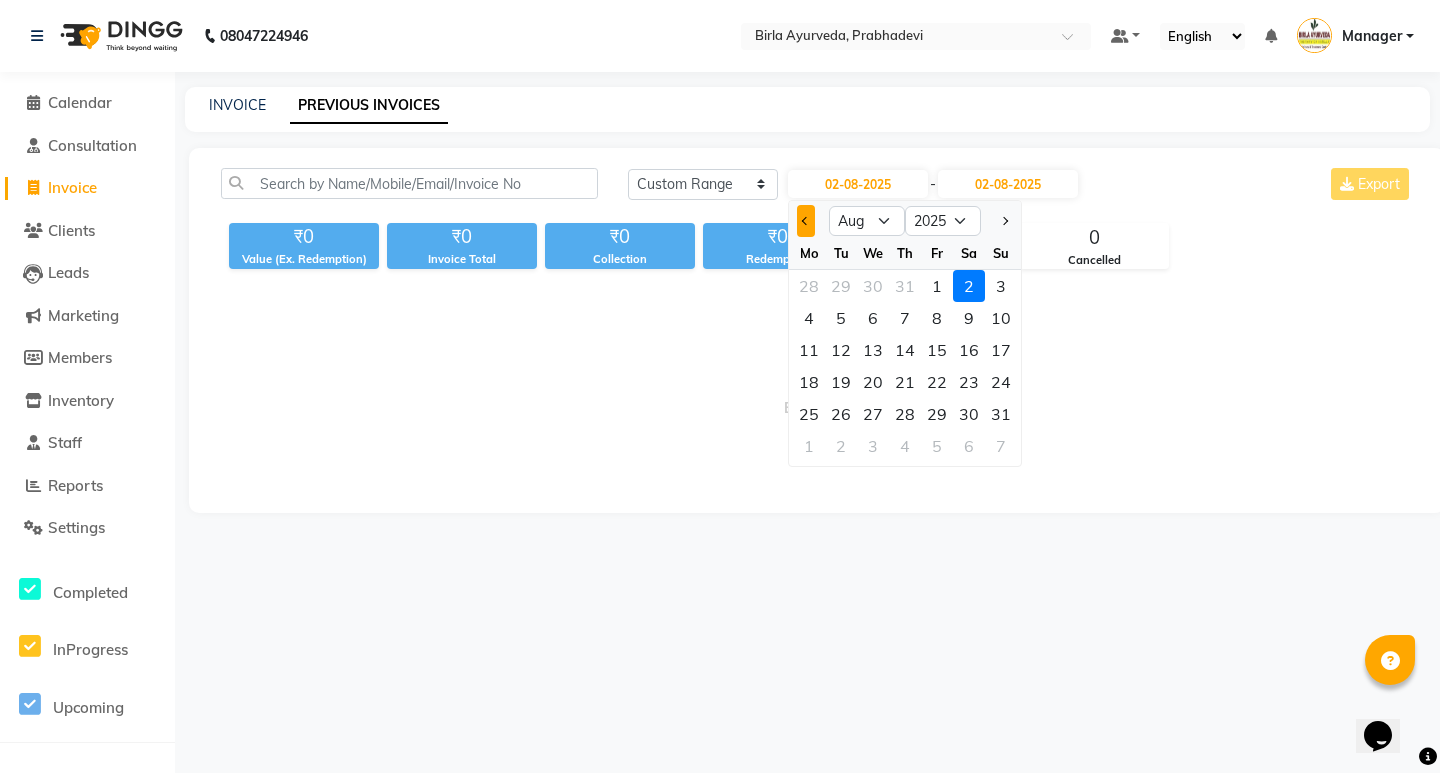 click 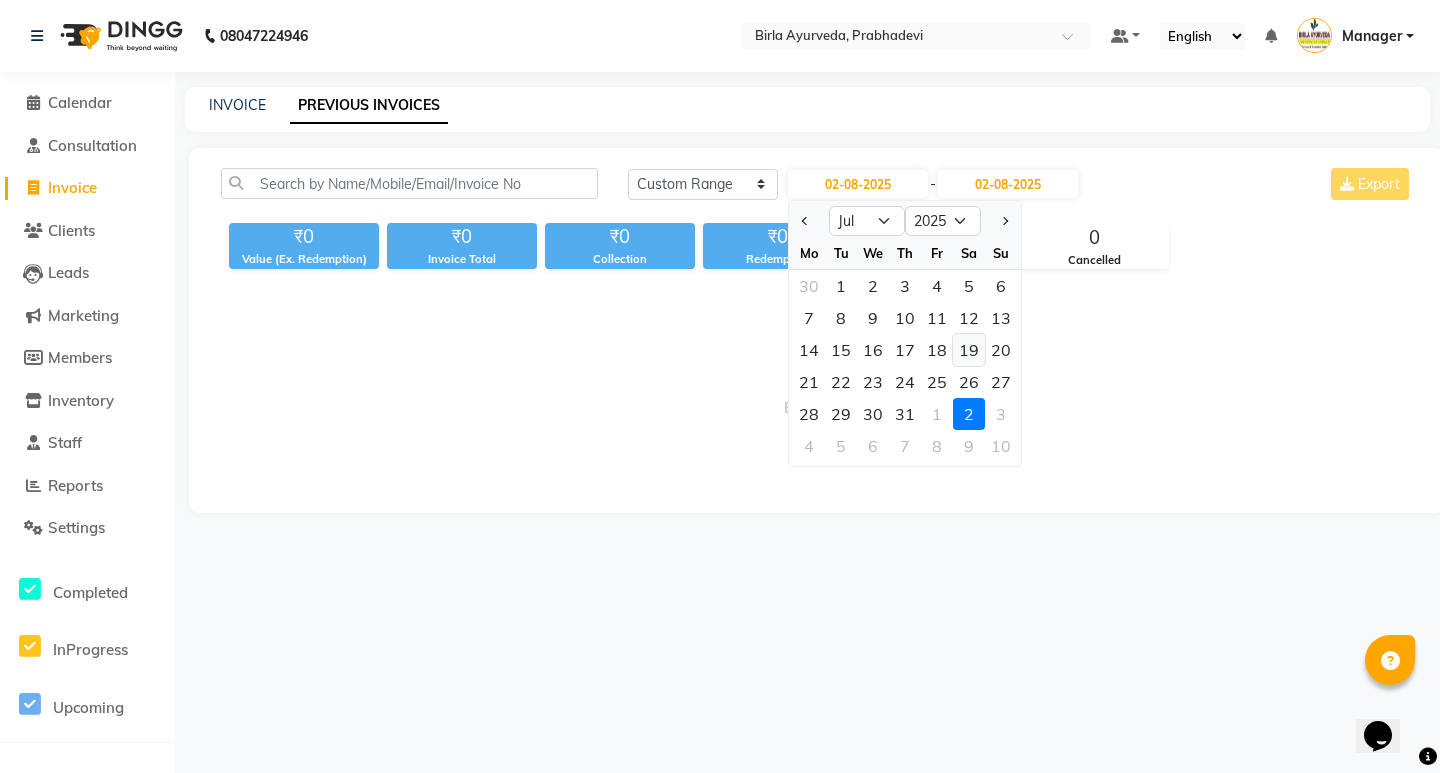 click on "19" 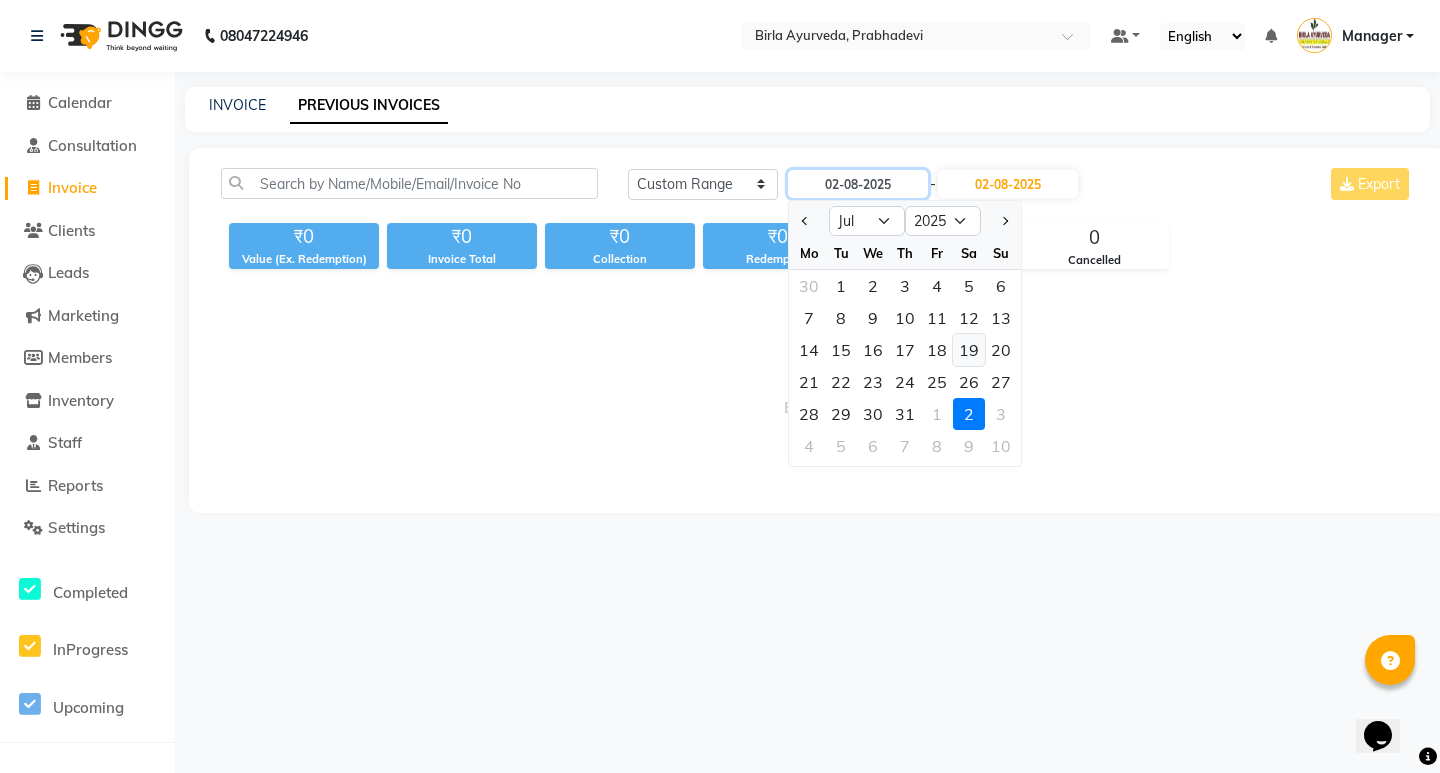 type on "19-07-2025" 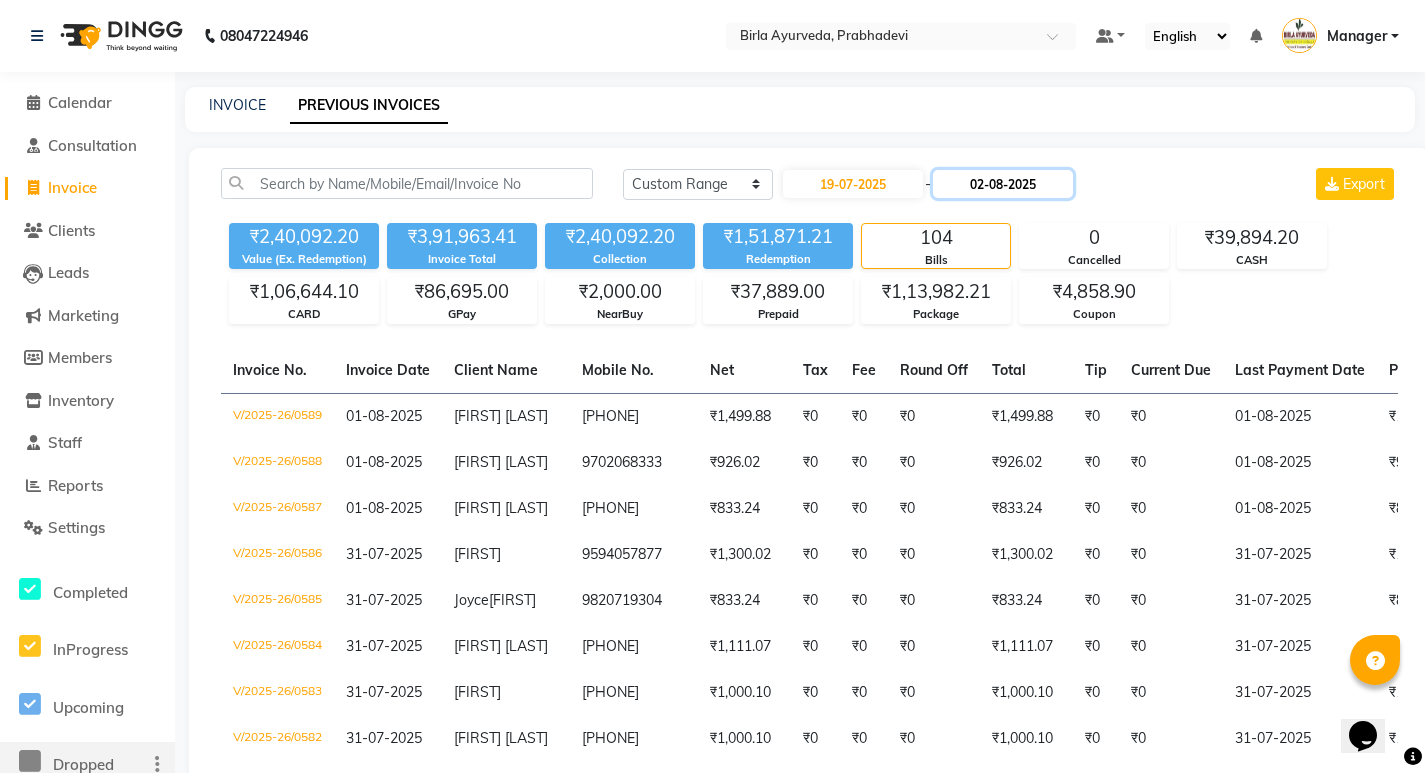 click on "02-08-2025" 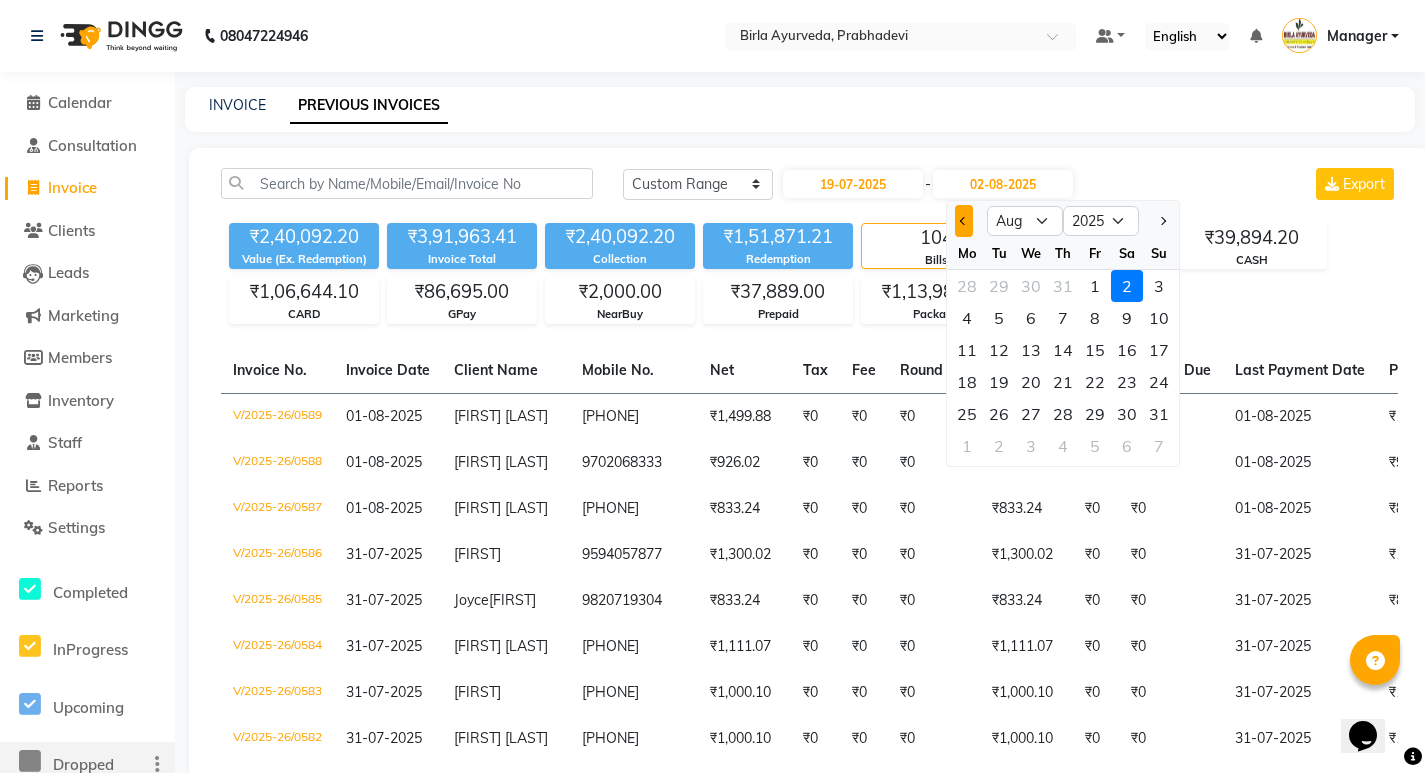 click 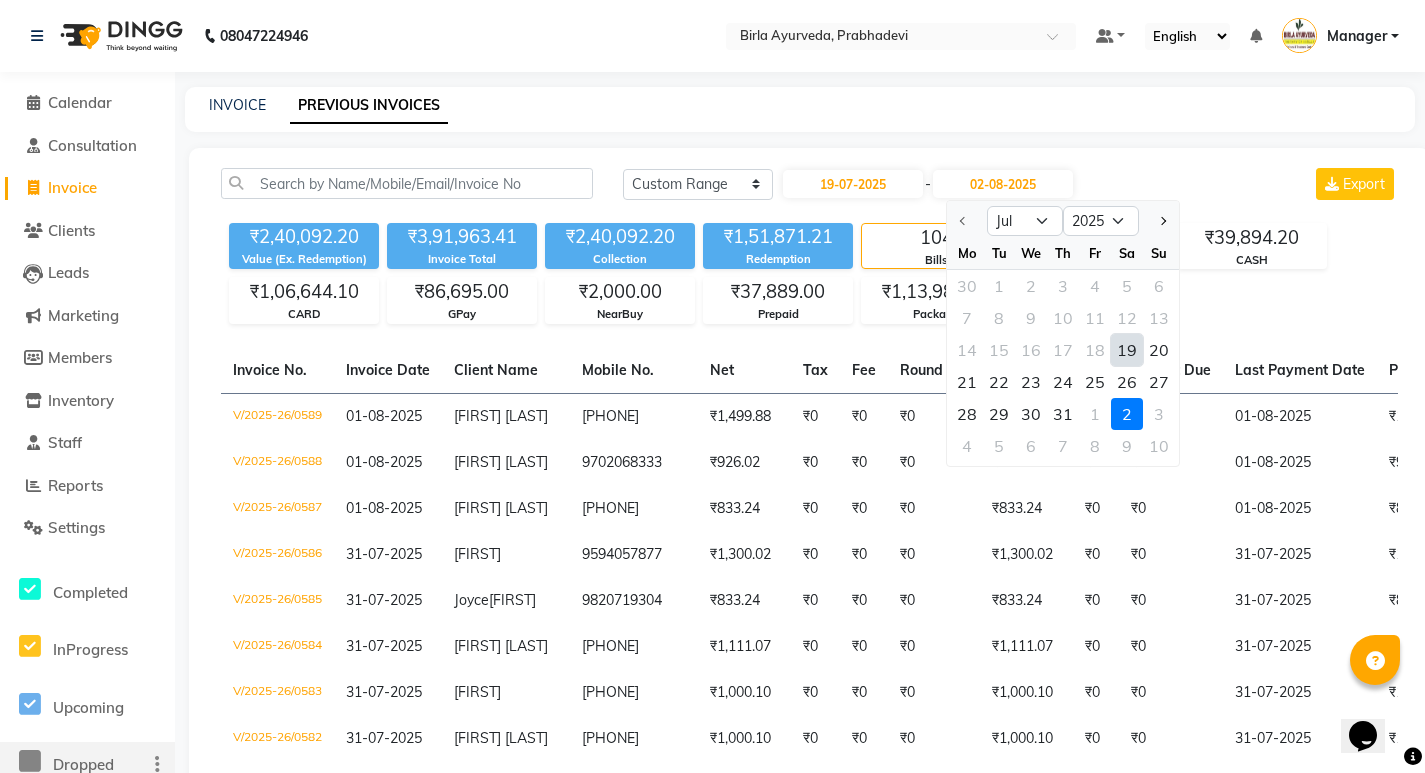 click on "19" 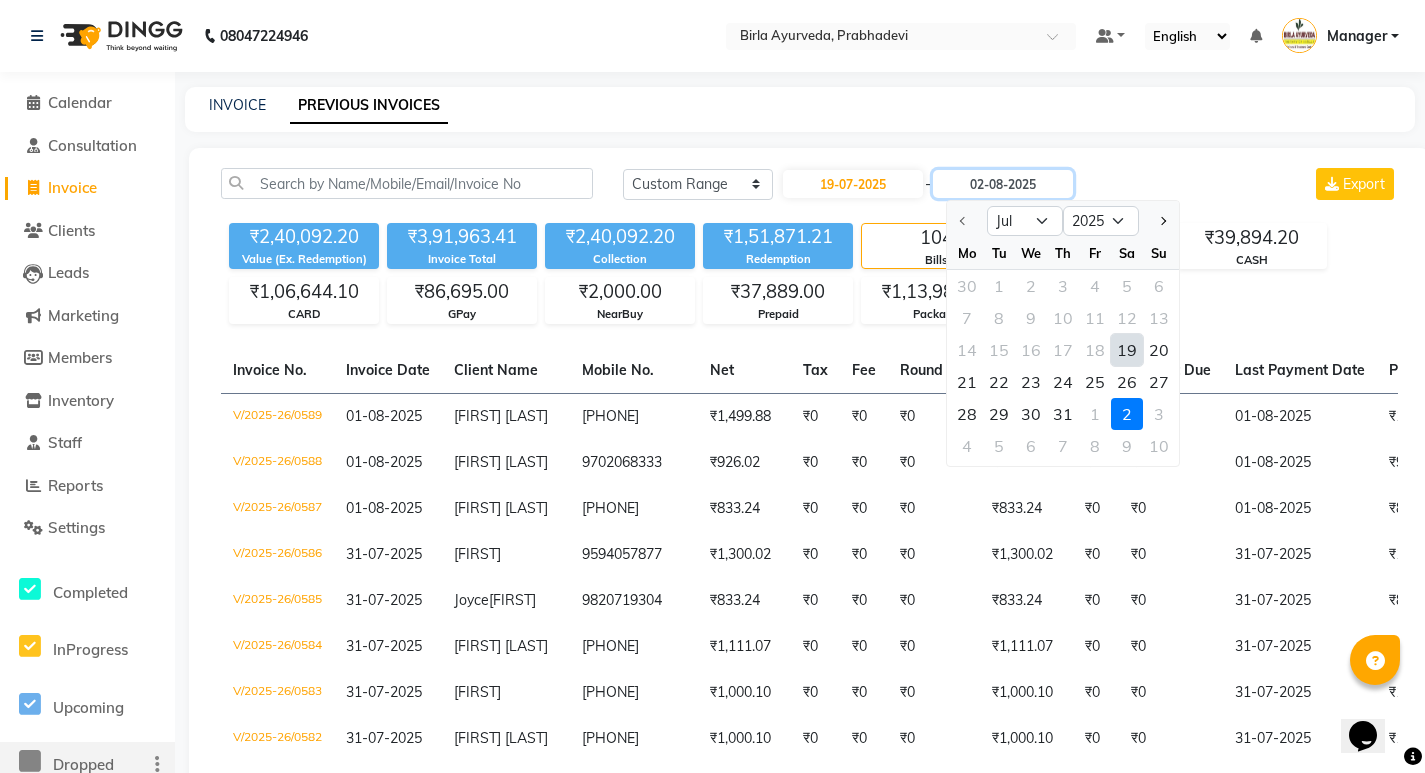 type on "19-07-2025" 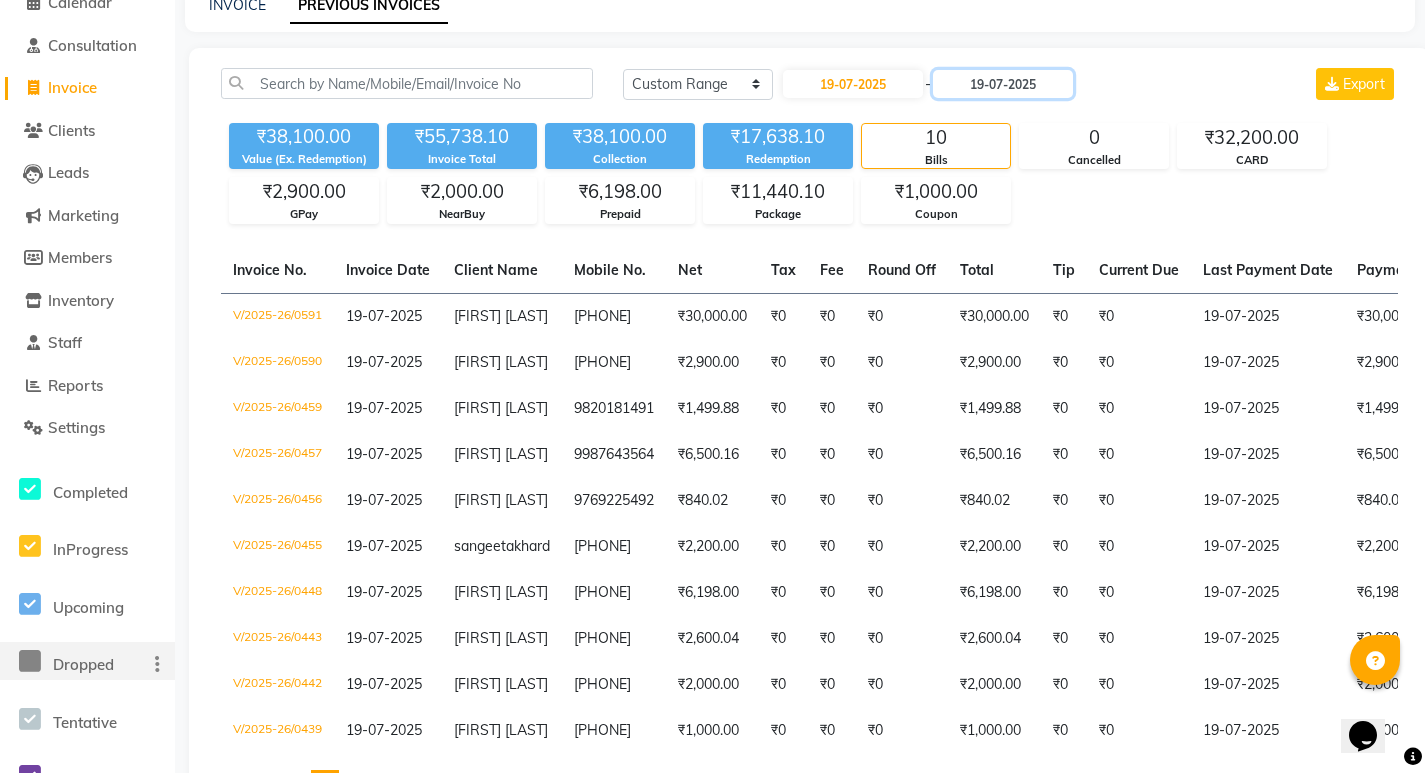 scroll, scrollTop: 0, scrollLeft: 0, axis: both 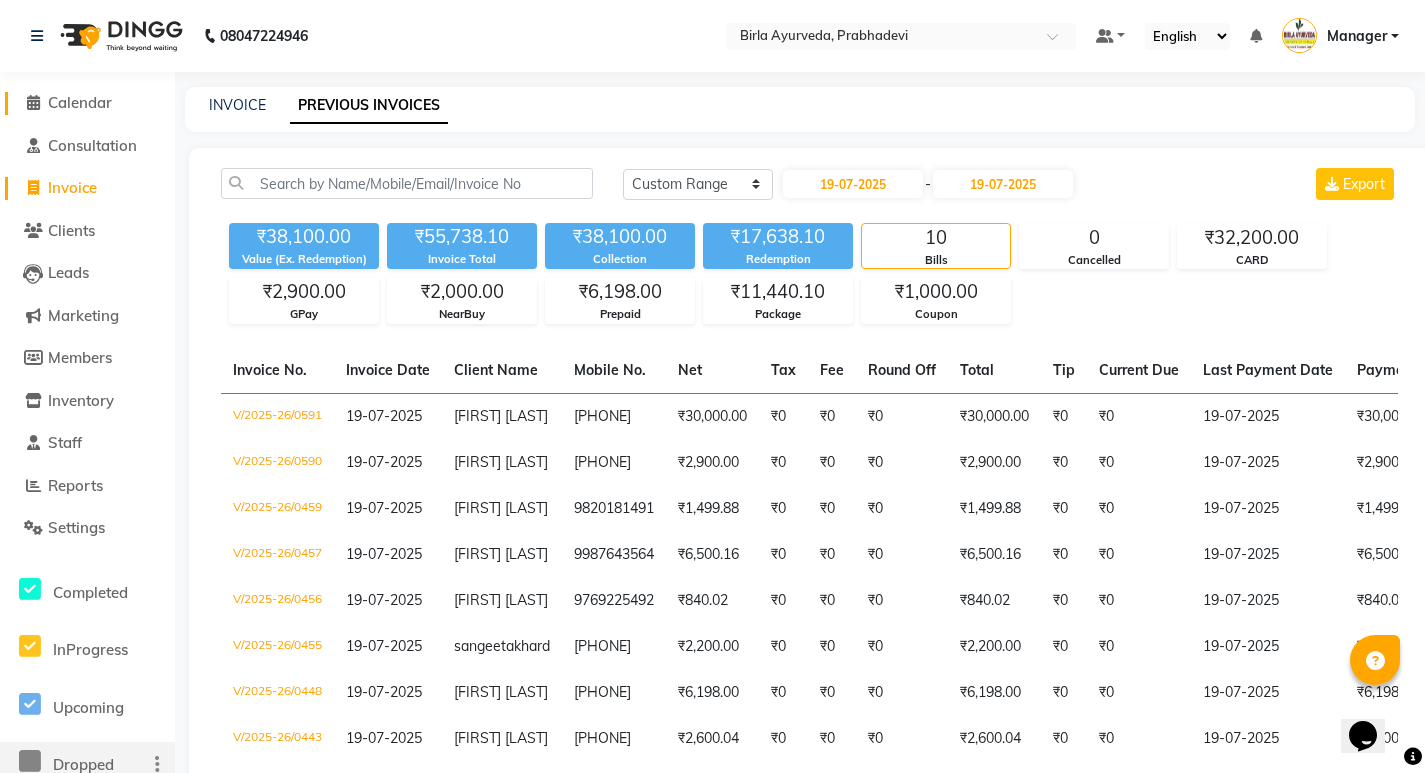 click on "Calendar" 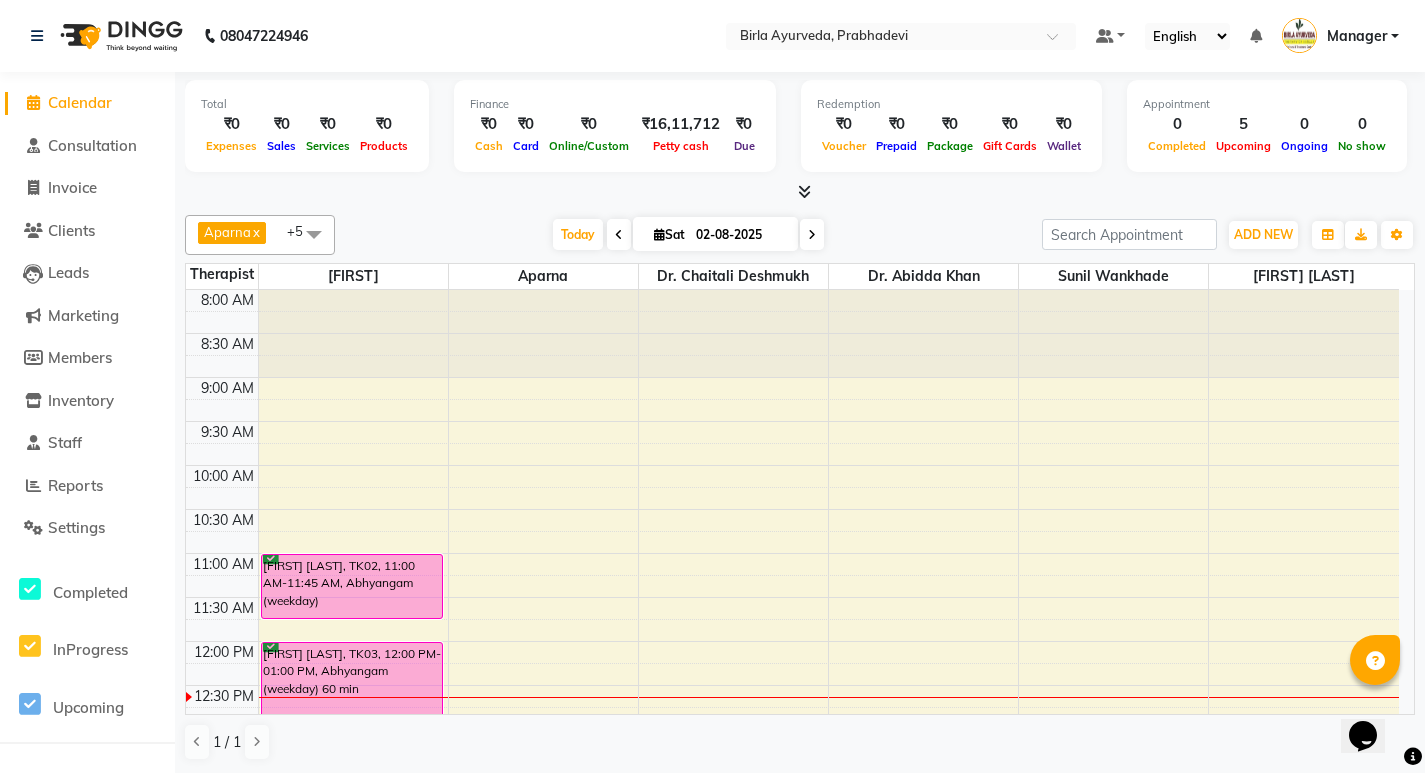 click at bounding box center [619, 235] 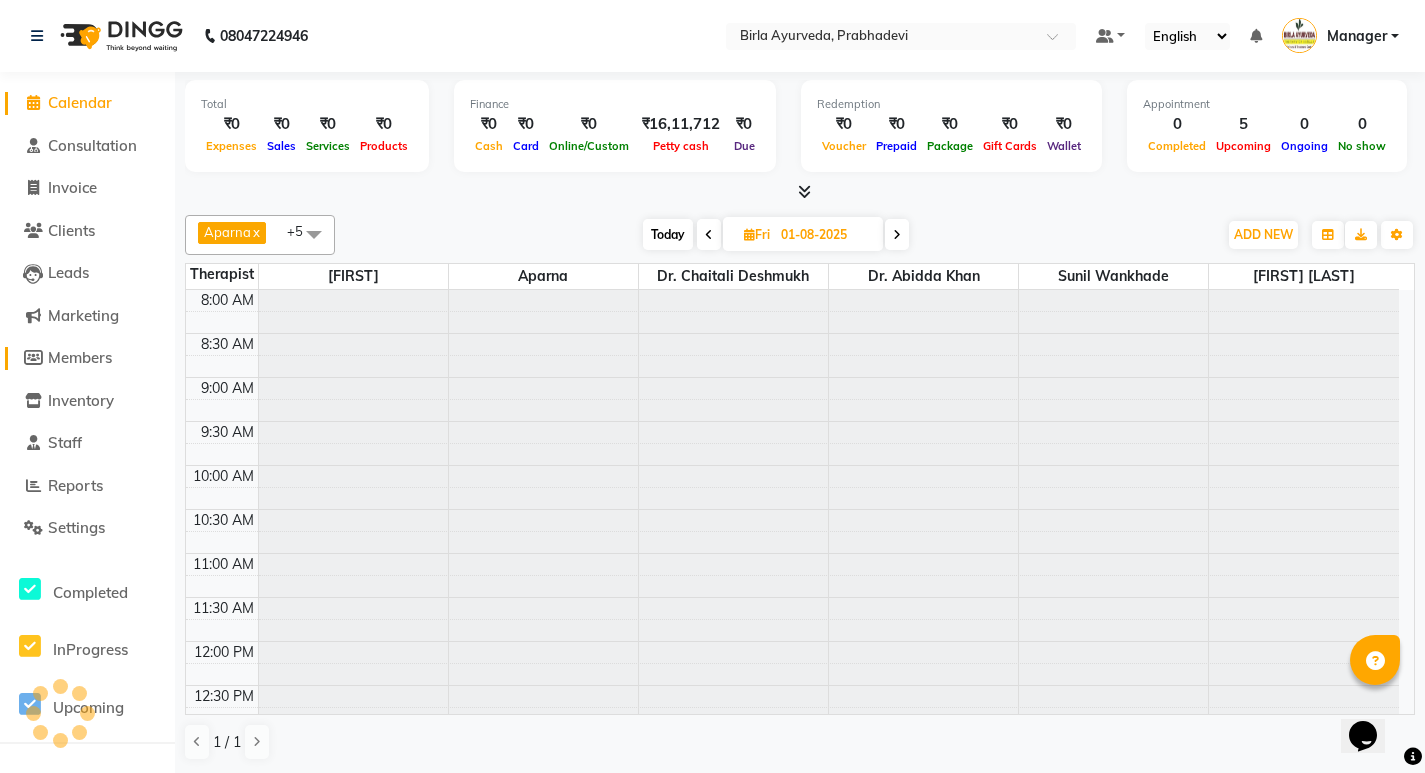 scroll, scrollTop: 353, scrollLeft: 0, axis: vertical 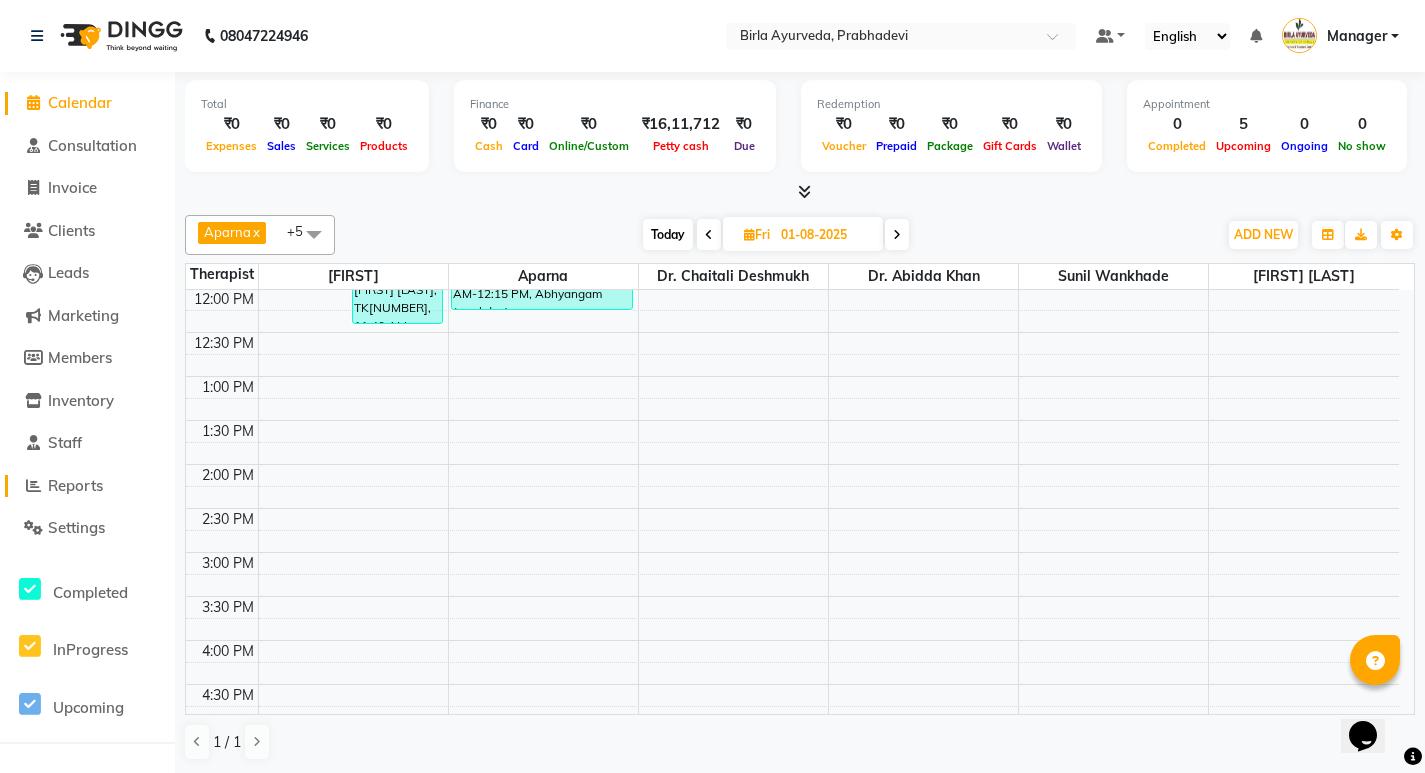 click on "Reports" 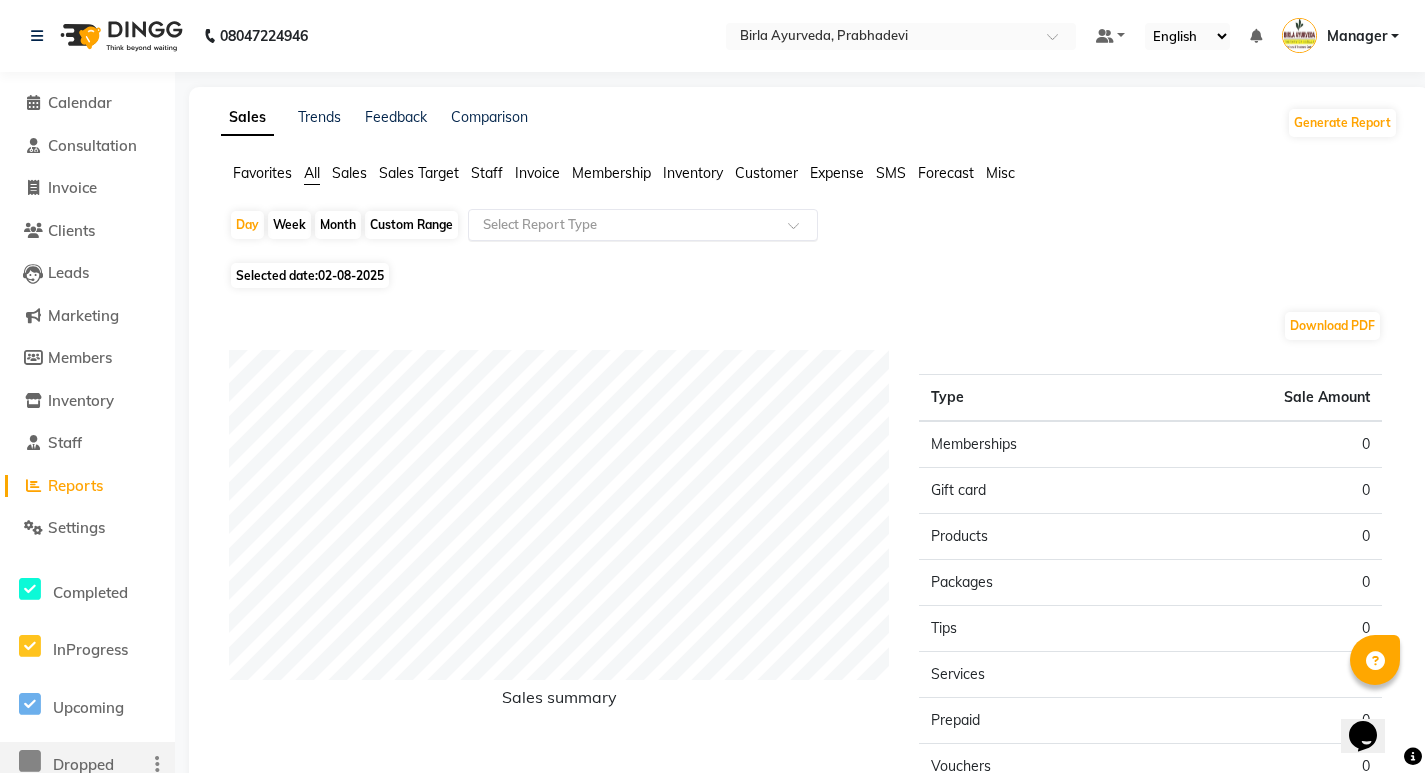 click 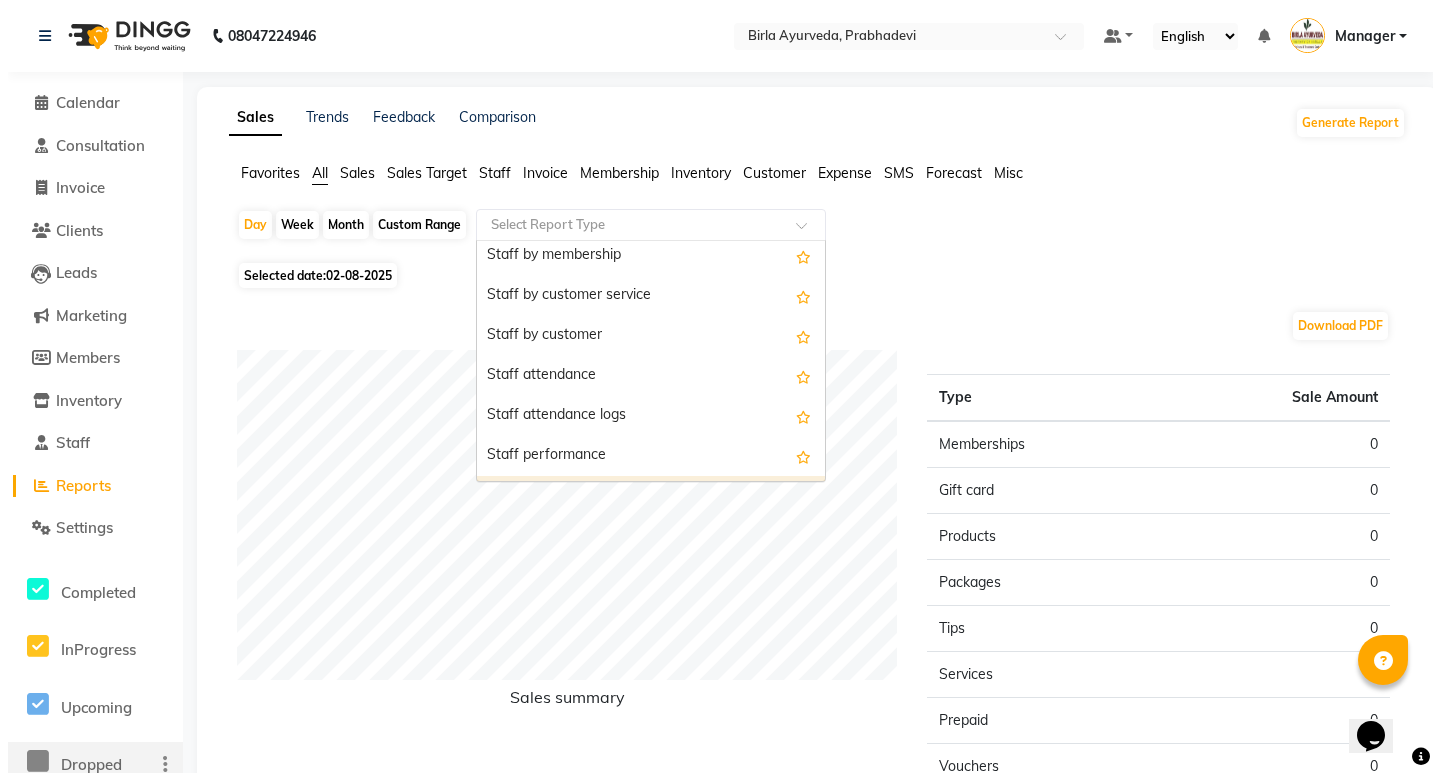 scroll, scrollTop: 800, scrollLeft: 0, axis: vertical 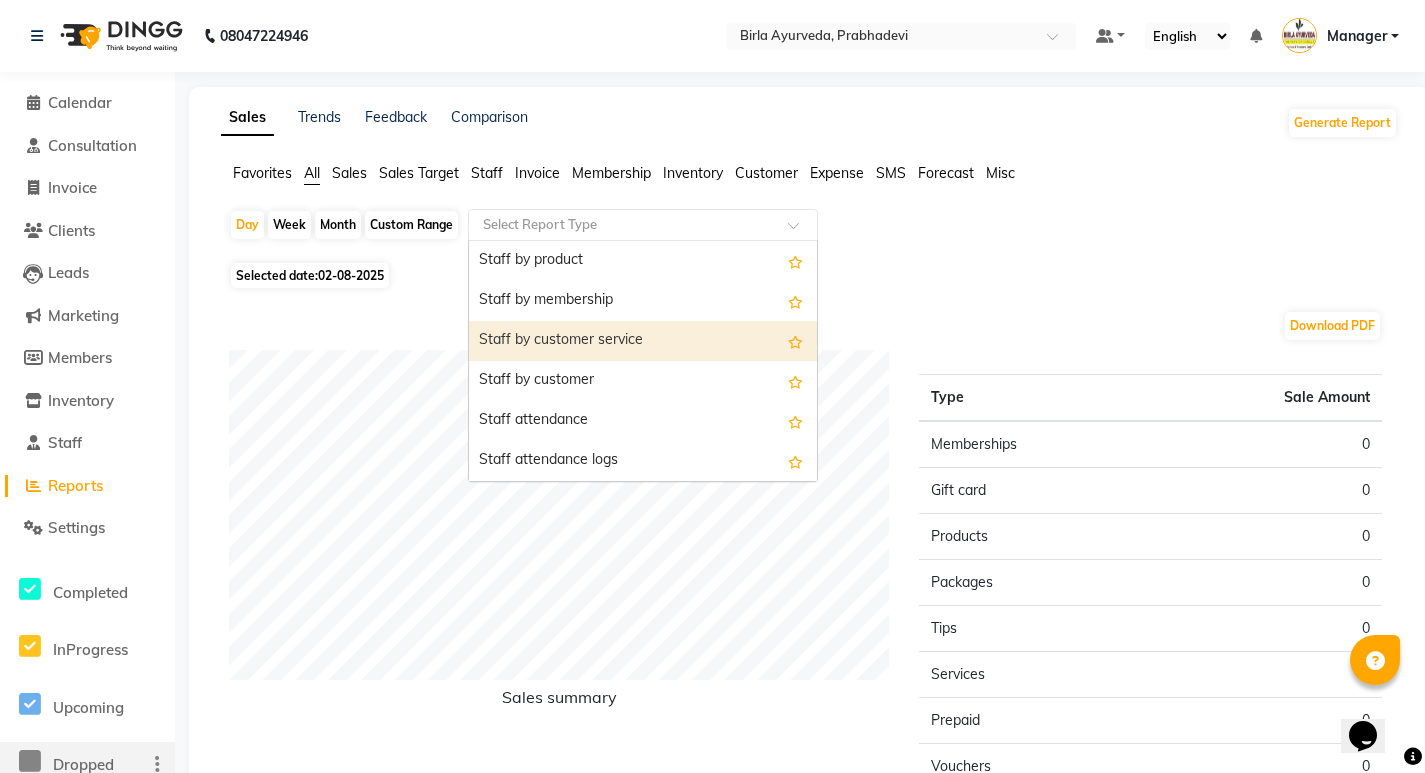 click on "Staff by customer service" at bounding box center [643, 341] 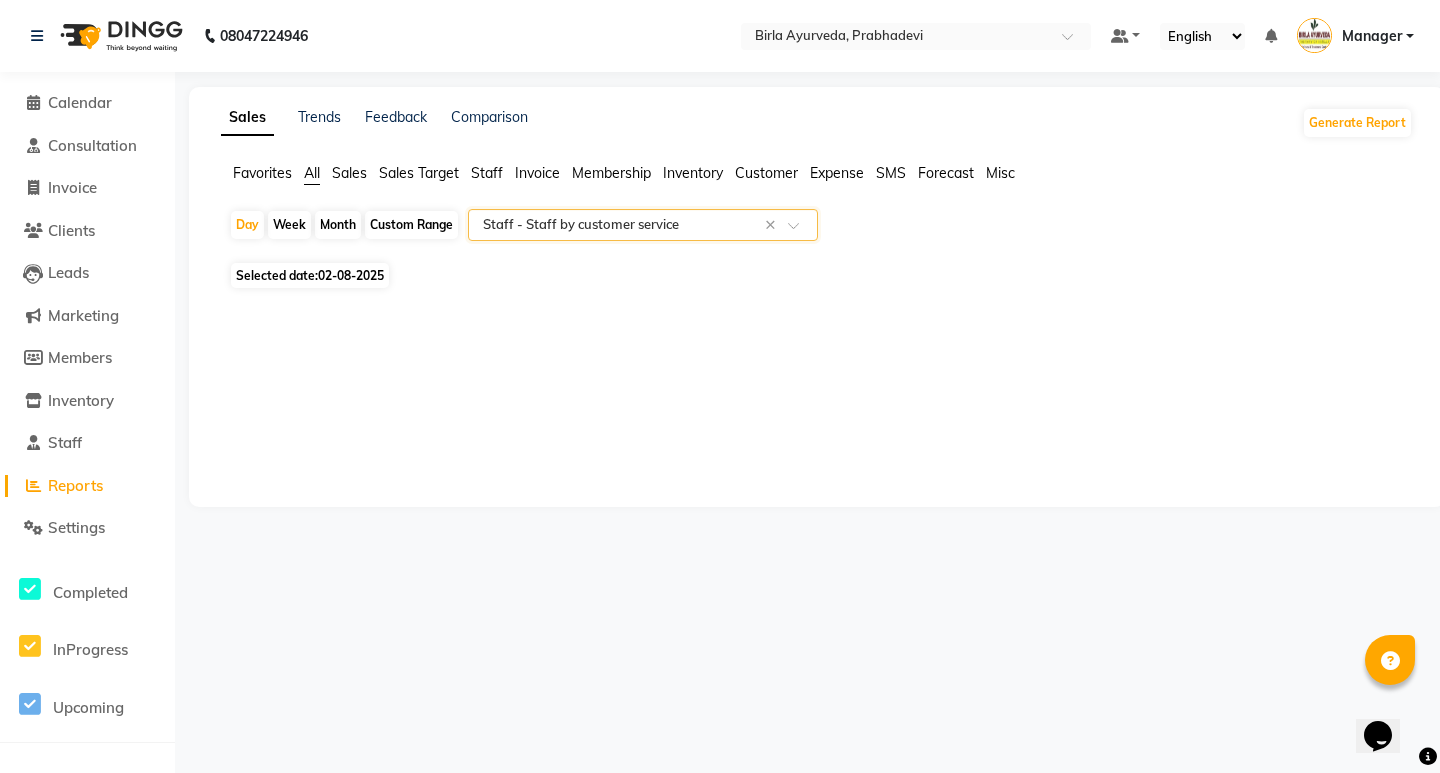 click 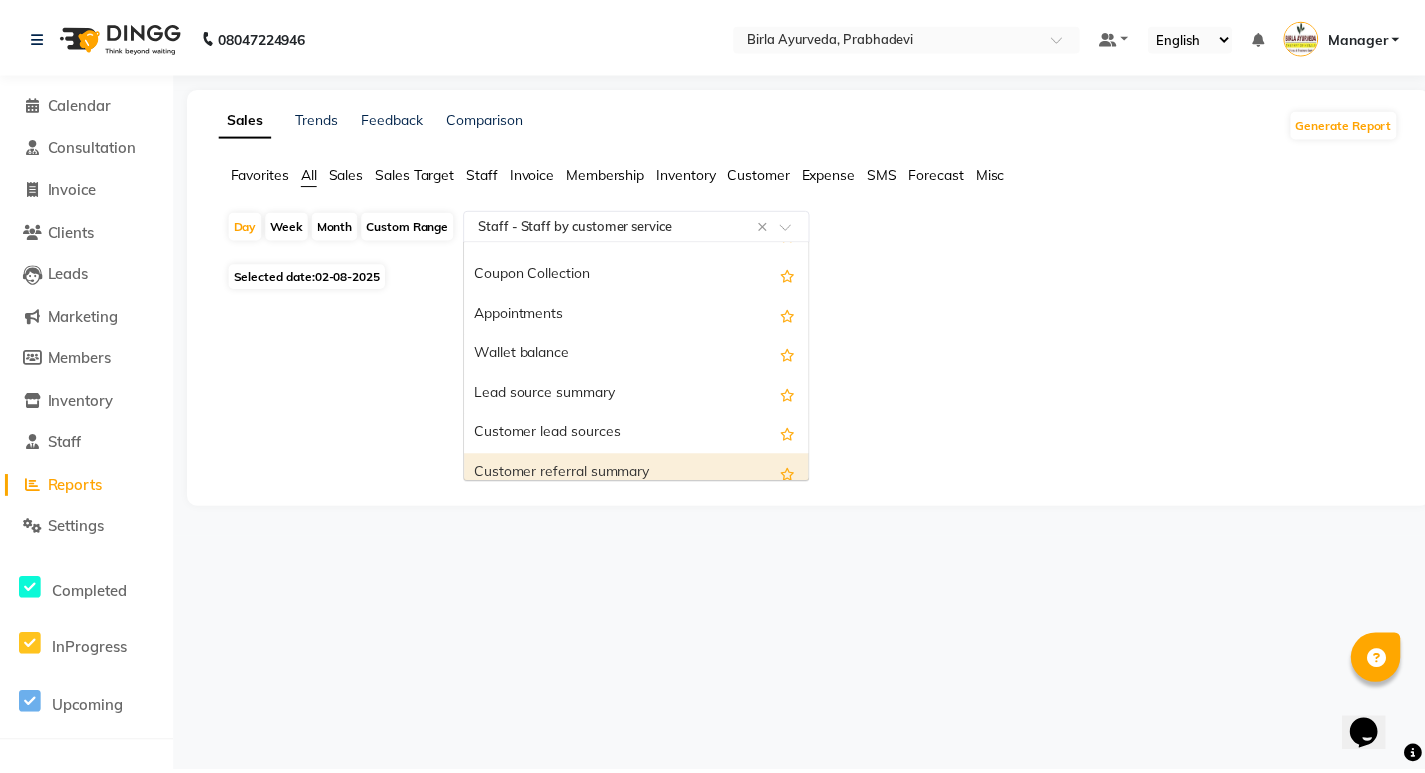 scroll, scrollTop: 3280, scrollLeft: 0, axis: vertical 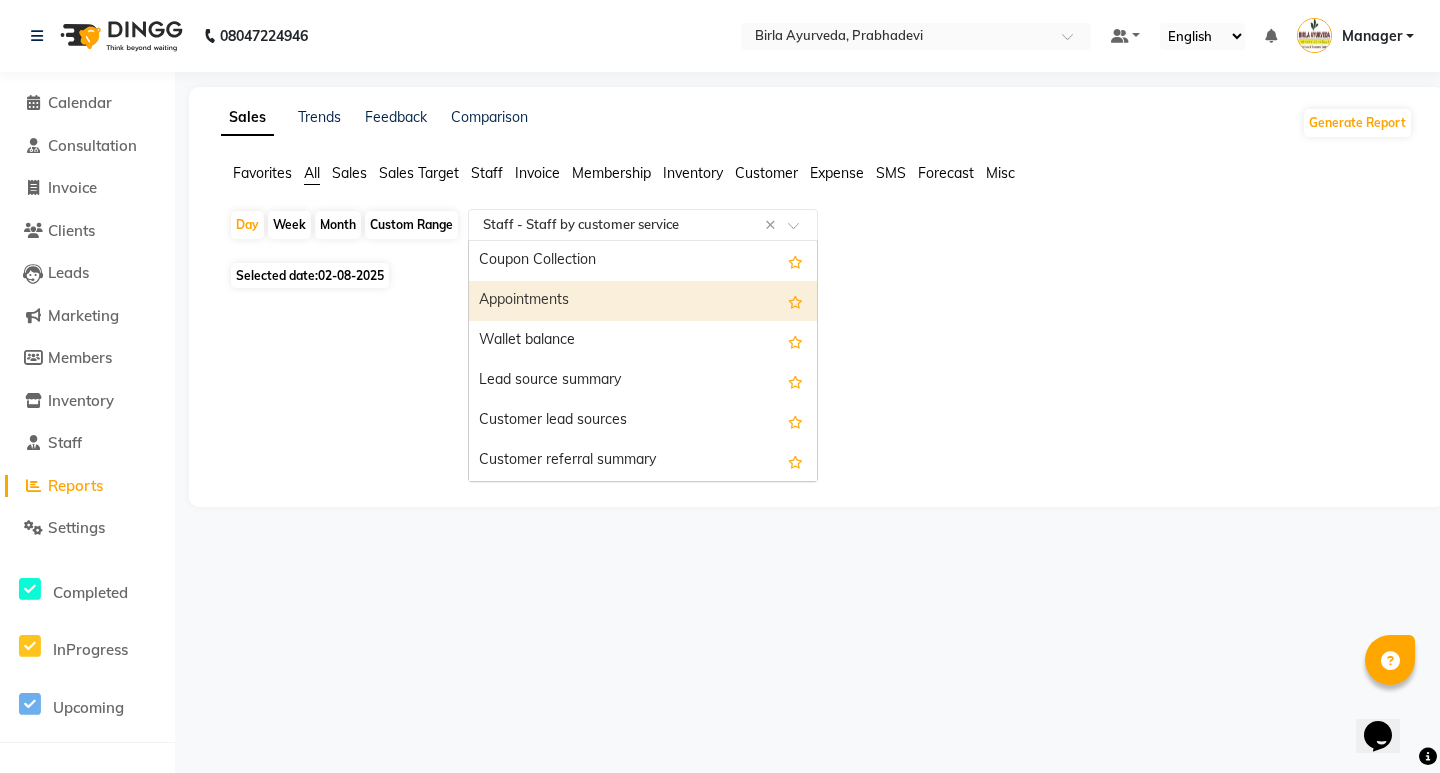 click on "Appointments" at bounding box center (643, 301) 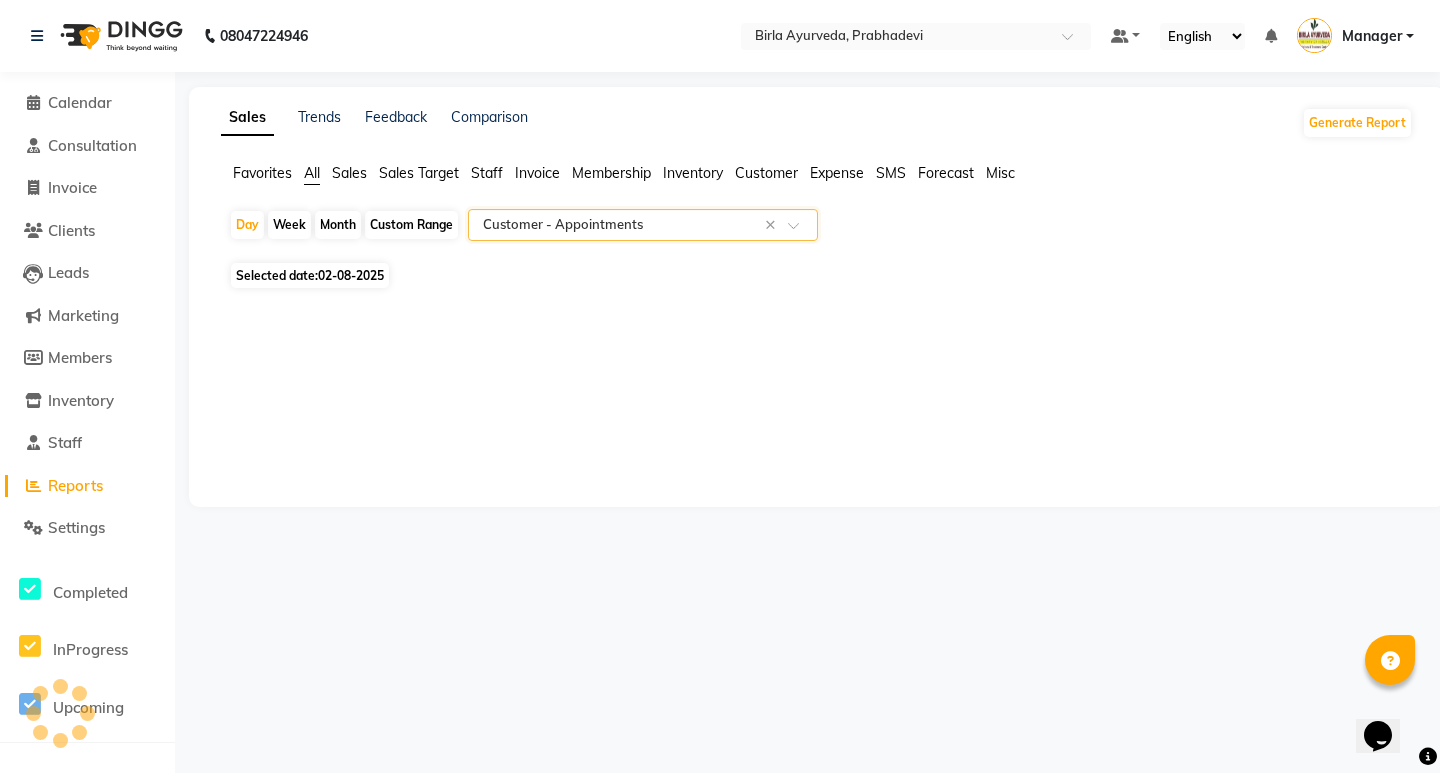 select on "full_report" 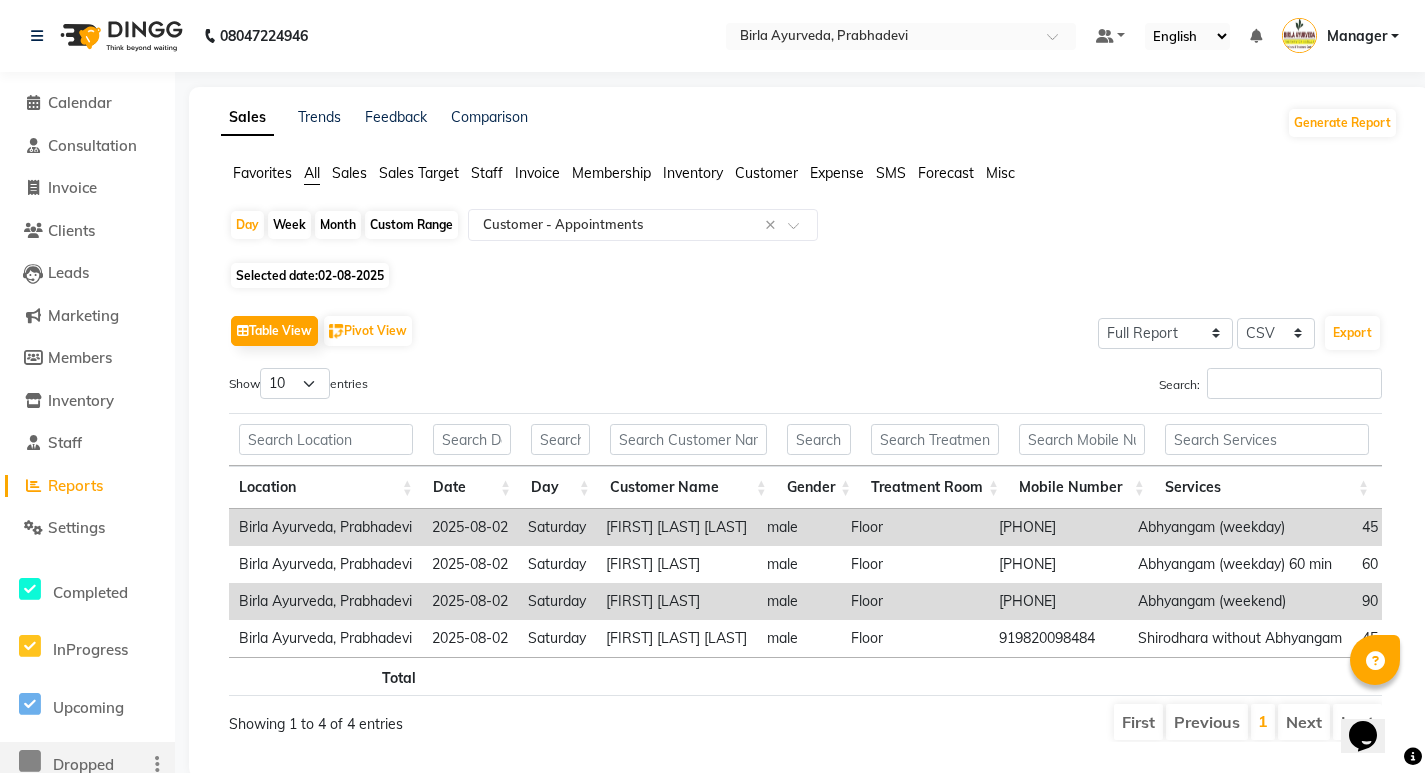 click on "02-08-2025" 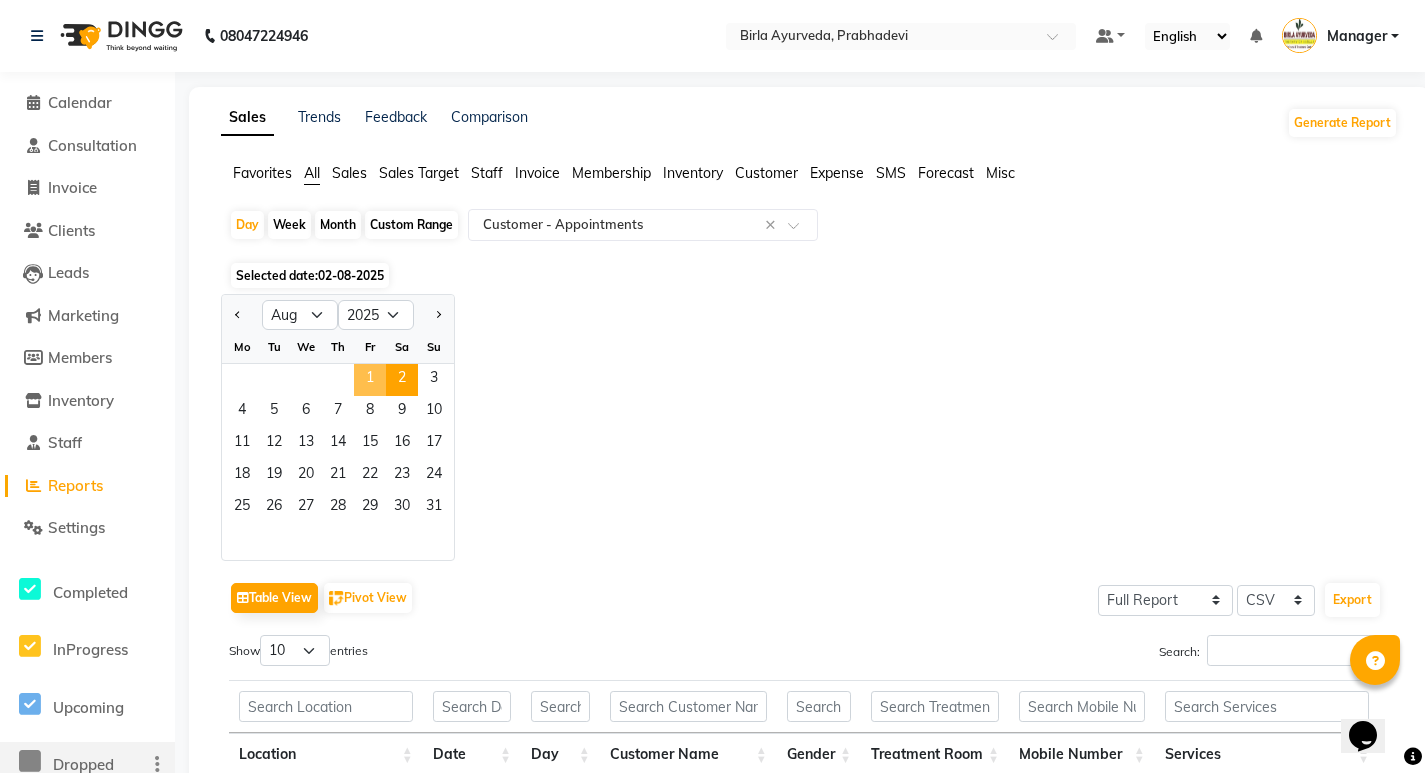 click on "1" 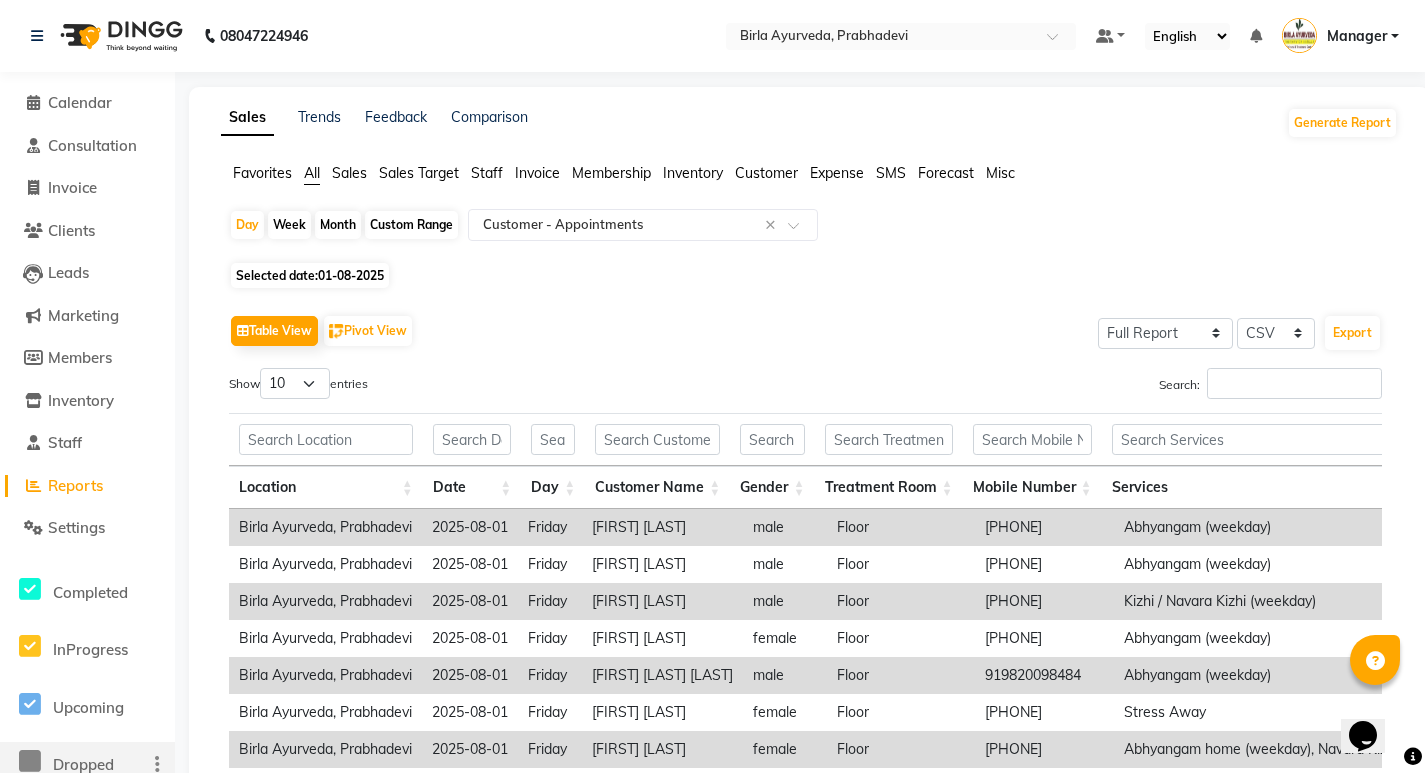 scroll, scrollTop: 100, scrollLeft: 0, axis: vertical 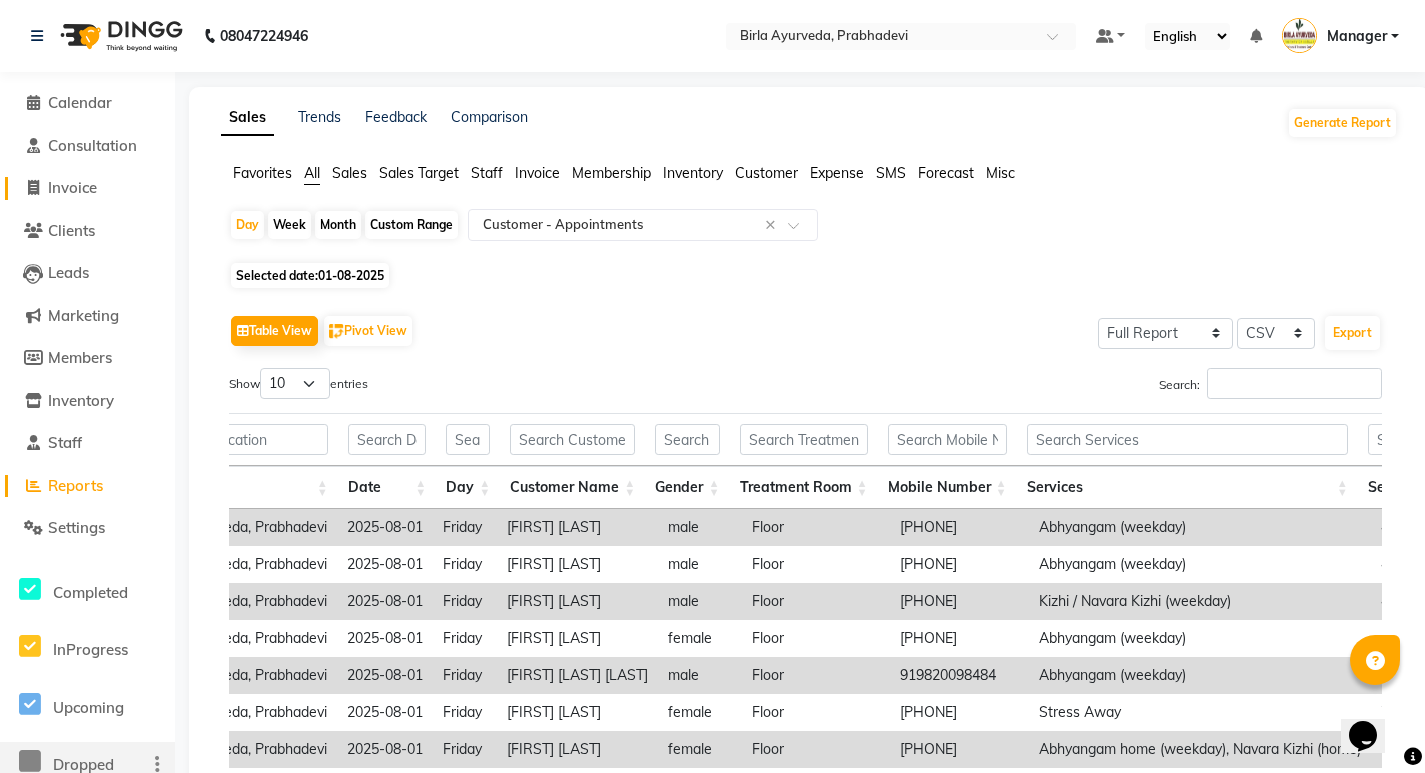 click on "Invoice" 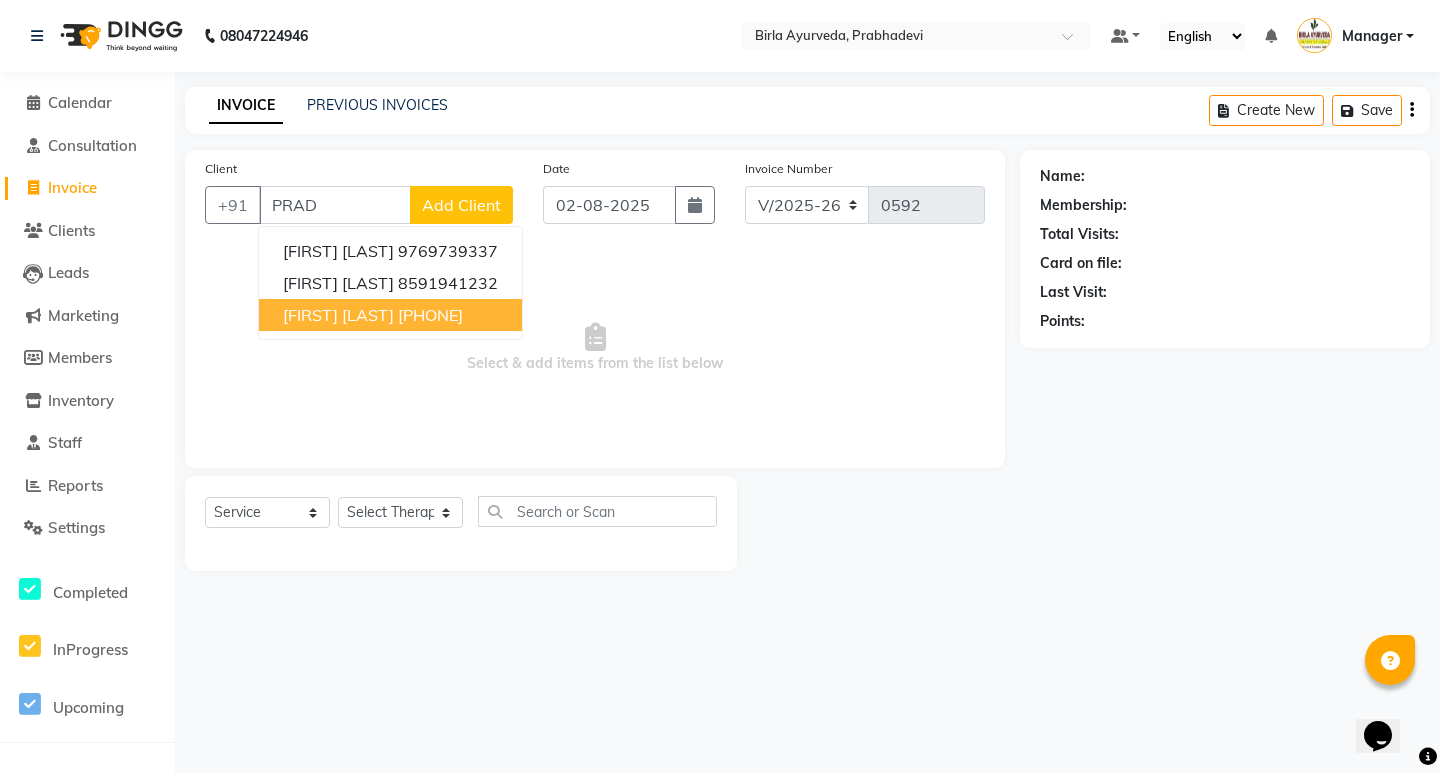 click on "[PHONE]" at bounding box center (430, 315) 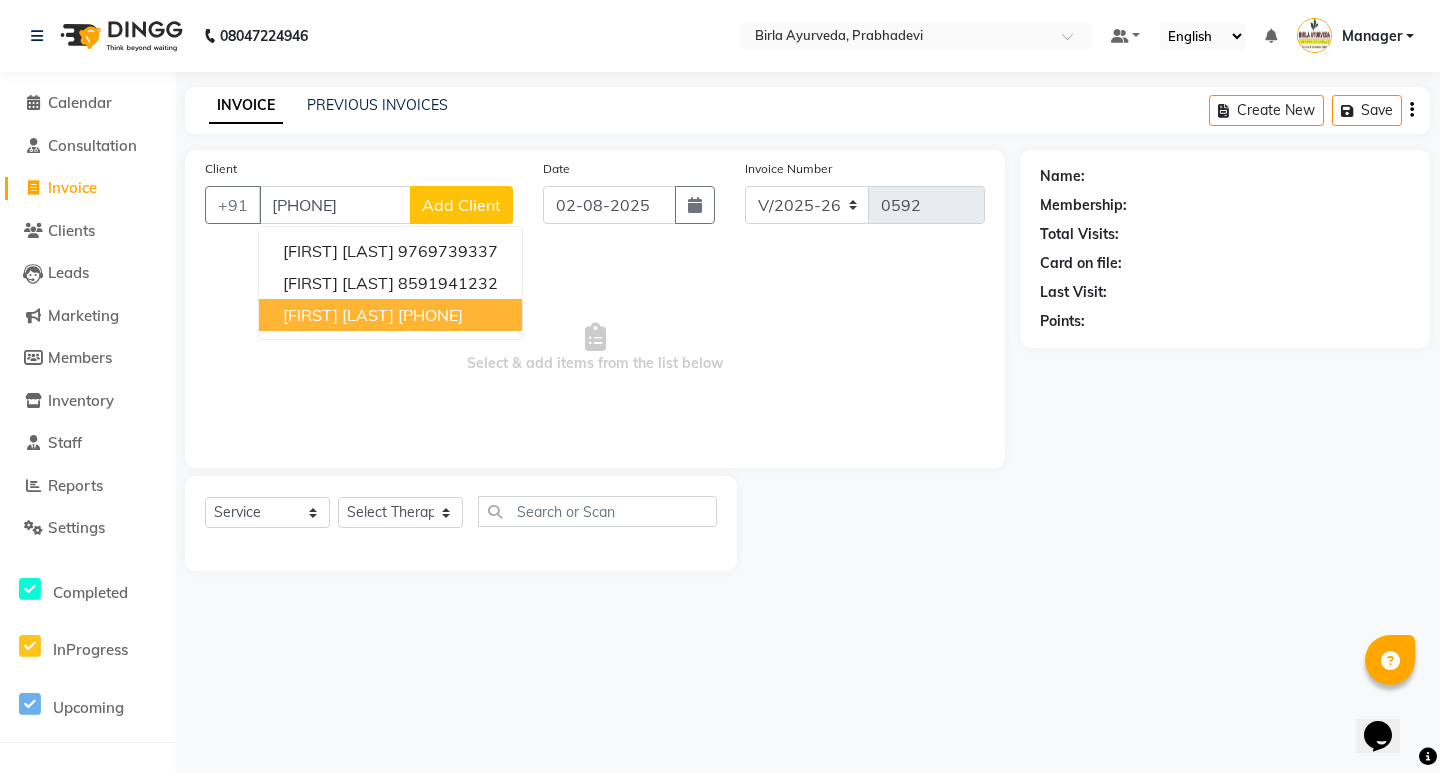 type on "[PHONE]" 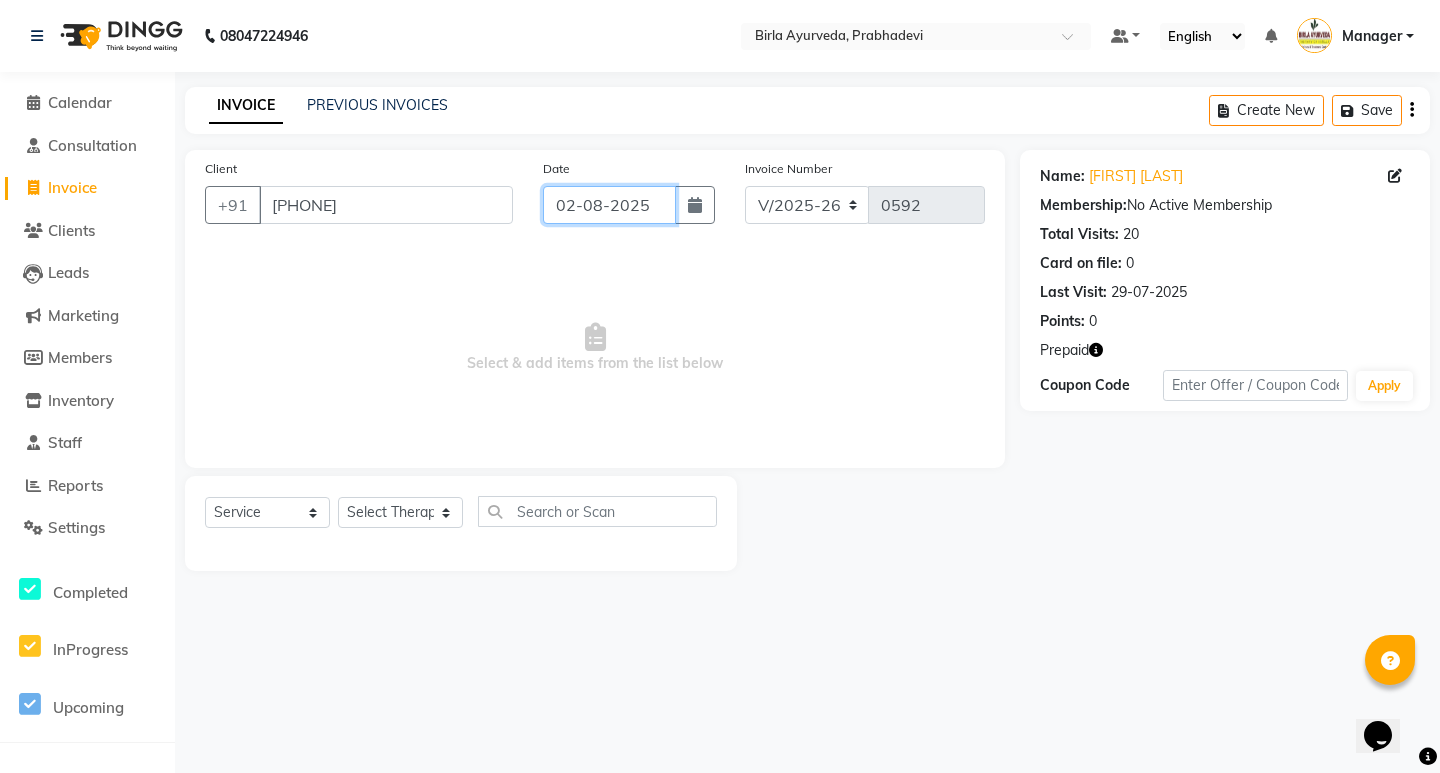 click on "02-08-2025" 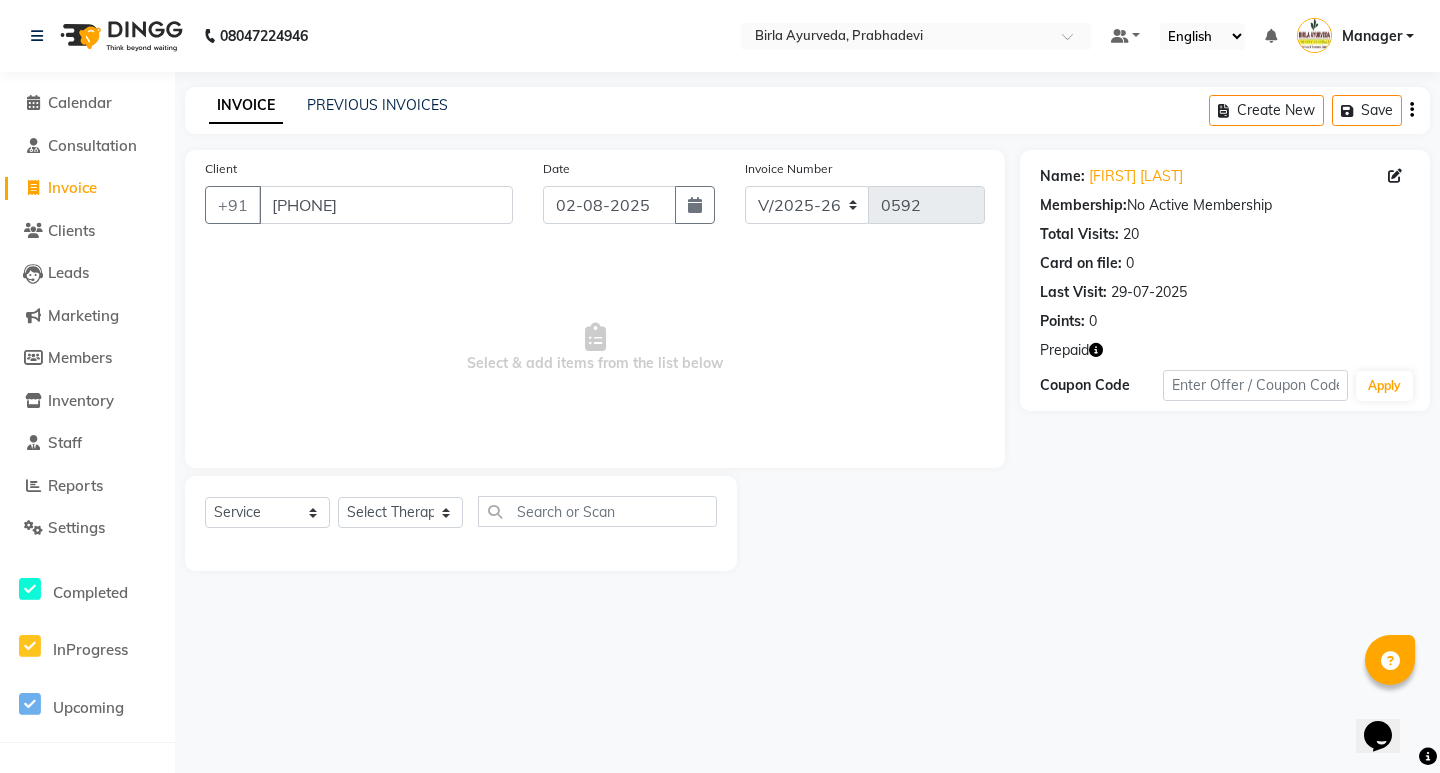 select on "8" 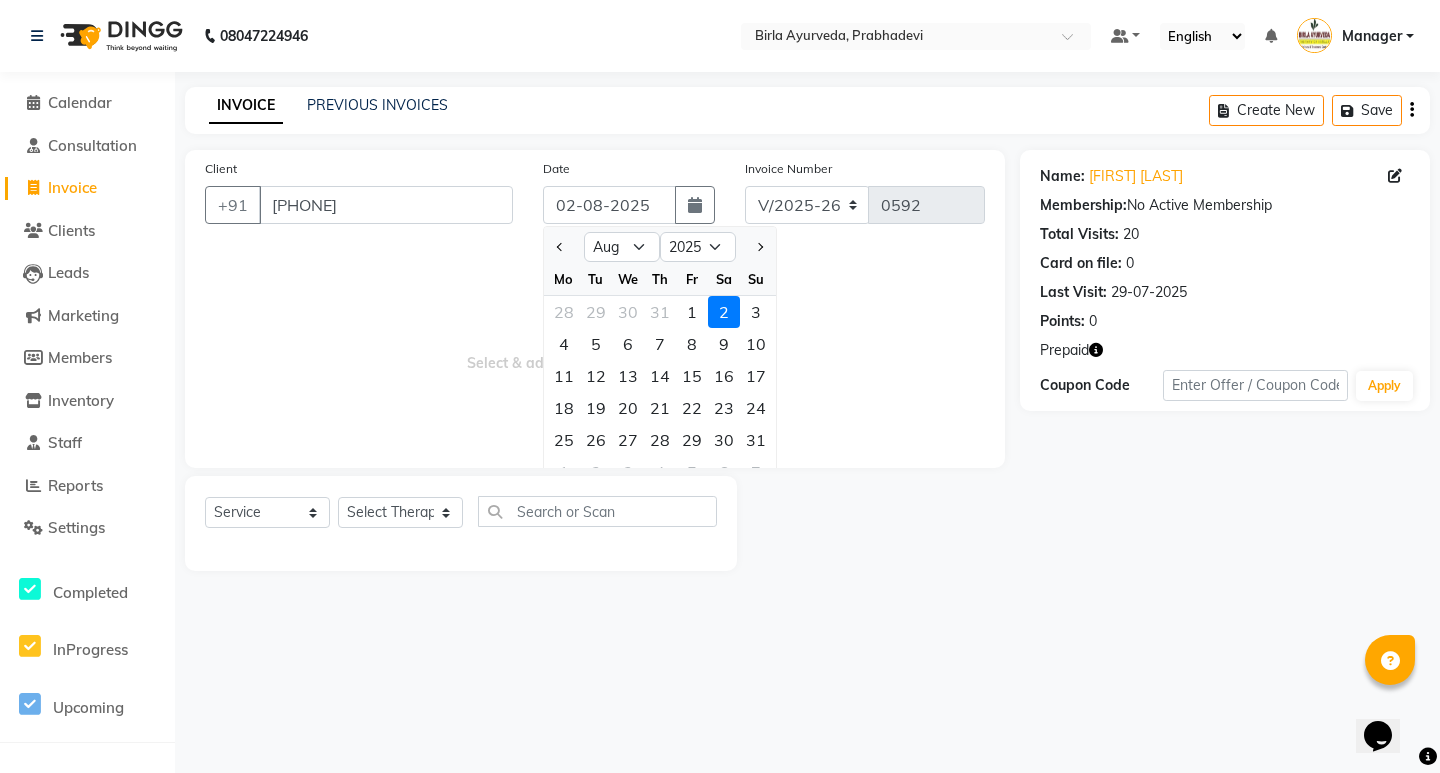 click on "1" 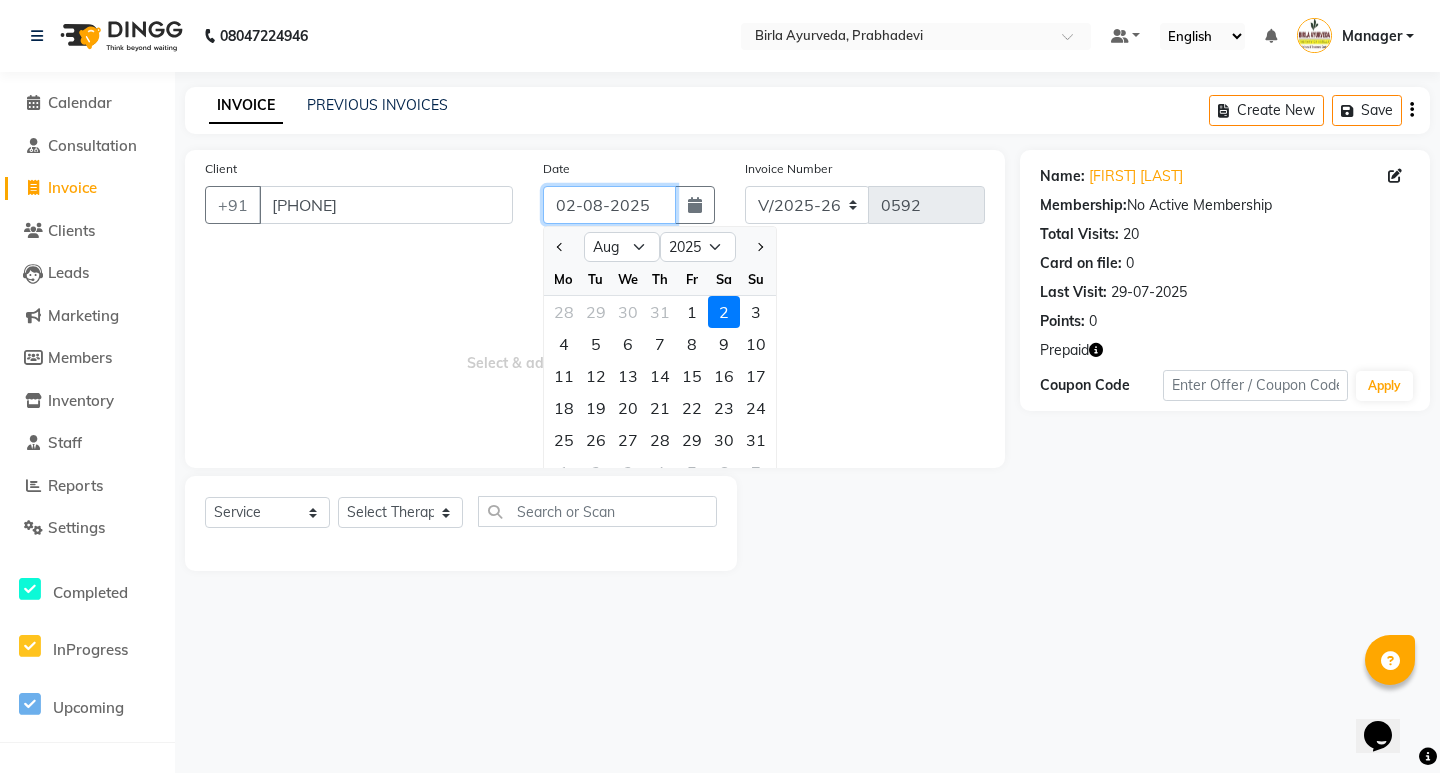 type on "01-08-2025" 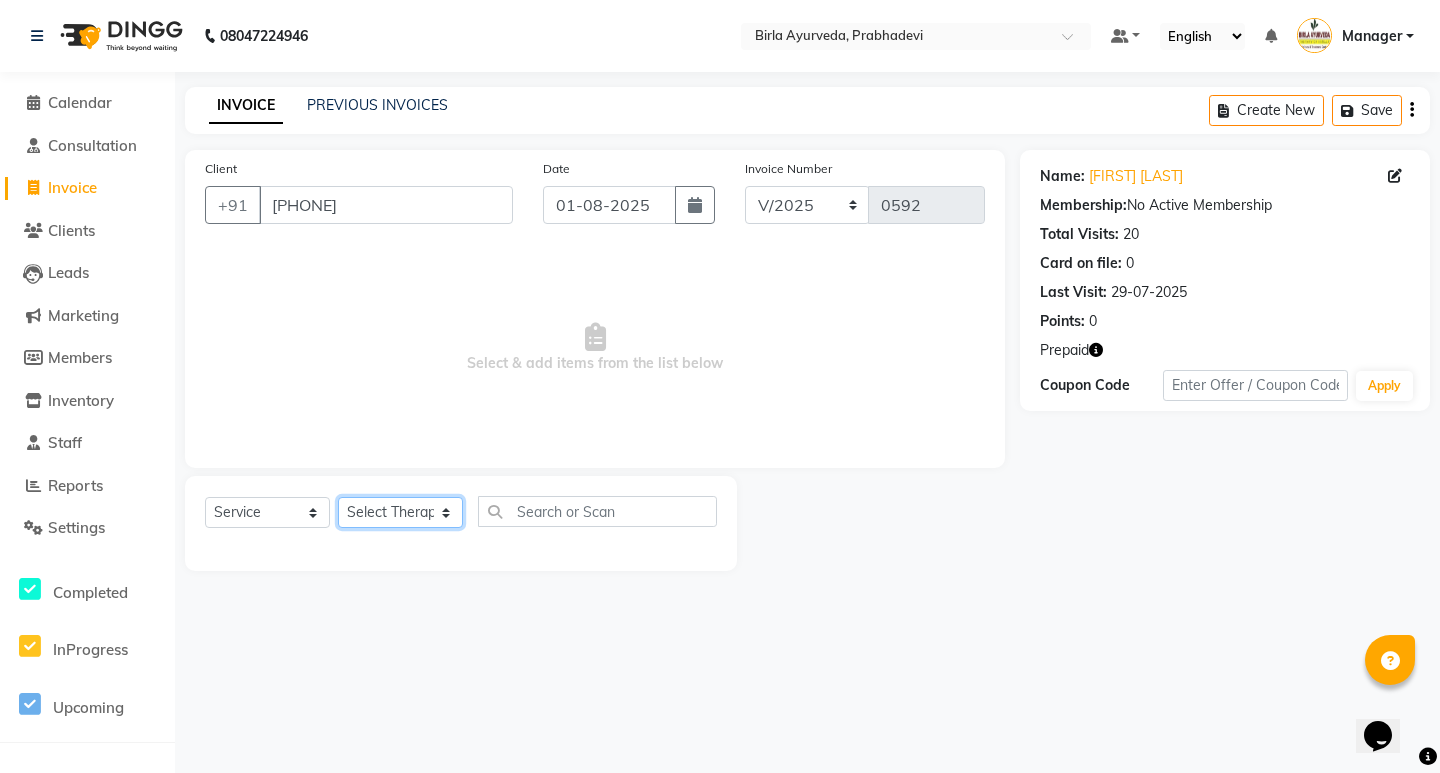 click on "Select Therapist Abhijeet Jadhav Amrutha  Anita Khatke Anjana Surendra Kalyani Aparna Avtar Jaiswal Bandu Dange Bibina Chandani Yadav Deepali Gaikwad Dr. Abidda Khan Dr. Annu Prasad Dr. Chaitali Deshmukh Dr. Chetali Dr. Mrunal Gole Gloria Y Gloriya Hari Jainy M R KAMAL NIKAM Kavita Ambatkar Latika Sawant Manager Pooja Mohite Priya Mishra Rajimon Gopalan RATHEESH KUMAR G KURUP Ratish Sachin Subhash Shali K M Shani K Shibin Suddheesh K K Sunil Wankhade Sunita Fernandes Suraj Suvarna Gangurde Swati Tanvi Taral Tejaswini Gaonkar Vidya Vishwanath Vimal Lodh Vinayak Yogesh Parab" 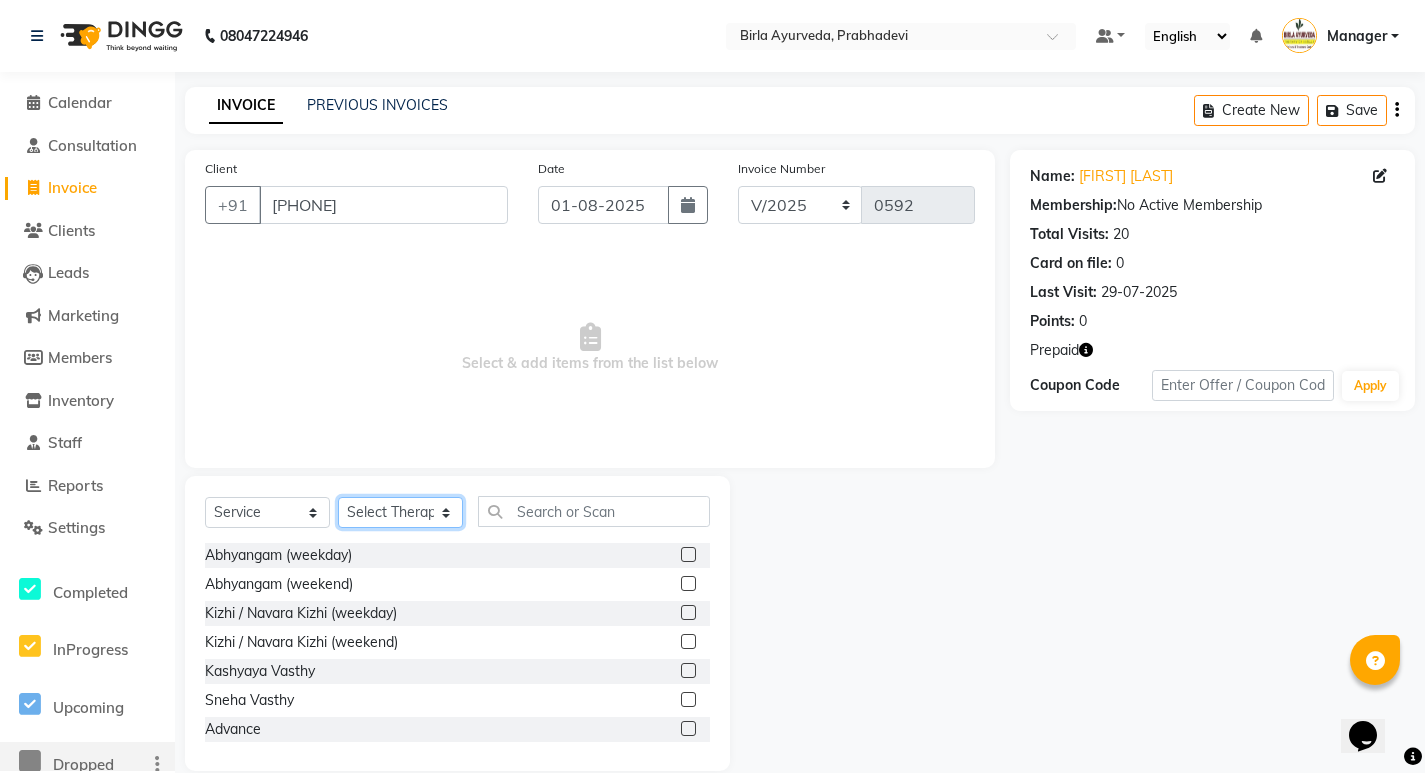 click on "Select Therapist Abhijeet Jadhav Amrutha  Anita Khatke Anjana Surendra Kalyani Aparna Avtar Jaiswal Bandu Dange Bibina Chandani Yadav Deepali Gaikwad Dr. Abidda Khan Dr. Annu Prasad Dr. Chaitali Deshmukh Dr. Chetali Dr. Mrunal Gole Gloria Y Gloriya Hari Jainy M R KAMAL NIKAM Kavita Ambatkar Latika Sawant Manager Pooja Mohite Priya Mishra Rajimon Gopalan RATHEESH KUMAR G KURUP Ratish Sachin Subhash Shali K M Shani K Shibin Suddheesh K K Sunil Wankhade Sunita Fernandes Suraj Suvarna Gangurde Swati Tanvi Taral Tejaswini Gaonkar Vidya Vishwanath Vimal Lodh Vinayak Yogesh Parab" 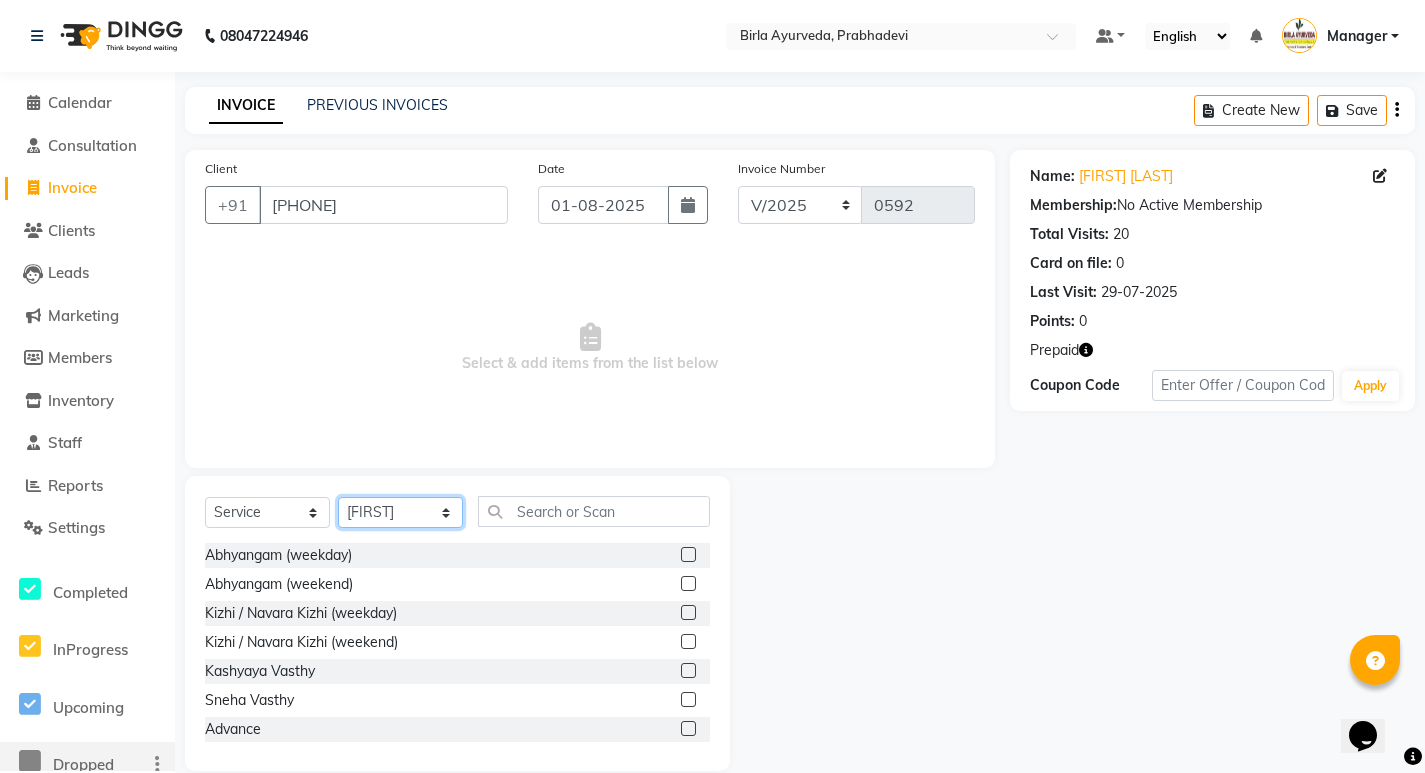 click on "Select Therapist Abhijeet Jadhav Amrutha  Anita Khatke Anjana Surendra Kalyani Aparna Avtar Jaiswal Bandu Dange Bibina Chandani Yadav Deepali Gaikwad Dr. Abidda Khan Dr. Annu Prasad Dr. Chaitali Deshmukh Dr. Chetali Dr. Mrunal Gole Gloria Y Gloriya Hari Jainy M R KAMAL NIKAM Kavita Ambatkar Latika Sawant Manager Pooja Mohite Priya Mishra Rajimon Gopalan RATHEESH KUMAR G KURUP Ratish Sachin Subhash Shali K M Shani K Shibin Suddheesh K K Sunil Wankhade Sunita Fernandes Suraj Suvarna Gangurde Swati Tanvi Taral Tejaswini Gaonkar Vidya Vishwanath Vimal Lodh Vinayak Yogesh Parab" 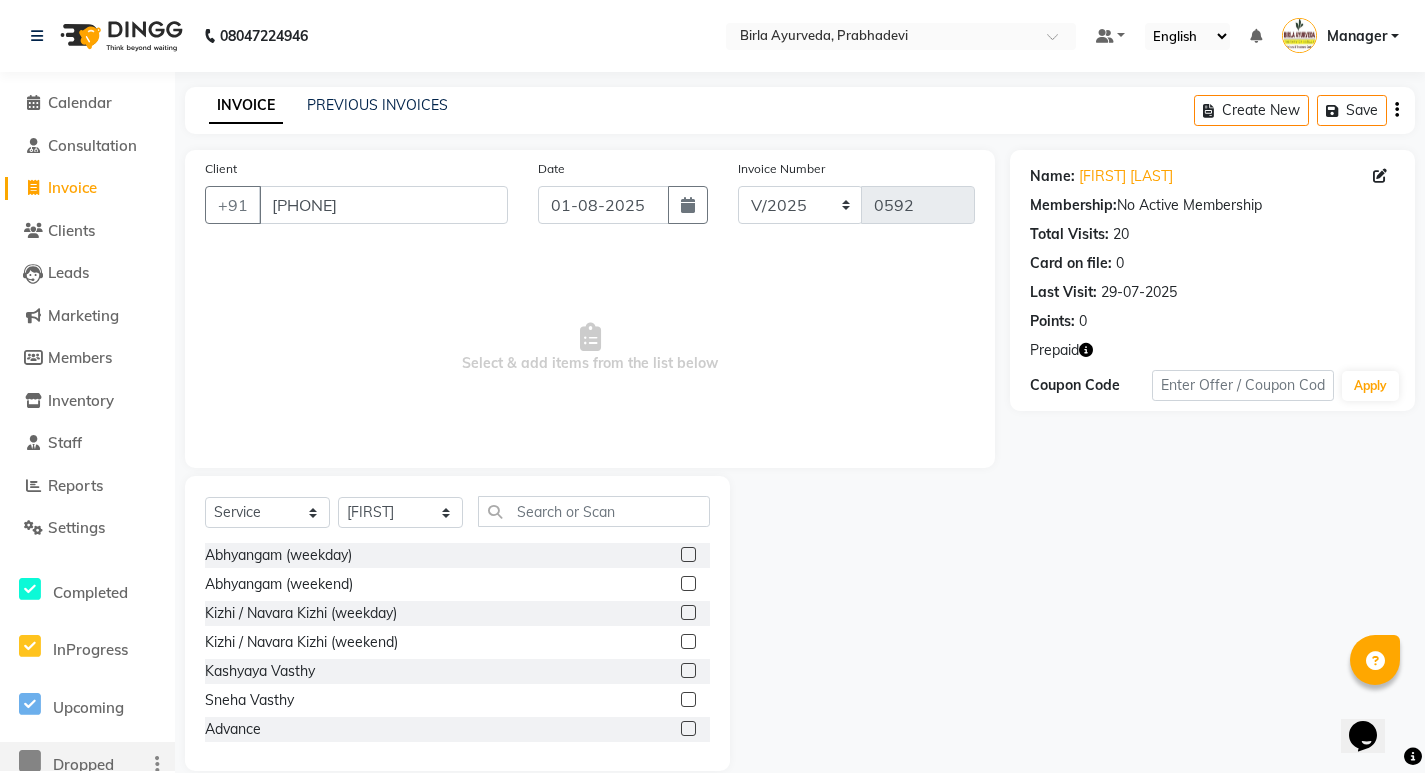click 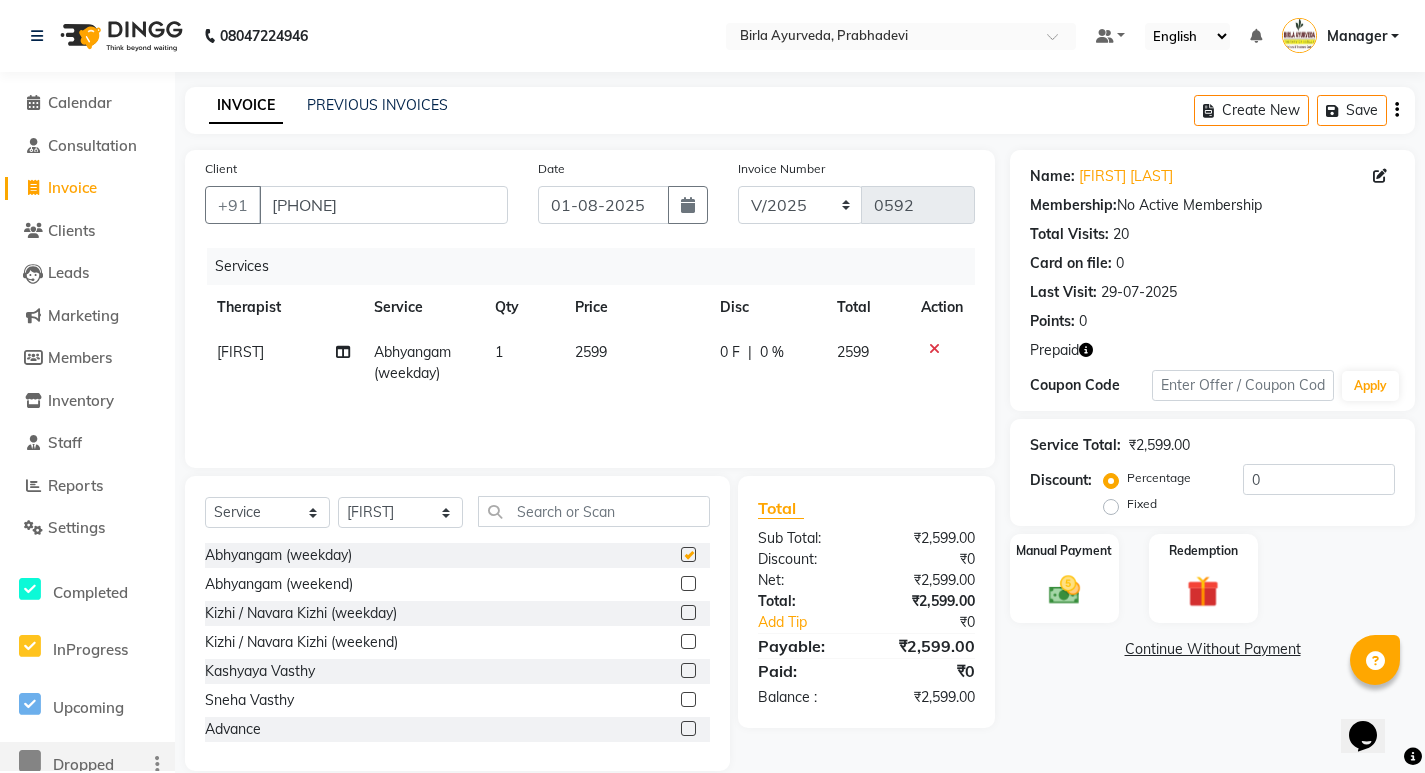 checkbox on "false" 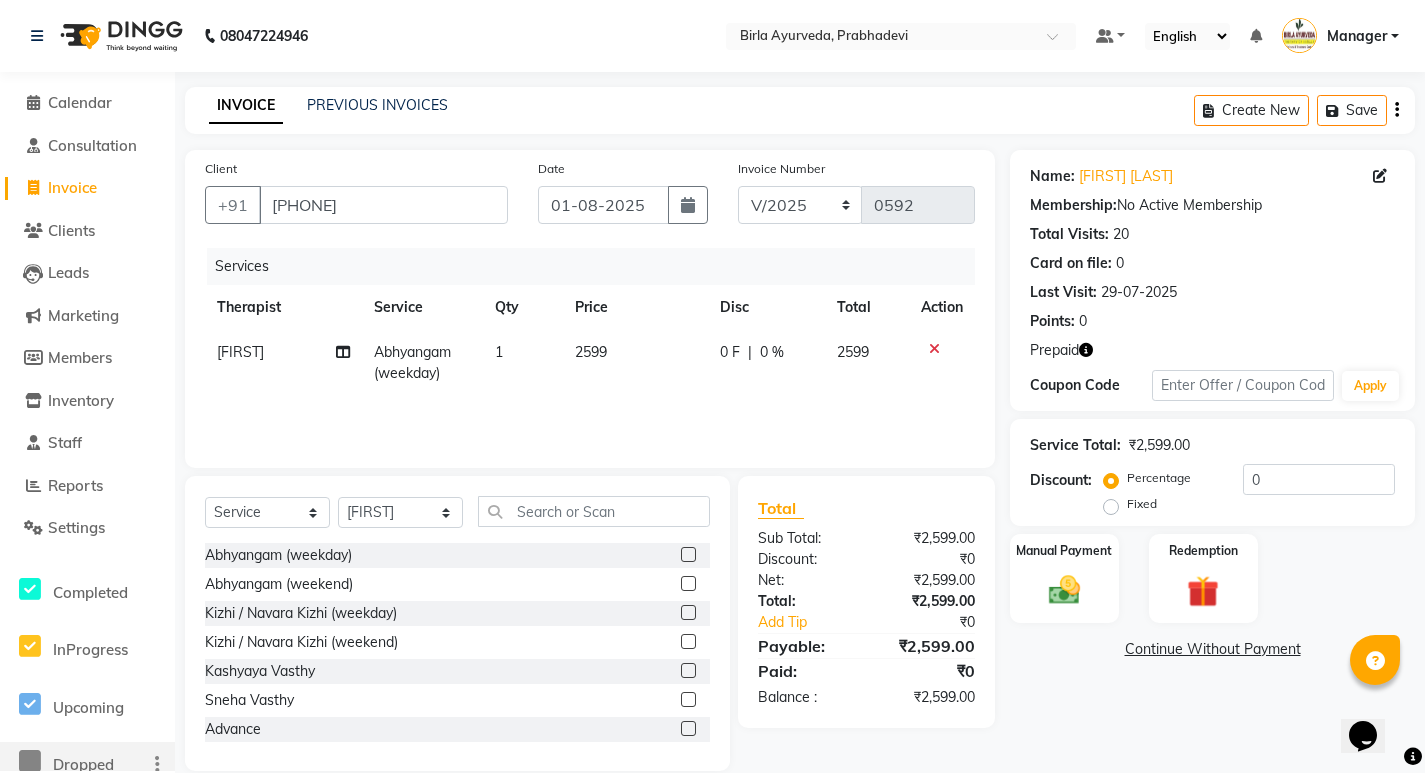 click 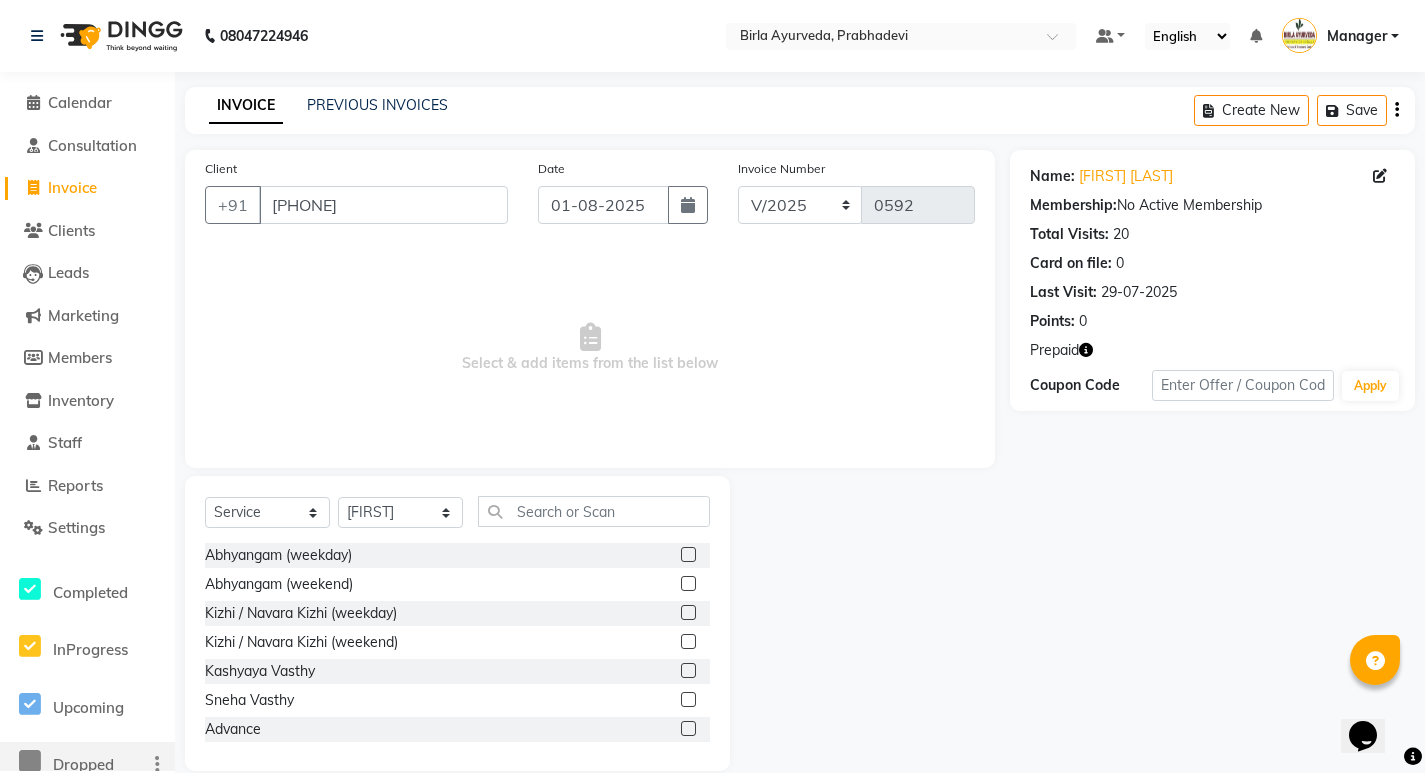 click 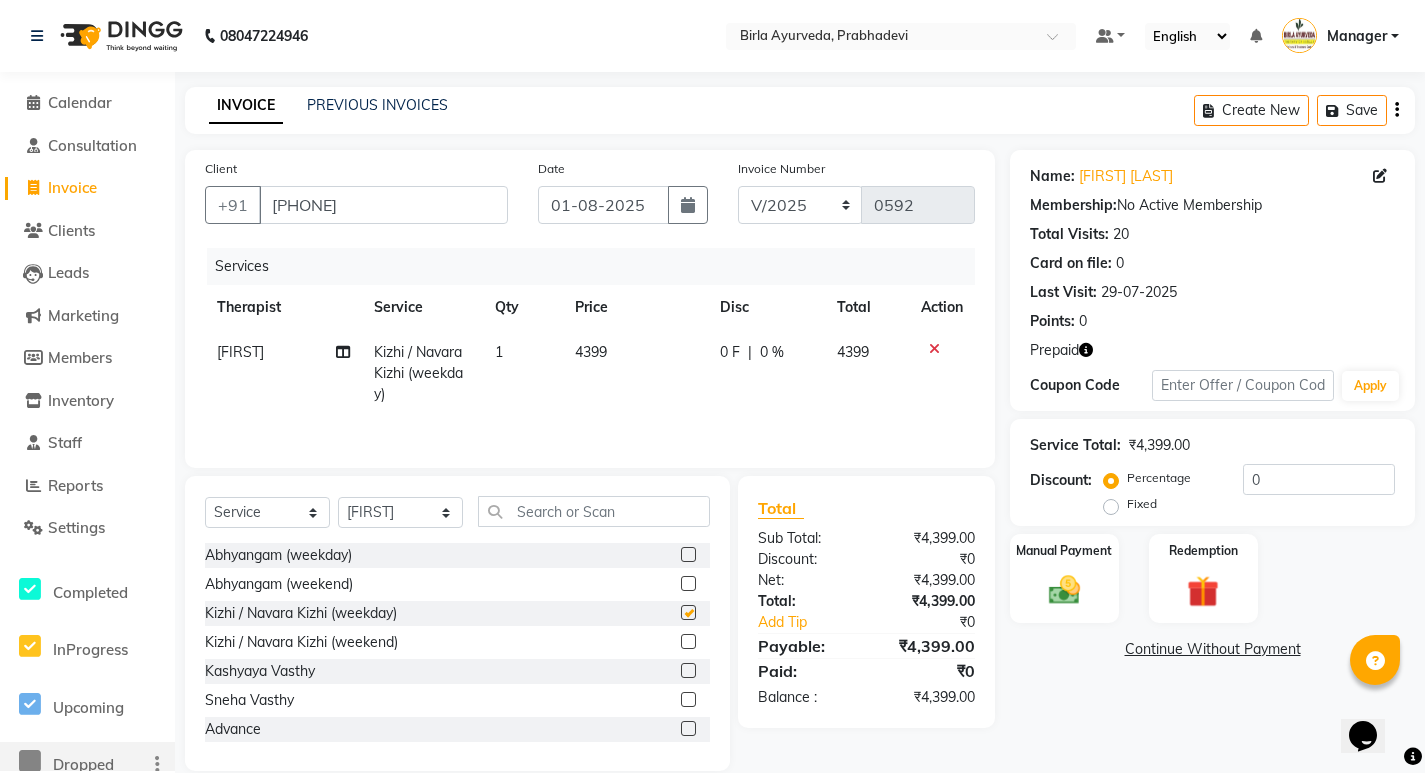 checkbox on "false" 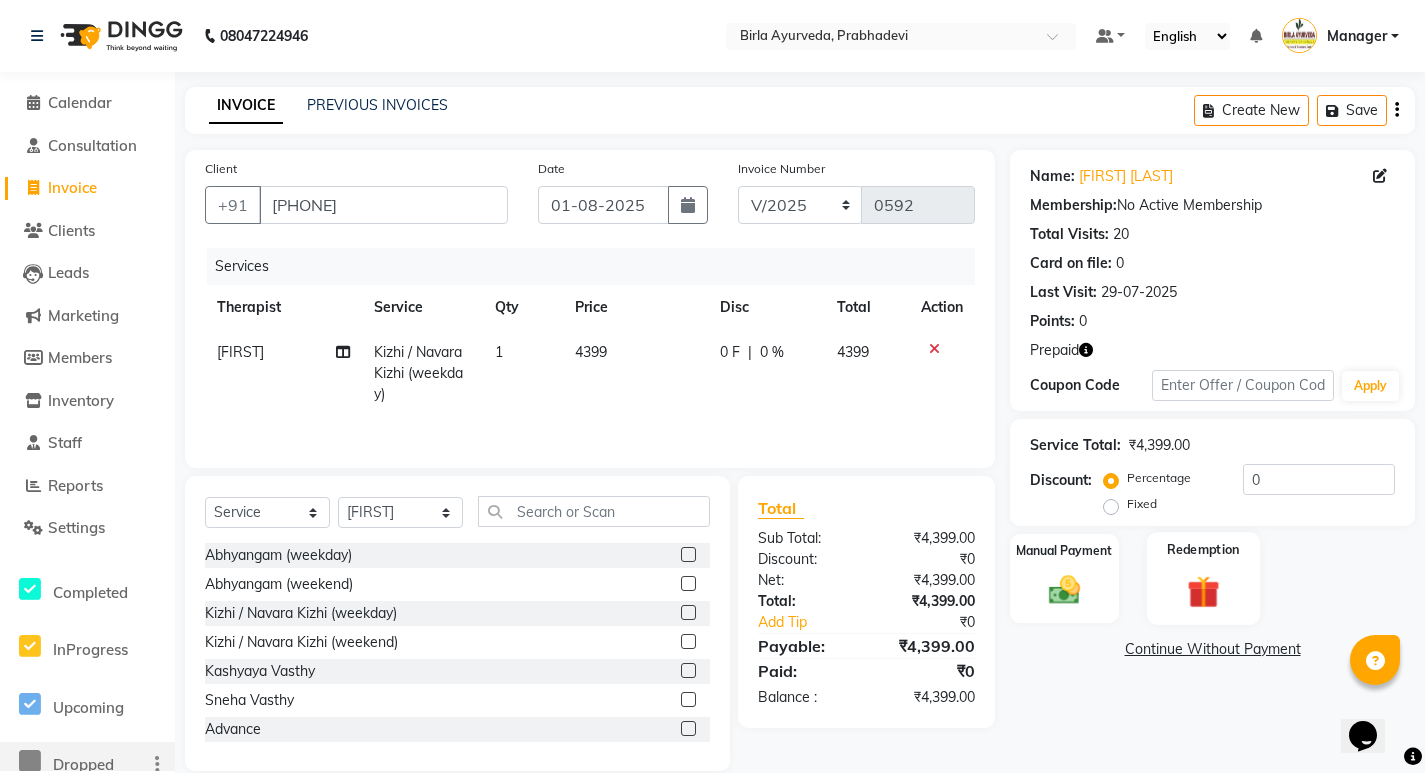 click 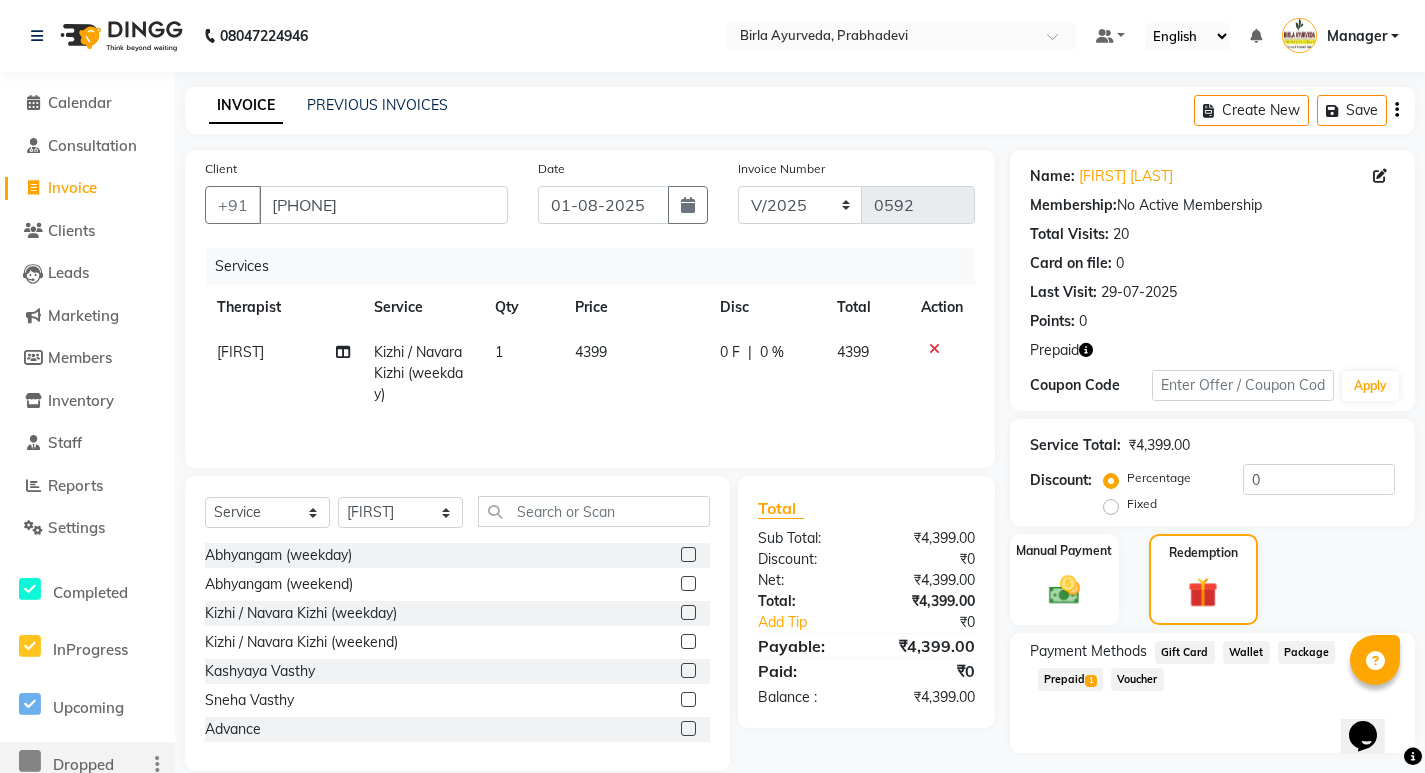 click on "Prepaid  1" 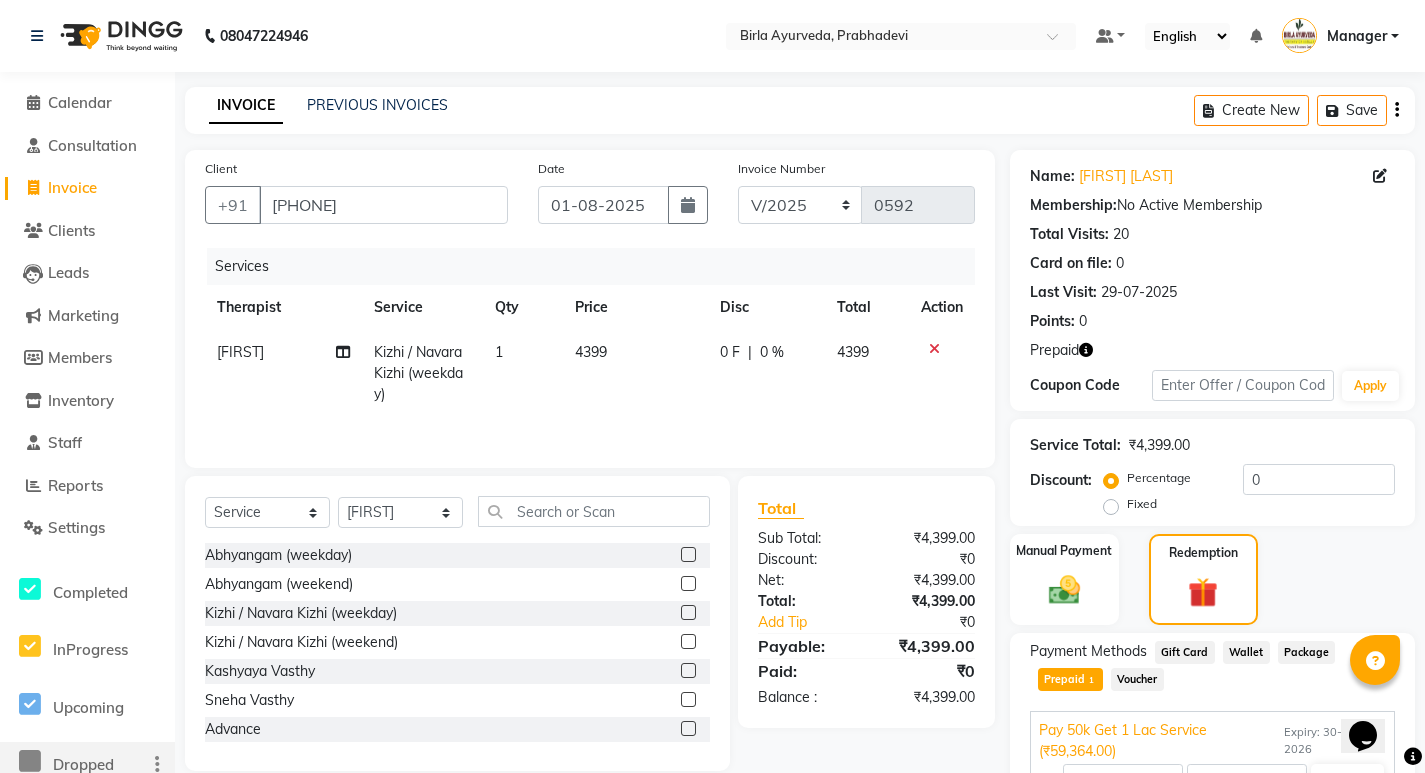 scroll, scrollTop: 115, scrollLeft: 0, axis: vertical 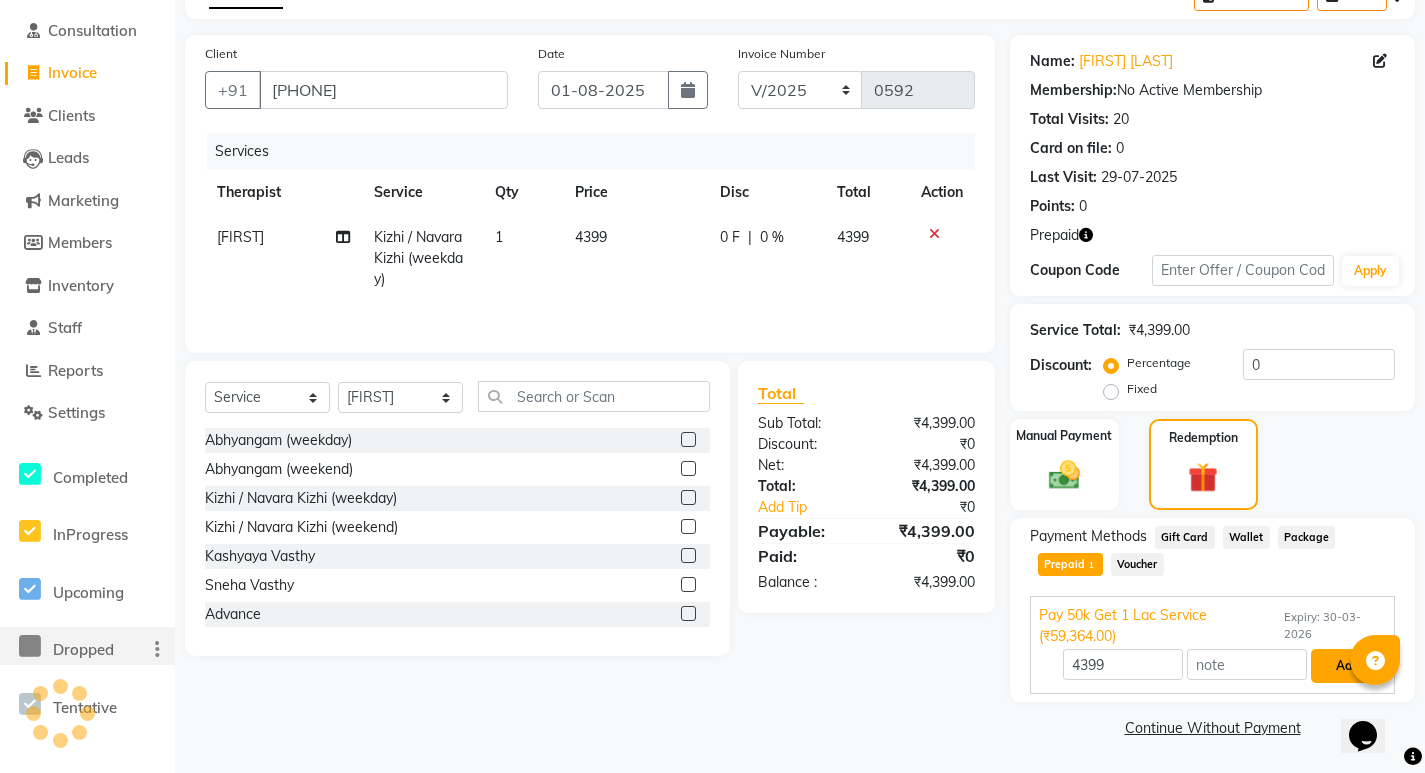 click on "Add" at bounding box center (1347, 666) 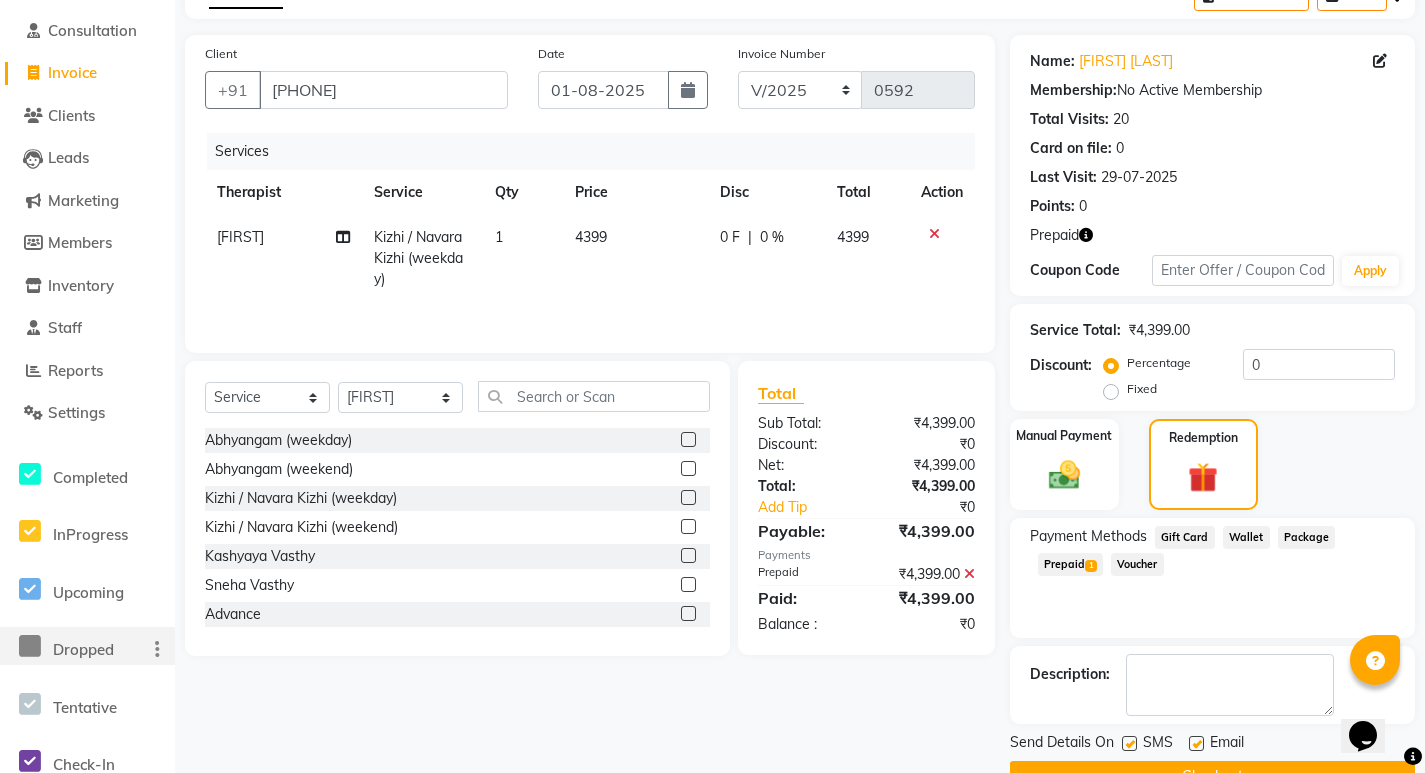 click 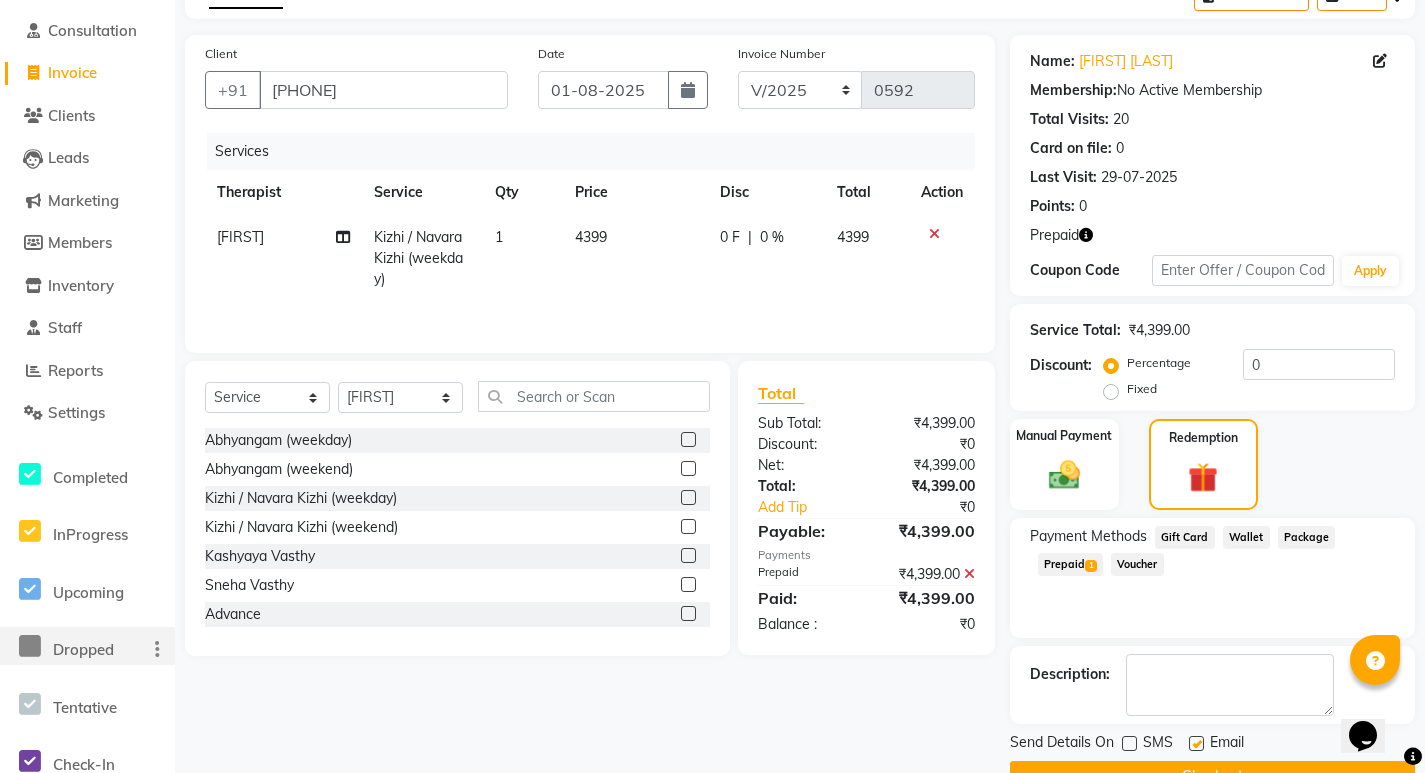 click 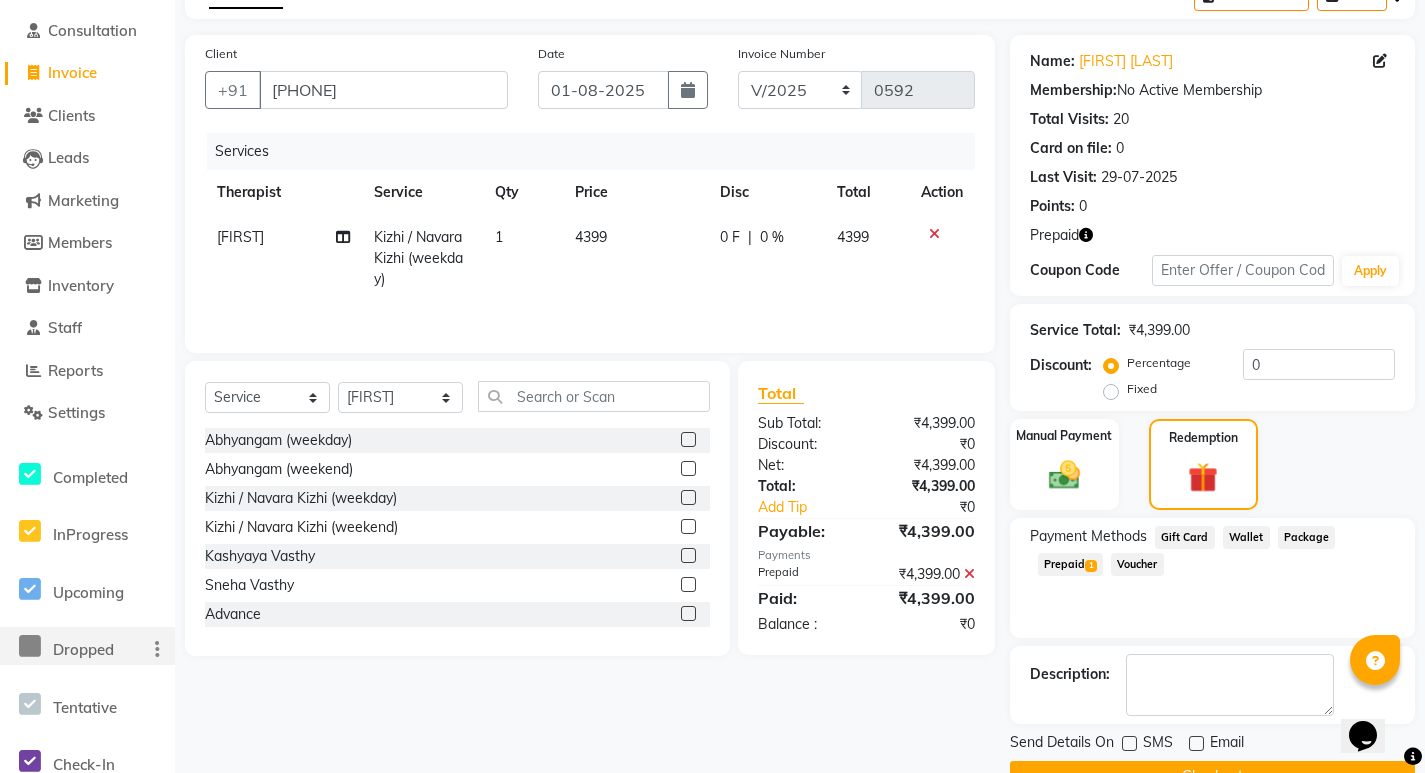 click on "Checkout" 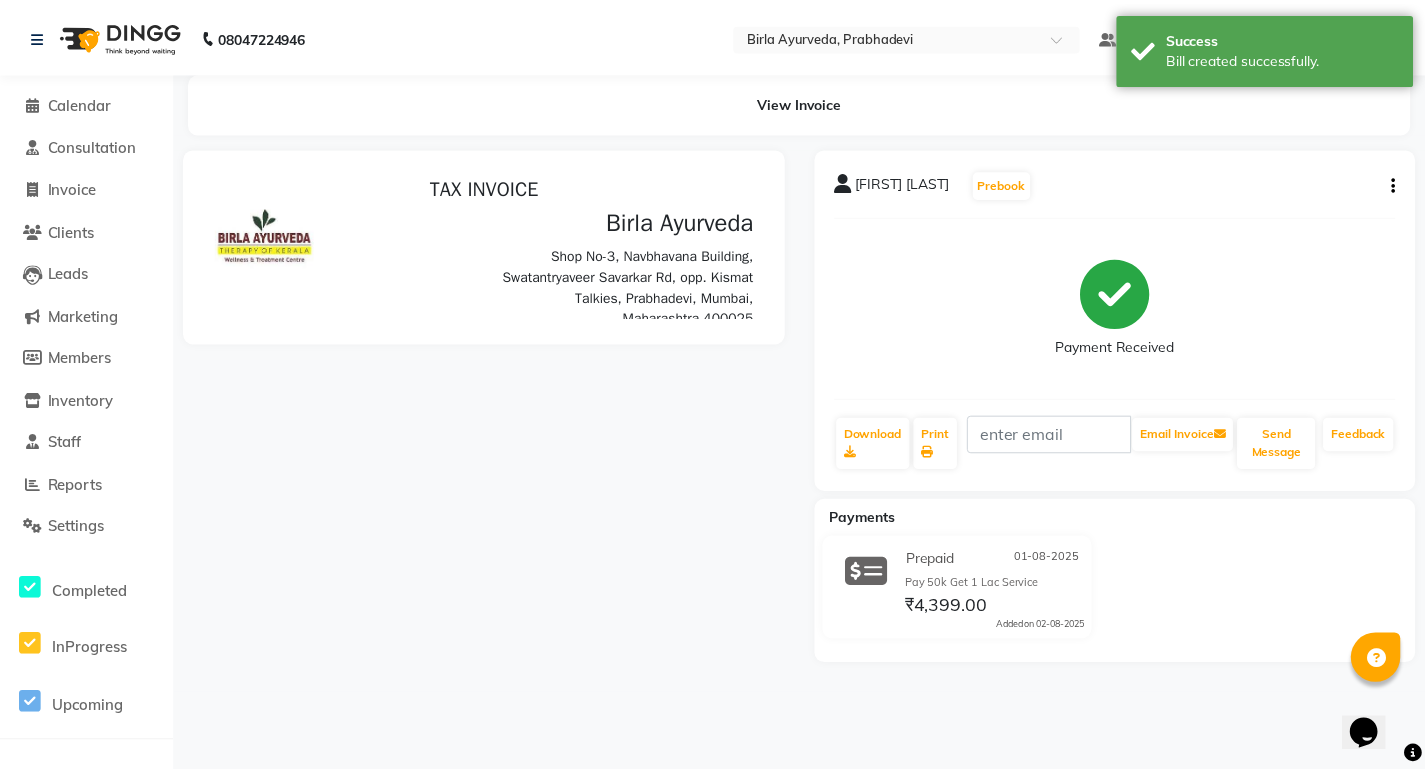 scroll, scrollTop: 0, scrollLeft: 0, axis: both 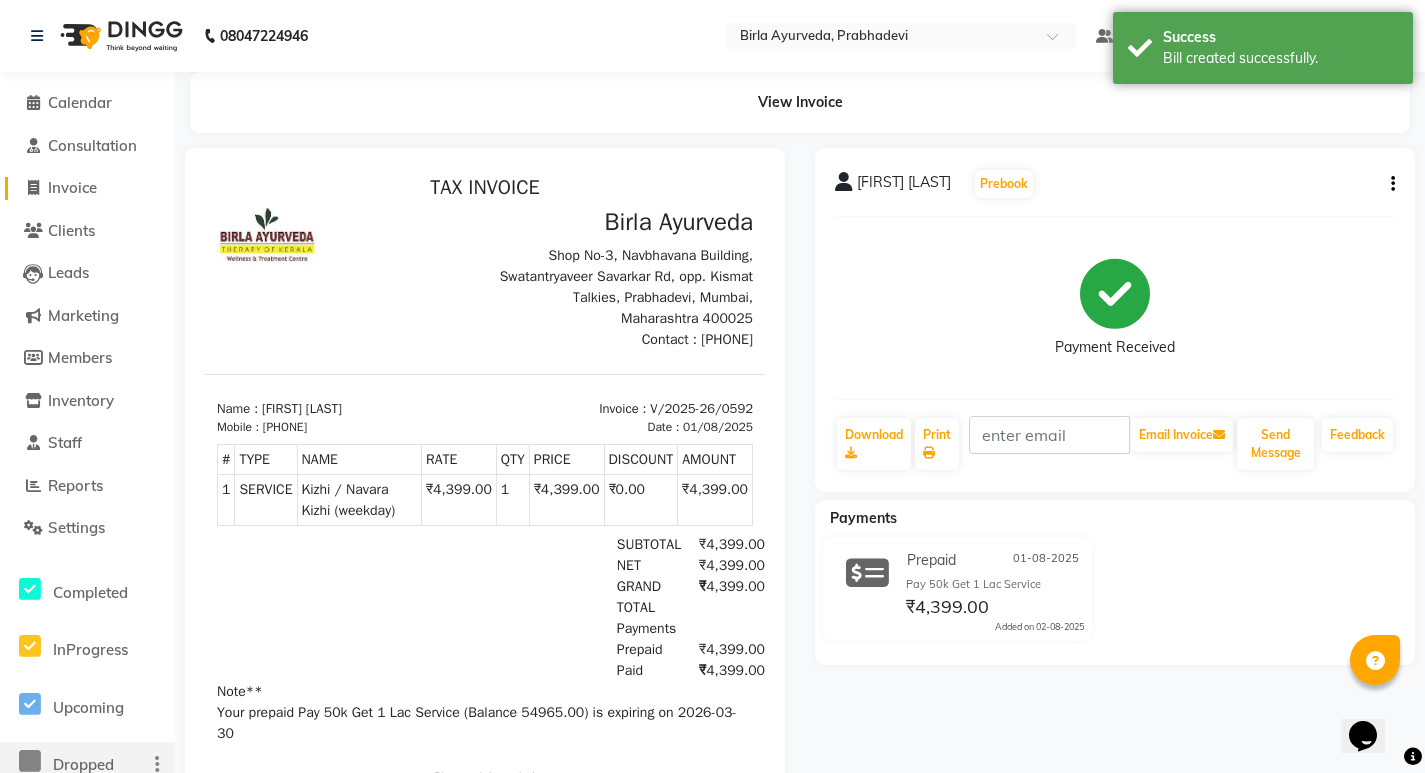 click on "Invoice" 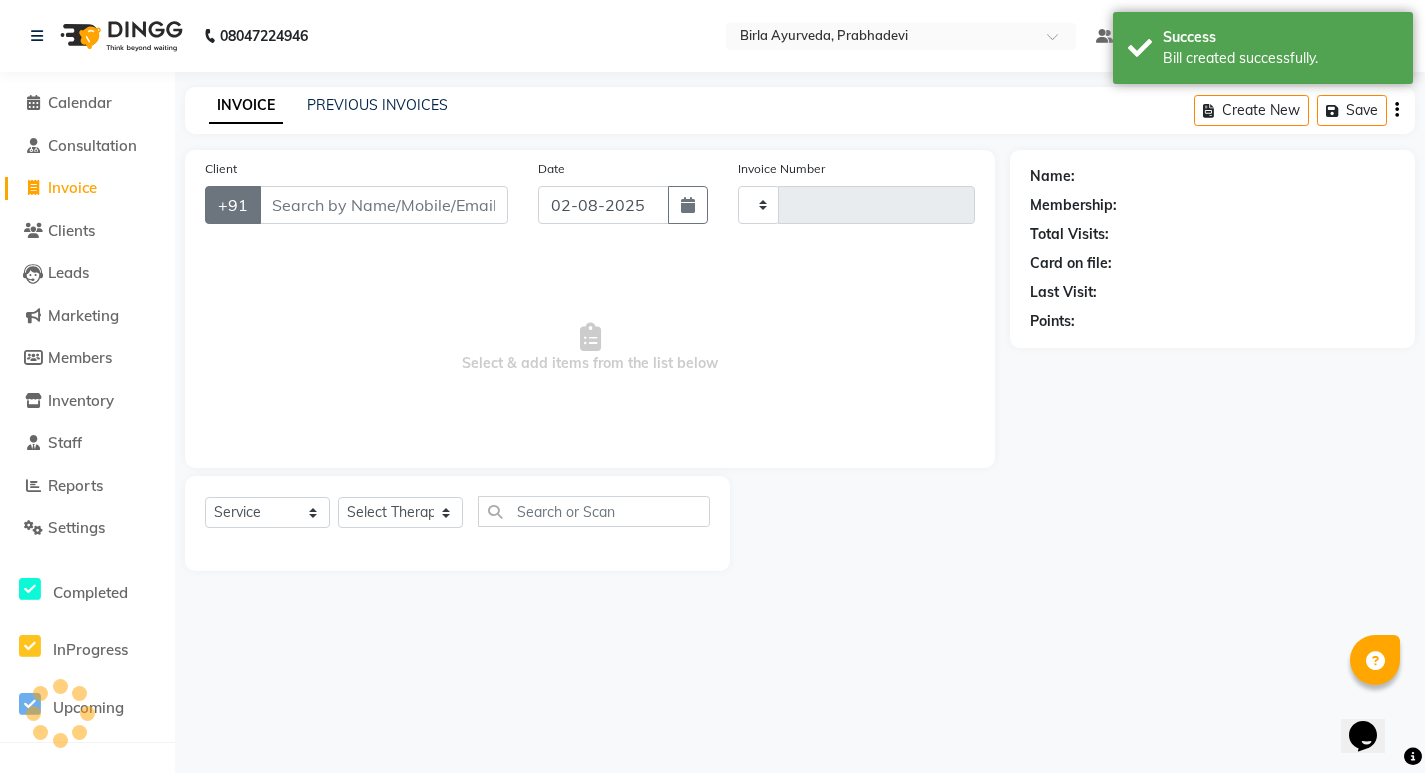 type on "0593" 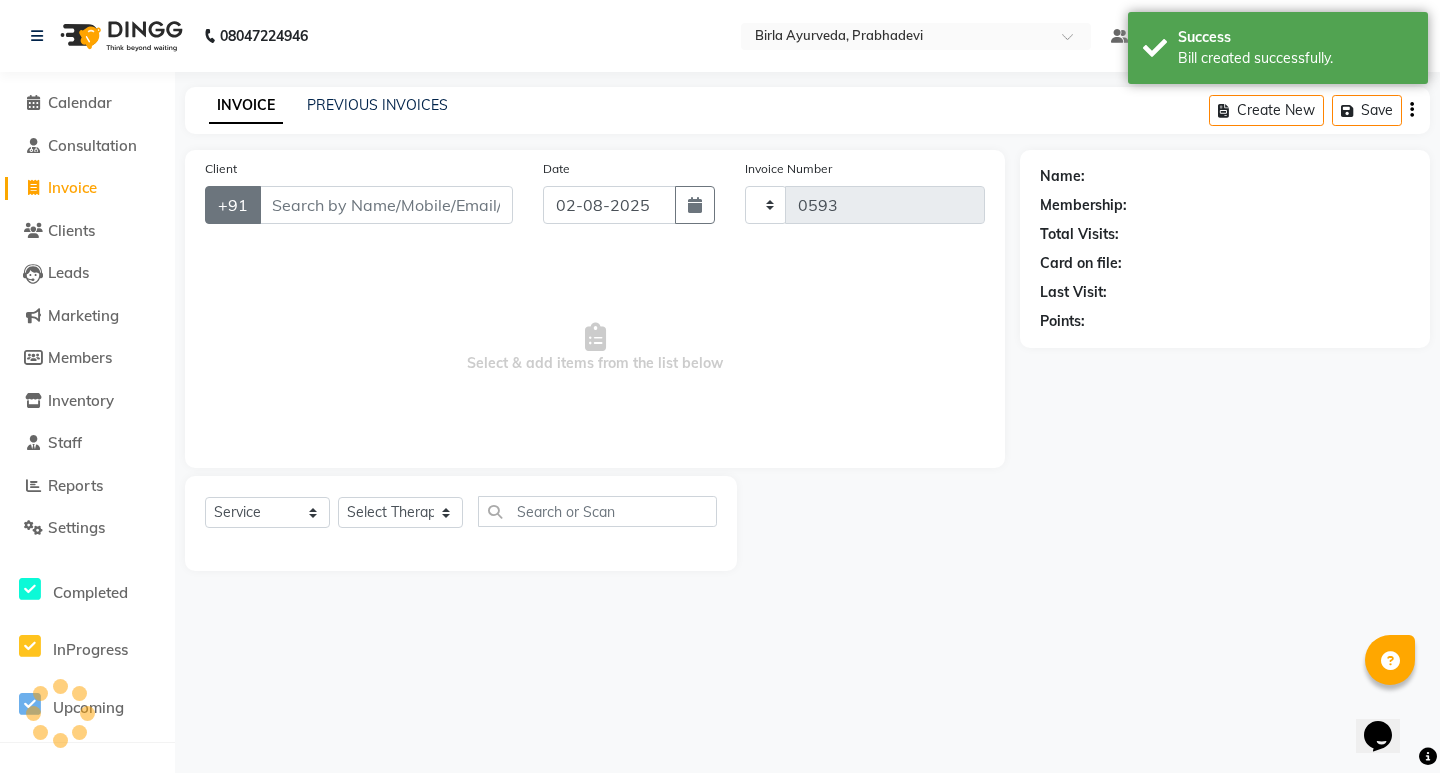 select on "6818" 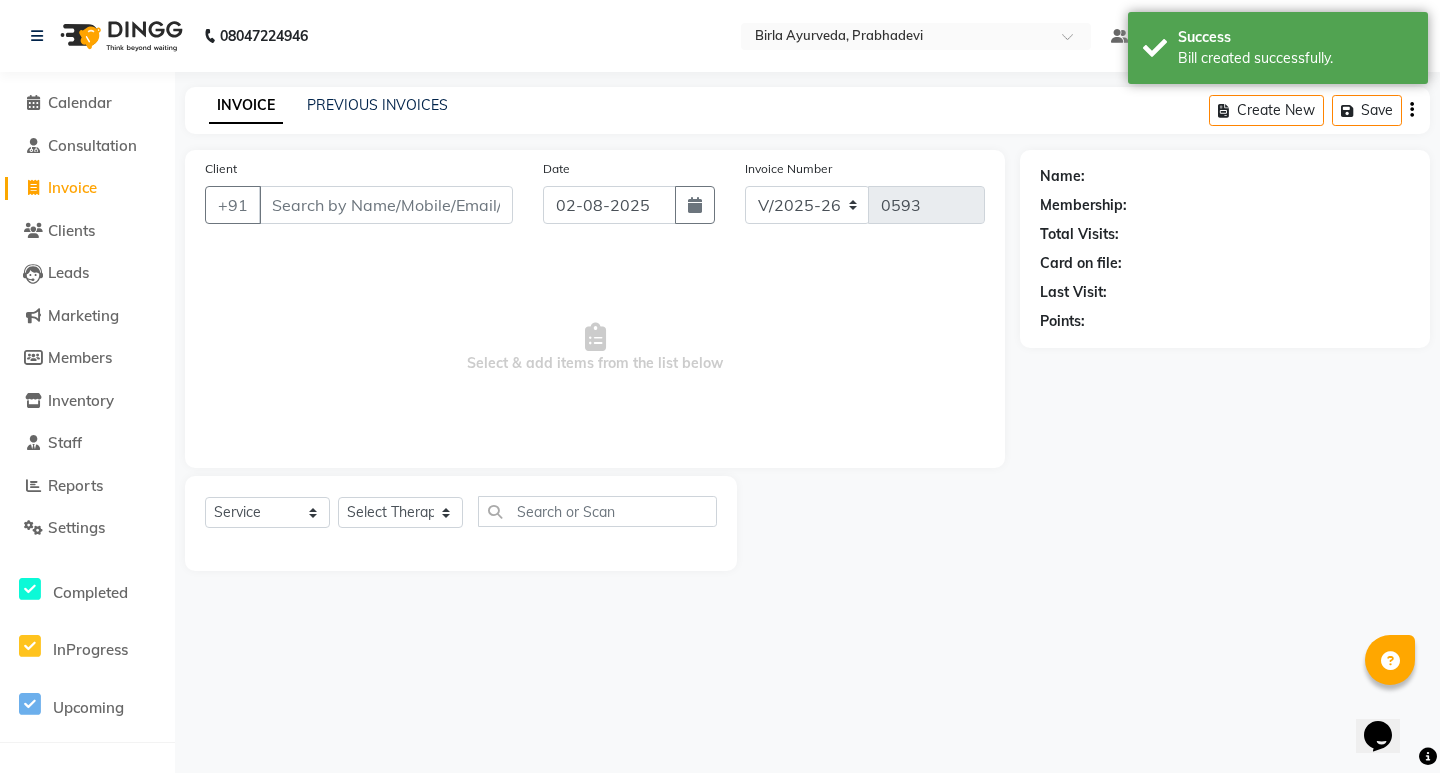 click on "Client" at bounding box center (386, 205) 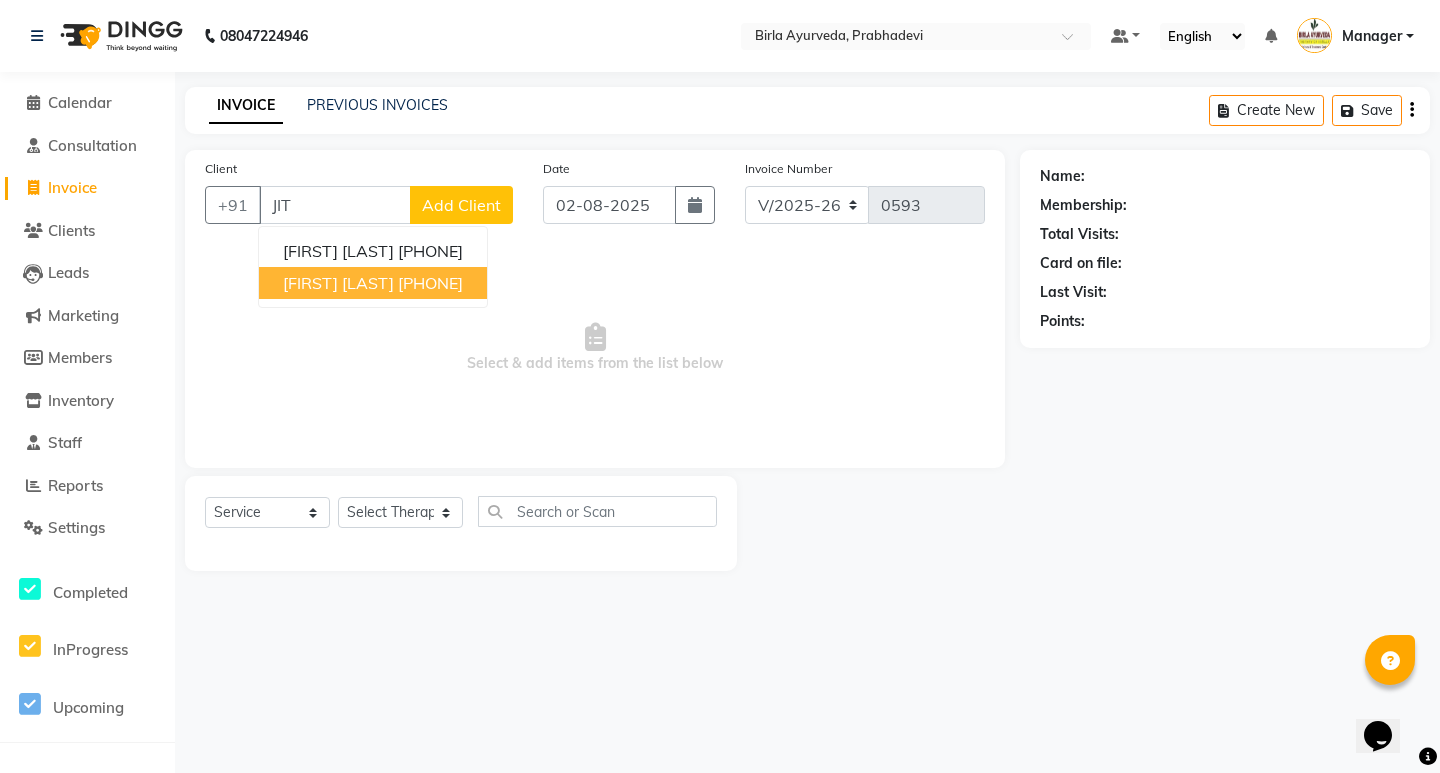 click on "Jiteesha Chavan  9920777073" at bounding box center (373, 283) 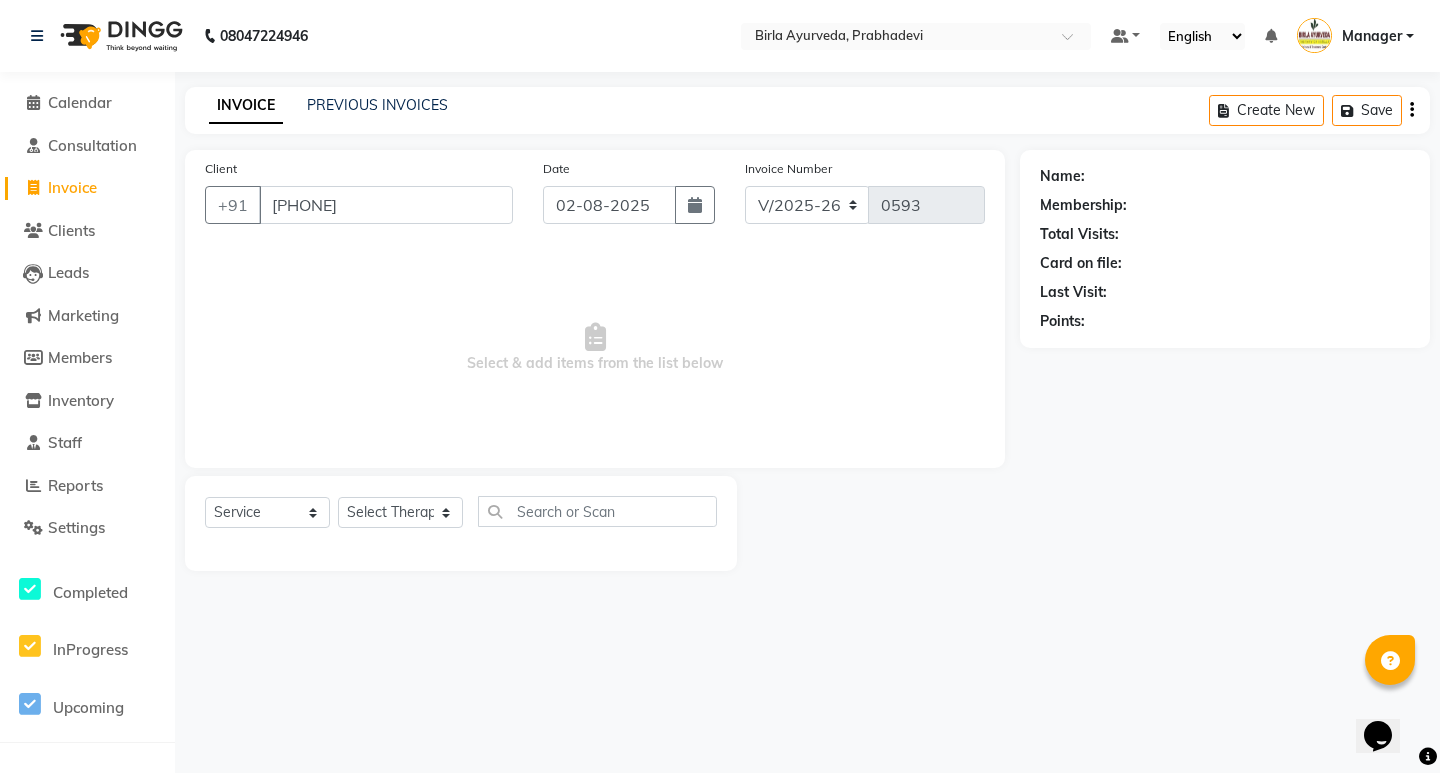 type on "[PHONE]" 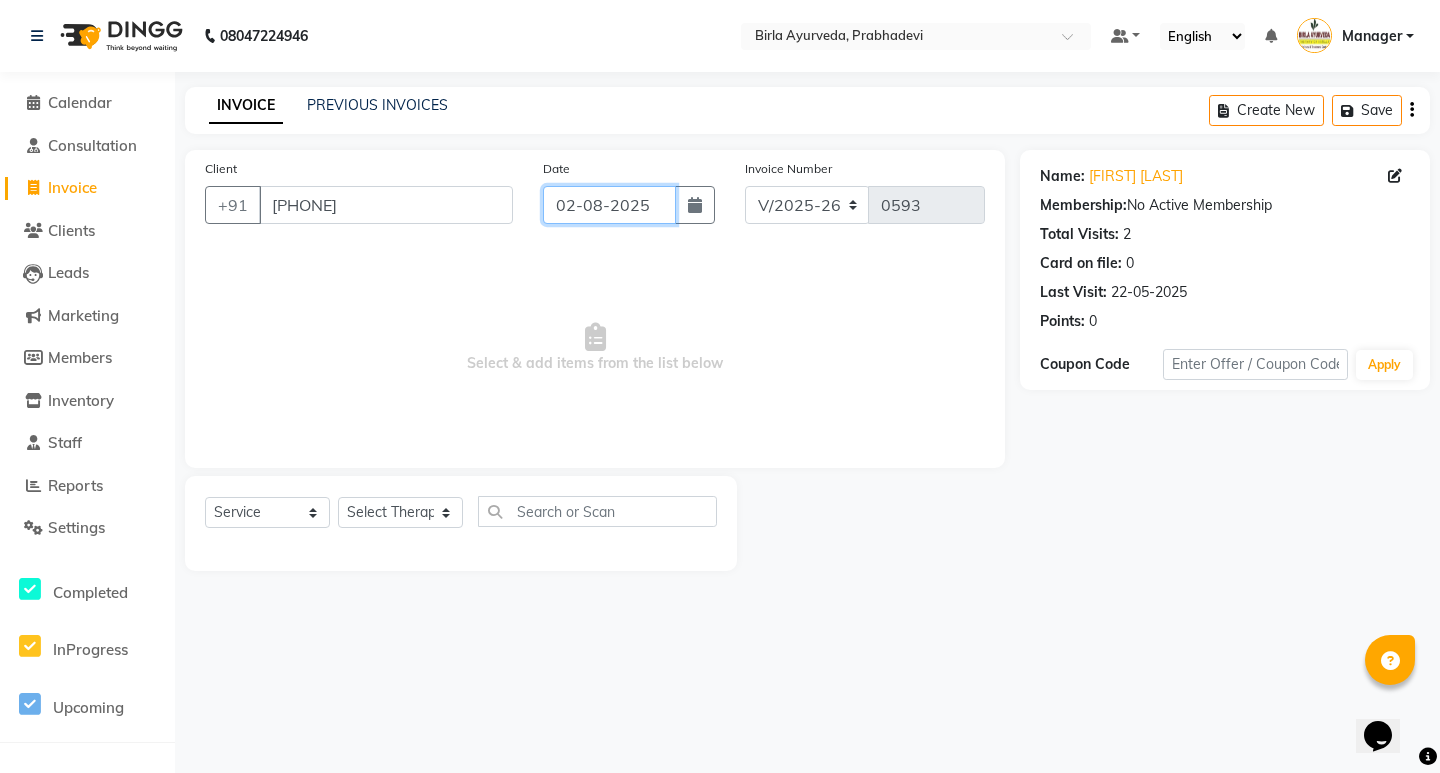 click on "02-08-2025" 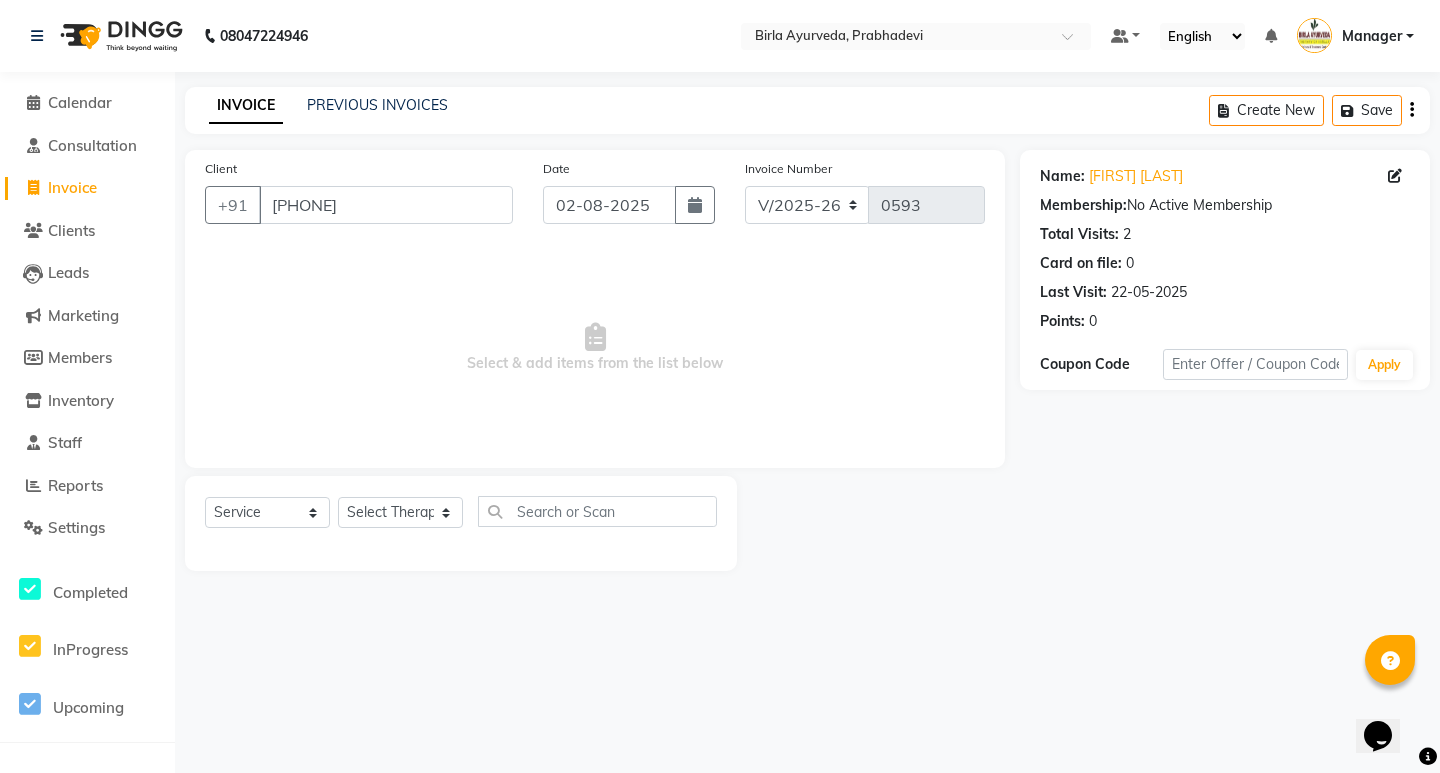 select on "8" 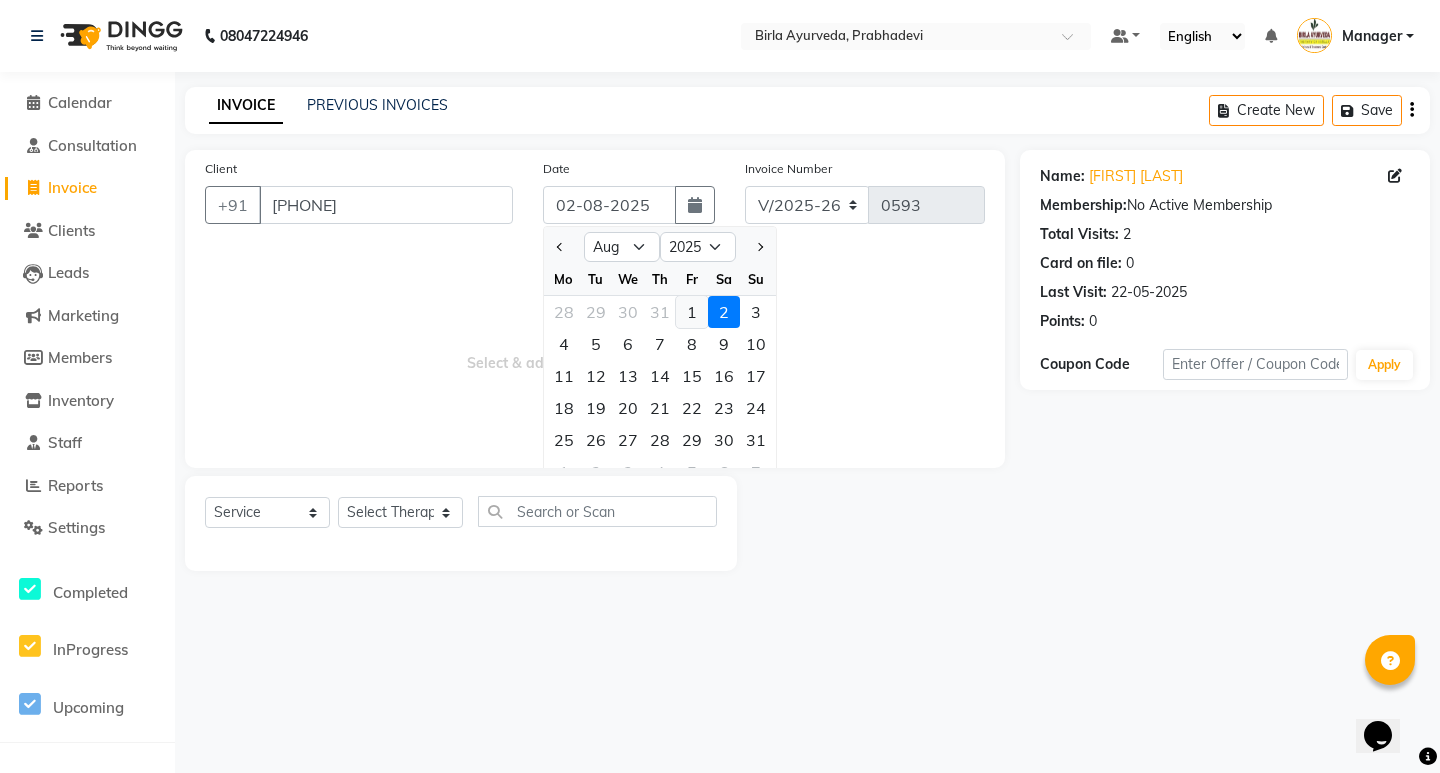 click on "1" 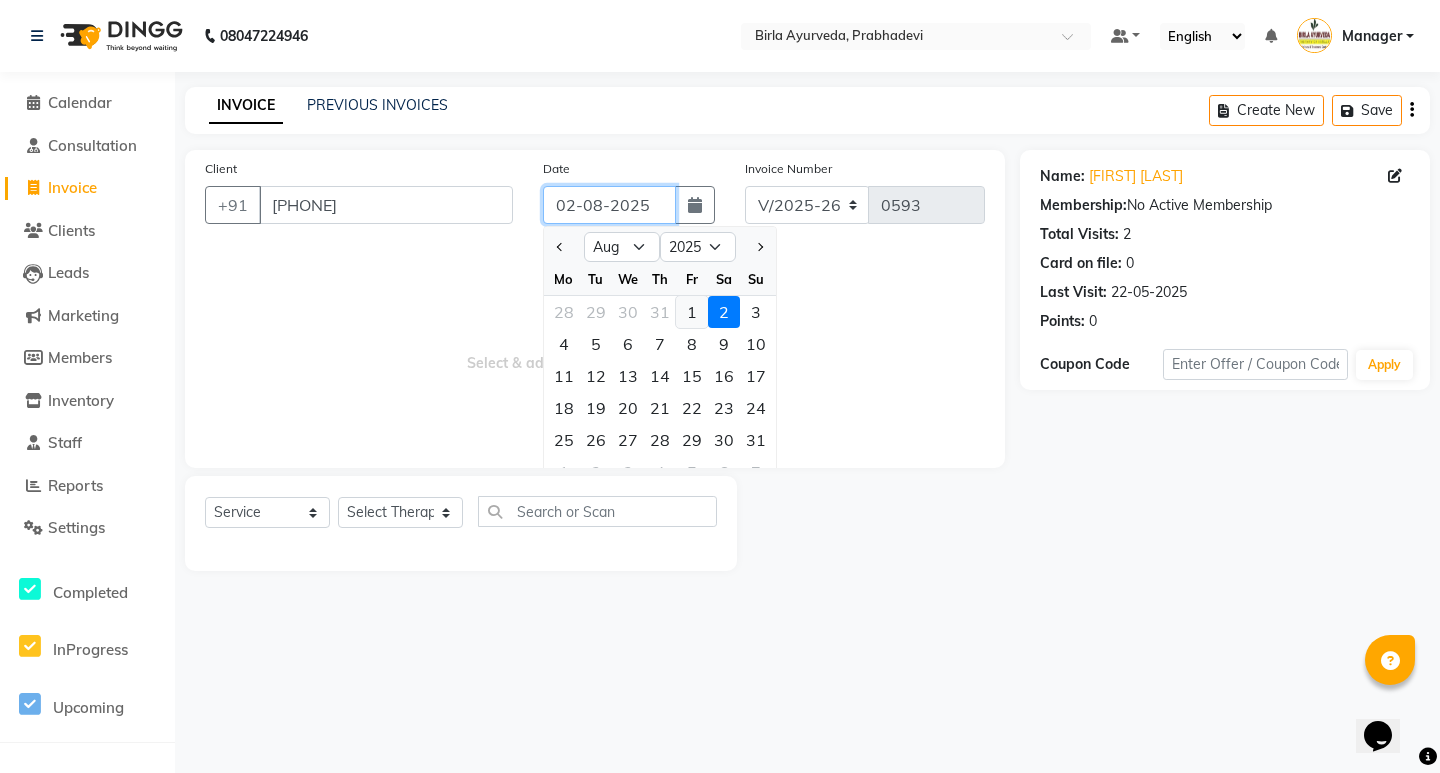 type on "01-08-2025" 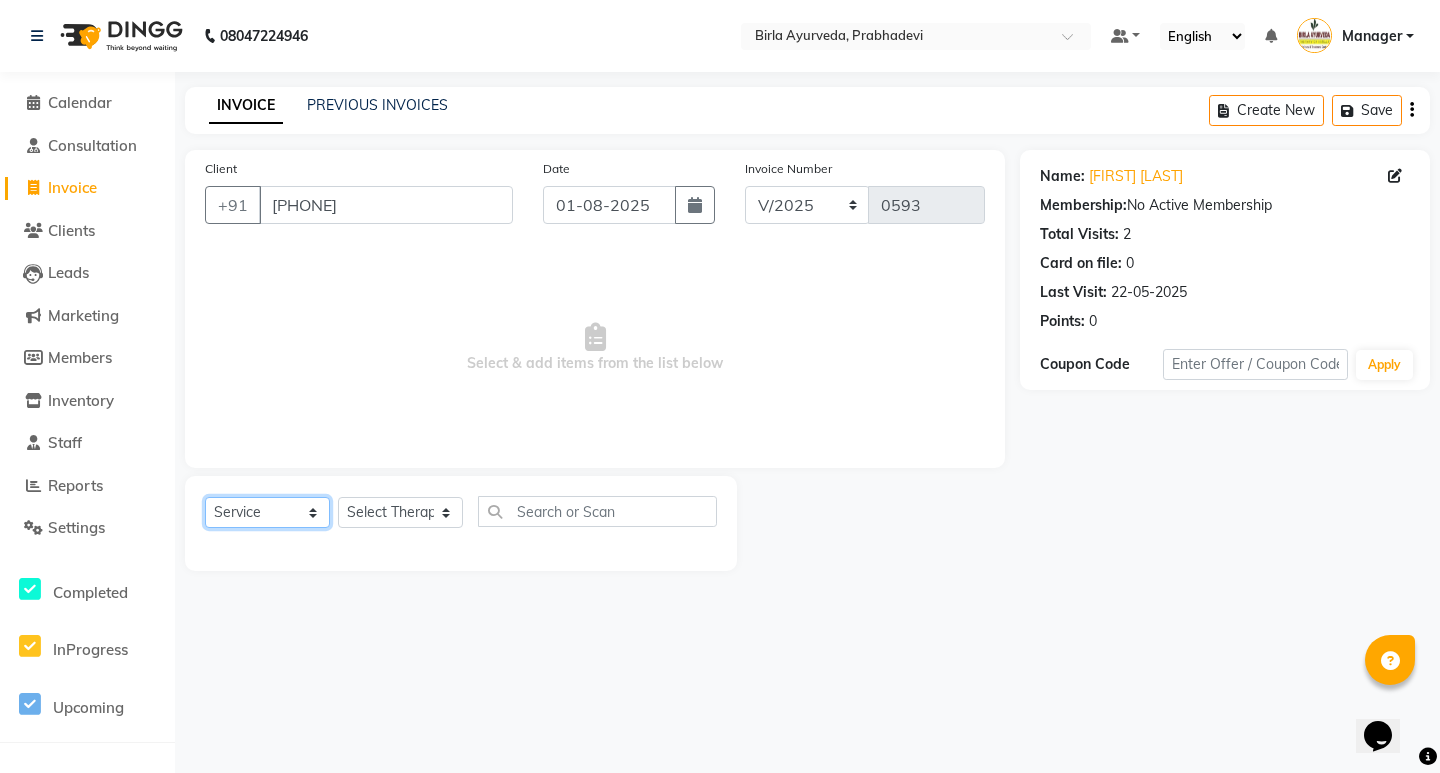 click on "Select  Service  Product  Membership  Package Voucher Prepaid Gift Card" 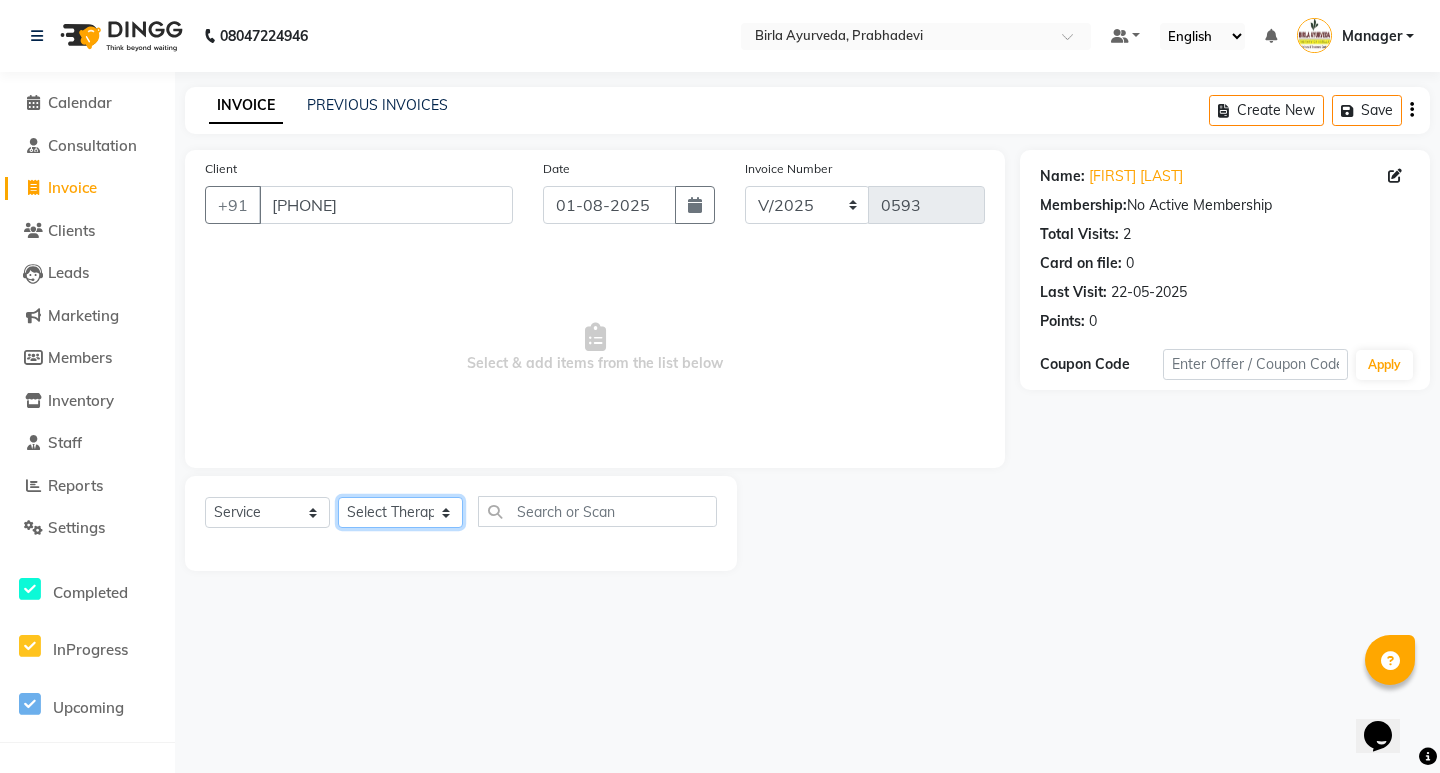 click on "Select Therapist Abhijeet Jadhav Amrutha  Anita Khatke Anjana Surendra Kalyani Aparna Avtar Jaiswal Bandu Dange Bibina Chandani Yadav Deepali Gaikwad Dr. Abidda Khan Dr. Annu Prasad Dr. Chaitali Deshmukh Dr. Chetali Dr. Mrunal Gole Gloria Y Gloriya Hari Jainy M R KAMAL NIKAM Kavita Ambatkar Latika Sawant Manager Pooja Mohite Priya Mishra Rajimon Gopalan RATHEESH KUMAR G KURUP Ratish Sachin Subhash Shali K M Shani K Shibin Suddheesh K K Sunil Wankhade Sunita Fernandes Suraj Suvarna Gangurde Swati Tanvi Taral Tejaswini Gaonkar Vidya Vishwanath Vimal Lodh Vinayak Yogesh Parab" 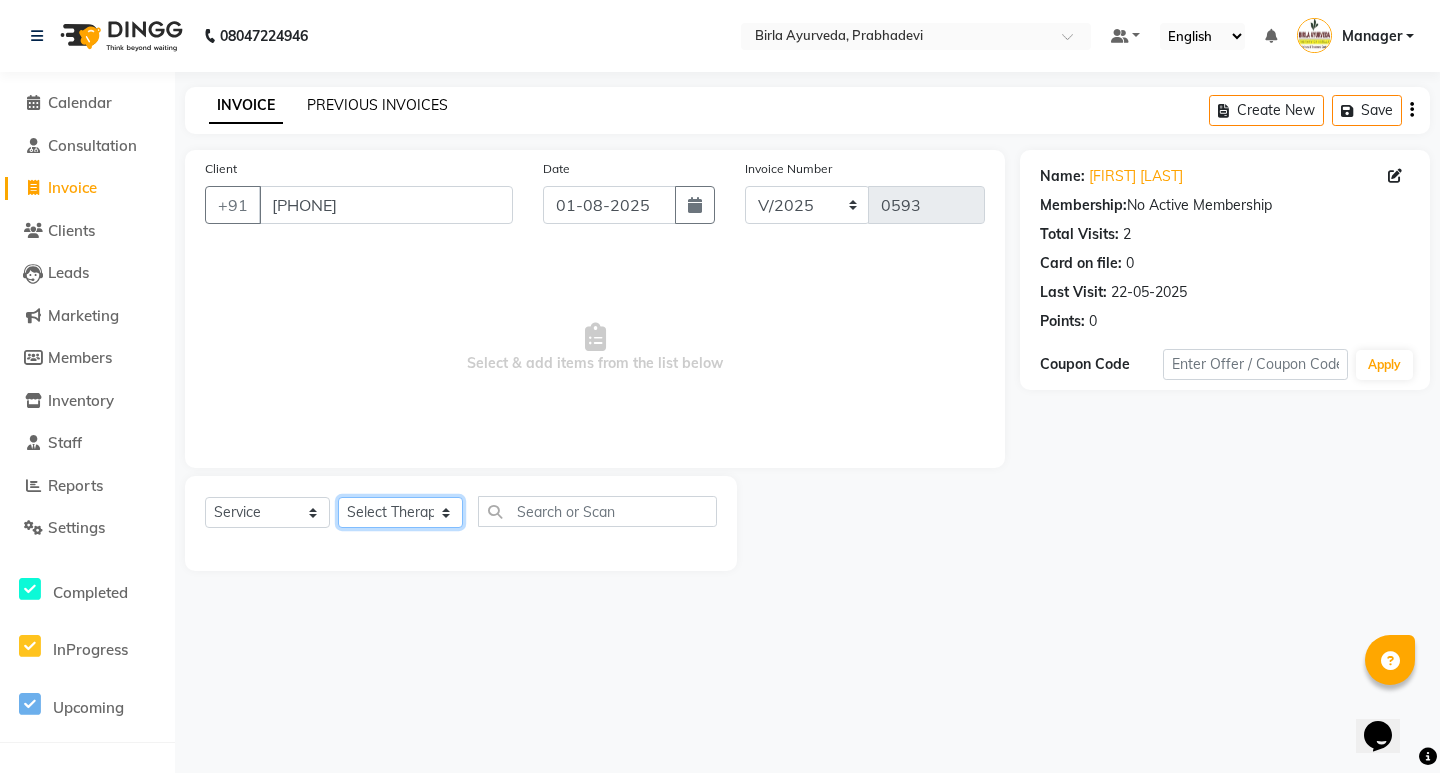 select on "53451" 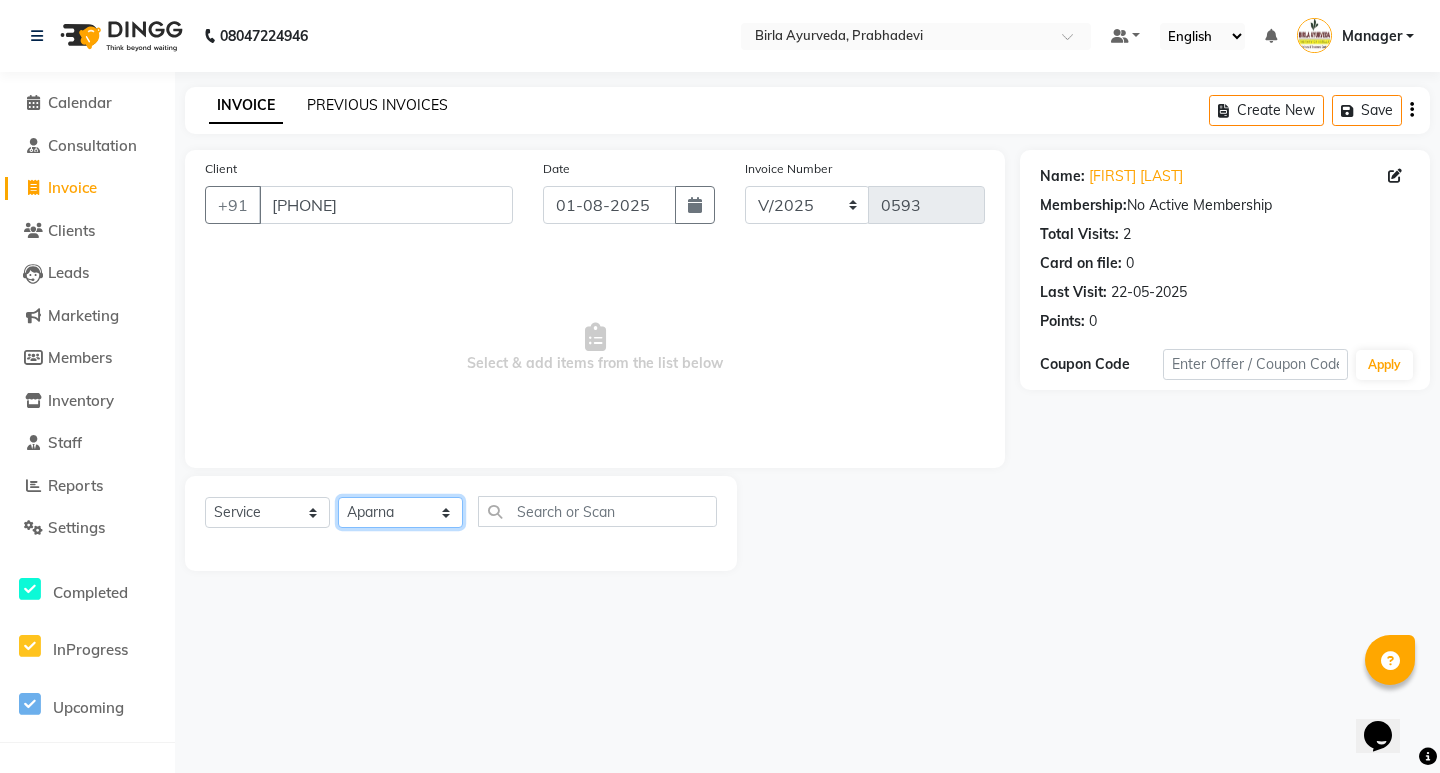 click on "Select Therapist Abhijeet Jadhav Amrutha  Anita Khatke Anjana Surendra Kalyani Aparna Avtar Jaiswal Bandu Dange Bibina Chandani Yadav Deepali Gaikwad Dr. Abidda Khan Dr. Annu Prasad Dr. Chaitali Deshmukh Dr. Chetali Dr. Mrunal Gole Gloria Y Gloriya Hari Jainy M R KAMAL NIKAM Kavita Ambatkar Latika Sawant Manager Pooja Mohite Priya Mishra Rajimon Gopalan RATHEESH KUMAR G KURUP Ratish Sachin Subhash Shali K M Shani K Shibin Suddheesh K K Sunil Wankhade Sunita Fernandes Suraj Suvarna Gangurde Swati Tanvi Taral Tejaswini Gaonkar Vidya Vishwanath Vimal Lodh Vinayak Yogesh Parab" 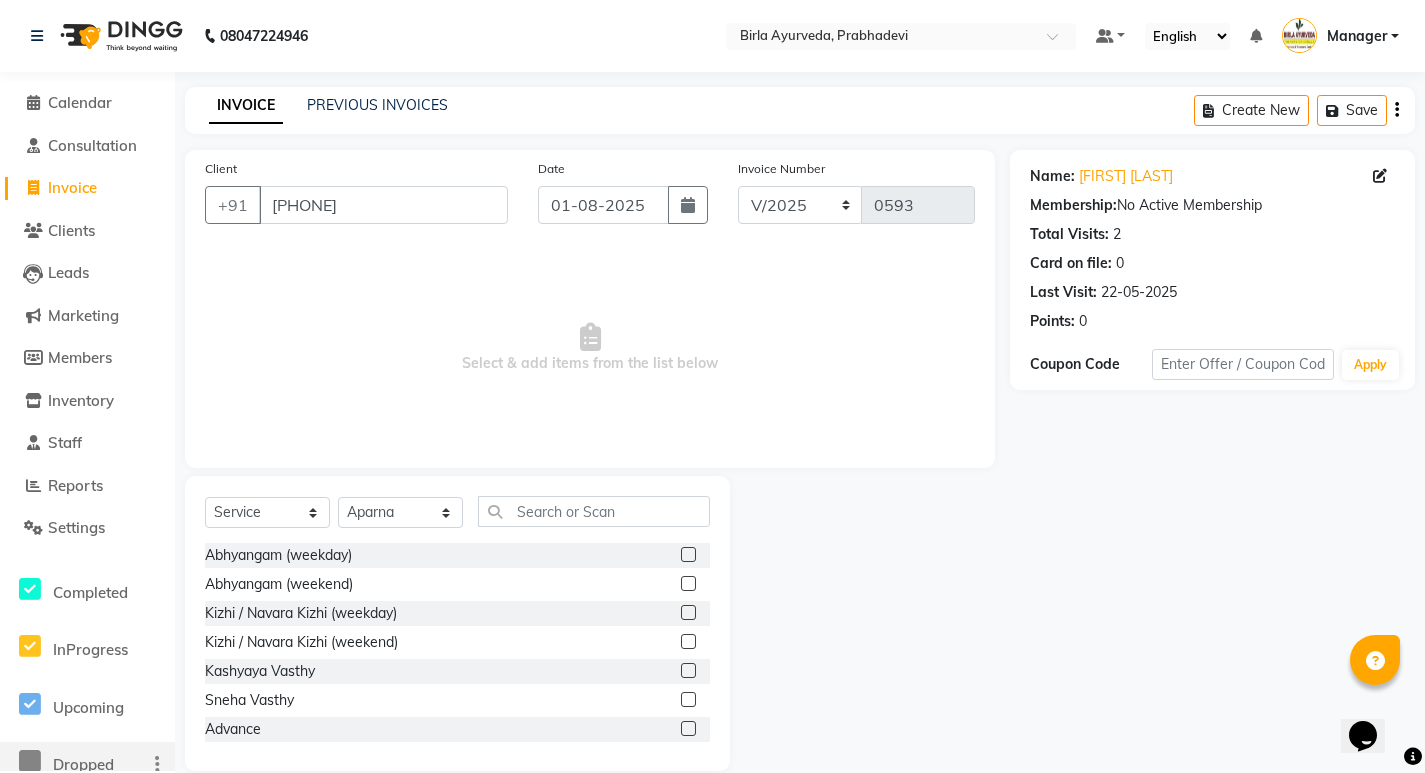 click 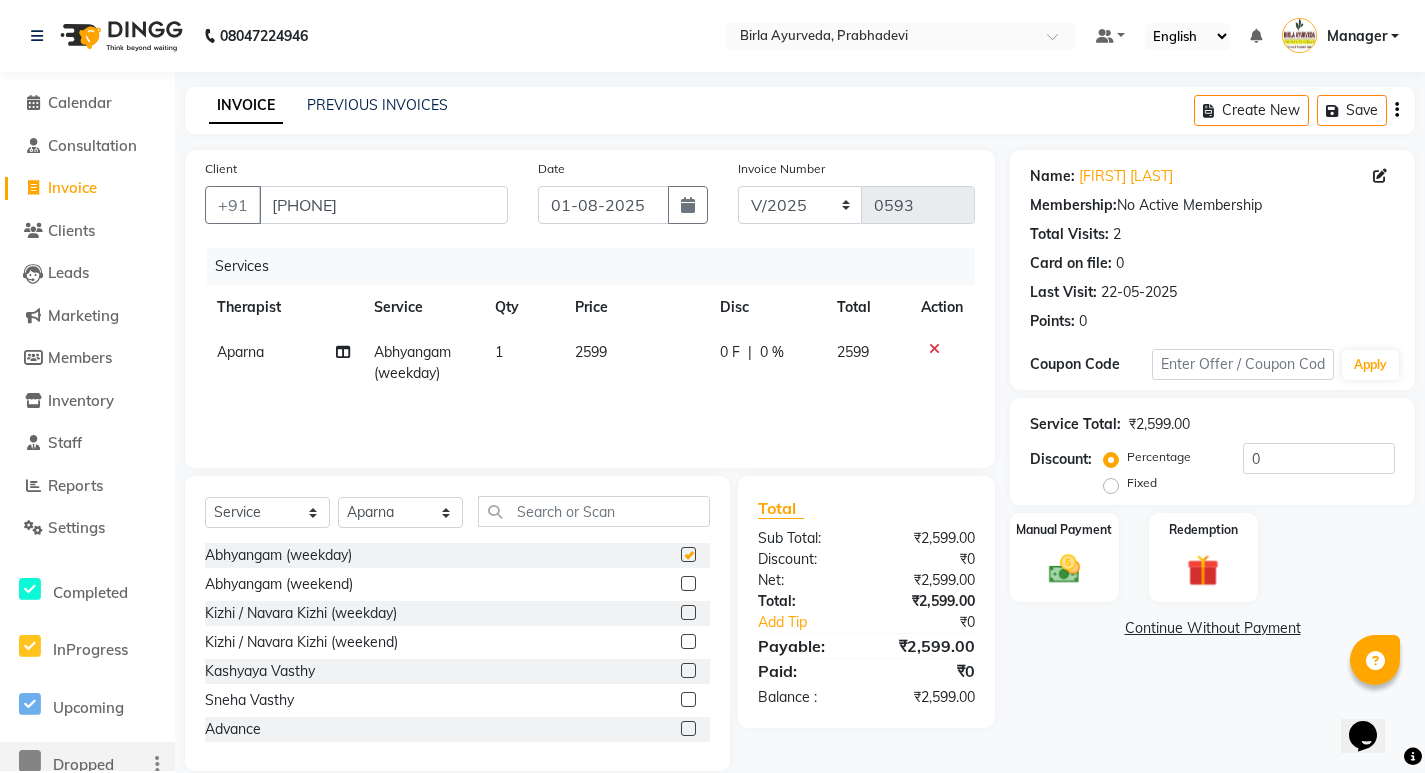 checkbox on "false" 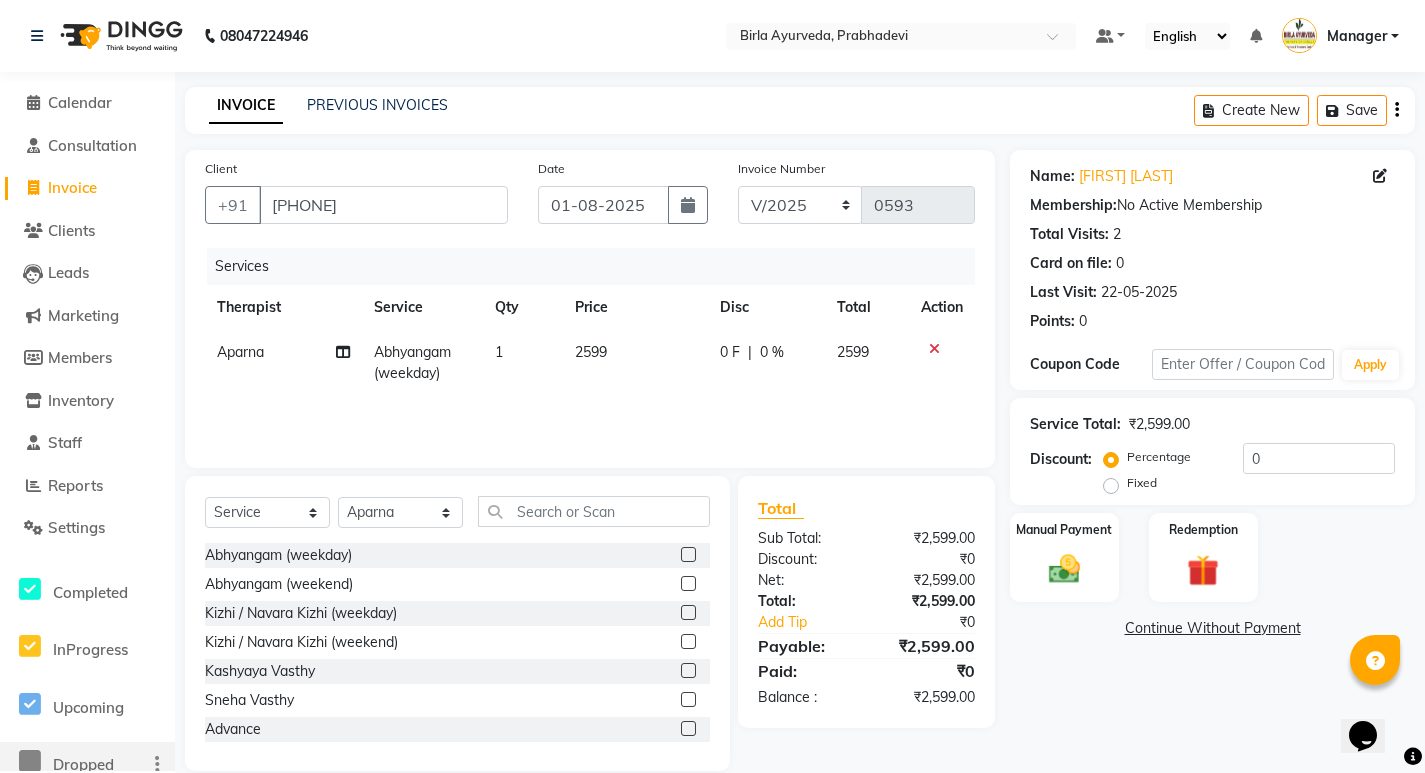 click on "2599" 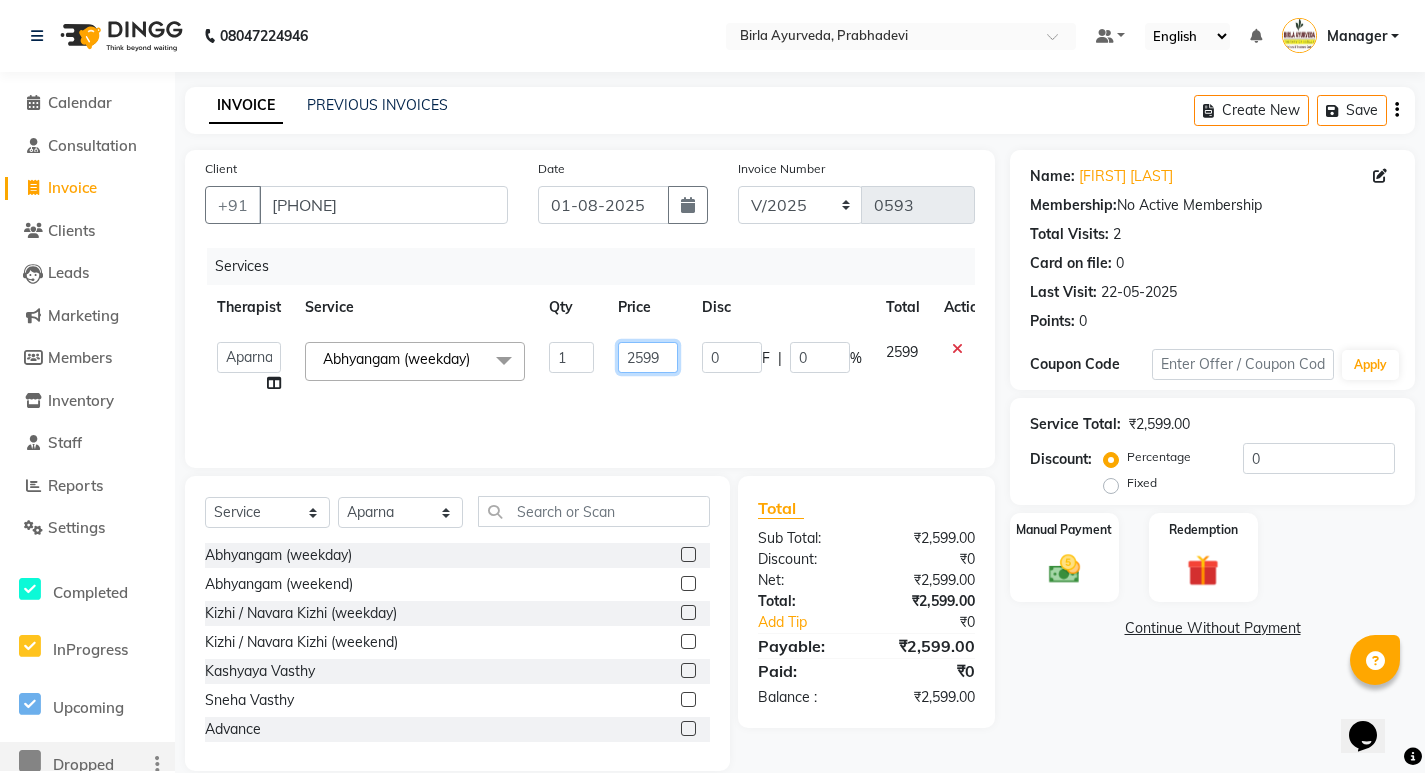 drag, startPoint x: 666, startPoint y: 356, endPoint x: 602, endPoint y: 376, distance: 67.052216 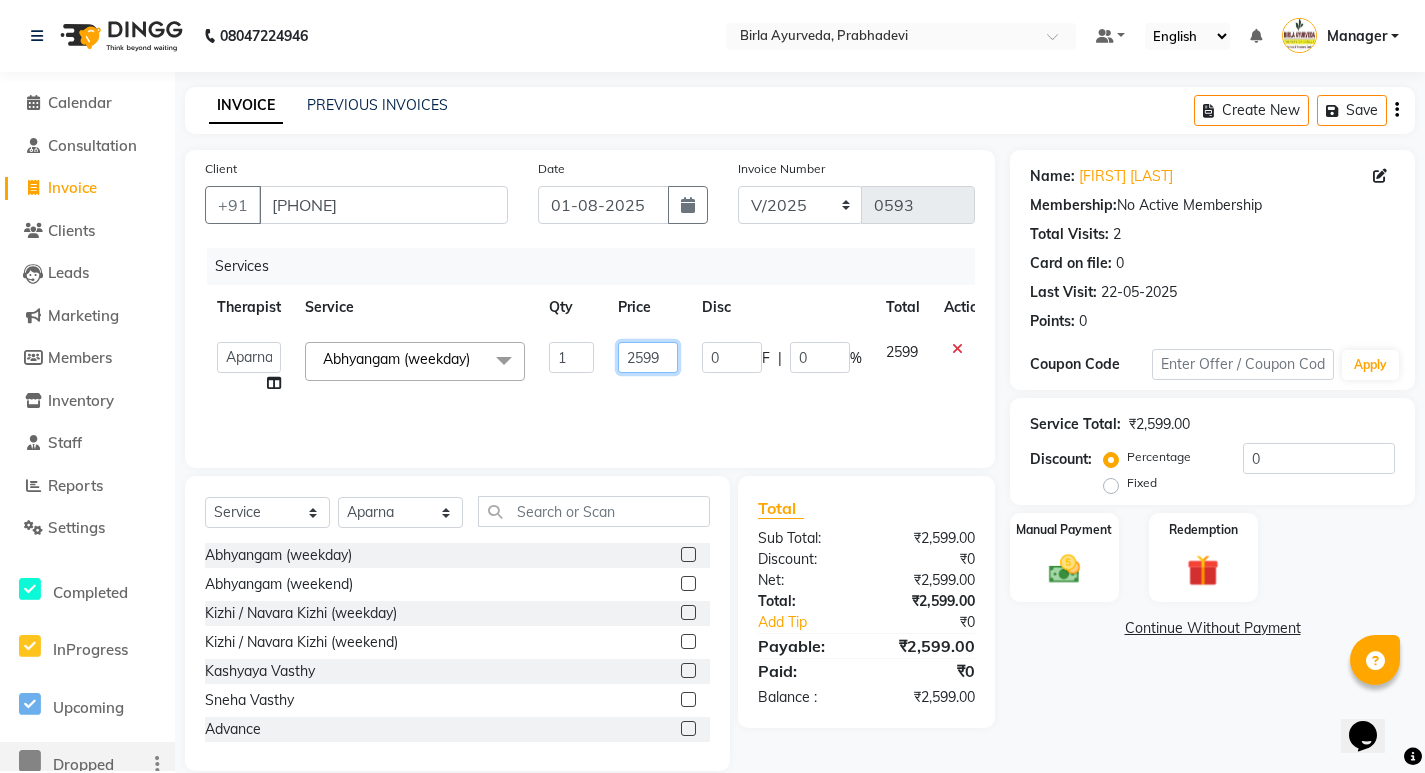 click on "2599" 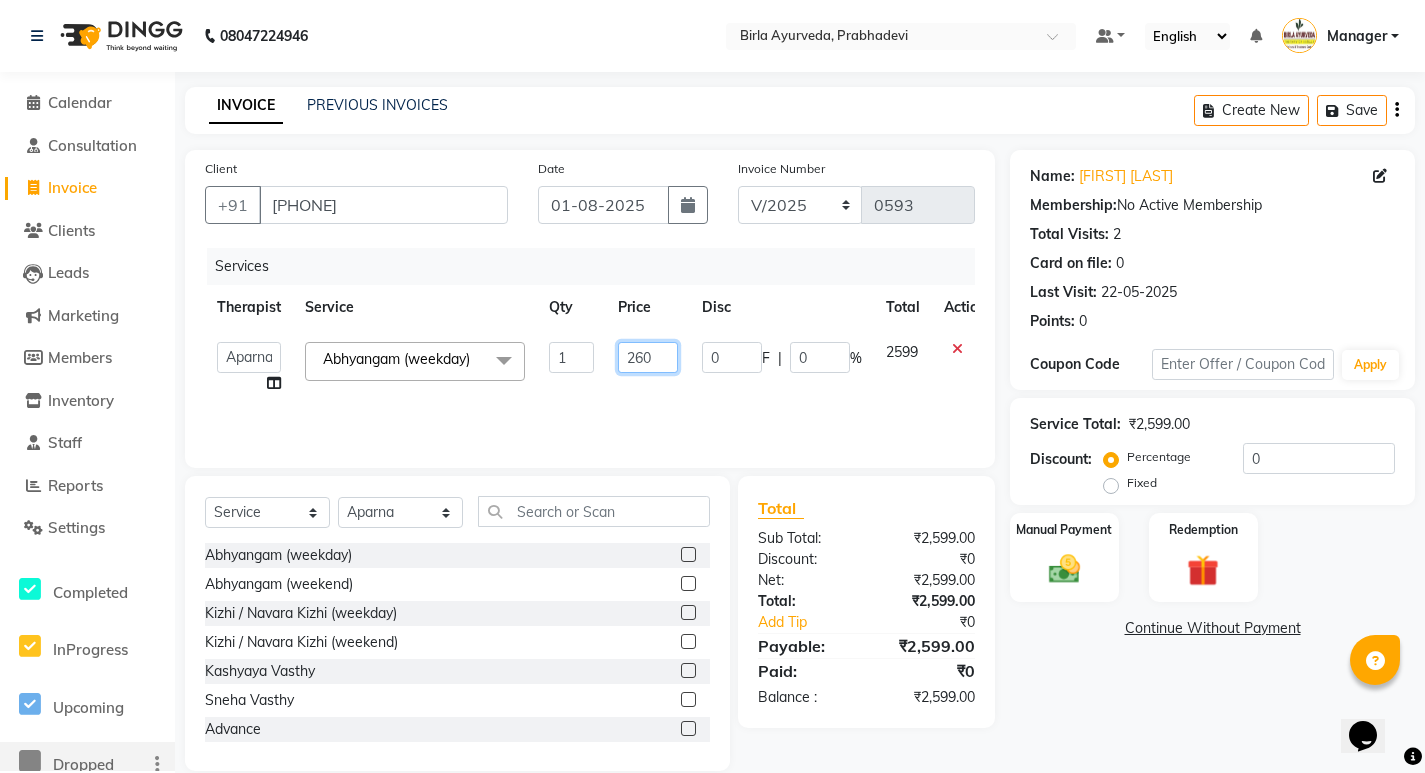 type on "2600" 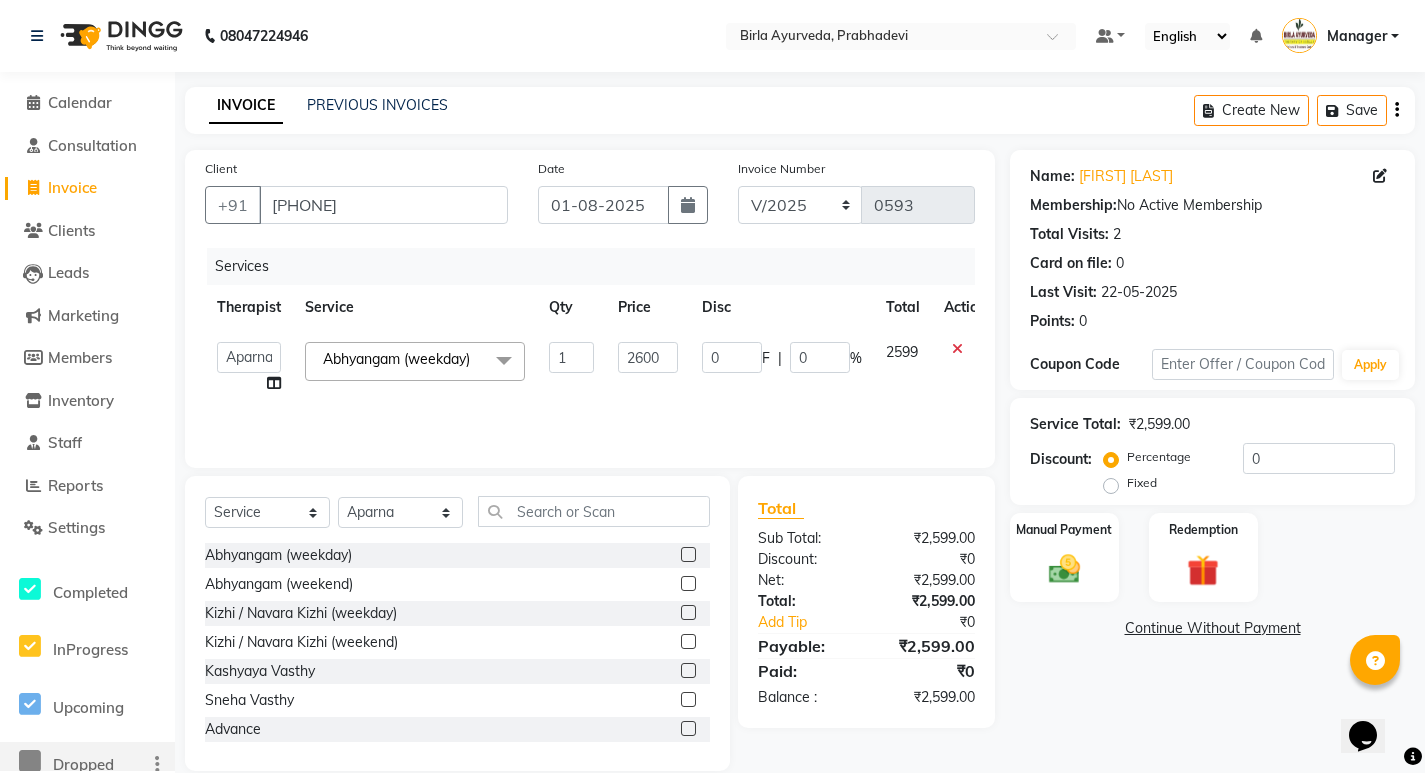 click on "Services Therapist Service Qty Price Disc Total Action  Abhijeet Jadhav   Amrutha    Anita Khatke   Anjana Surendra Kalyani   Aparna   Avtar Jaiswal   Bandu Dange   Bibina   Chandani Yadav   Deepali Gaikwad   Dr. Abidda Khan   Dr. Annu Prasad   Dr. Chaitali Deshmukh   Dr. Chetali   Dr. Mrunal Gole   Gloria Y   Gloriya   Hari   Jainy M R   KAMAL NIKAM   Kavita Ambatkar   Latika Sawant   Manager   Pooja Mohite   Priya Mishra   Rajimon Gopalan   RATHEESH KUMAR G KURUP   Ratish   Sachin Subhash   Shali K M   Shani K   Shibin   Suddheesh K K   Sunil Wankhade   Sunita Fernandes   Suraj   Suvarna Gangurde   Swati   Tanvi Taral   Tejaswini Gaonkar   Vidya Vishwanath   Vimal Lodh   Vinayak   Yogesh Parab  Abhyangam  (weekday)  x Abhyangam  (weekday) Abhyangam (weekend) Kizhi / Navara Kizhi (weekday) Kizhi / Navara Kizhi (weekend) Kashyaya Vasthy Sneha Vasthy Advance Kasa Foot Massage VIRECHAN Hridaya Basti Summer offer Abhyangam home (weekday) Navara Kizhi (home) Virechan medicine Abhayagam home  Expired Gv Extension" 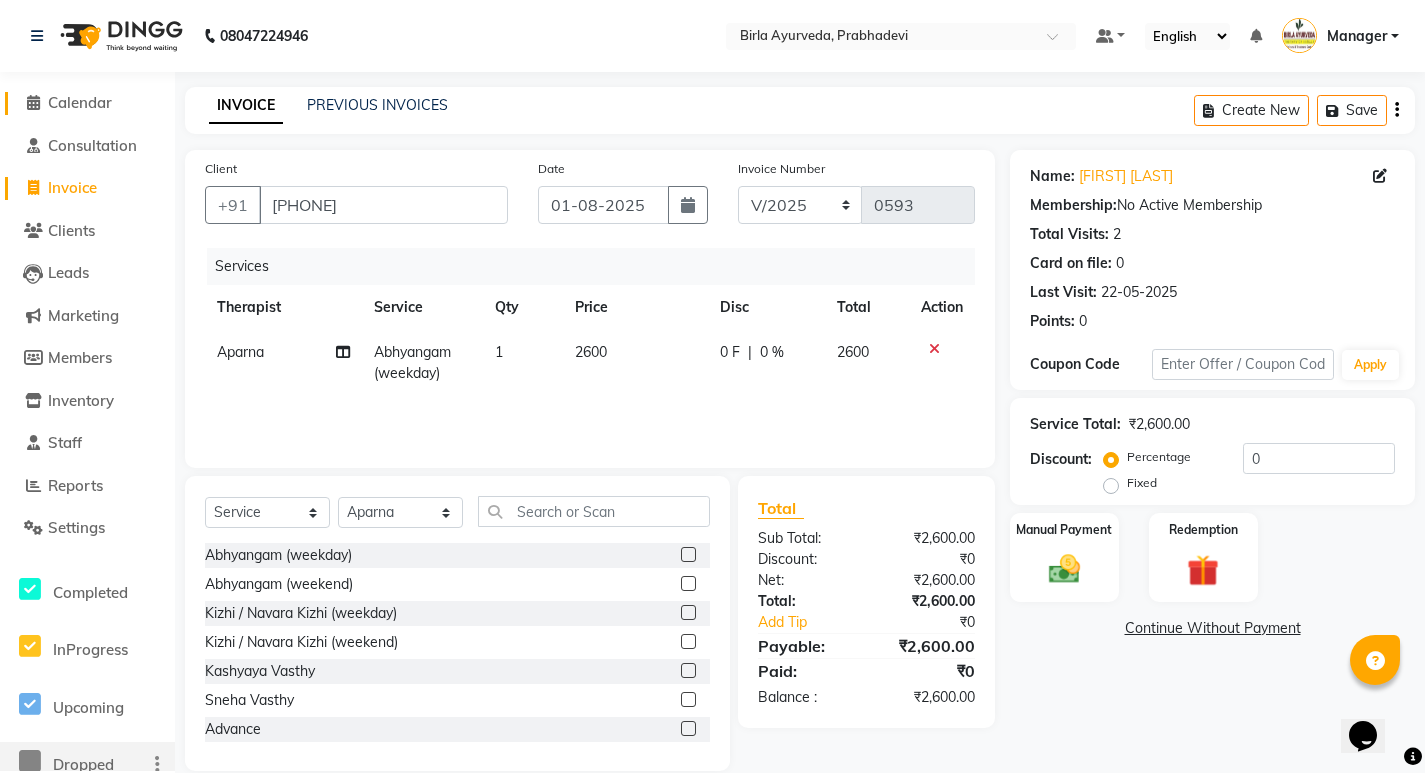 click on "Calendar" 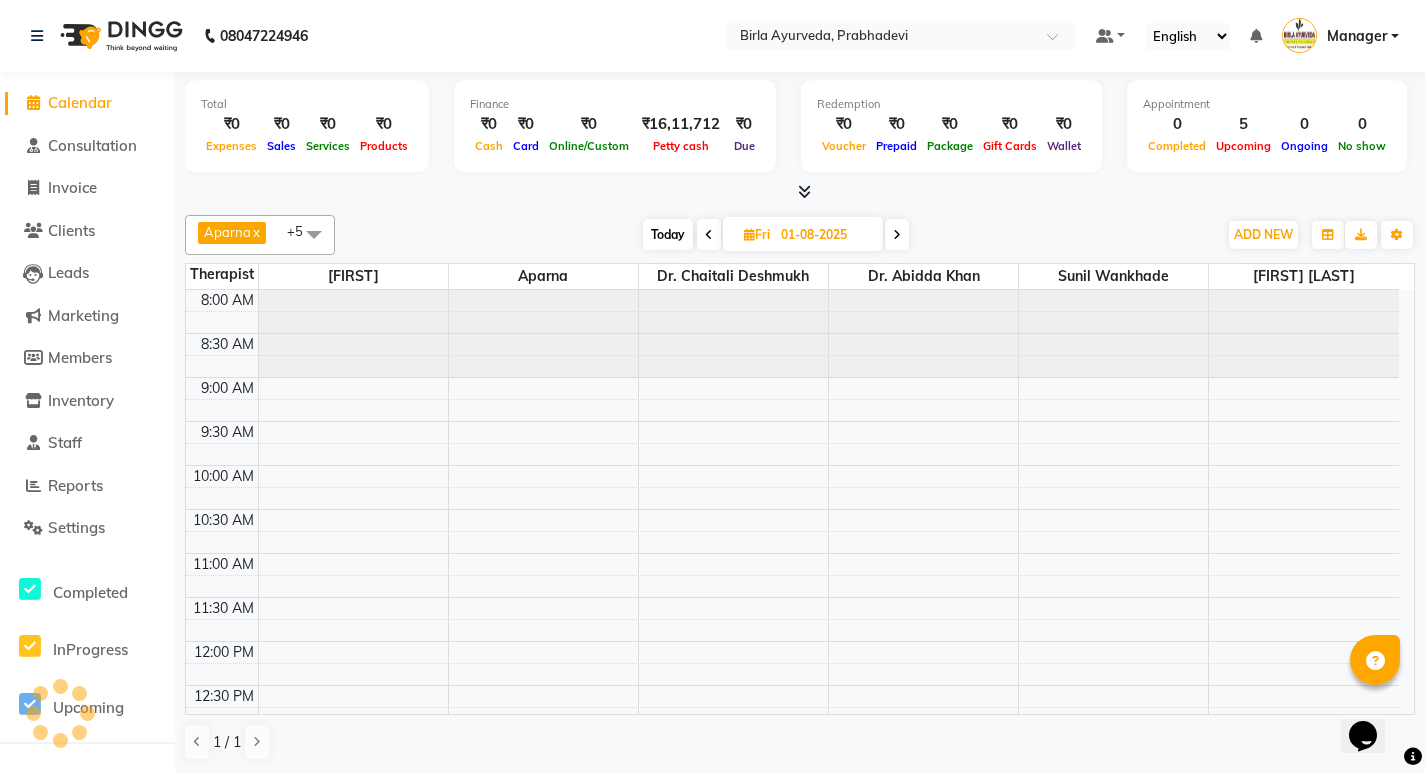 scroll, scrollTop: 441, scrollLeft: 0, axis: vertical 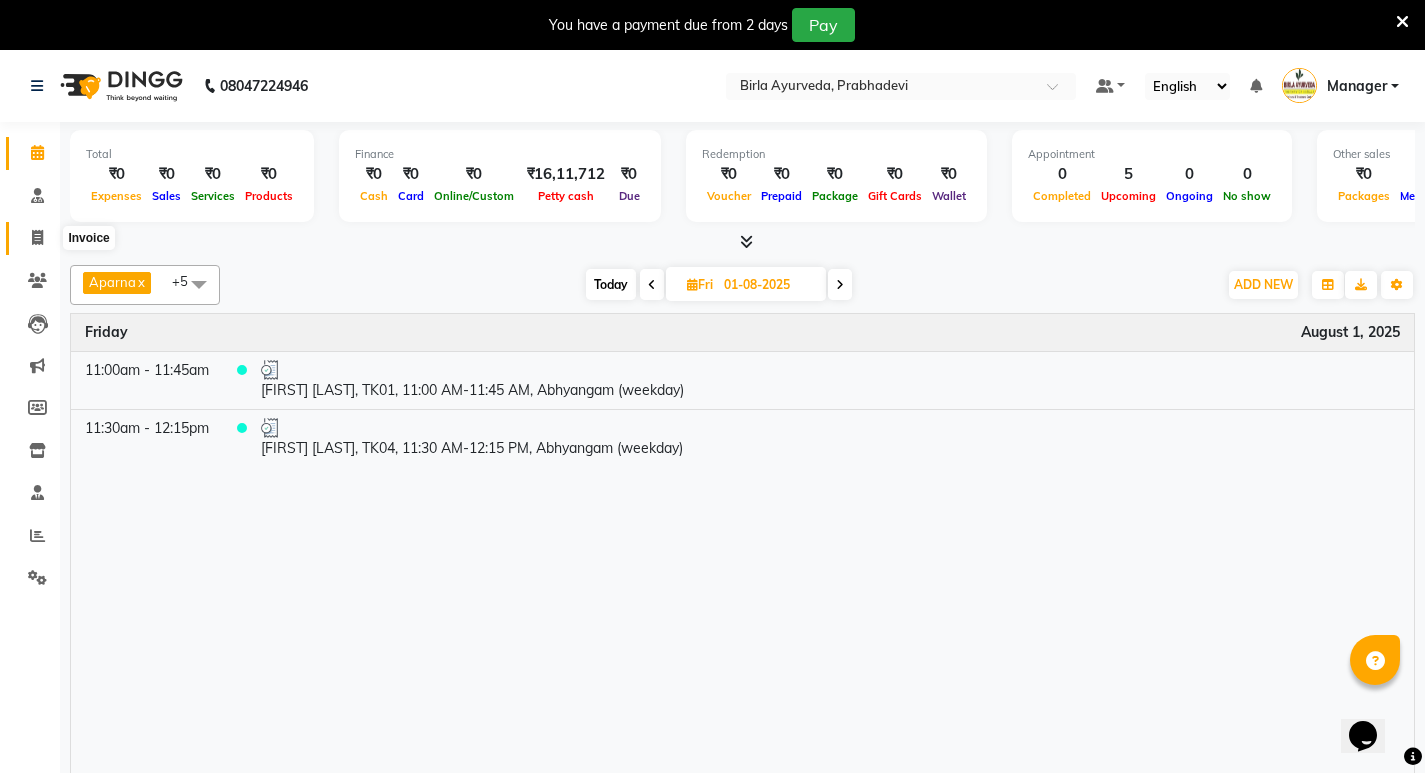click 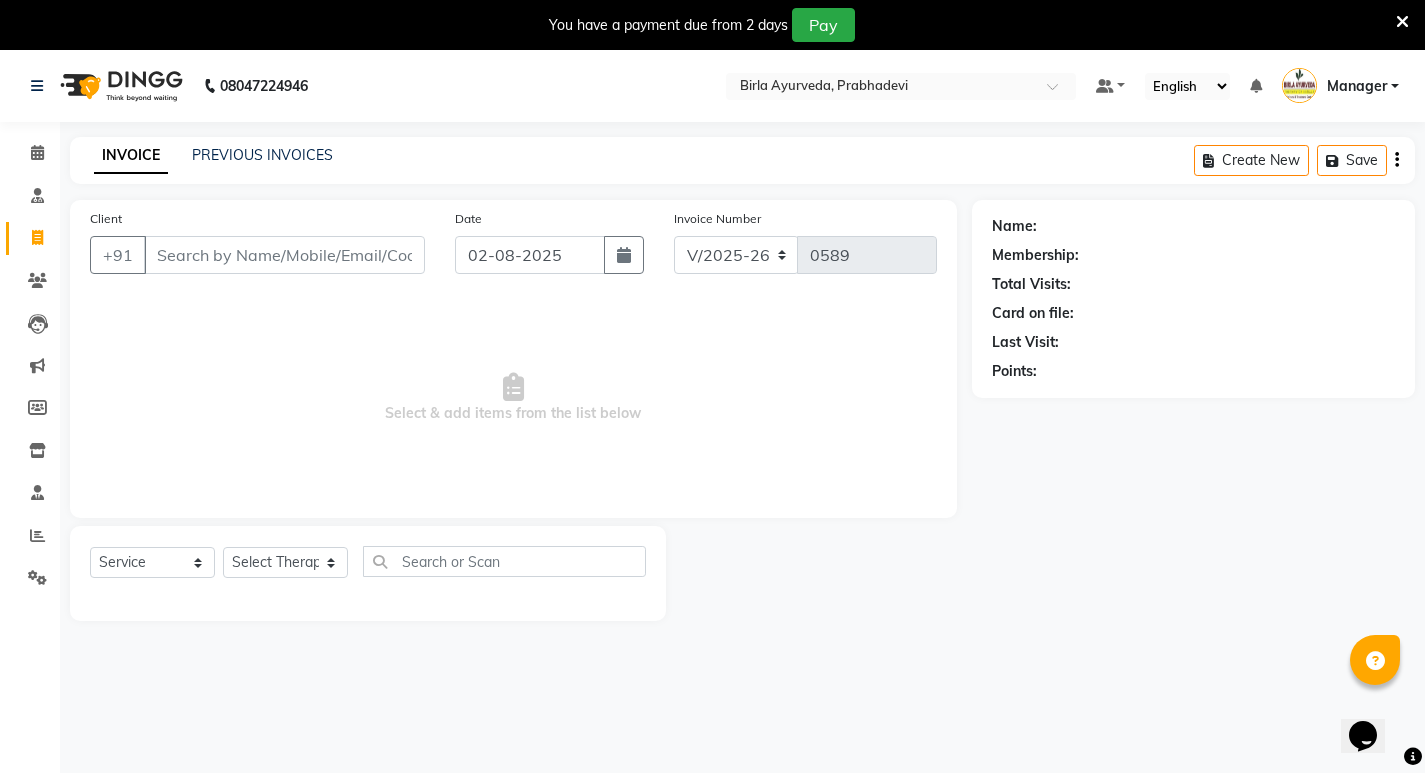 scroll, scrollTop: 0, scrollLeft: 0, axis: both 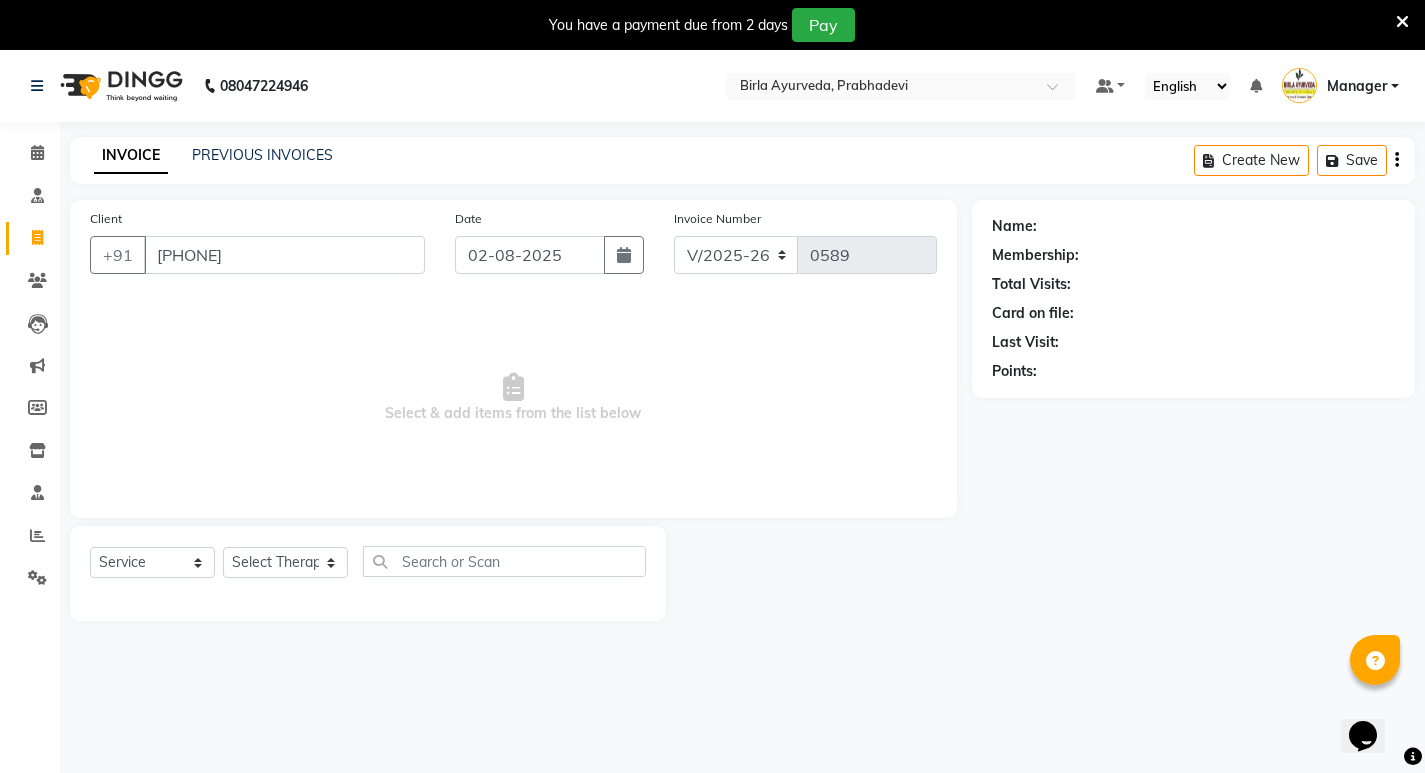 type on "[PHONE]" 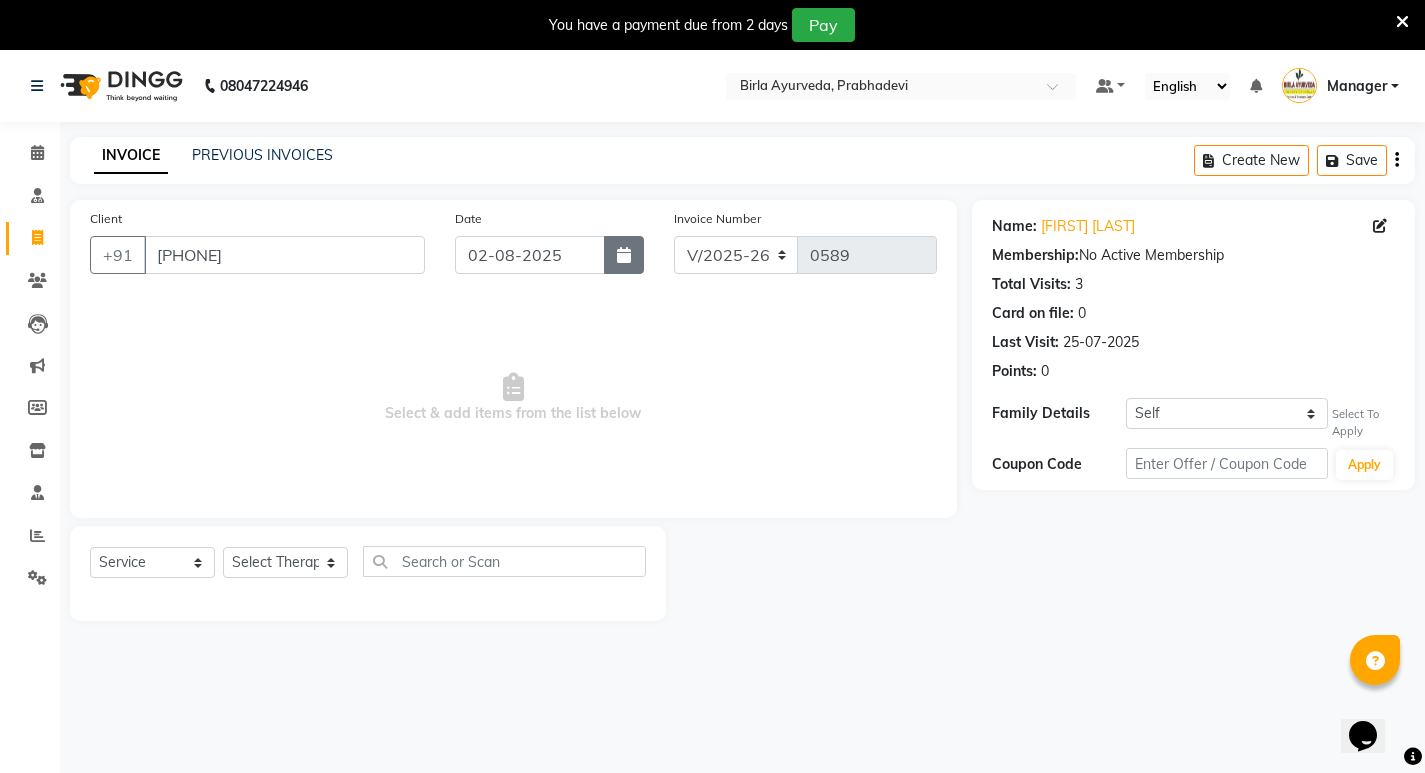 click 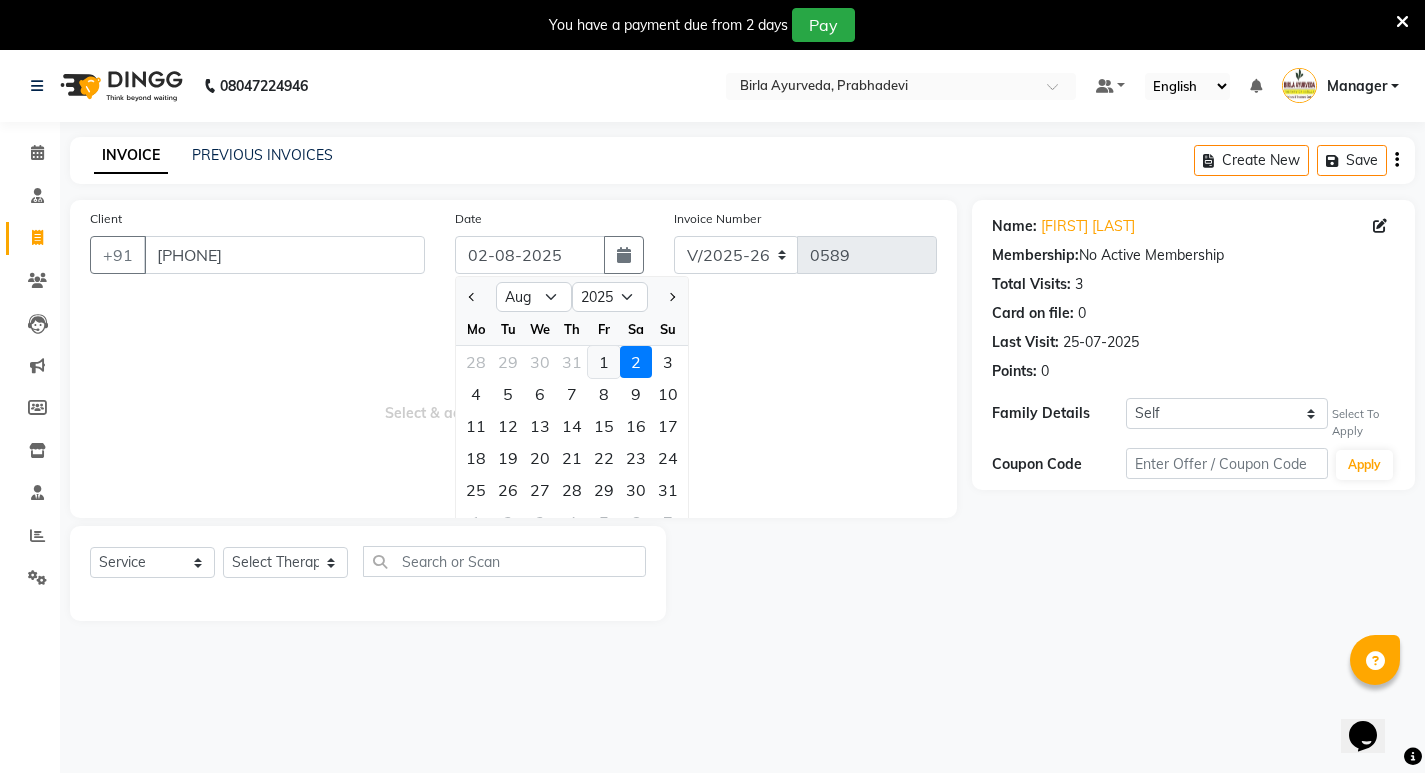 click on "1" 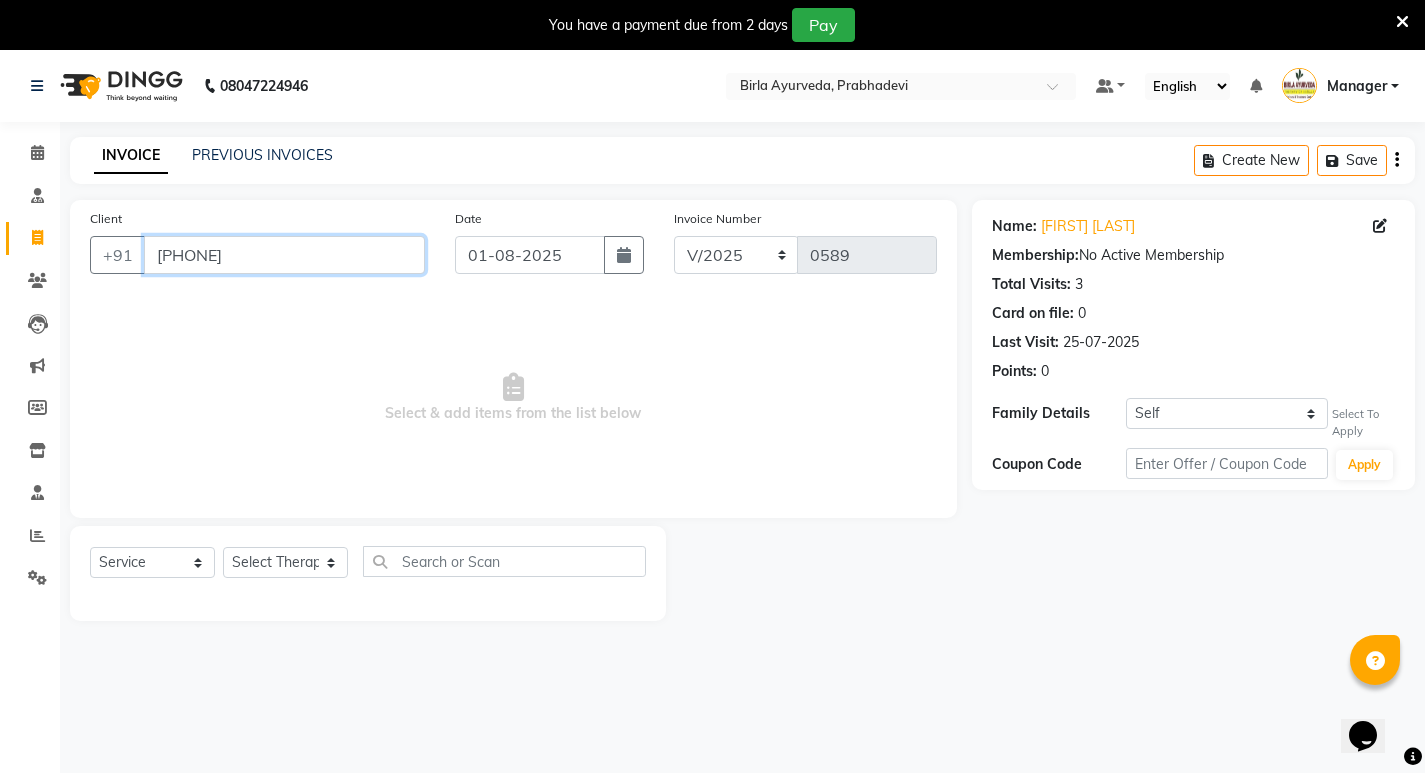 click on "[PHONE]" at bounding box center (284, 255) 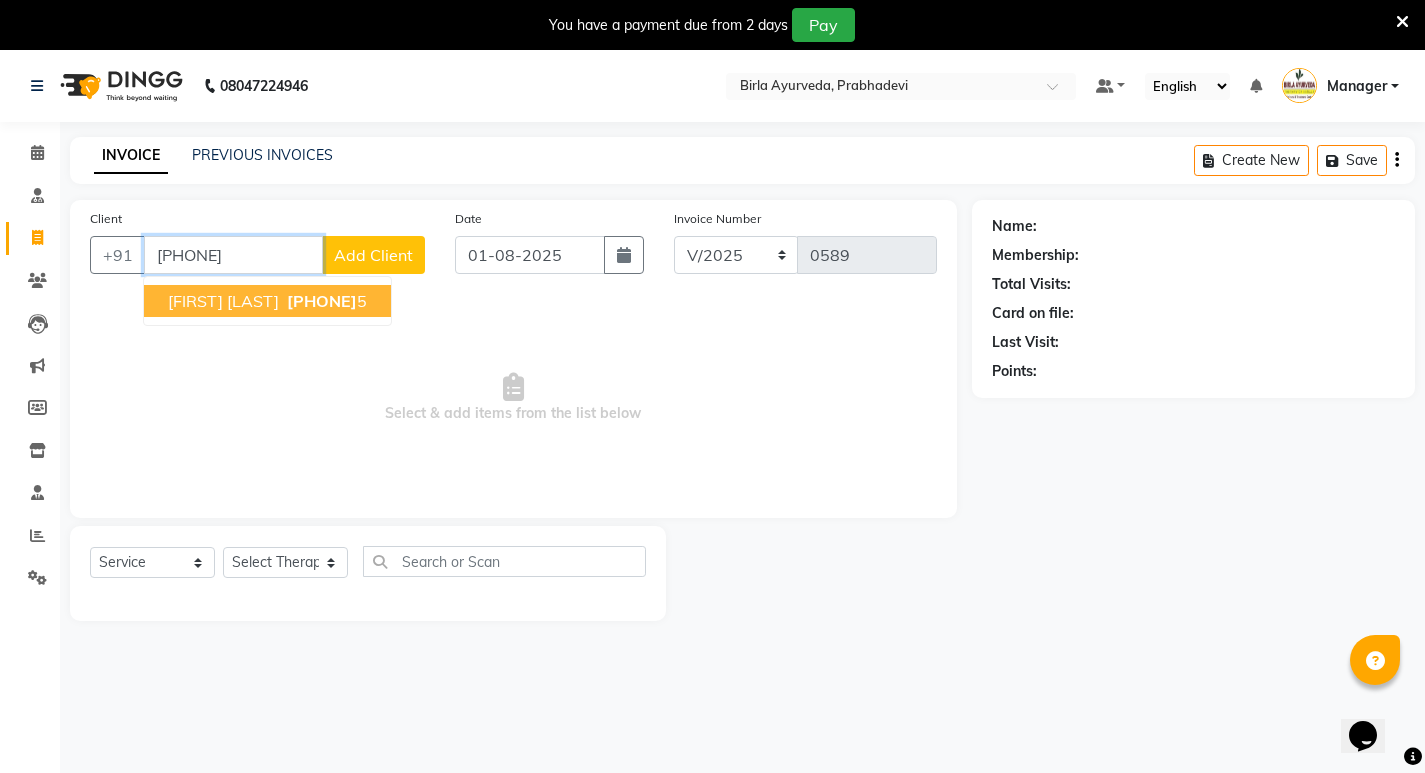 click on "[FIRST] [LAST] [PHONE]" at bounding box center [267, 301] 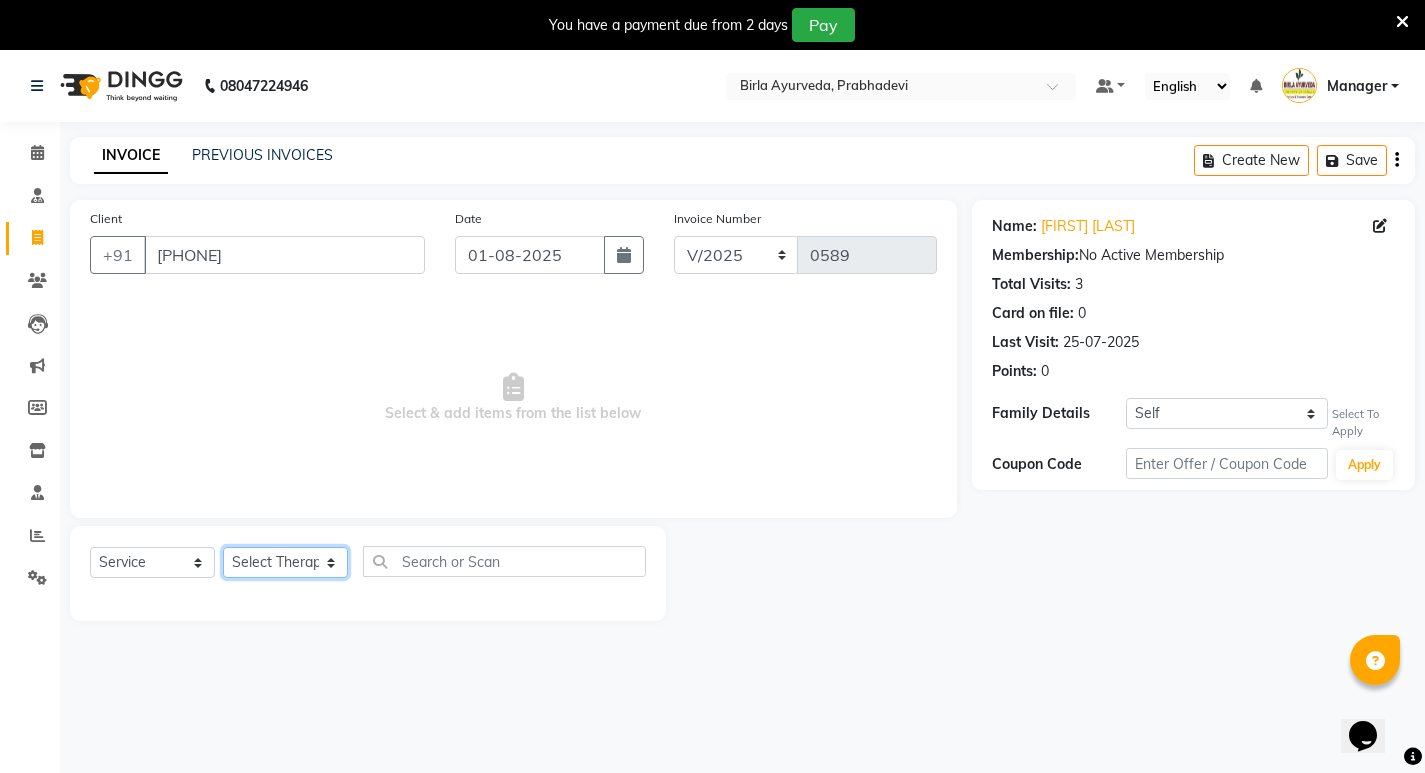 click on "Select Therapist Abhijeet Jadhav Amrutha  Anita Khatke Anjana Surendra Kalyani Aparna Avtar Jaiswal Bandu Dange Bibina Chandani Yadav Deepali Gaikwad Dr. Abidda Khan Dr. Annu Prasad Dr. Chaitali Deshmukh Dr. Chetali Dr. Mrunal Gole Gloria Y Gloriya Hari Jainy M R KAMAL NIKAM Kavita Ambatkar Latika Sawant Manager Pooja Mohite Priya Mishra Rajimon Gopalan RATHEESH KUMAR G KURUP Ratish Sachin Subhash Shali K M Shani K Shibin Suddheesh K K Sunil Wankhade Sunita Fernandes Suraj Suvarna Gangurde Swati Tanvi Taral Tejaswini Gaonkar Vidya Vishwanath Vimal Lodh Vinayak Yogesh Parab" 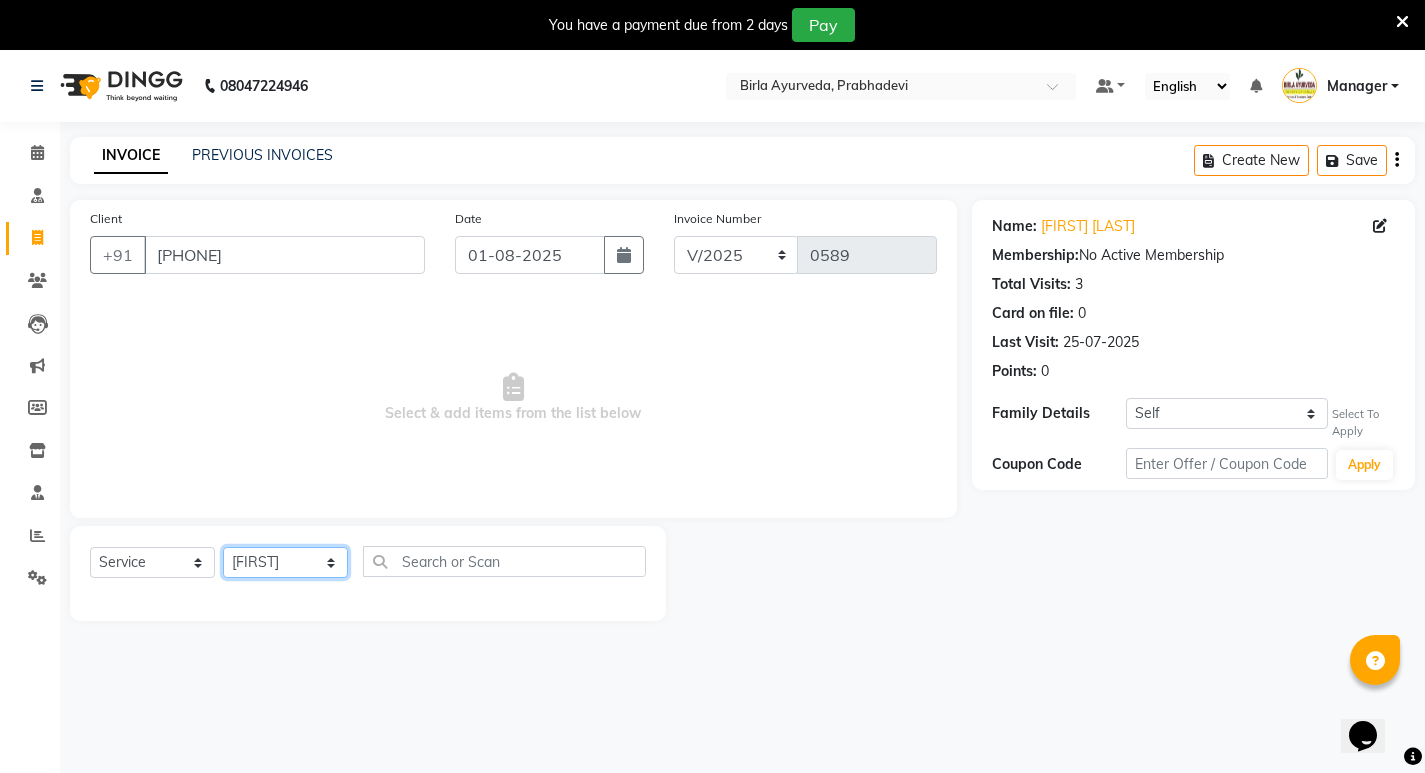 click on "Select Therapist Abhijeet Jadhav Amrutha  Anita Khatke Anjana Surendra Kalyani Aparna Avtar Jaiswal Bandu Dange Bibina Chandani Yadav Deepali Gaikwad Dr. Abidda Khan Dr. Annu Prasad Dr. Chaitali Deshmukh Dr. Chetali Dr. Mrunal Gole Gloria Y Gloriya Hari Jainy M R KAMAL NIKAM Kavita Ambatkar Latika Sawant Manager Pooja Mohite Priya Mishra Rajimon Gopalan RATHEESH KUMAR G KURUP Ratish Sachin Subhash Shali K M Shani K Shibin Suddheesh K K Sunil Wankhade Sunita Fernandes Suraj Suvarna Gangurde Swati Tanvi Taral Tejaswini Gaonkar Vidya Vishwanath Vimal Lodh Vinayak Yogesh Parab" 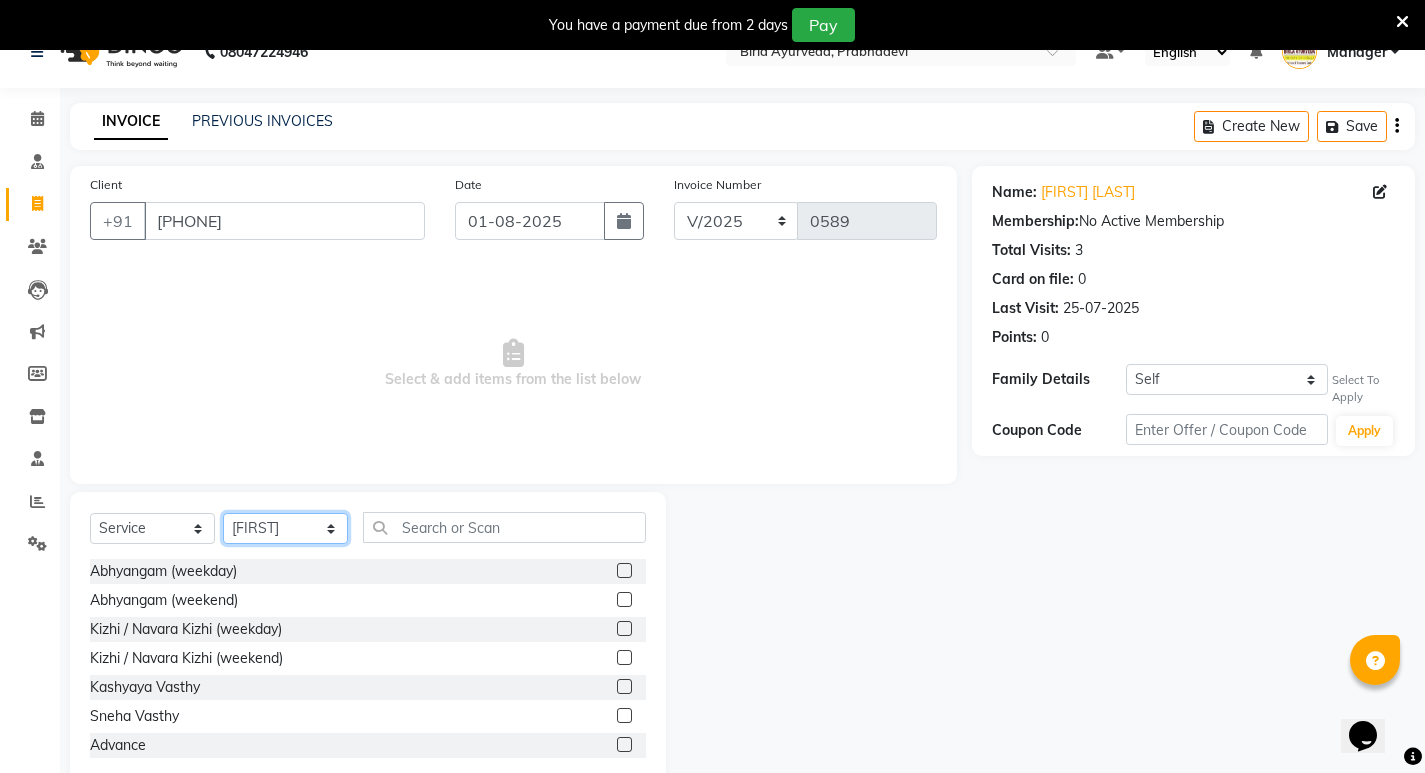 scroll, scrollTop: 78, scrollLeft: 0, axis: vertical 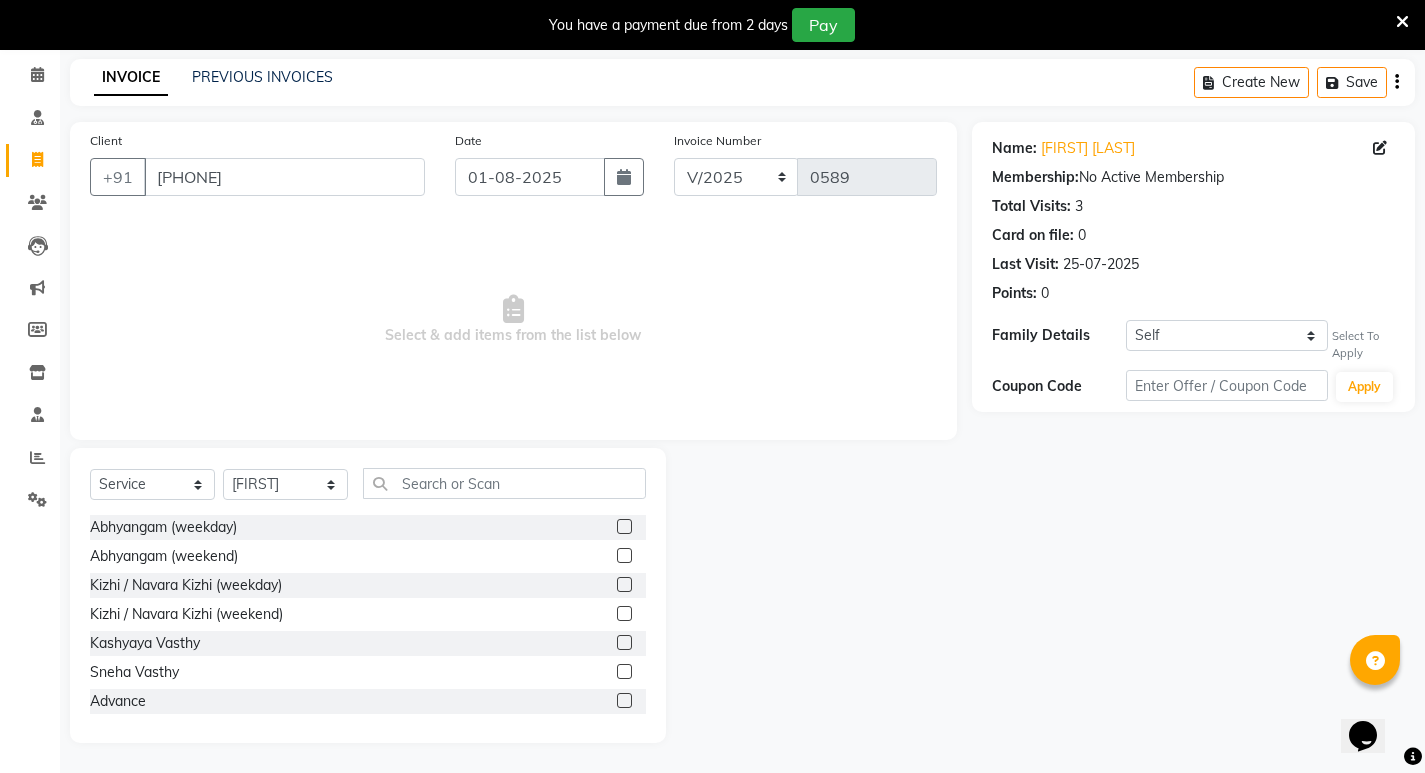 click 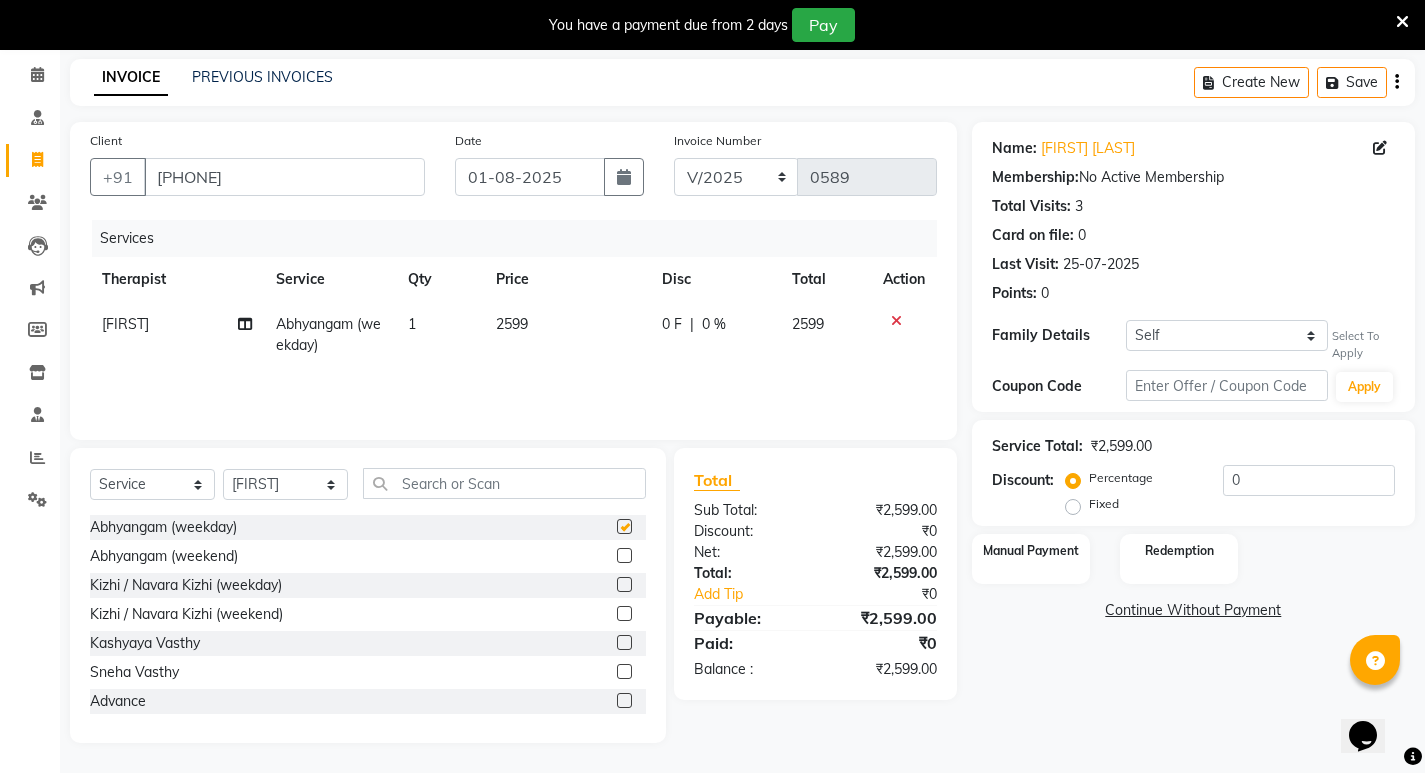 checkbox on "false" 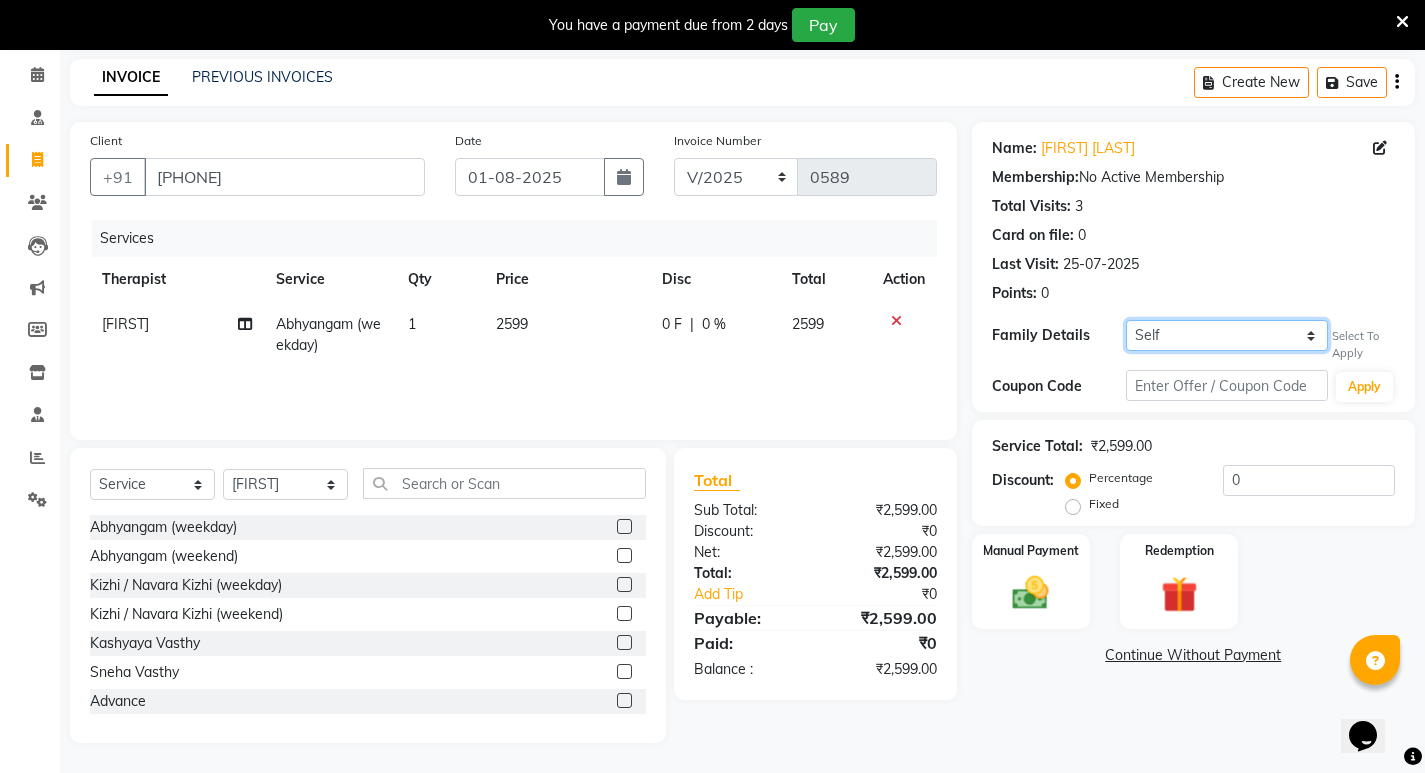 click on "Self Sachin modi" 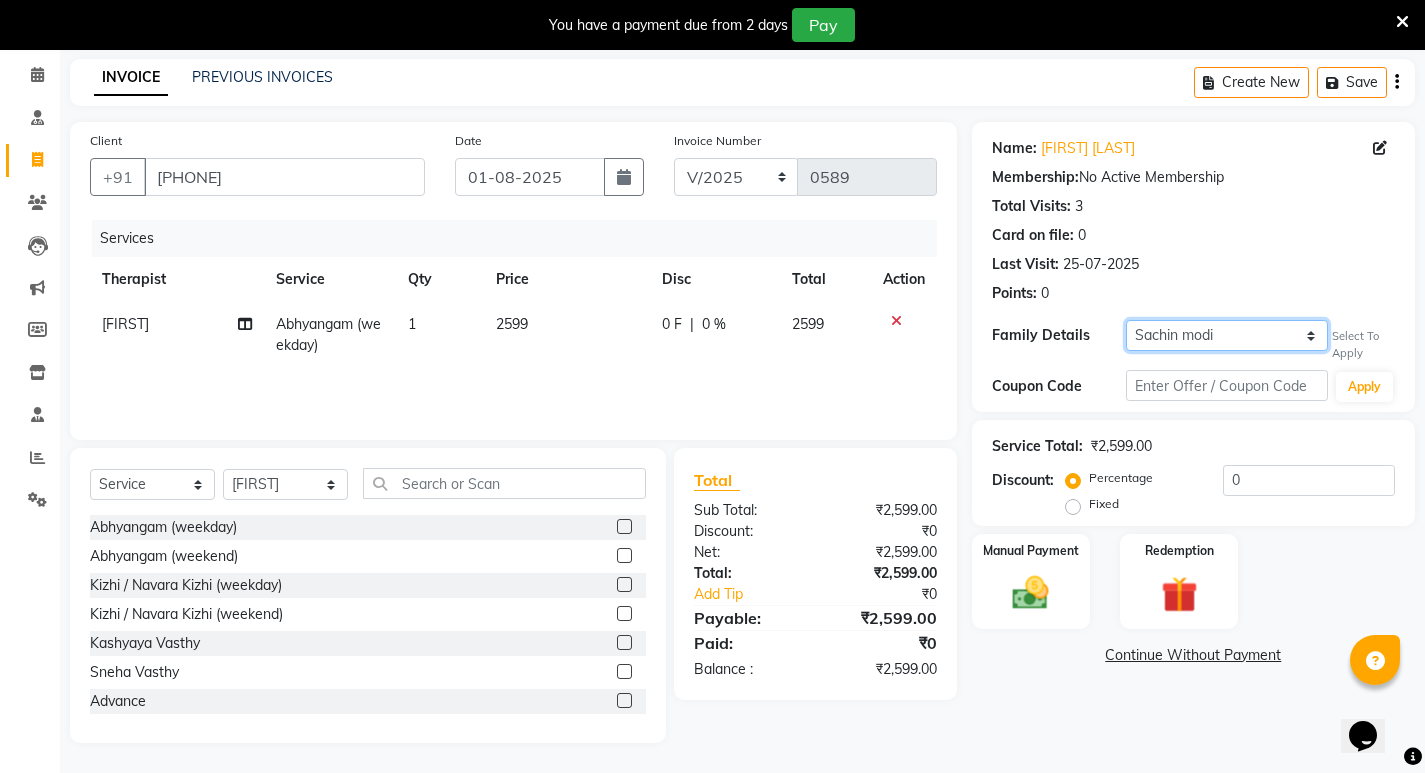 click on "Self Sachin modi" 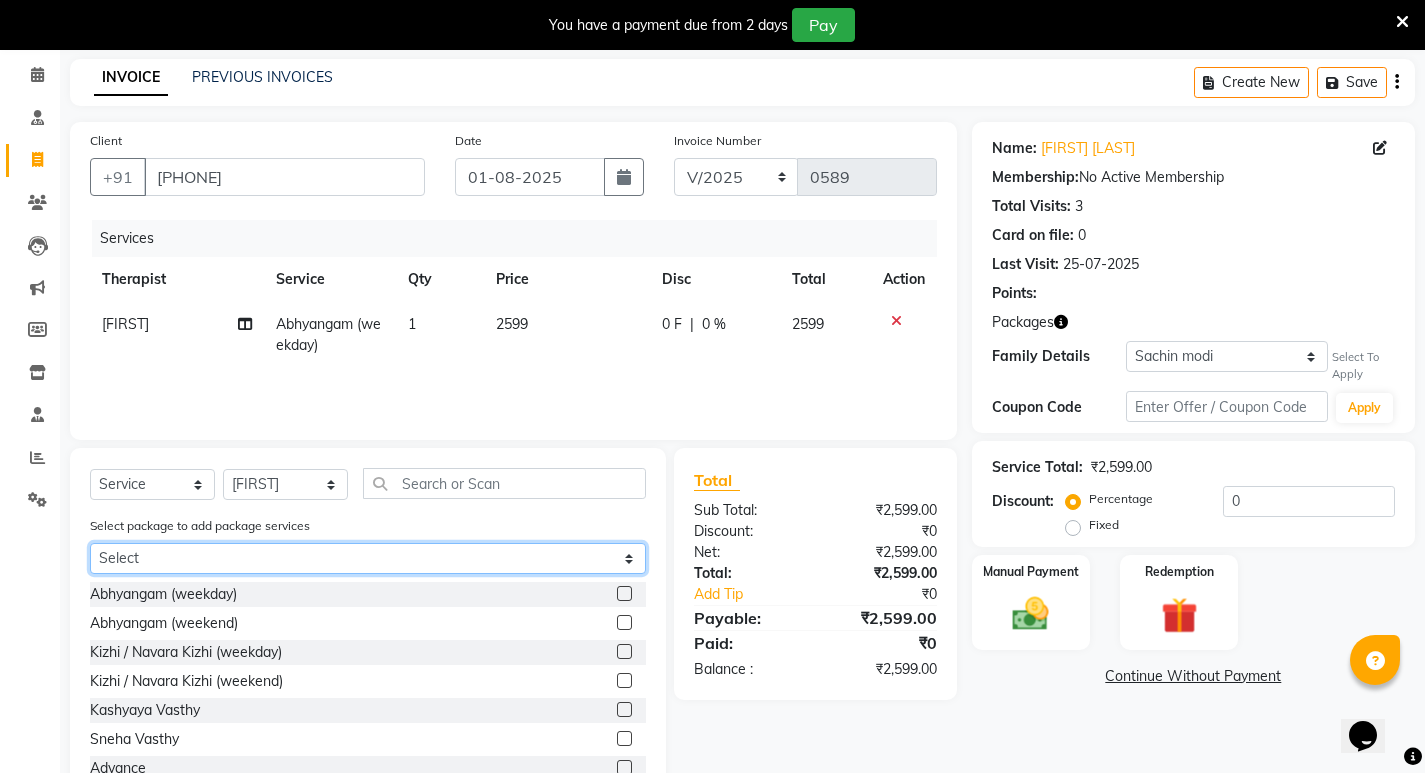 click on "Select Abhyangam -40 Abhyangam -40" 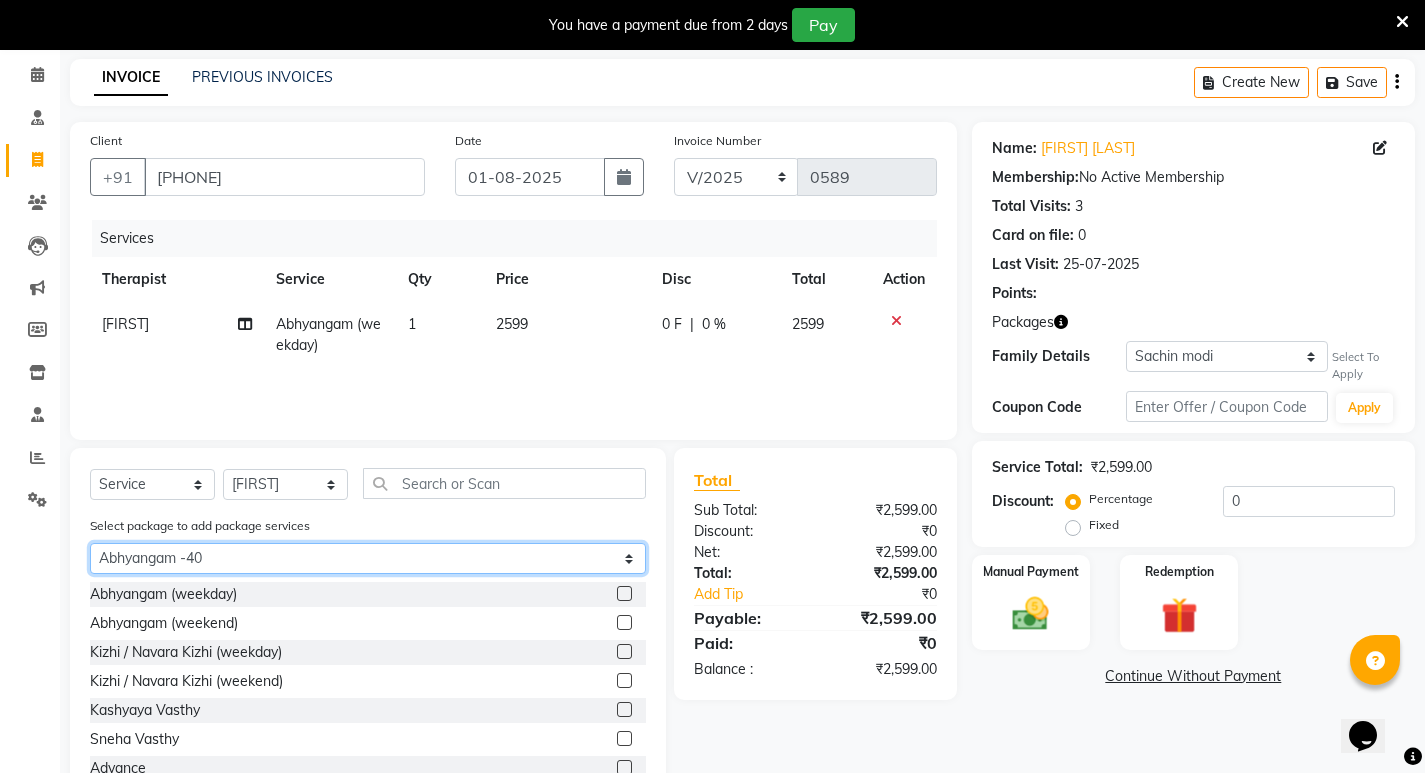 click on "Select Abhyangam -40 Abhyangam -40" 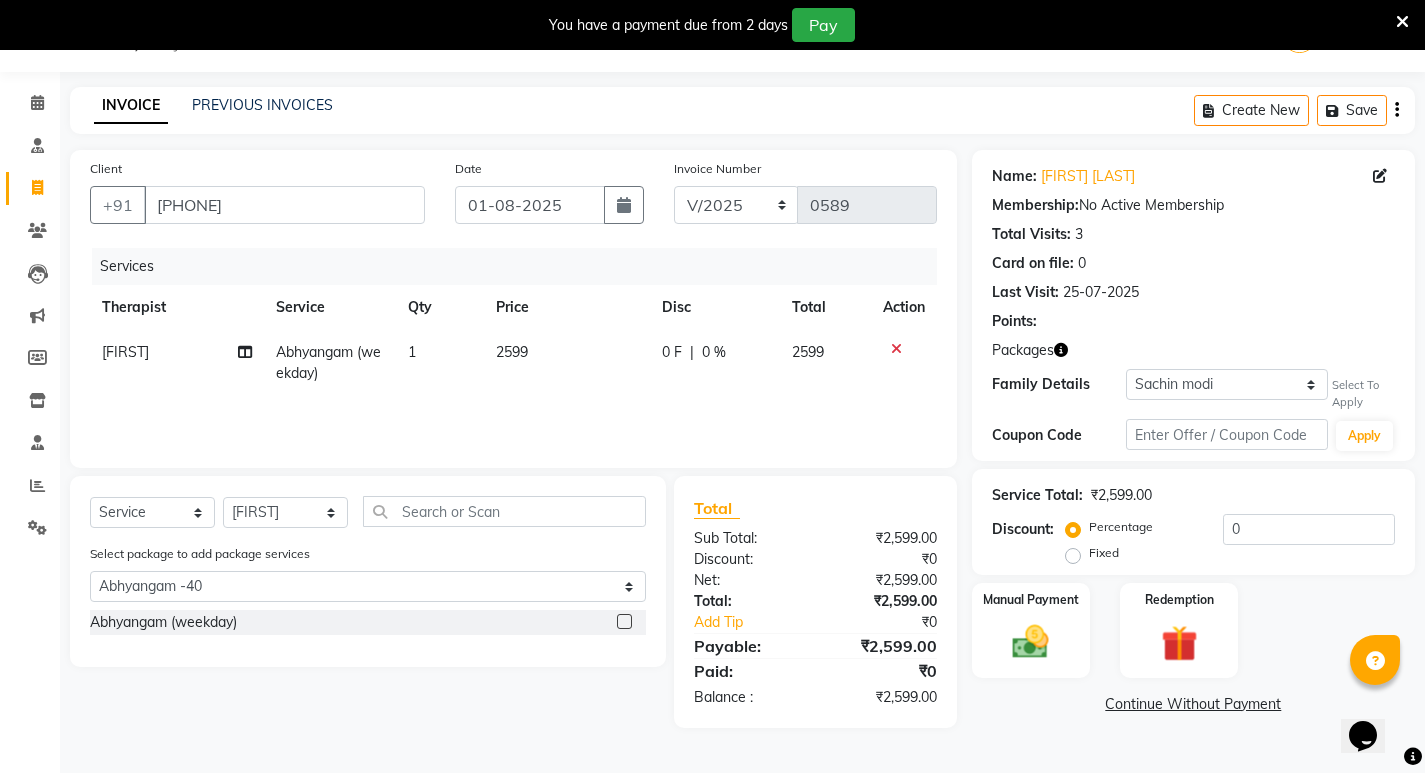 click 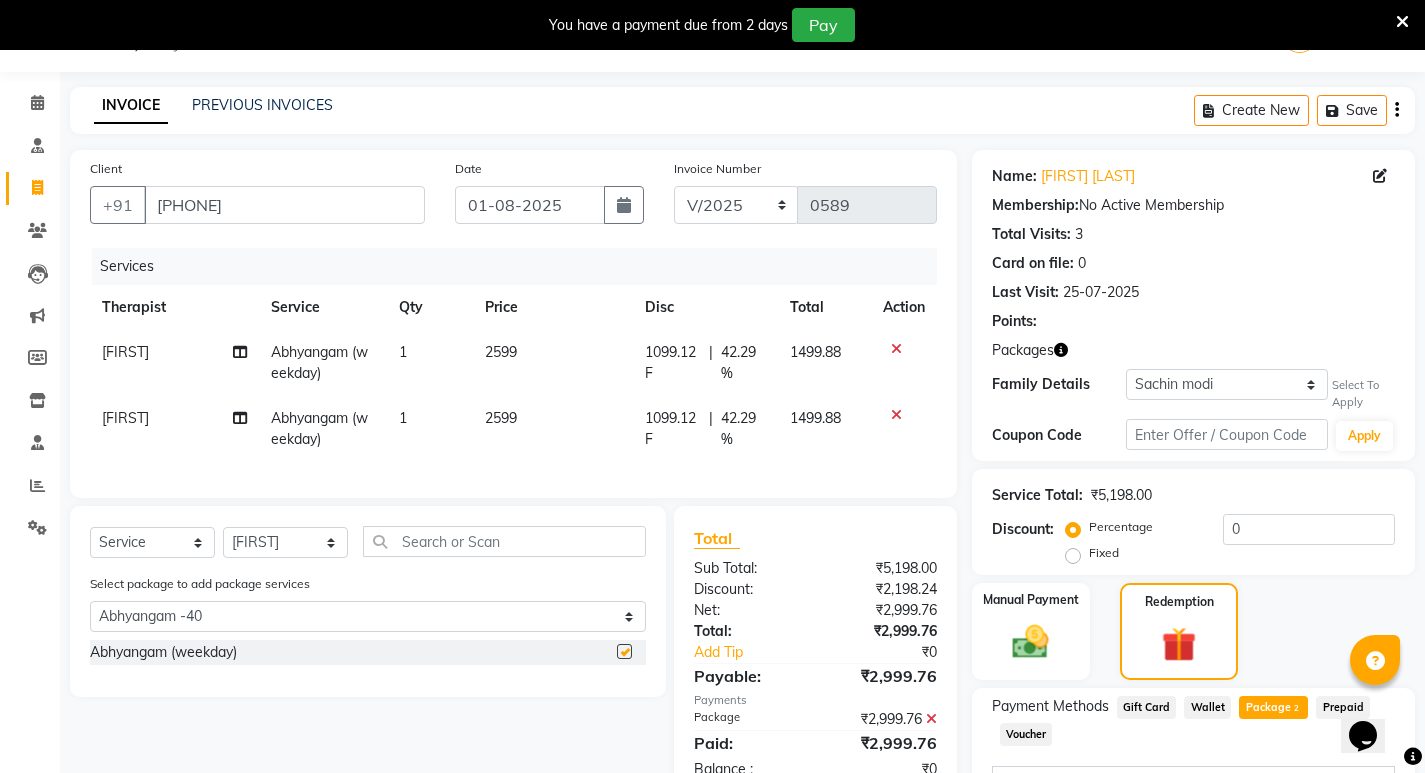 checkbox on "false" 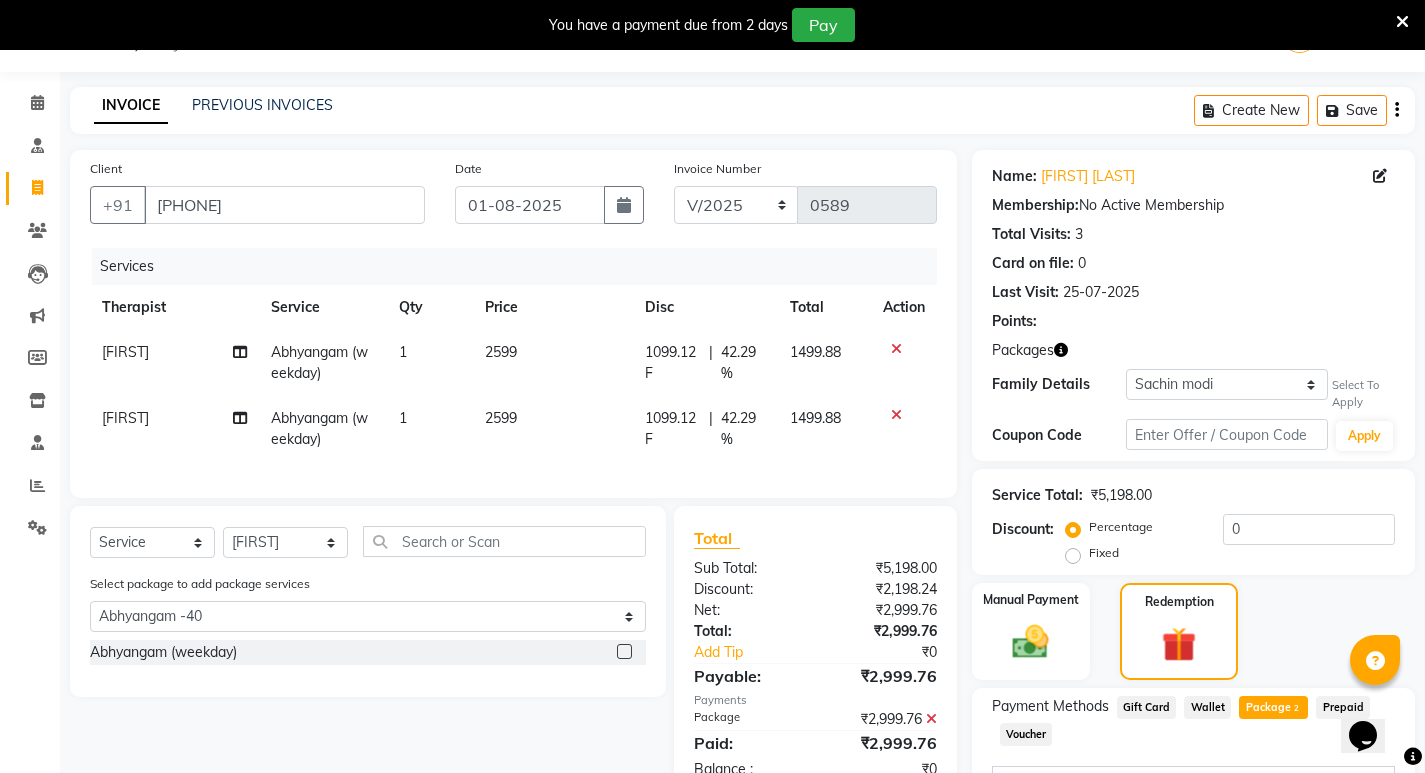 click 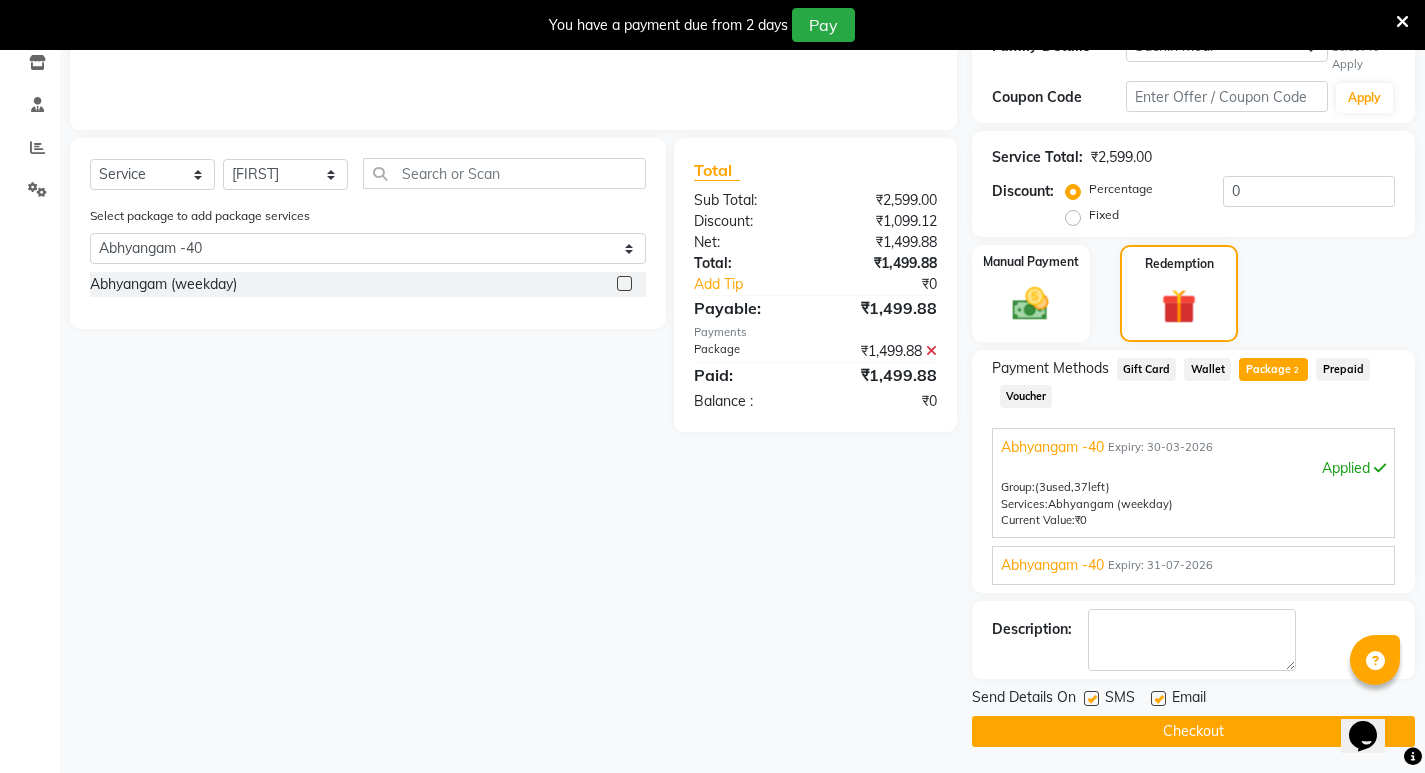 scroll, scrollTop: 392, scrollLeft: 0, axis: vertical 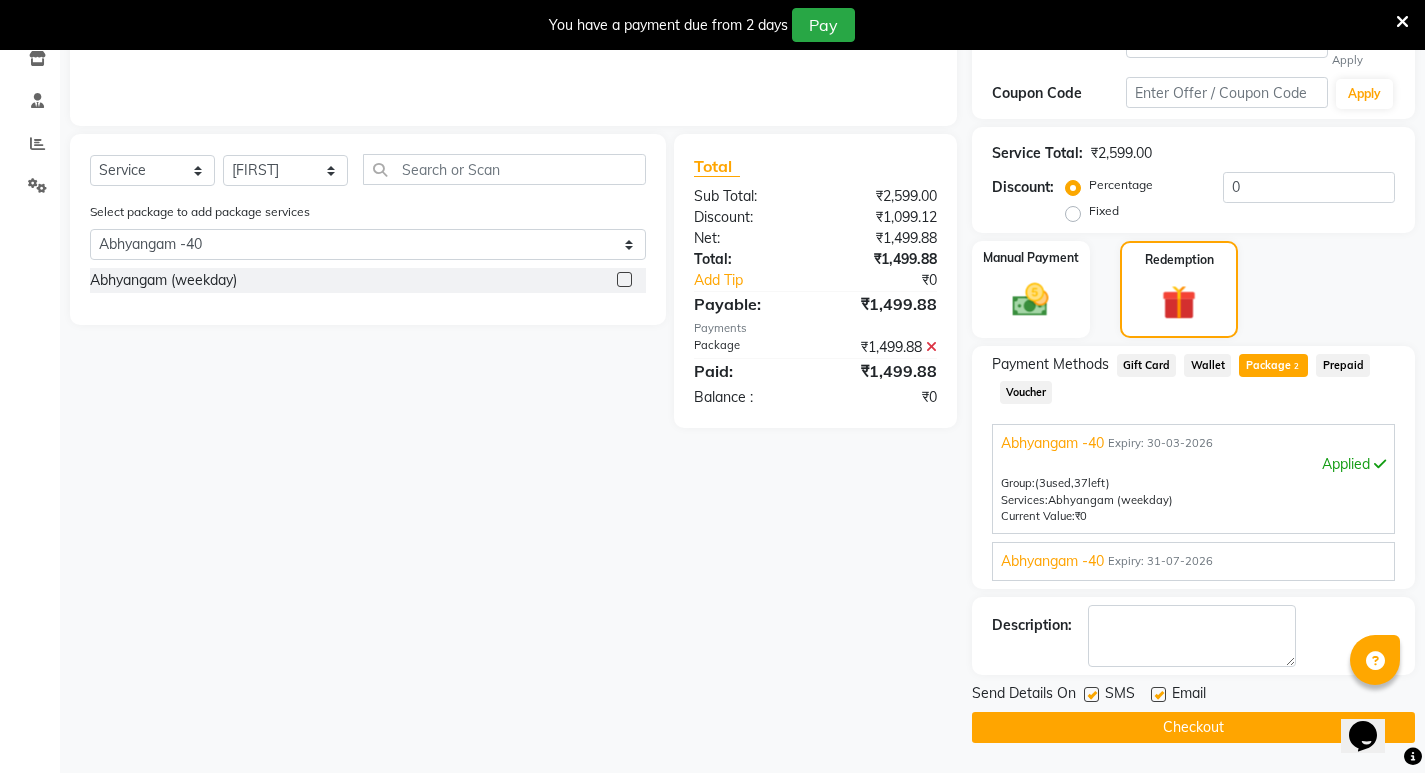 click 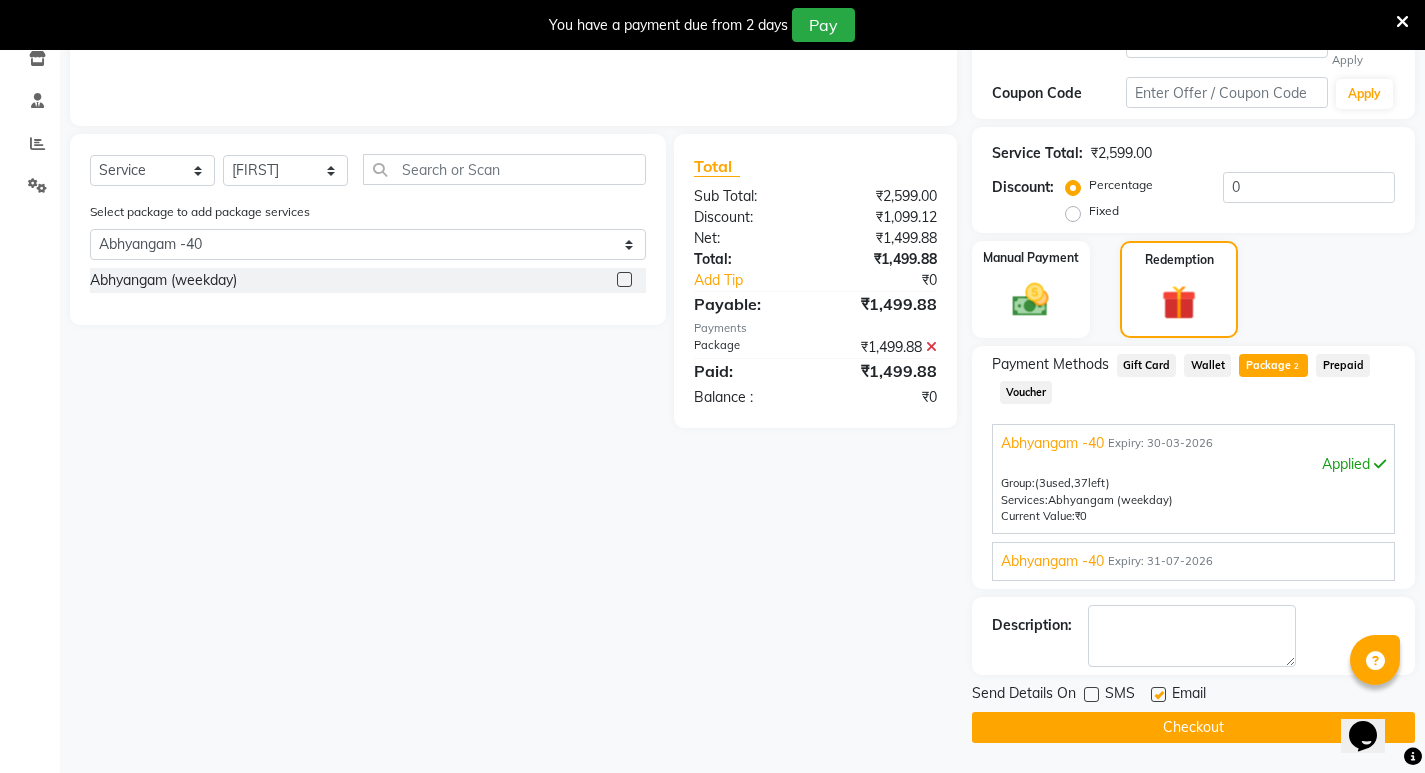 click 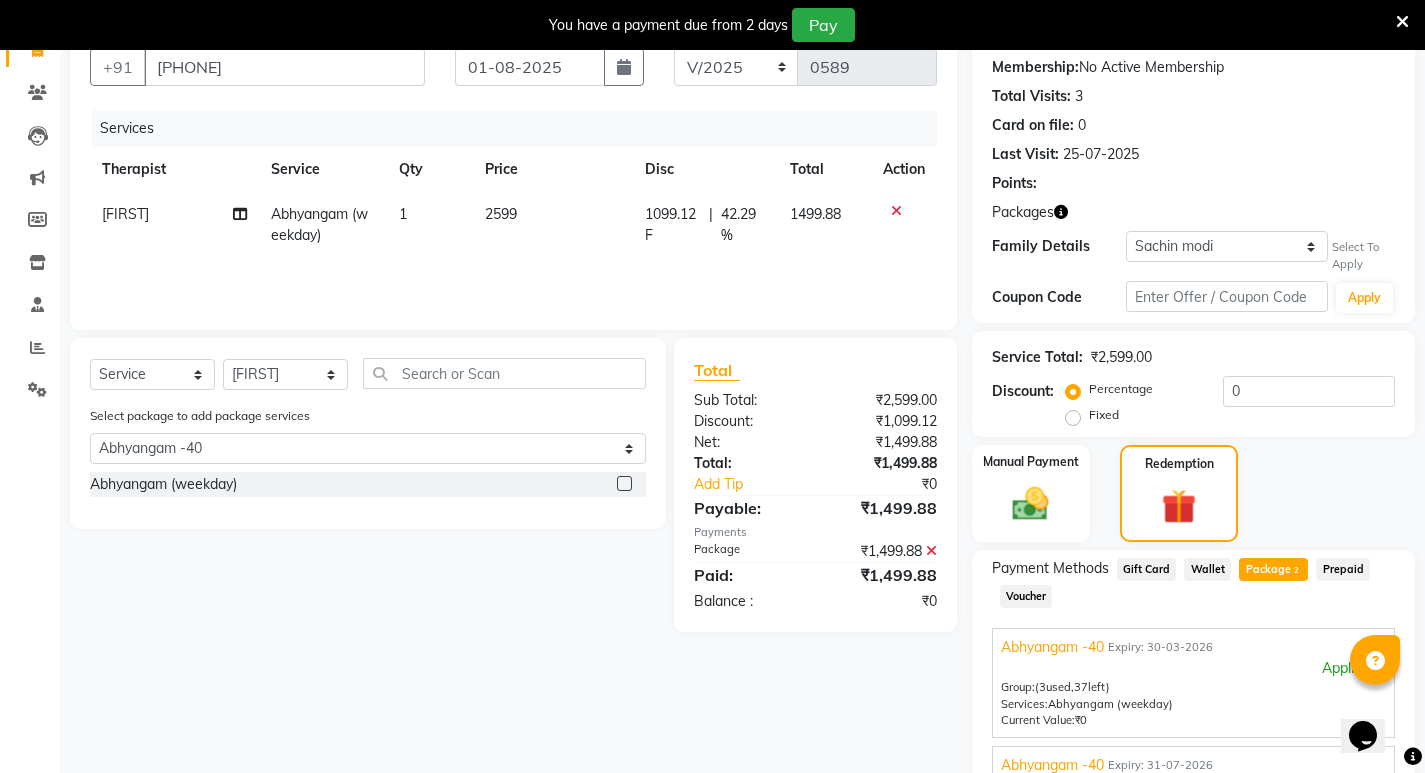 scroll, scrollTop: 392, scrollLeft: 0, axis: vertical 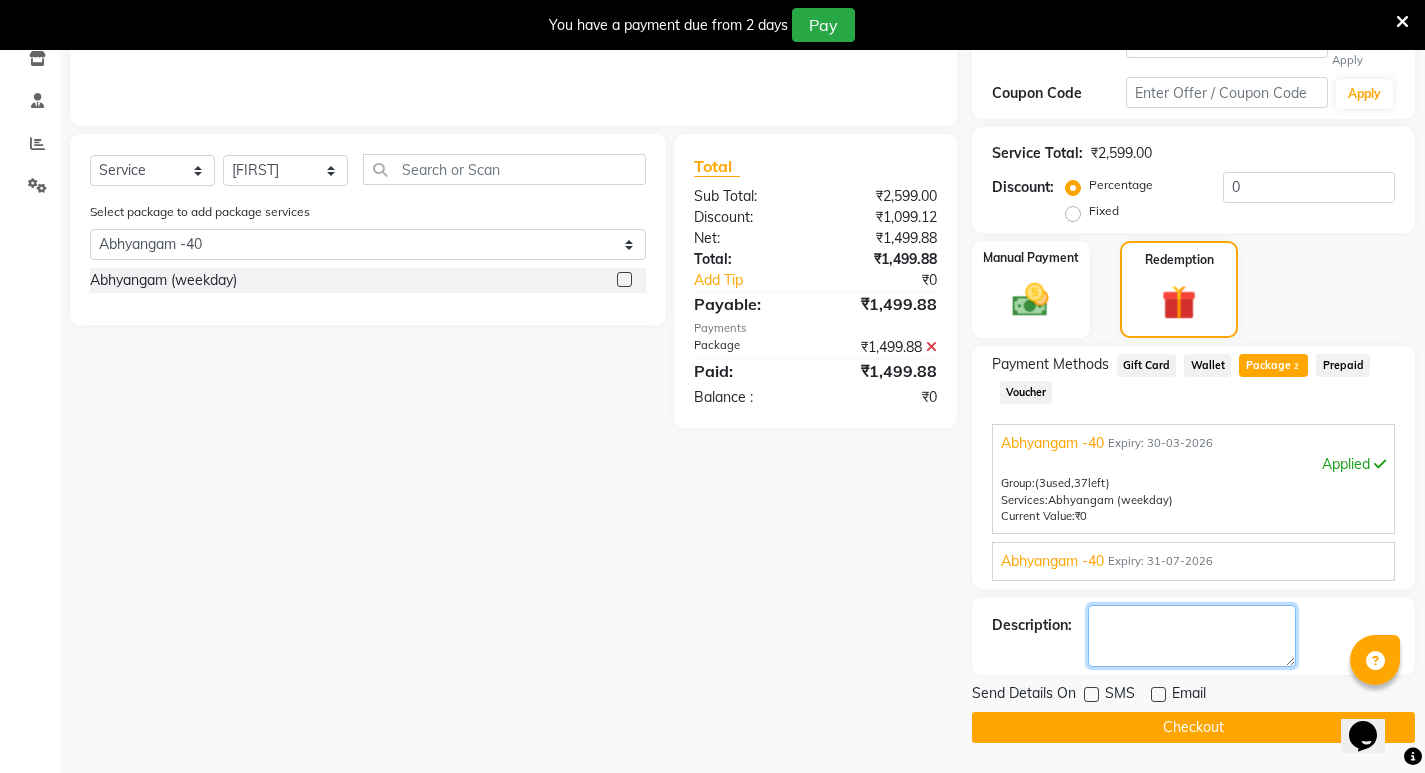 click 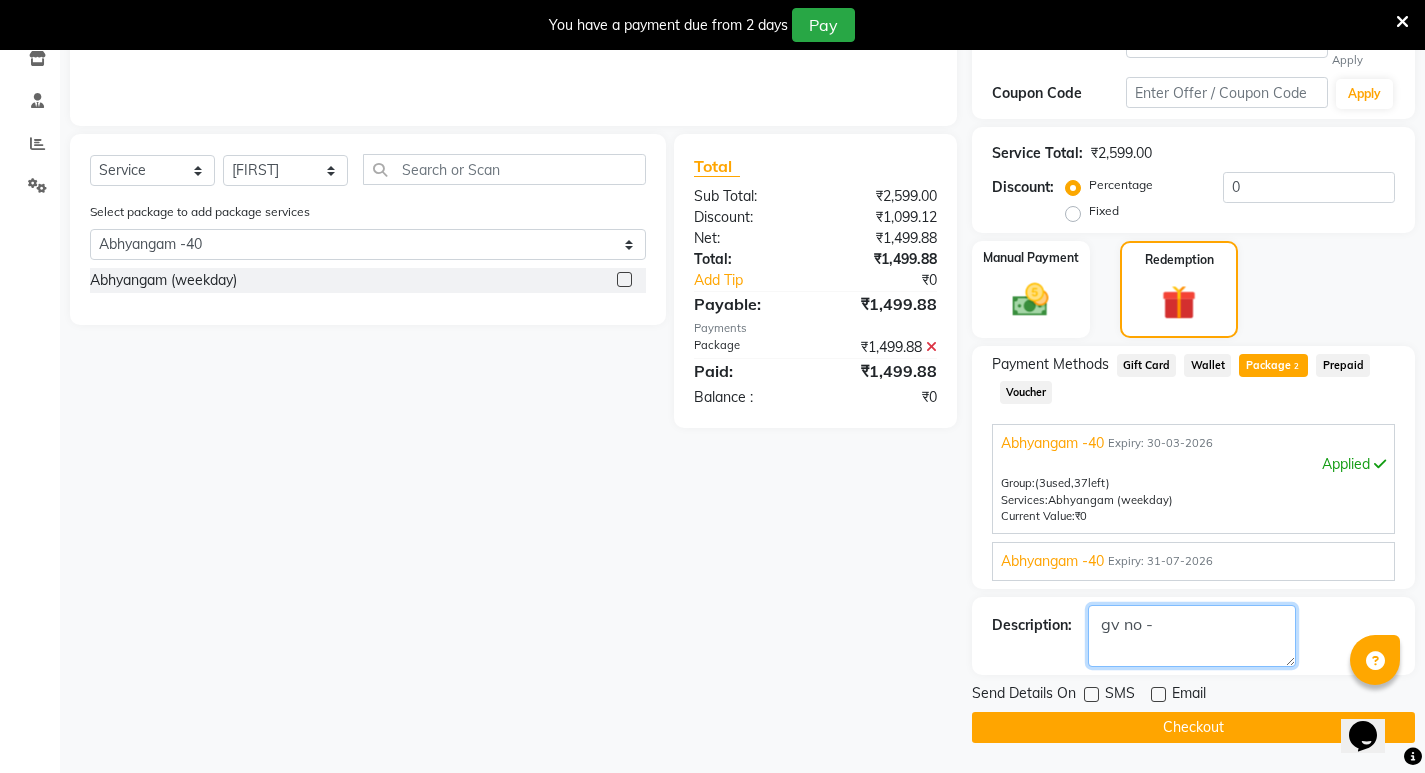 click 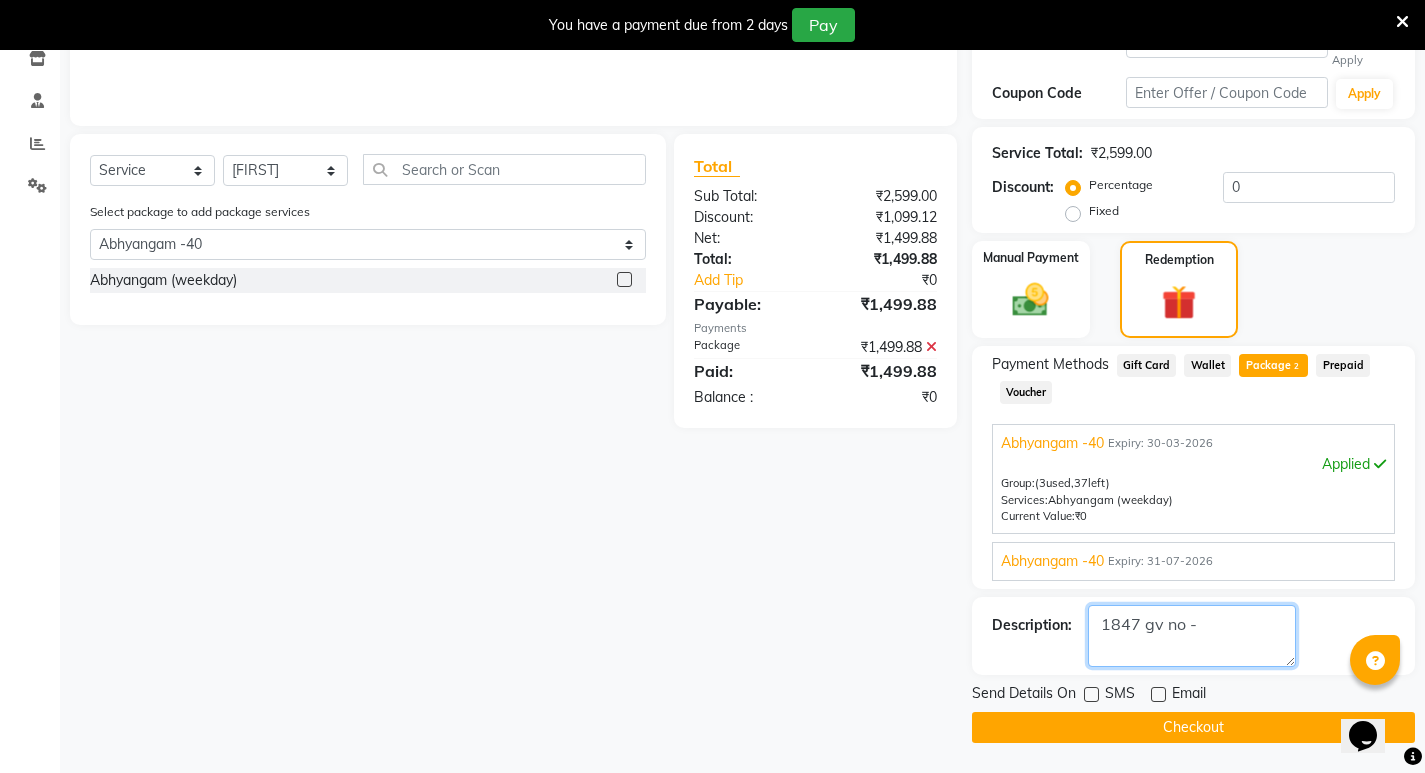 type on "1847 gv no -" 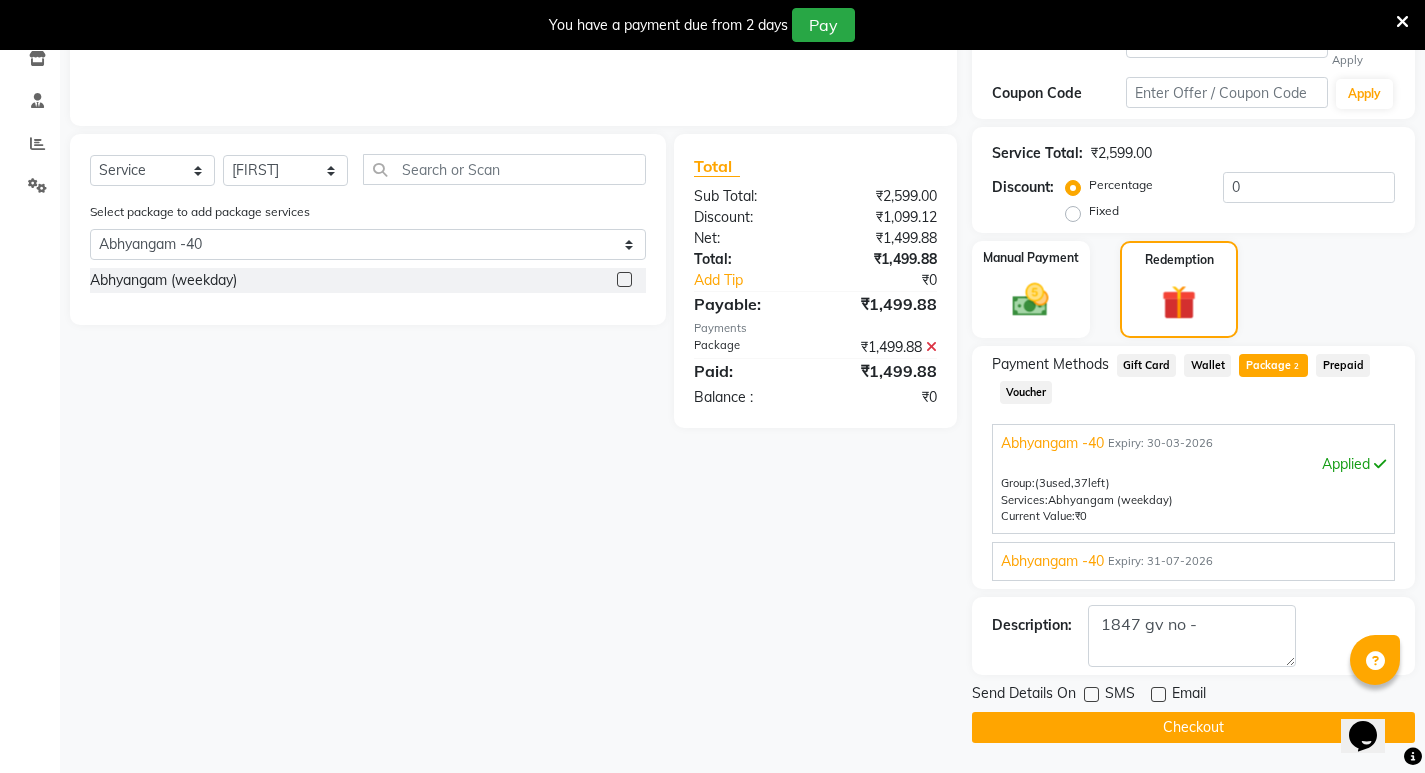 click on "Checkout" 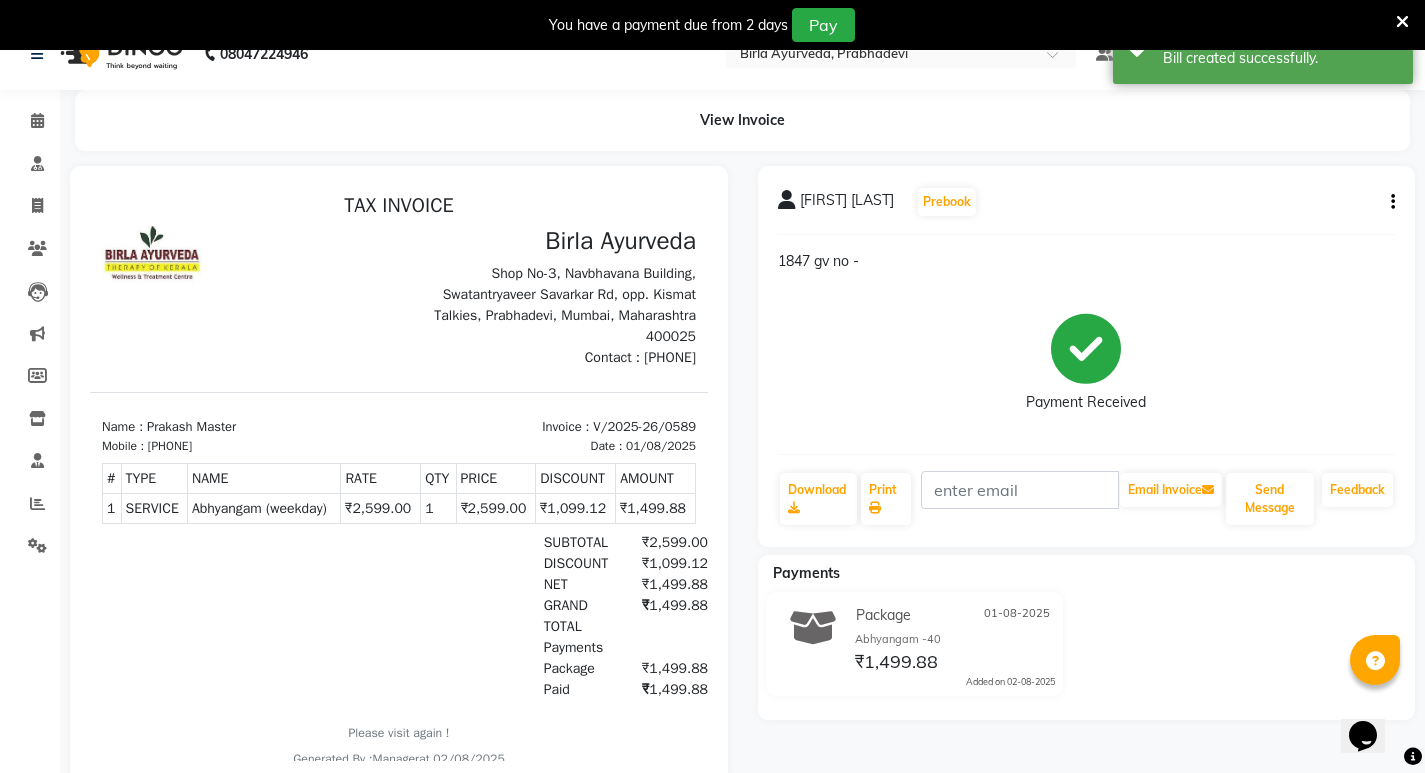scroll, scrollTop: 0, scrollLeft: 0, axis: both 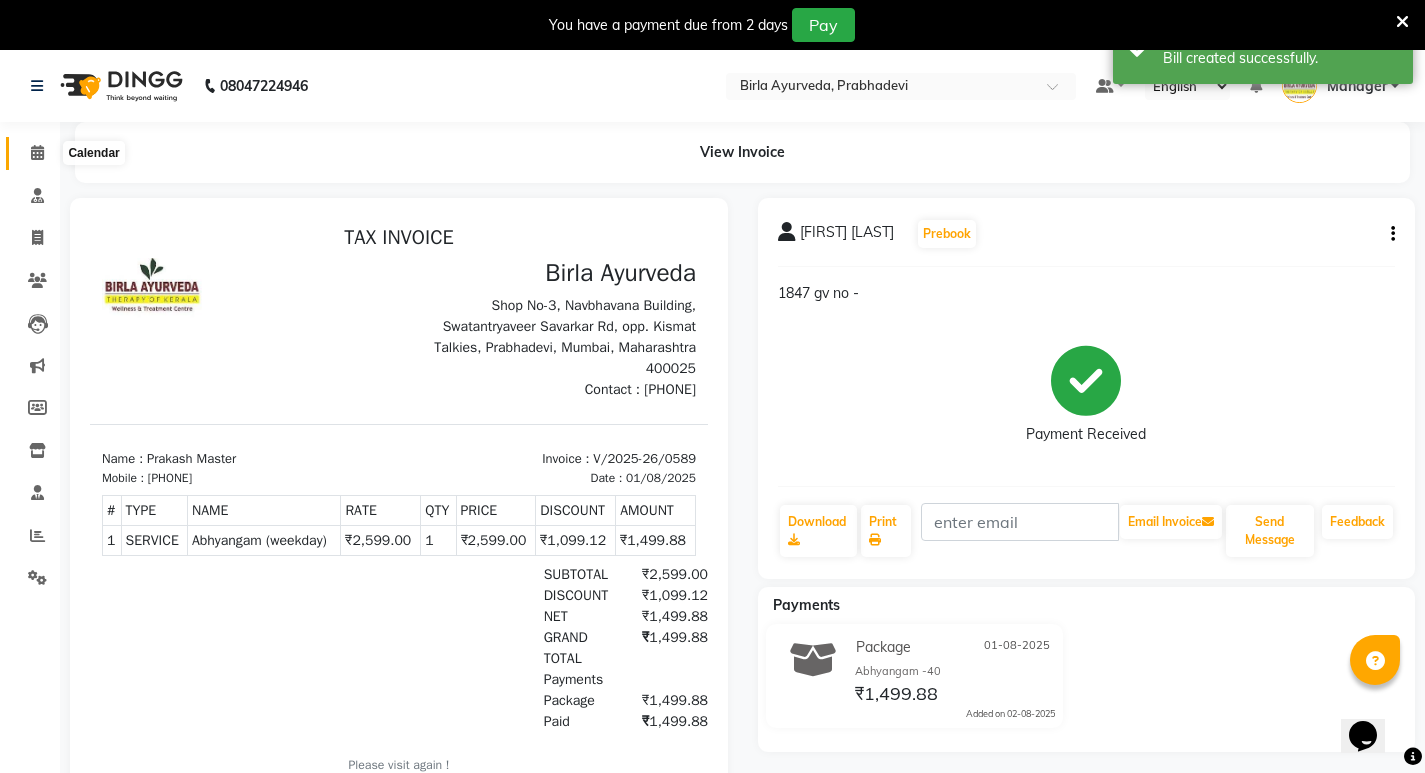 click 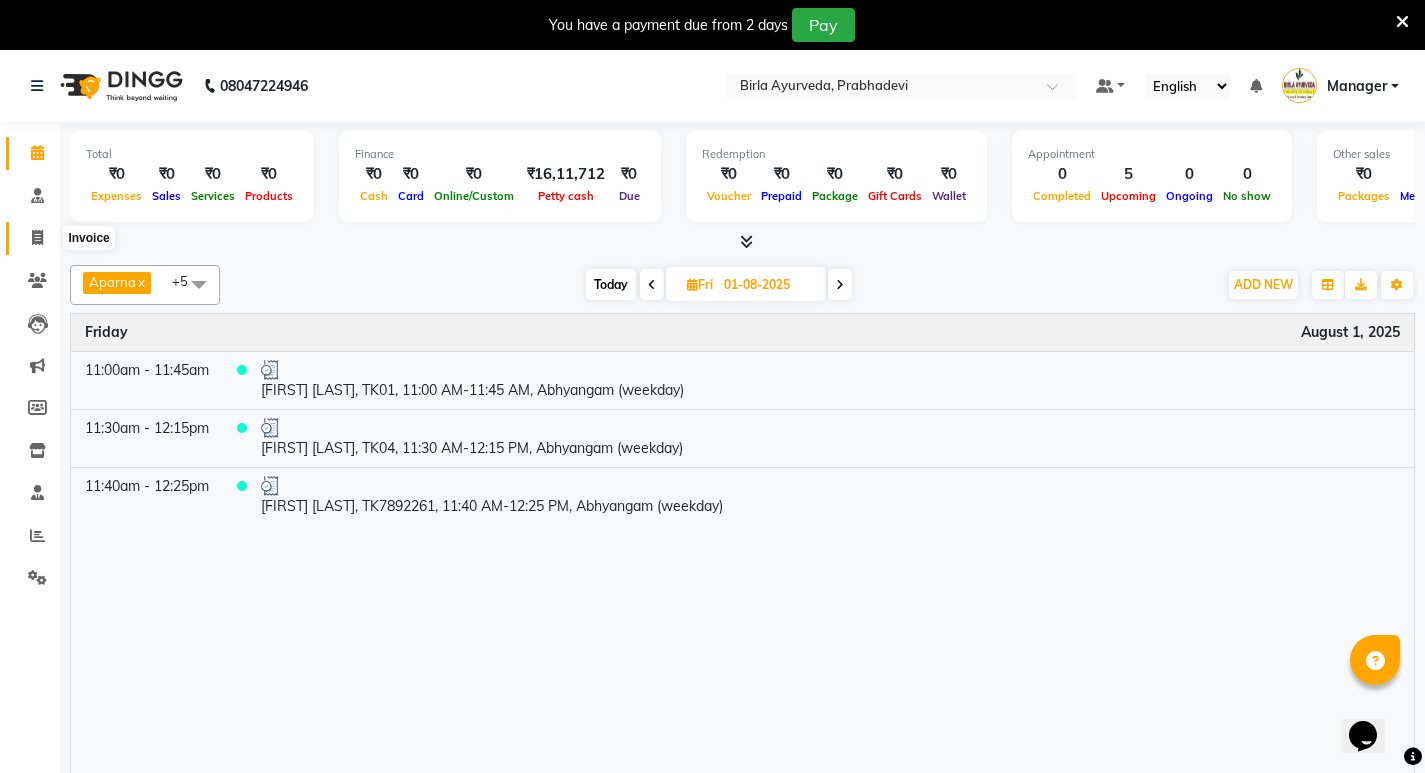 click 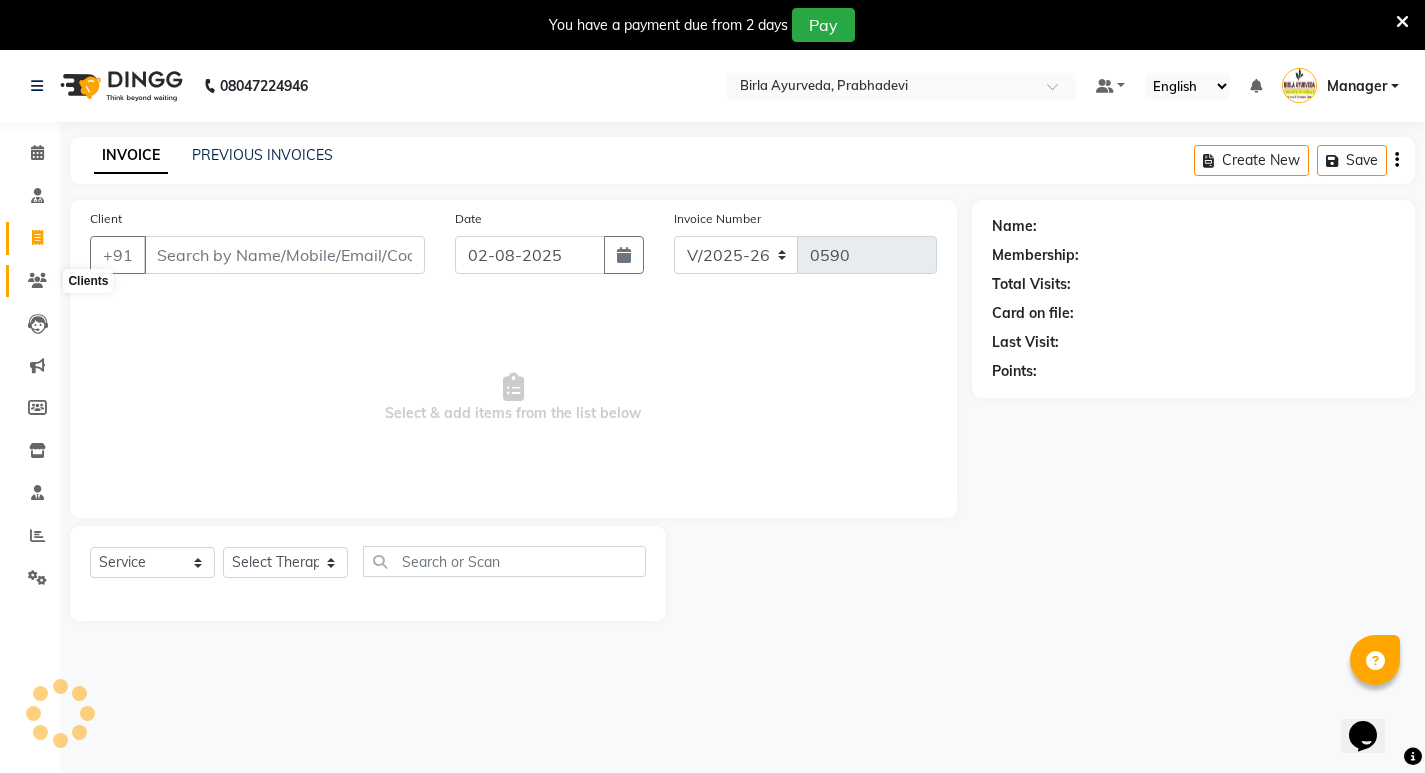 click 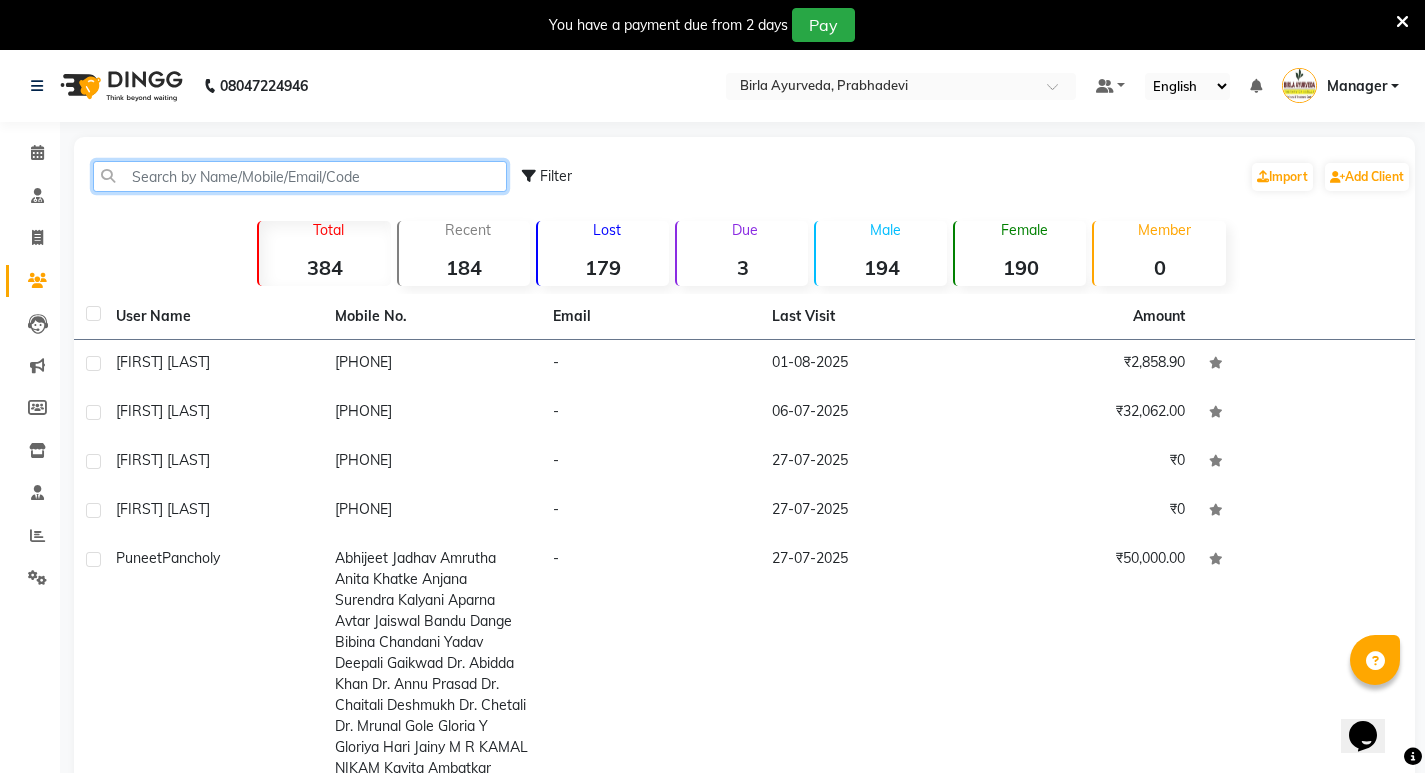 click 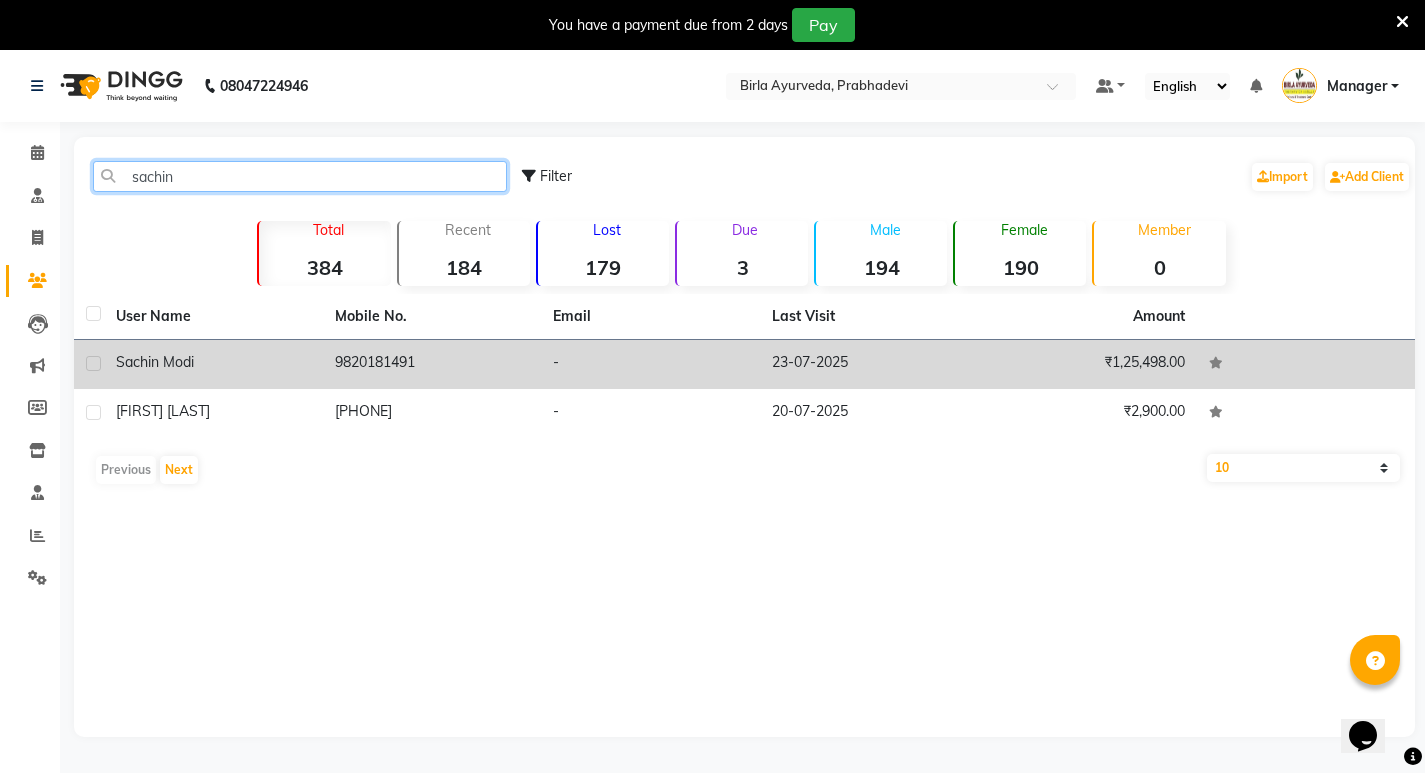type on "sachin" 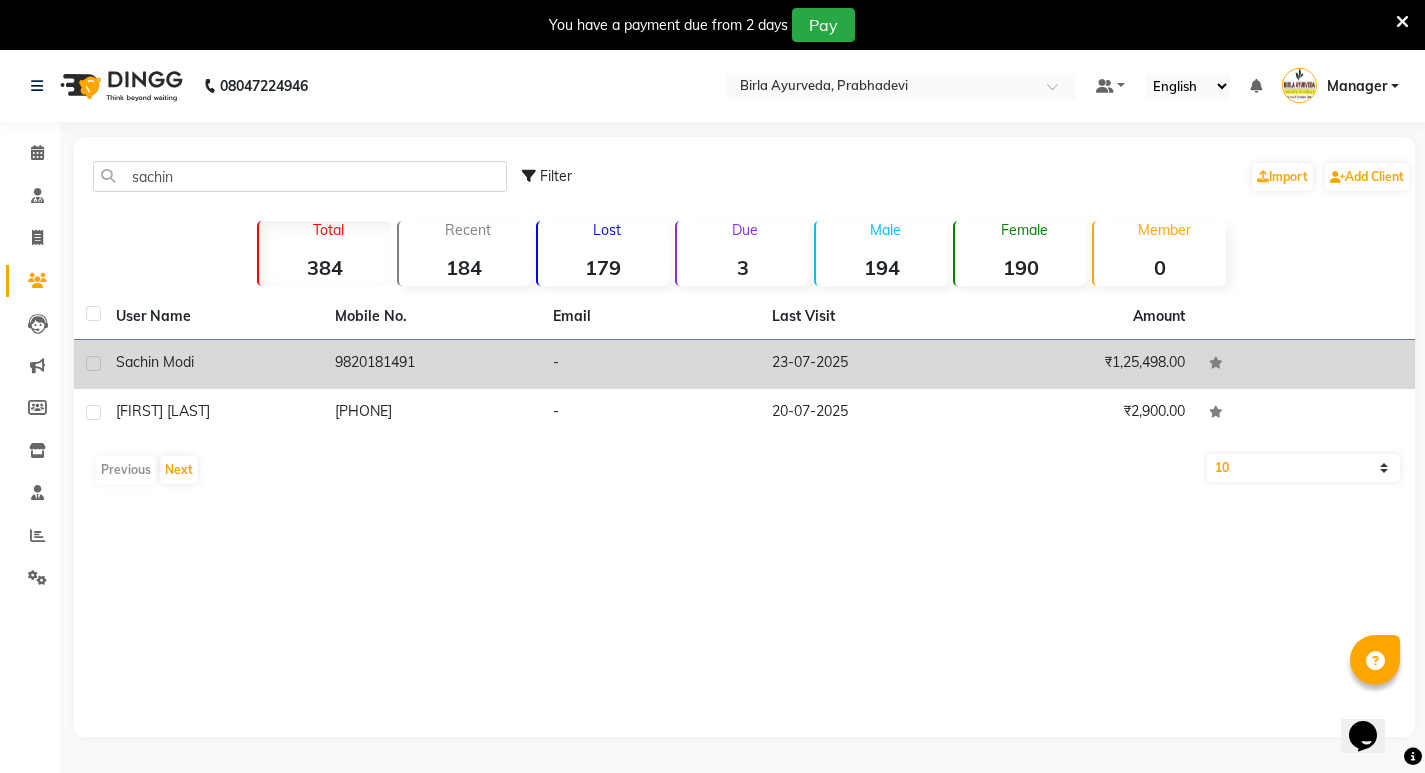 click on "9820181491" 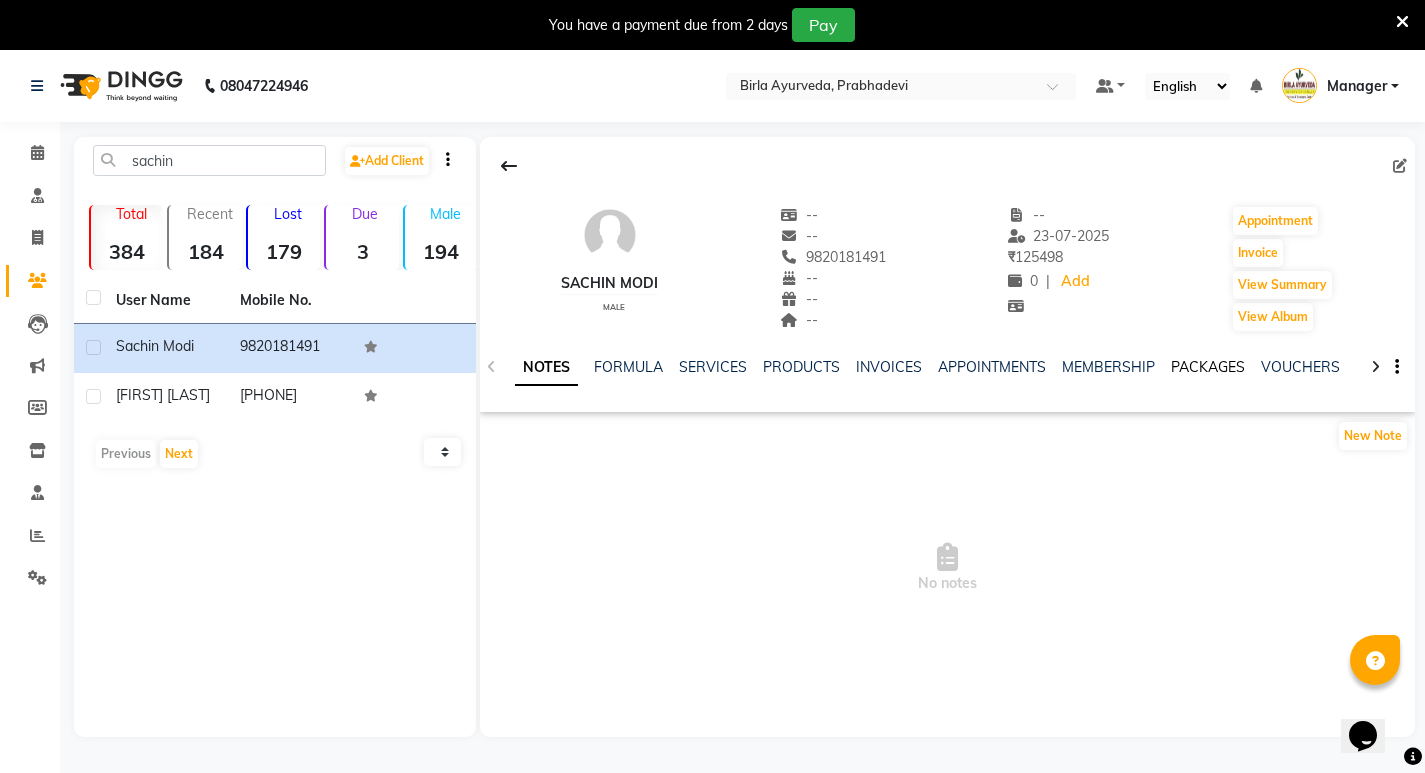 click on "PACKAGES" 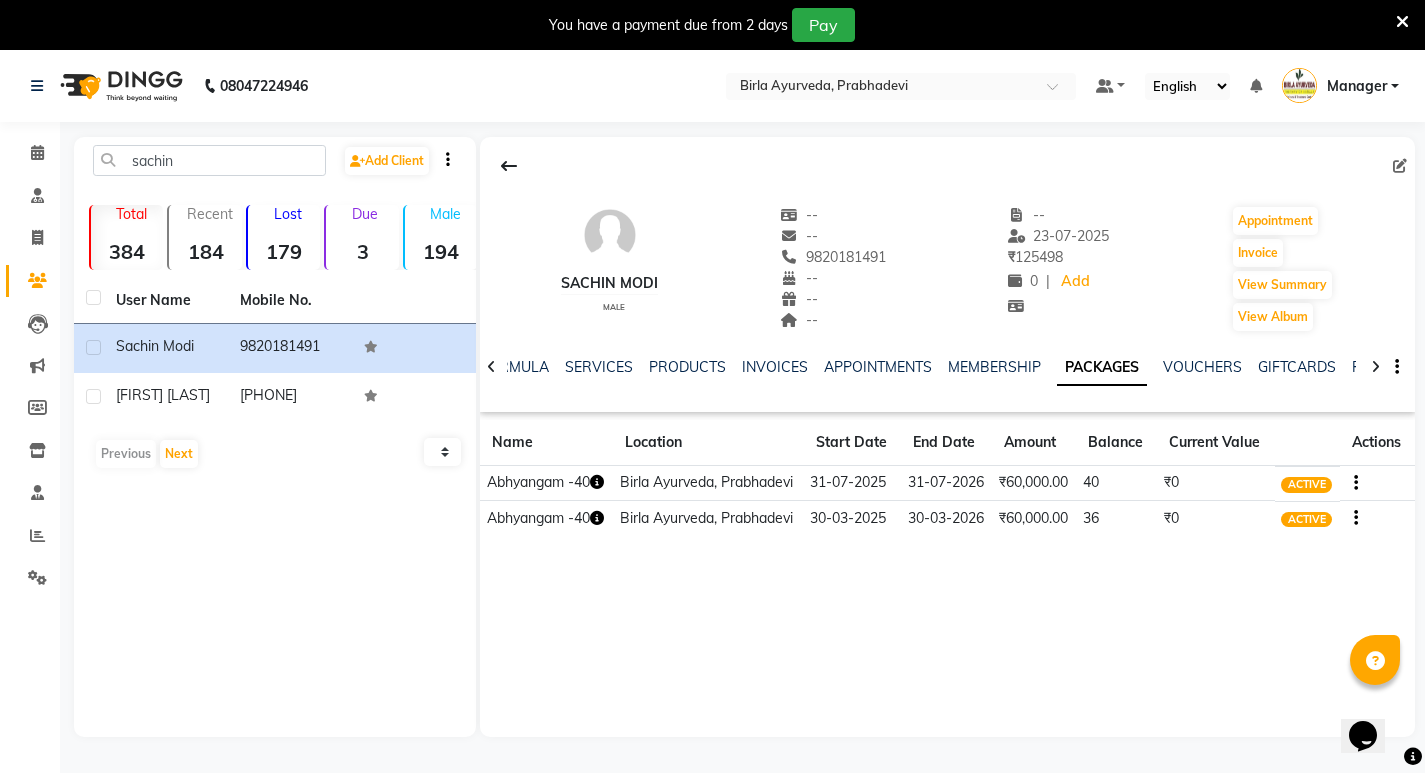click on "31-07-2025" 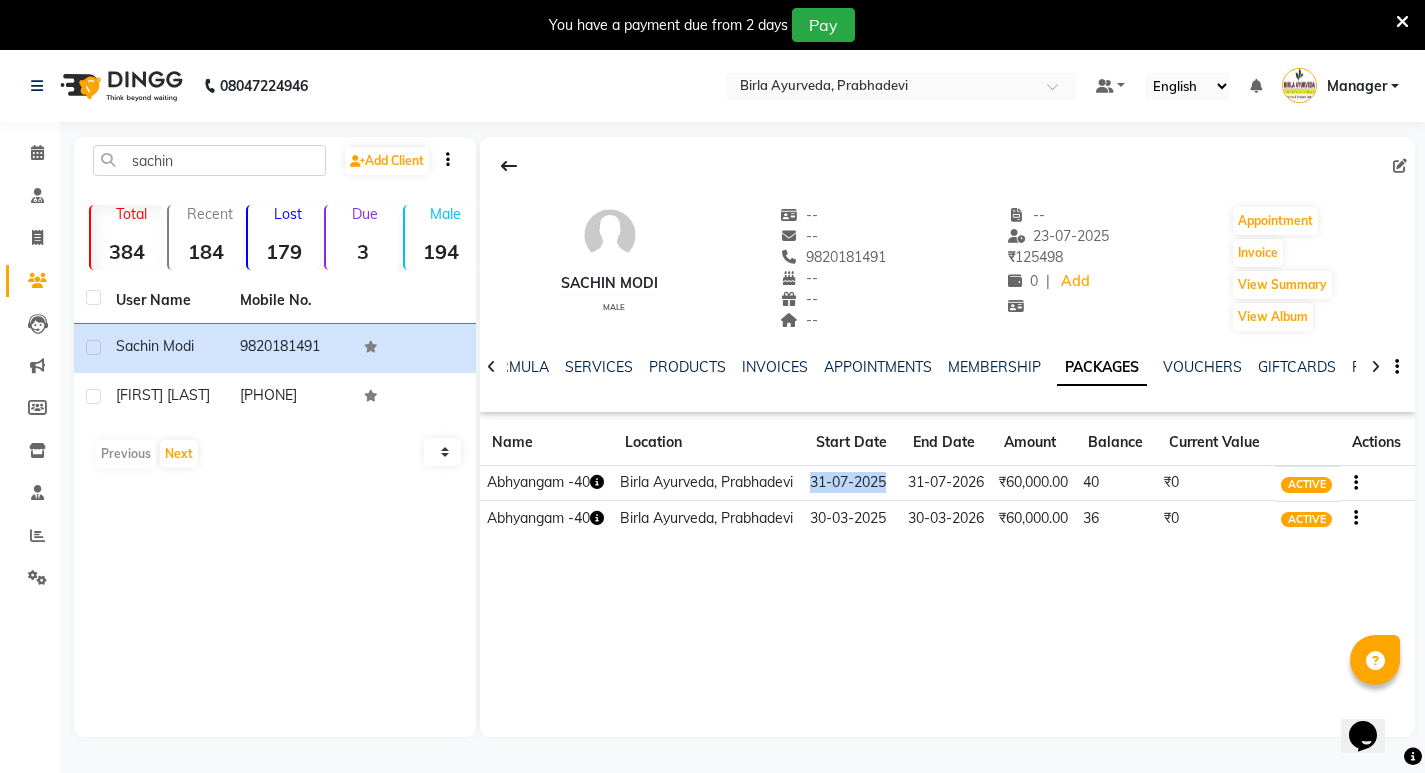 drag, startPoint x: 811, startPoint y: 473, endPoint x: 894, endPoint y: 472, distance: 83.00603 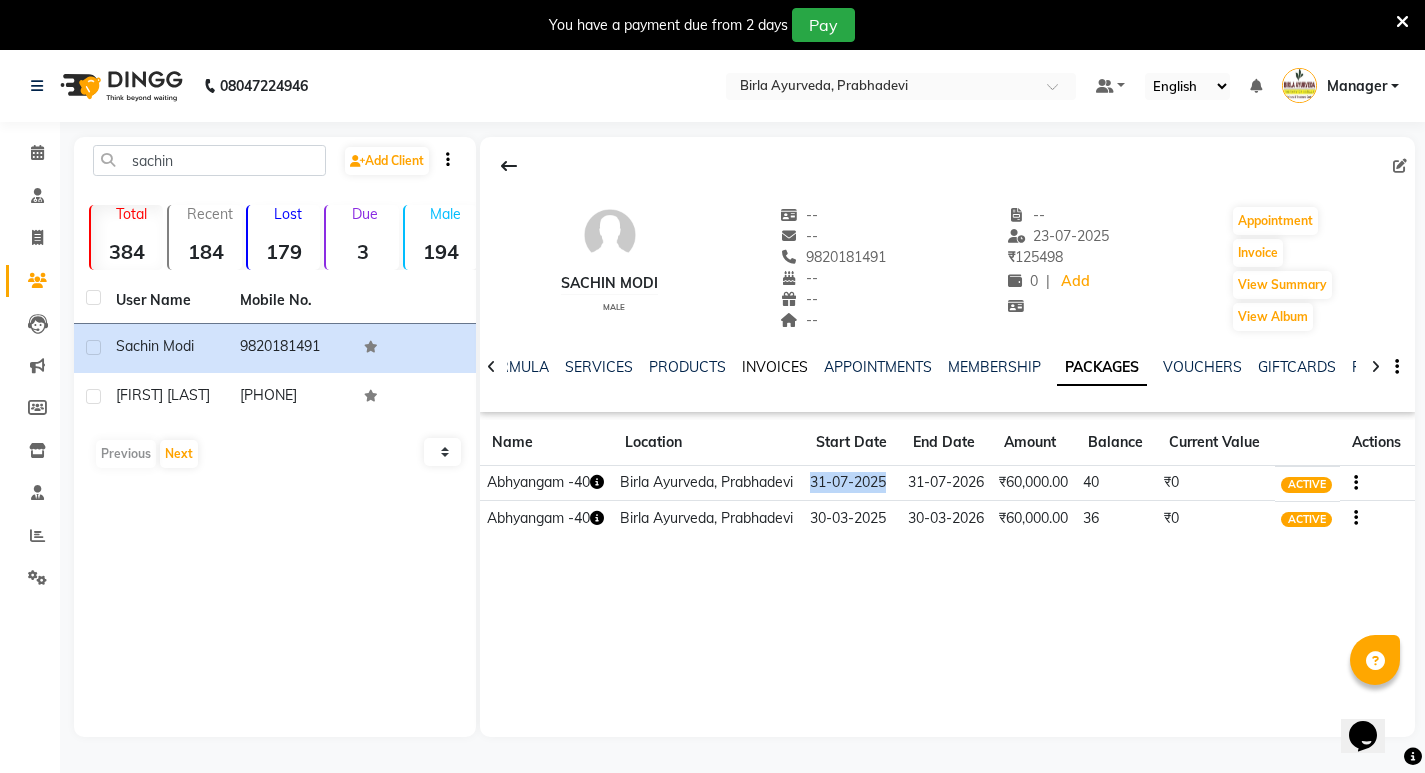 click on "INVOICES" 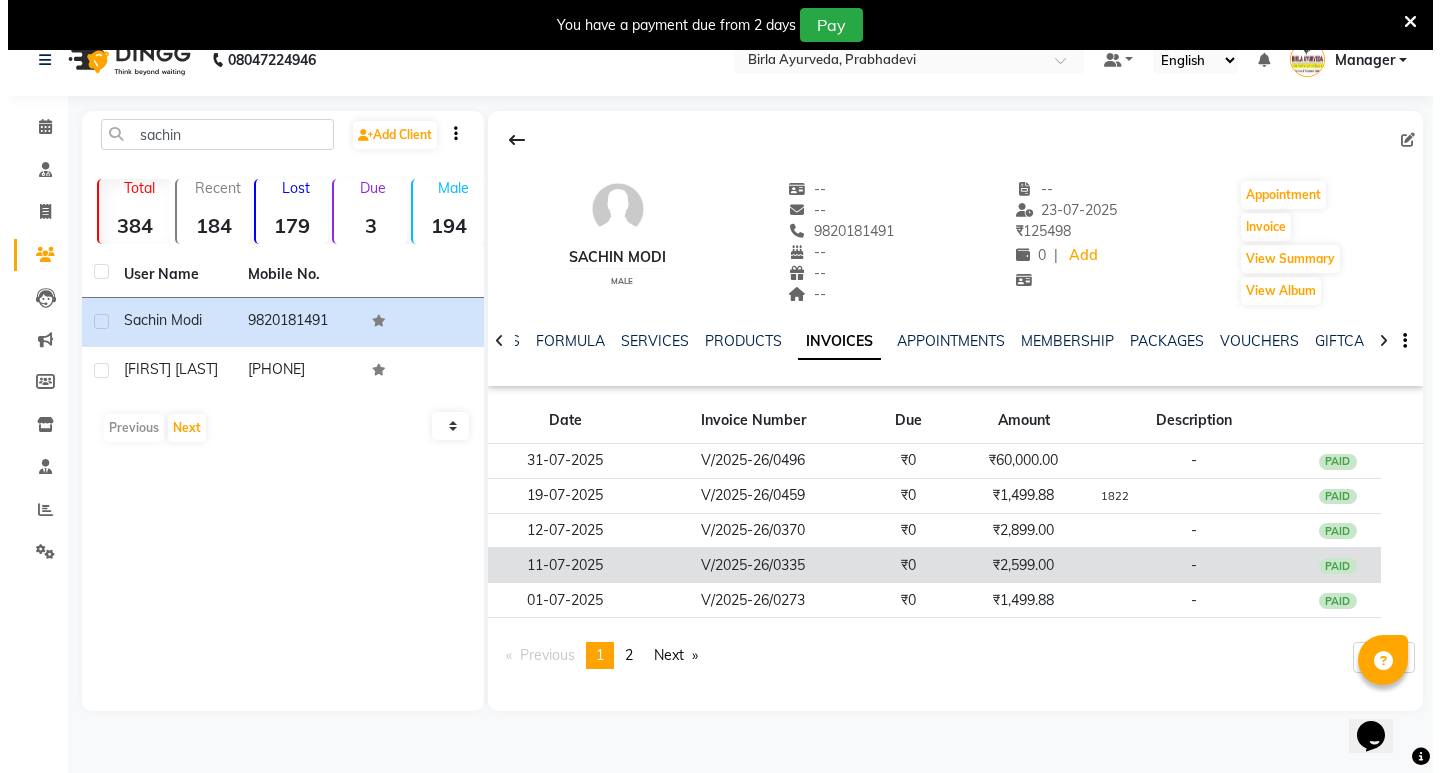 scroll, scrollTop: 50, scrollLeft: 0, axis: vertical 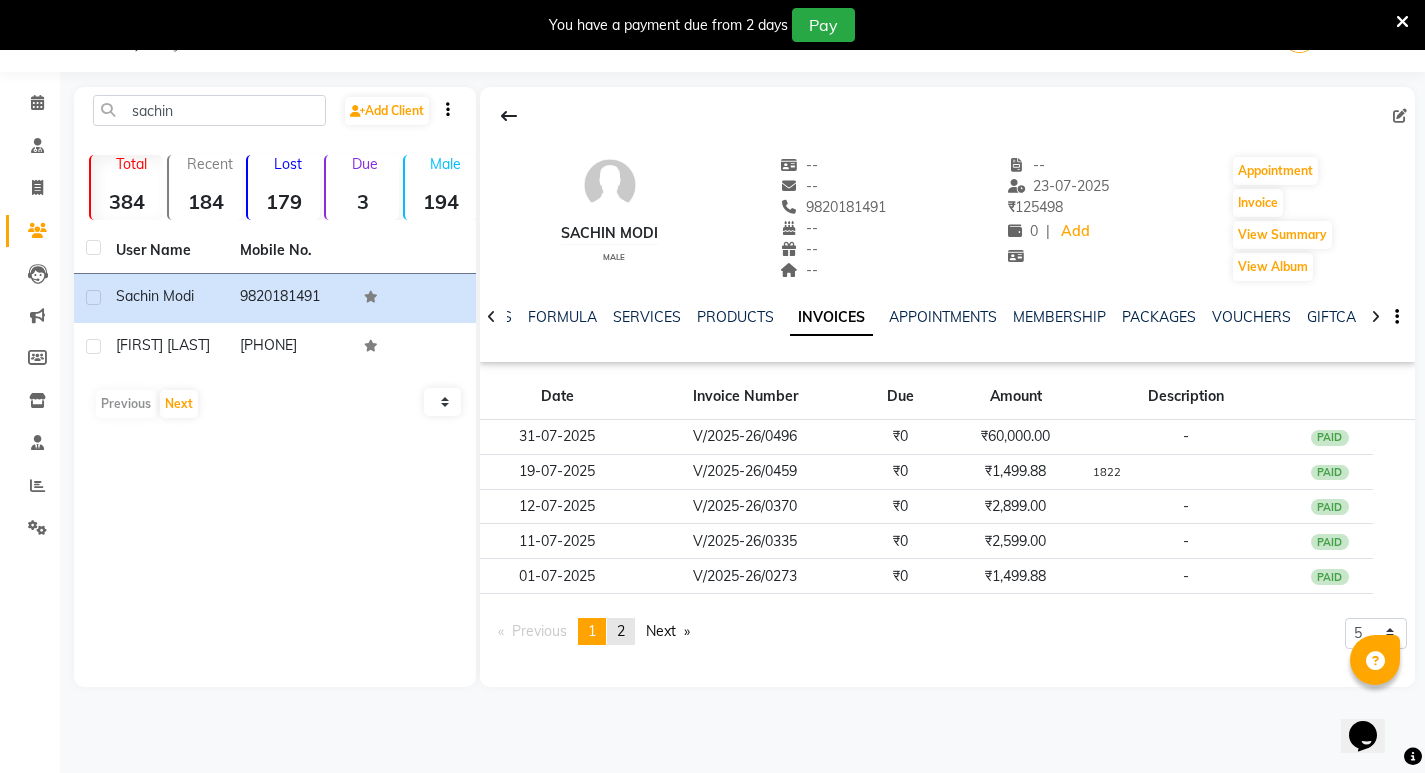 click on "2" 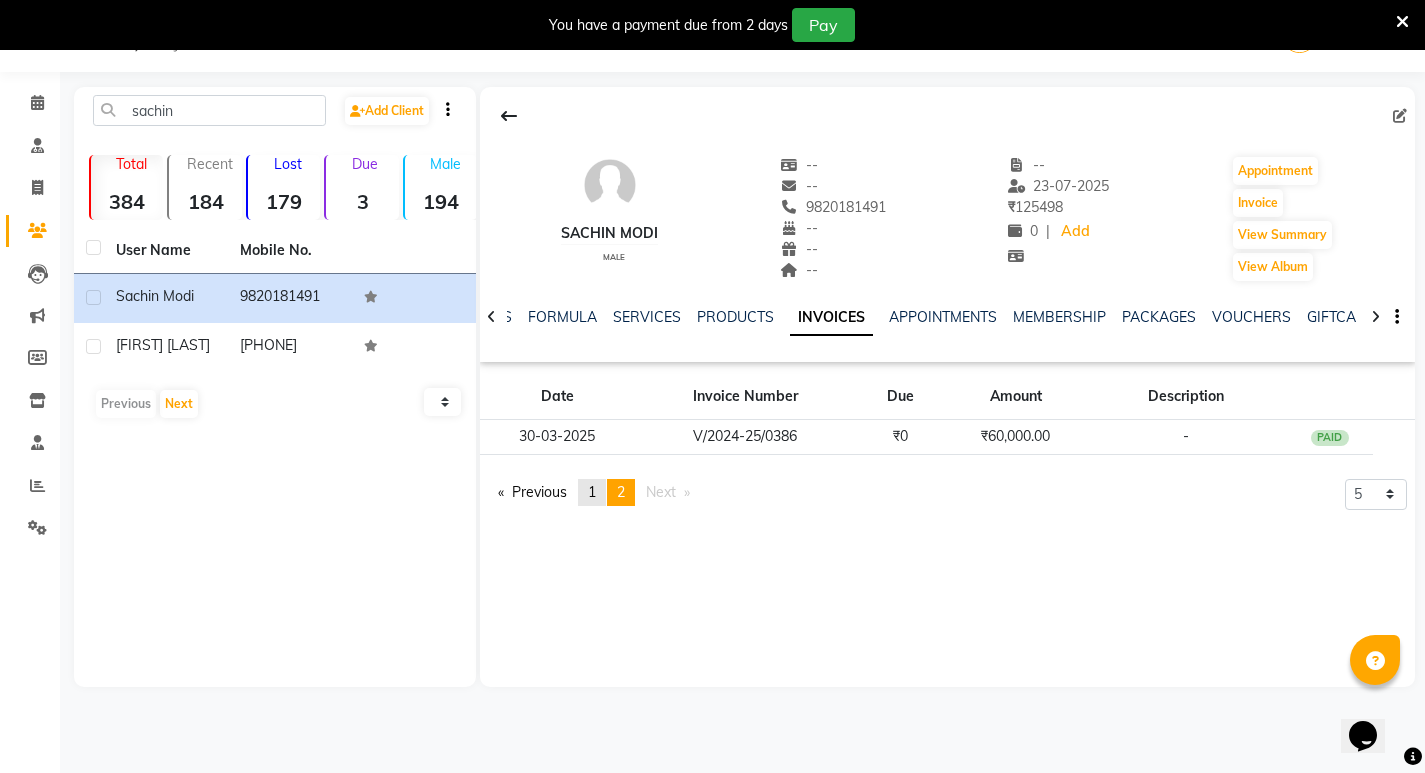 click on "1" 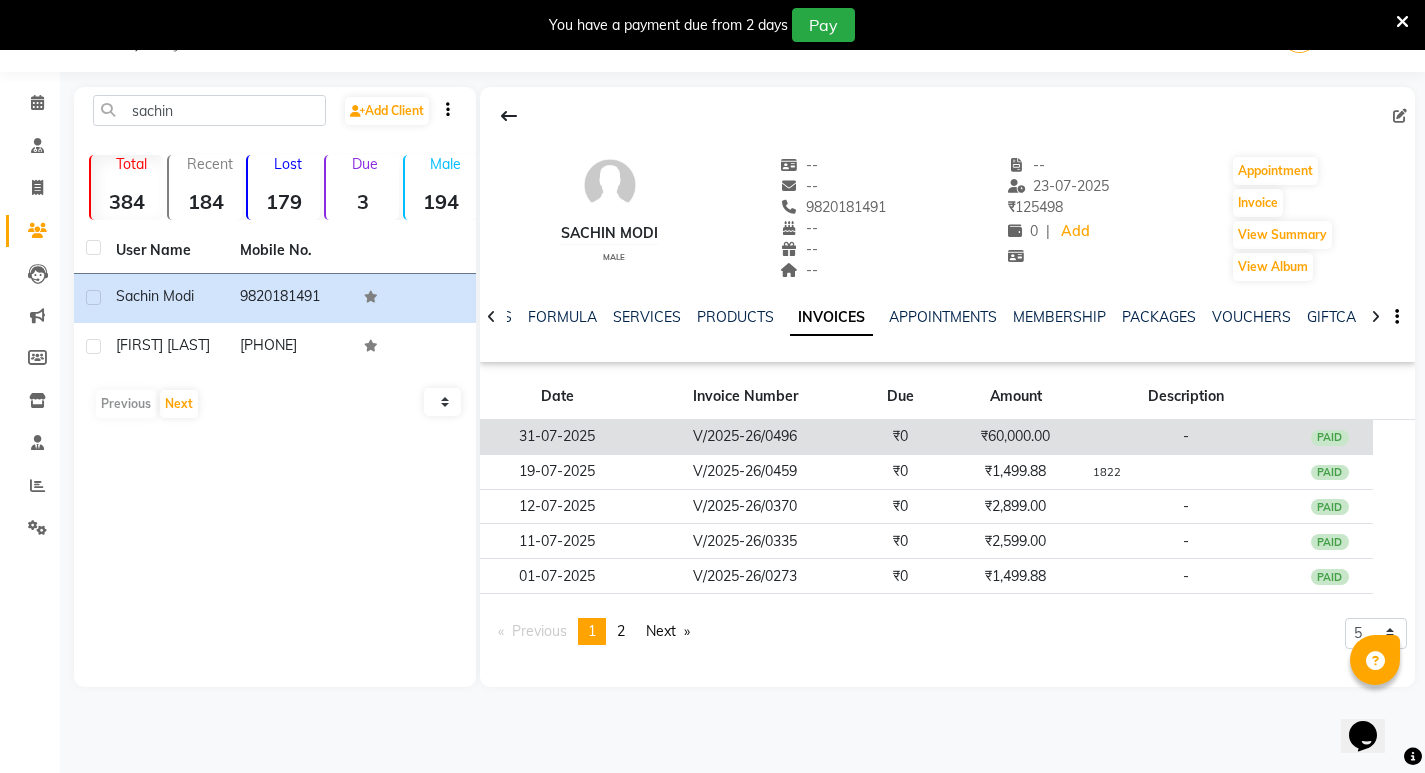 click on "31-07-2025" 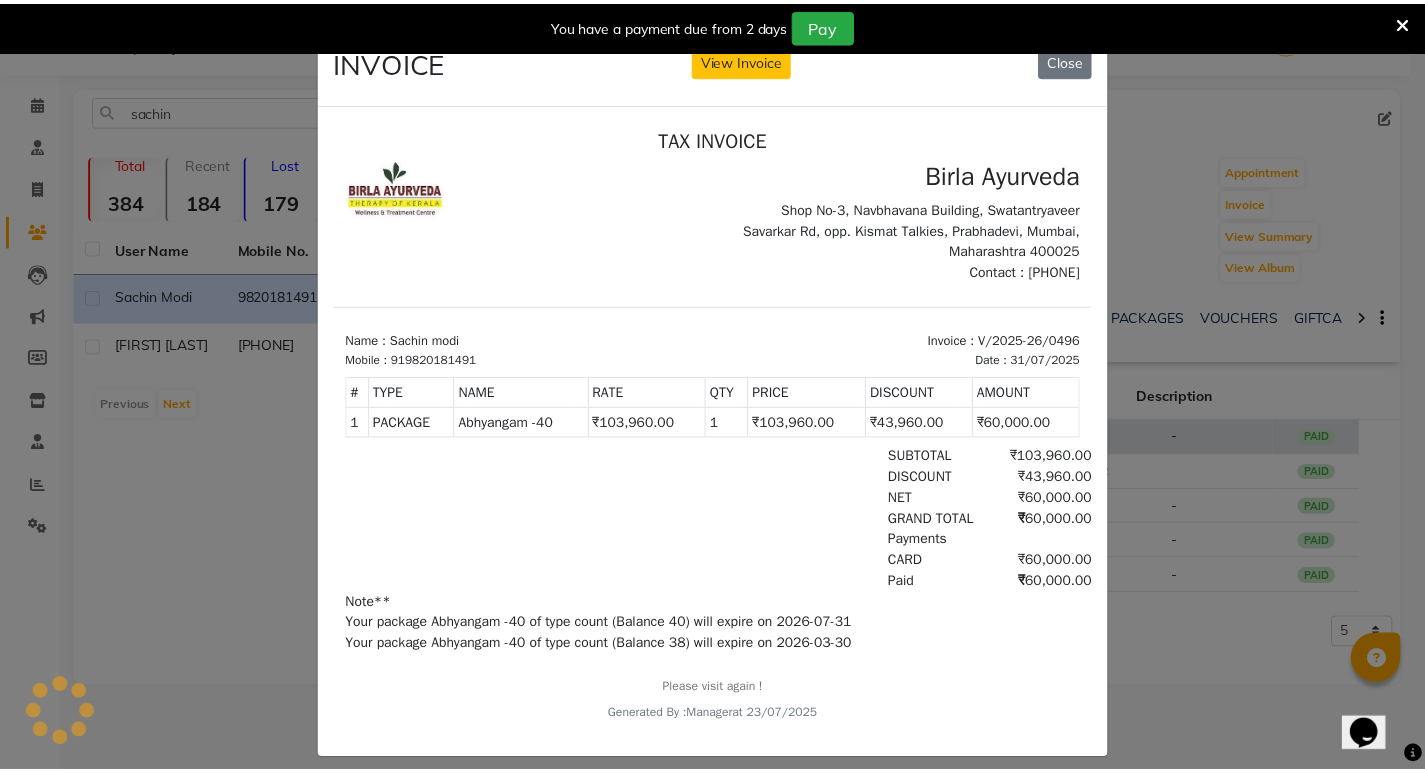 scroll, scrollTop: 0, scrollLeft: 0, axis: both 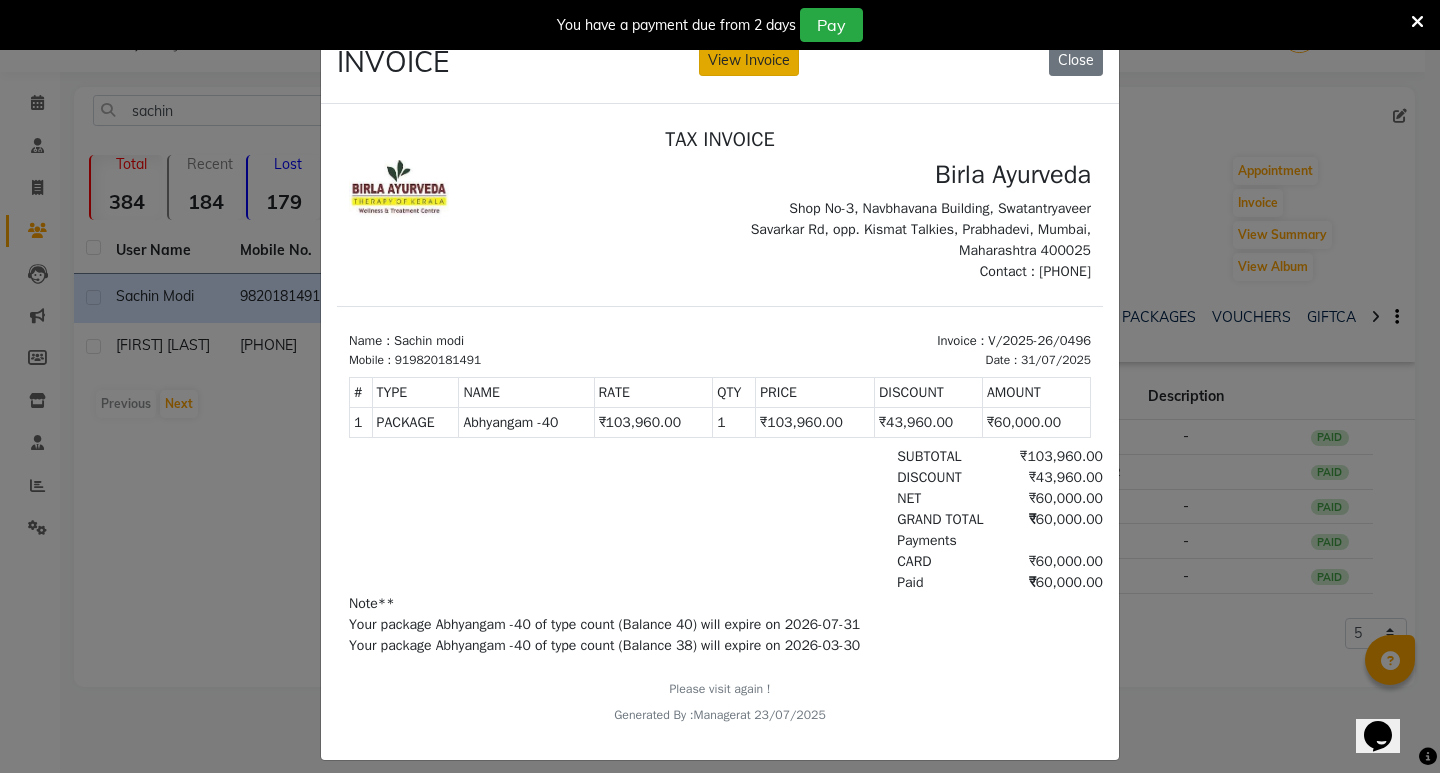 click on "View Invoice" 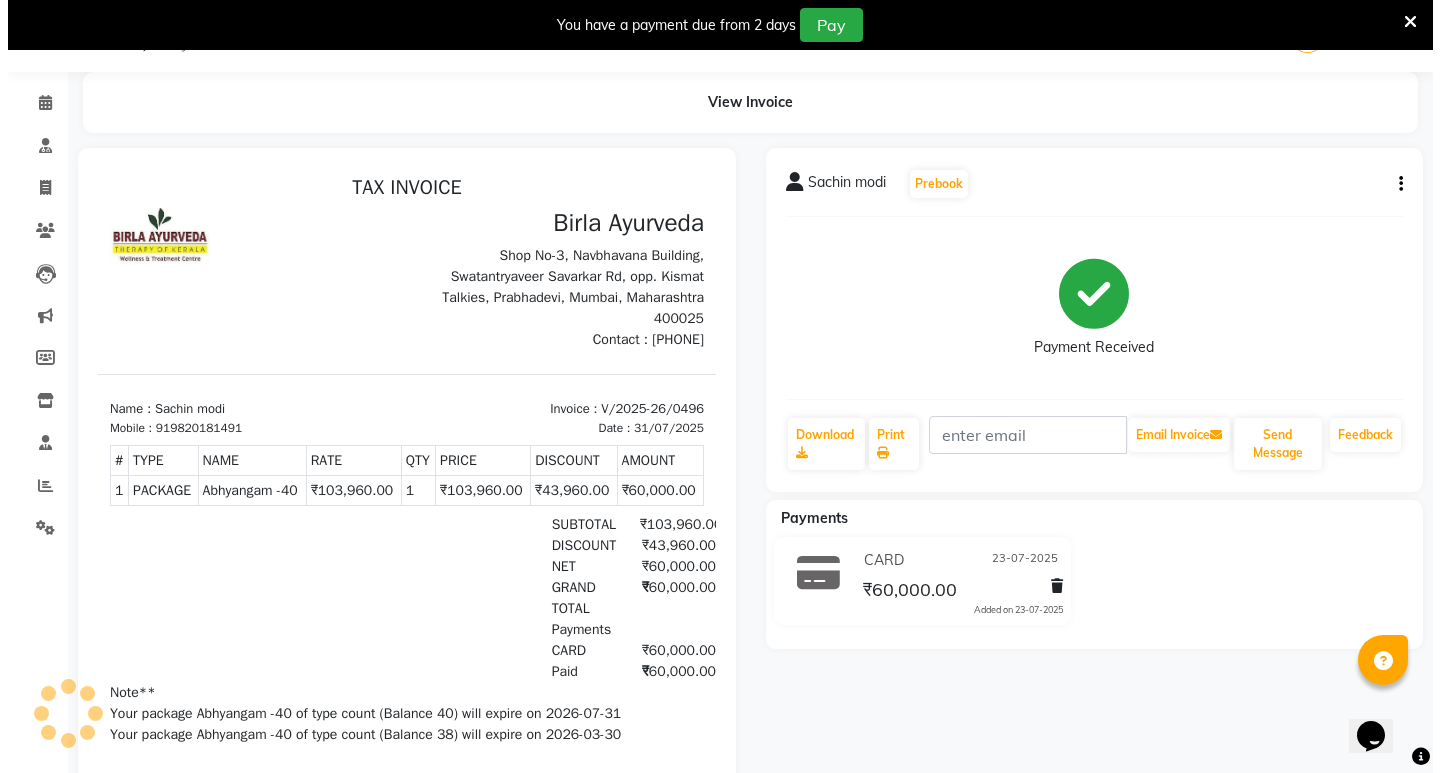 scroll, scrollTop: 0, scrollLeft: 0, axis: both 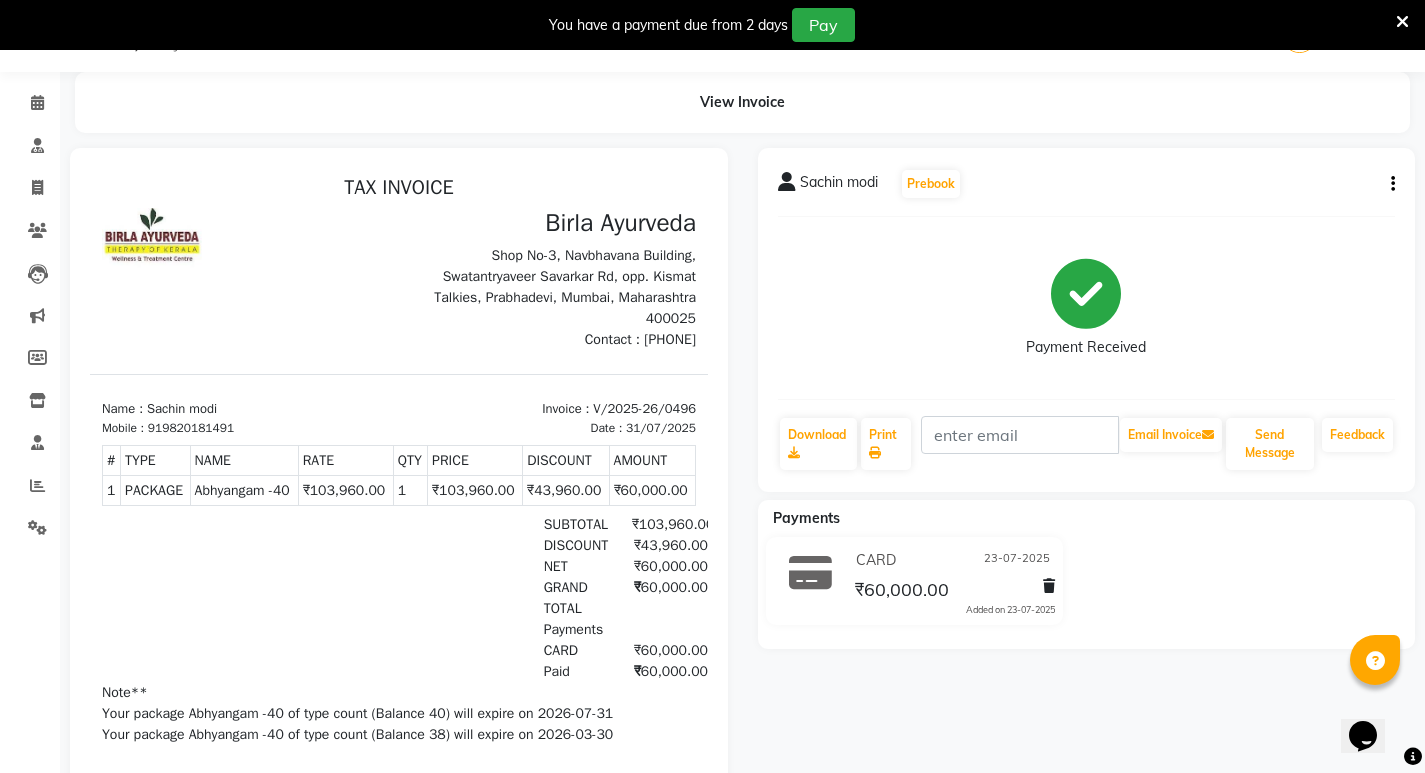 click on "Sachin modi Prebook Payment Received Download Print Email Invoice Send Message Feedback" 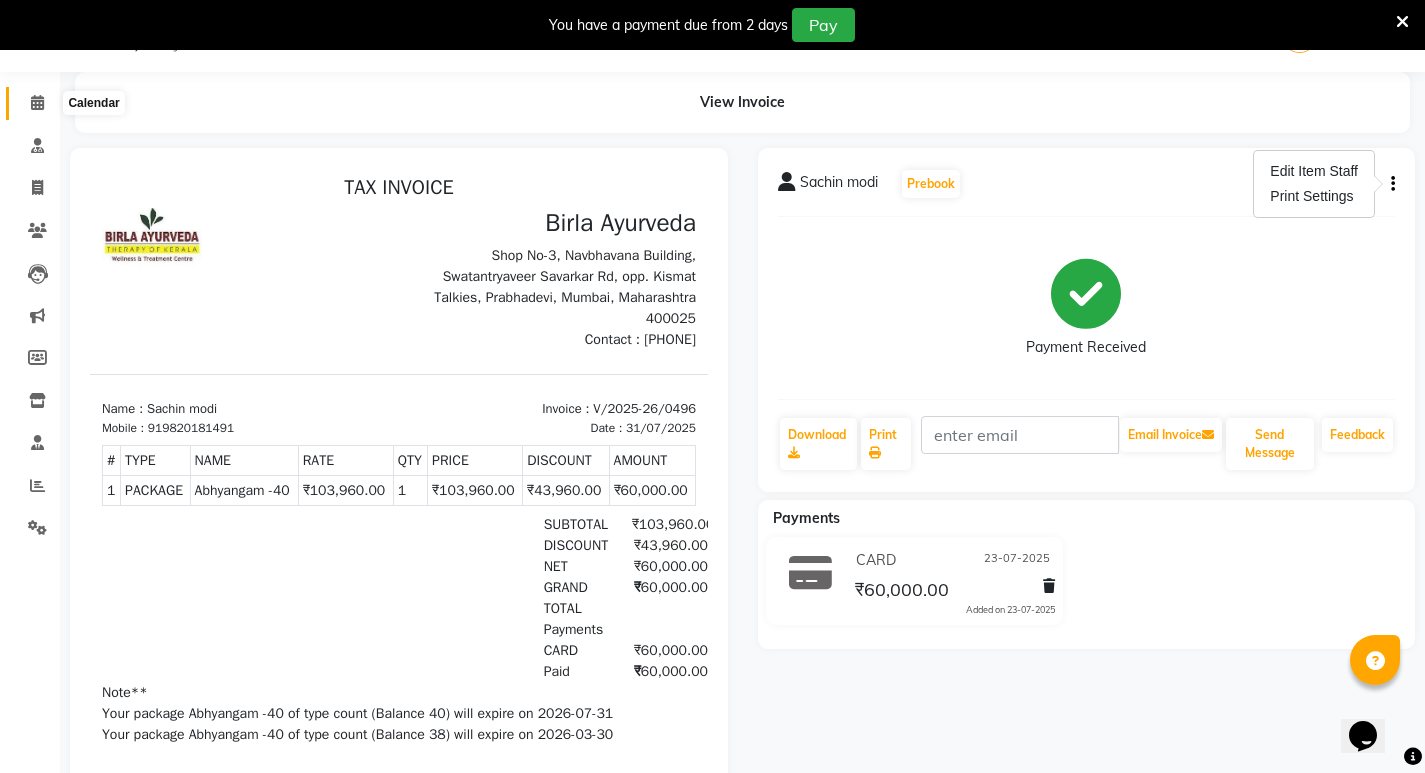 click 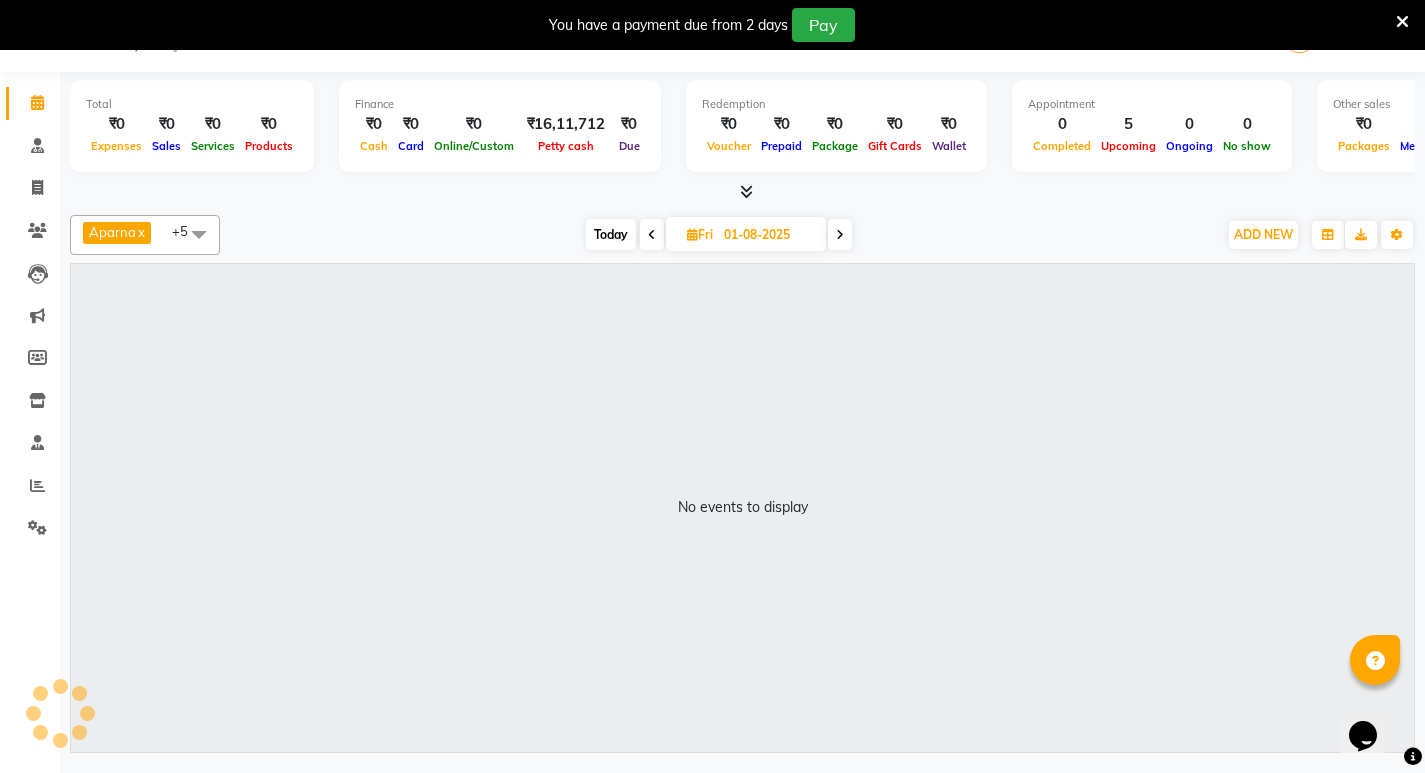 click 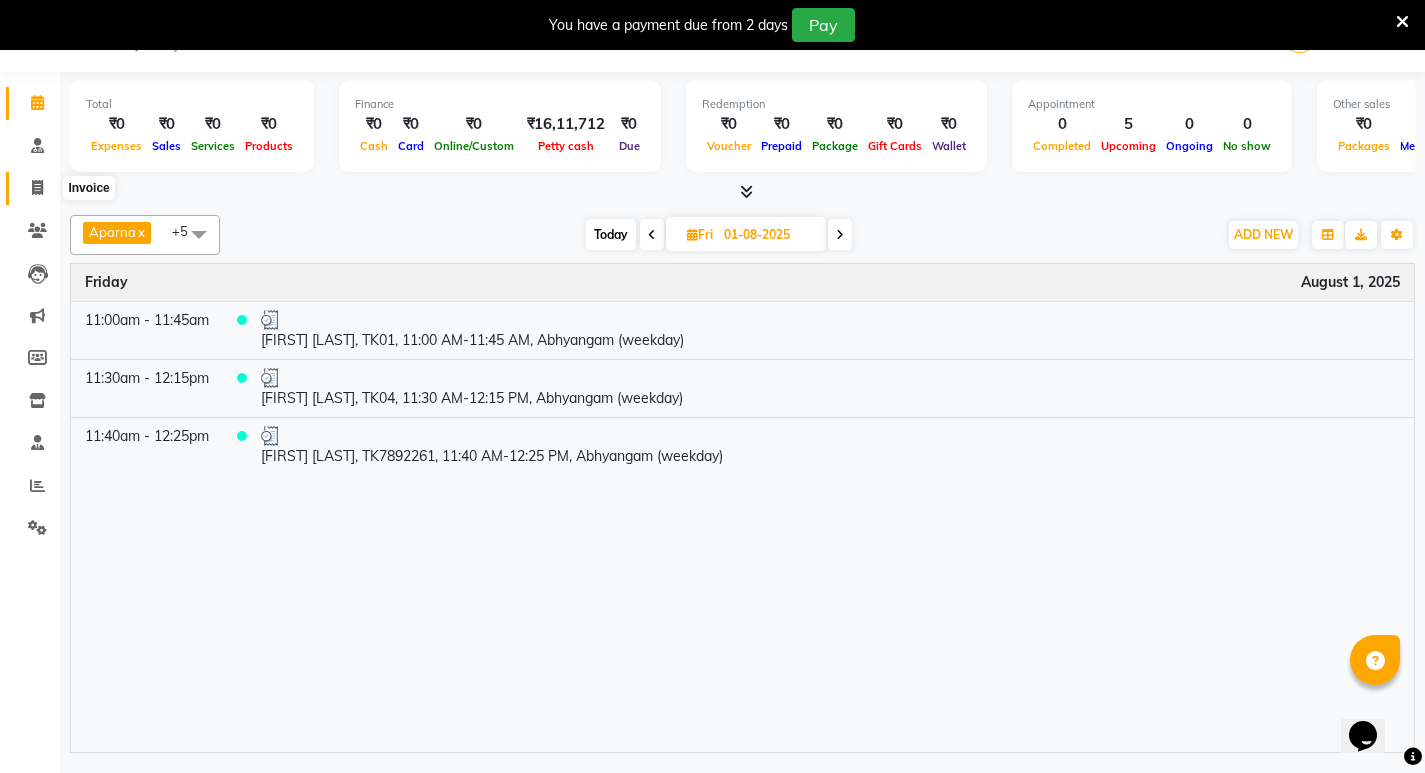 click 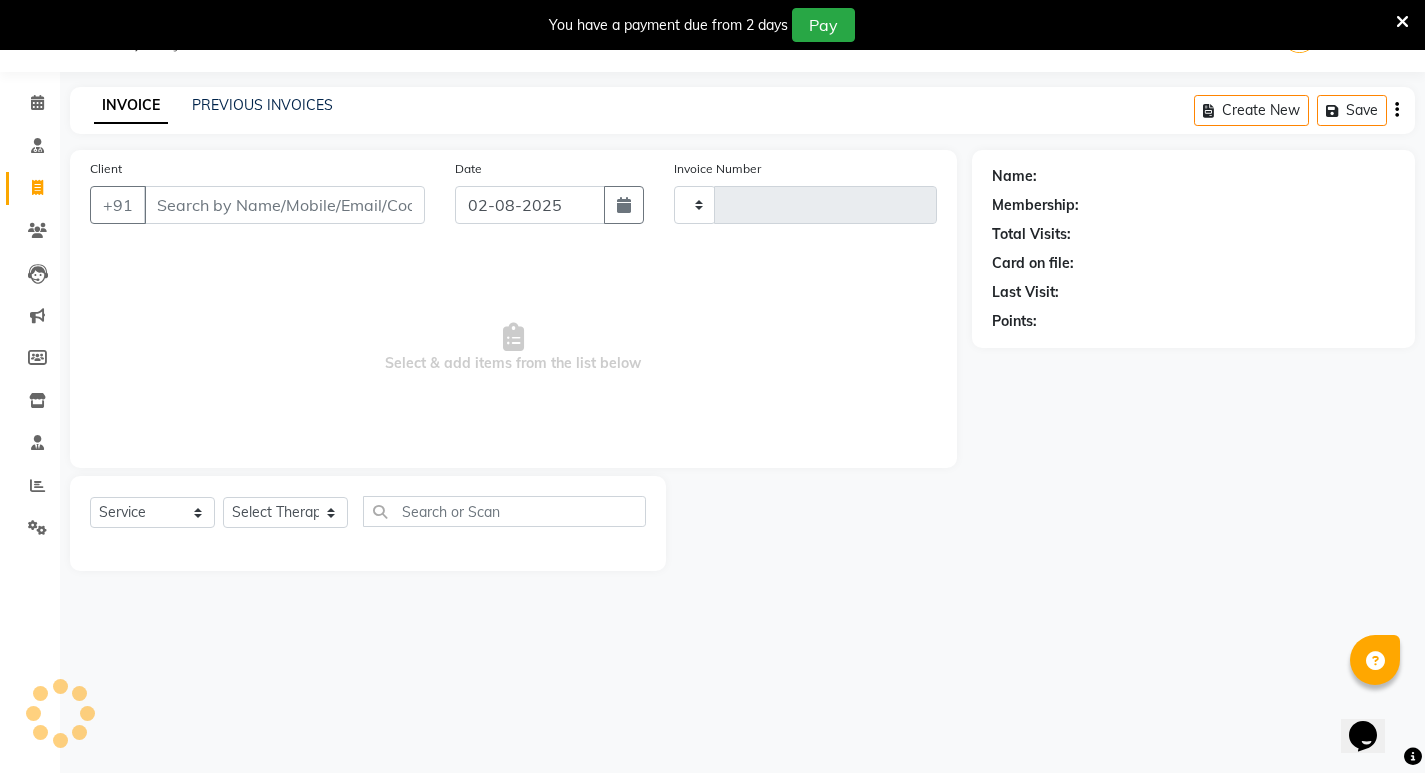 type on "0590" 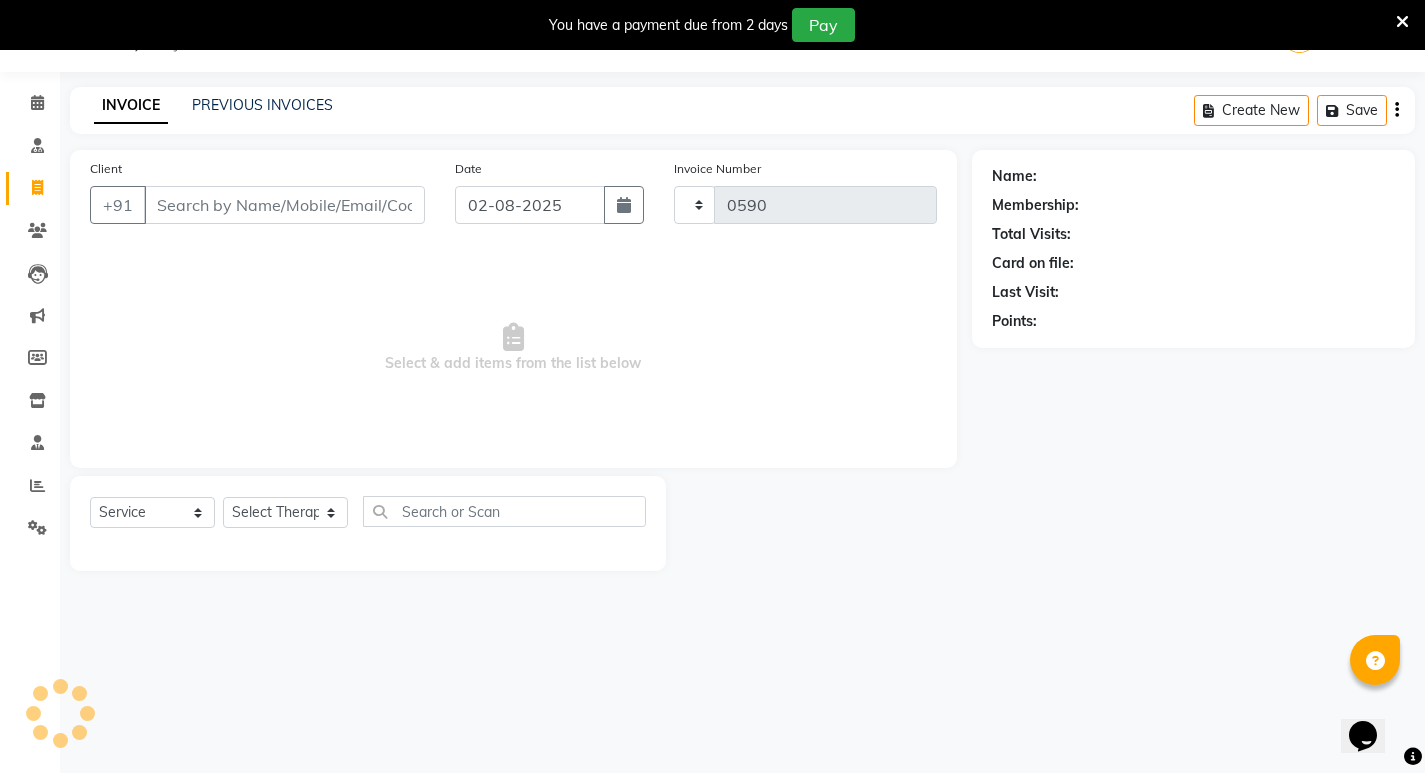 select on "6818" 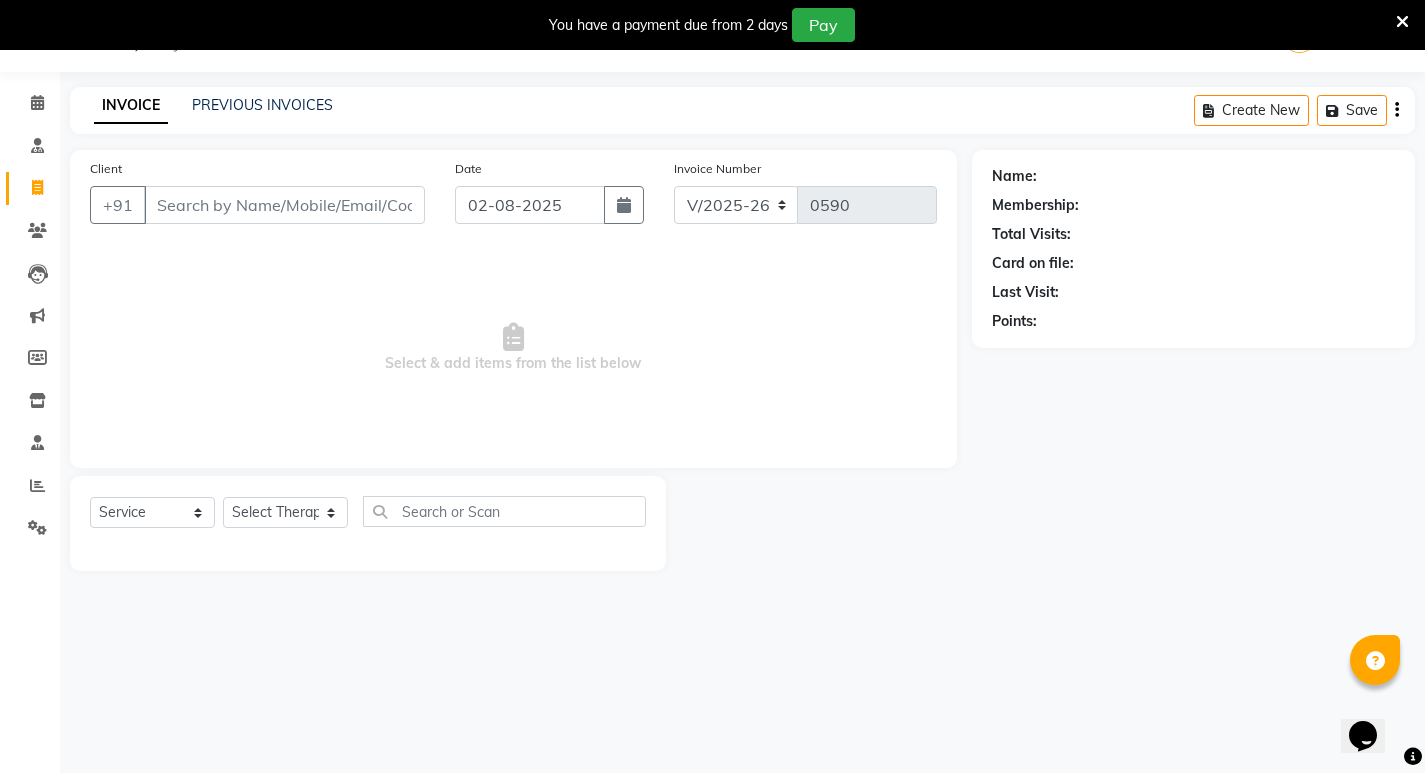 click on "Client" at bounding box center [284, 205] 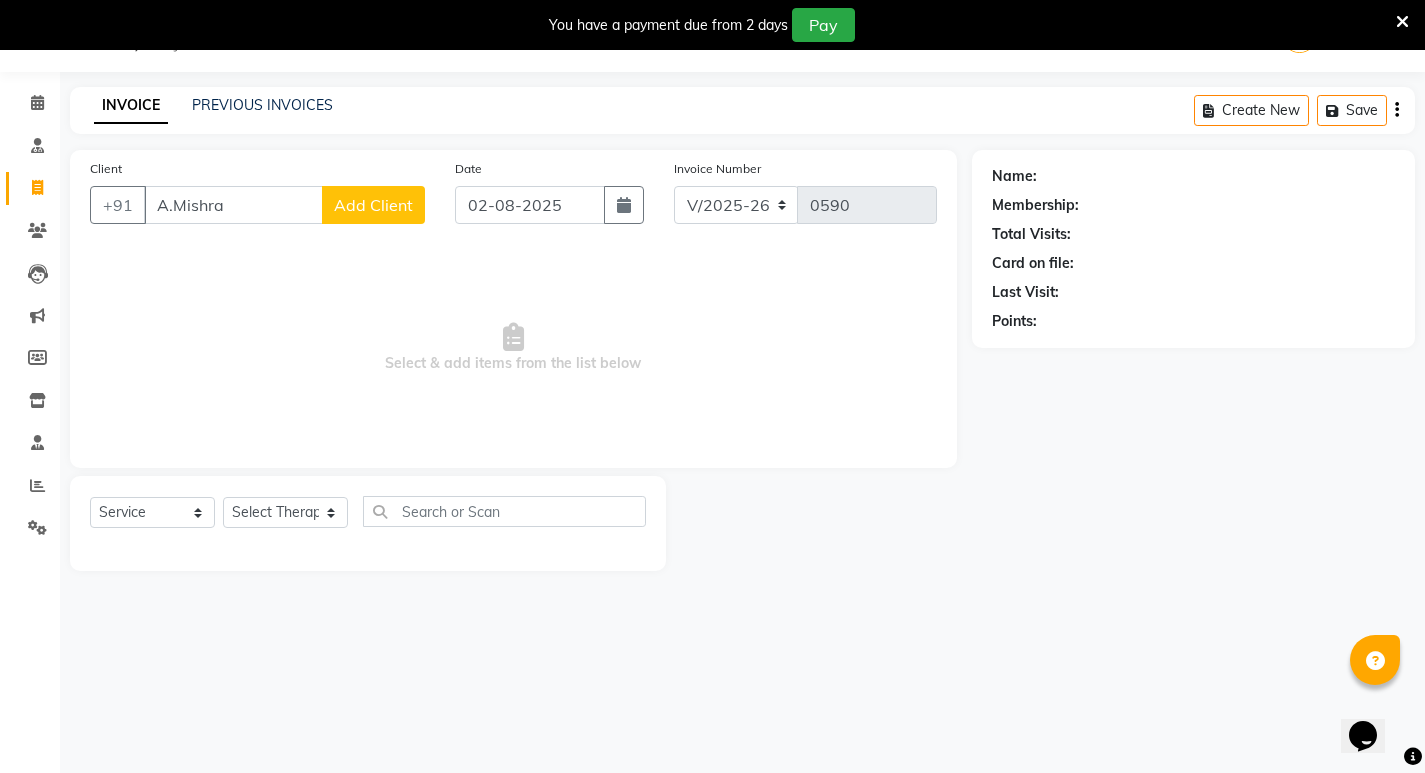 type on "A.Mishra" 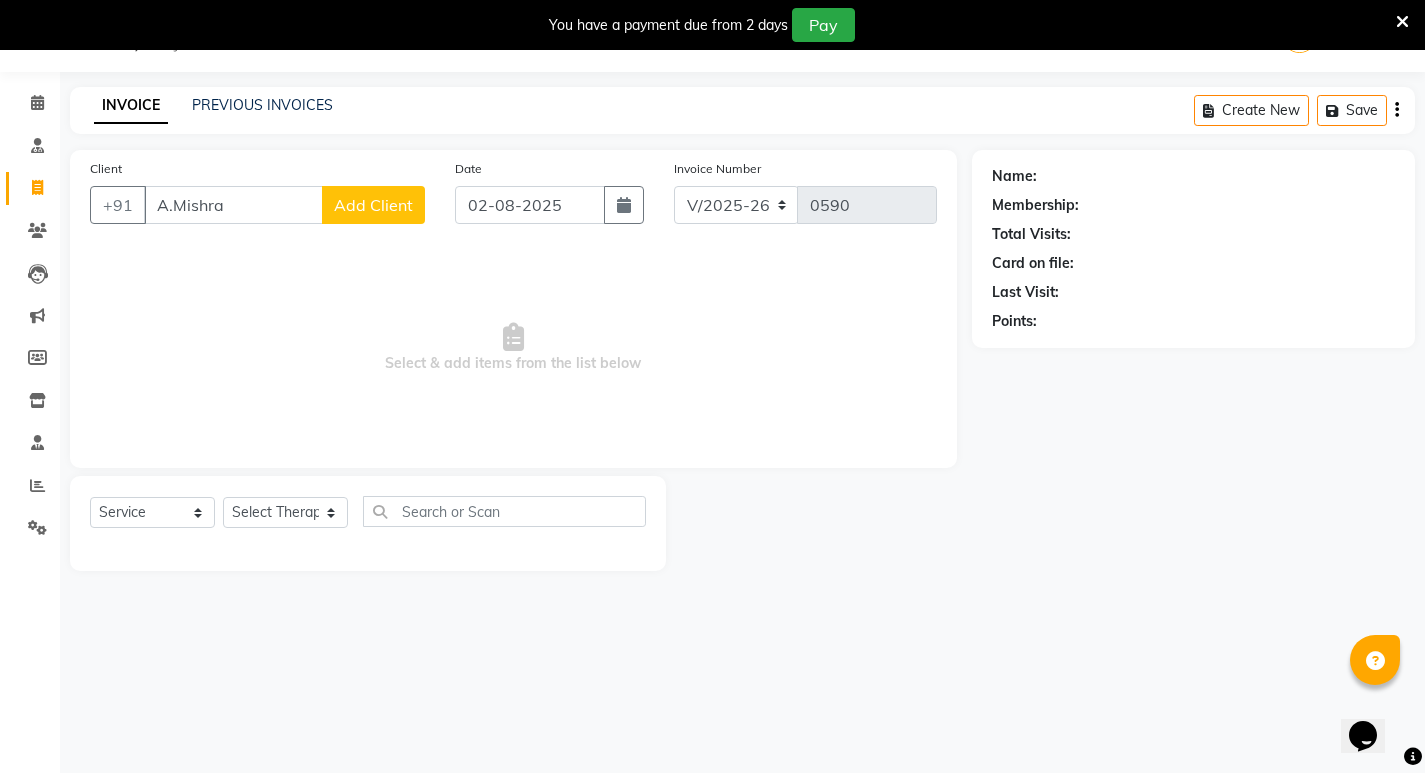 click on "Add Client" 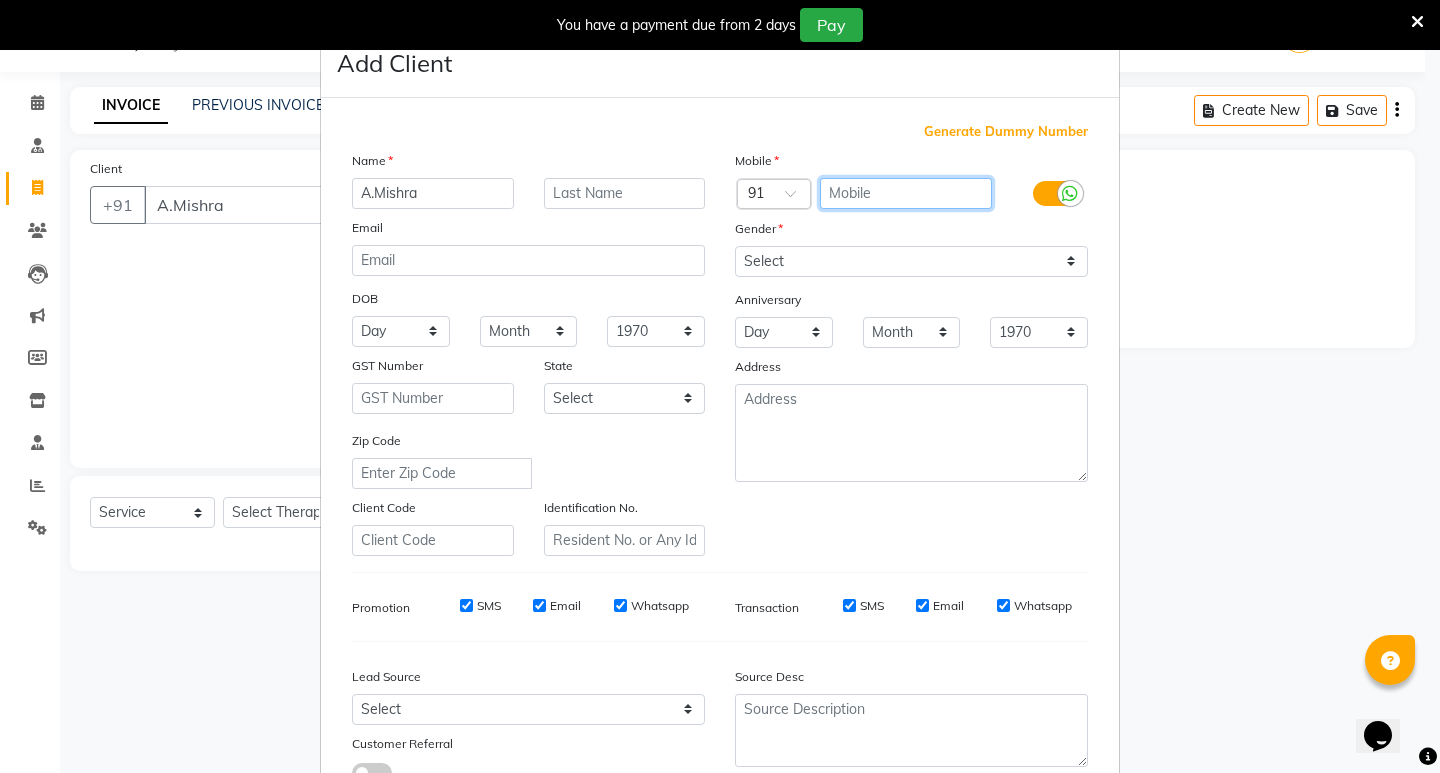 click at bounding box center (906, 193) 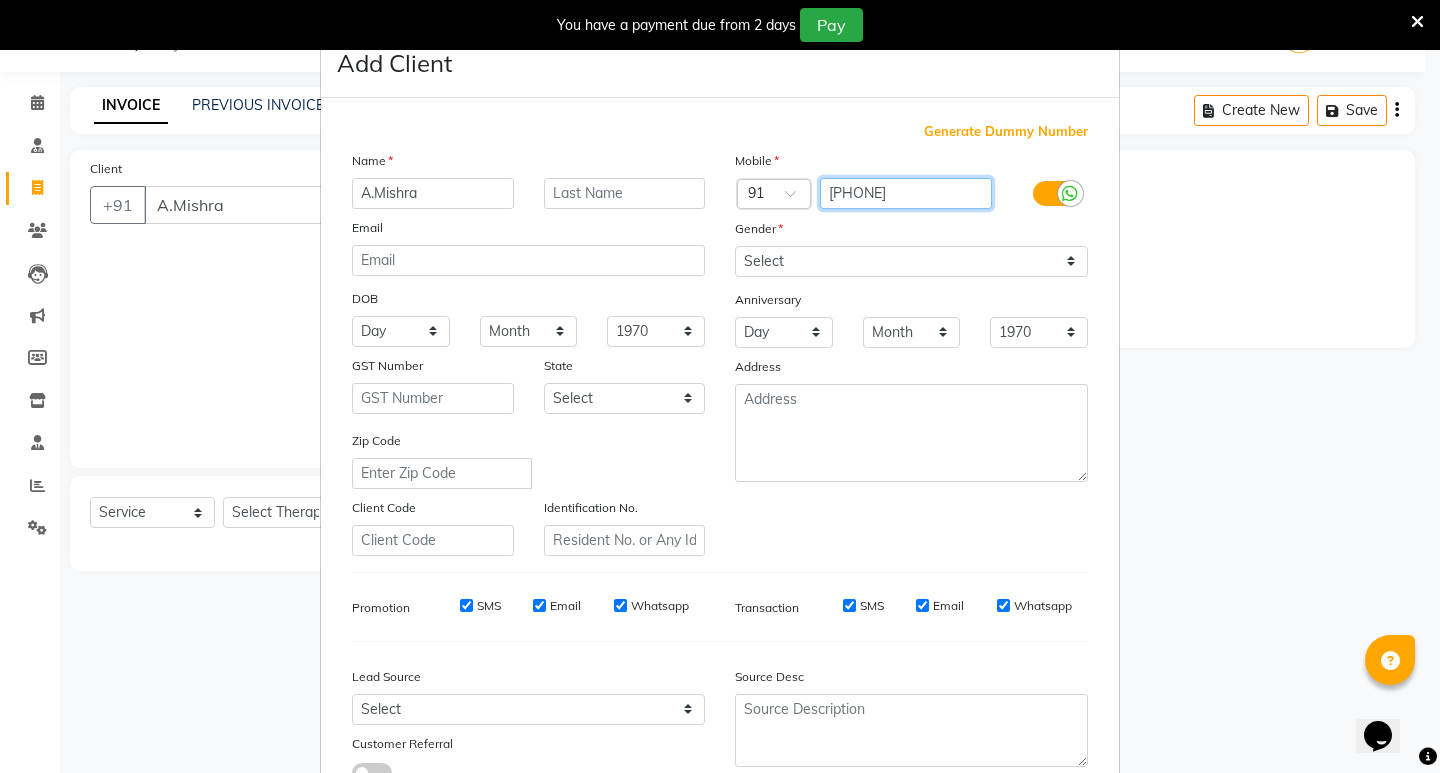 type on "[PHONE]" 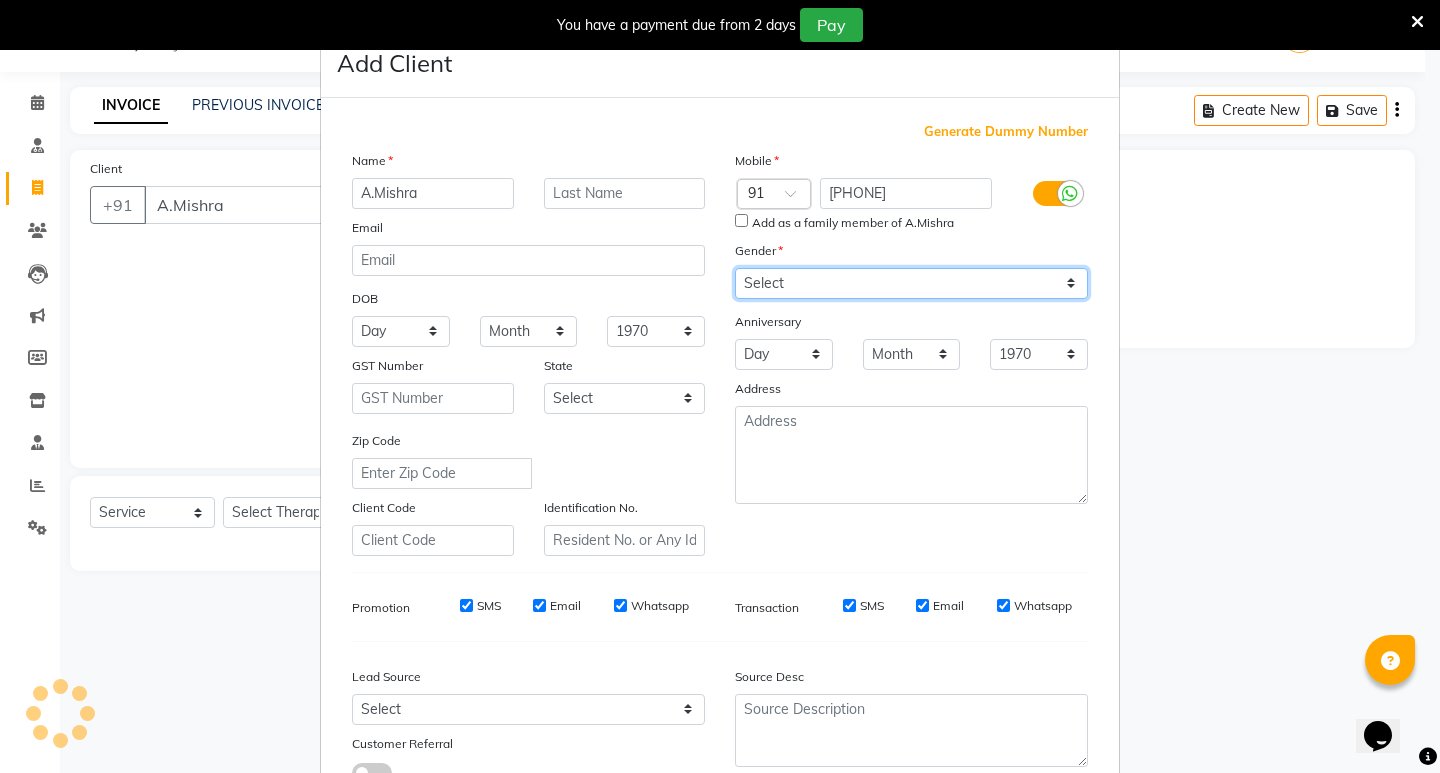click on "Mobile Country Code × 91 [PHONE] Add as a family member of A.Mishra Gender Select Male Female Other Prefer Not To Say Anniversary Day 01 02 03 04 05 06 07 08 09 10 11 12 13 14 15 16 17 18 19 20 21 22 23 24 25 26 27 28 29 30 31 Month January February March April May June July August September October November December 1970 1971 1972 1973 1974 1975 1976 1977 1978 1979 1980 1981 1982 1983 1984 1985 1986 1987 1988 1989 1990 1991 1992 1993 1994 1995 1996 1997 1998 1999 2000 2001 2002 2003 2004 2005 2006 2007 2008 2009 2010 2011 2012 2013 2014 2015 2016 2017 2018 2019 2020 2021 2022 2023 2024 2025 Address" at bounding box center (911, 353) 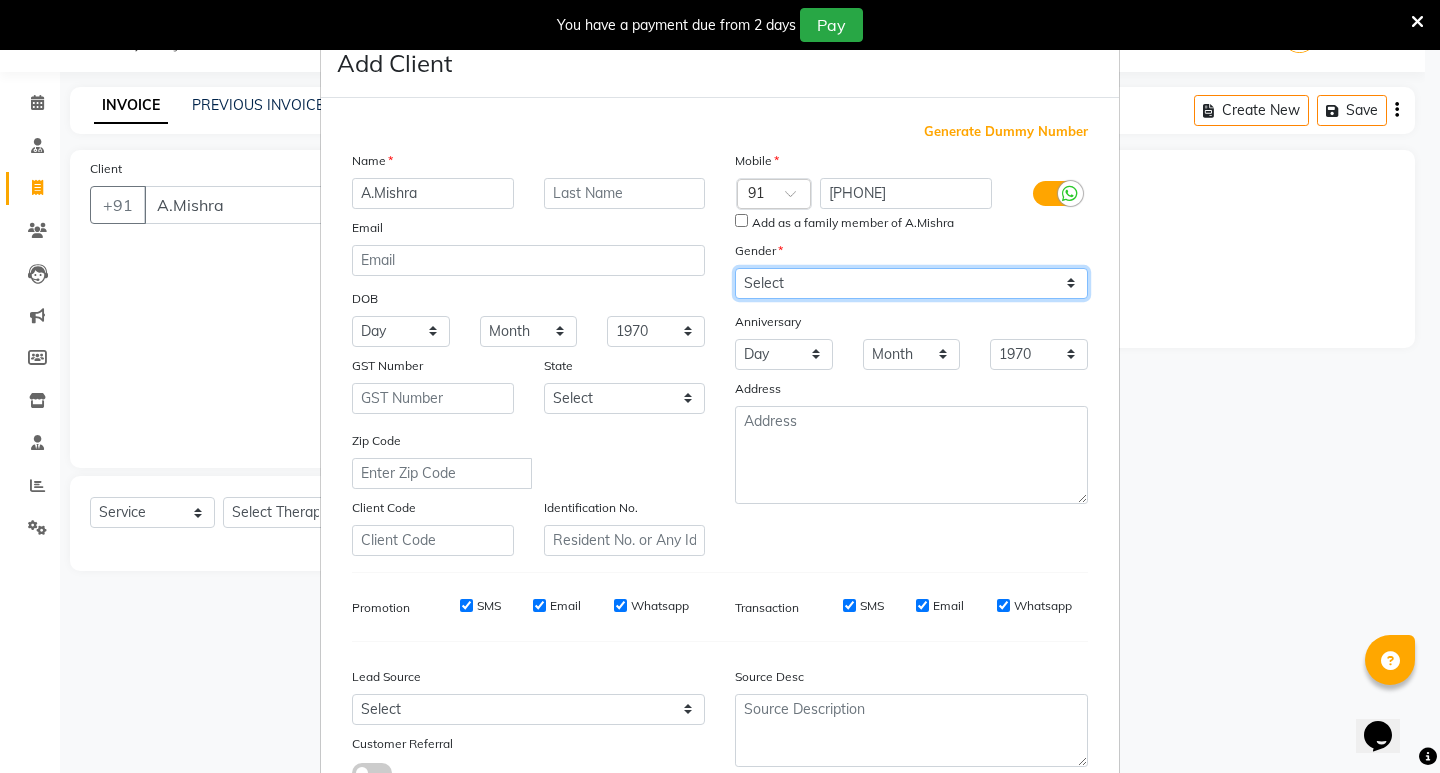select on "male" 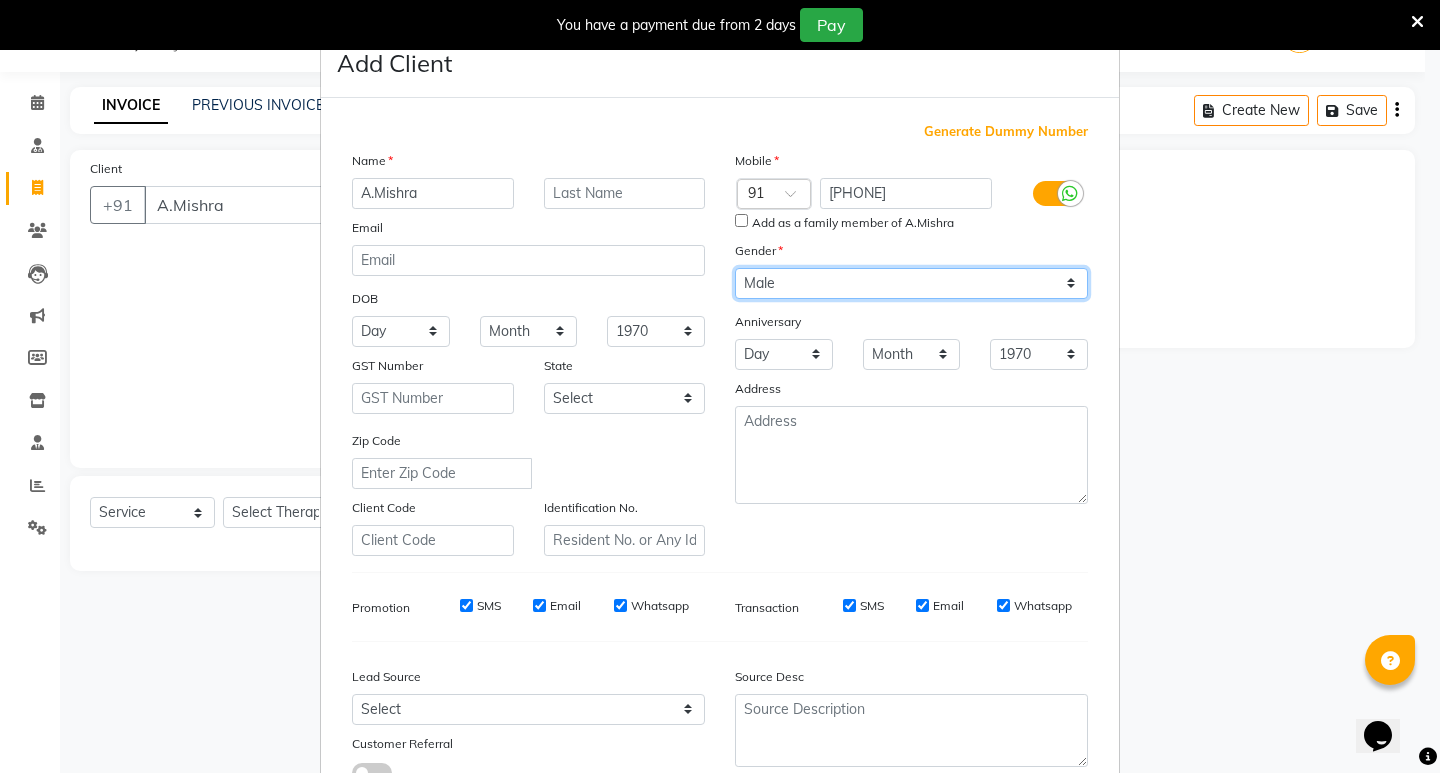 click on "Select Male Female Other Prefer Not To Say" at bounding box center (911, 283) 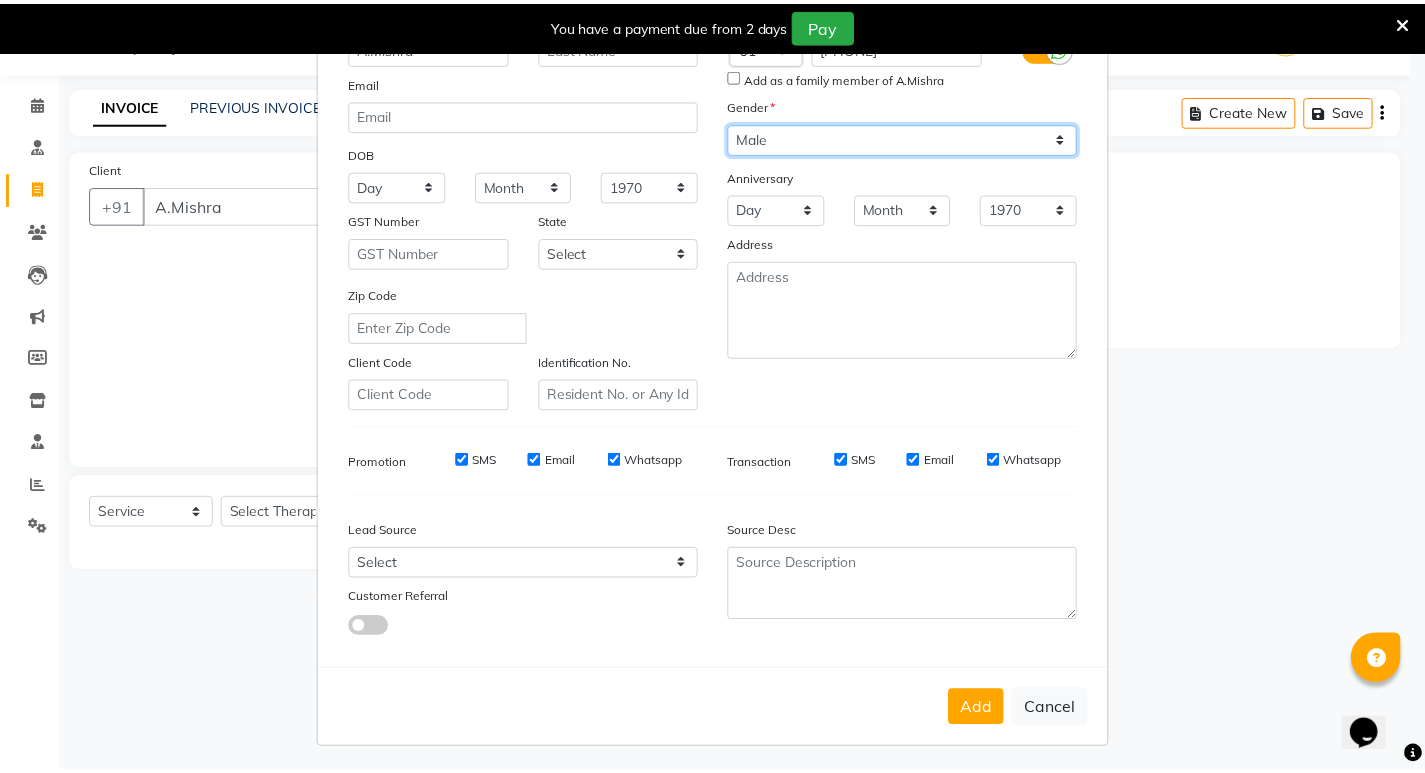 scroll, scrollTop: 150, scrollLeft: 0, axis: vertical 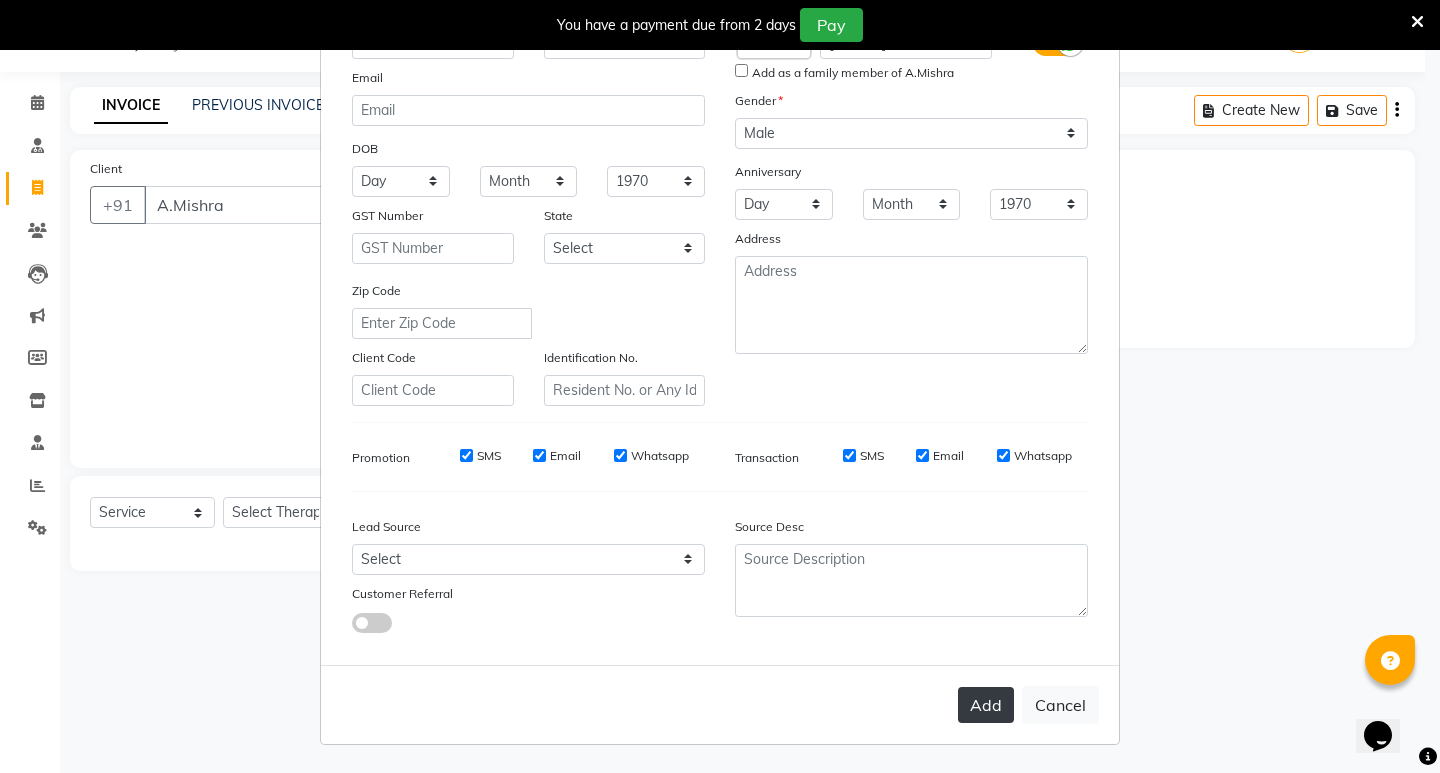 click on "Add" at bounding box center [986, 705] 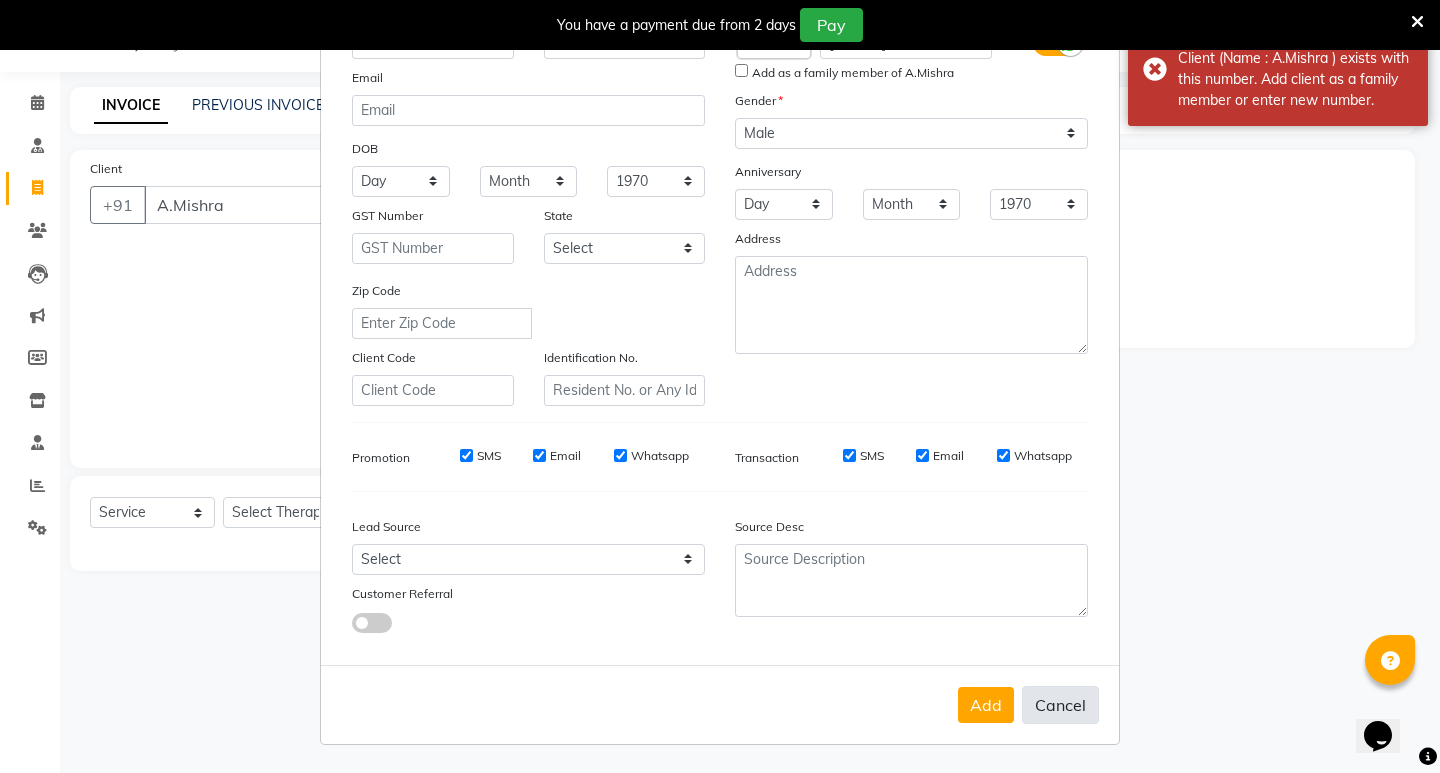 click on "Cancel" at bounding box center [1060, 705] 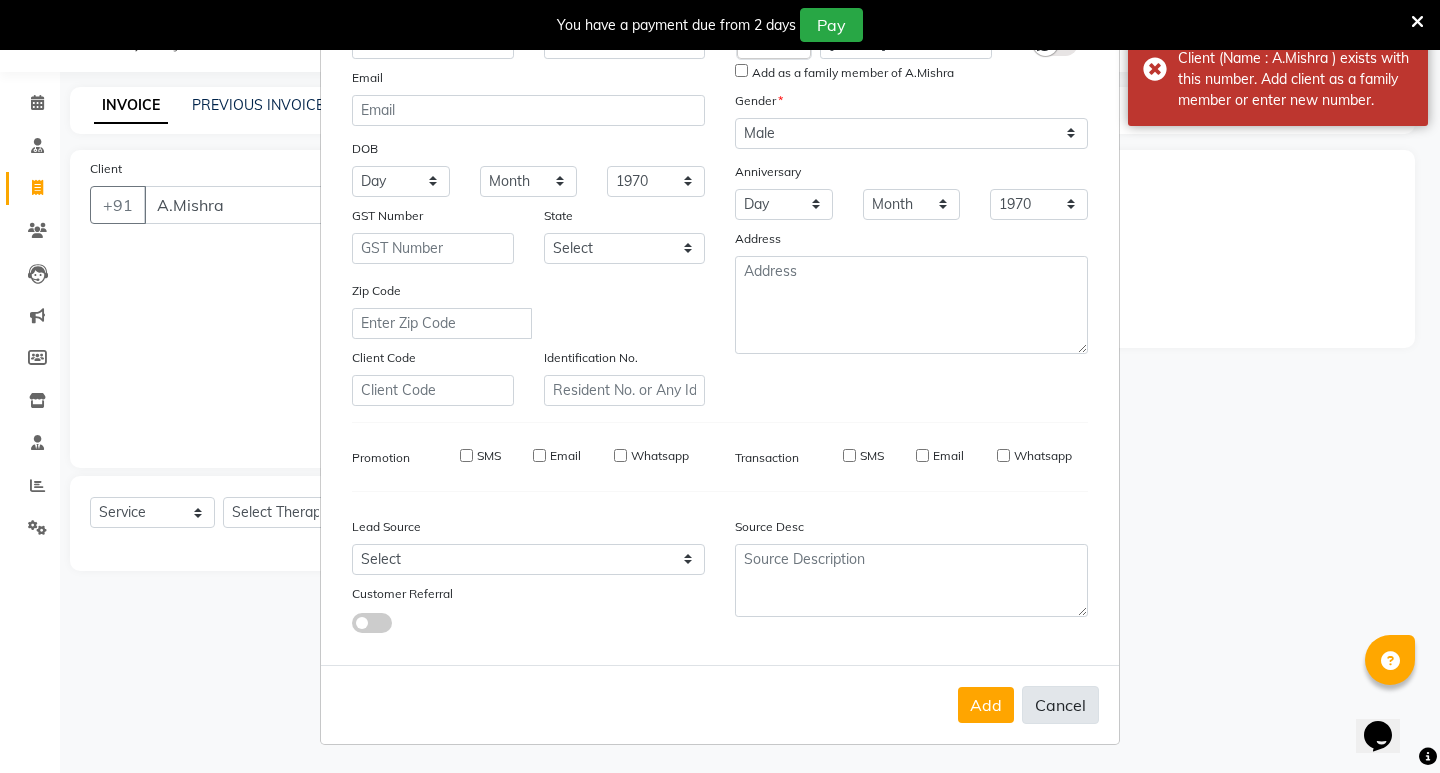 type 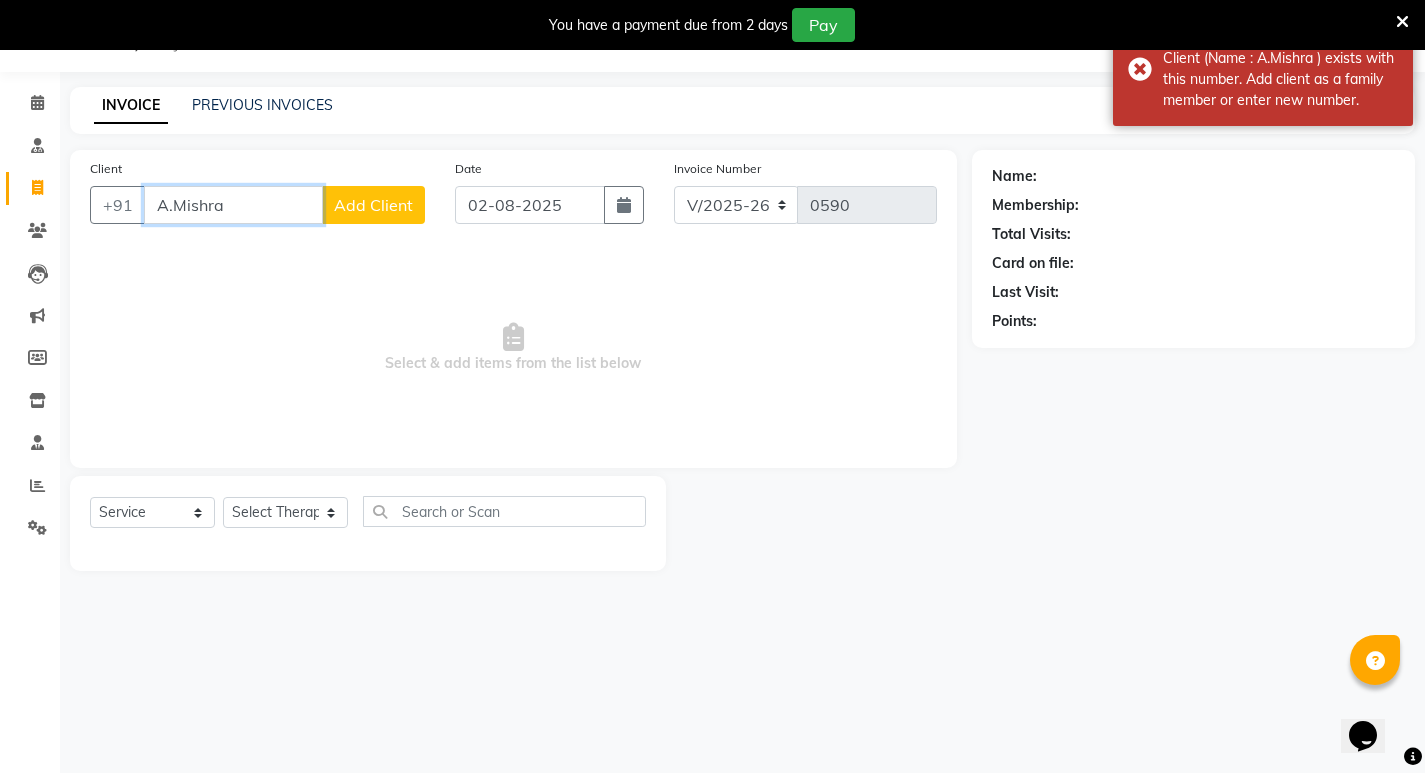 drag, startPoint x: 158, startPoint y: 225, endPoint x: 121, endPoint y: 235, distance: 38.327538 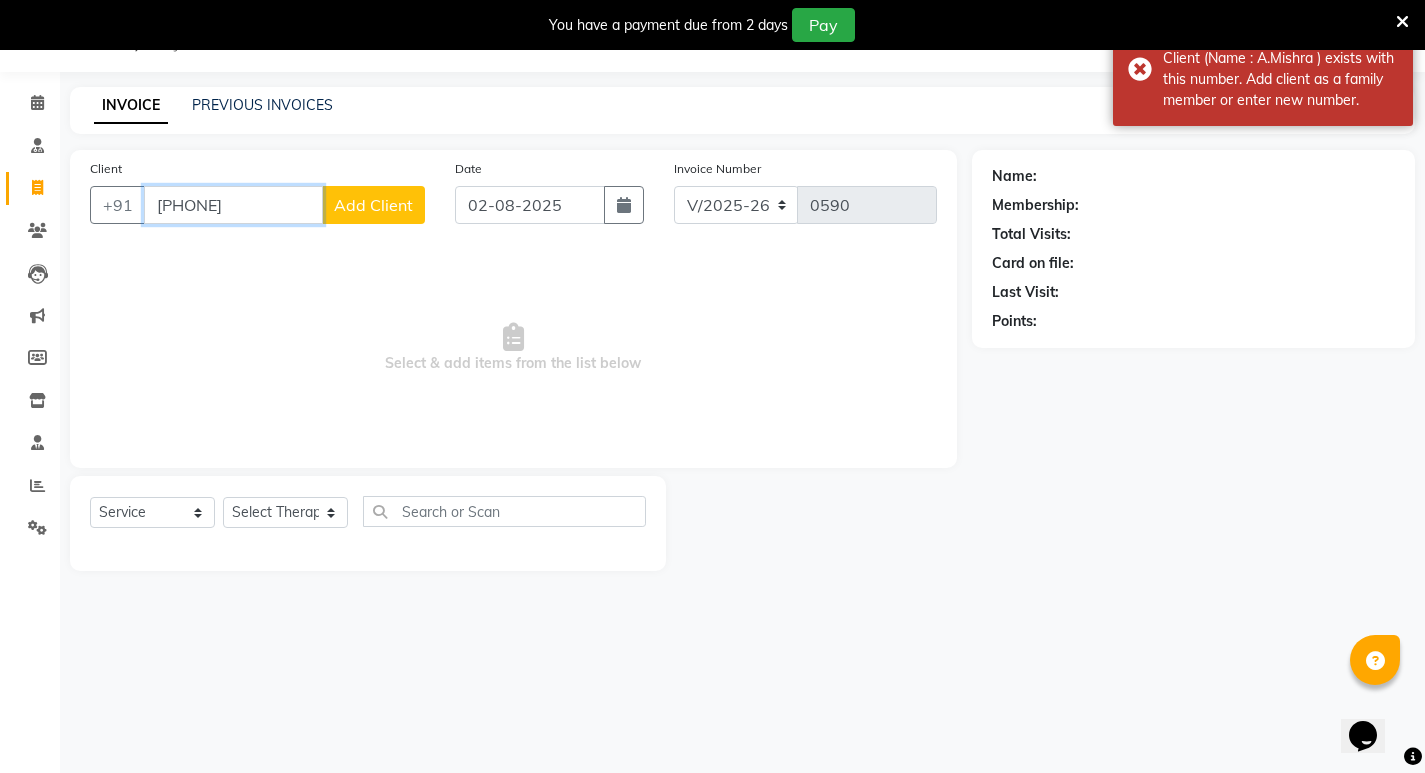 type on "[PHONE]" 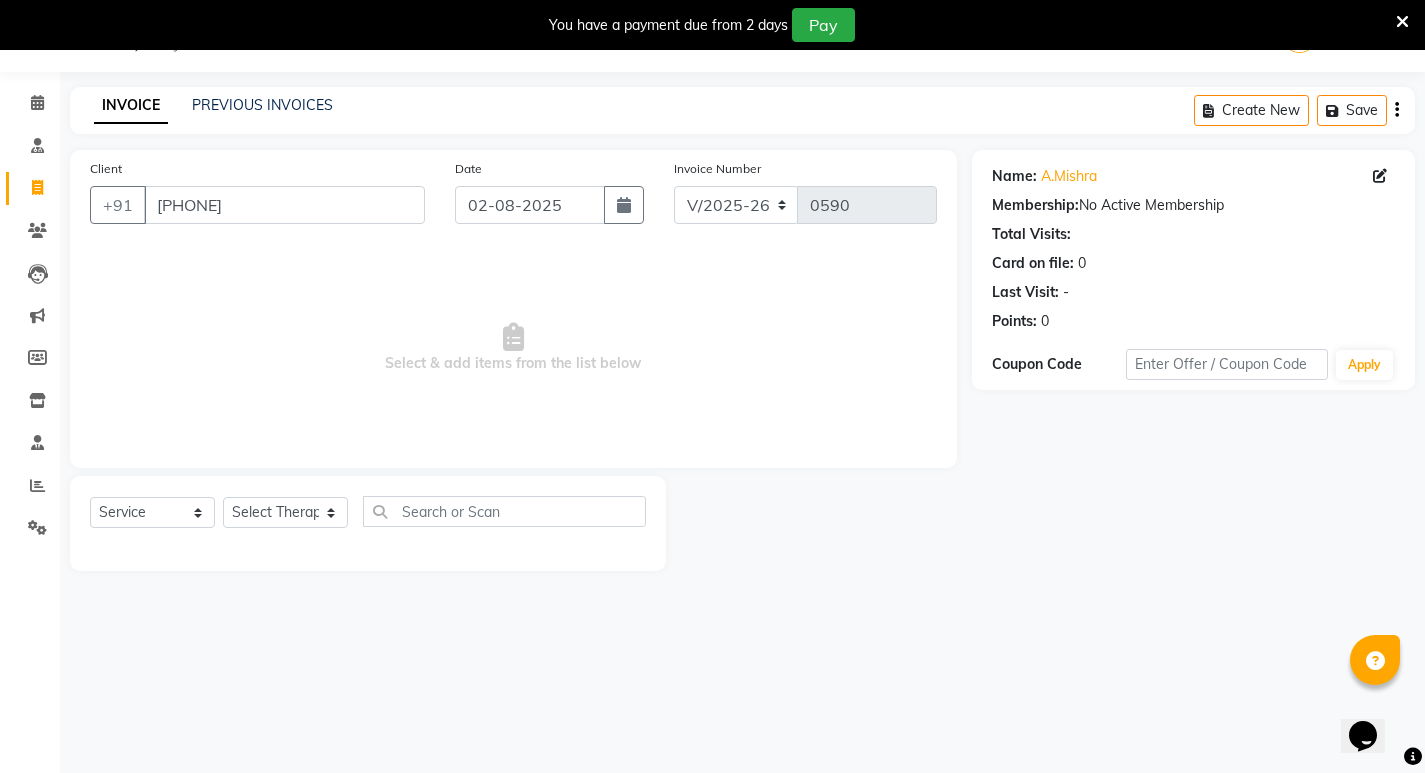click on "INVOICE PREVIOUS INVOICES Create New   Save" 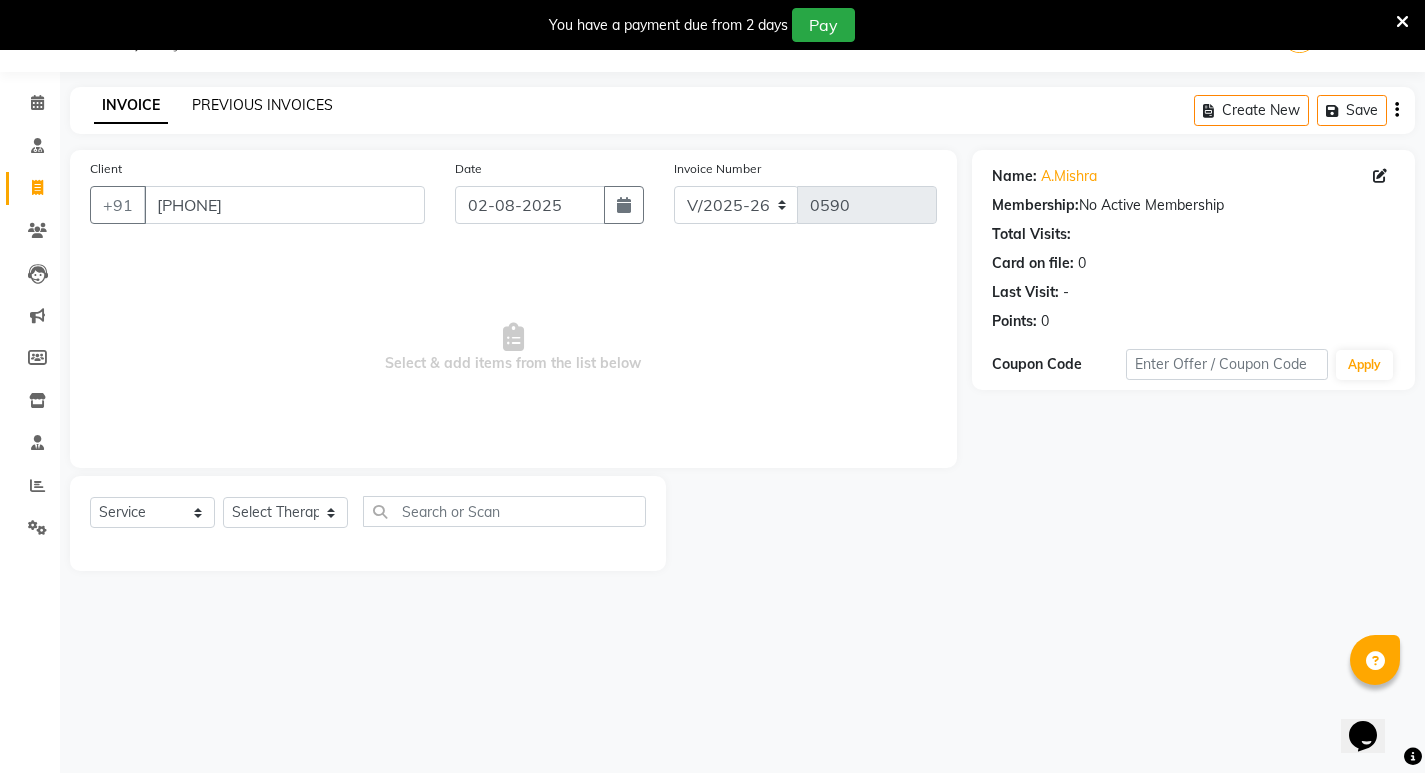 click on "PREVIOUS INVOICES" 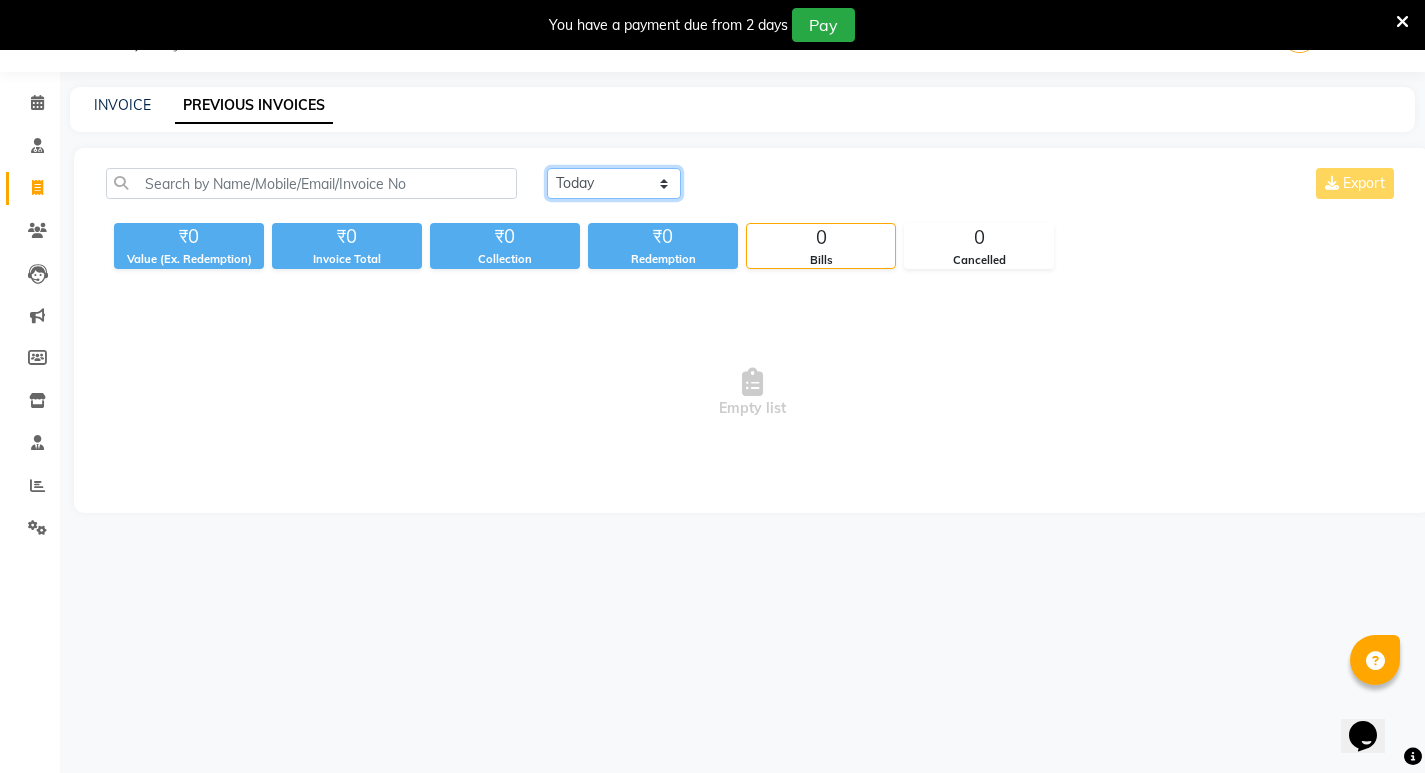 click on "Today Yesterday Custom Range" 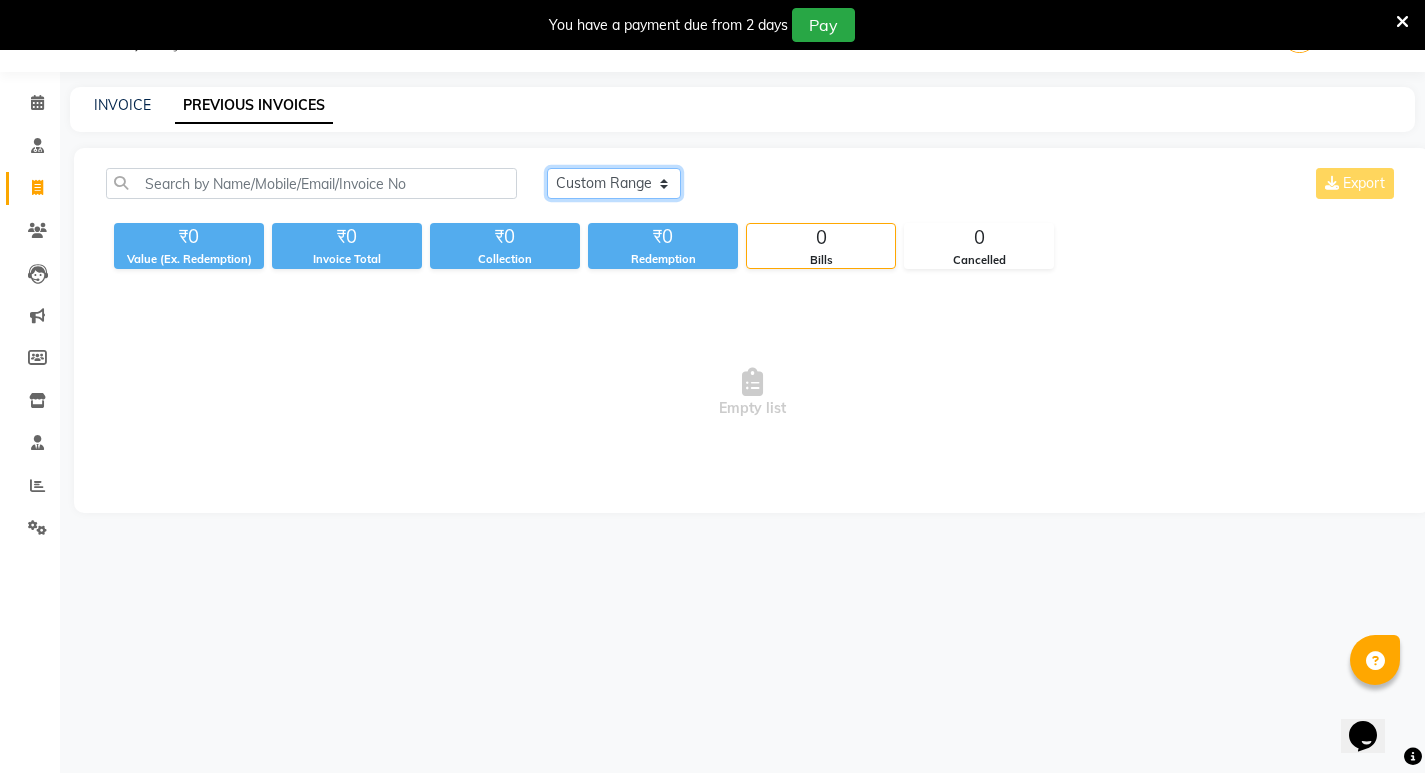 click on "Today Yesterday Custom Range" 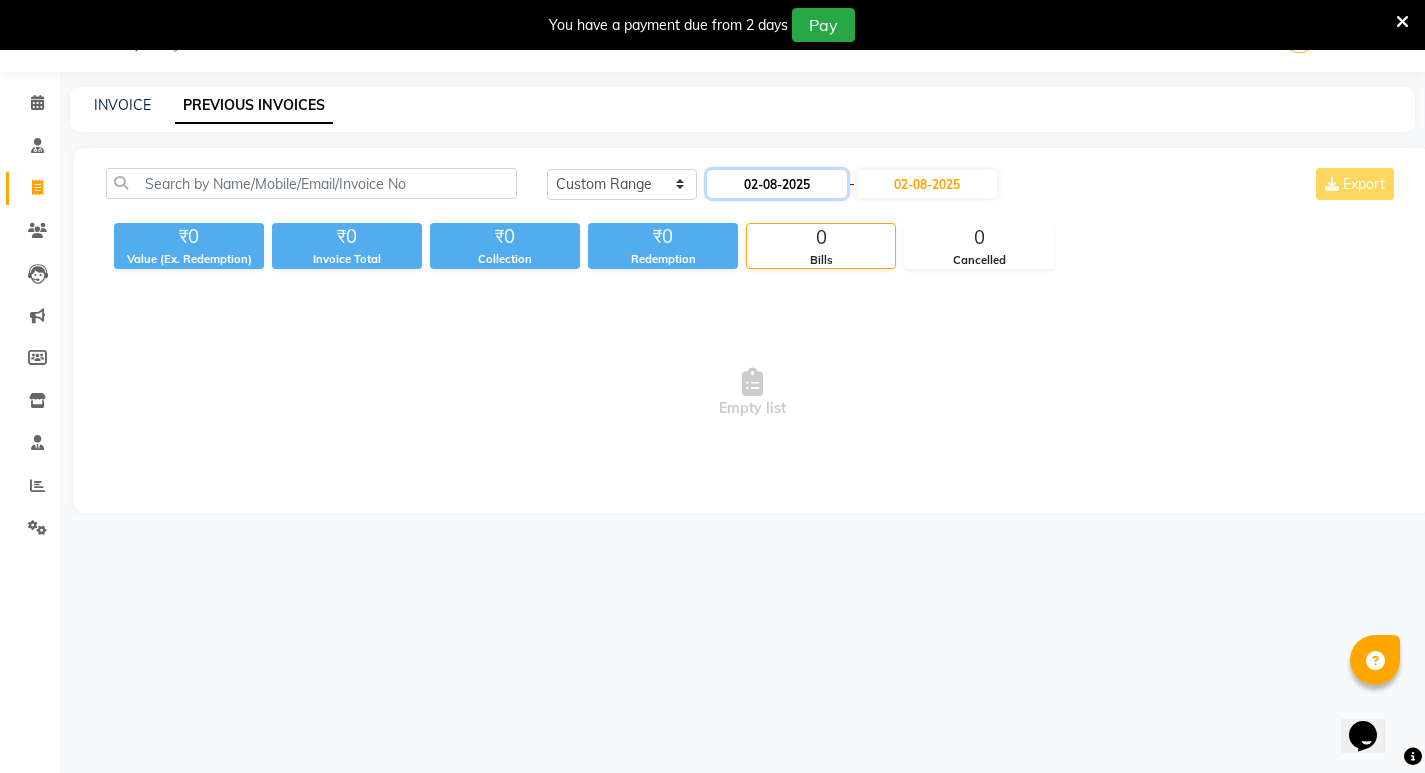 click on "02-08-2025" 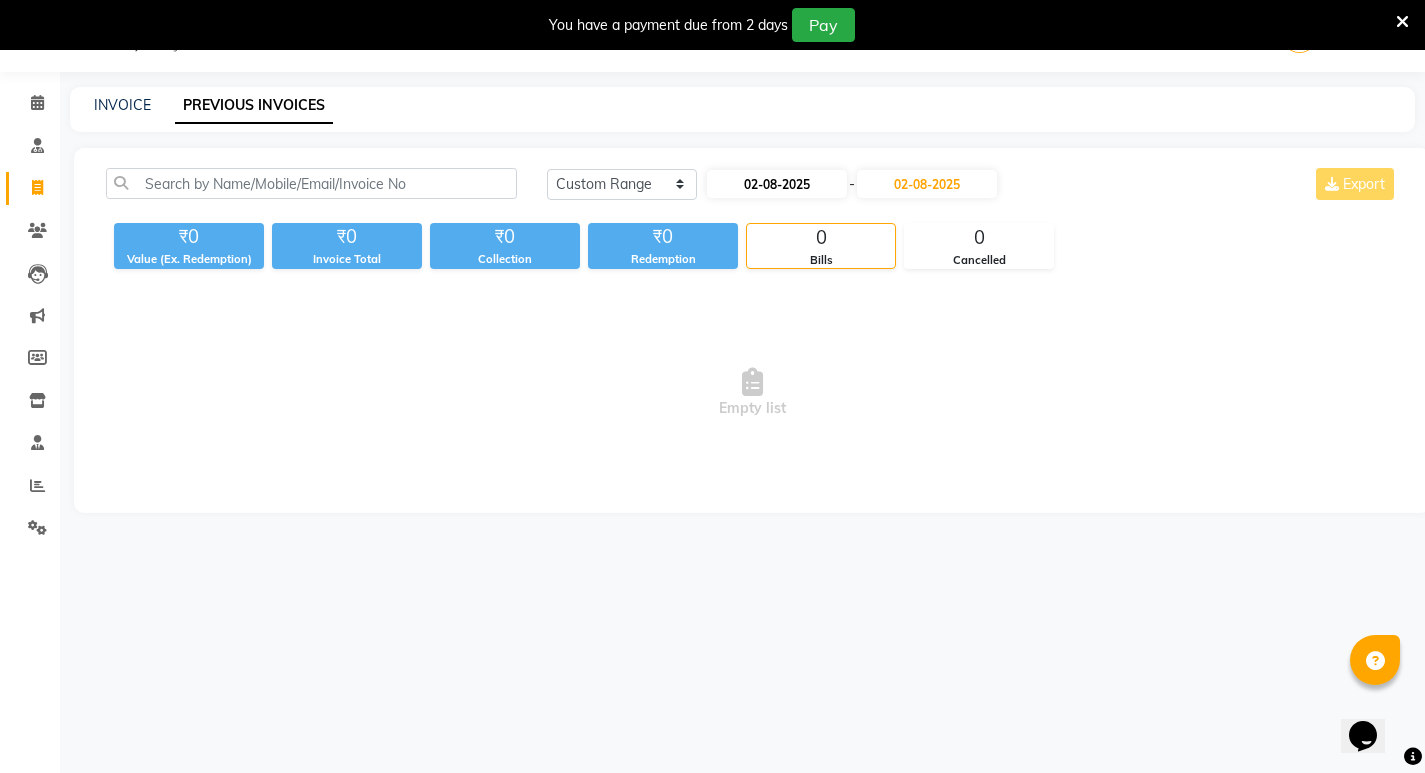 select on "8" 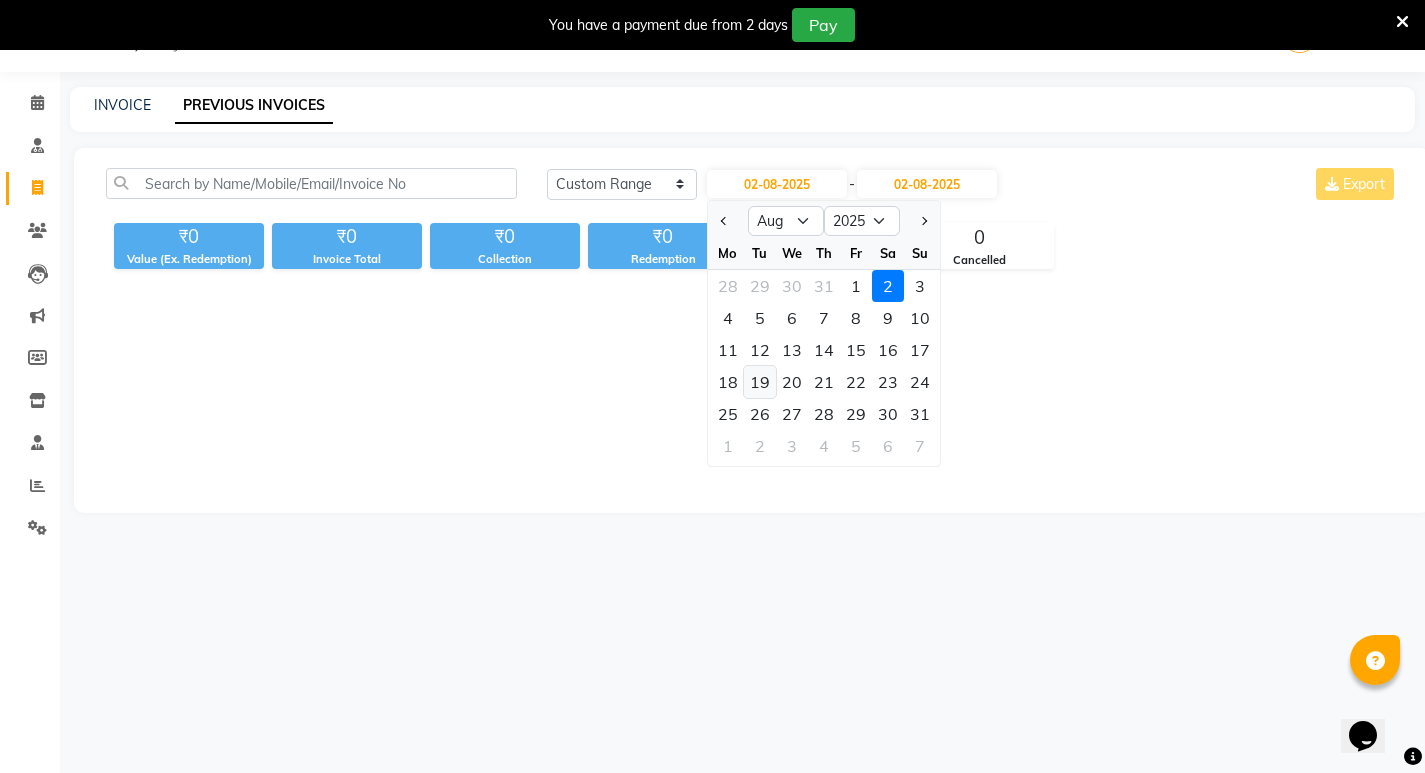 click on "19" 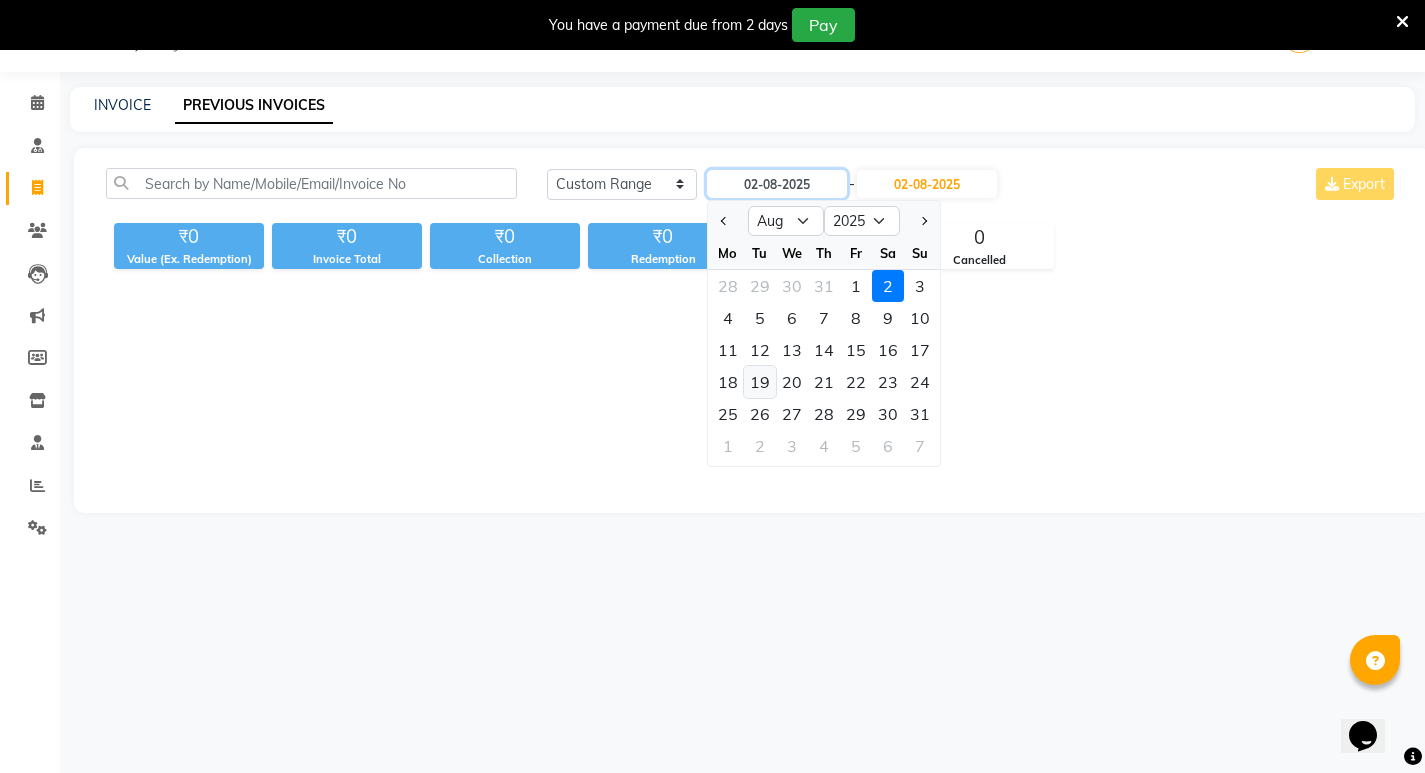 type on "19-08-2025" 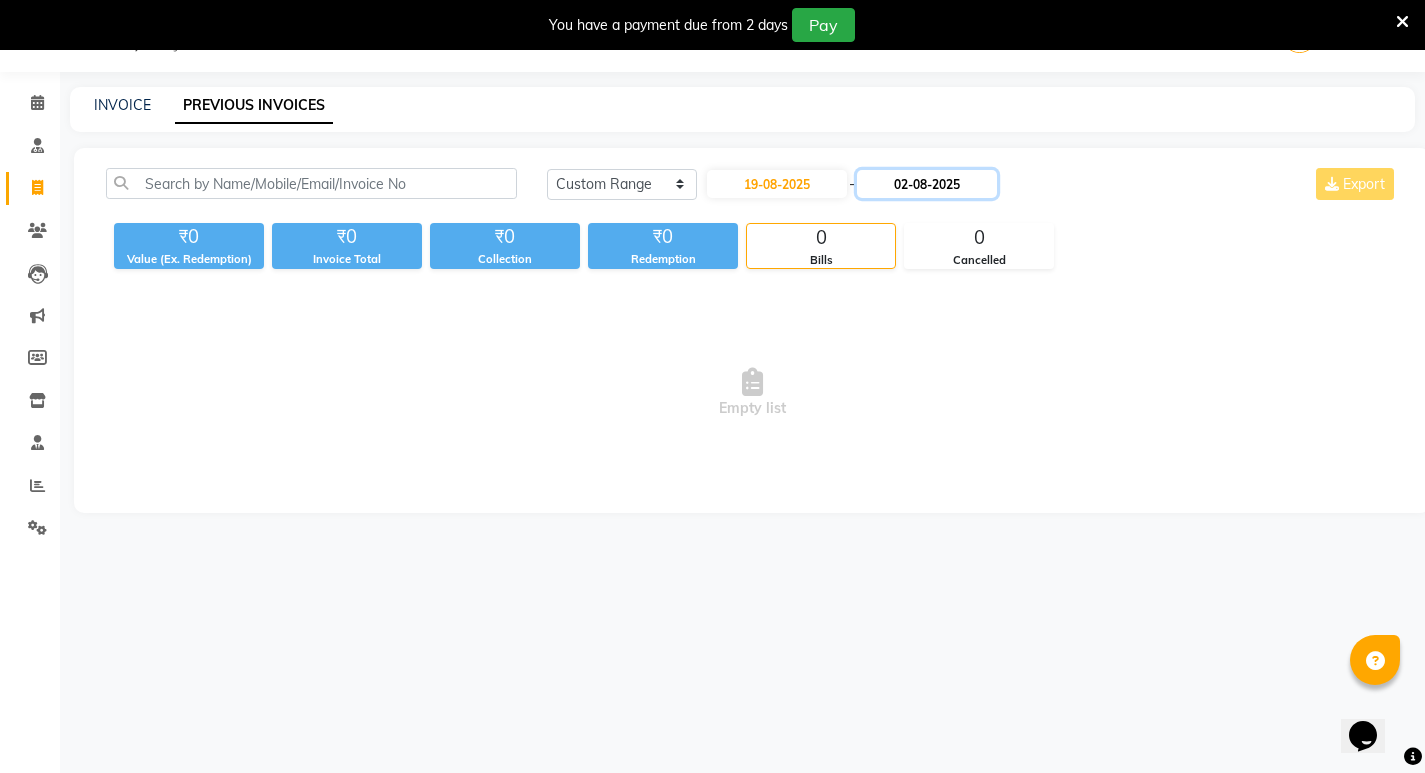 click on "02-08-2025" 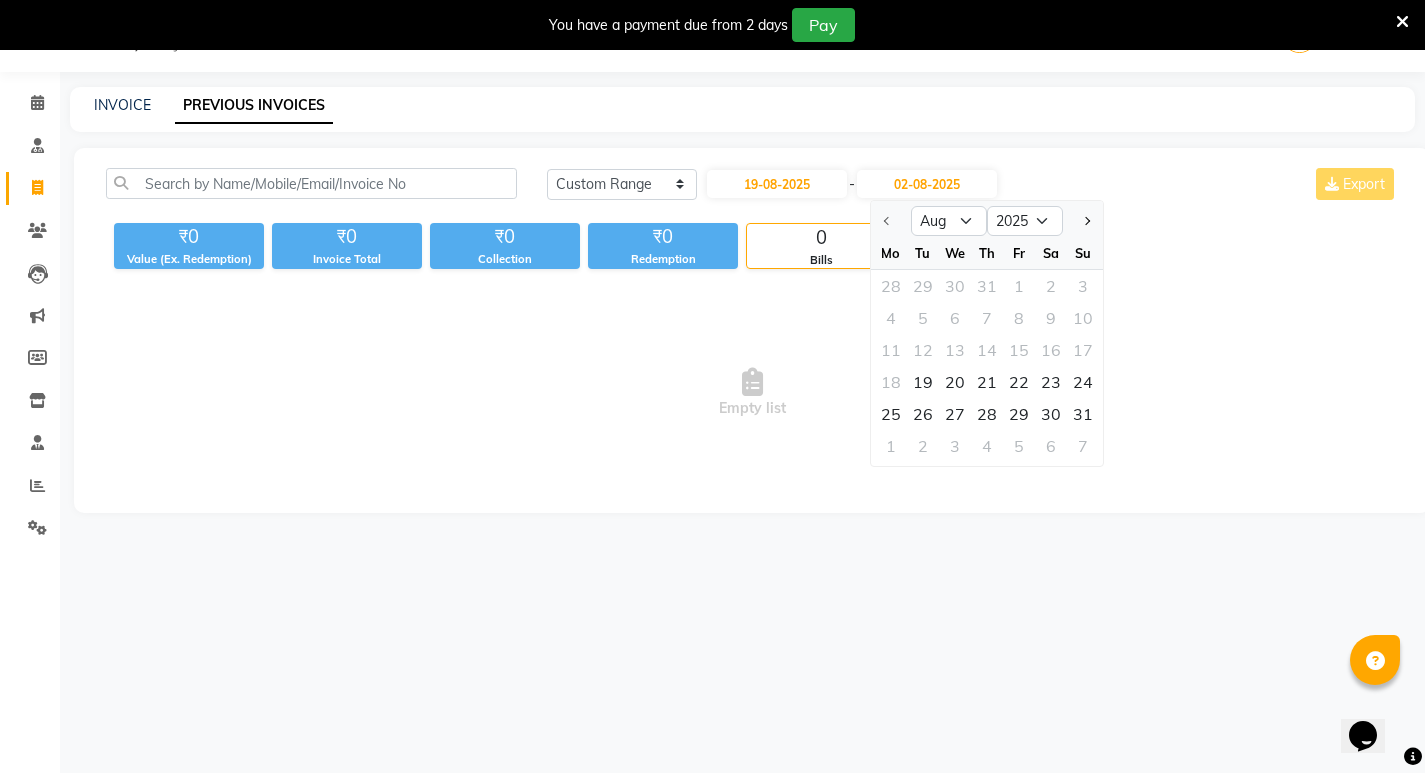click 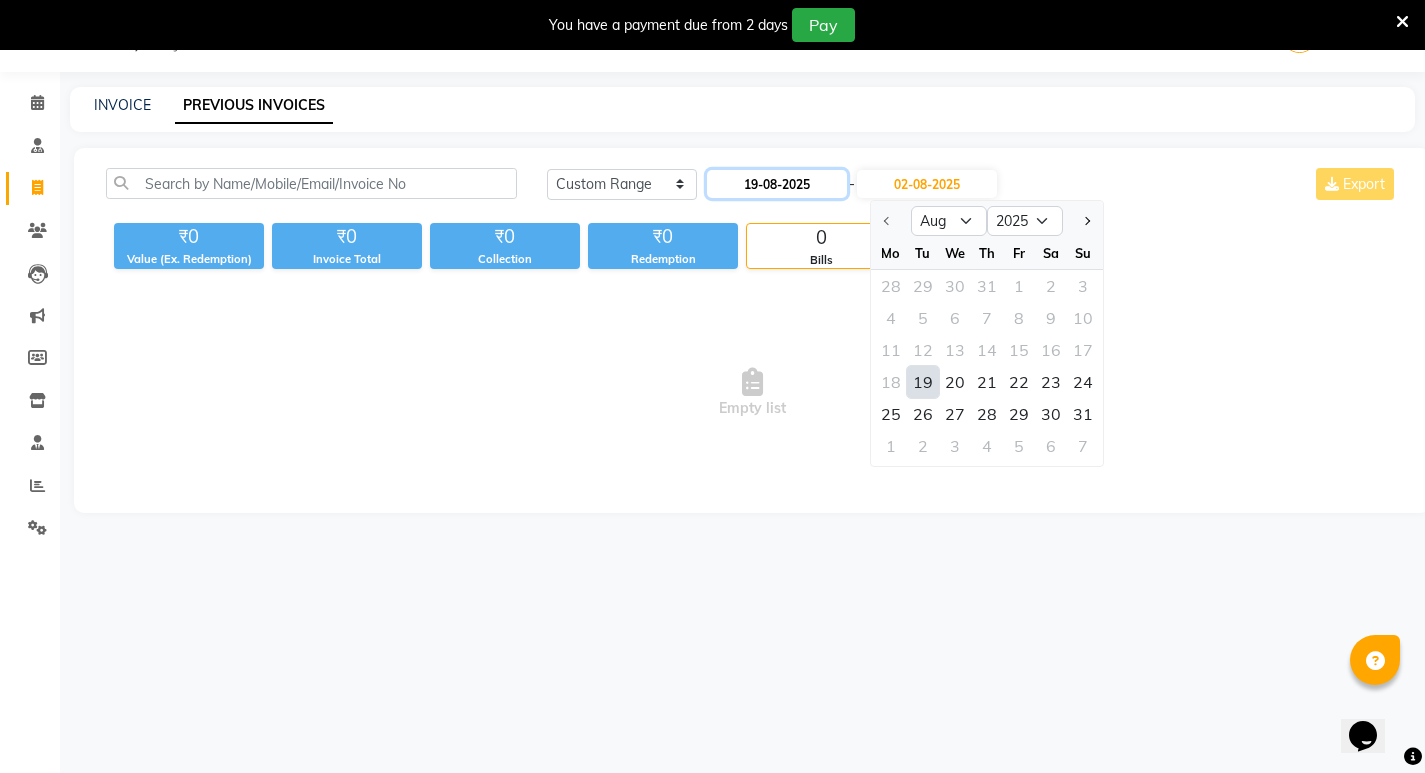 click on "19-08-2025" 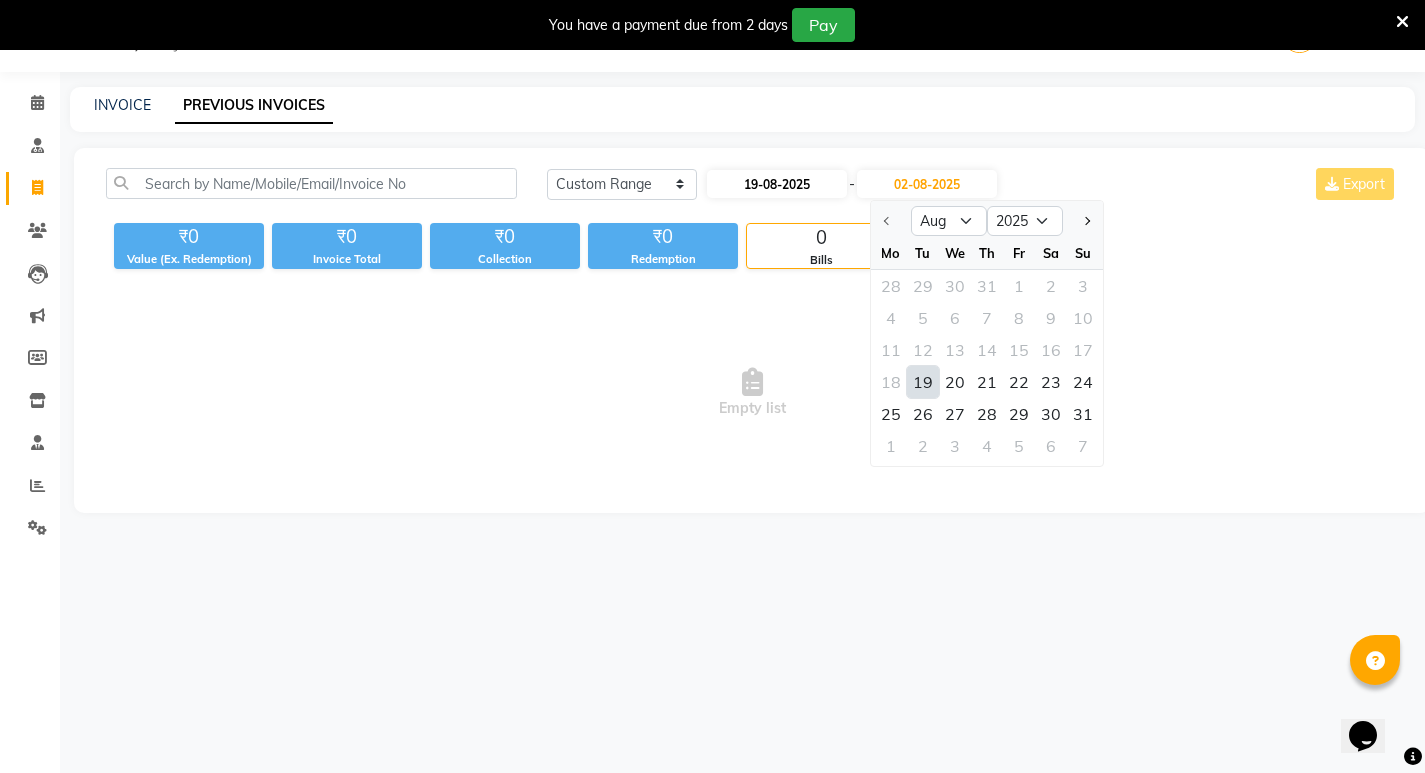 select on "8" 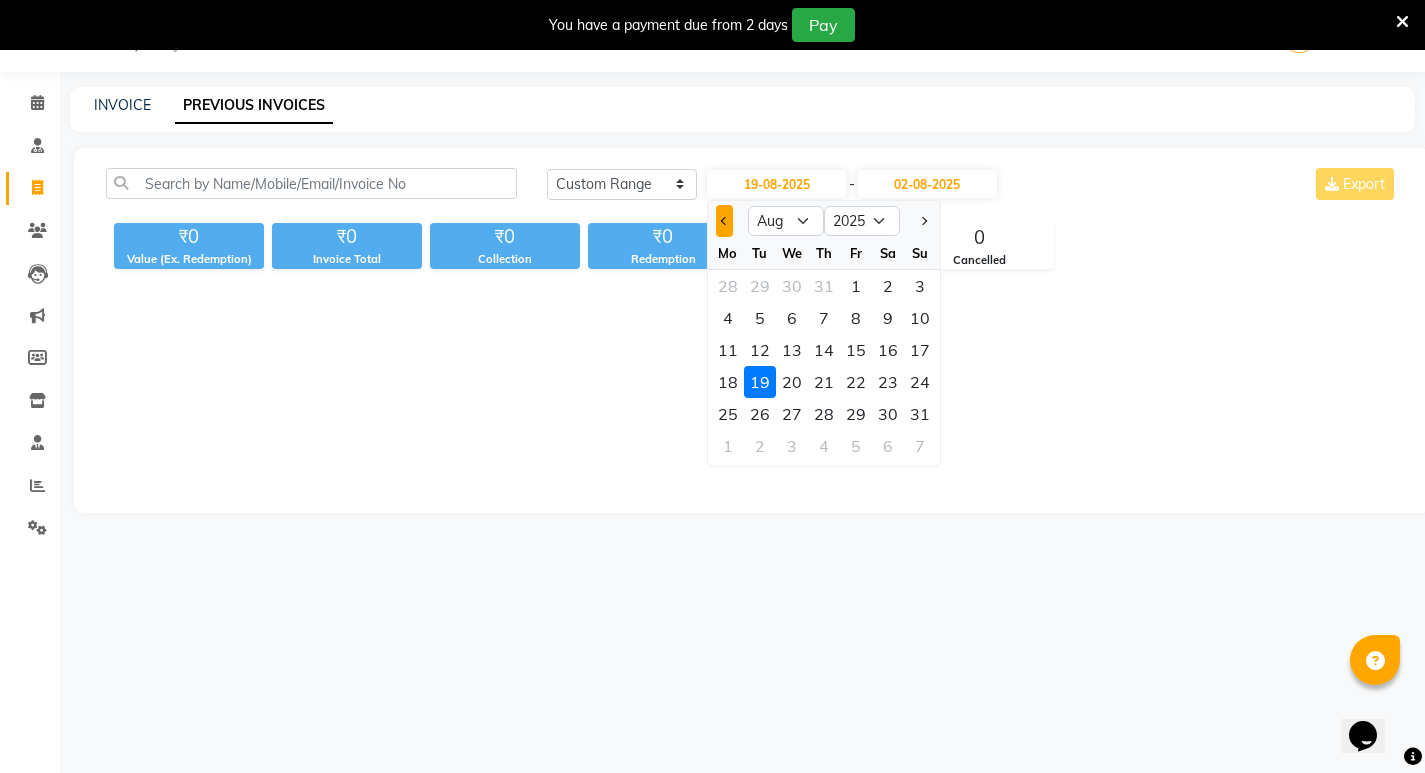 click 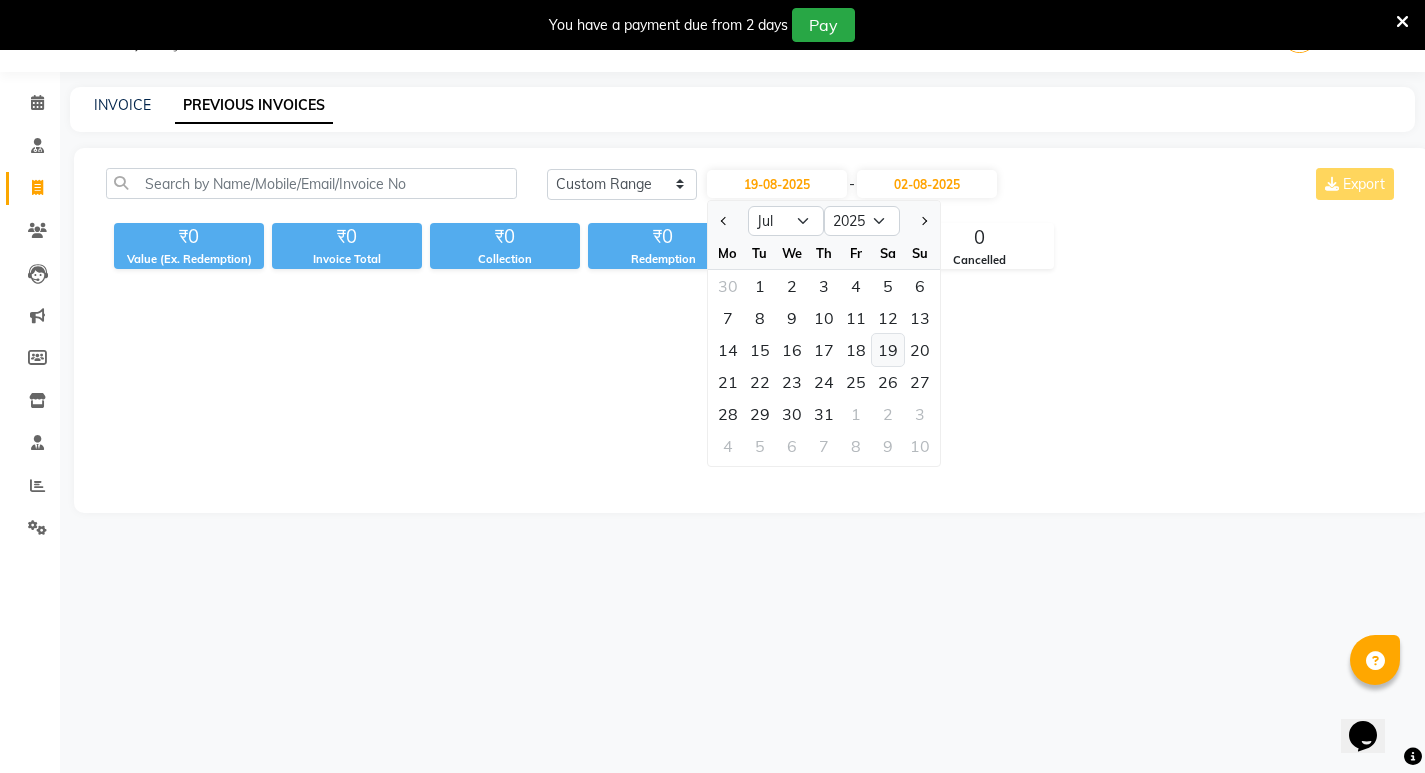 click on "19" 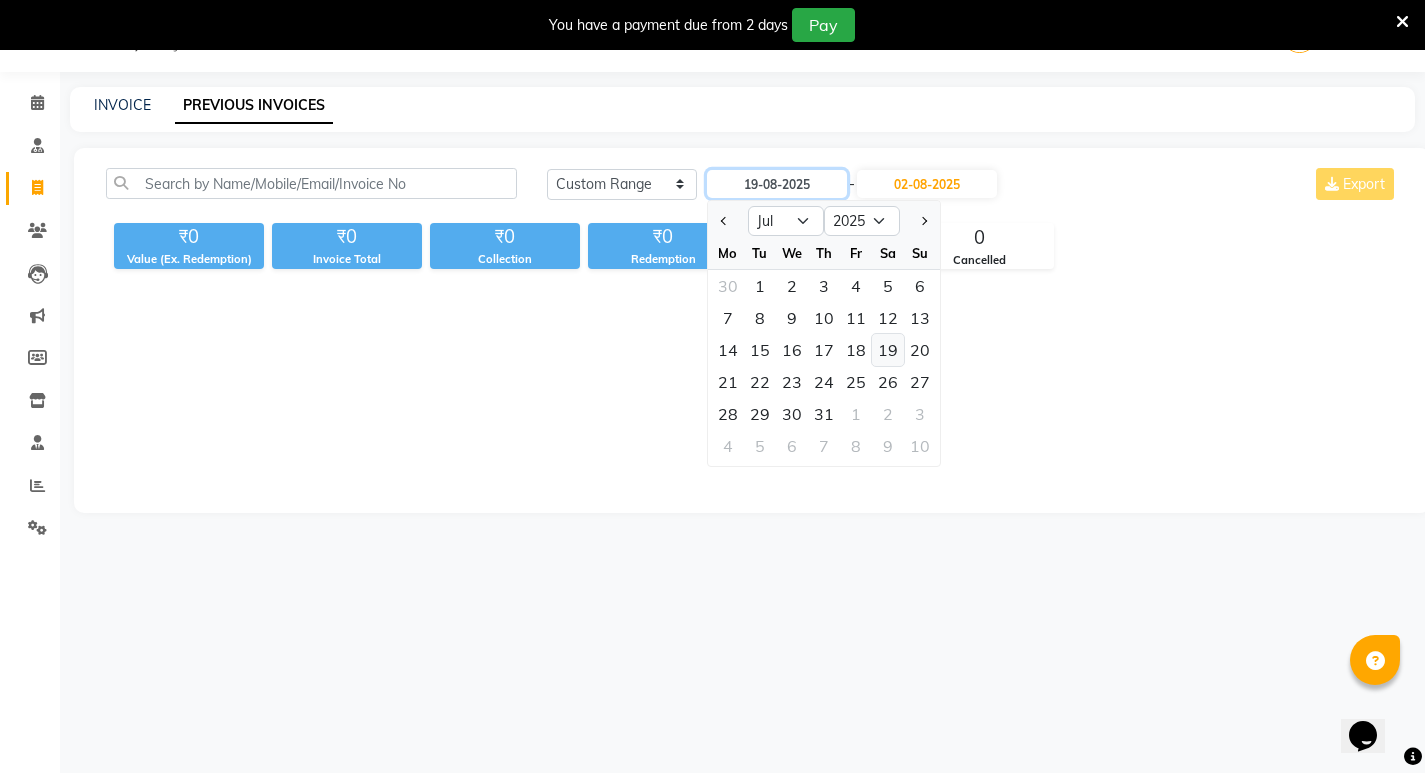 type on "19-07-2025" 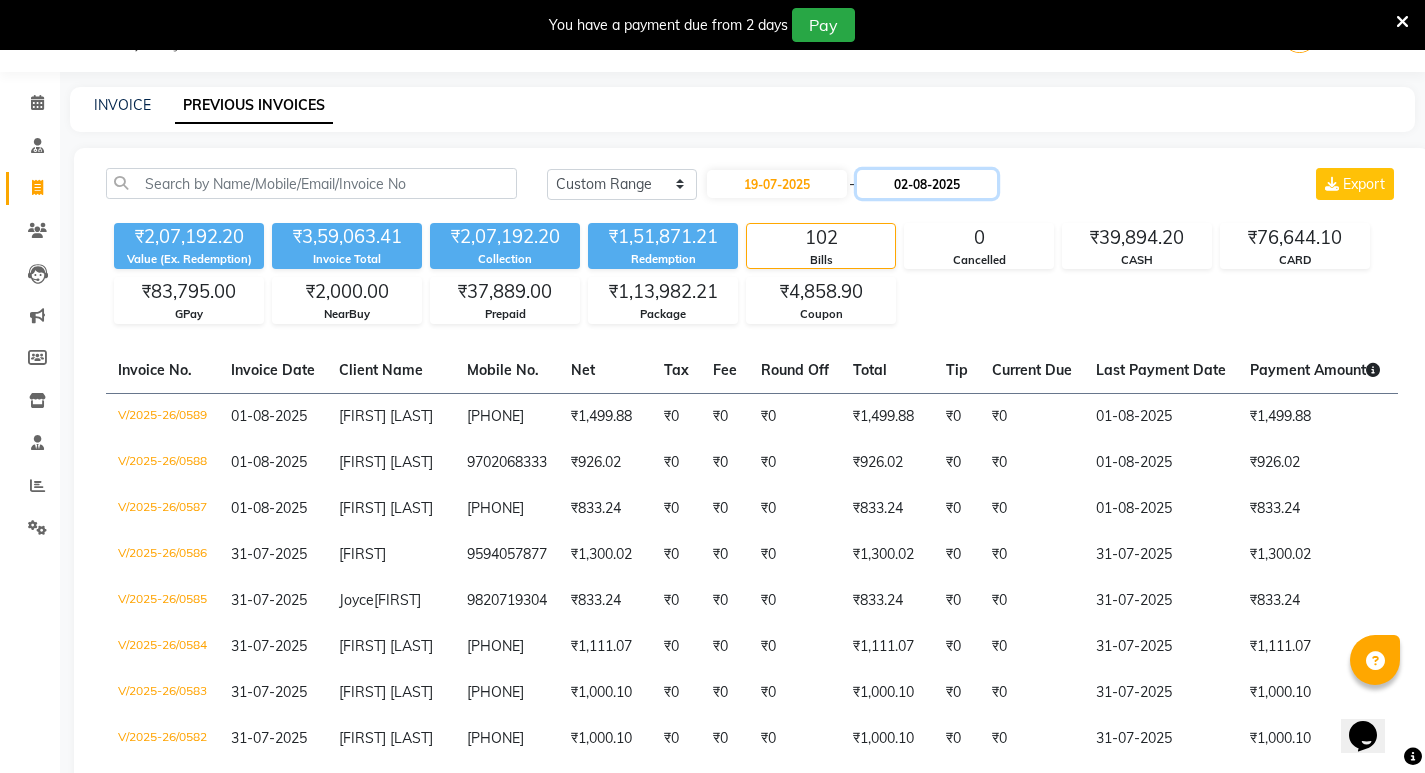 click on "02-08-2025" 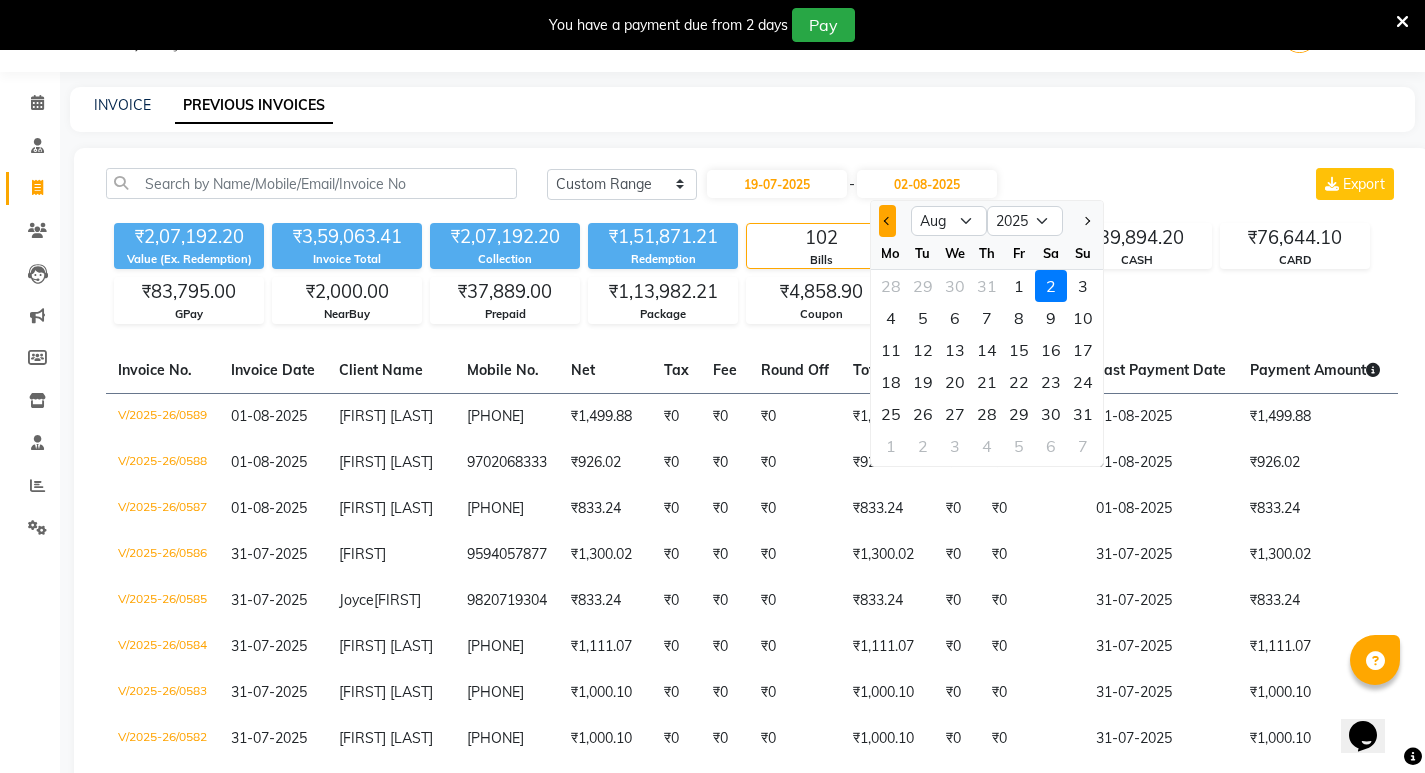 click 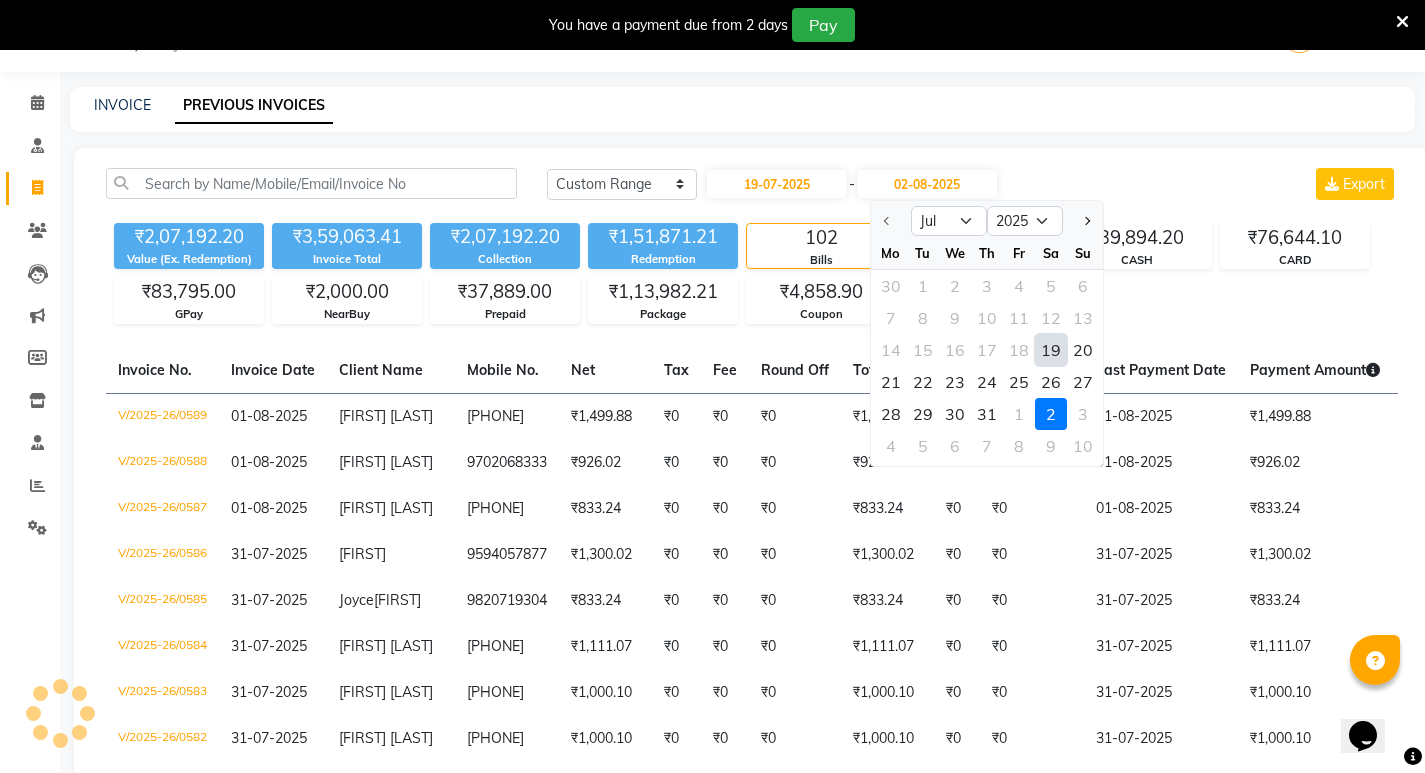 click on "19" 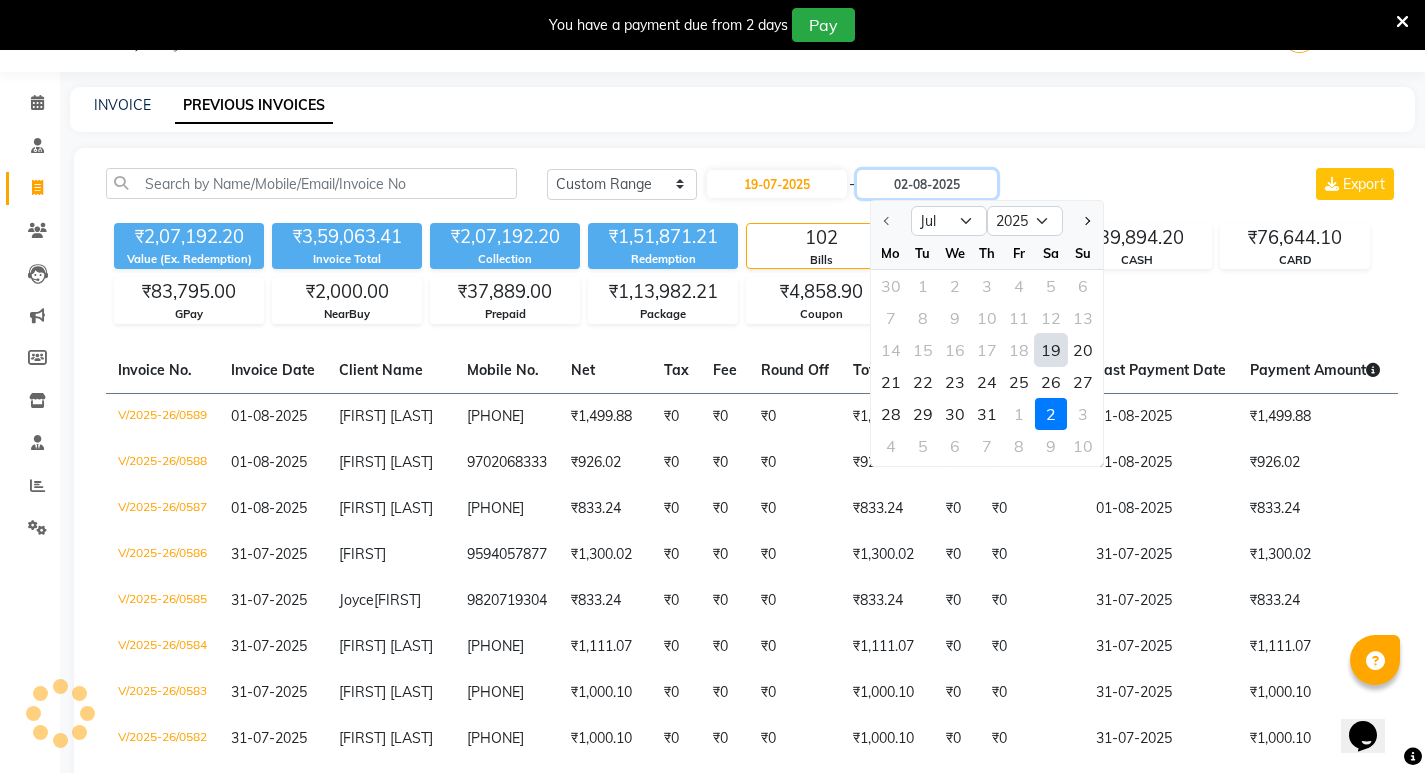 type on "19-07-2025" 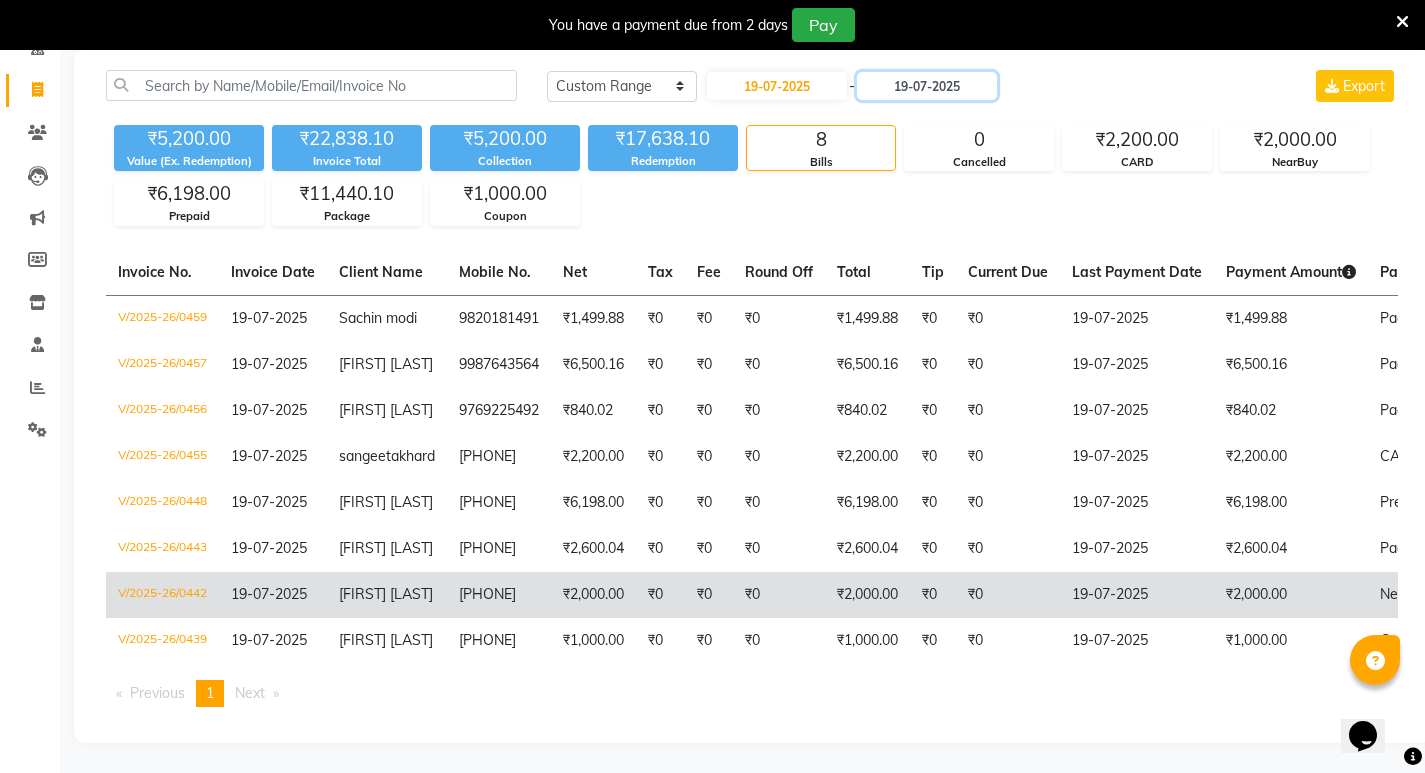 scroll, scrollTop: 0, scrollLeft: 0, axis: both 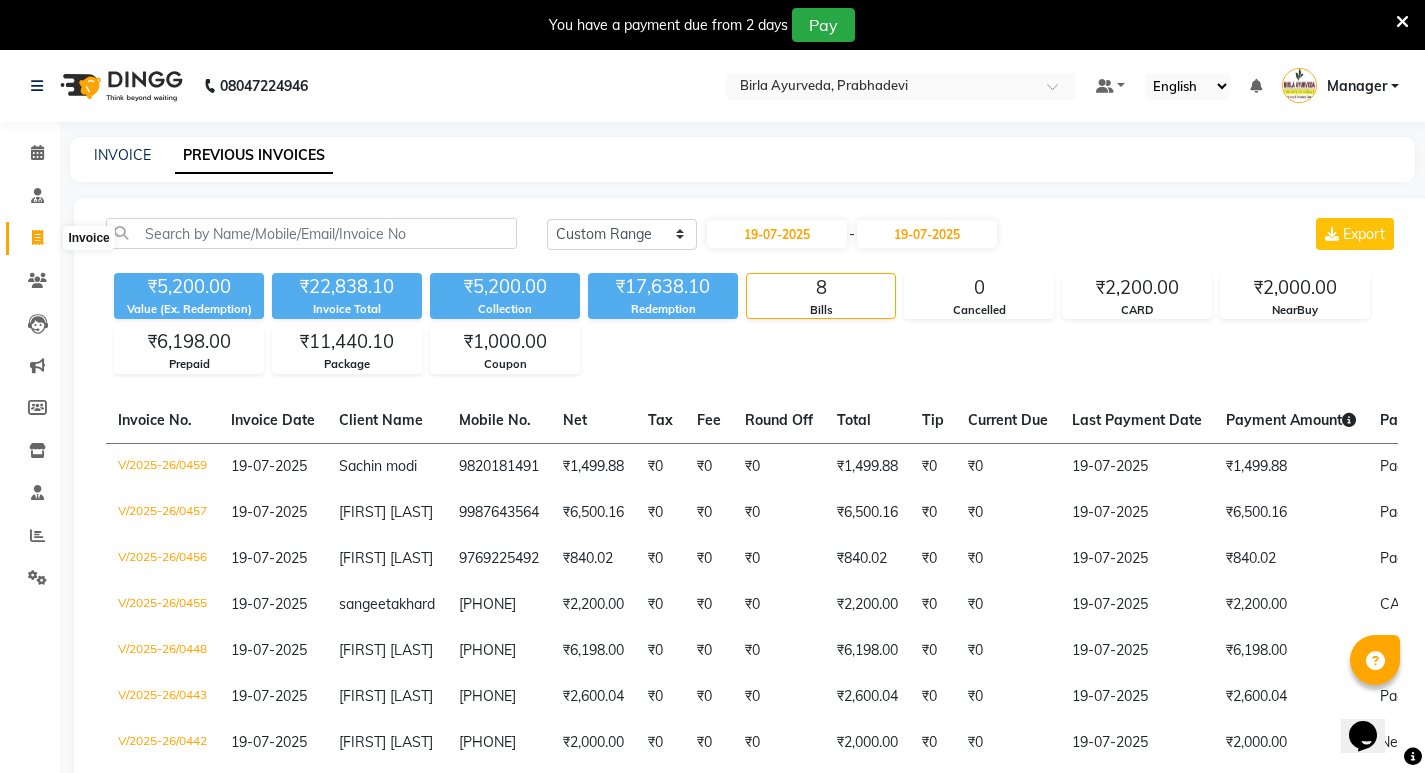 click 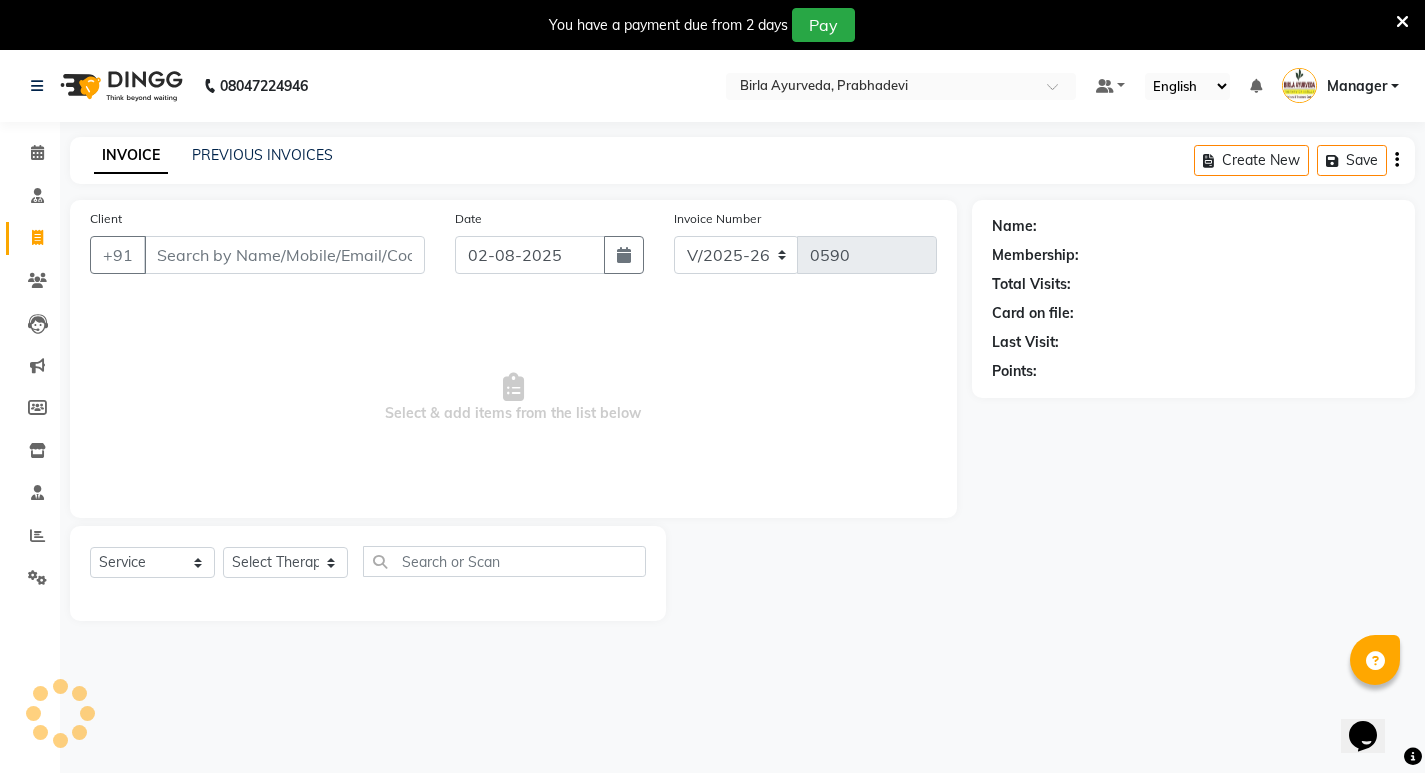 scroll, scrollTop: 50, scrollLeft: 0, axis: vertical 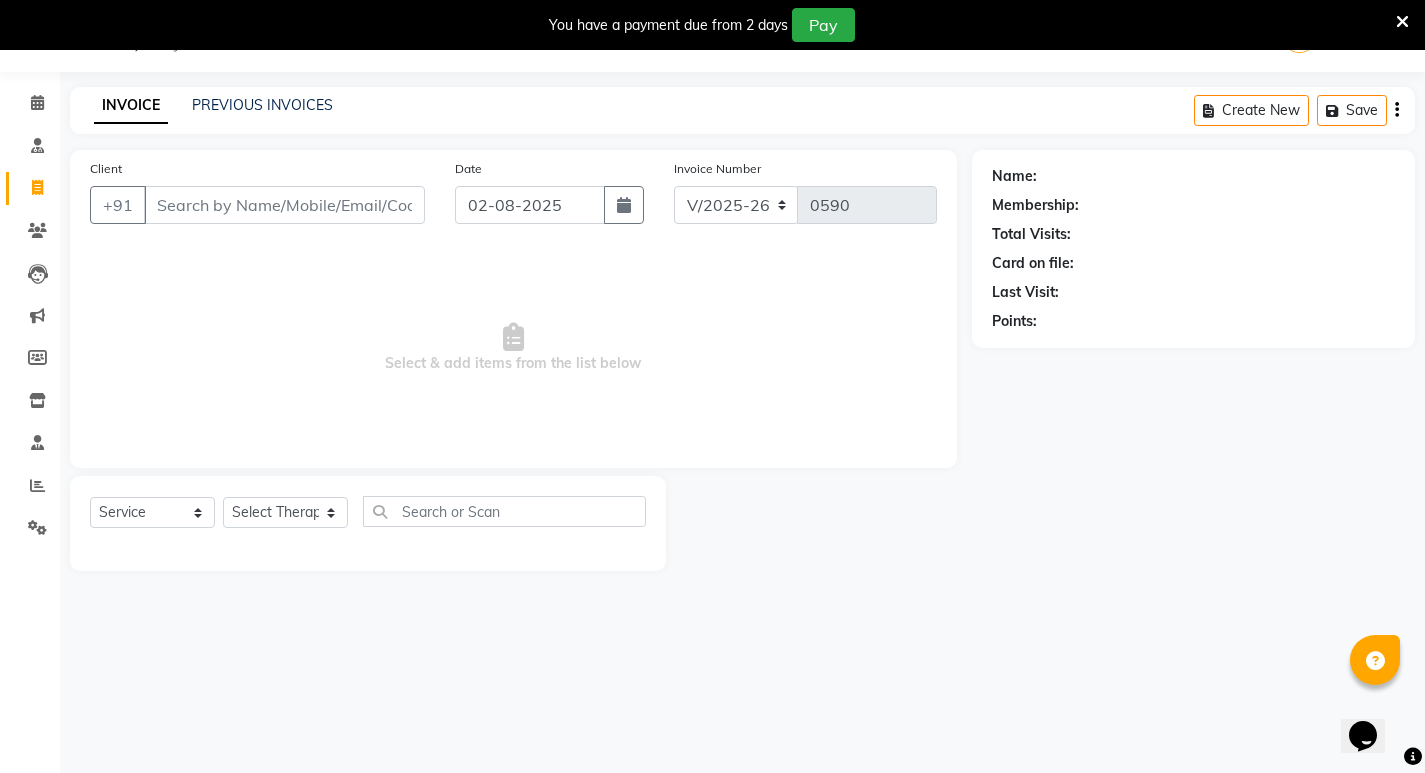 click on "Client" at bounding box center [284, 205] 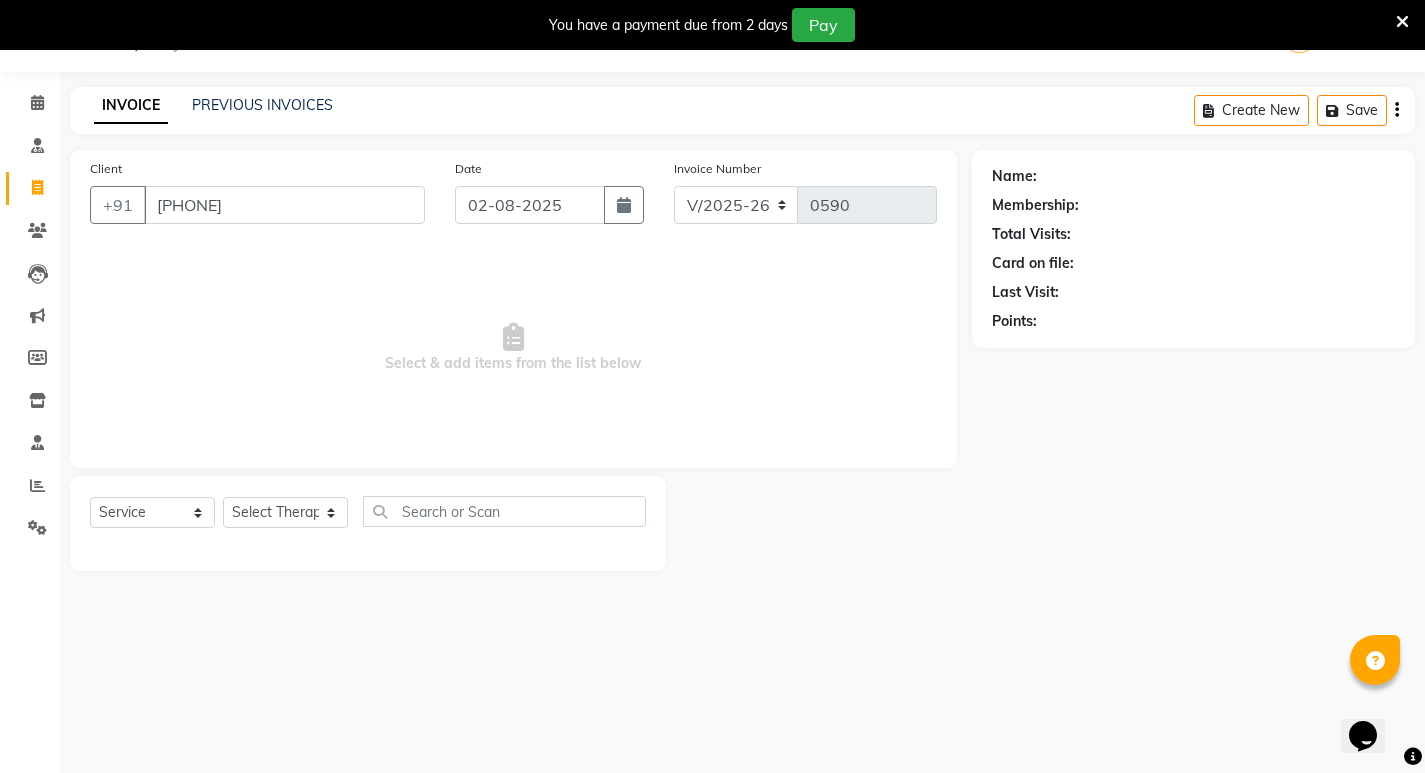 type on "[PHONE]" 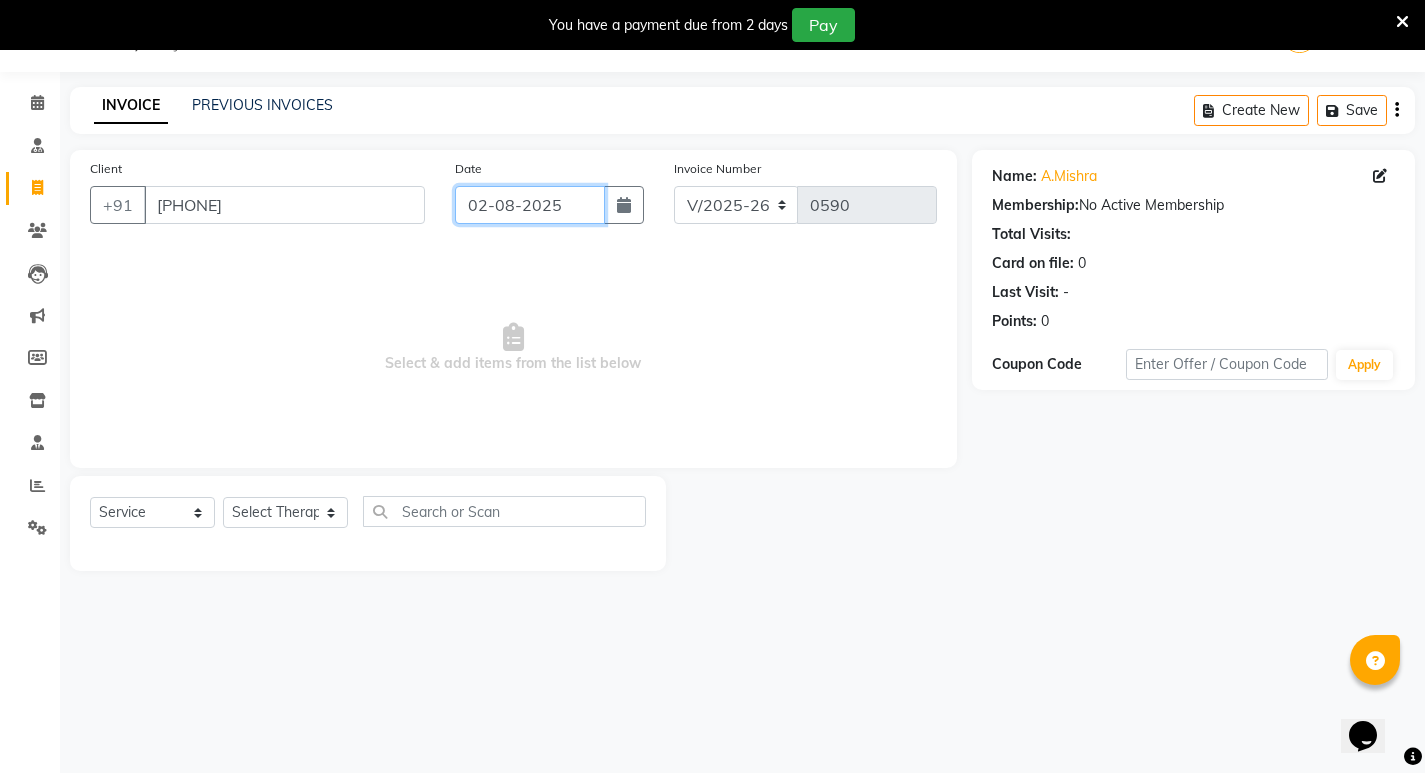 click on "02-08-2025" 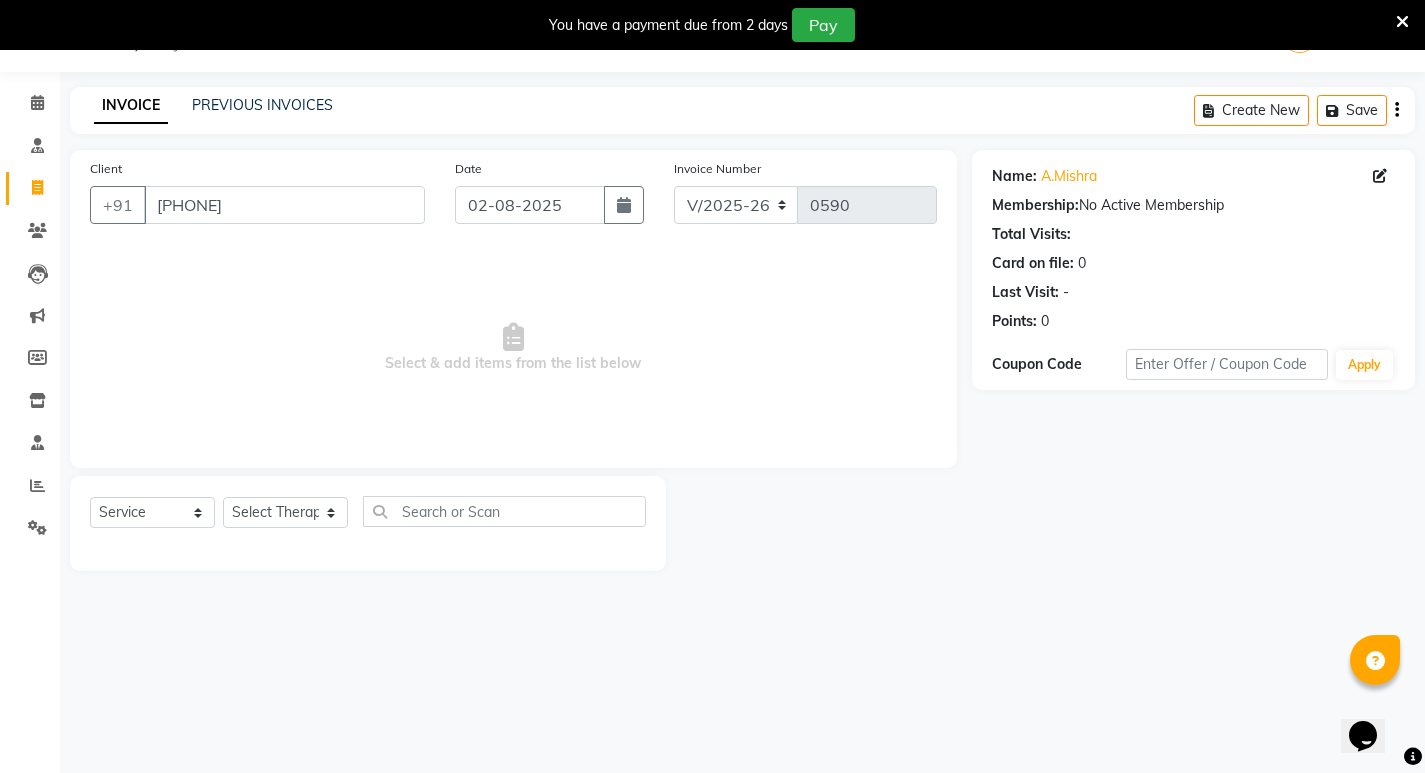 select on "8" 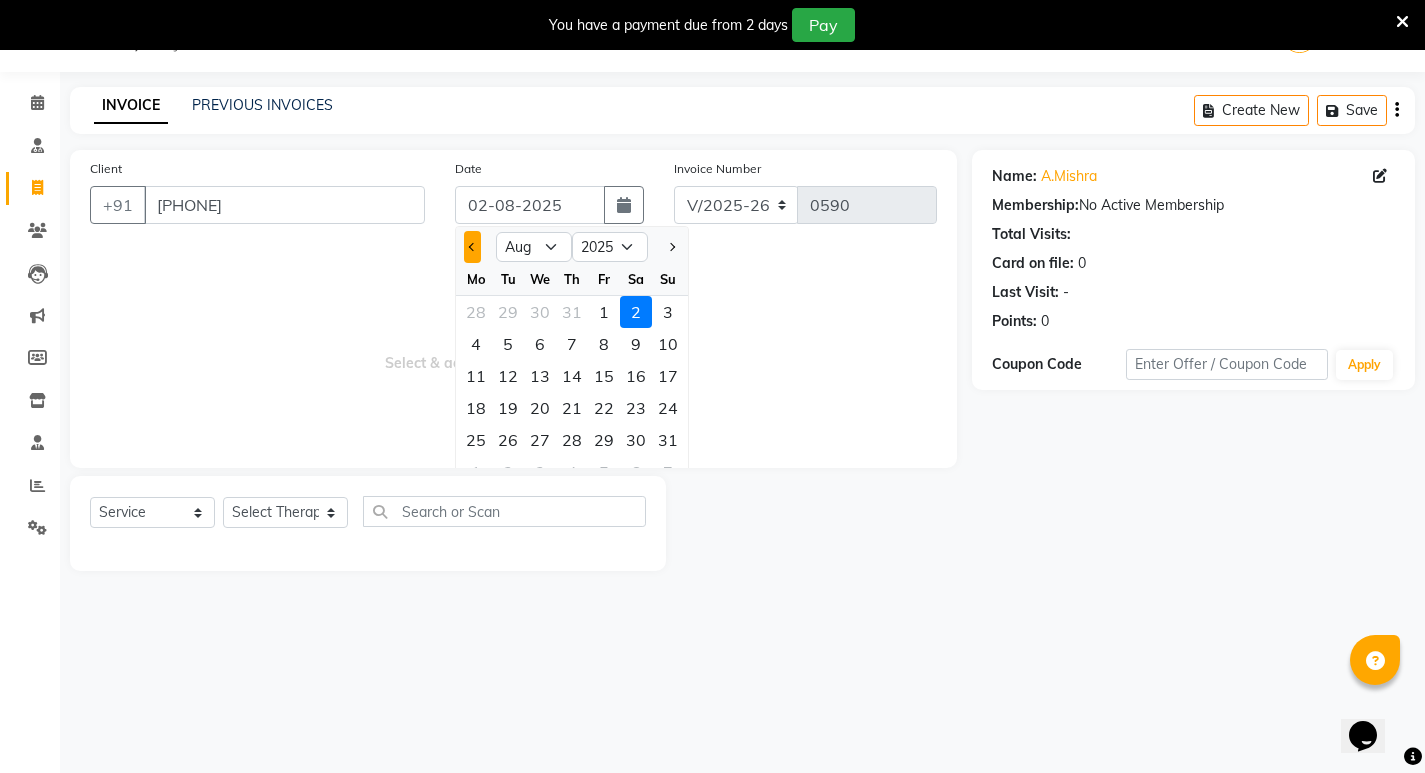 click 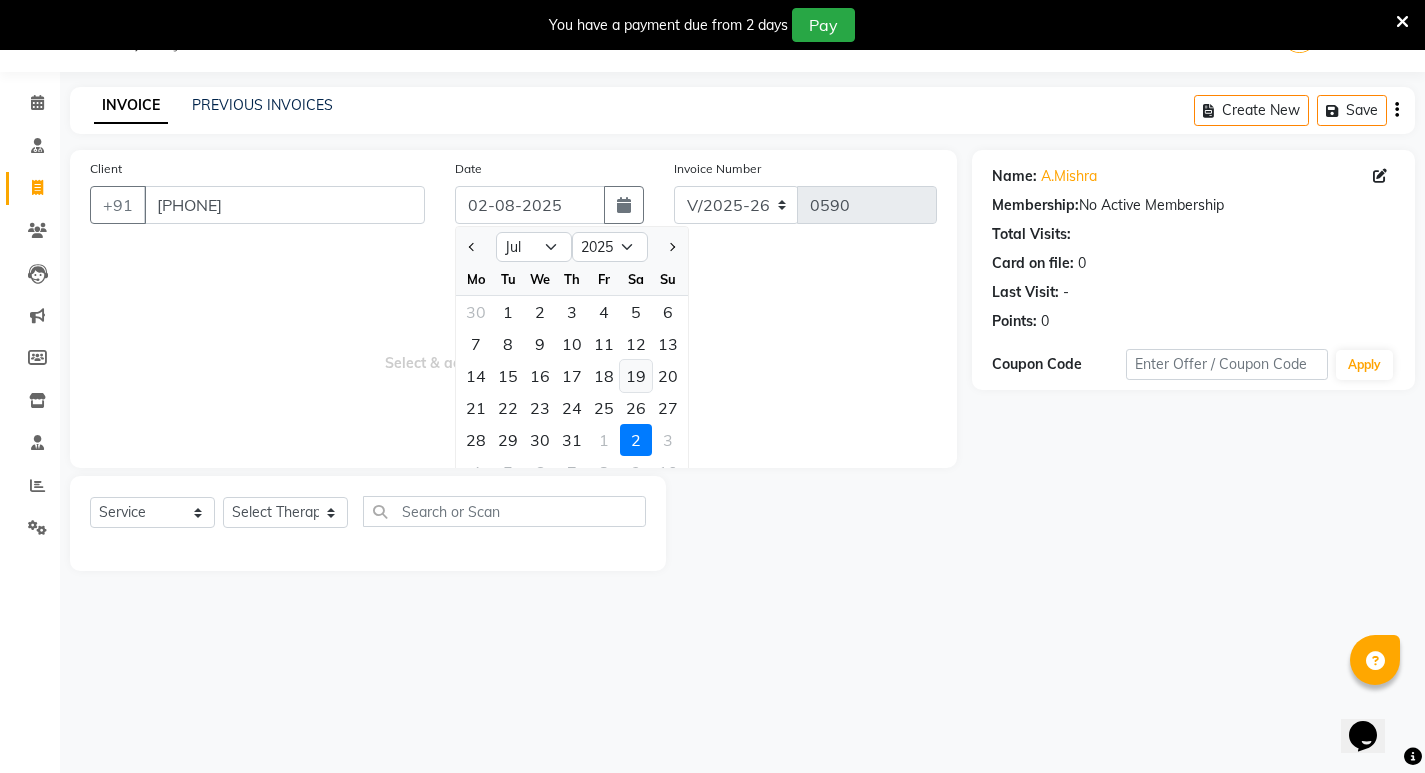 click on "19" 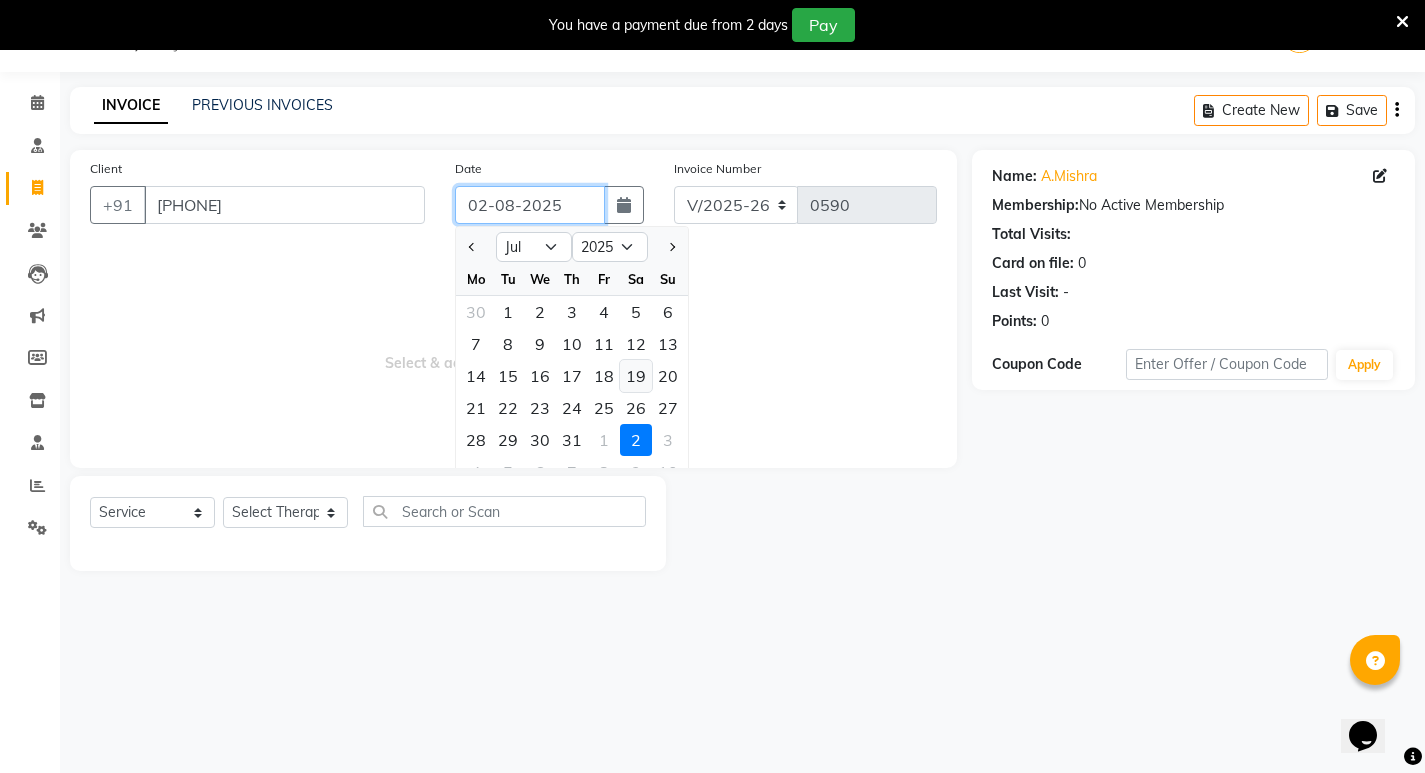 type on "19-07-2025" 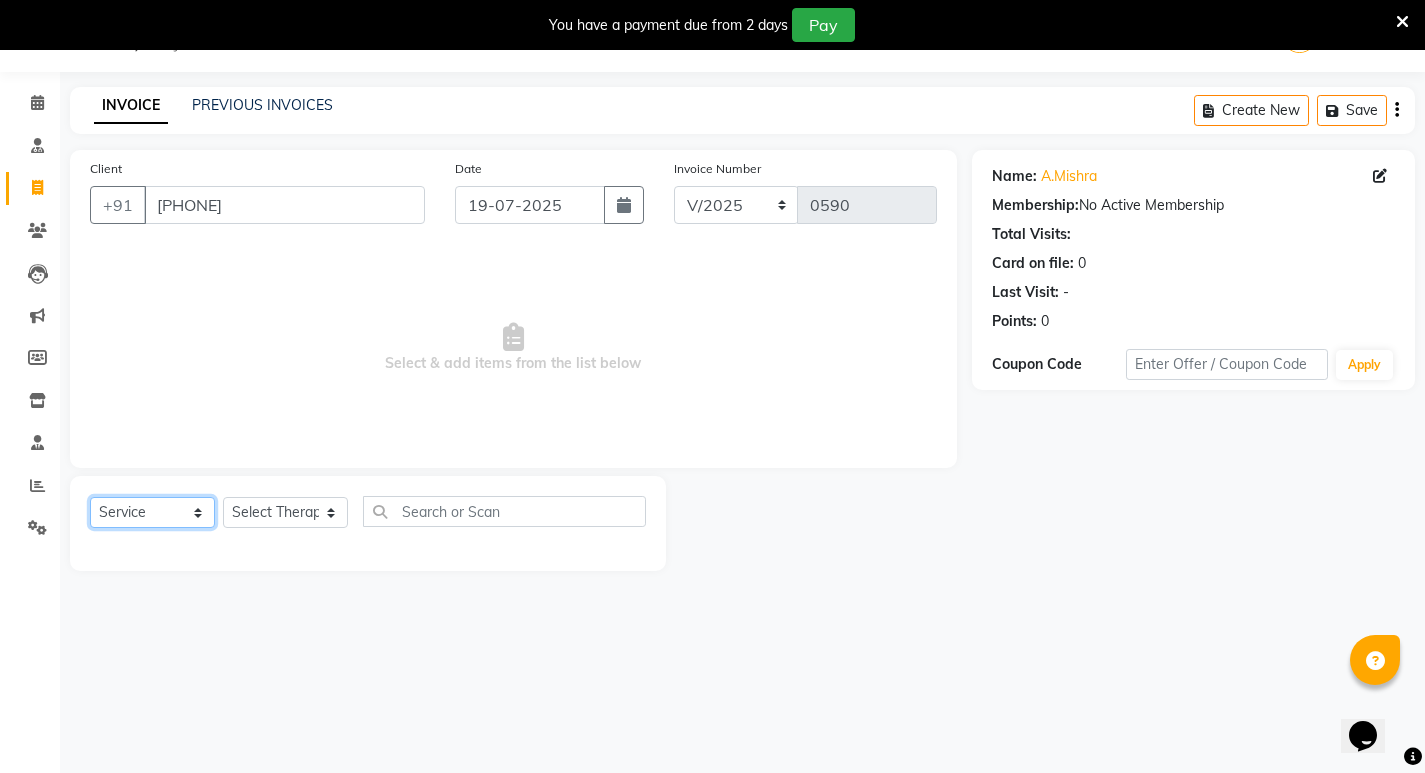 click on "Select  Service  Product  Membership  Package Voucher Prepaid Gift Card" 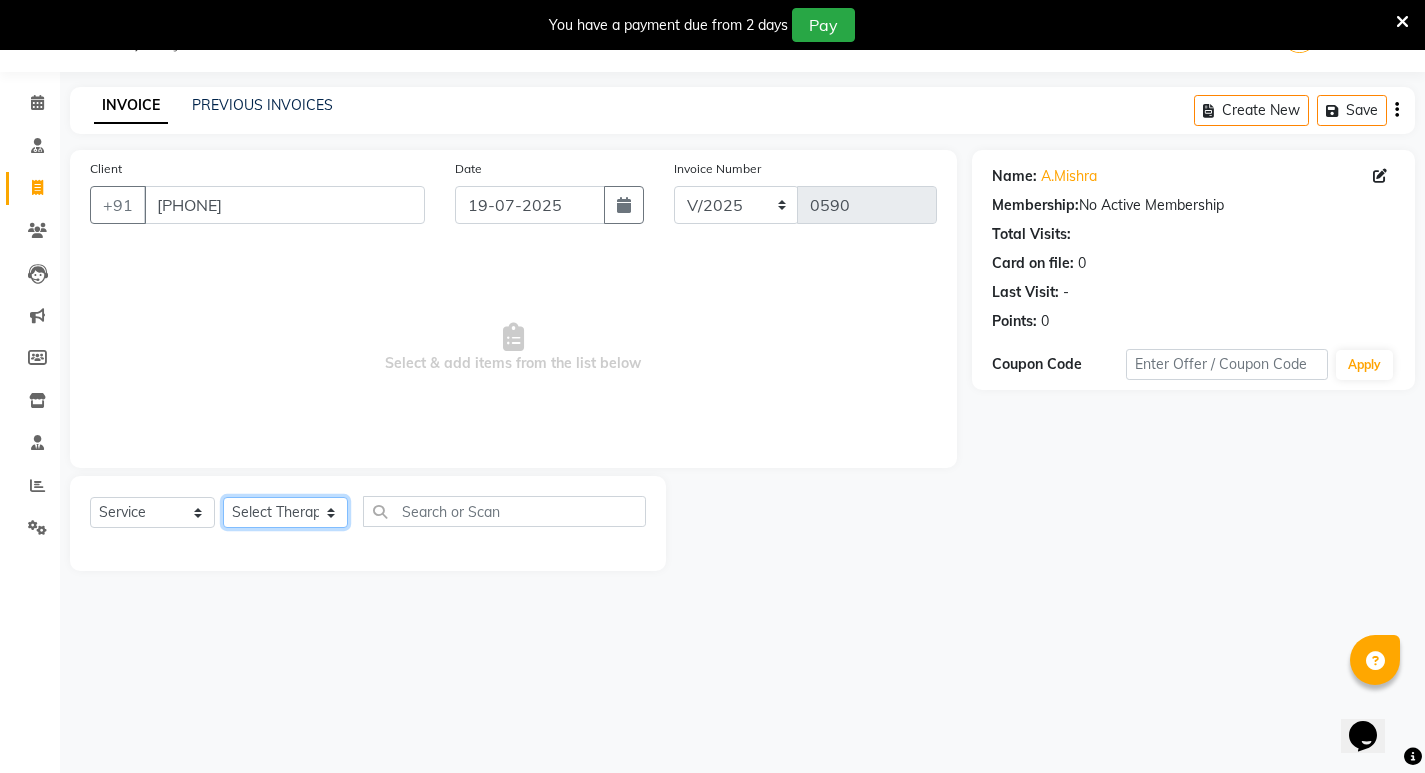 click on "Select Therapist Abhijeet Jadhav Amrutha  Anita Khatke Anjana Surendra Kalyani Aparna Avtar Jaiswal Bandu Dange Bibina Chandani Yadav Deepali Gaikwad Dr. Abidda Khan Dr. Annu Prasad Dr. Chaitali Deshmukh Dr. Chetali Dr. Mrunal Gole Gloria Y Gloriya Hari Jainy M R KAMAL NIKAM Kavita Ambatkar Latika Sawant Manager Pooja Mohite Priya Mishra Rajimon Gopalan RATHEESH KUMAR G KURUP Ratish Sachin Subhash Shali K M Shani K Shibin Suddheesh K K Sunil Wankhade Sunita Fernandes Suraj Suvarna Gangurde Swati Tanvi Taral Tejaswini Gaonkar Vidya Vishwanath Vimal Lodh Vinayak Yogesh Parab" 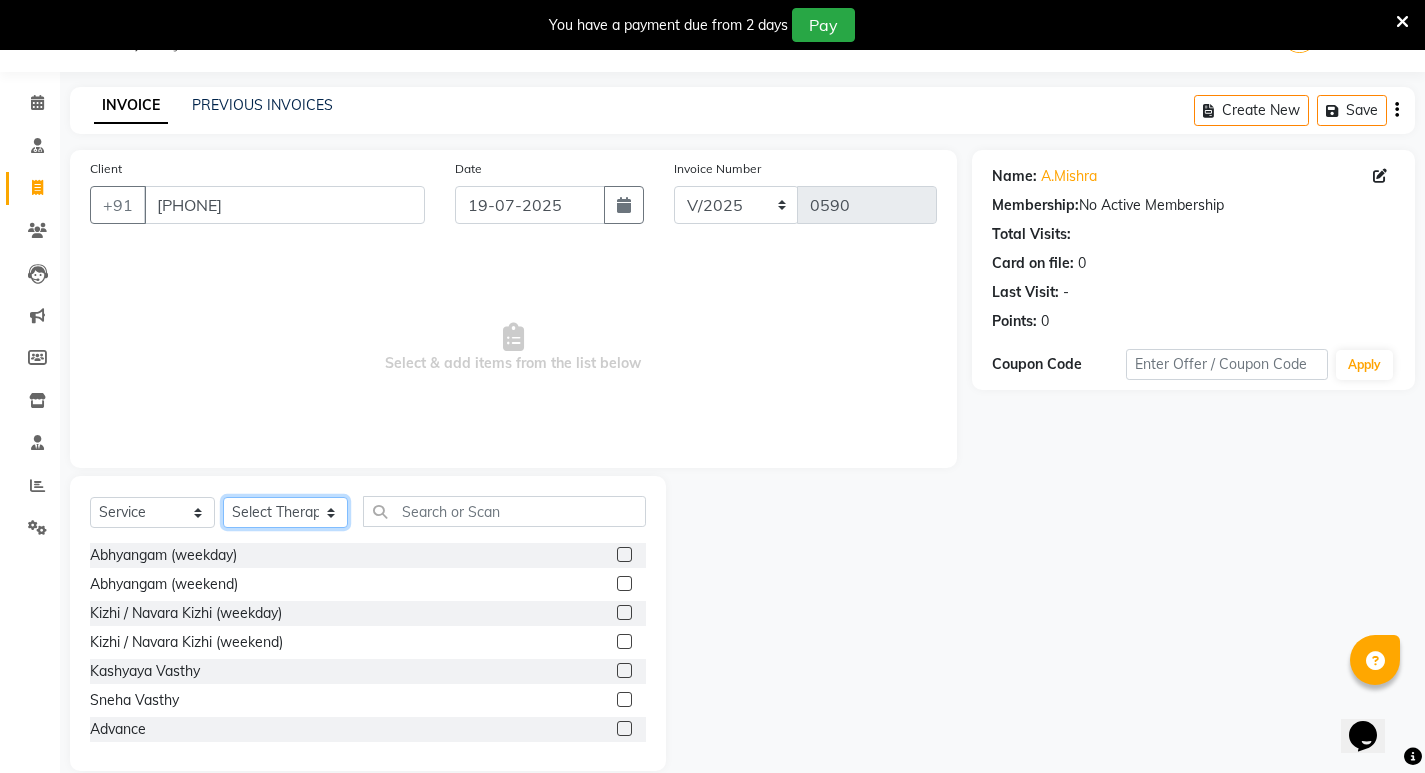 click on "Select Therapist Abhijeet Jadhav Amrutha  Anita Khatke Anjana Surendra Kalyani Aparna Avtar Jaiswal Bandu Dange Bibina Chandani Yadav Deepali Gaikwad Dr. Abidda Khan Dr. Annu Prasad Dr. Chaitali Deshmukh Dr. Chetali Dr. Mrunal Gole Gloria Y Gloriya Hari Jainy M R KAMAL NIKAM Kavita Ambatkar Latika Sawant Manager Pooja Mohite Priya Mishra Rajimon Gopalan RATHEESH KUMAR G KURUP Ratish Sachin Subhash Shali K M Shani K Shibin Suddheesh K K Sunil Wankhade Sunita Fernandes Suraj Suvarna Gangurde Swati Tanvi Taral Tejaswini Gaonkar Vidya Vishwanath Vimal Lodh Vinayak Yogesh Parab" 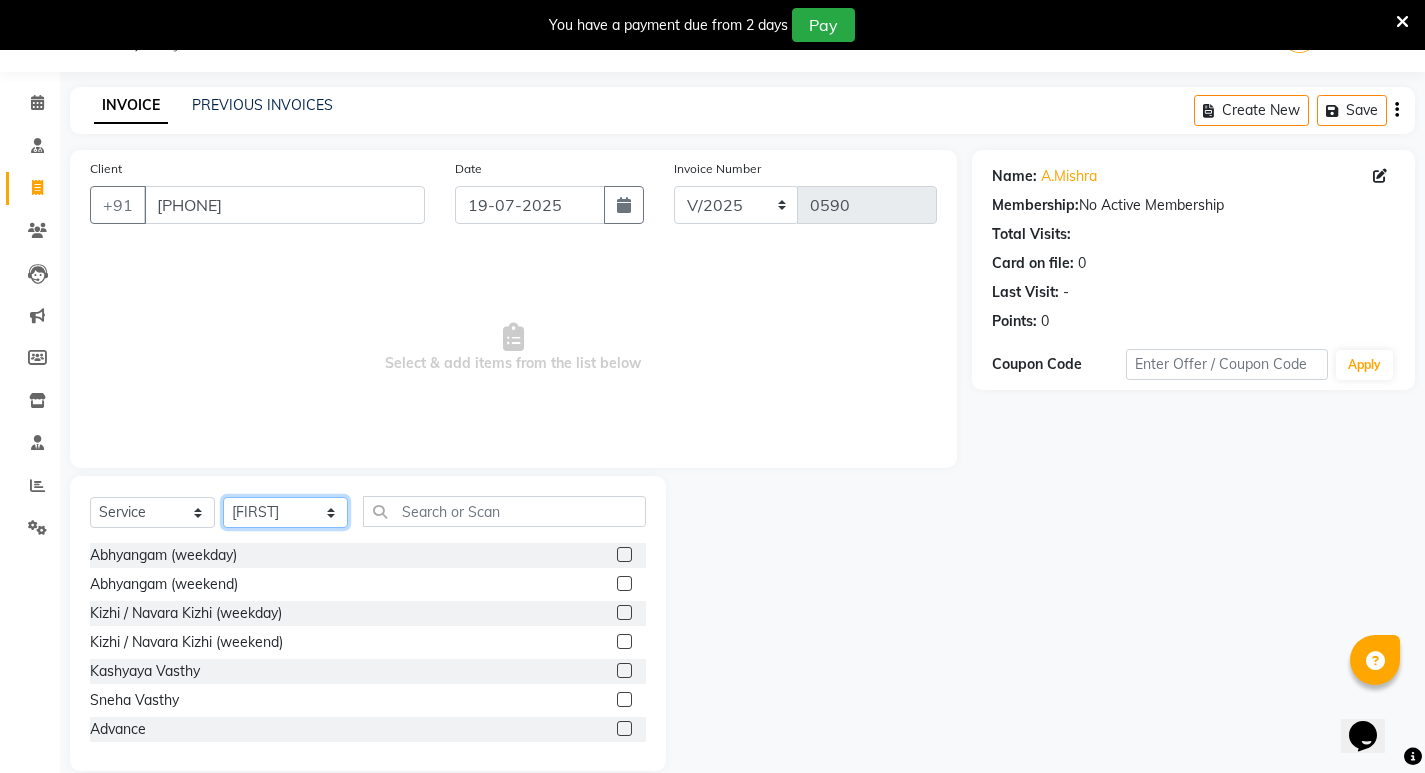click on "Select Therapist Abhijeet Jadhav Amrutha  Anita Khatke Anjana Surendra Kalyani Aparna Avtar Jaiswal Bandu Dange Bibina Chandani Yadav Deepali Gaikwad Dr. Abidda Khan Dr. Annu Prasad Dr. Chaitali Deshmukh Dr. Chetali Dr. Mrunal Gole Gloria Y Gloriya Hari Jainy M R KAMAL NIKAM Kavita Ambatkar Latika Sawant Manager Pooja Mohite Priya Mishra Rajimon Gopalan RATHEESH KUMAR G KURUP Ratish Sachin Subhash Shali K M Shani K Shibin Suddheesh K K Sunil Wankhade Sunita Fernandes Suraj Suvarna Gangurde Swati Tanvi Taral Tejaswini Gaonkar Vidya Vishwanath Vimal Lodh Vinayak Yogesh Parab" 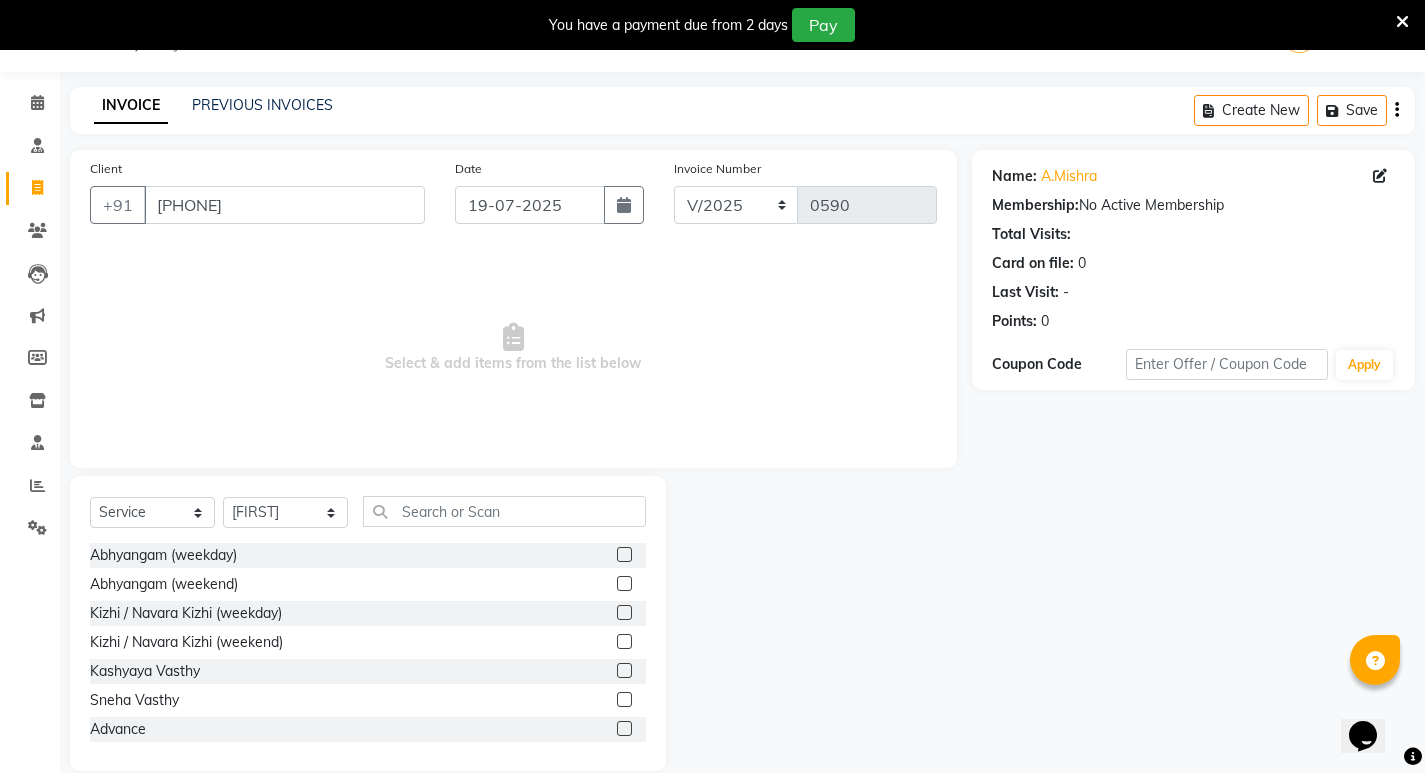 click 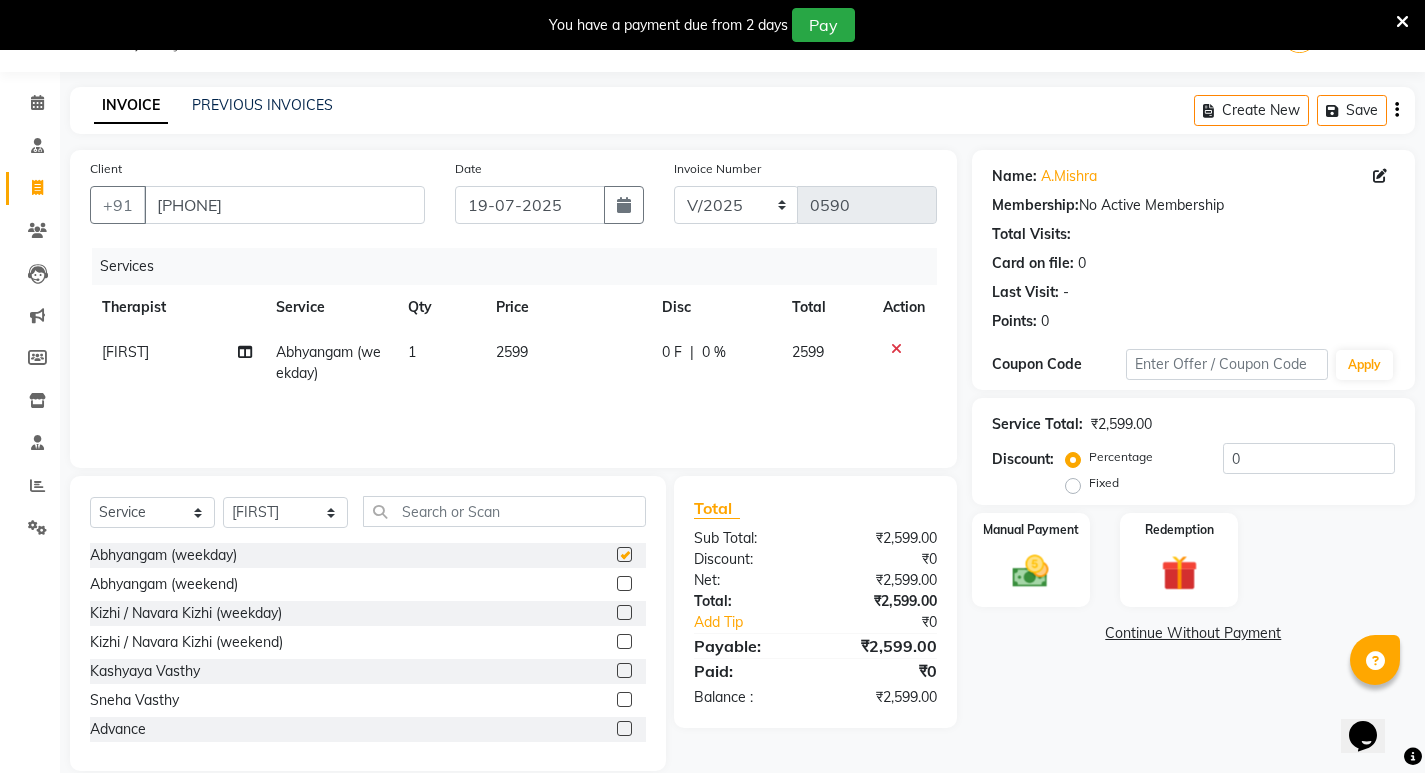 checkbox on "false" 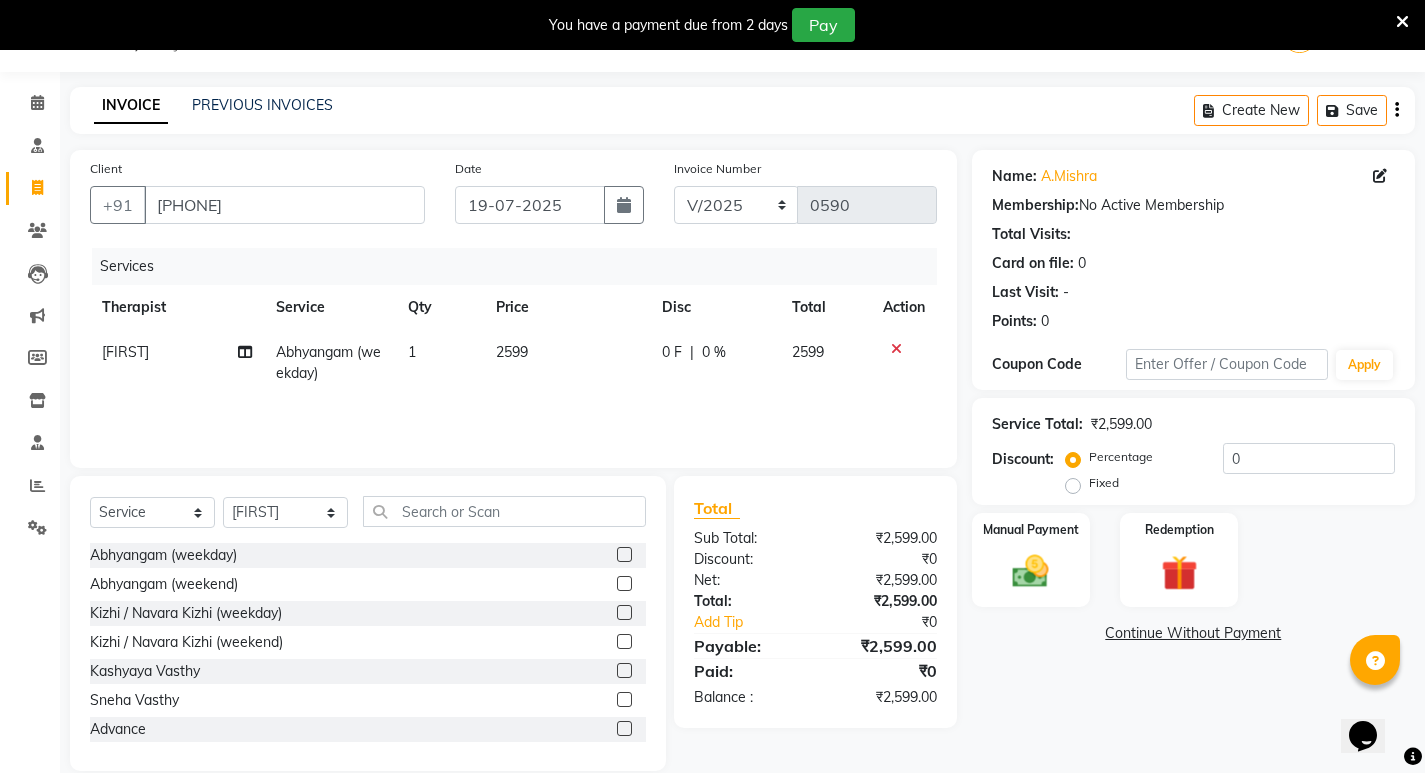 click 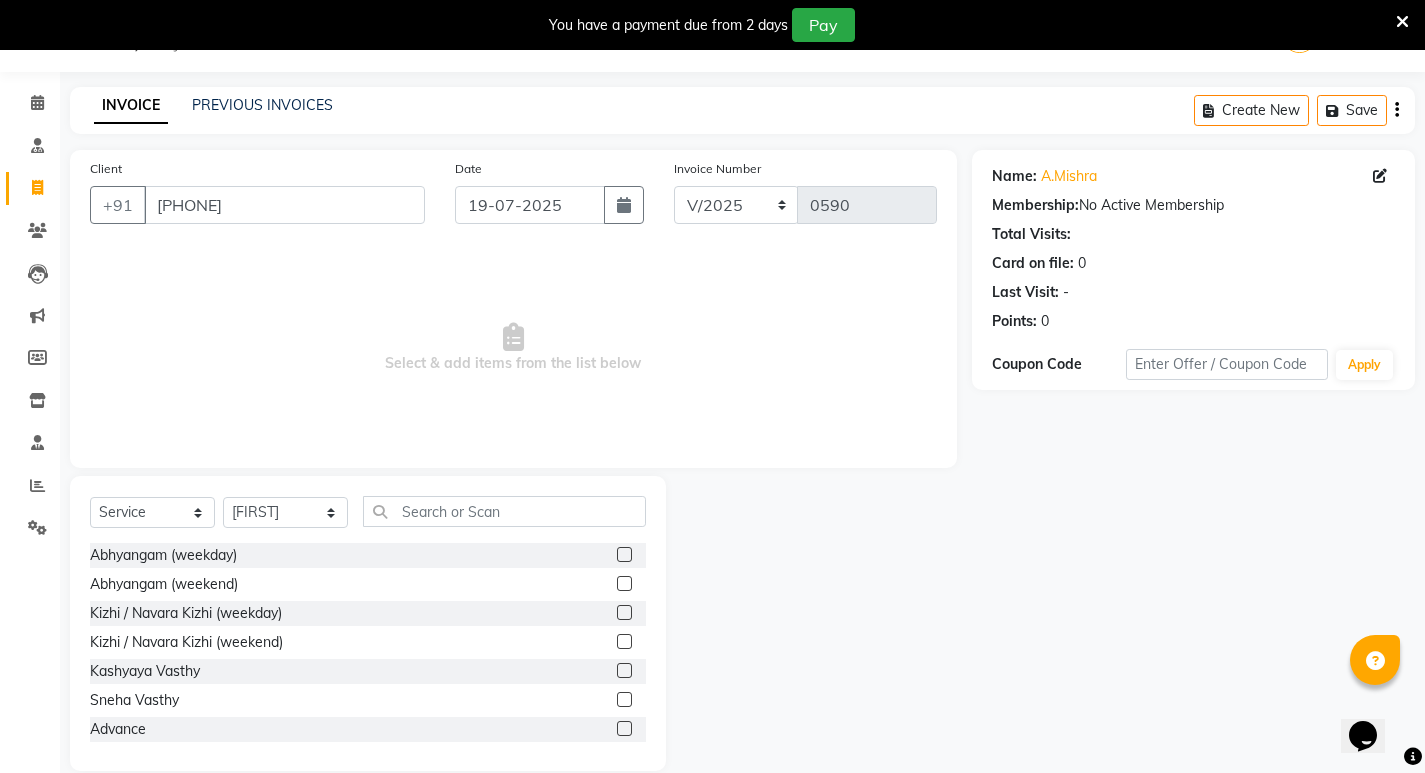click 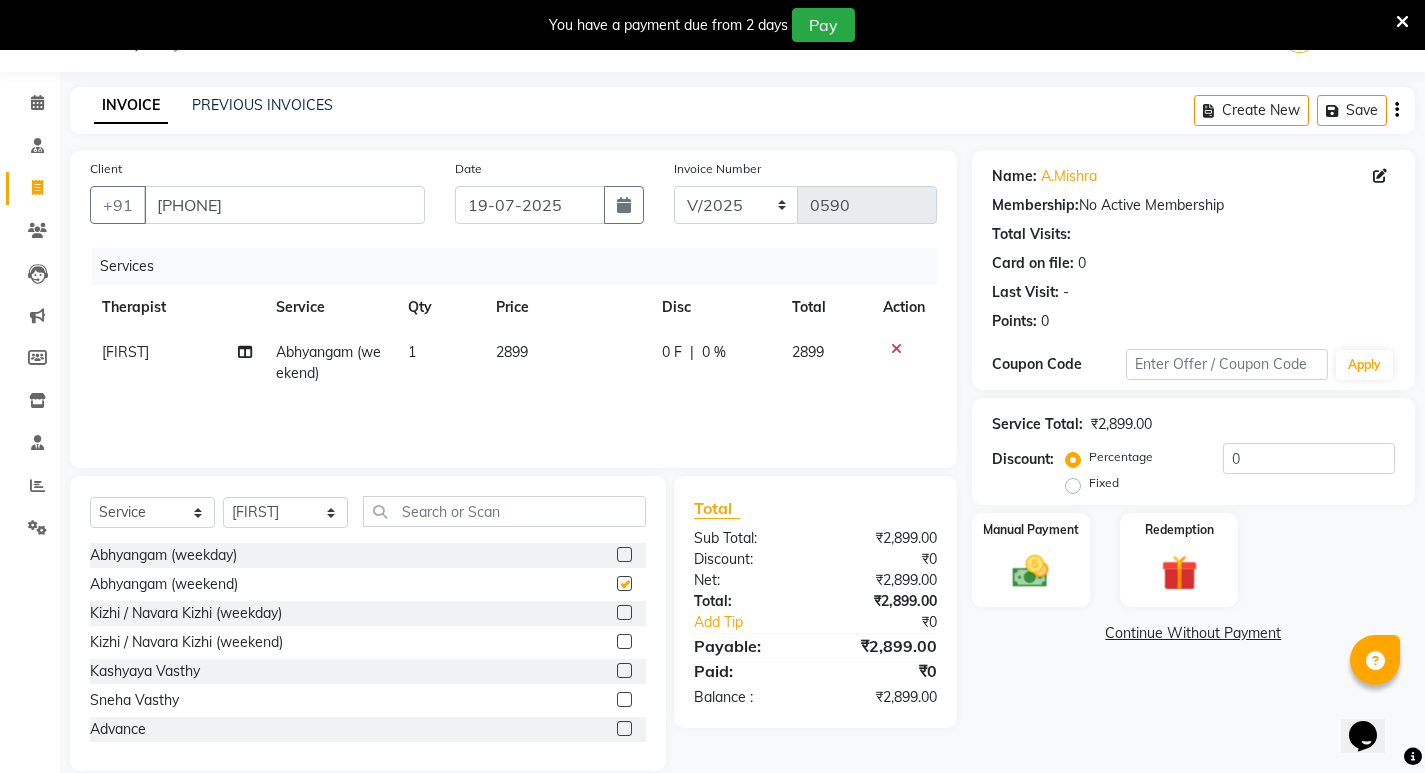 checkbox on "false" 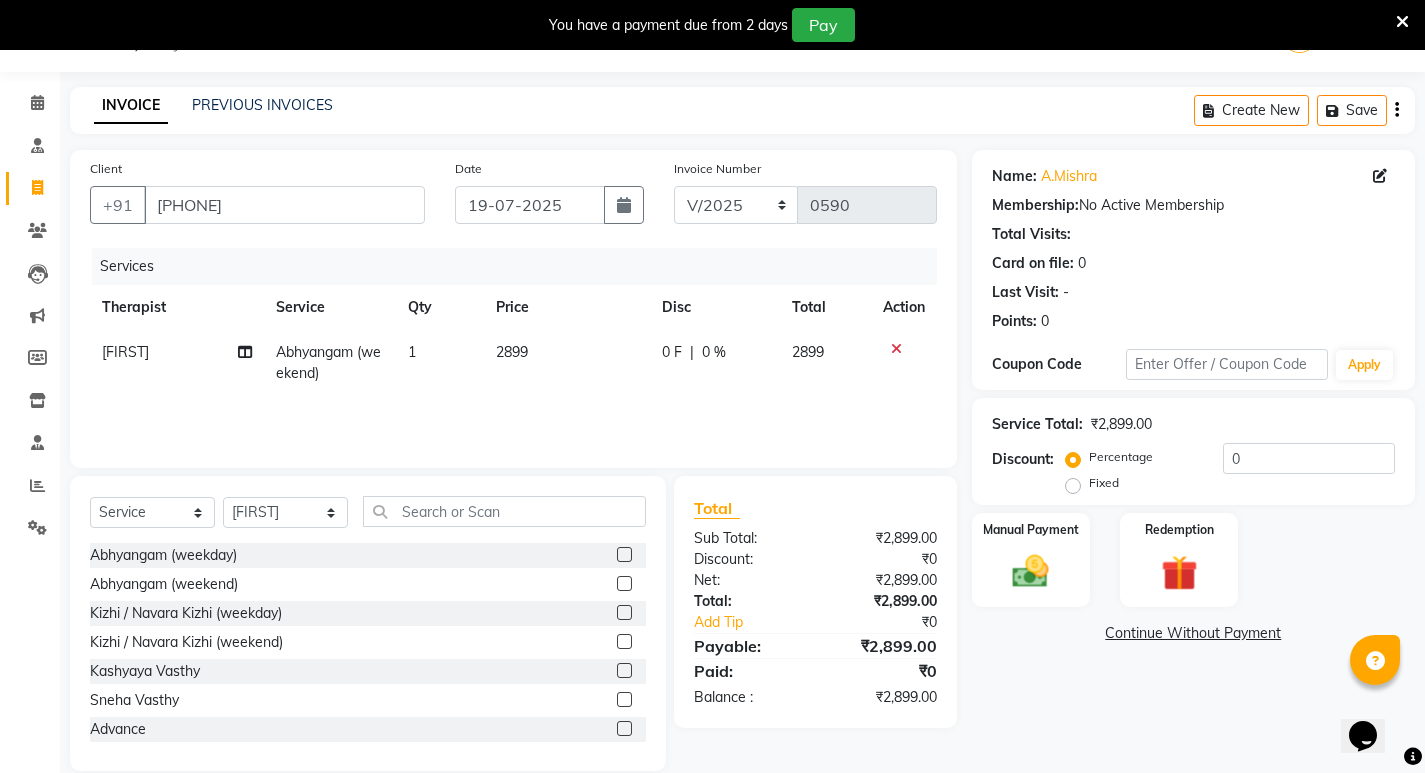 click on "2899" 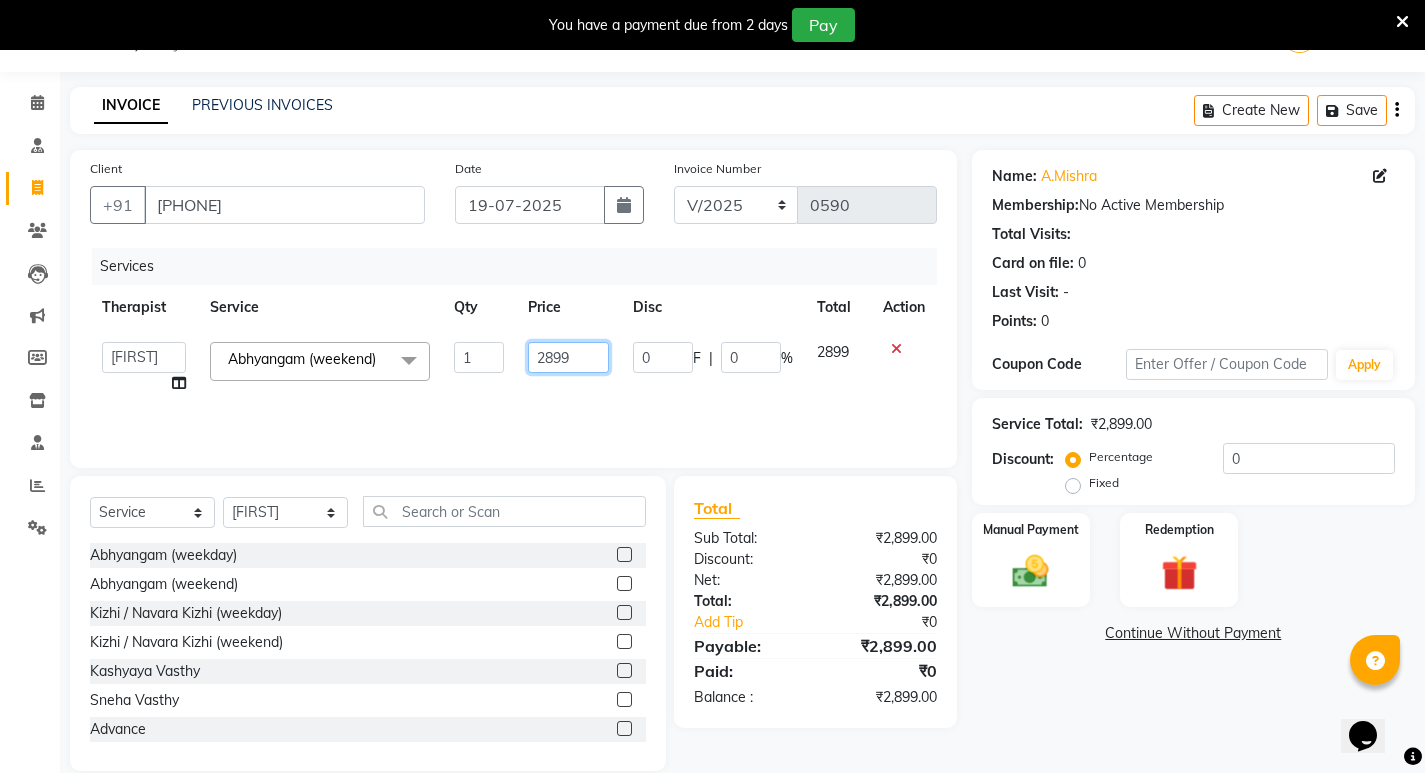 drag, startPoint x: 581, startPoint y: 351, endPoint x: 515, endPoint y: 369, distance: 68.41052 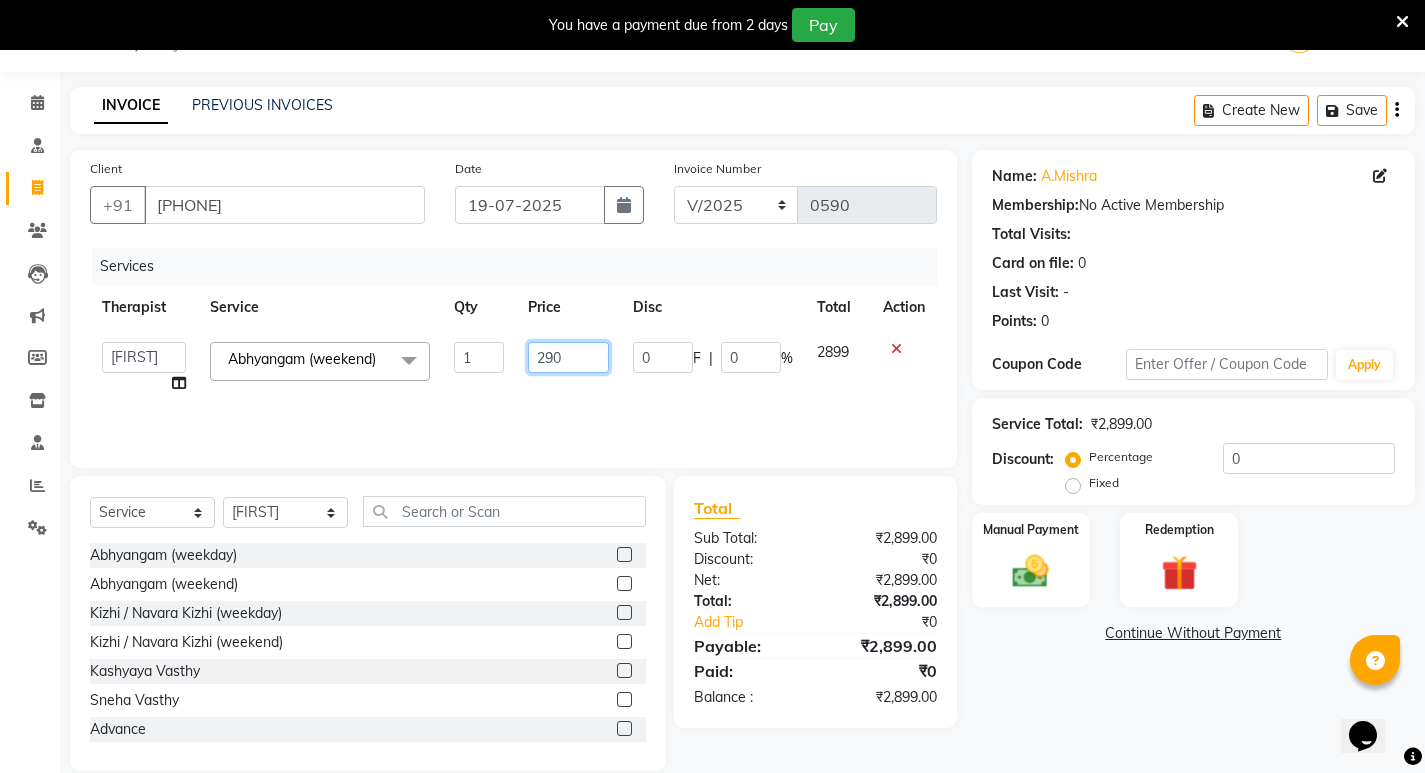 type on "2900" 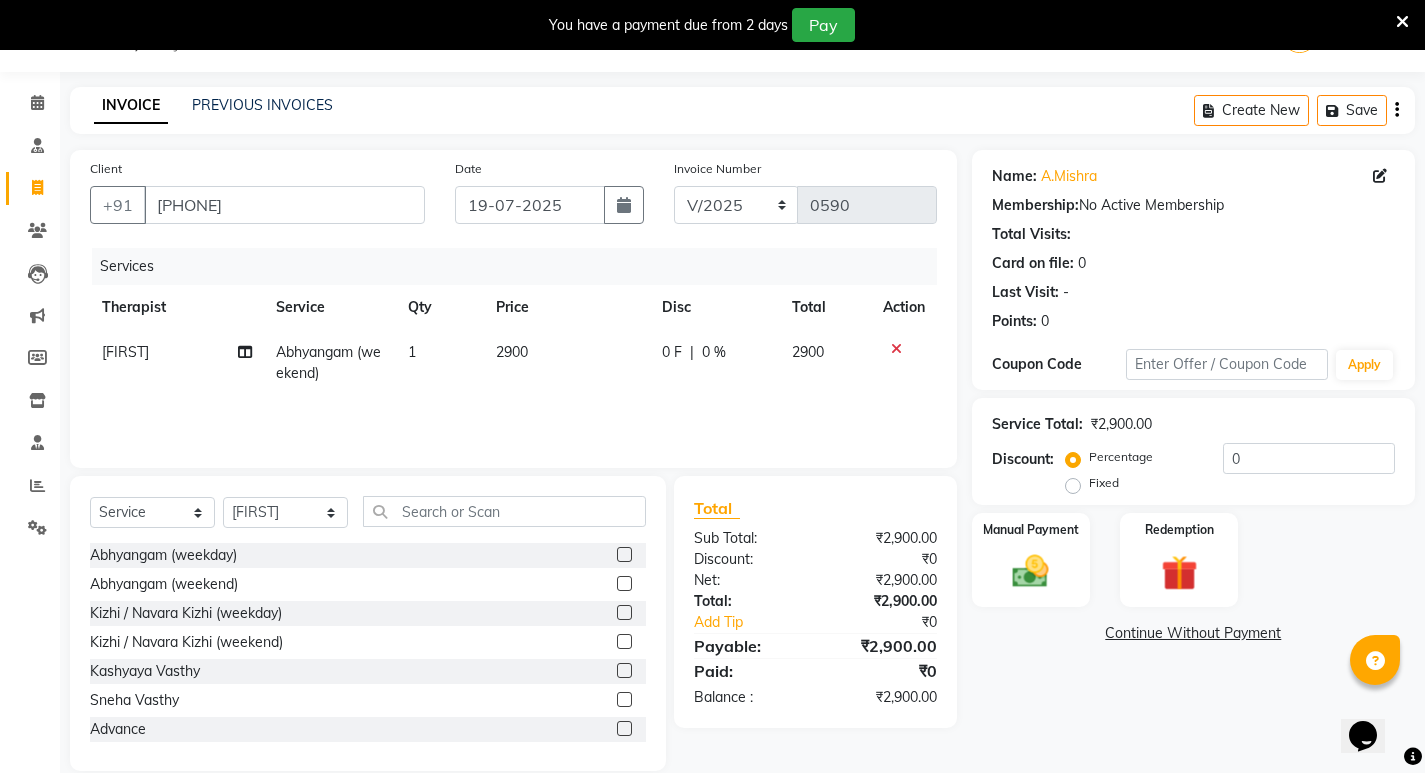 click on "Services Therapist Service Qty Price Disc Total Action Ratish Abhyangam (weekend) 1 2900 0 F | 0 % 2900" 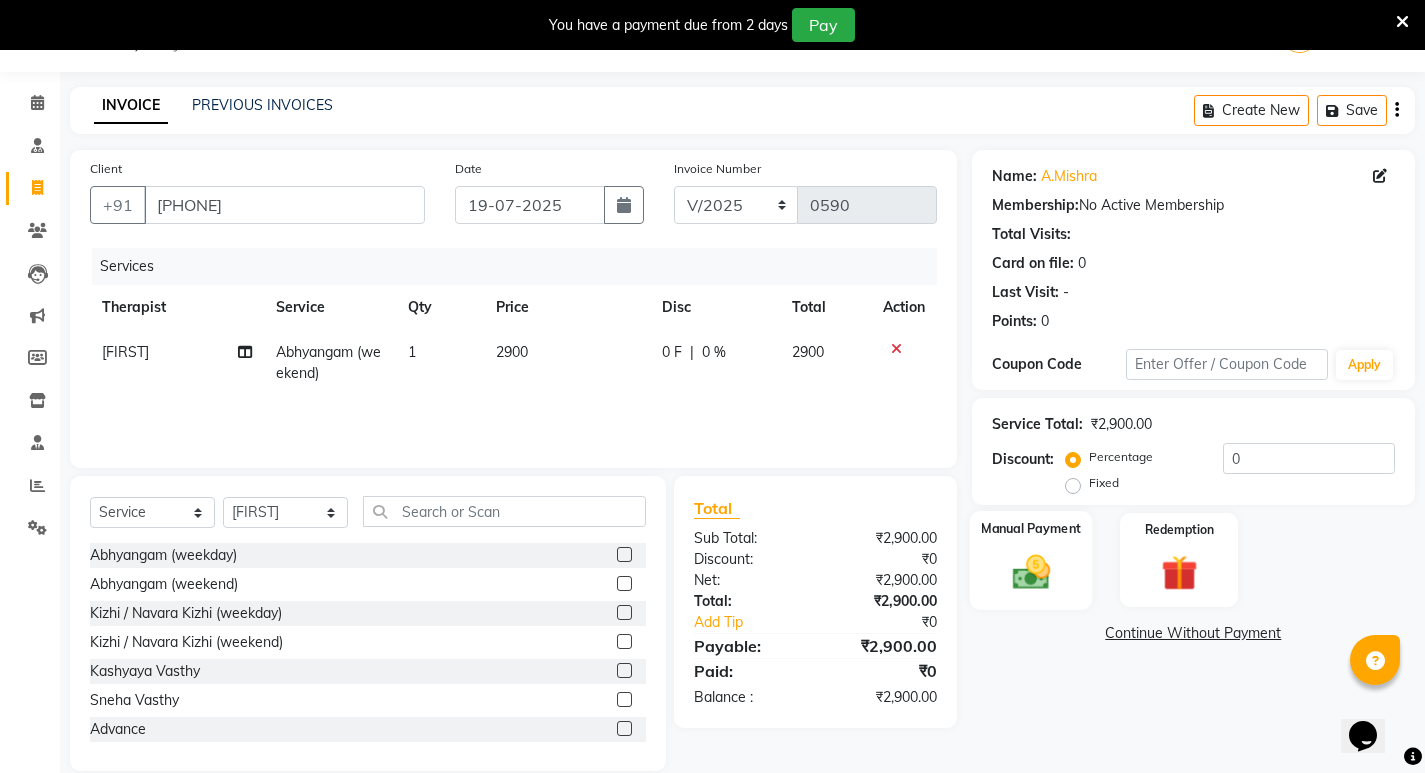 click 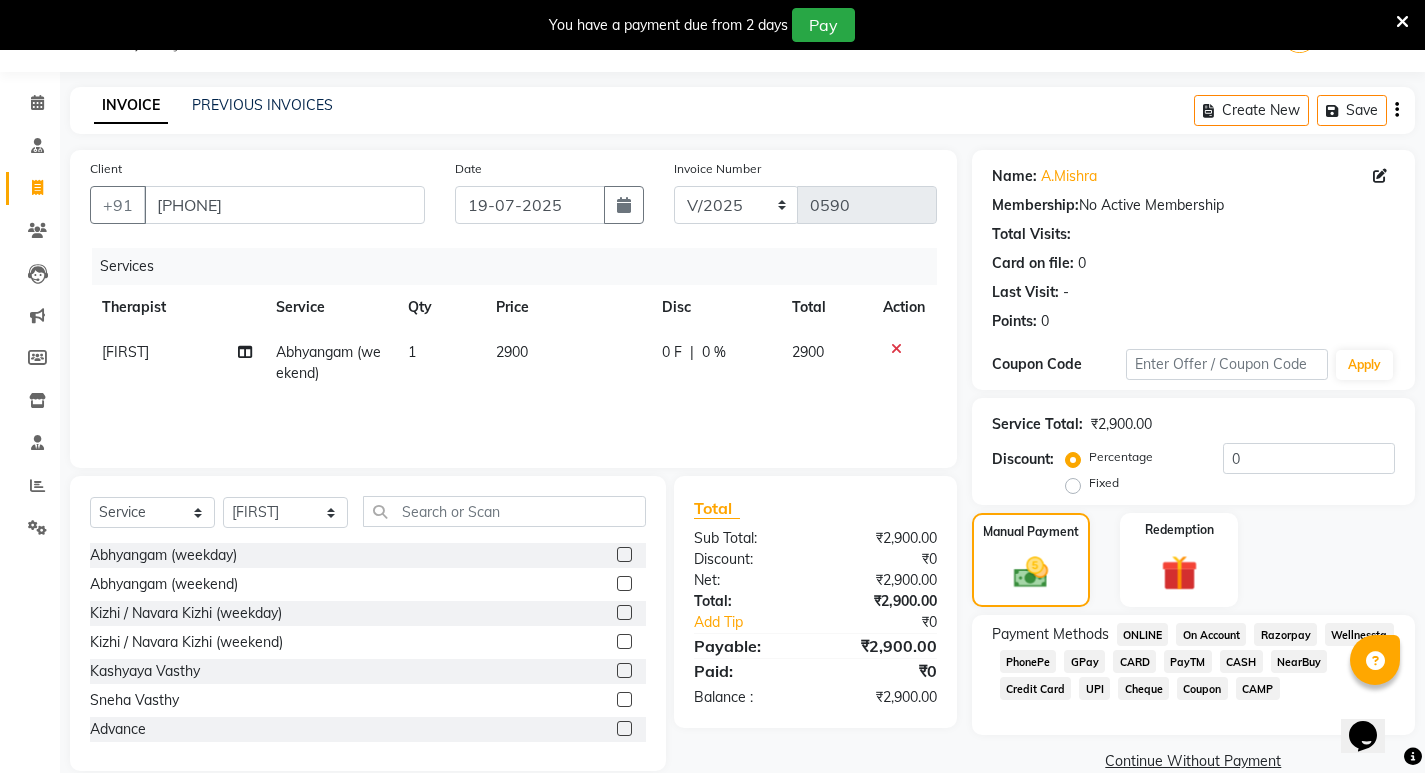 click on "GPay" 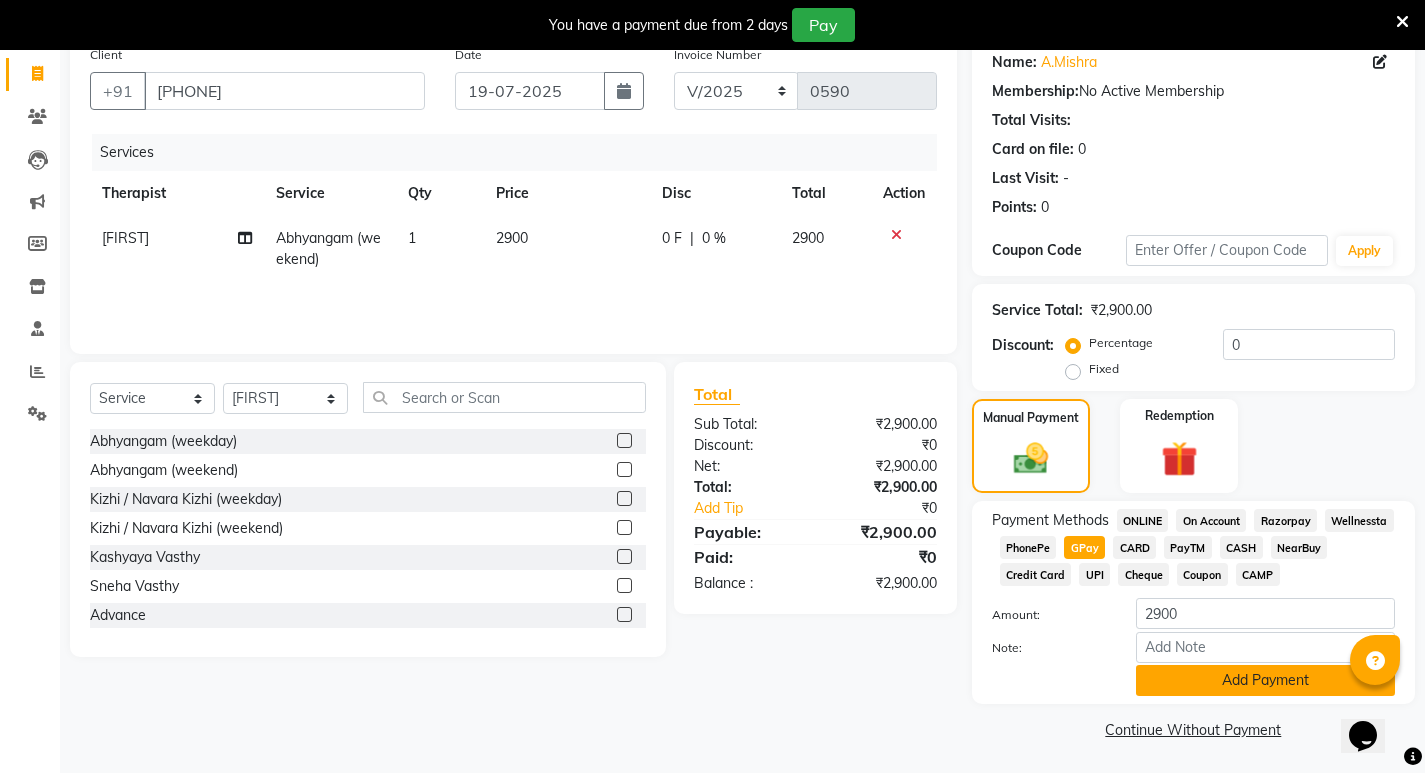 scroll, scrollTop: 166, scrollLeft: 0, axis: vertical 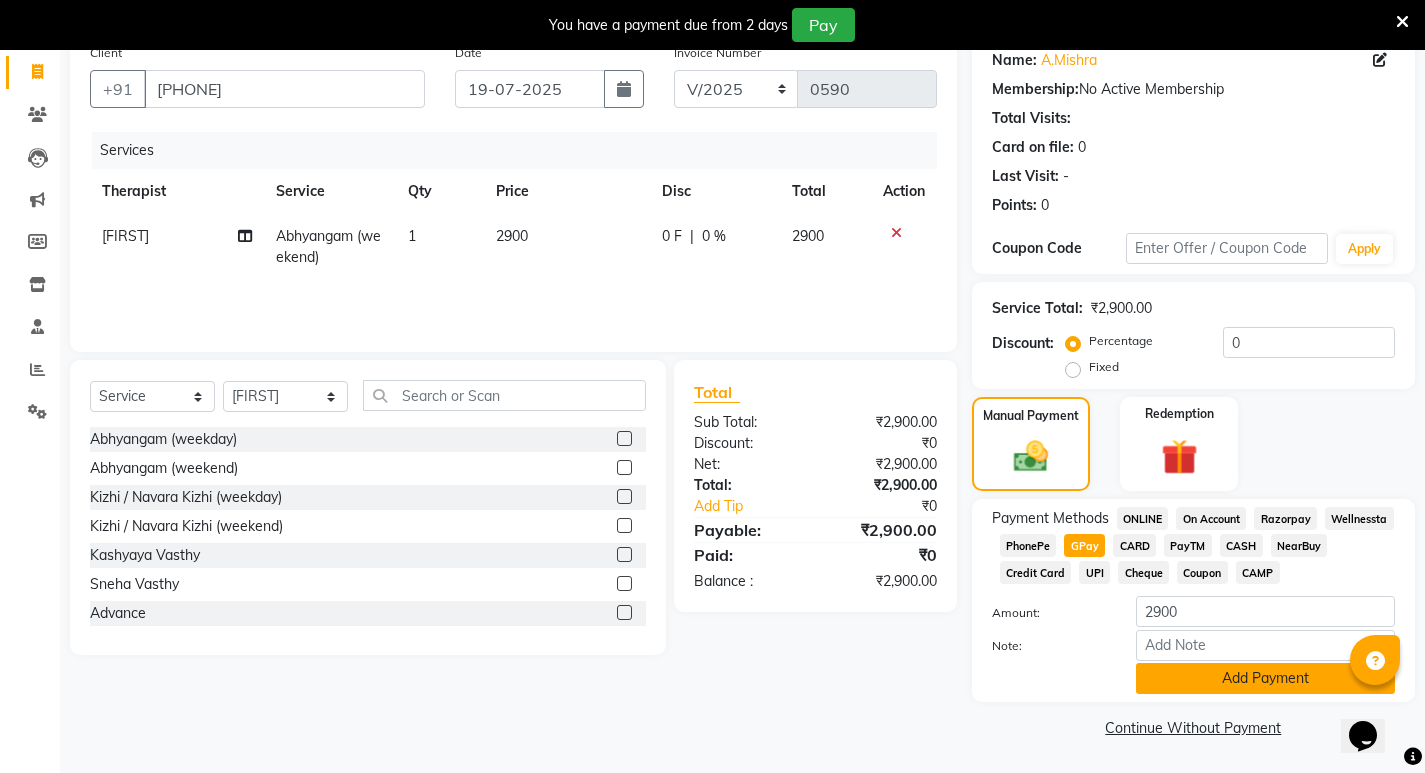 click on "Add Payment" 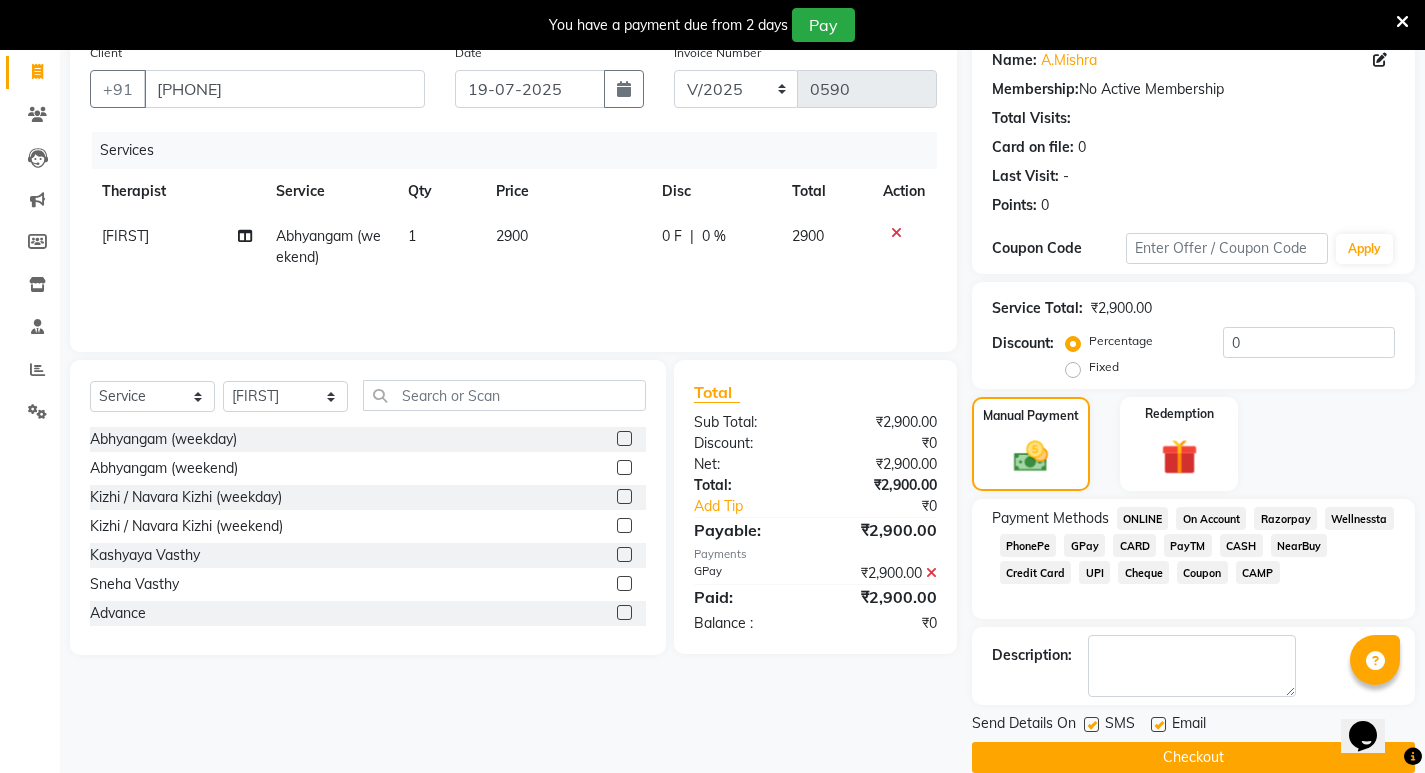 drag, startPoint x: 1092, startPoint y: 728, endPoint x: 1115, endPoint y: 728, distance: 23 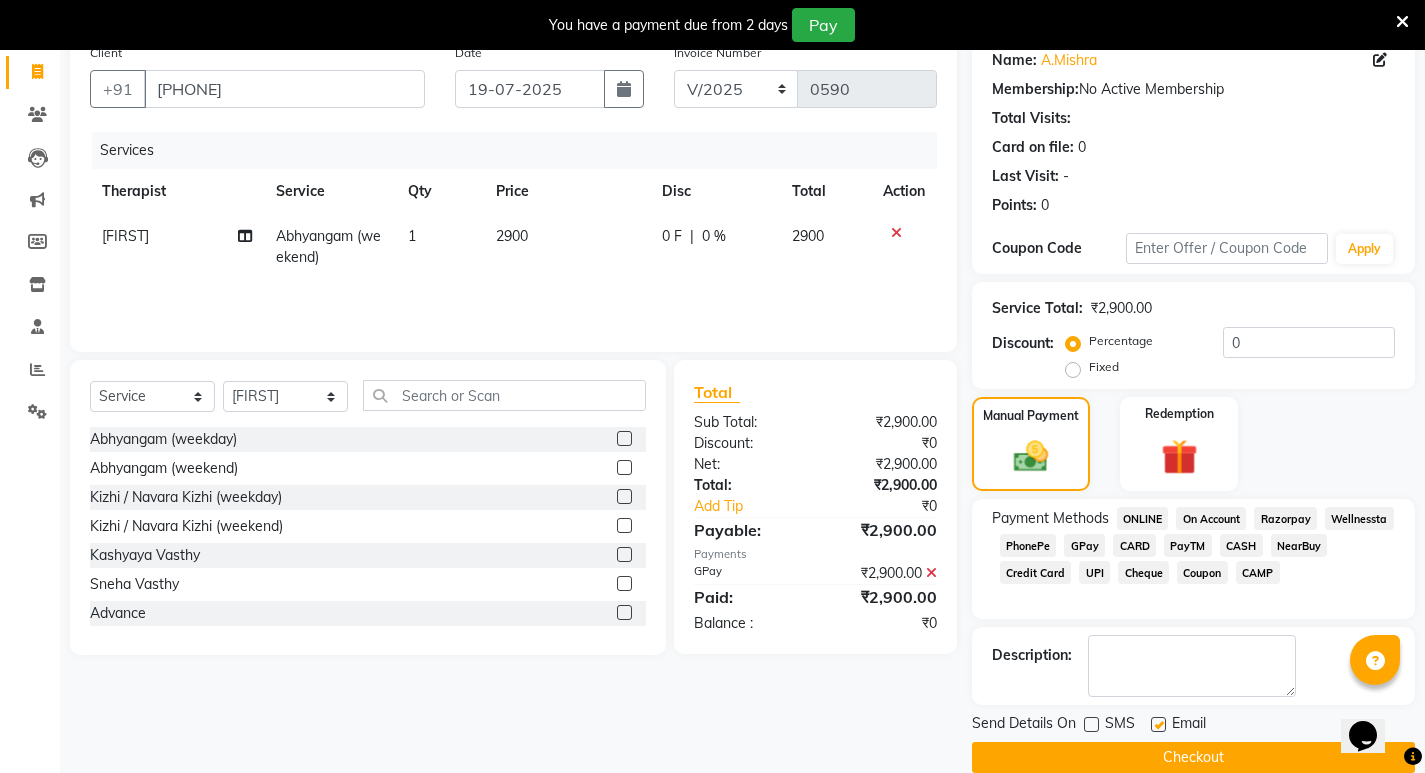 click 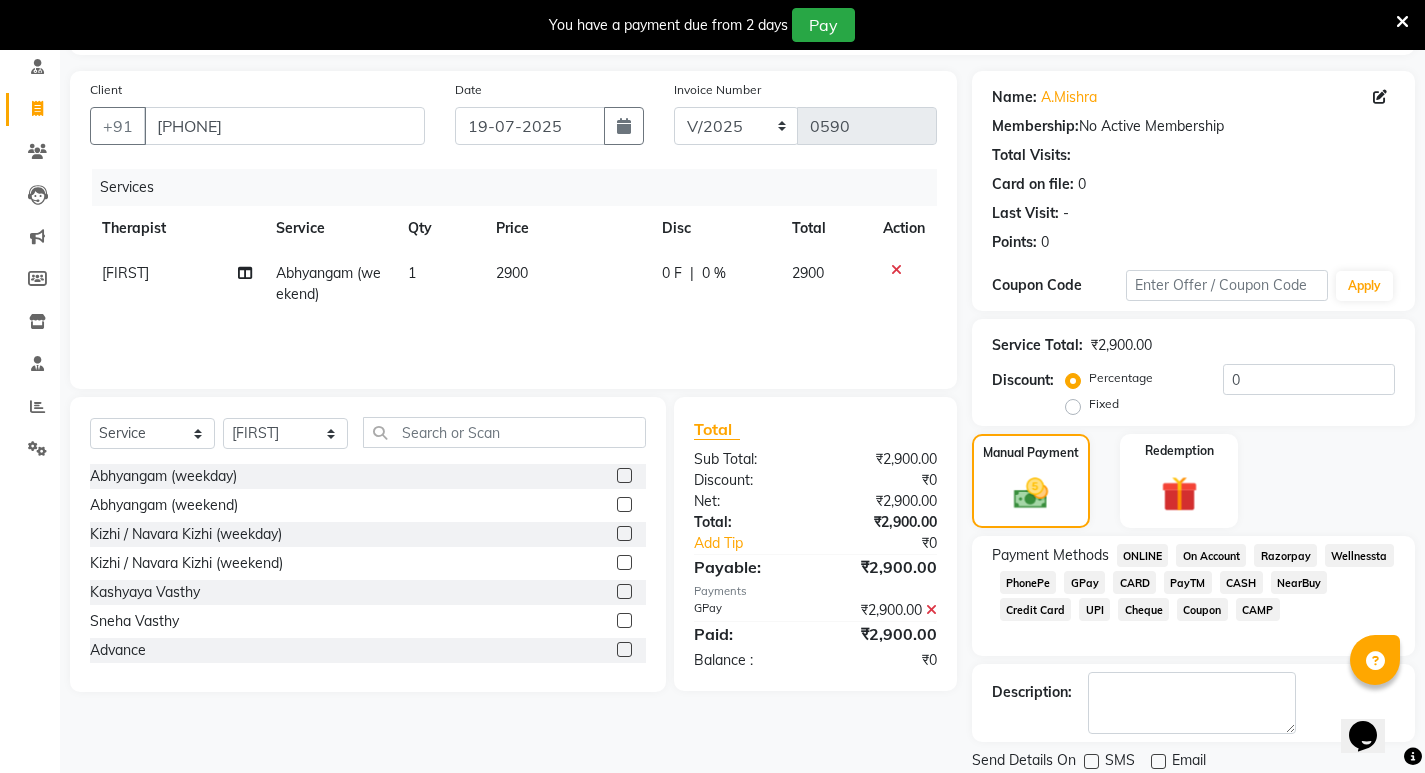 scroll, scrollTop: 196, scrollLeft: 0, axis: vertical 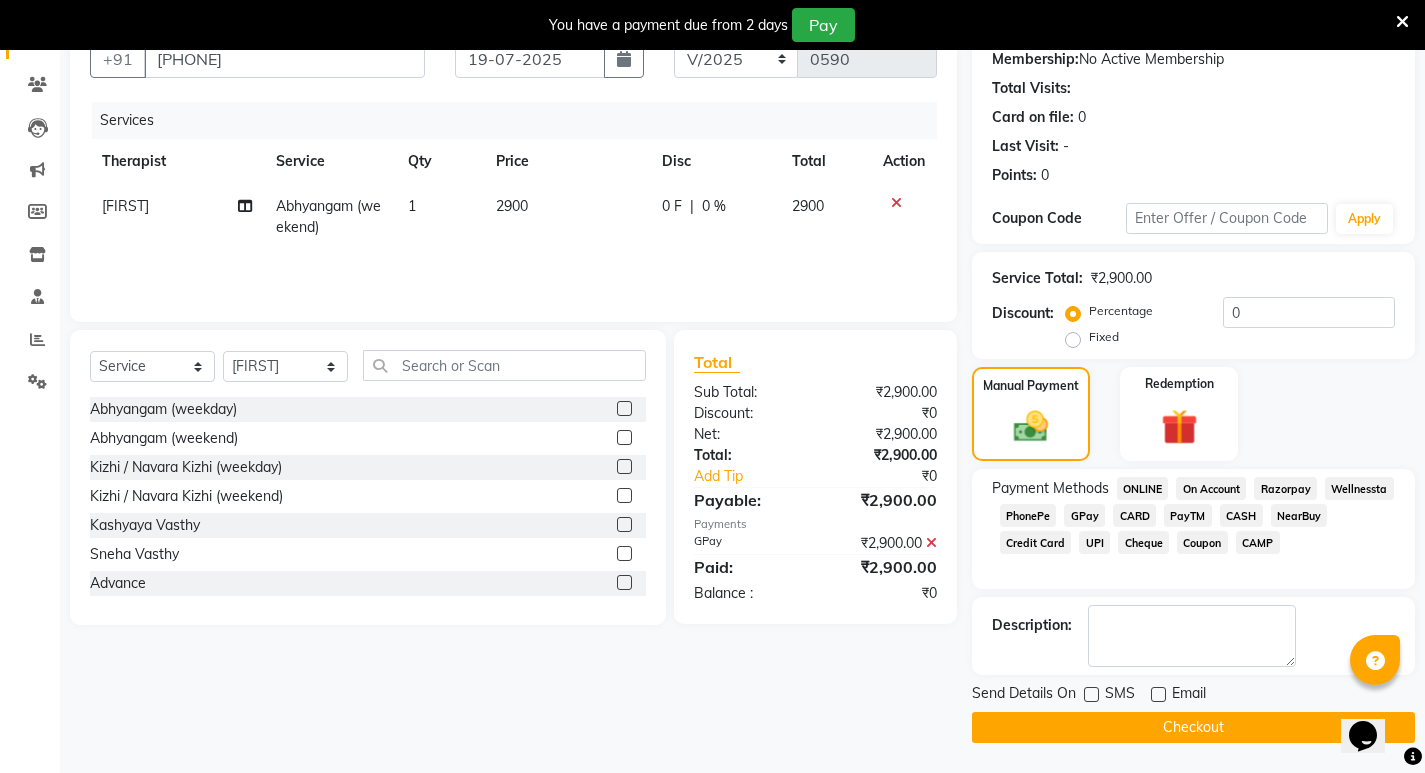 click on "Checkout" 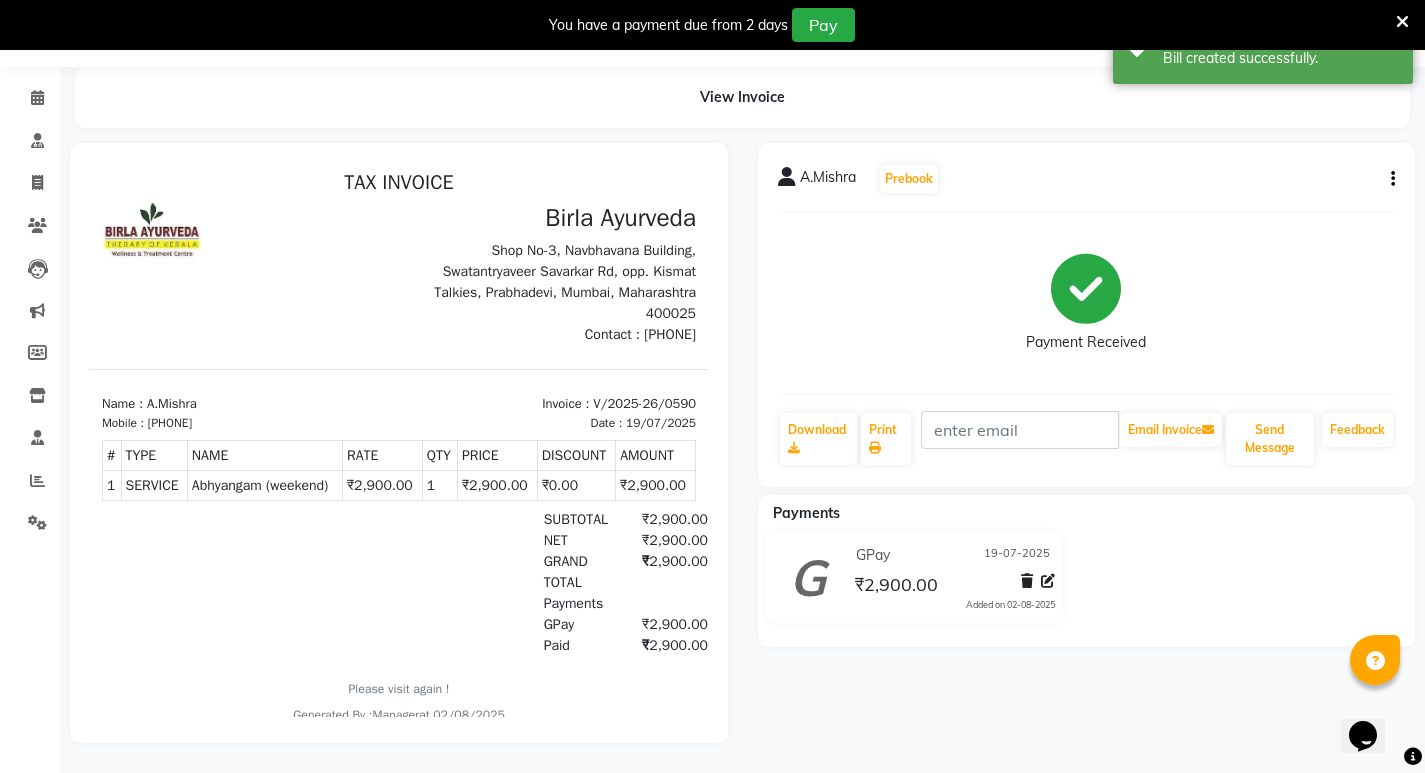scroll, scrollTop: 0, scrollLeft: 0, axis: both 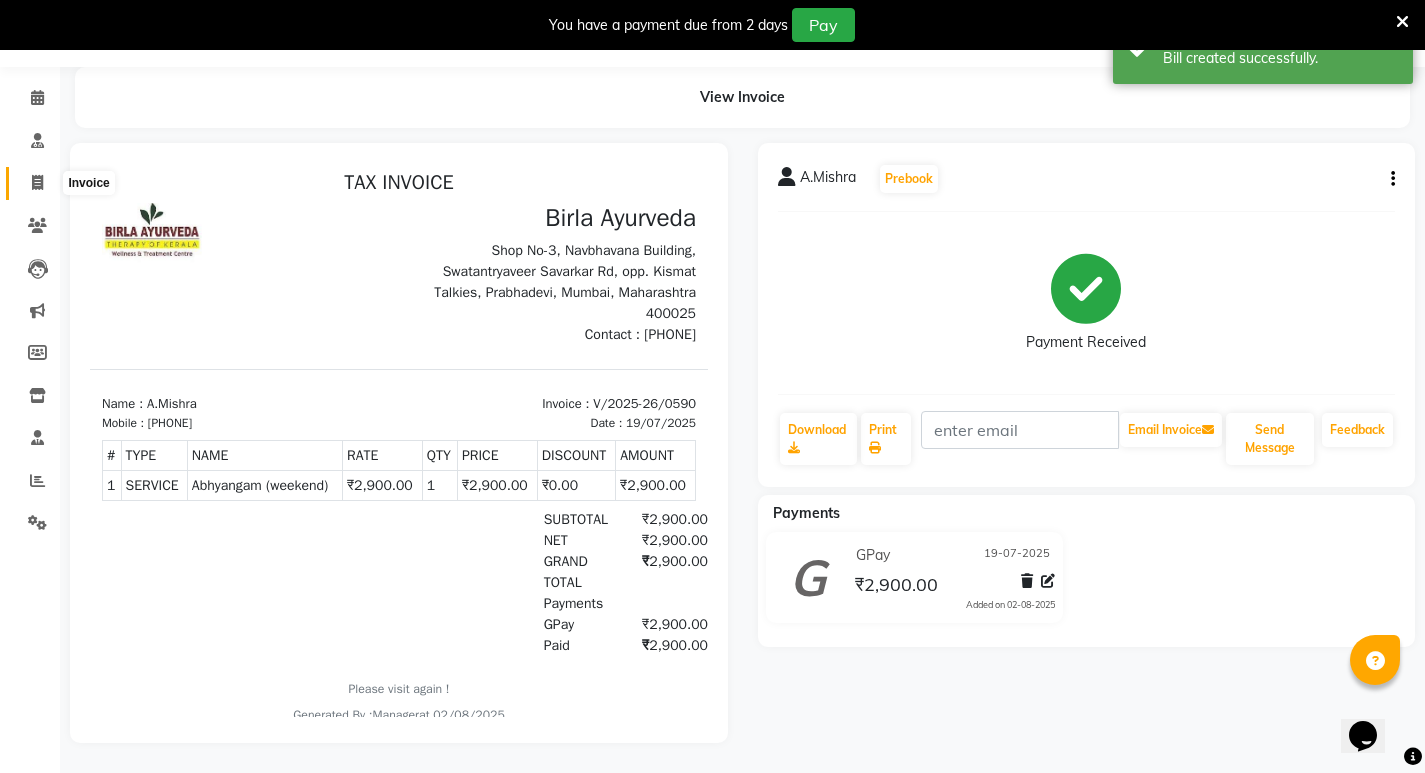 click 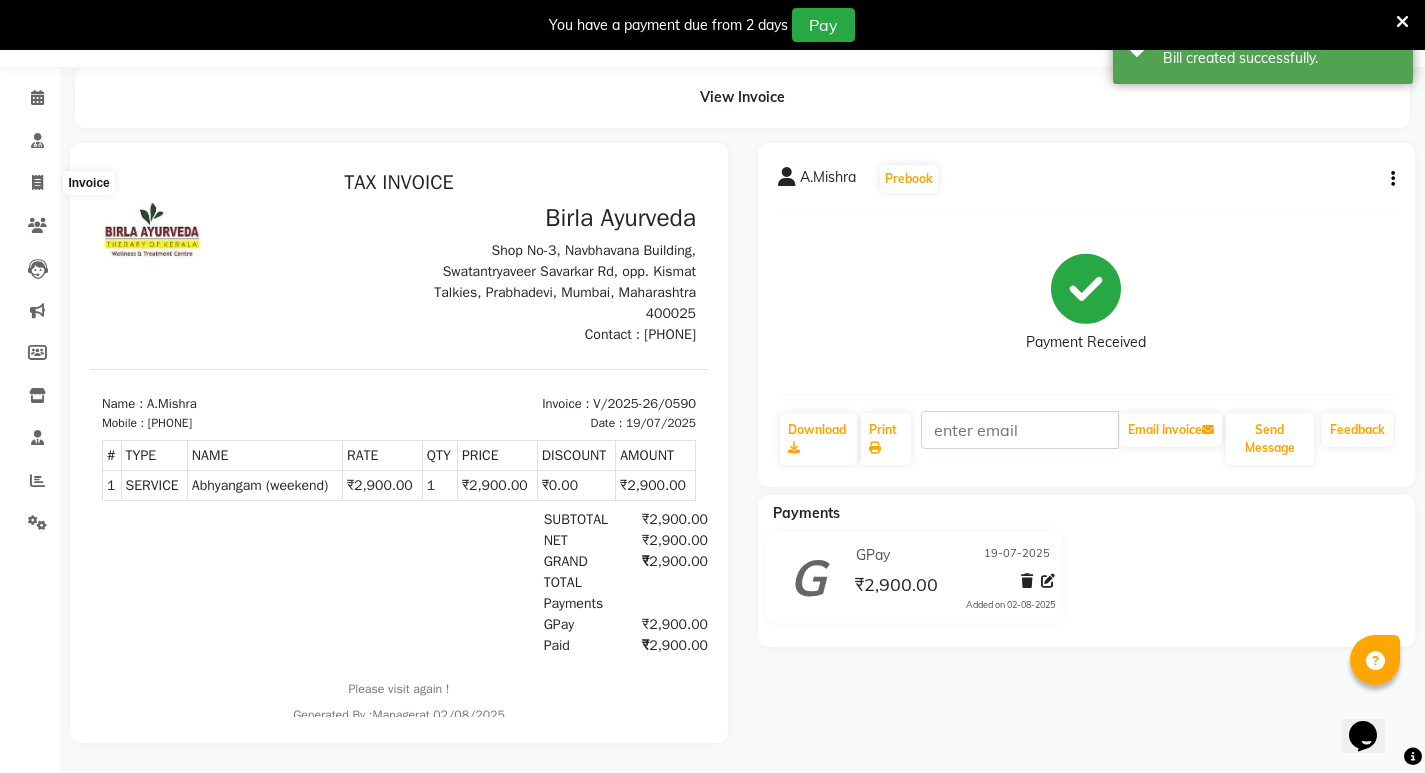 scroll, scrollTop: 50, scrollLeft: 0, axis: vertical 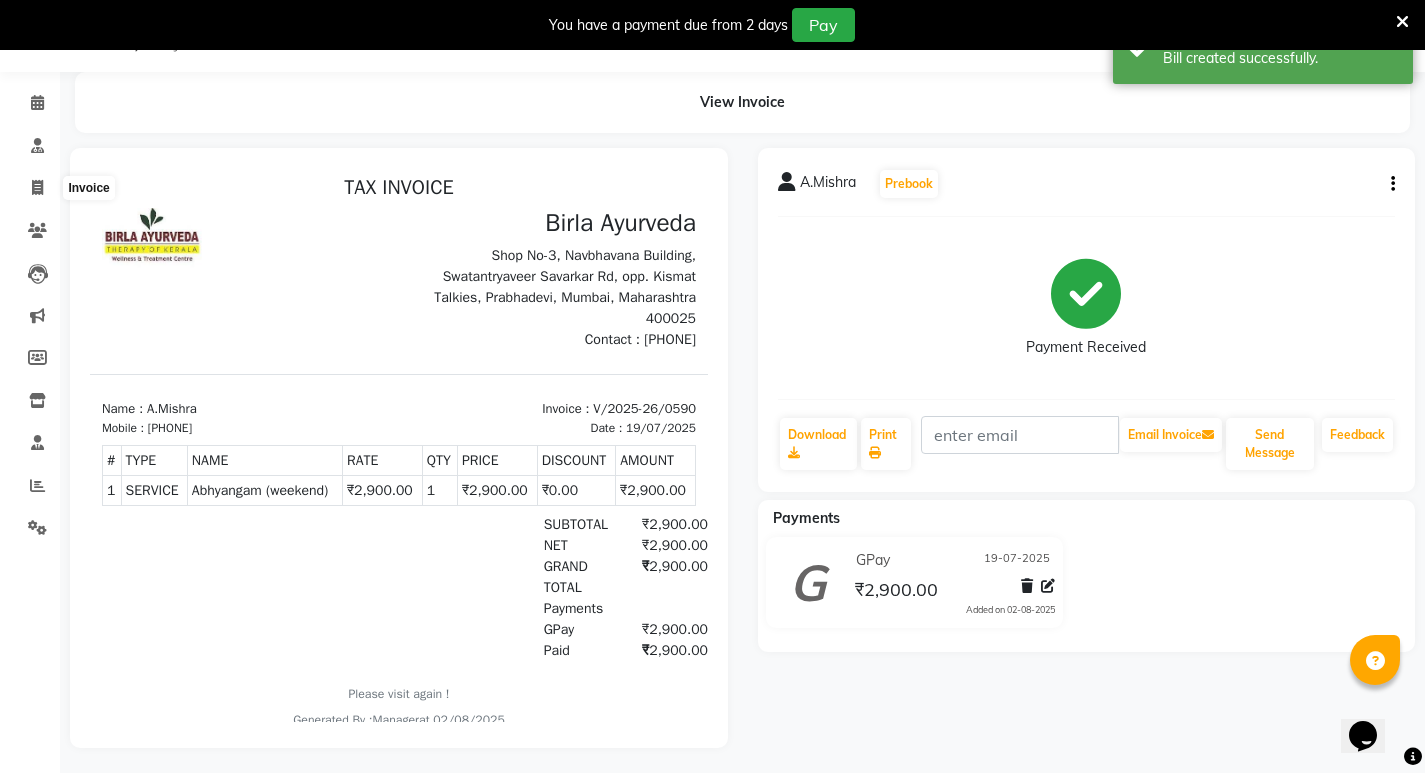 select on "6818" 